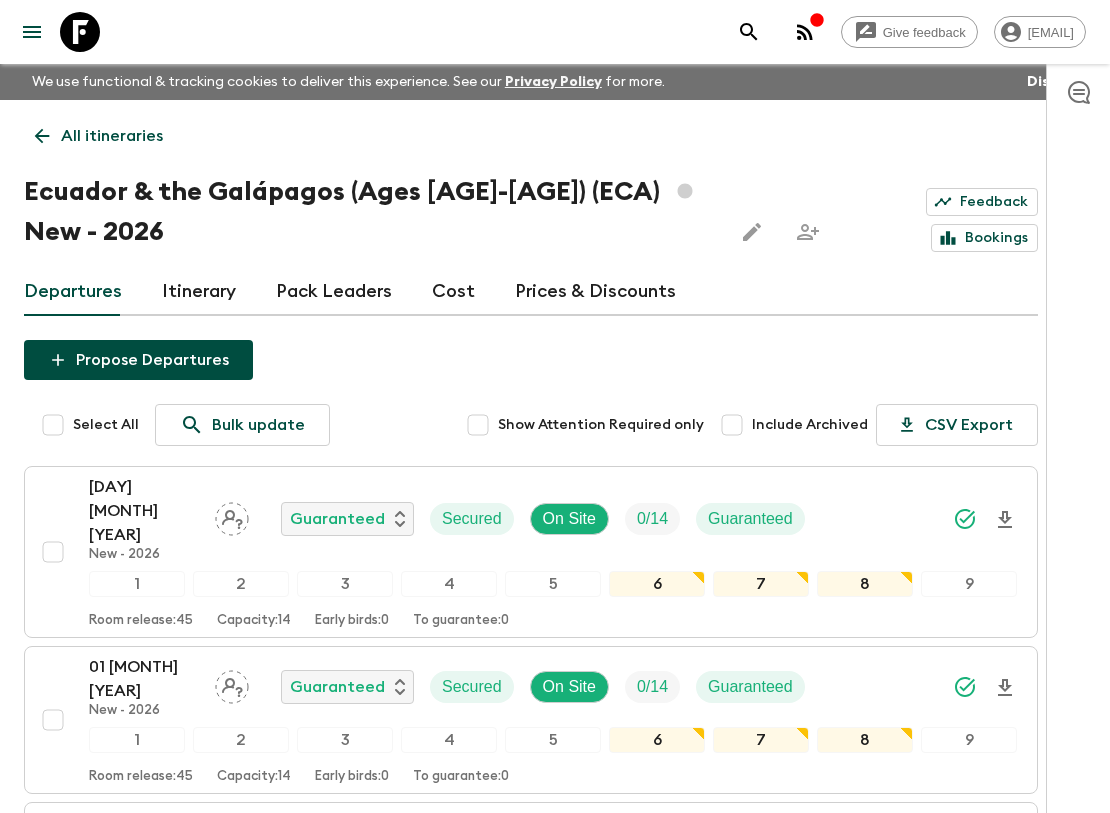 scroll, scrollTop: 0, scrollLeft: 0, axis: both 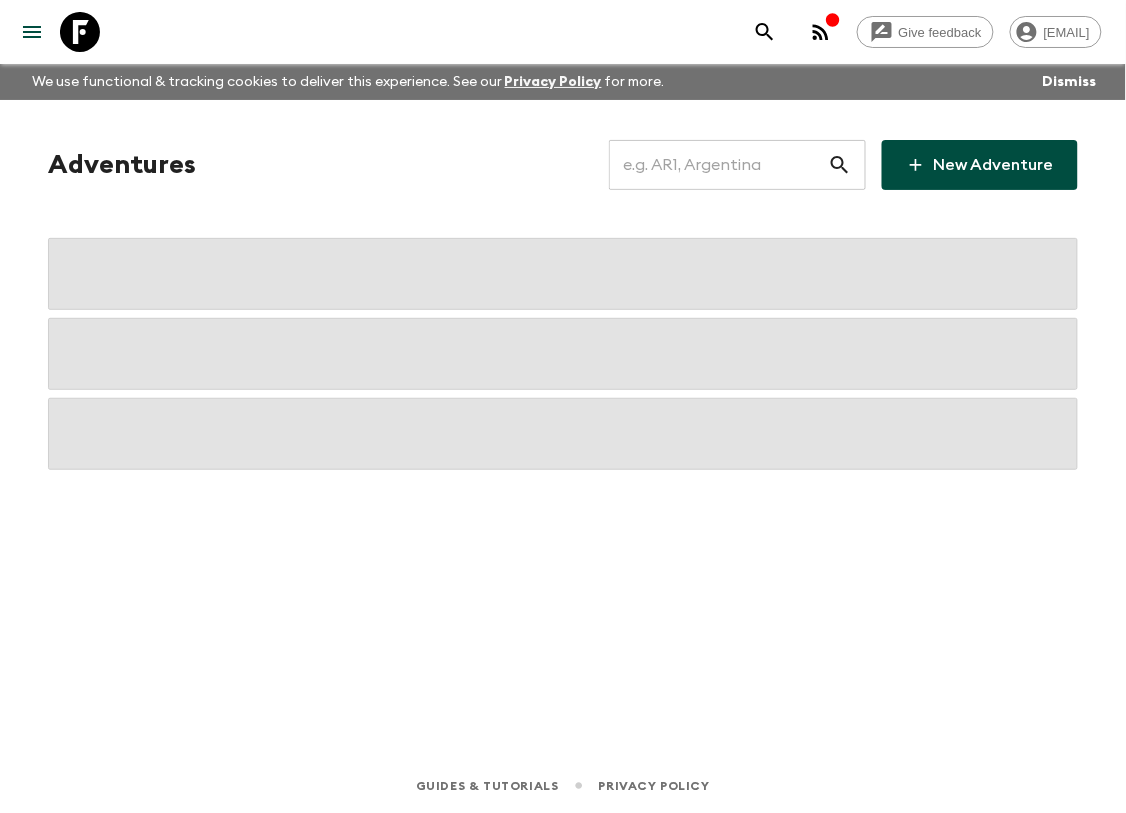 click at bounding box center (718, 165) 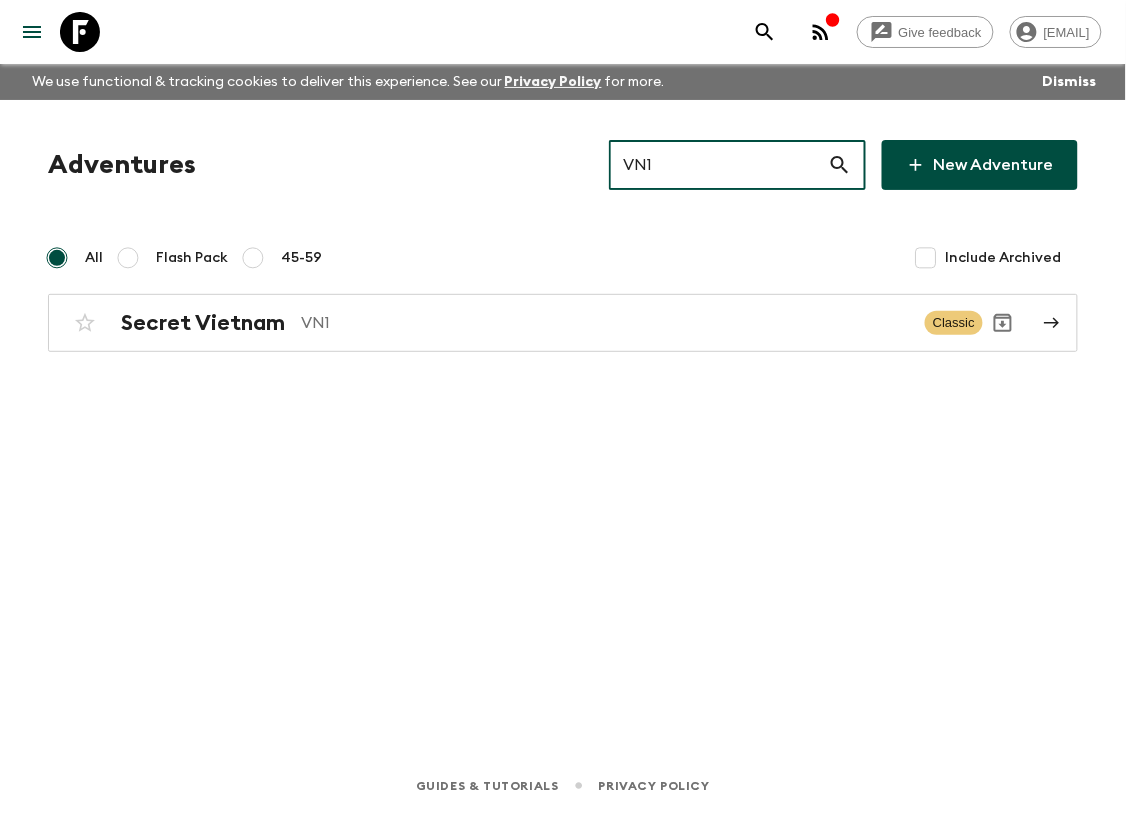 click on "VN1" at bounding box center (718, 165) 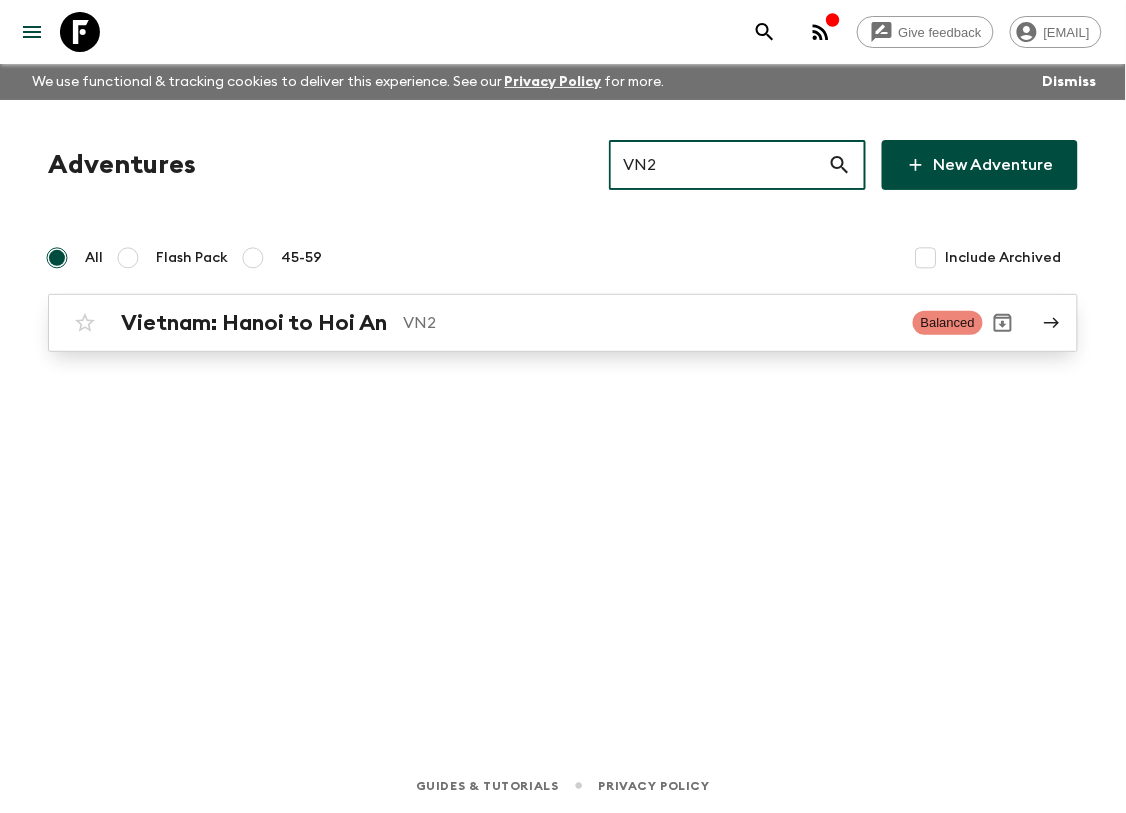 type on "VN2" 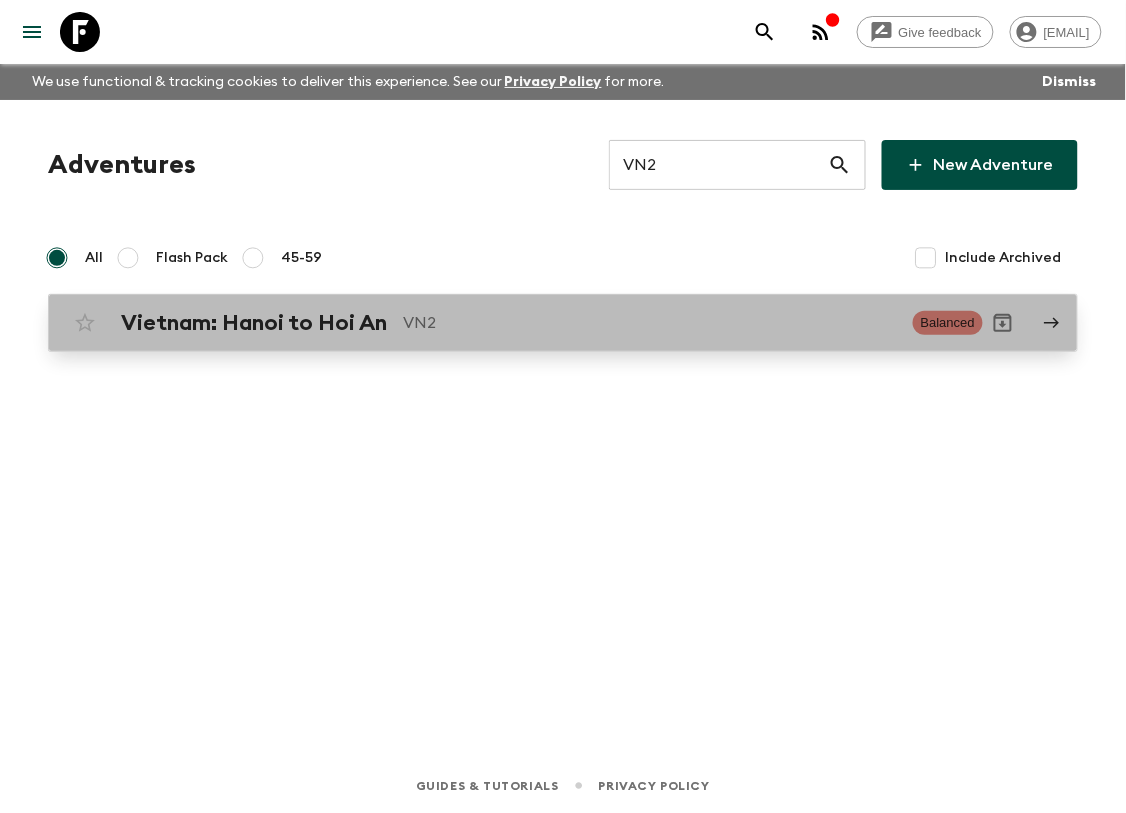 click on "Vietnam: Hanoi to Hoi An" at bounding box center [254, 323] 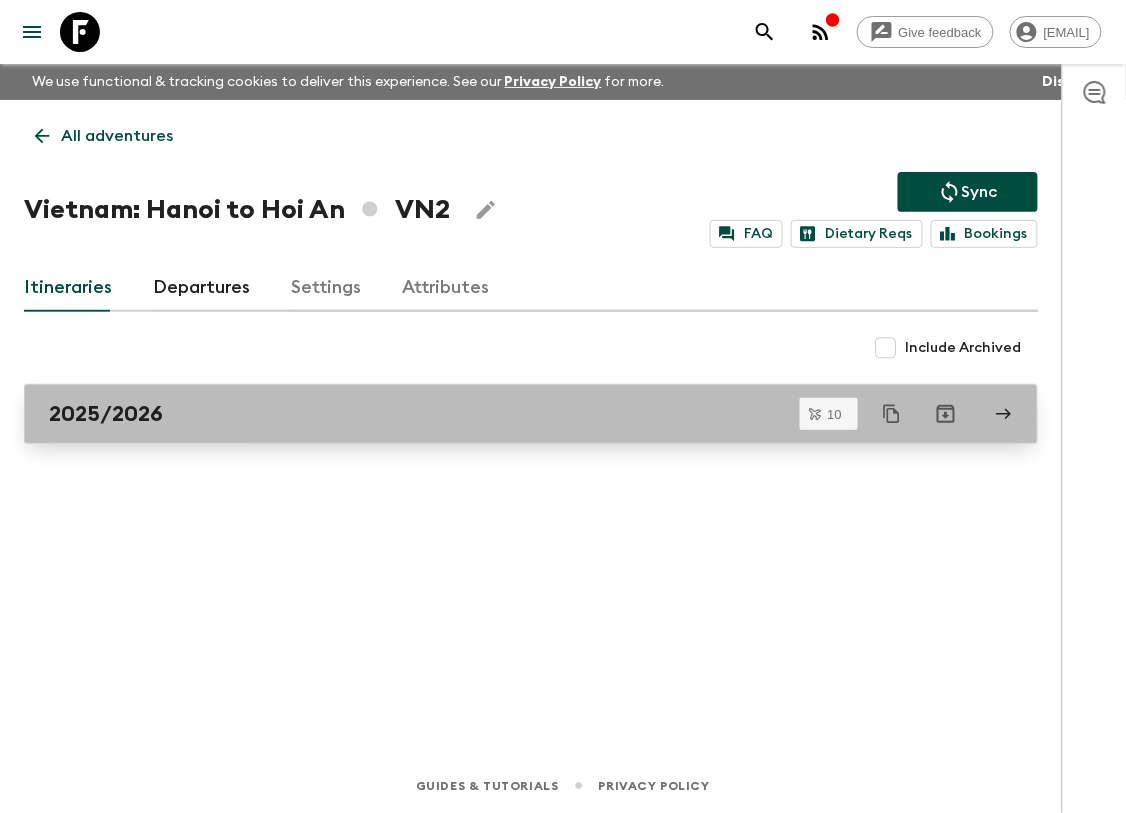 click on "2025/2026" at bounding box center [106, 414] 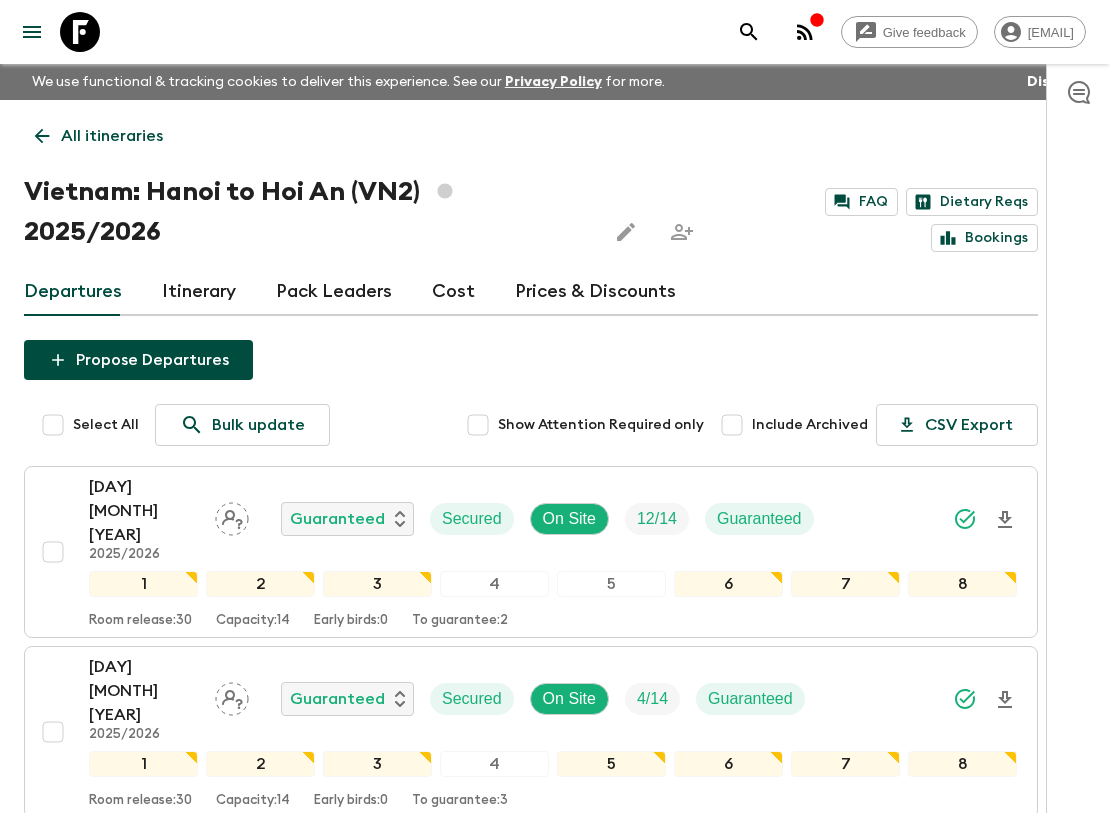 click on "Itinerary" at bounding box center (199, 292) 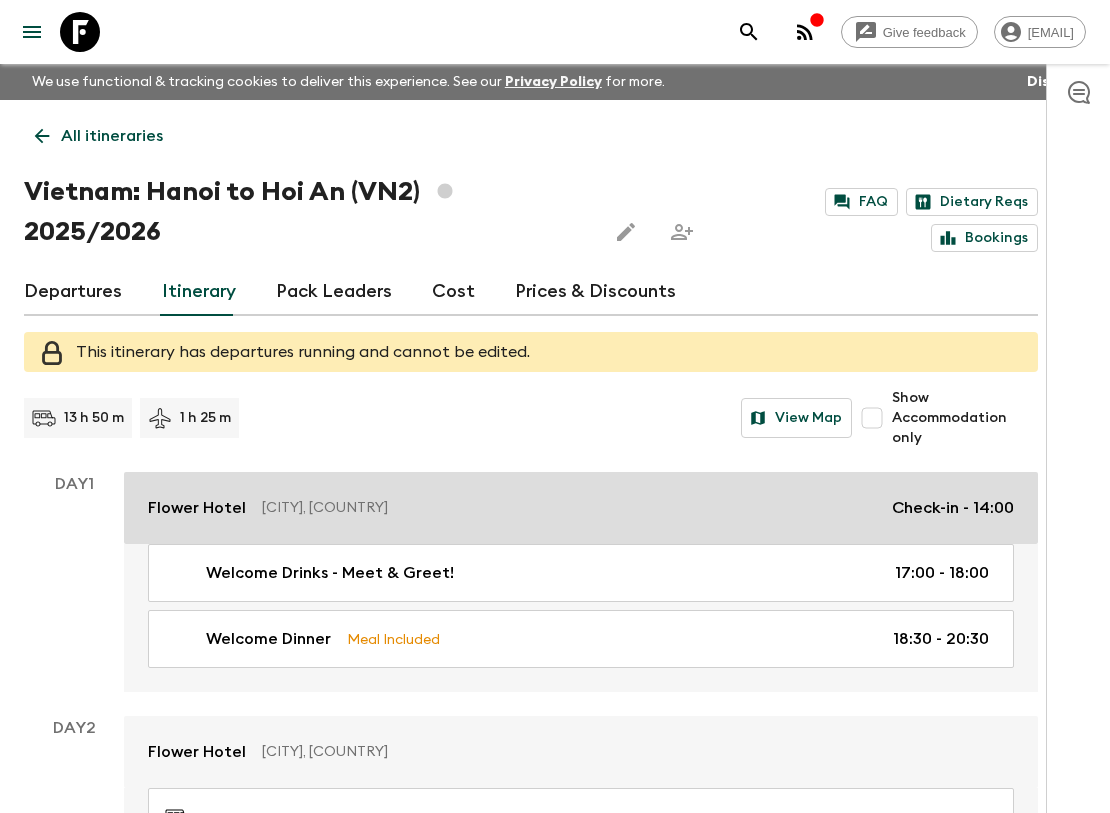 click on "[CITY], [COUNTRY]" at bounding box center [569, 508] 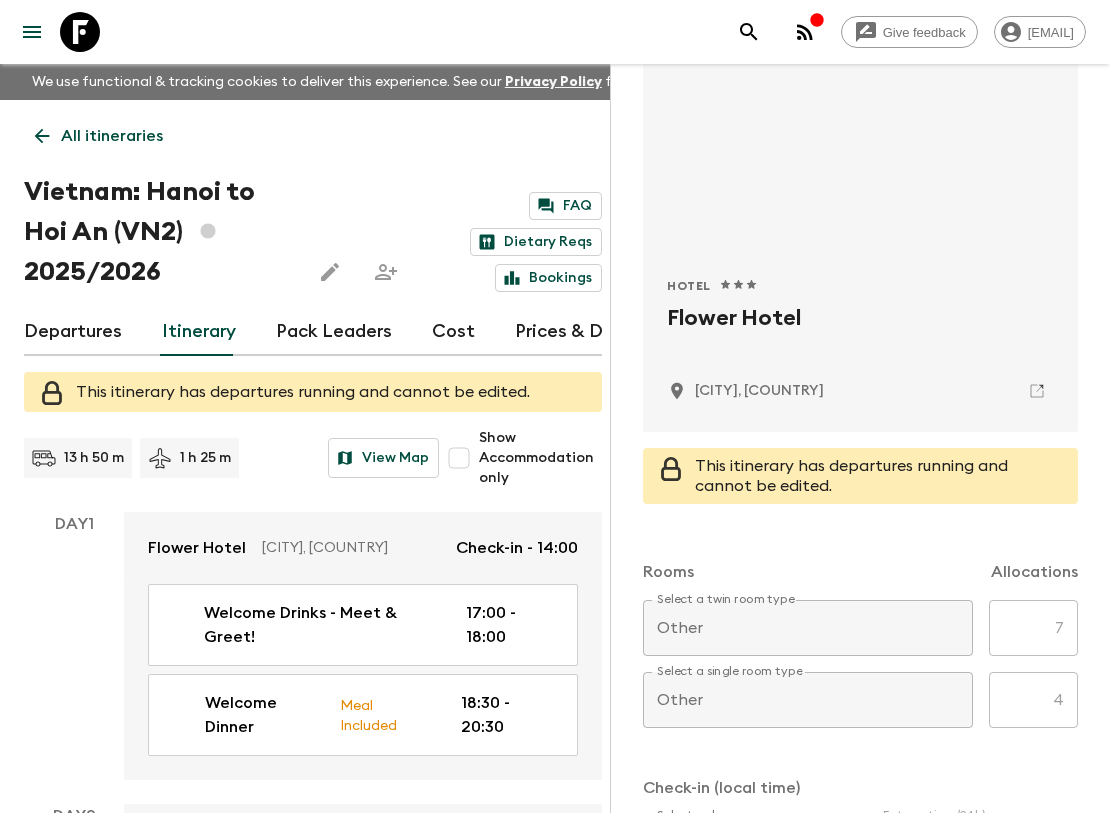 scroll, scrollTop: 0, scrollLeft: 0, axis: both 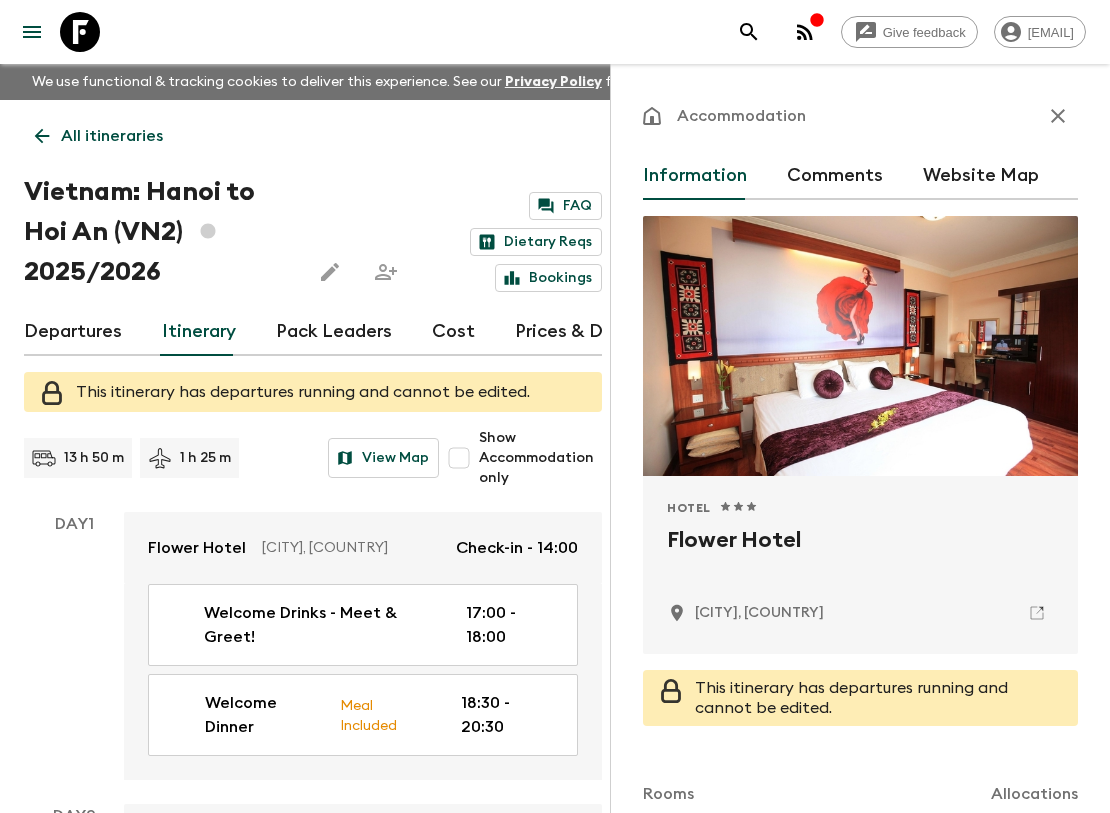 click 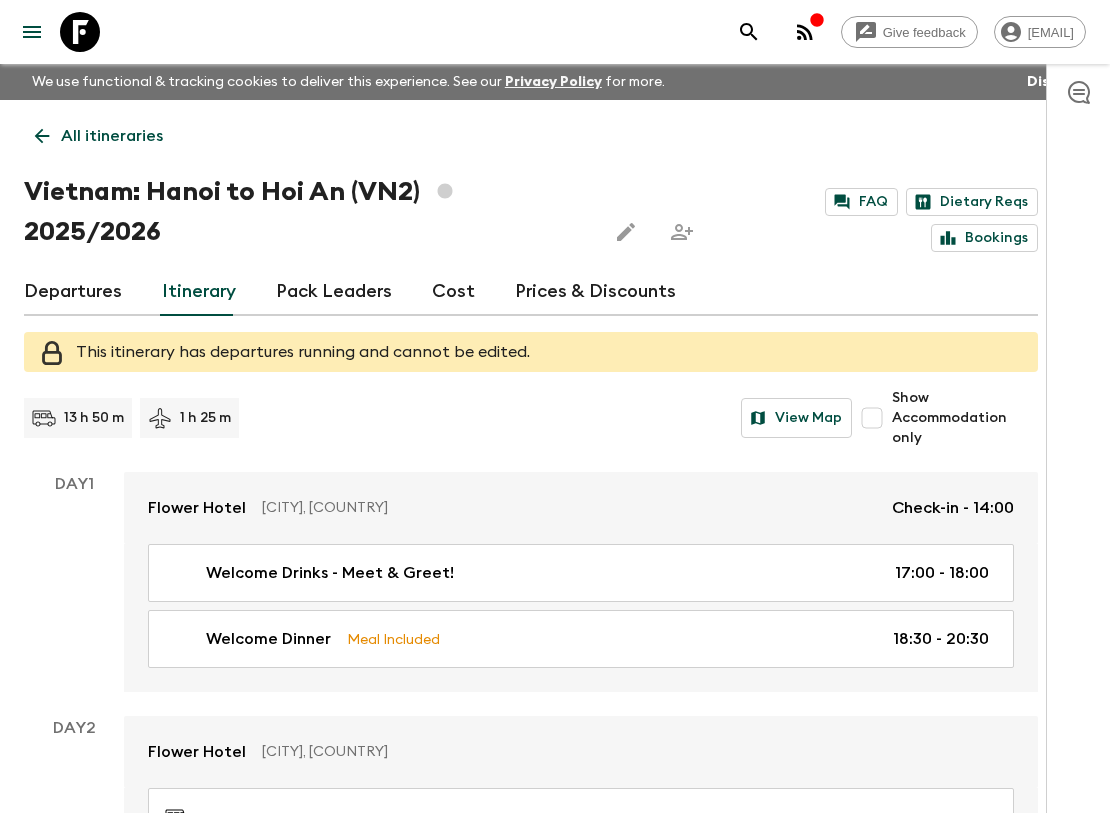click on "All itineraries" at bounding box center [112, 136] 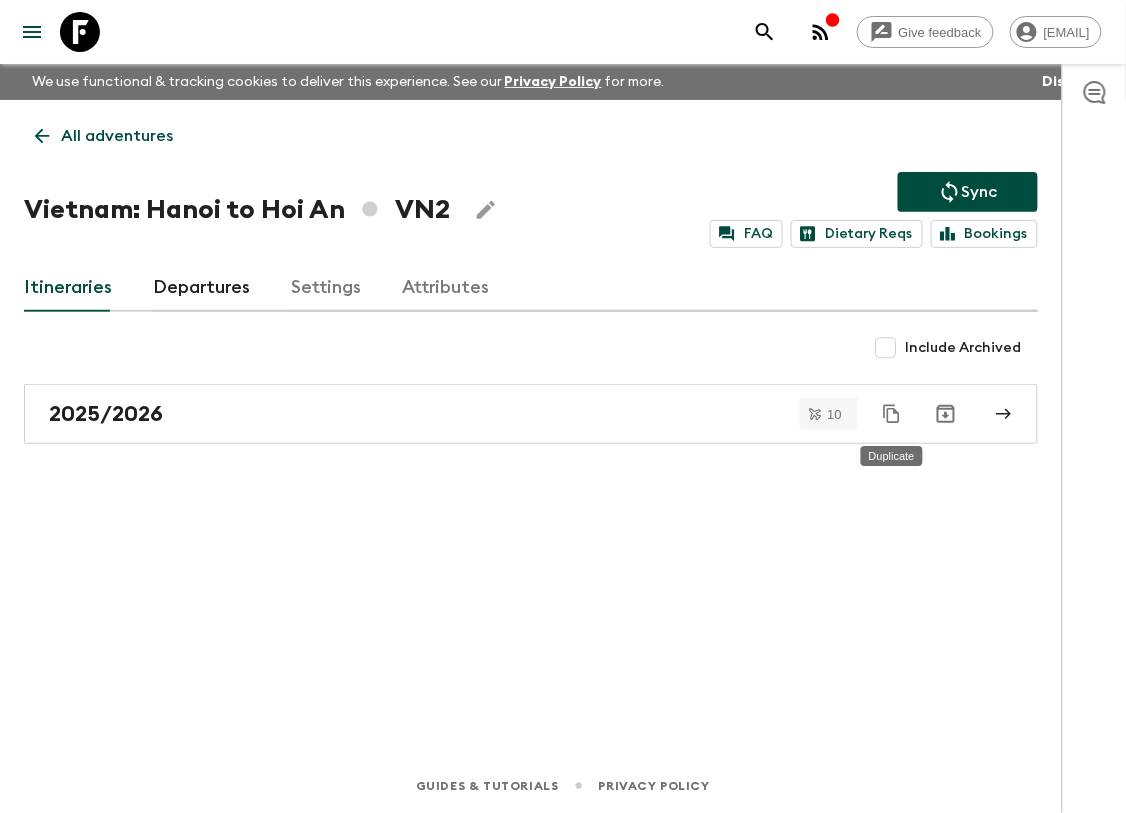 click 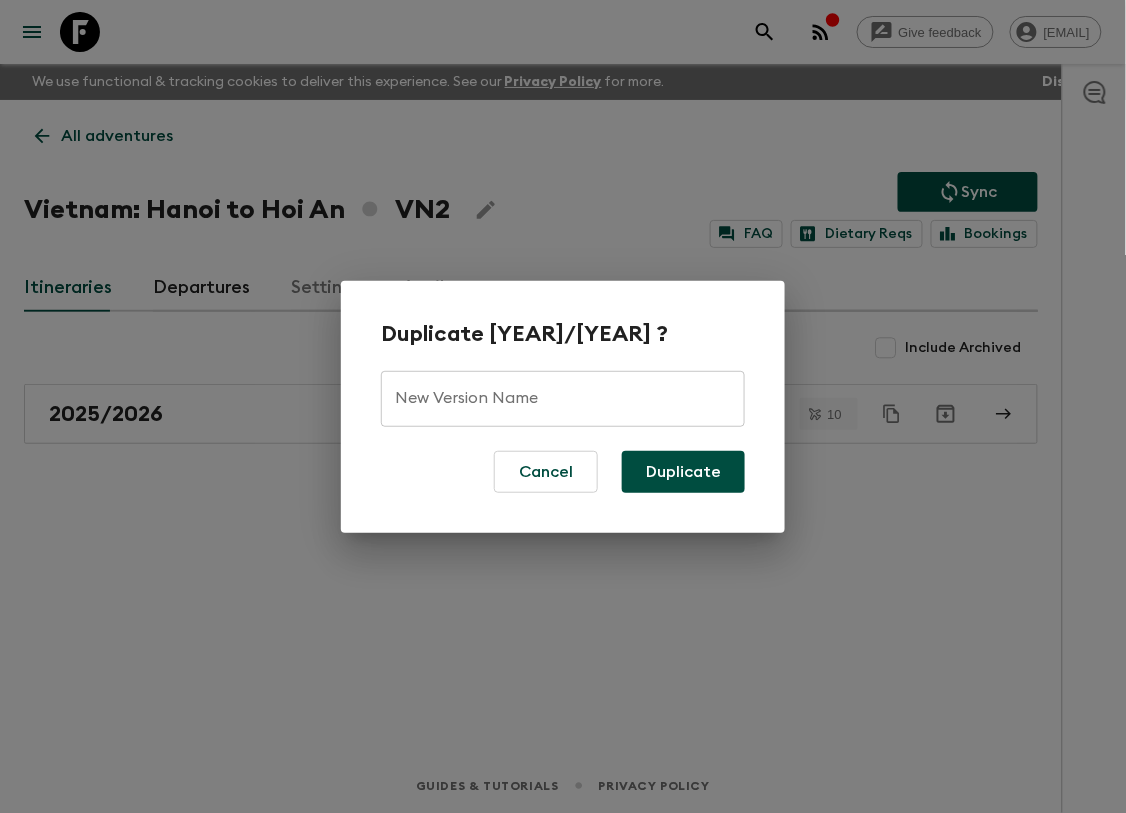 click on "New Version Name" at bounding box center (563, 399) 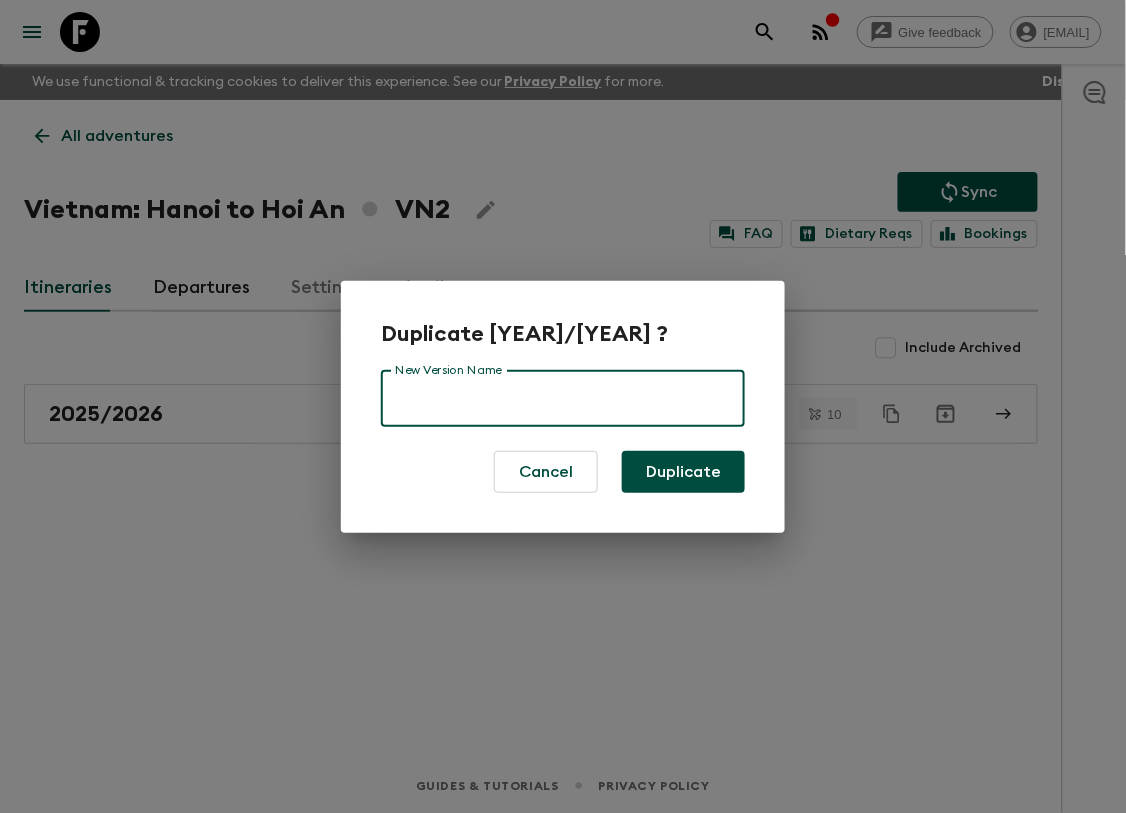 type on "New 2026" 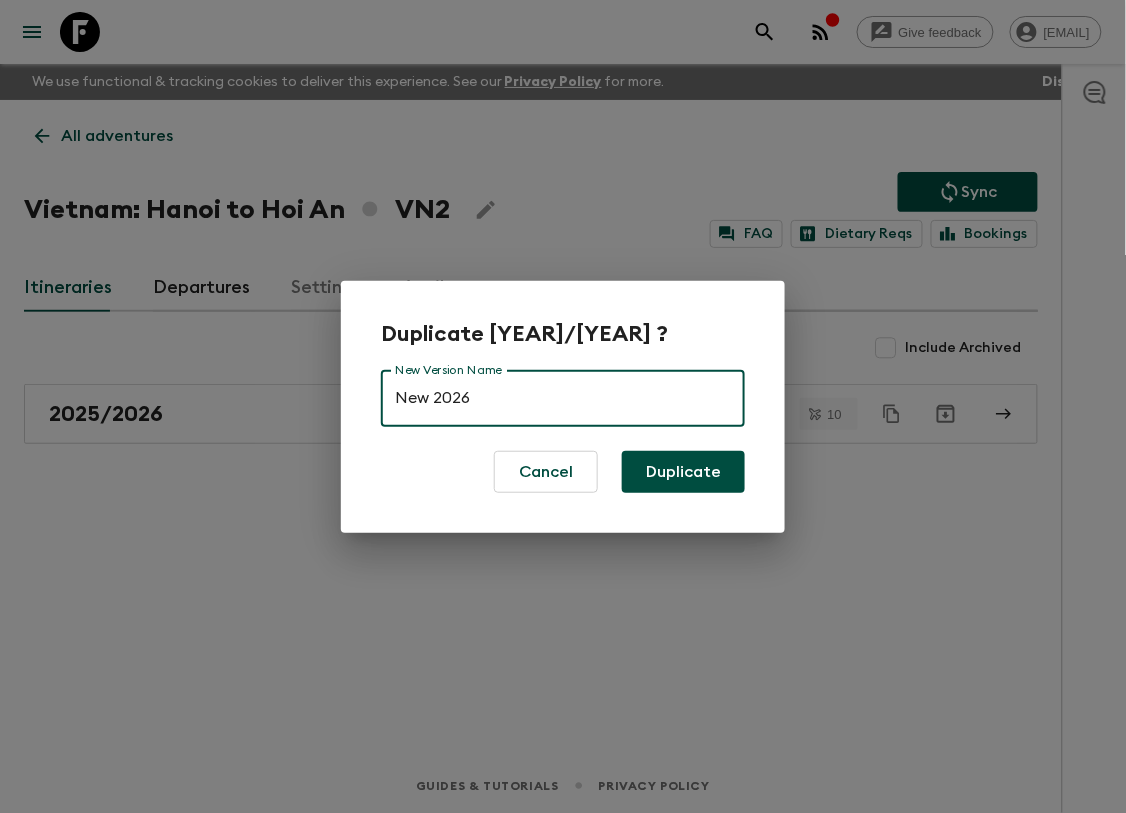 click on "Duplicate" at bounding box center [683, 472] 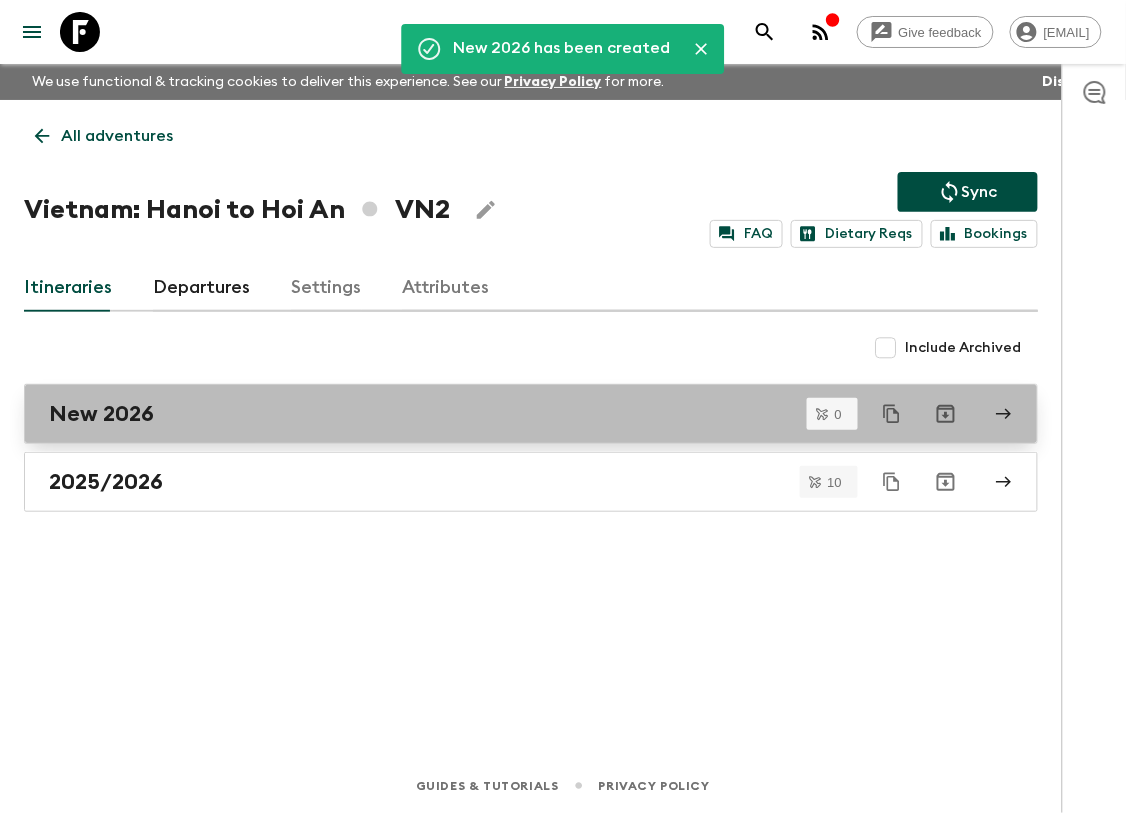 click on "New 2026" at bounding box center (512, 414) 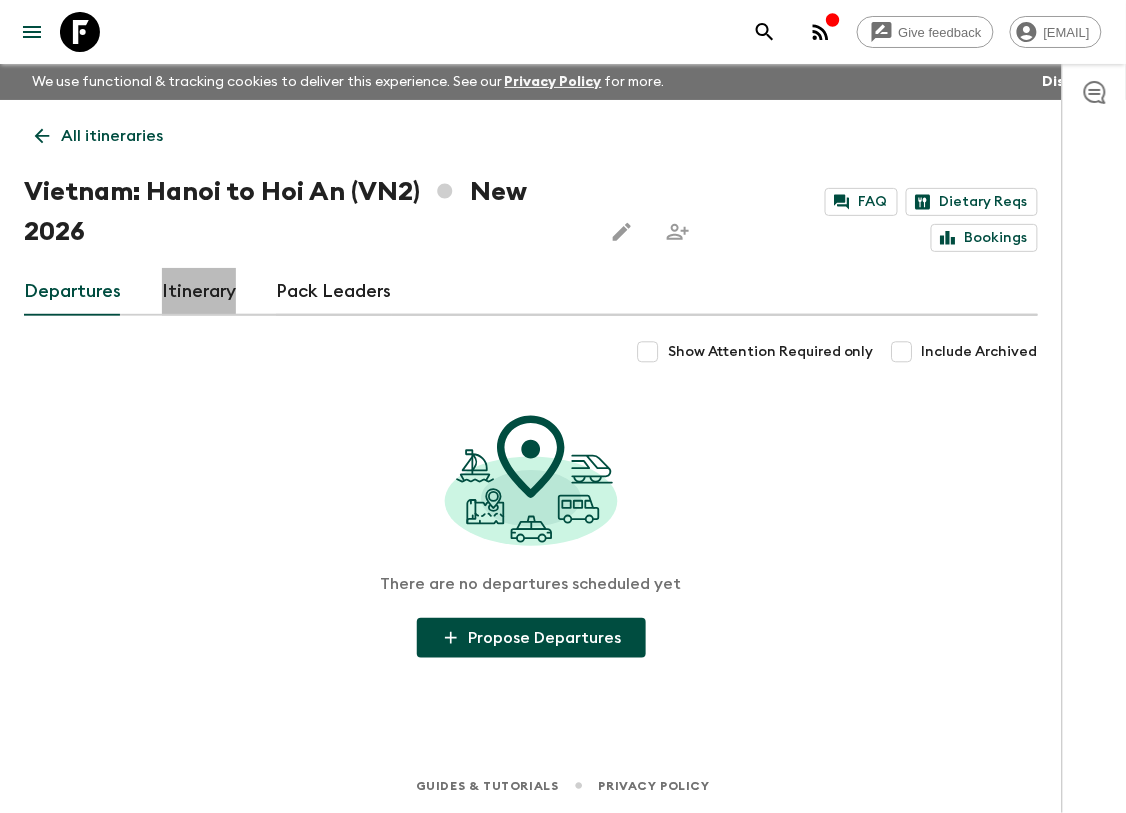 click on "Itinerary" at bounding box center [199, 292] 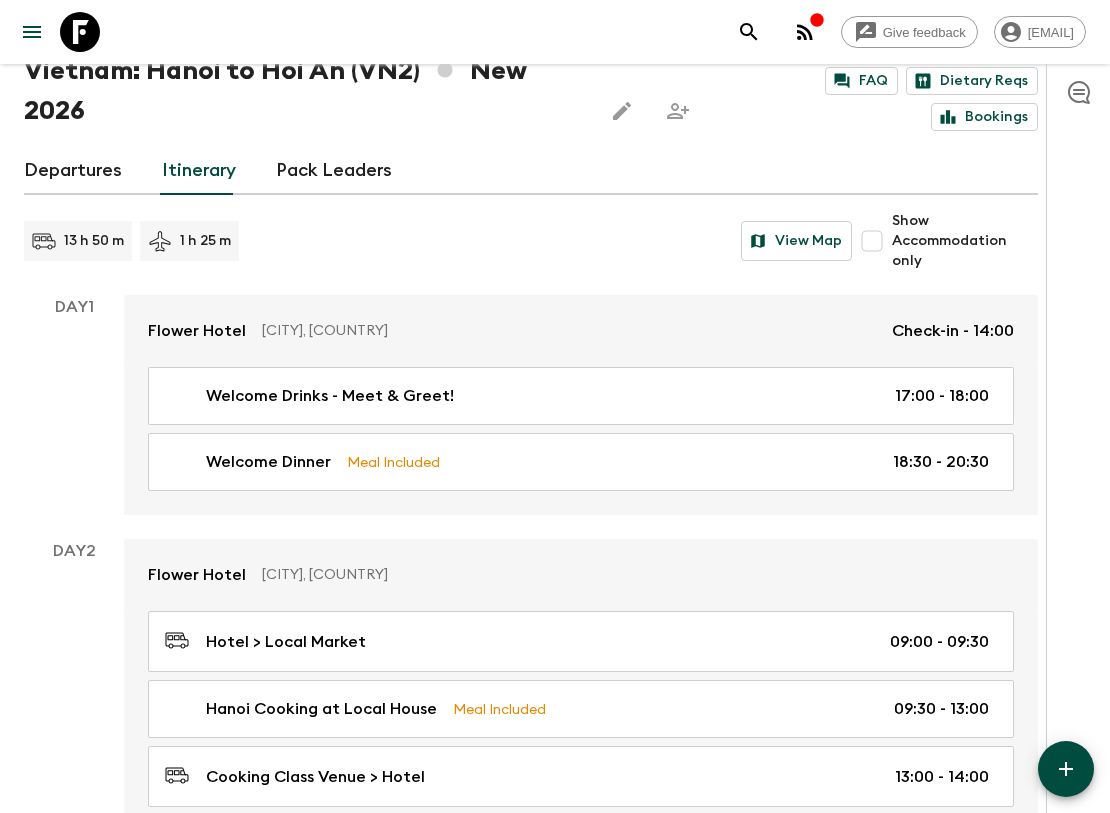 scroll, scrollTop: 333, scrollLeft: 0, axis: vertical 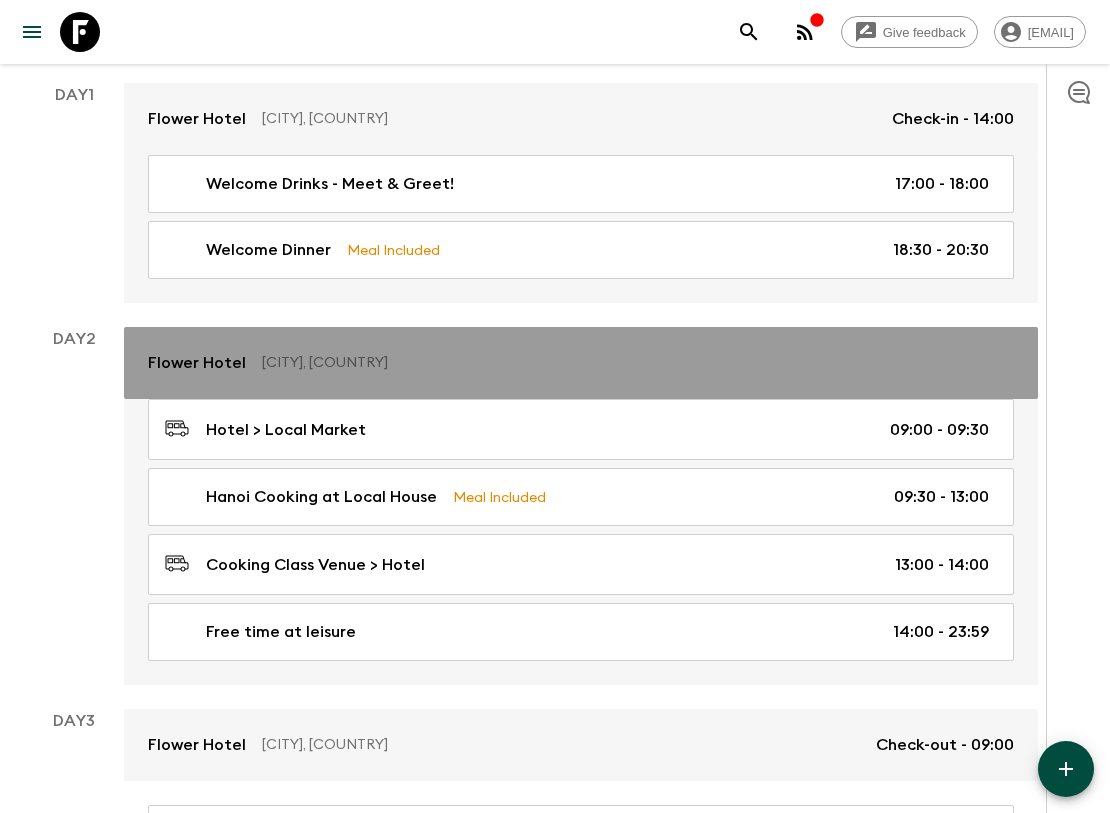 click on "Flower Hotel" at bounding box center (197, 363) 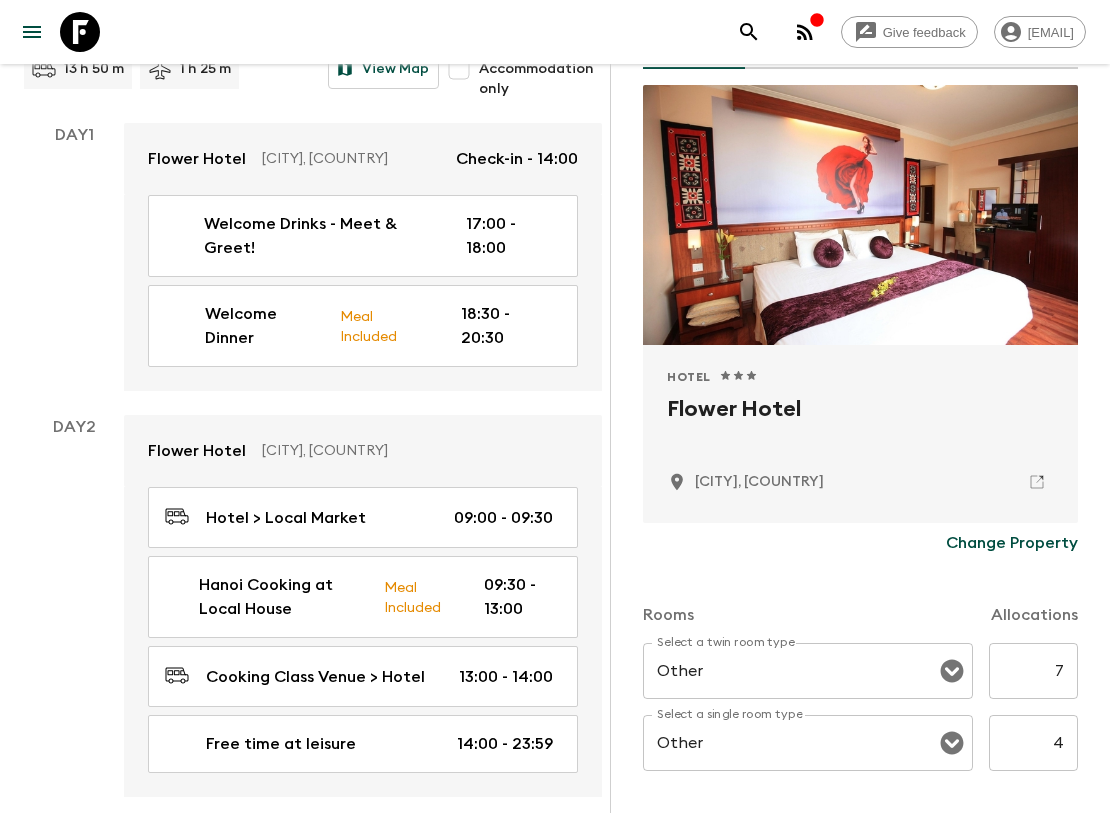 scroll, scrollTop: 333, scrollLeft: 0, axis: vertical 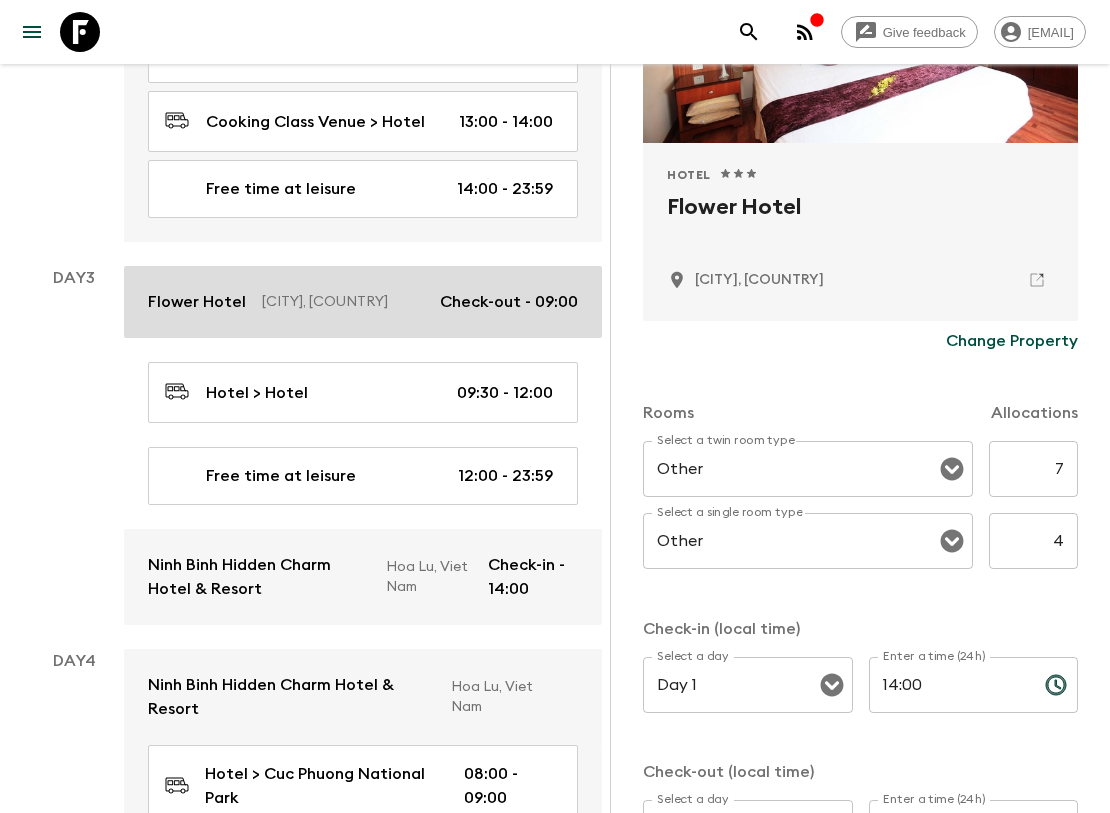 click on "[BRAND] [CITY], [COUNTRY] Check-out - [TIME]" at bounding box center [363, 302] 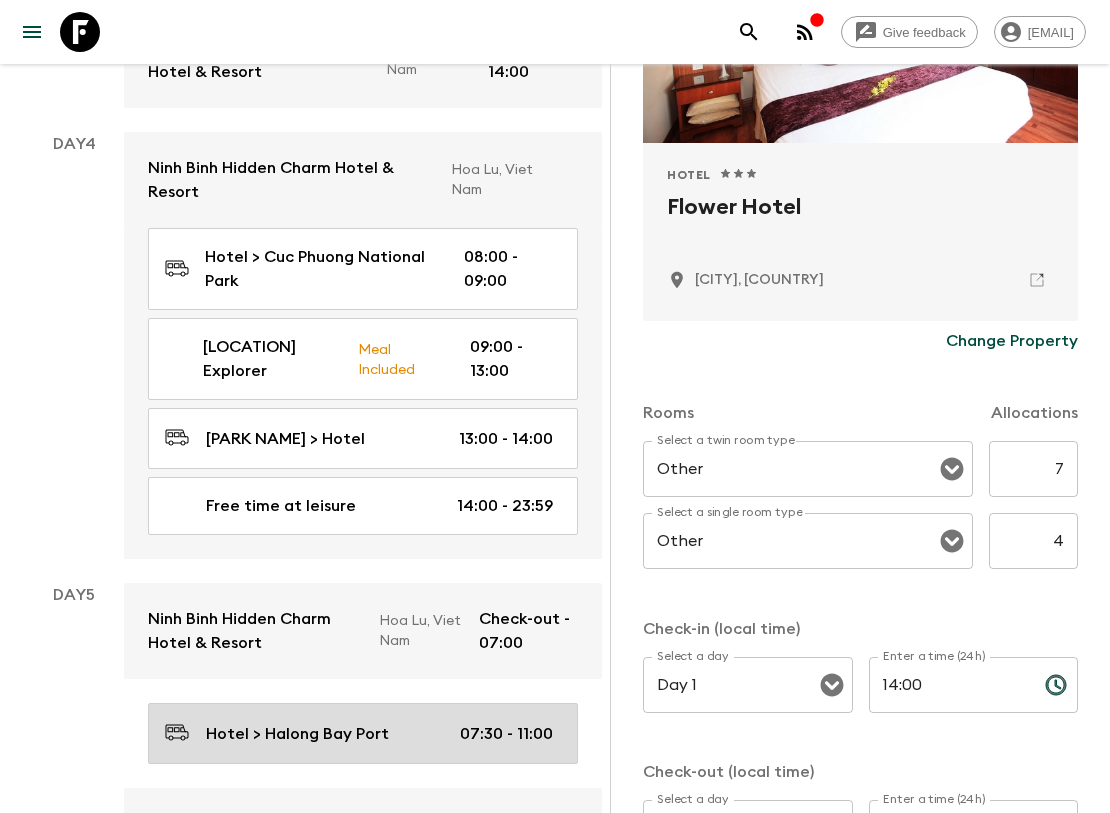 scroll, scrollTop: 1555, scrollLeft: 0, axis: vertical 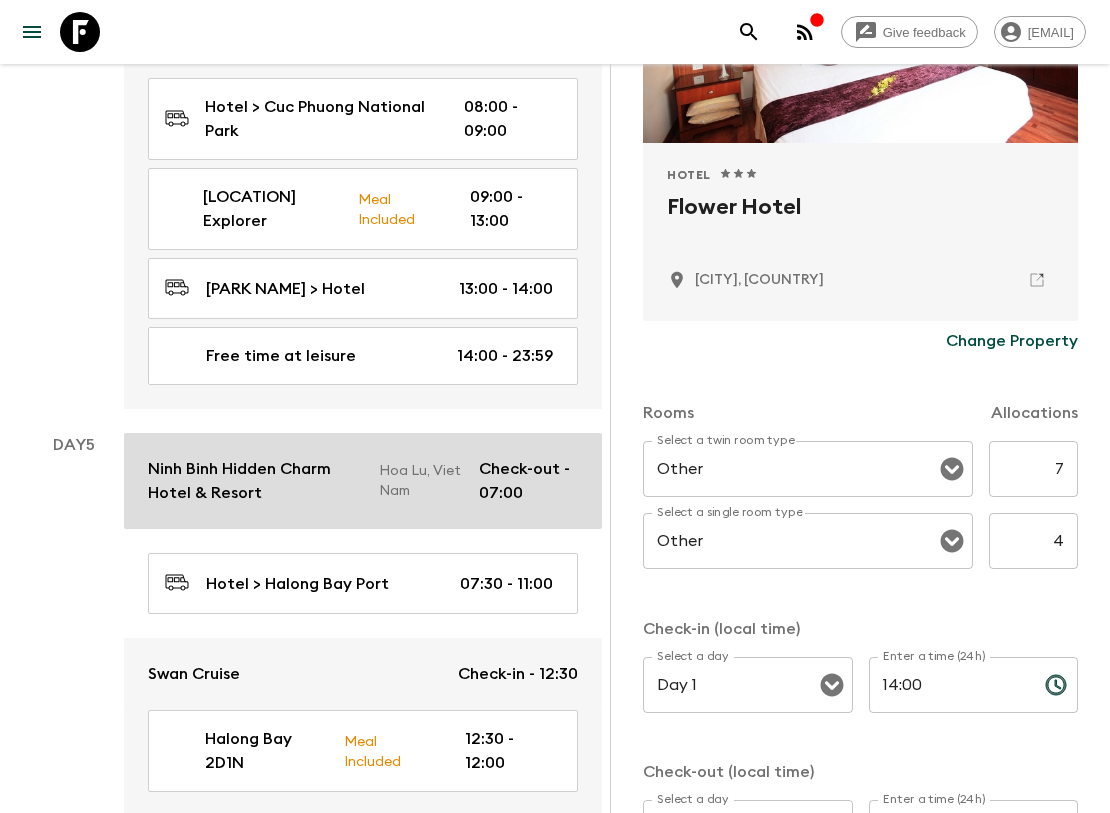 click on "Ninh Binh Hidden Charm Hotel & Resort" at bounding box center (255, 481) 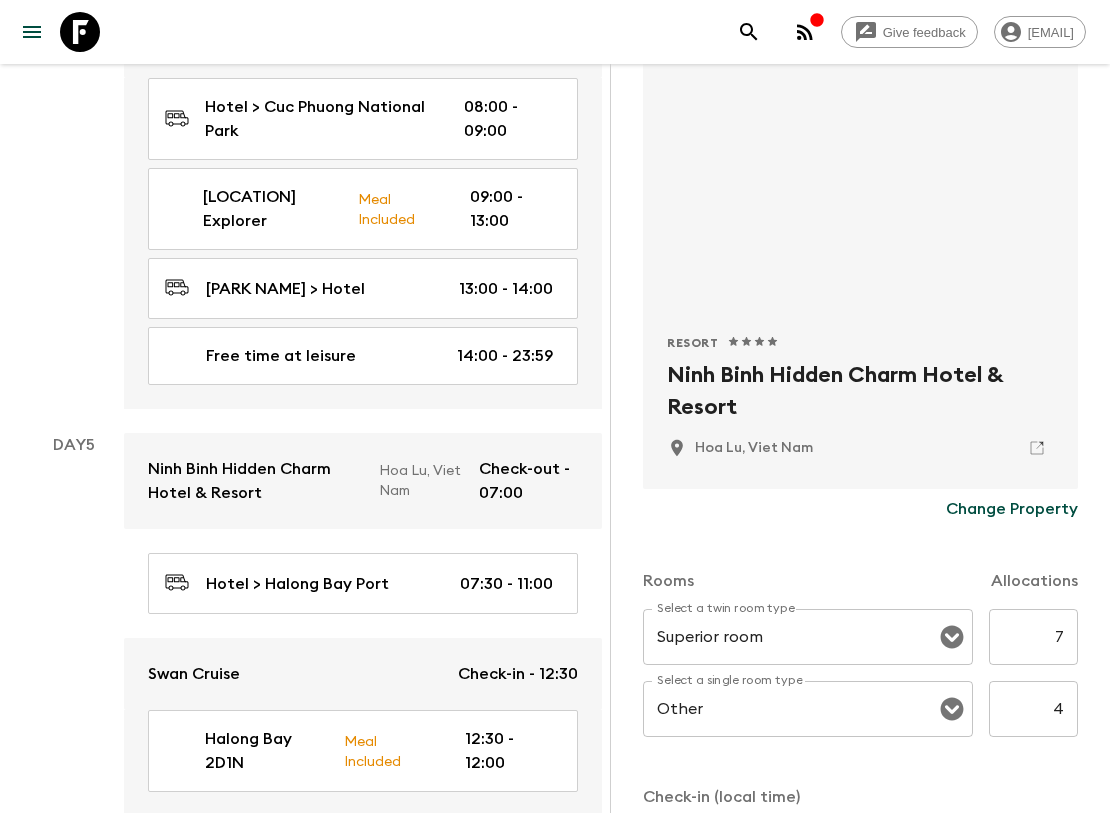 scroll, scrollTop: 333, scrollLeft: 0, axis: vertical 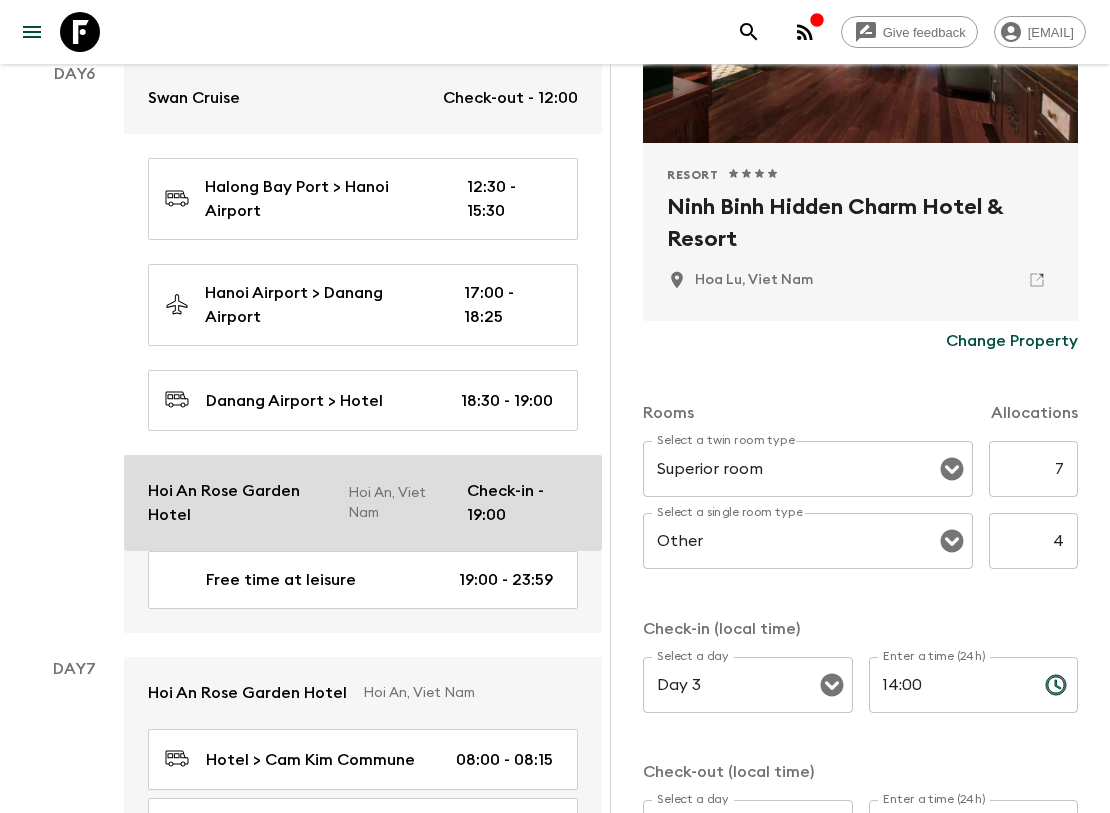 click on "Hoi An Rose Garden Hotel" at bounding box center [240, 503] 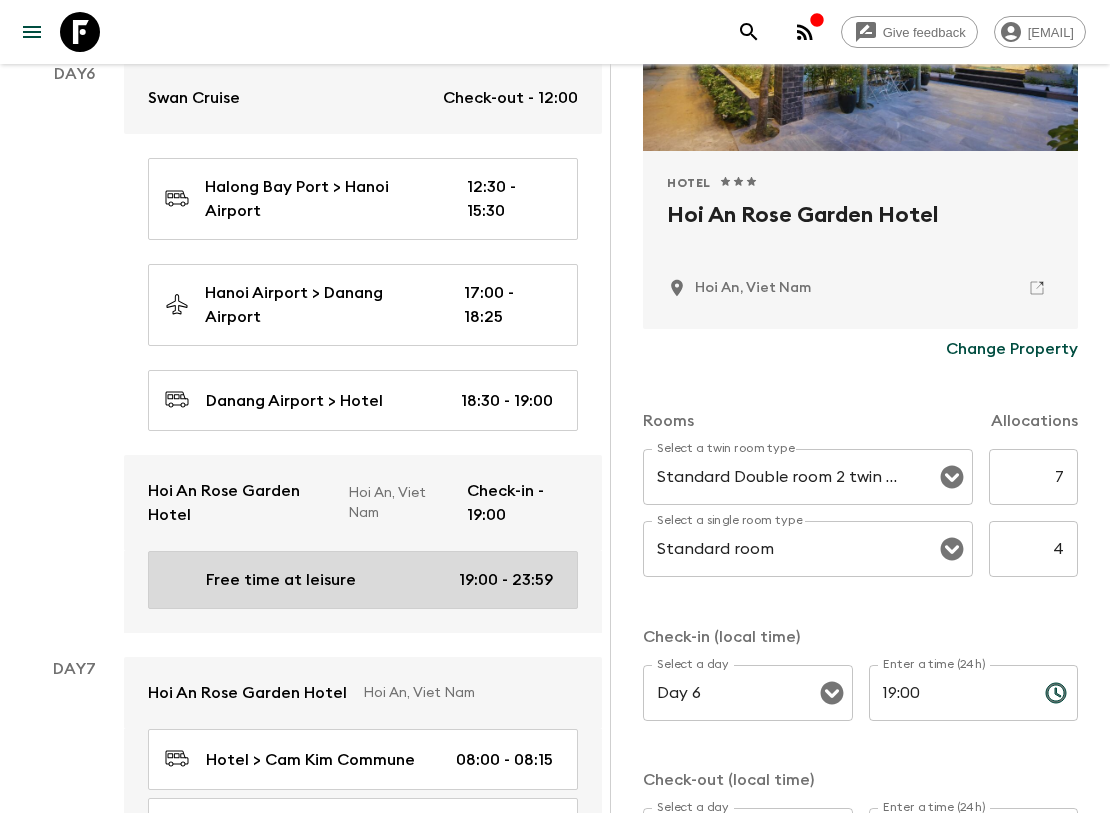 scroll, scrollTop: 333, scrollLeft: 0, axis: vertical 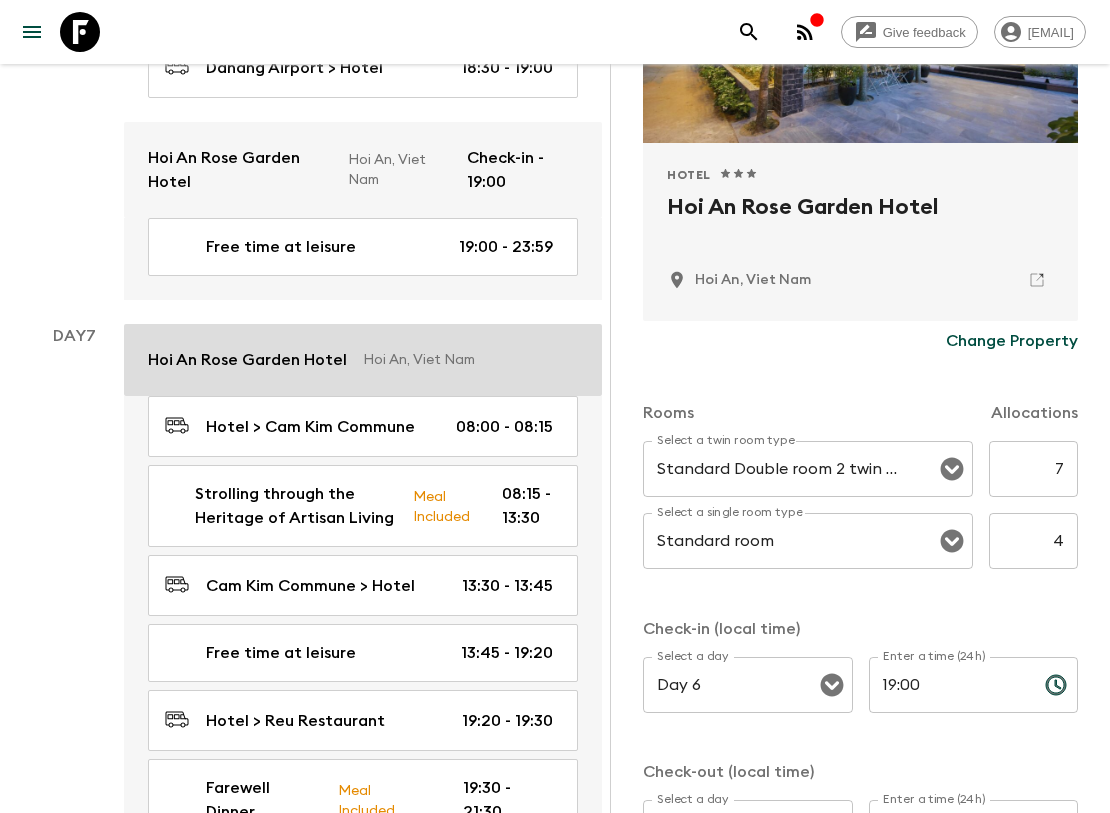 click on "[HOTEL NAME] [CITY] [CITY], [COUNTRY]" at bounding box center (363, 360) 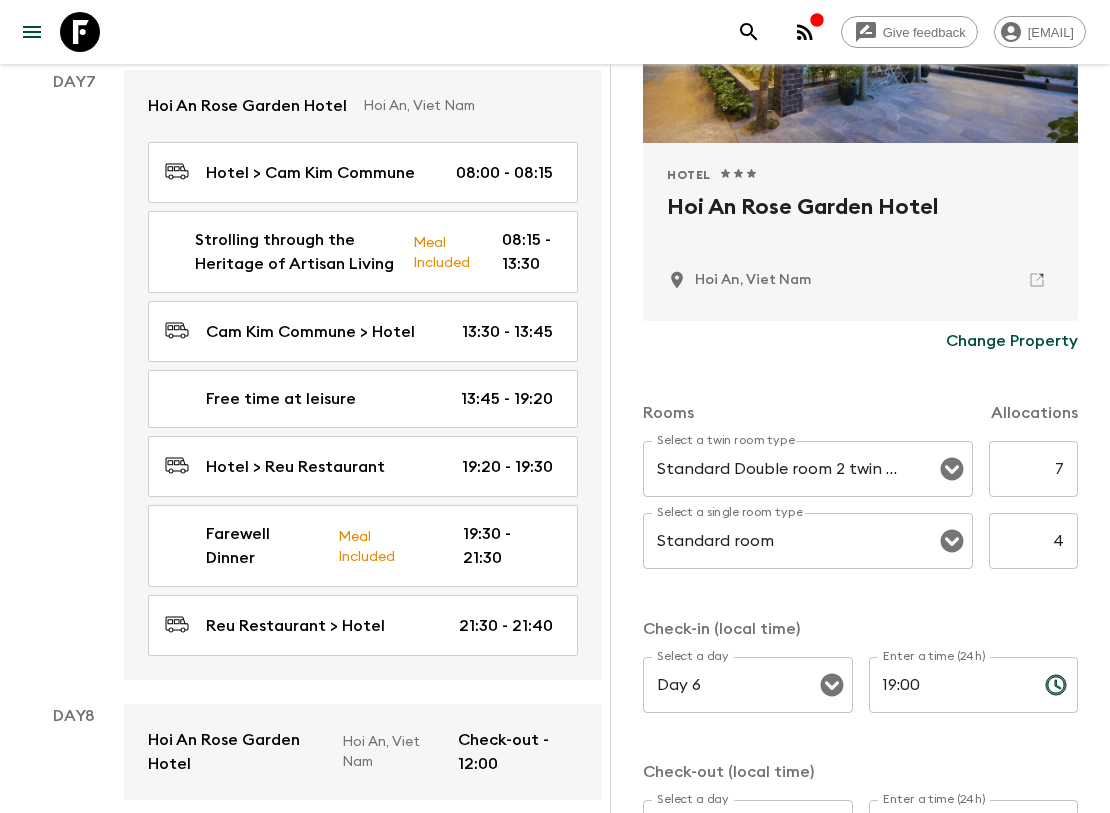scroll, scrollTop: 3024, scrollLeft: 0, axis: vertical 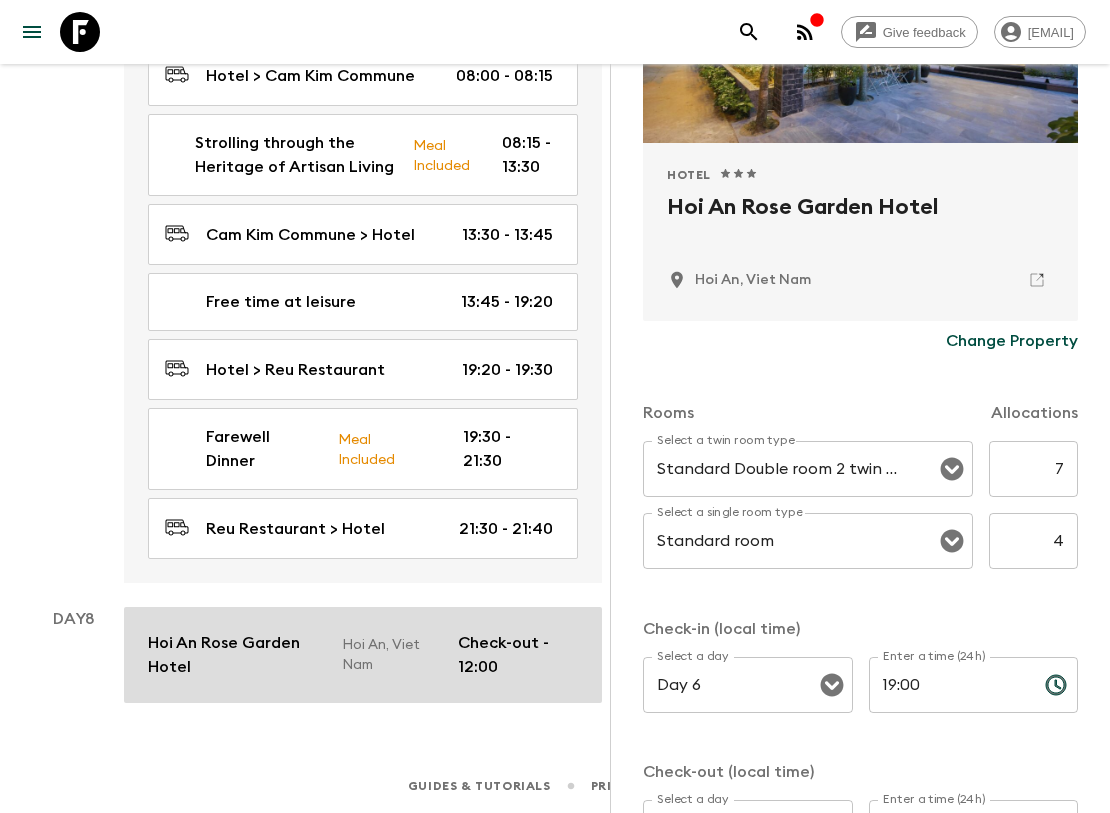 click on "Hoi An Rose Garden Hotel" at bounding box center [237, 655] 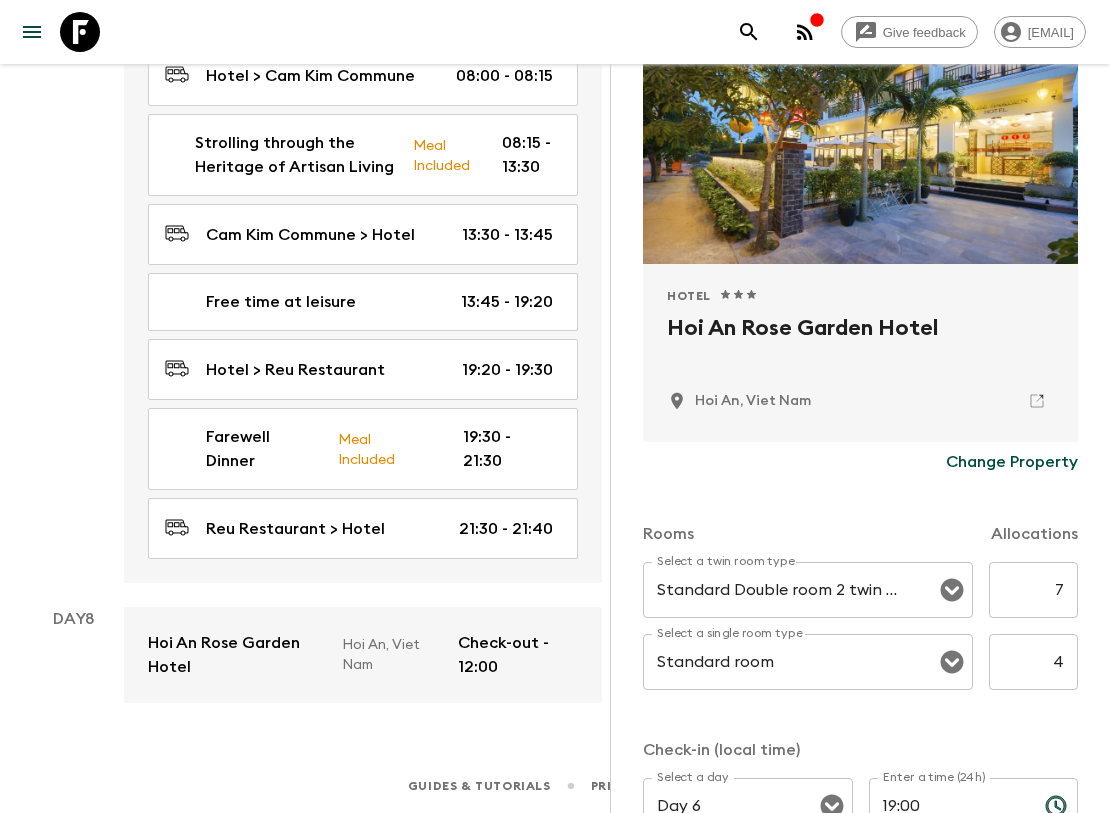 scroll, scrollTop: 0, scrollLeft: 0, axis: both 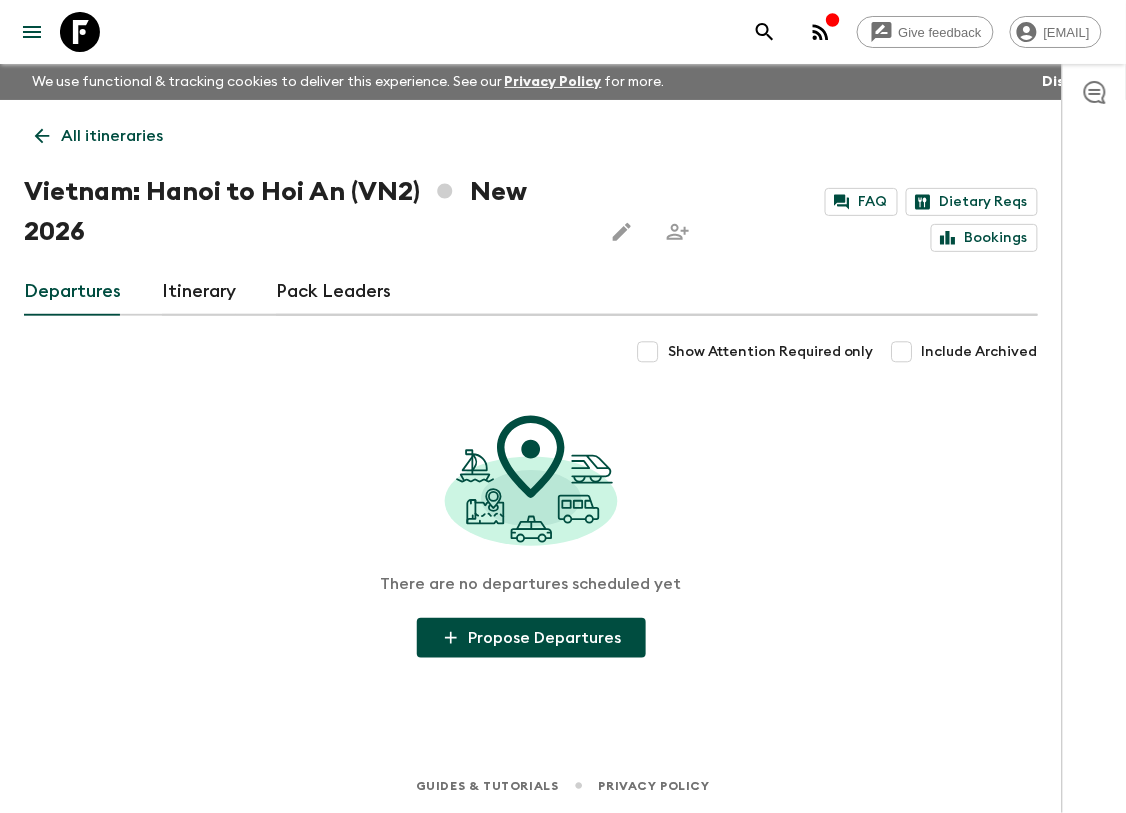 click on "All itineraries" at bounding box center [112, 136] 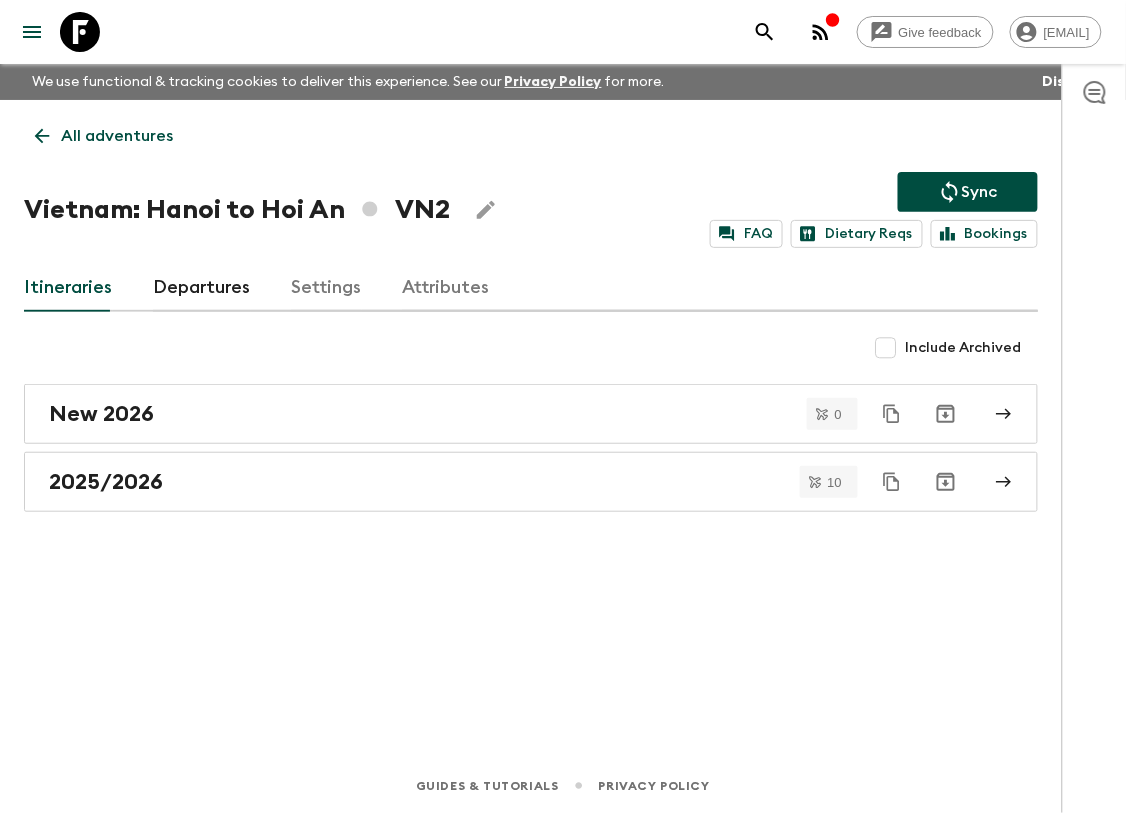click 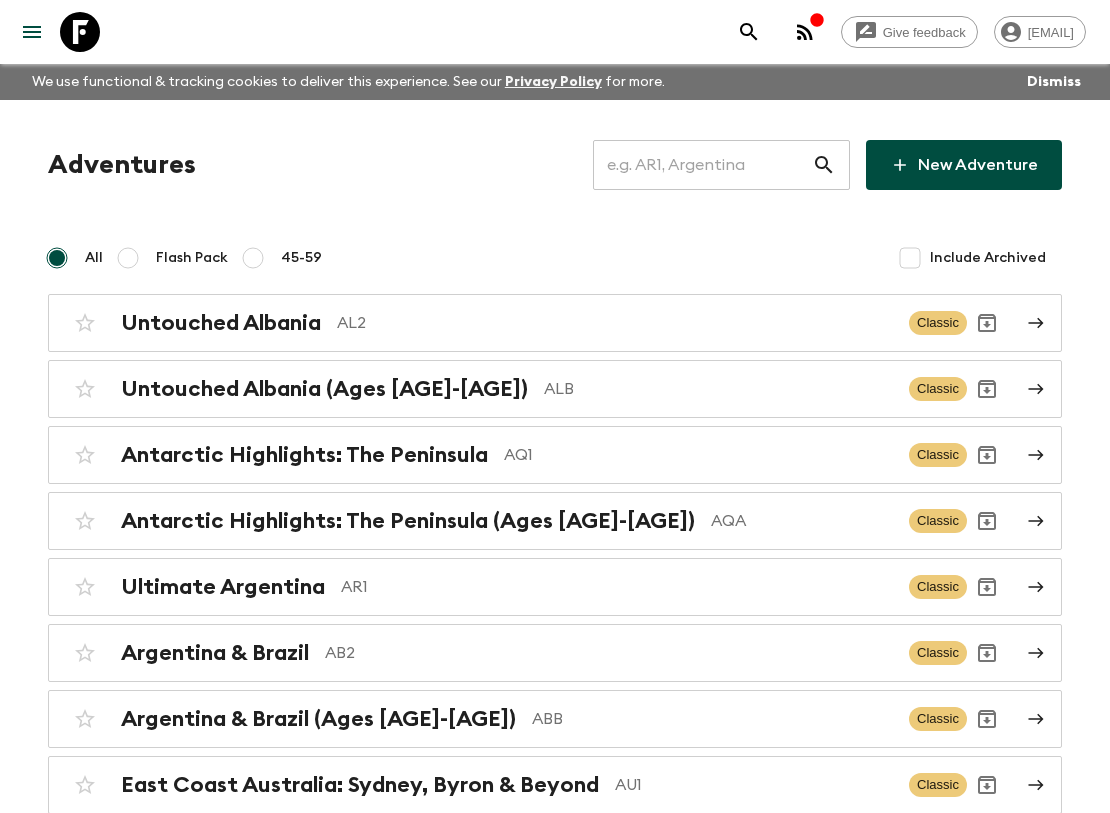 click at bounding box center (702, 165) 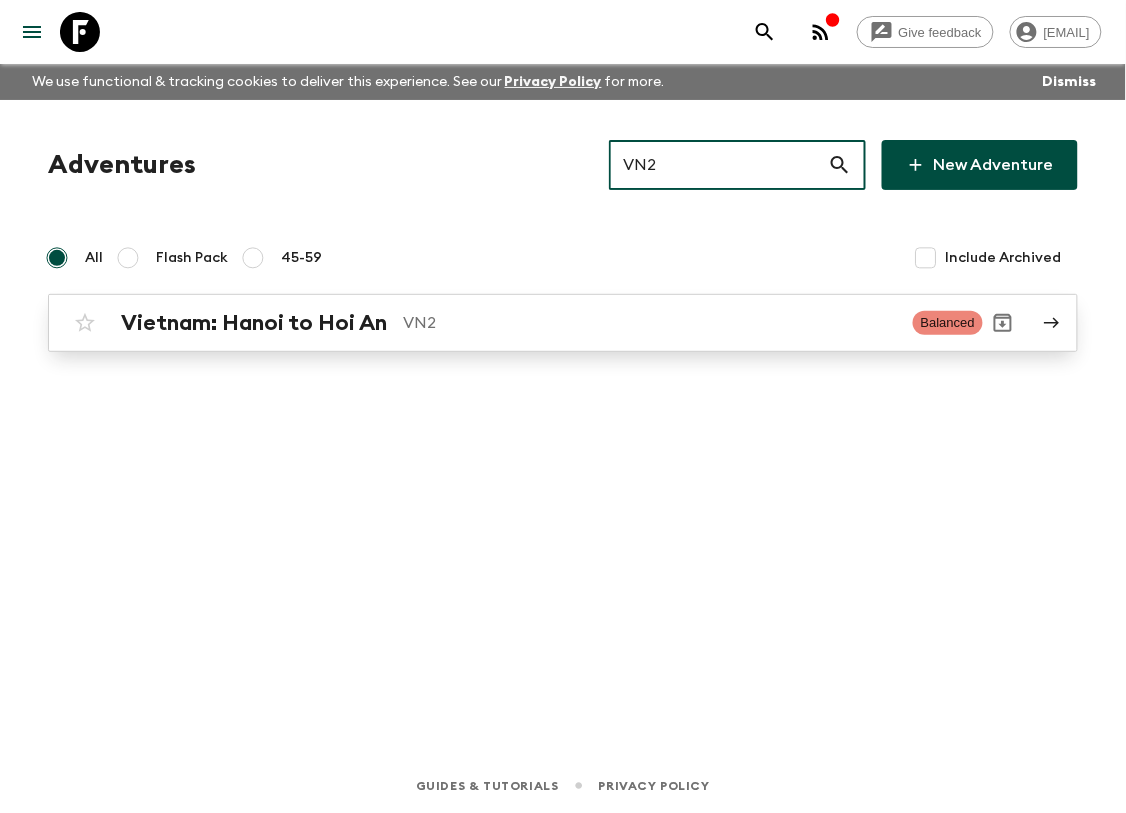type on "VN2" 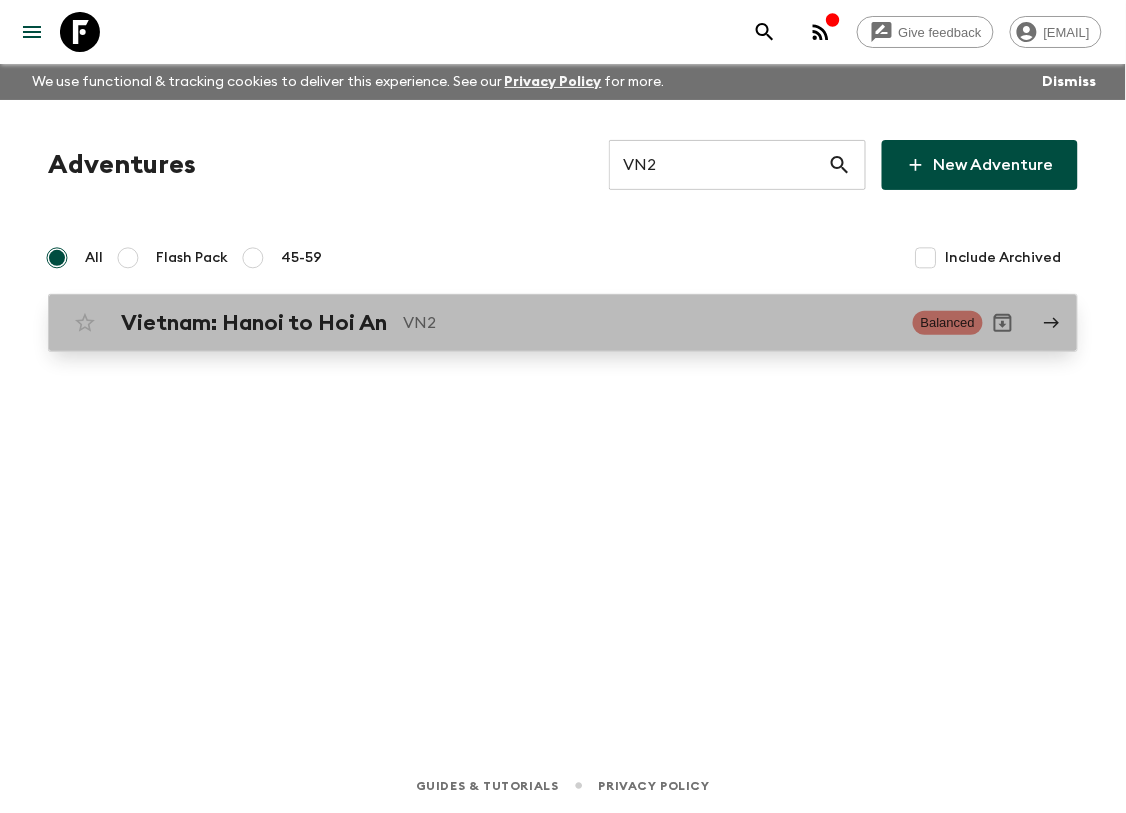 click on "VN2" at bounding box center [650, 323] 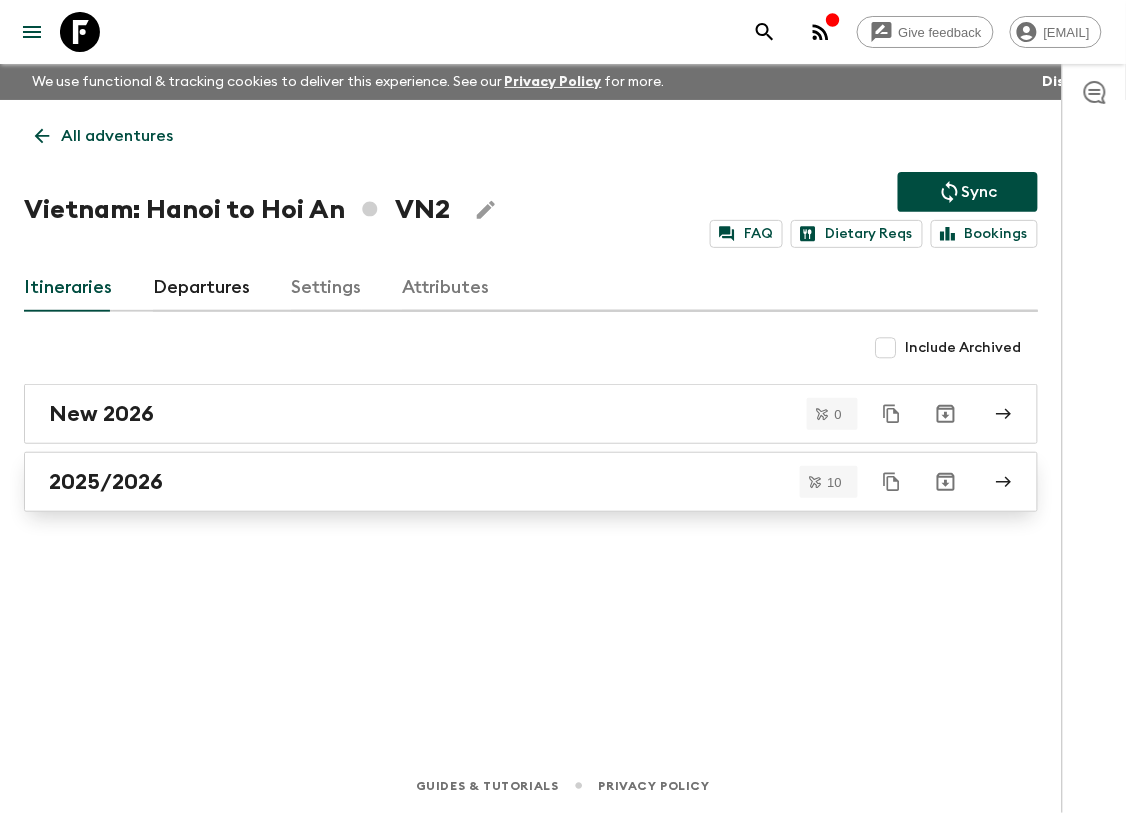 click on "2025/2026" at bounding box center (106, 482) 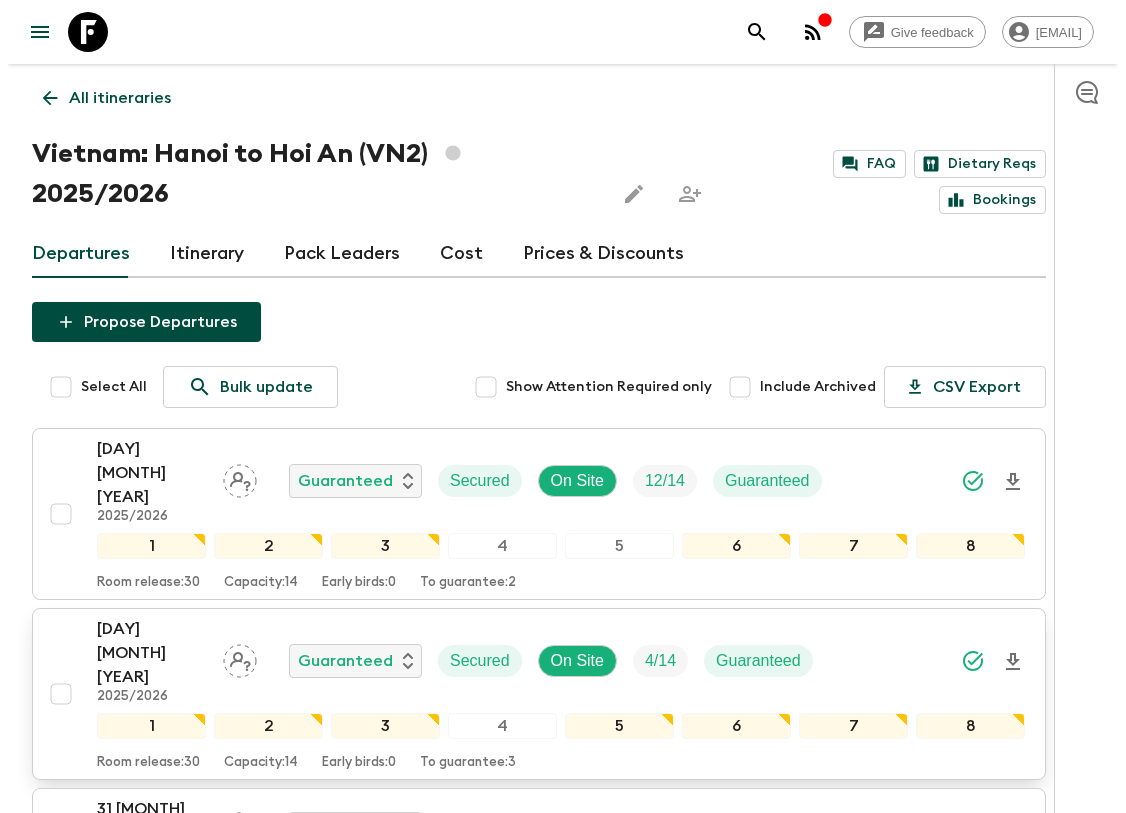 scroll, scrollTop: 0, scrollLeft: 0, axis: both 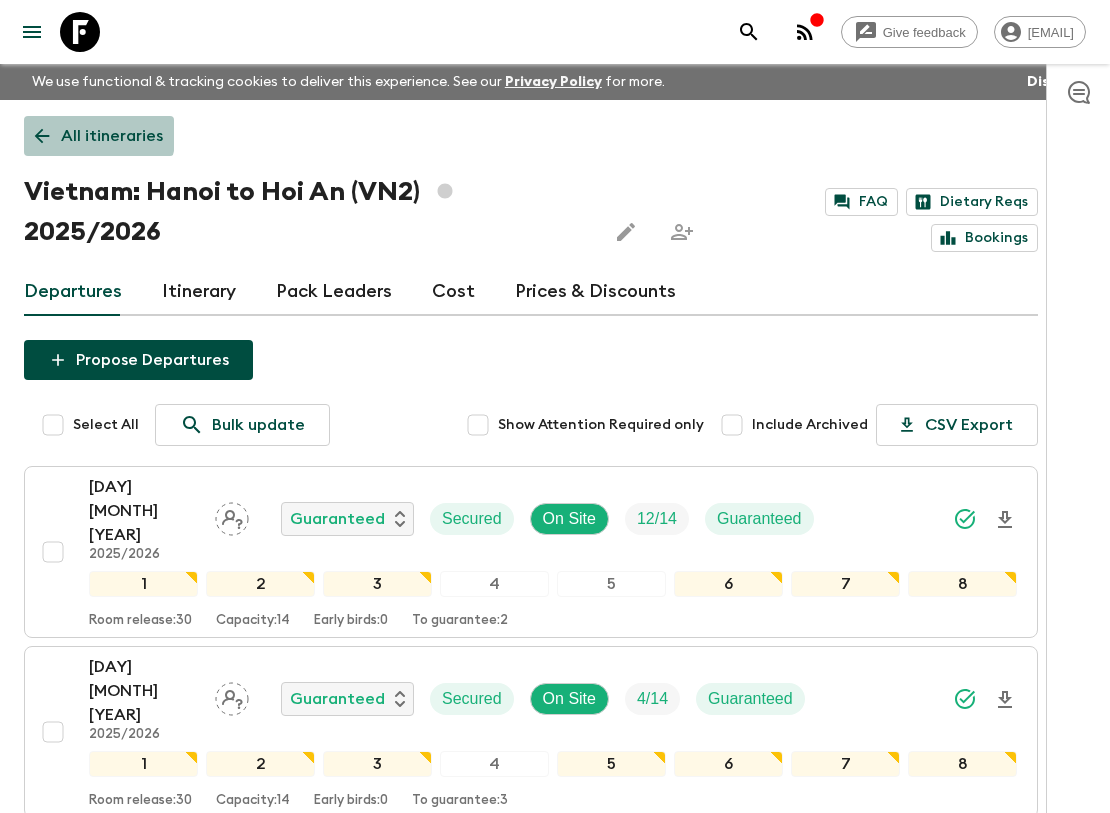click on "All itineraries" at bounding box center (99, 136) 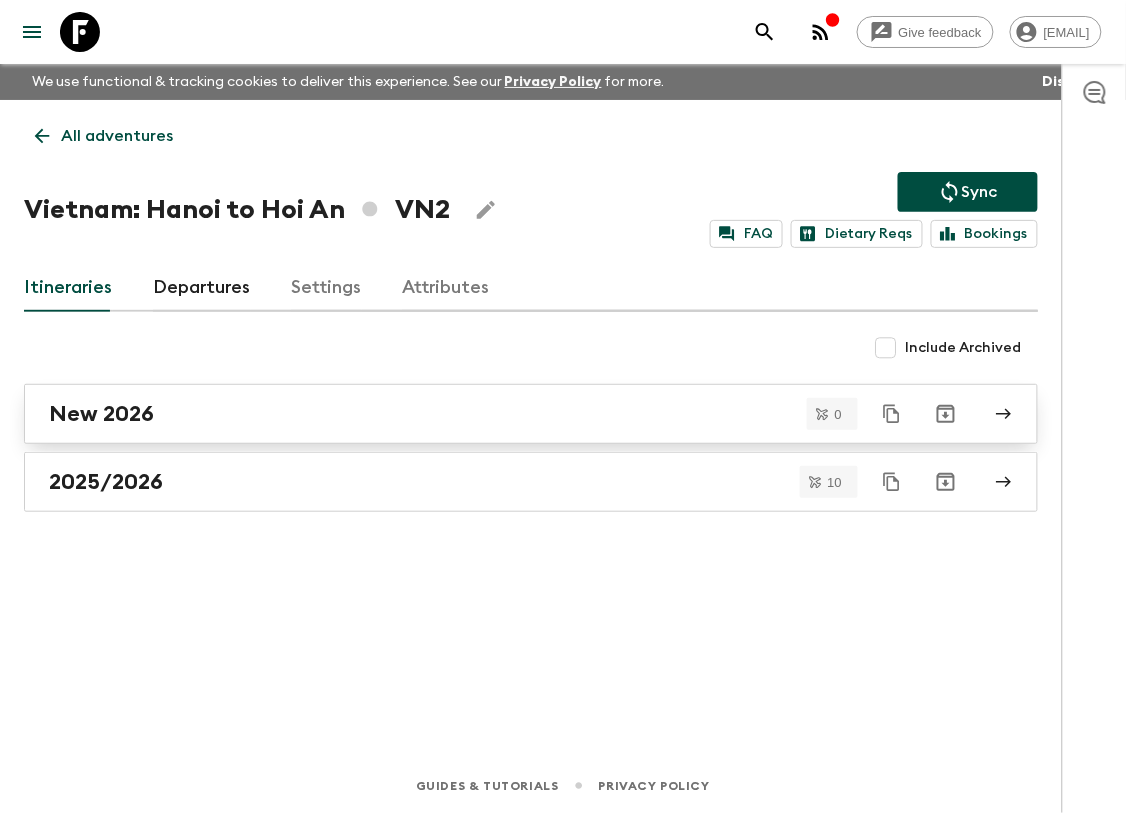 click on "New 2026" at bounding box center (512, 414) 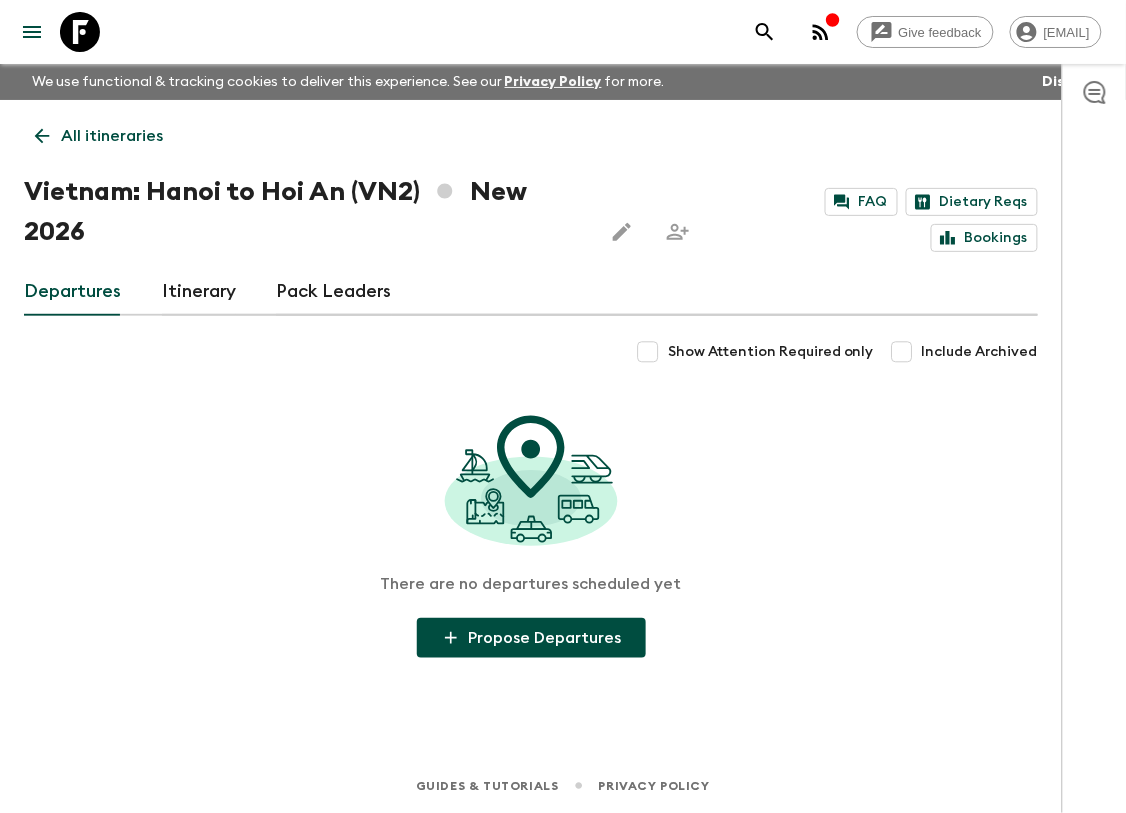 click on "Propose Departures" at bounding box center (531, 638) 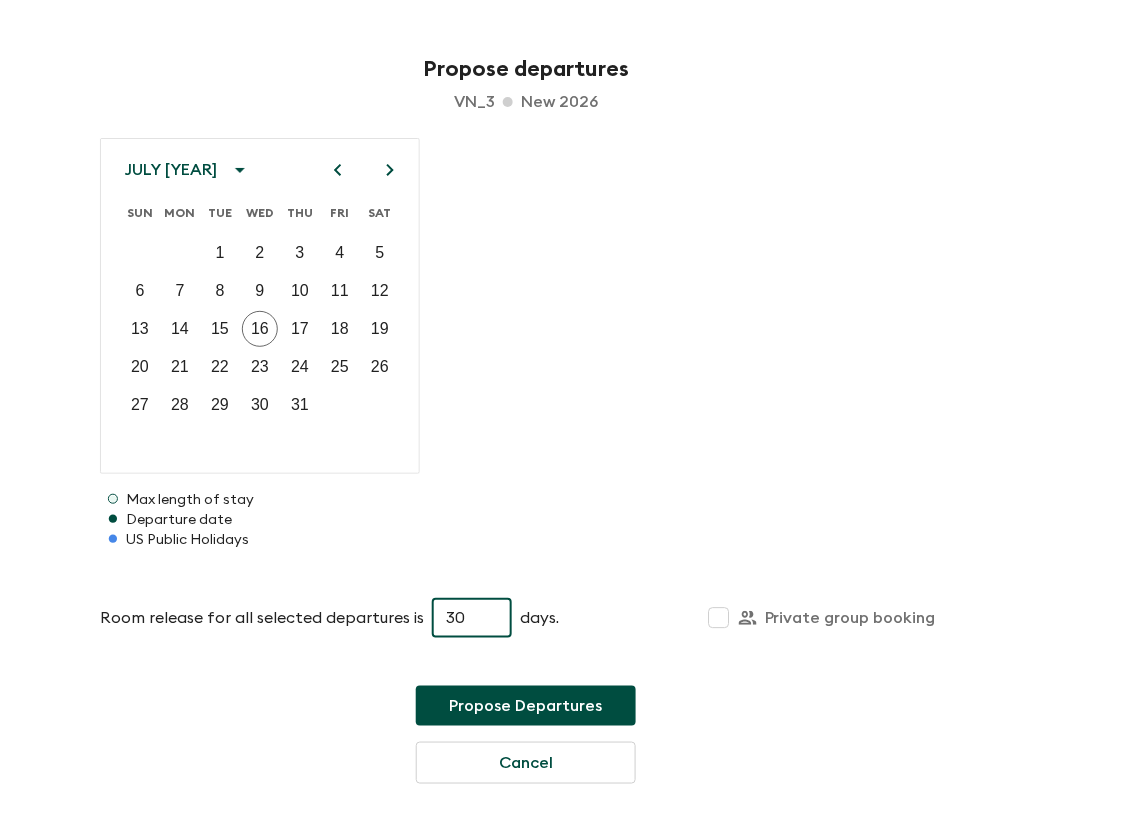 type on "30" 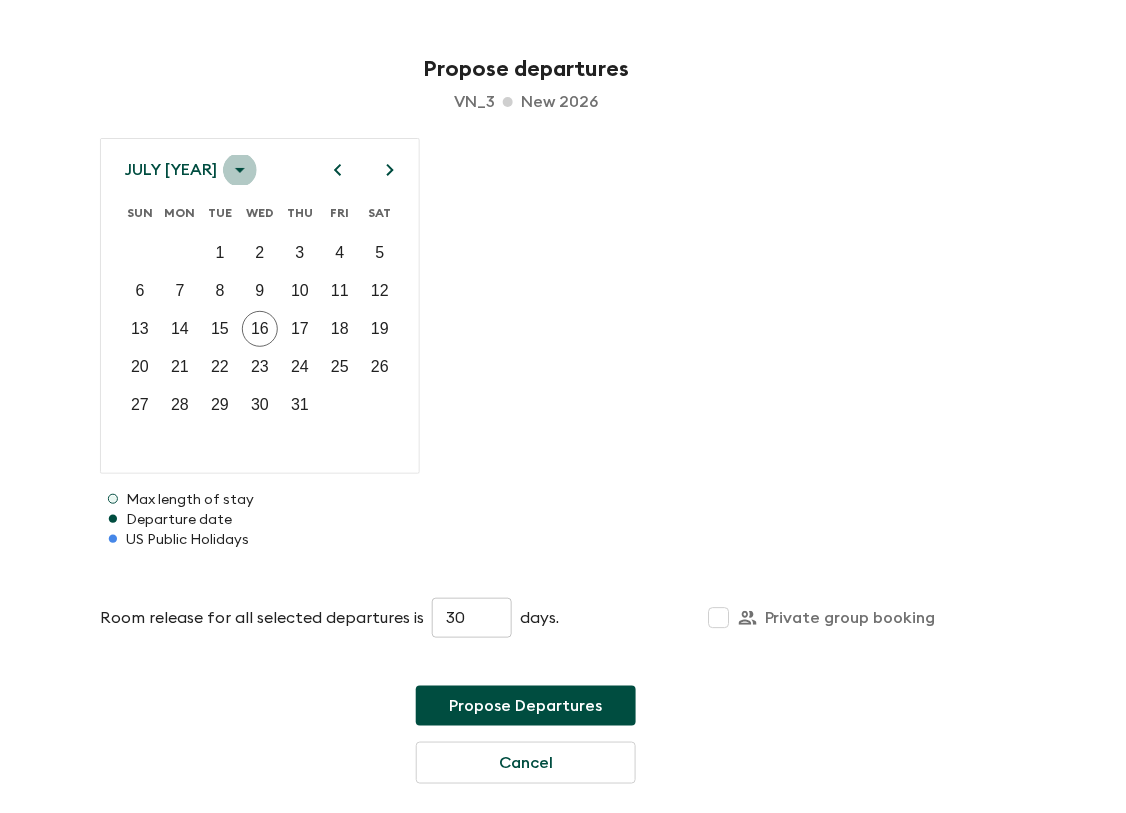 click 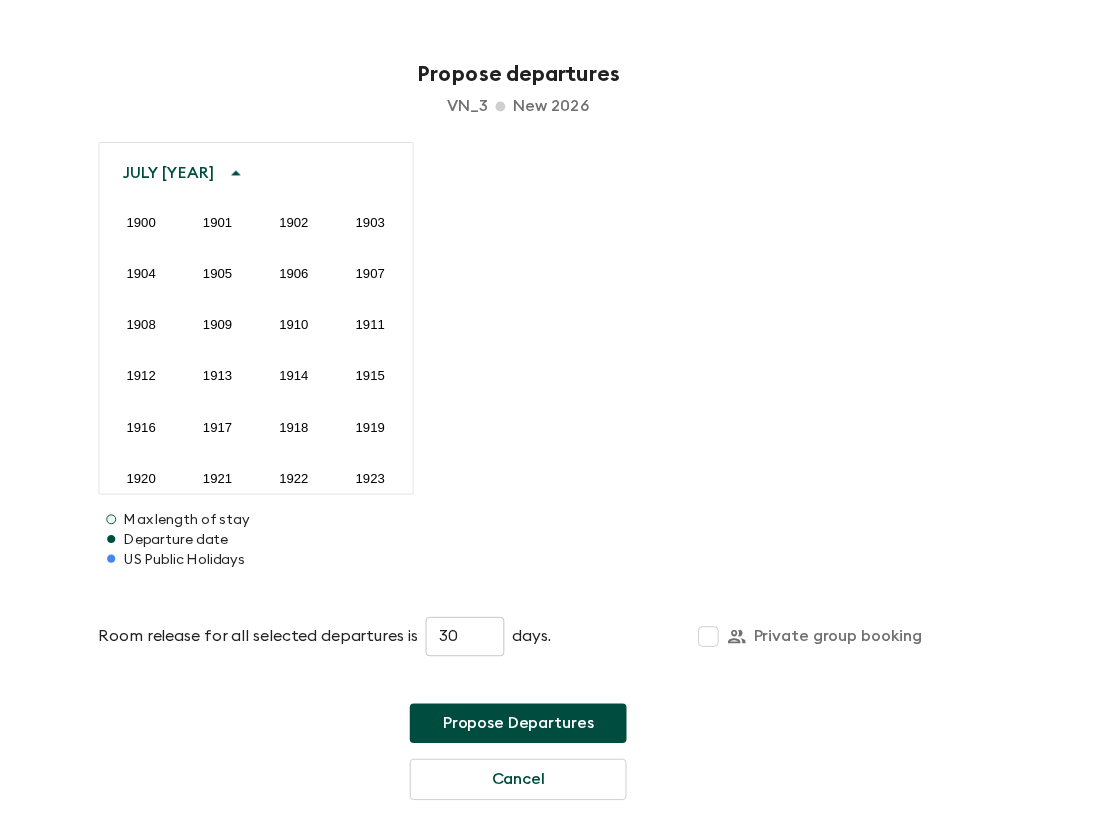 scroll, scrollTop: 2004, scrollLeft: 0, axis: vertical 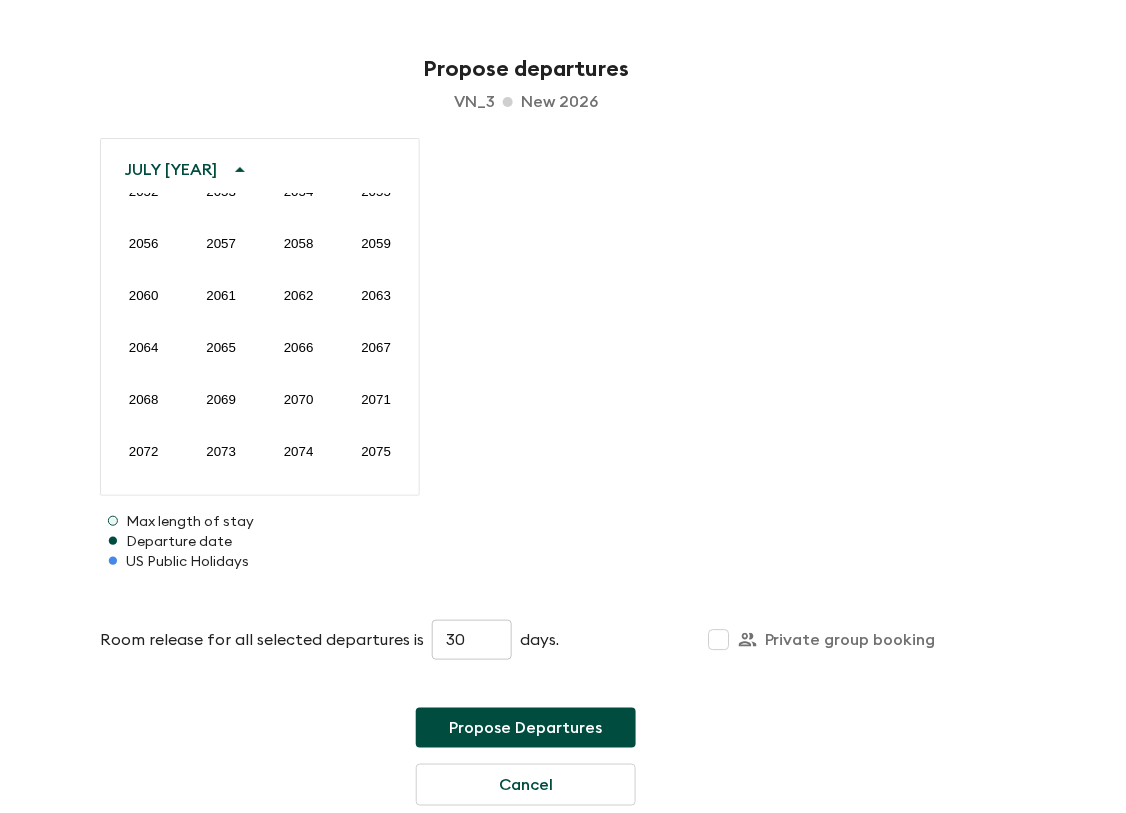 click on "2026" at bounding box center (299, -173) 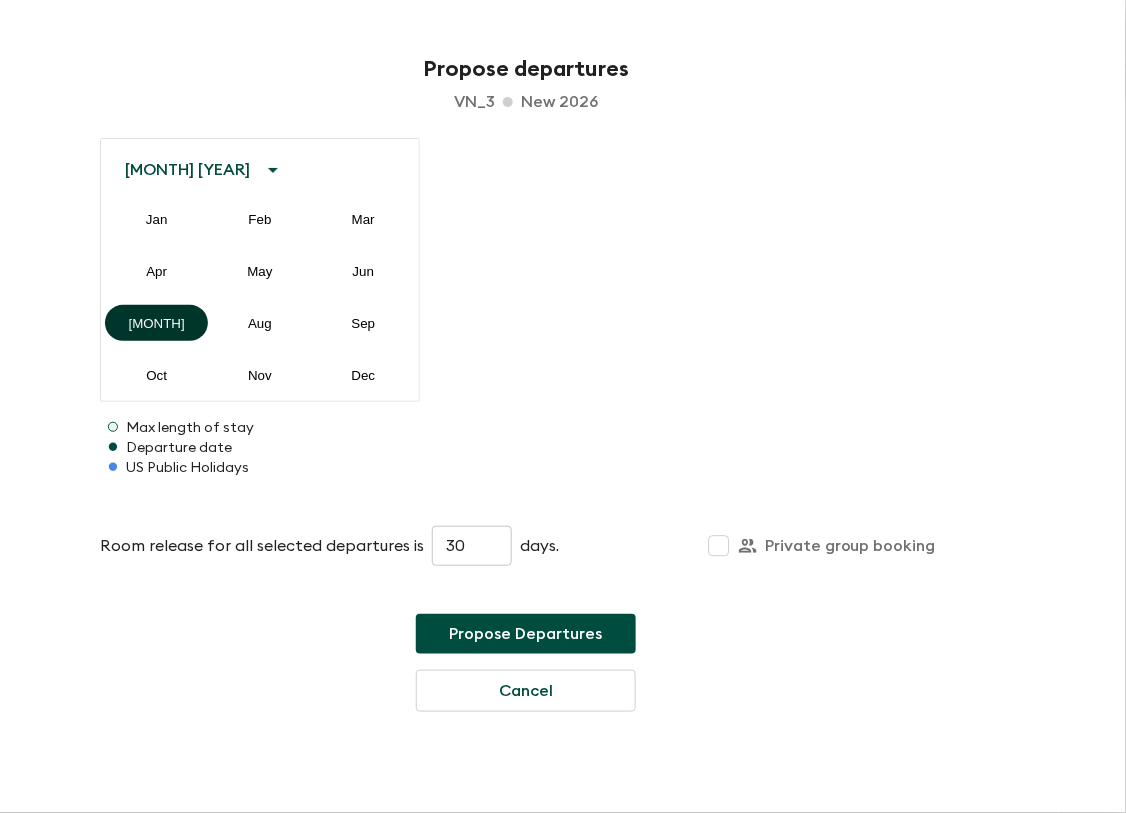 click on "[MONTH]" at bounding box center (156, 323) 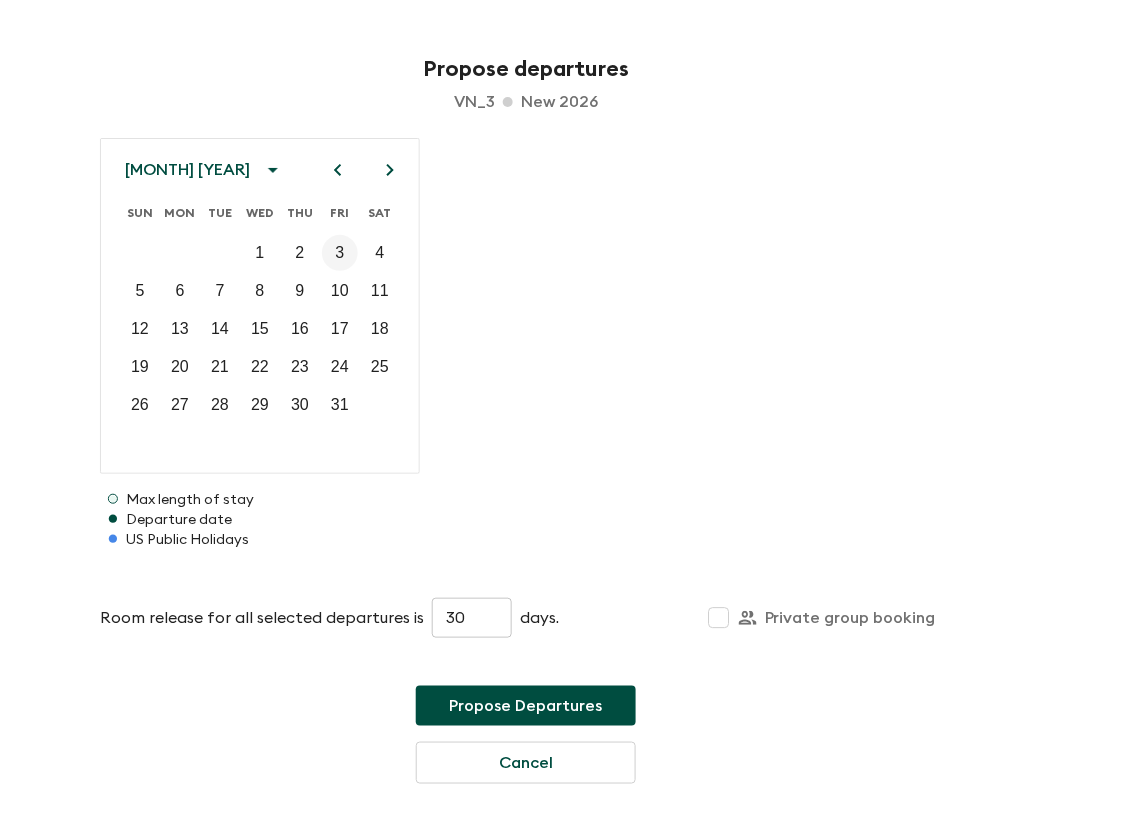 click on "3" at bounding box center [340, 253] 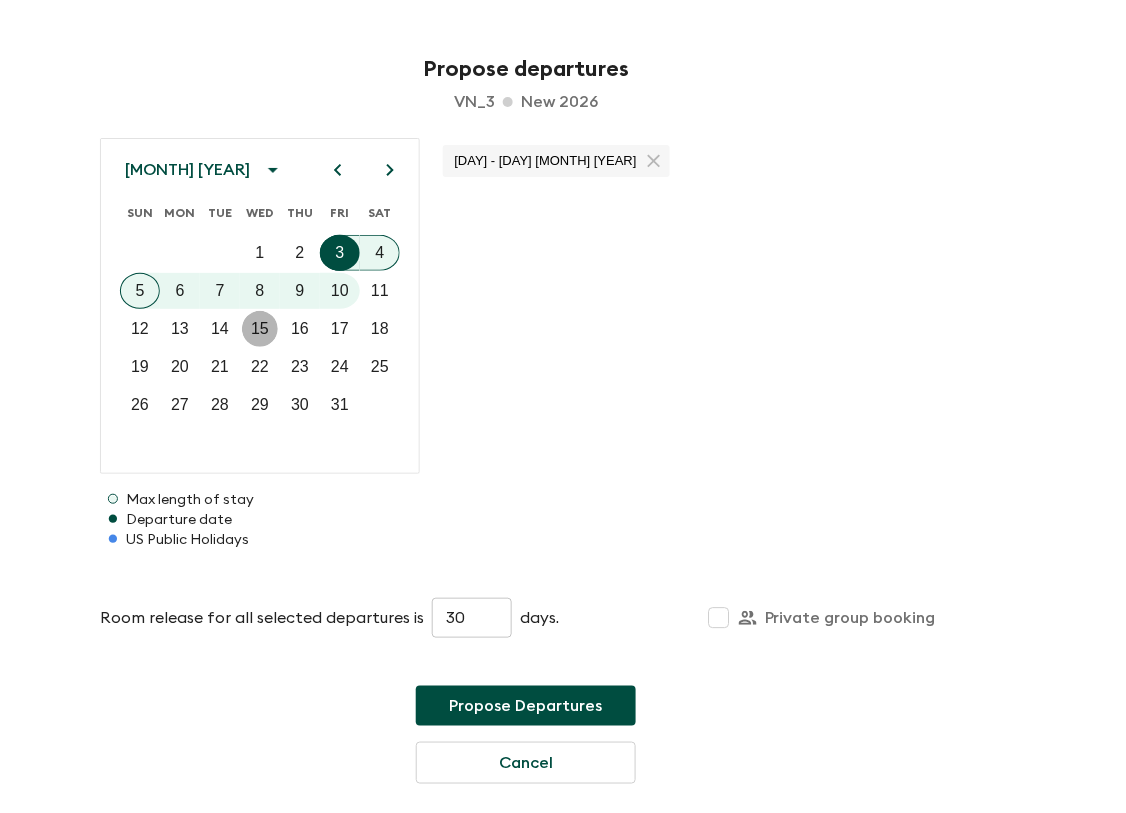 click on "15" at bounding box center (260, 329) 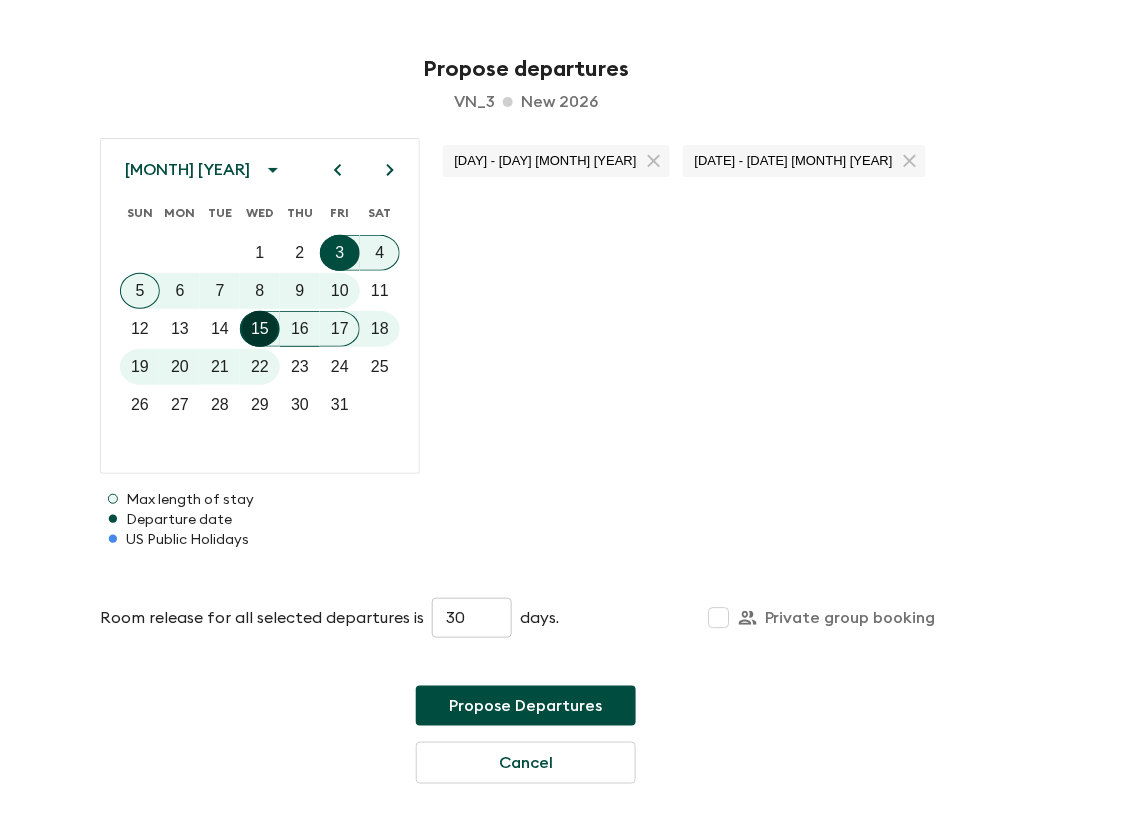click on "15" at bounding box center [260, 329] 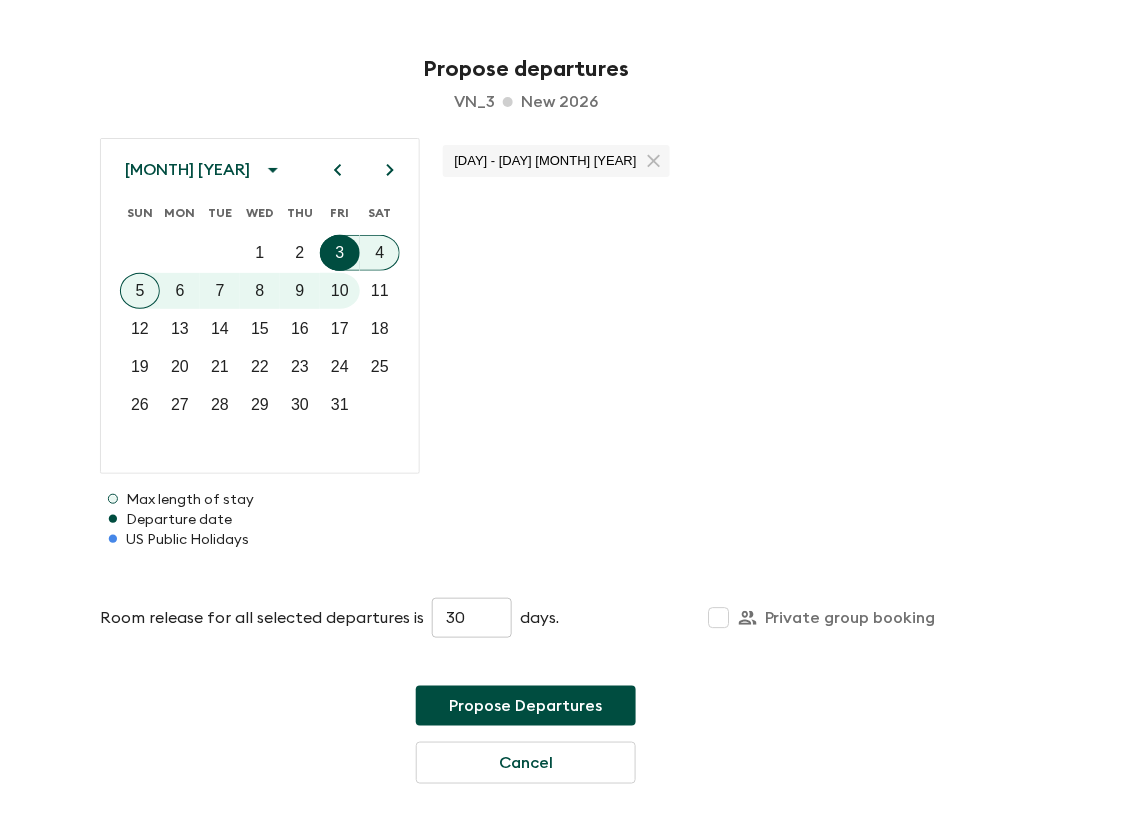 click 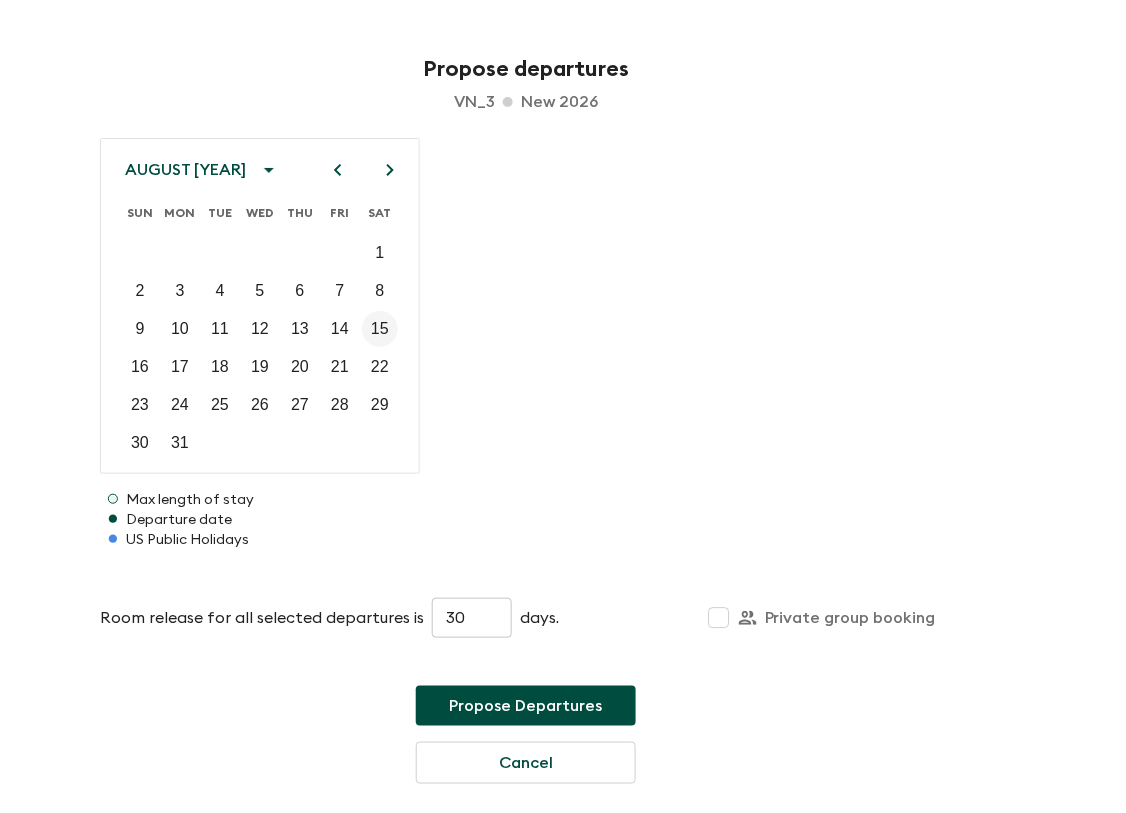 click on "15" at bounding box center [380, 329] 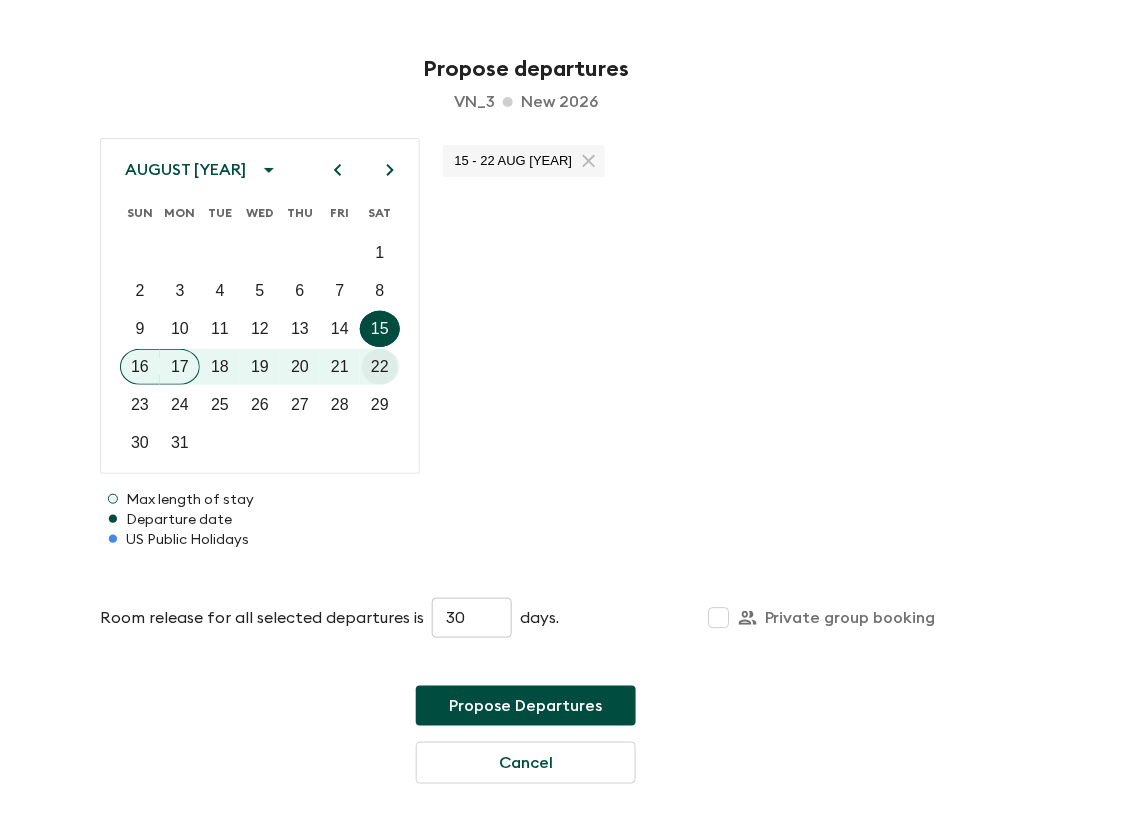 click on "22" at bounding box center (380, 367) 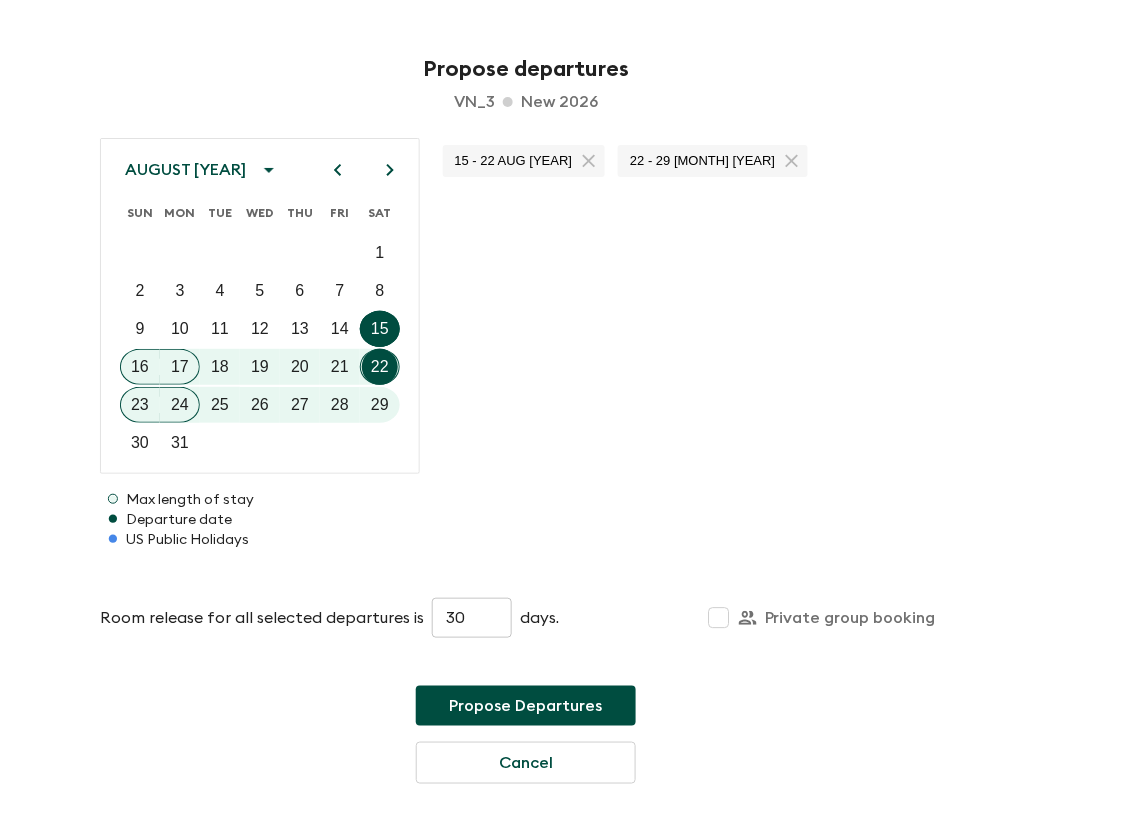 click 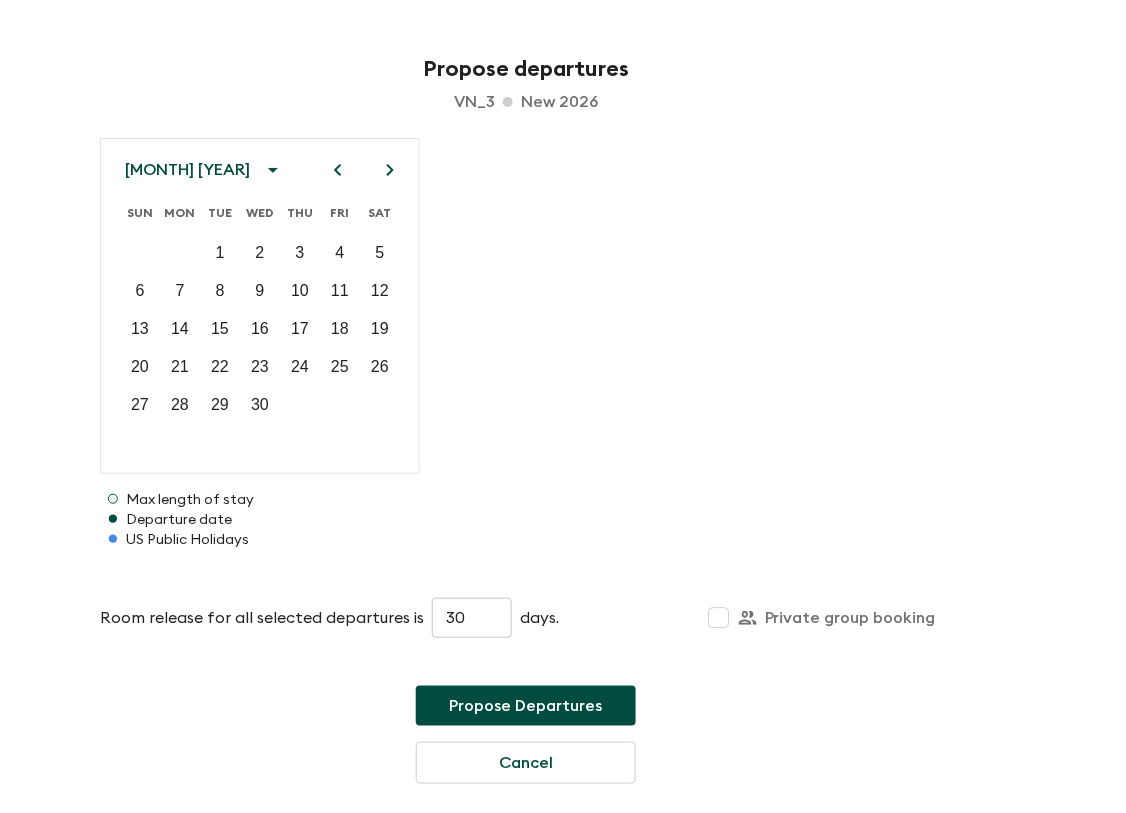 click 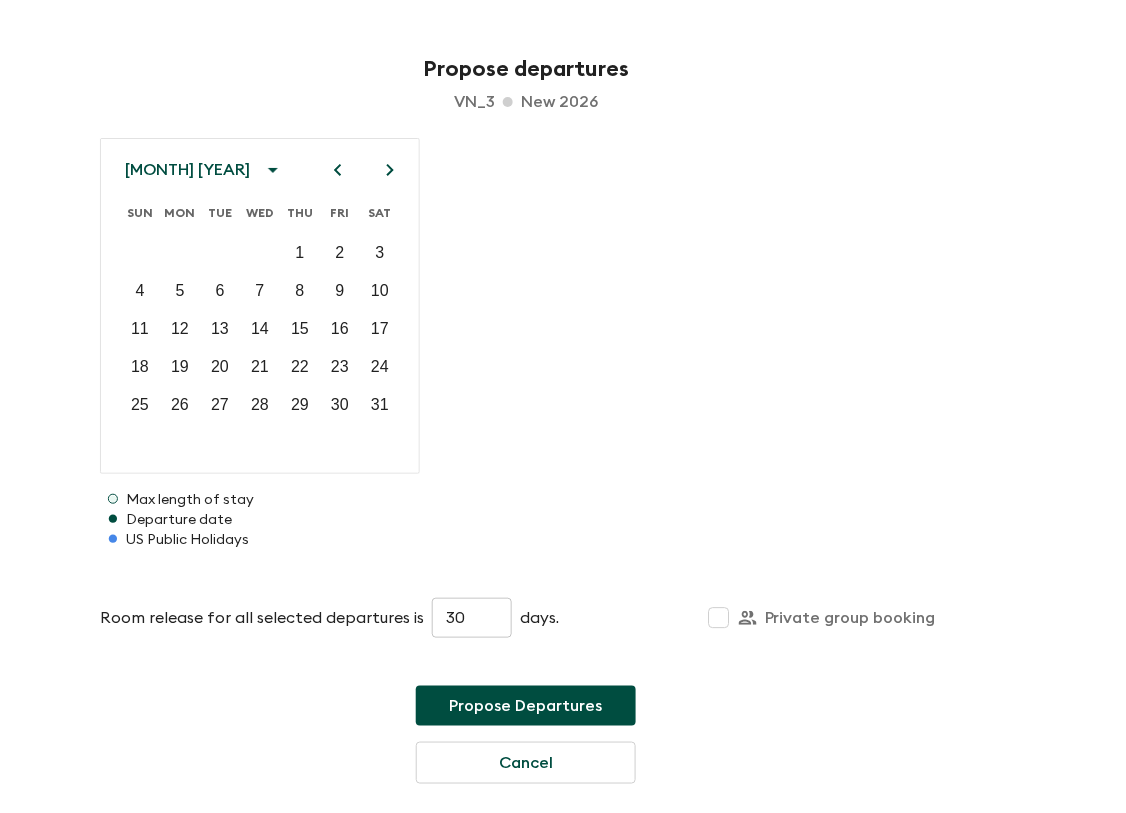 click 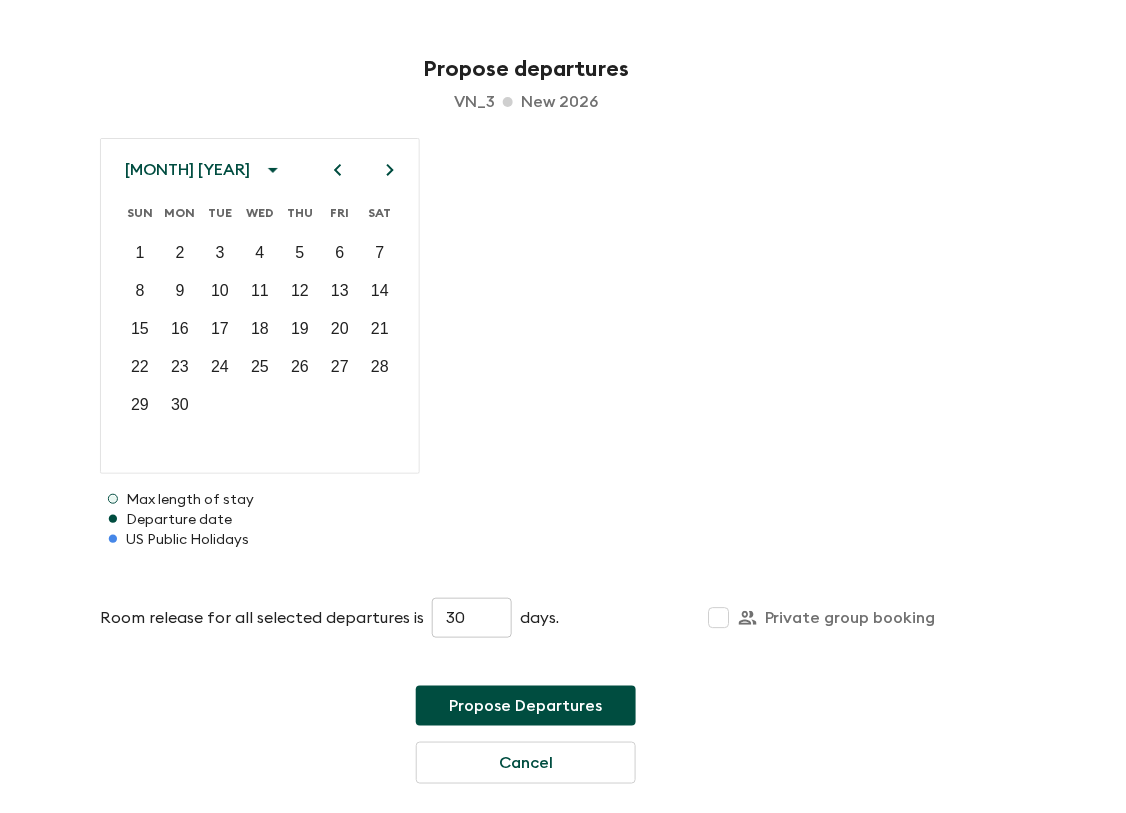 click 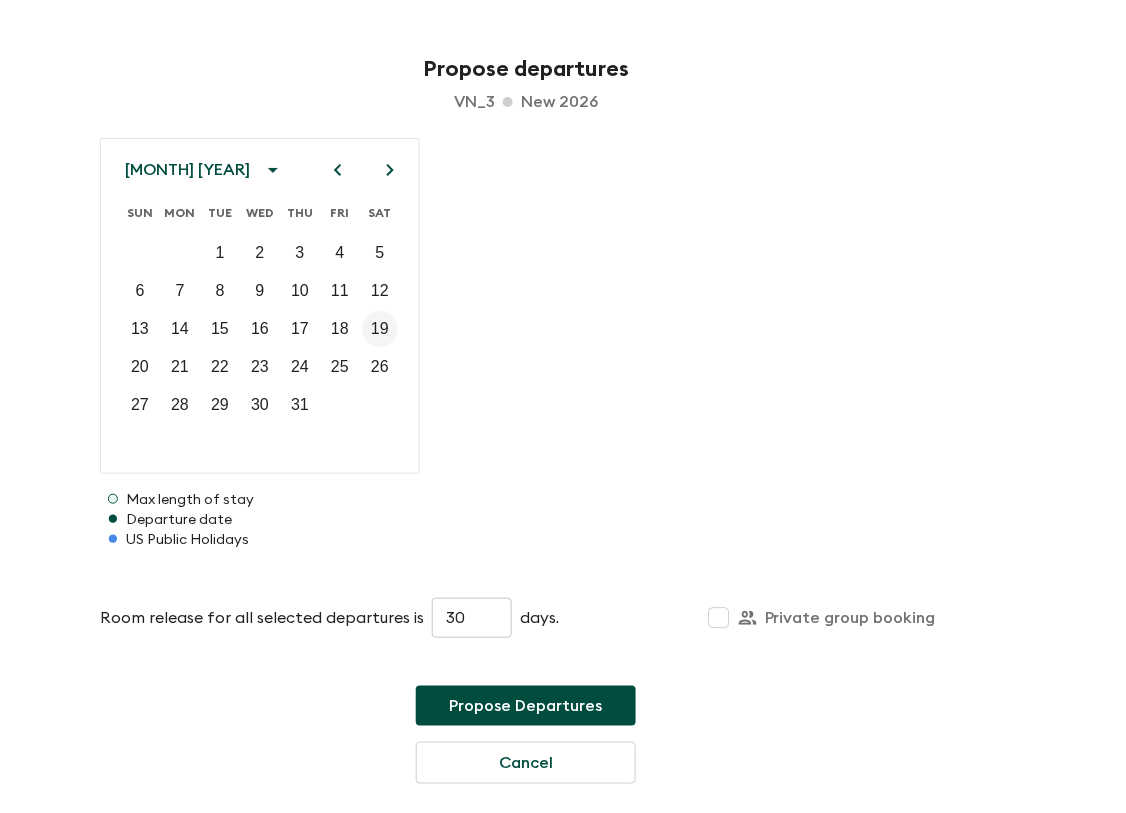 click on "19" at bounding box center [380, 329] 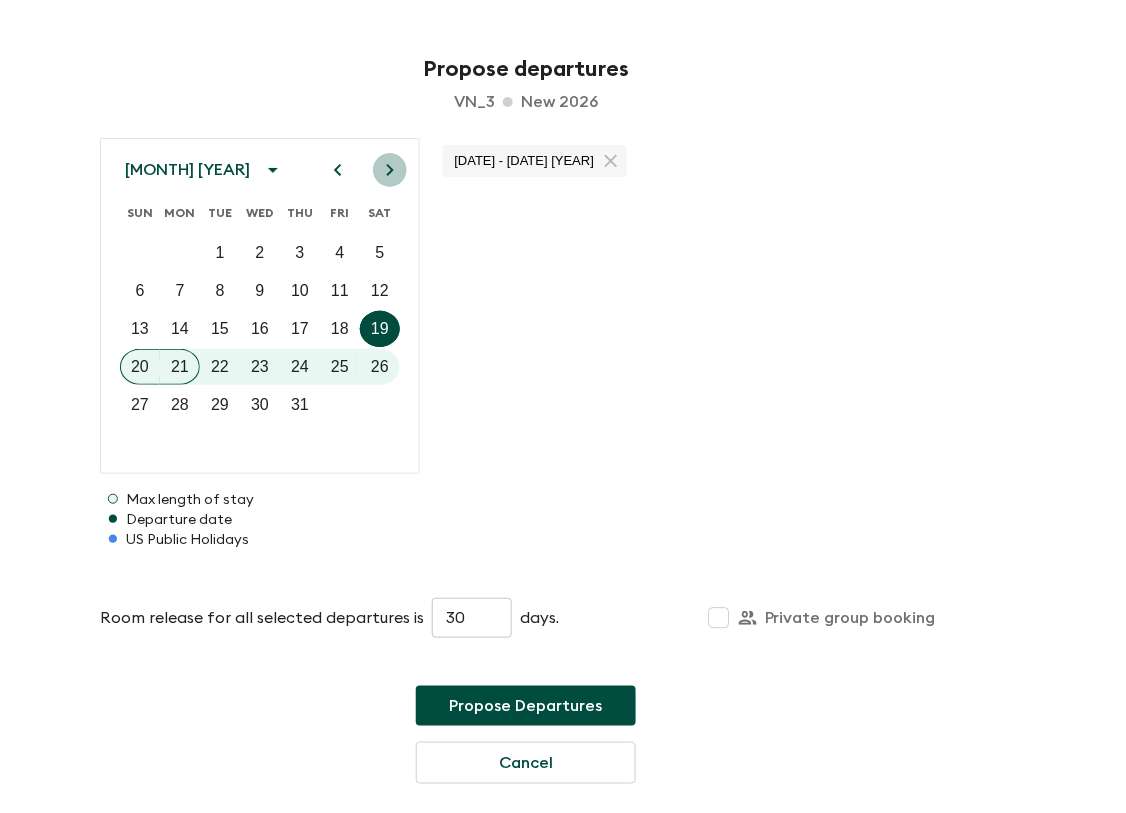 click 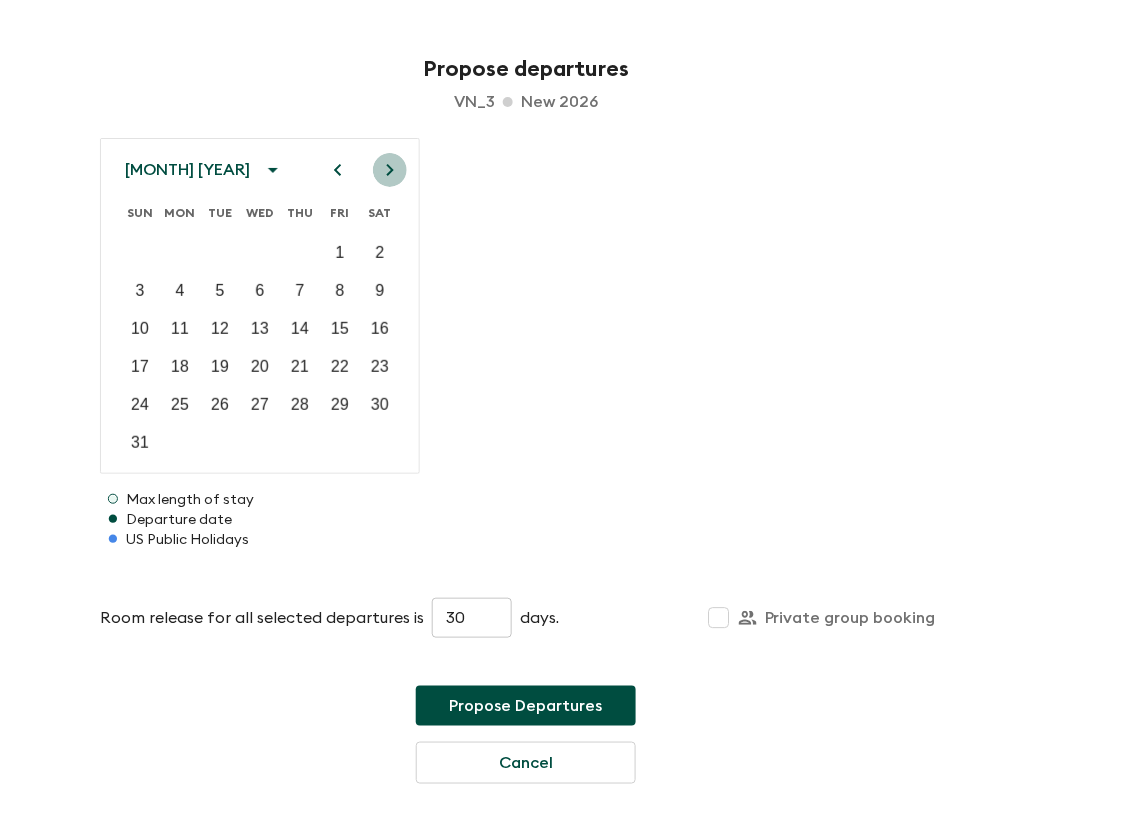 click 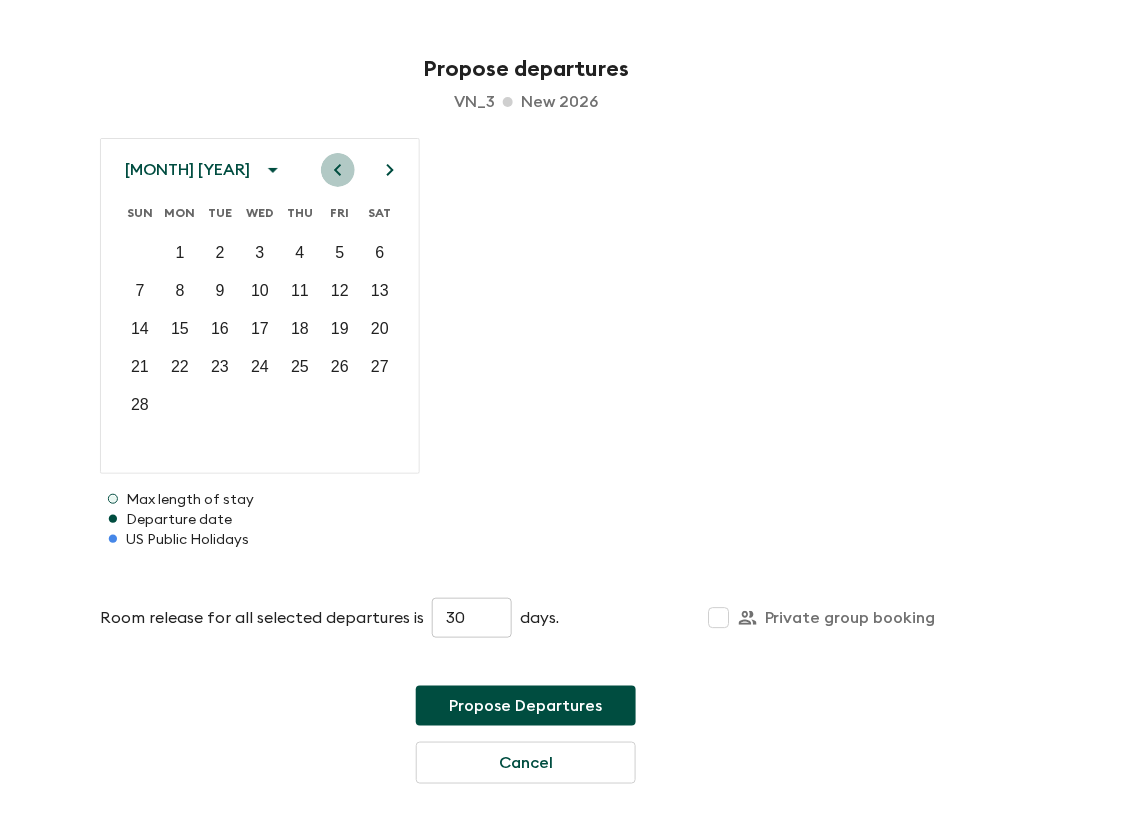 click 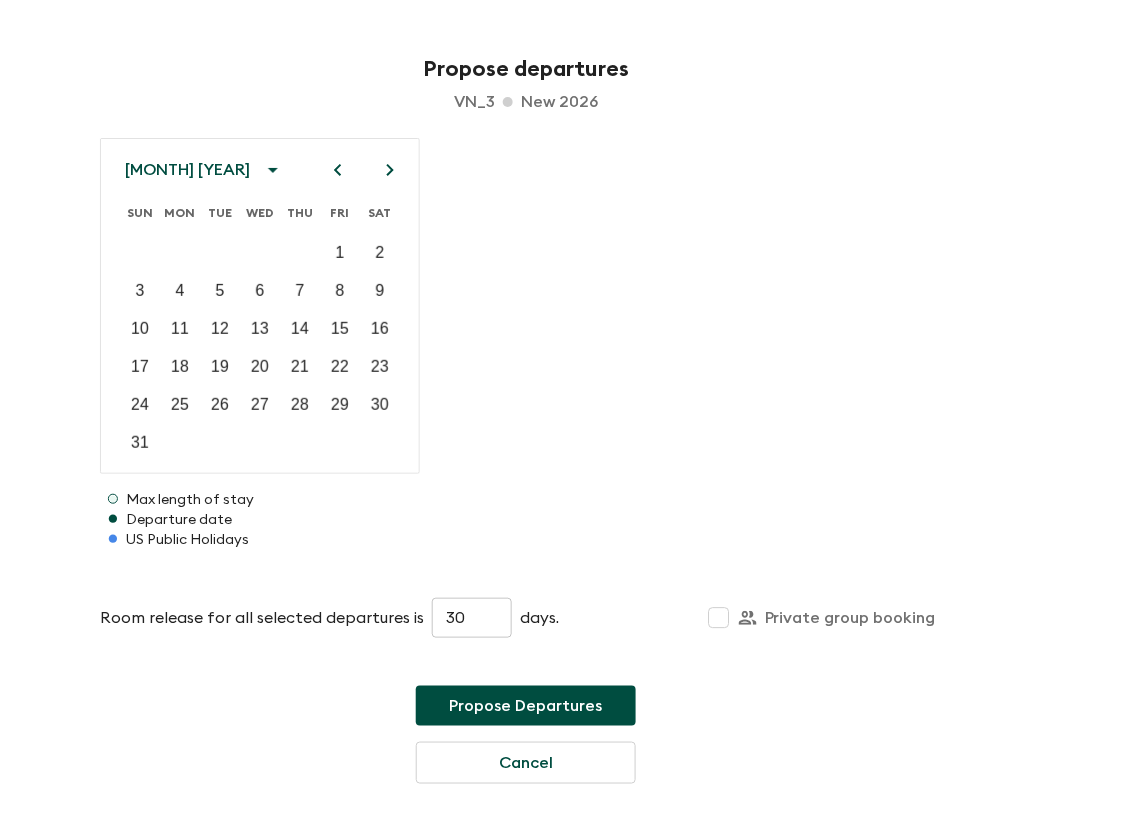 click 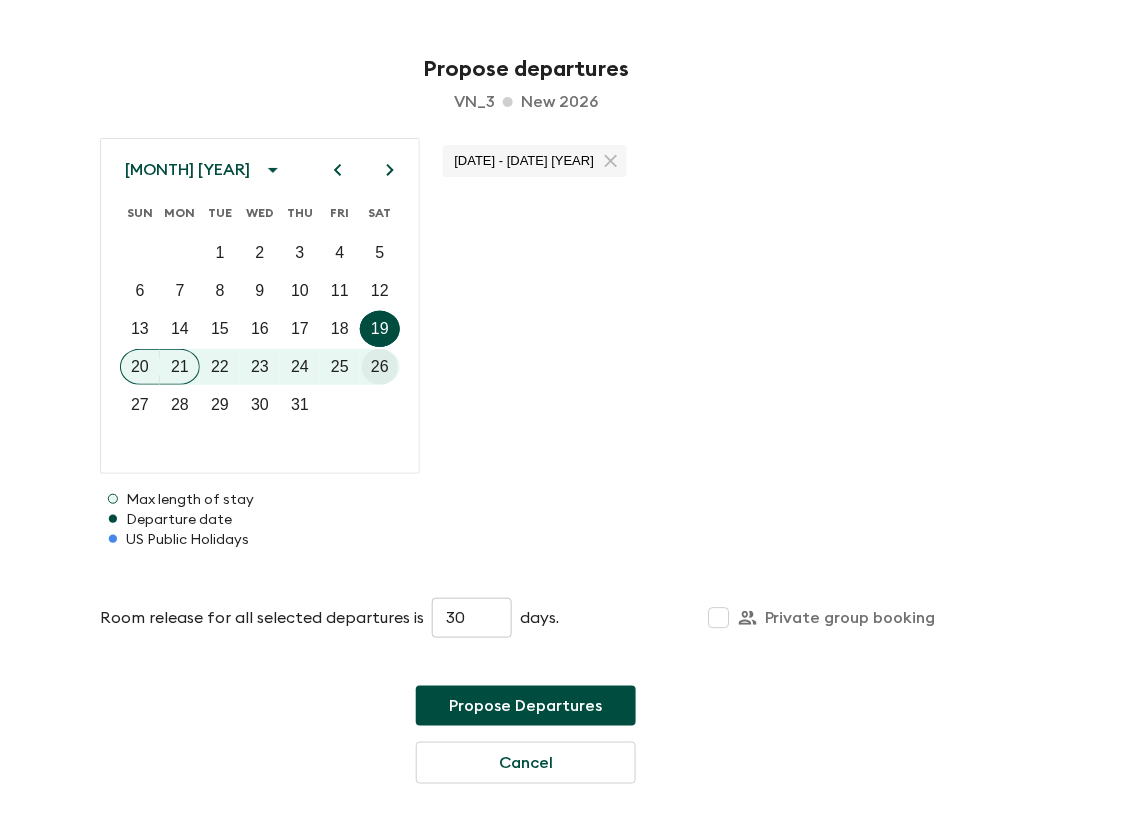click on "26" at bounding box center [380, 367] 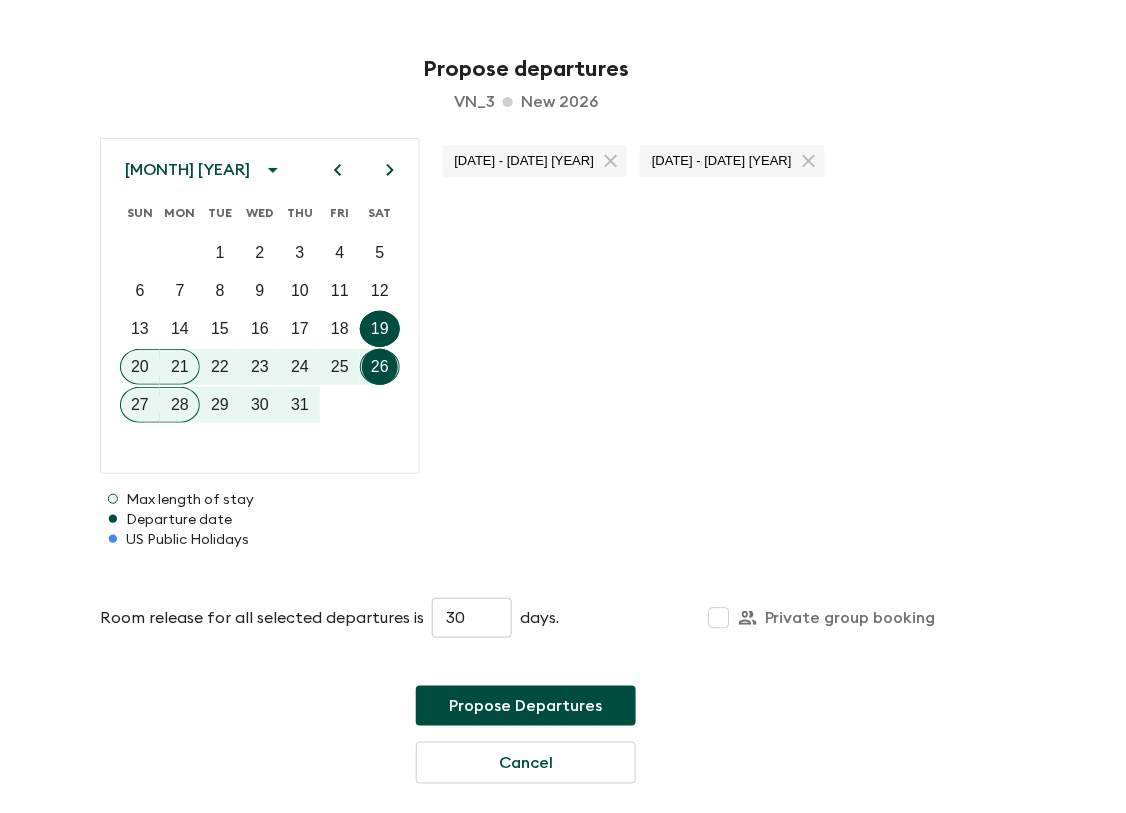 click on "Propose Departures" at bounding box center (526, 706) 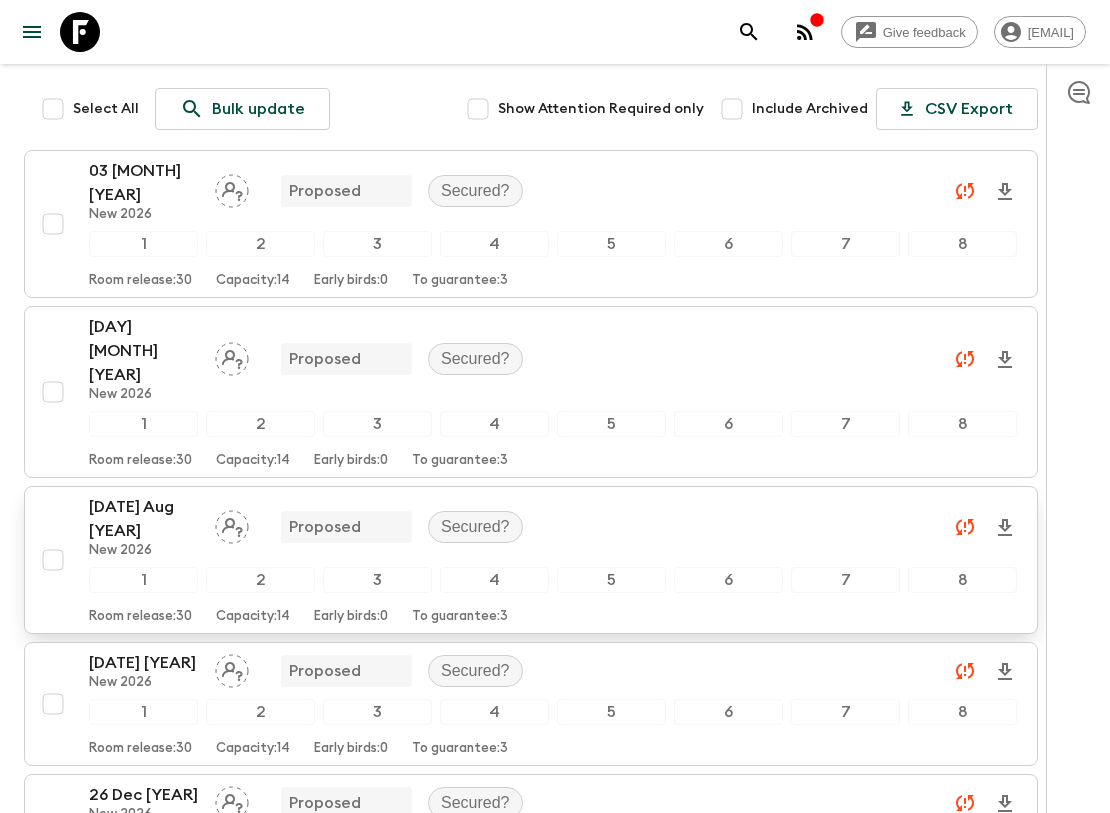 scroll, scrollTop: 0, scrollLeft: 0, axis: both 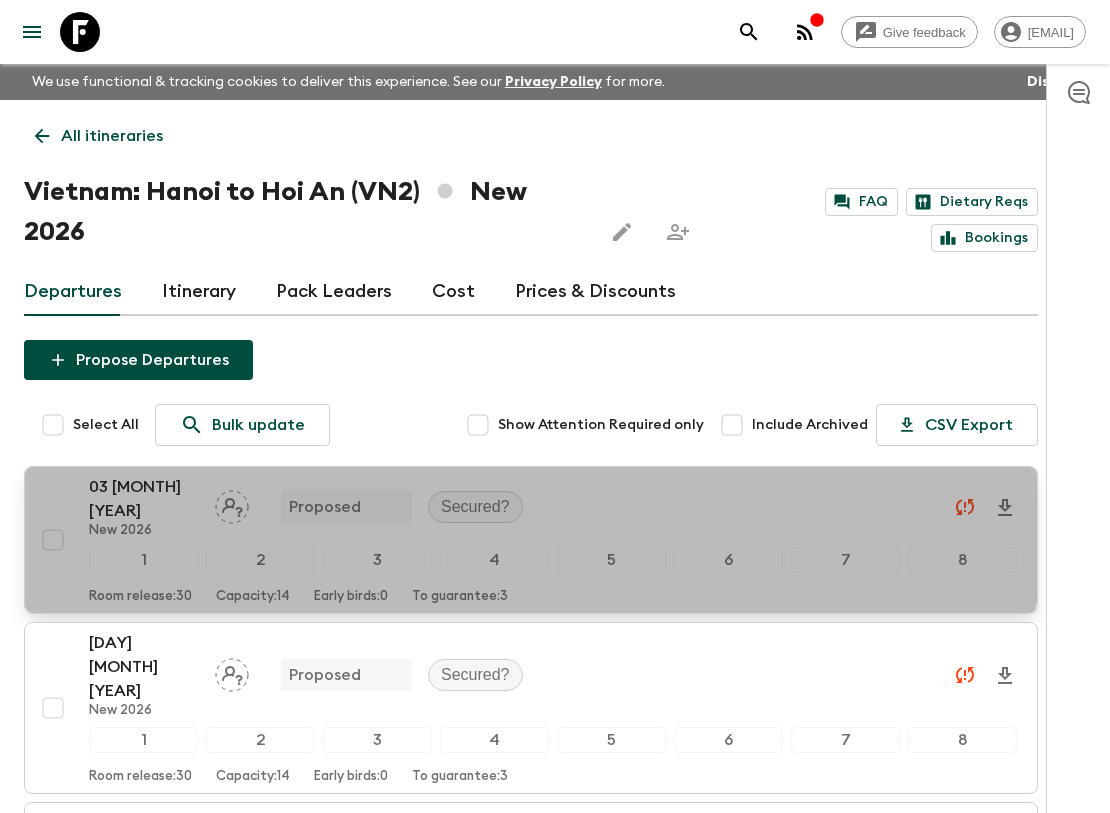 click on "03 [MONTH] [YEAR]" at bounding box center (144, 499) 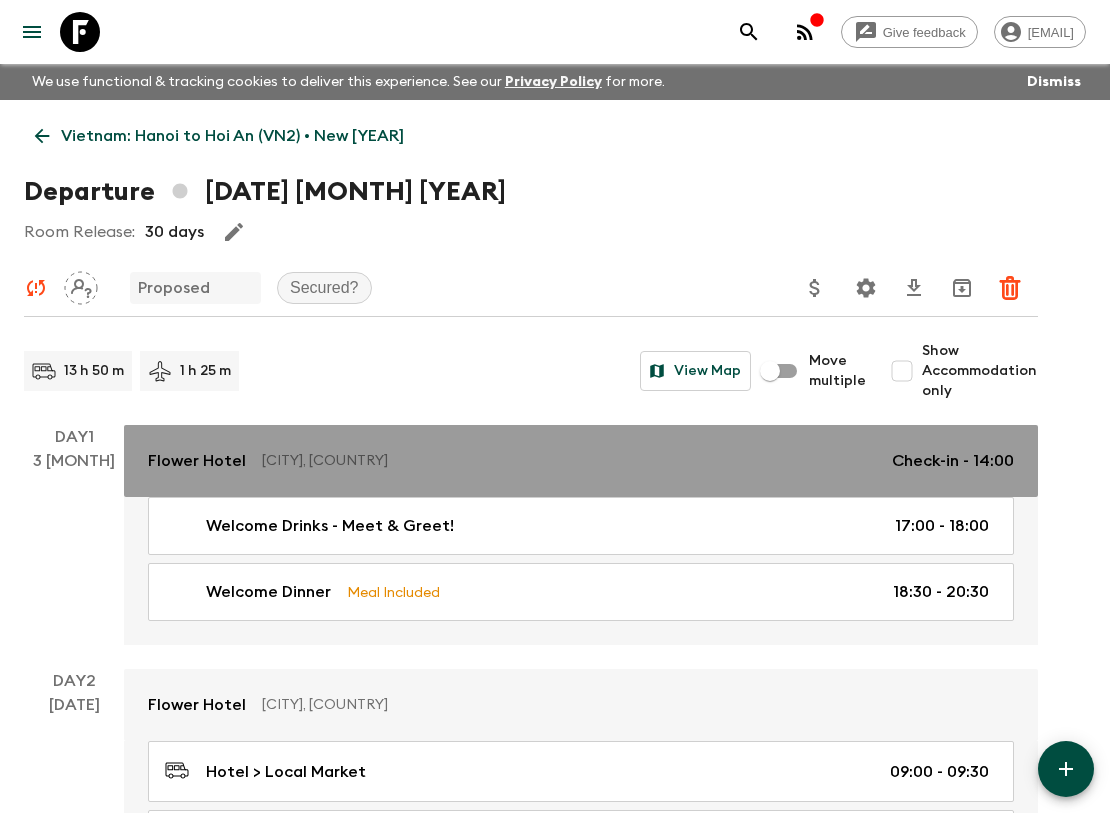 click on "[CITY], [COUNTRY]" at bounding box center (569, 461) 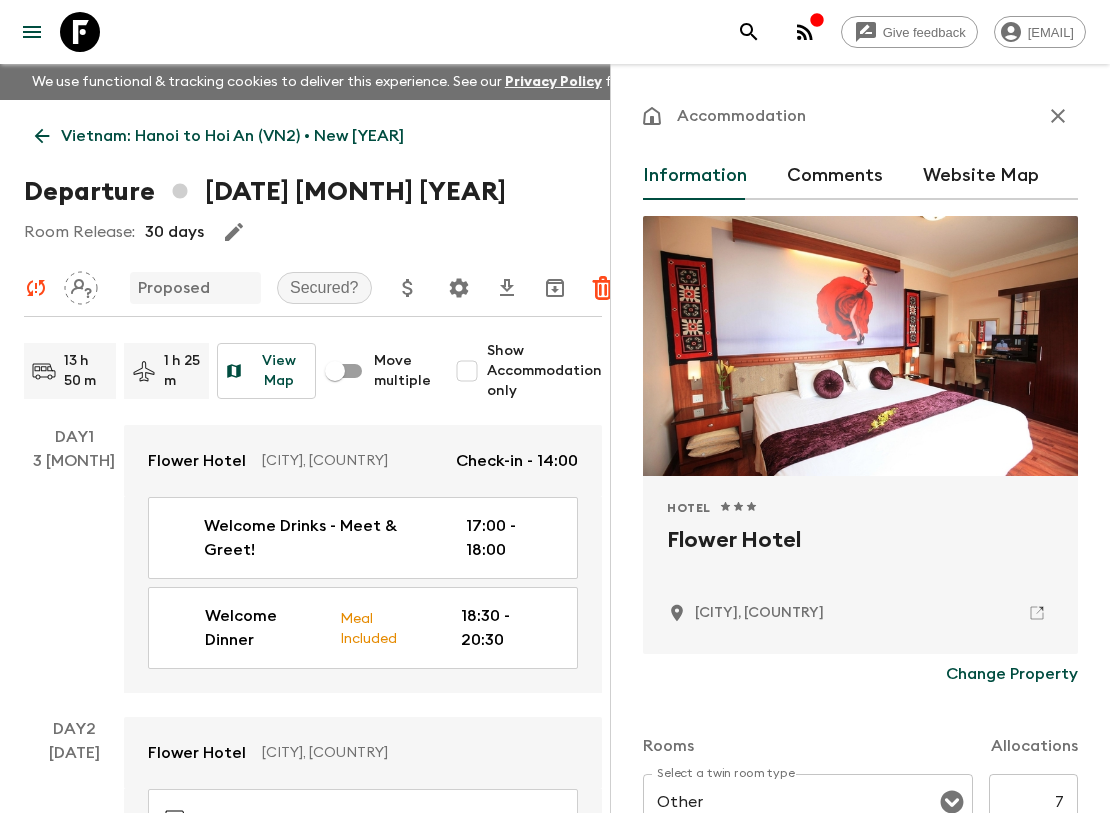 click on "Comments" at bounding box center (835, 176) 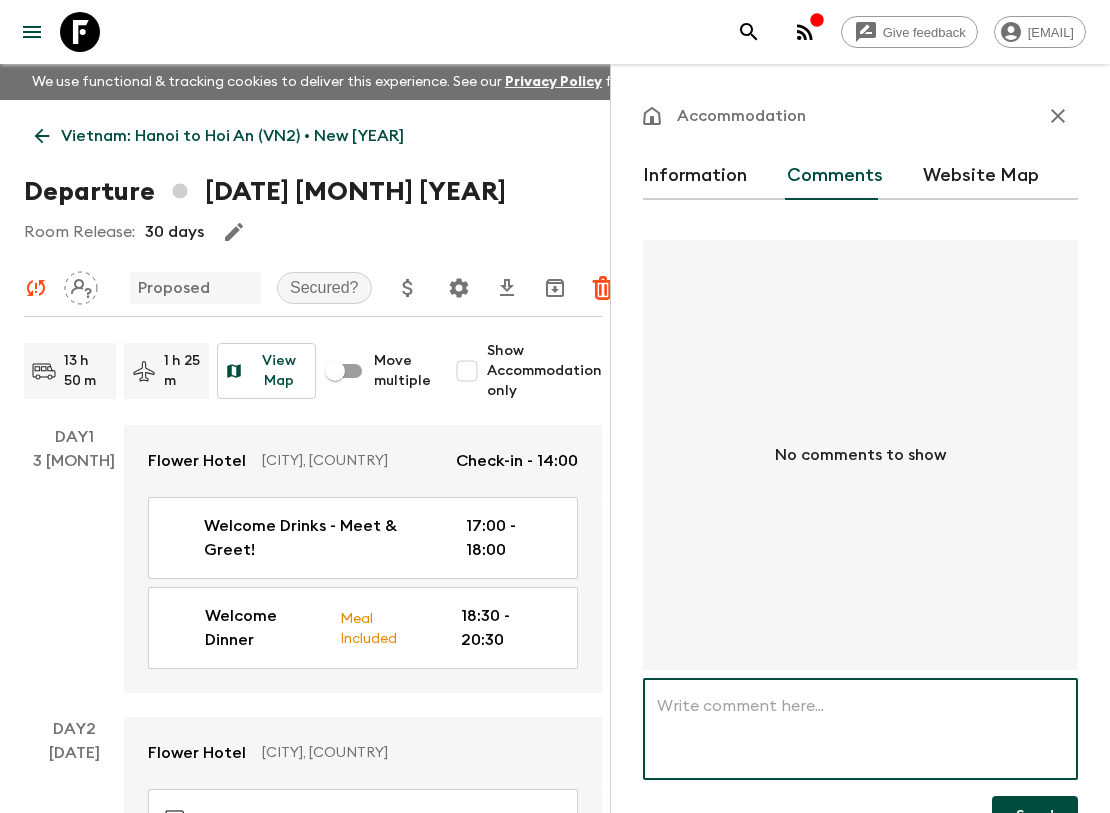 click at bounding box center [860, 729] 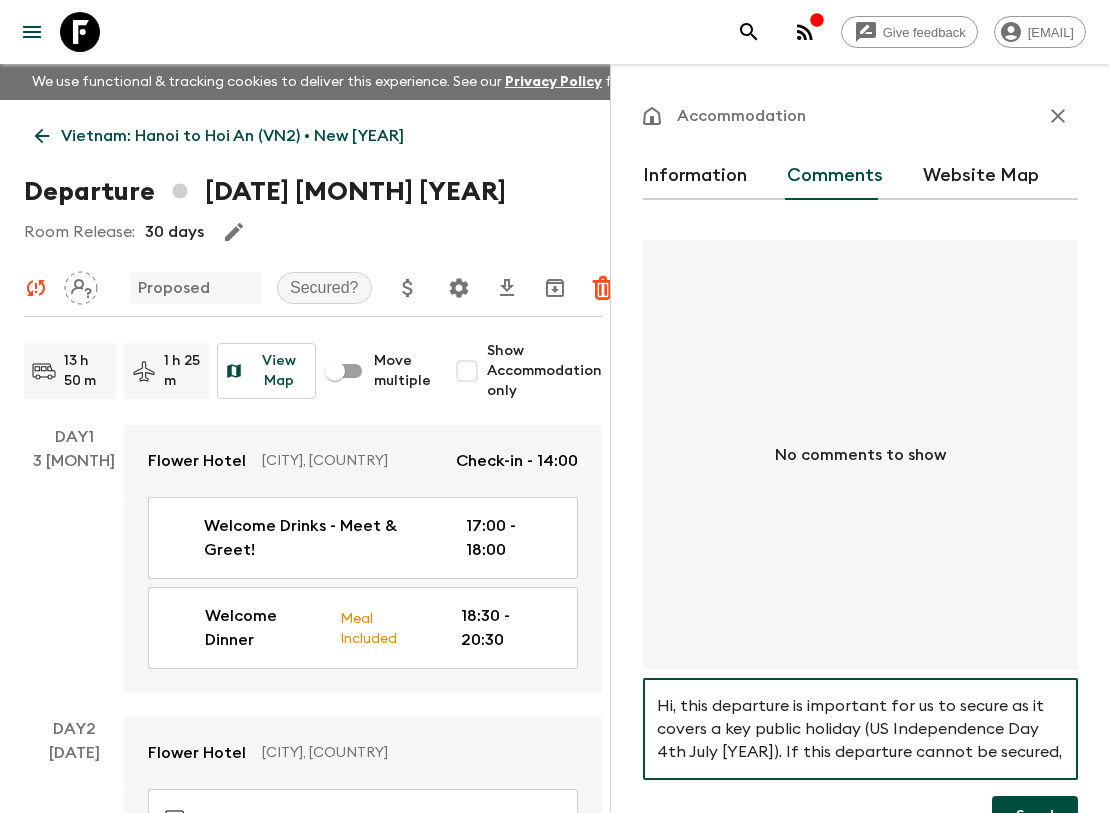 scroll, scrollTop: 44, scrollLeft: 0, axis: vertical 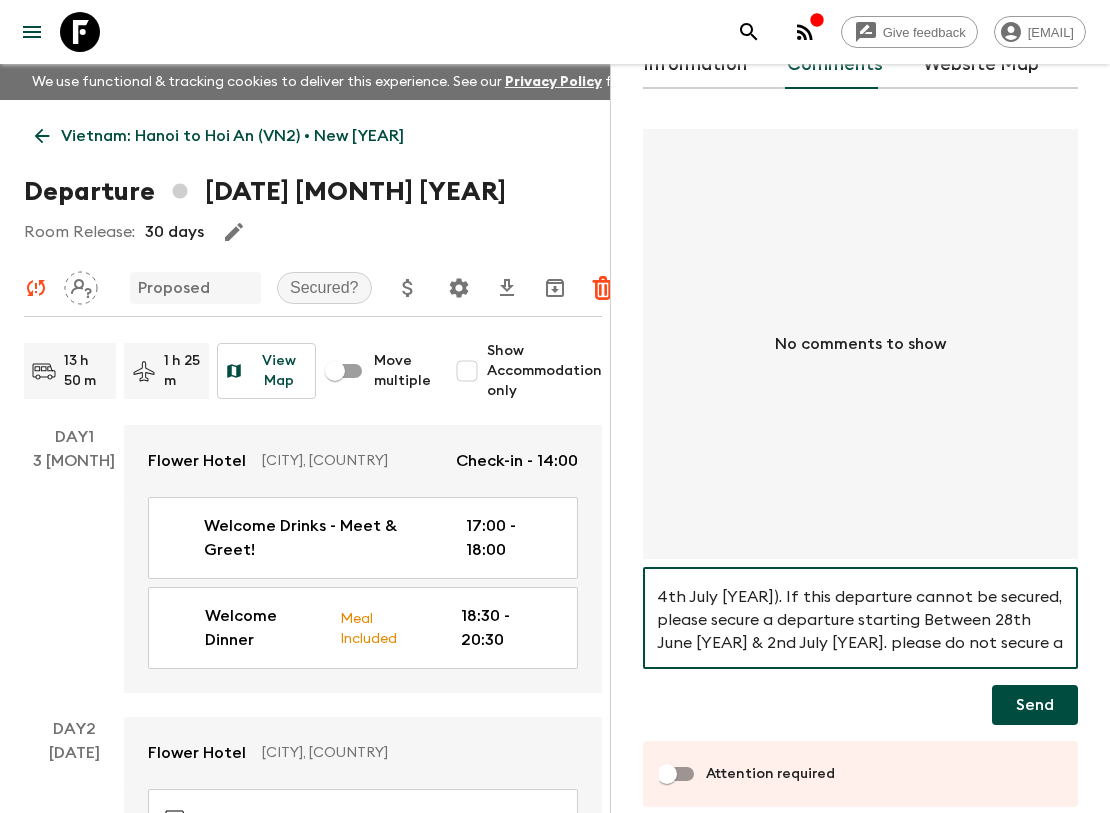 click on "Hi, this departure is important for us to secure as it covers a key public holiday (US Independence Day 4th July [YEAR]). If this departure cannot be secured, please secure a departure starting Between 28th June [YEAR] & 2nd July [YEAR]. please do not secure a departure starting or ending on the 4th July Thank you" at bounding box center [860, 618] 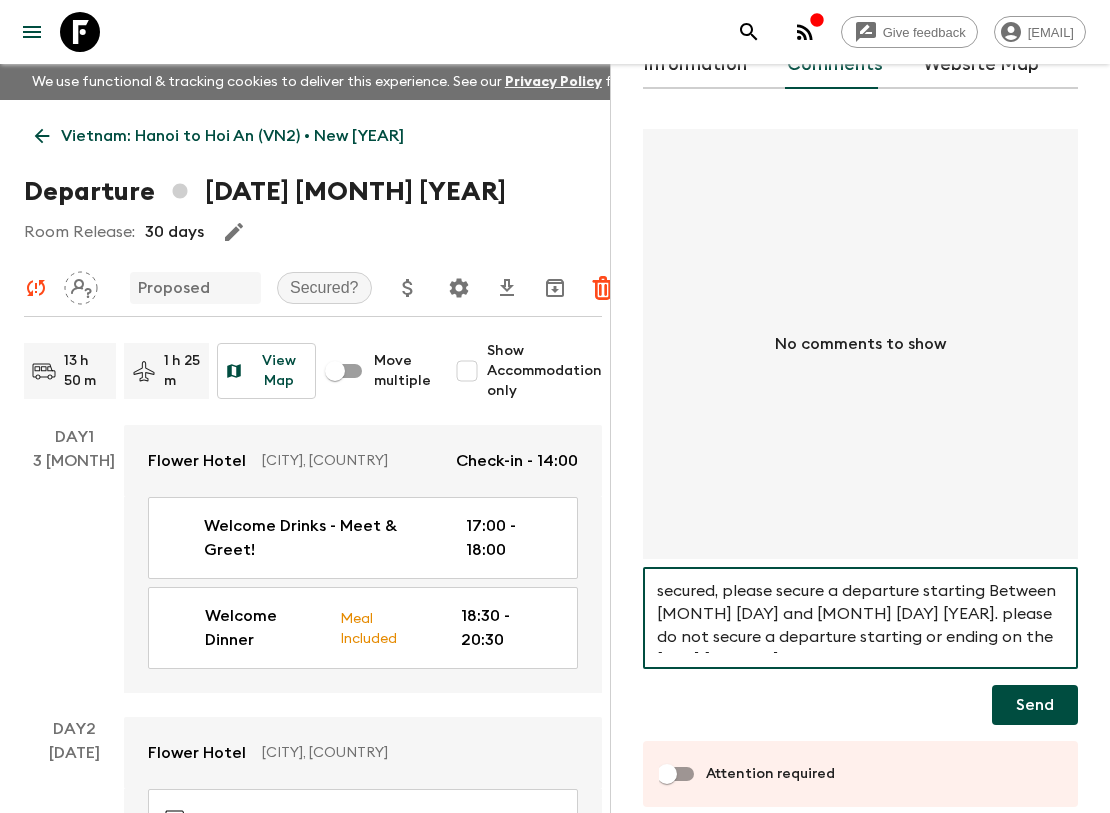 scroll, scrollTop: 88, scrollLeft: 0, axis: vertical 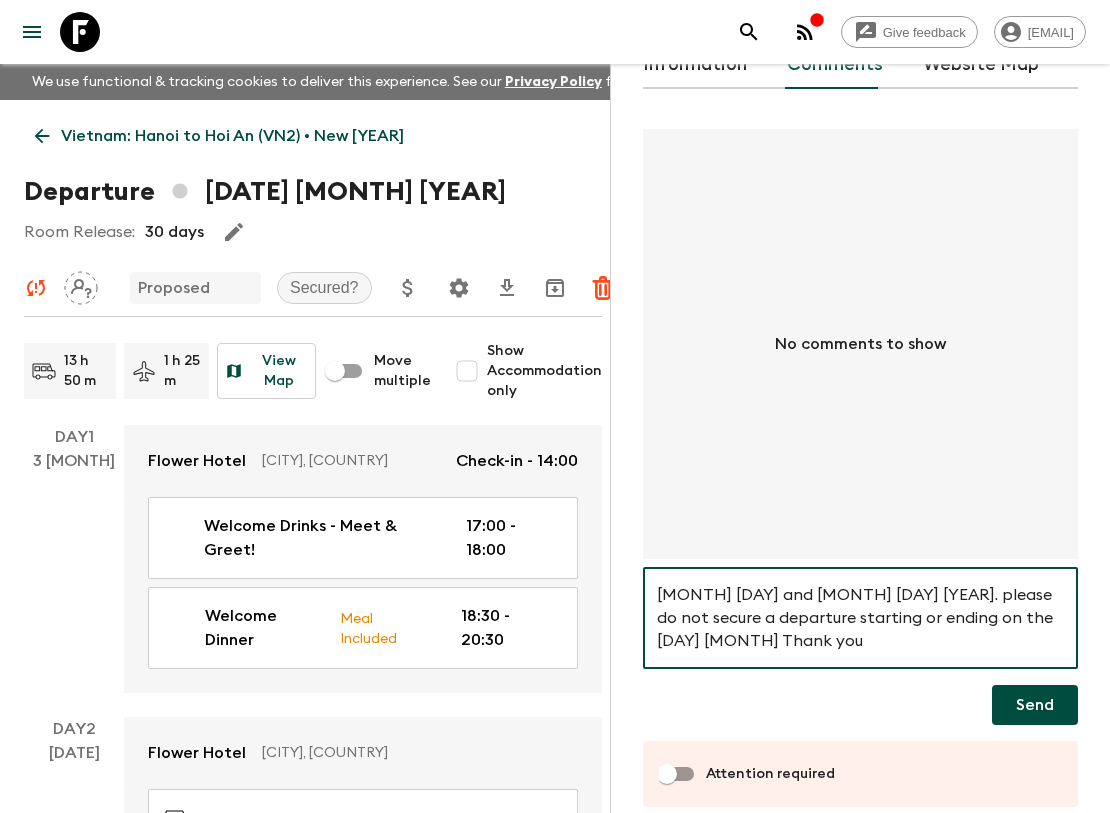 click on "Hi, this departure is important for us to secure as it covers a key public holiday (US Independence Day [MONTH] [DAY] [YEAR]). If this departure cannot be secured, please secure a departure starting Between [MONTH] [DAY] and [MONTH] [DAY] [YEAR]. please do not secure a departure starting or ending on the [DAY] [MONTH] Thank you" at bounding box center [860, 618] 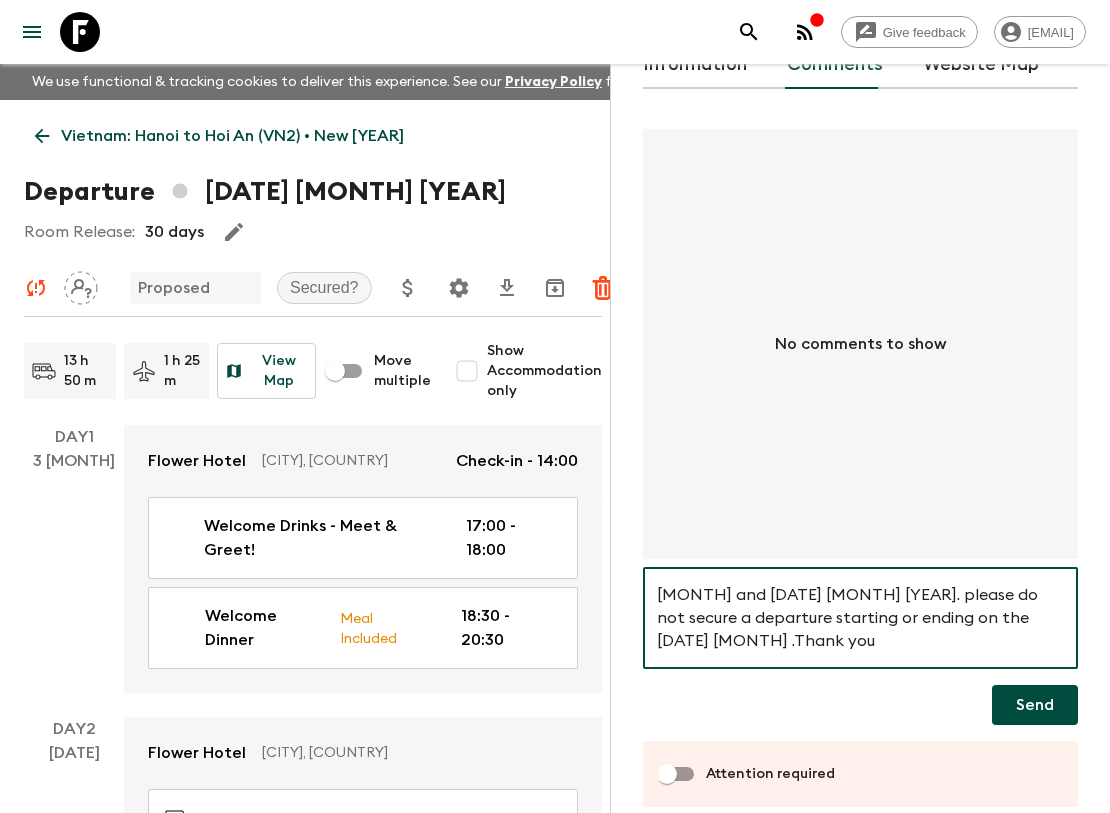 type on "Hi, this departure is important for us to secure as it covers a key public holiday (US Independence Day [DATE] [YEAR]). If this departure cannot be secured, please secure a departure starting Between [DATE] [MONTH] and [DATE] [MONTH] [YEAR]. please do not secure a departure starting or ending on the [DATE] [MONTH] .Thank you" 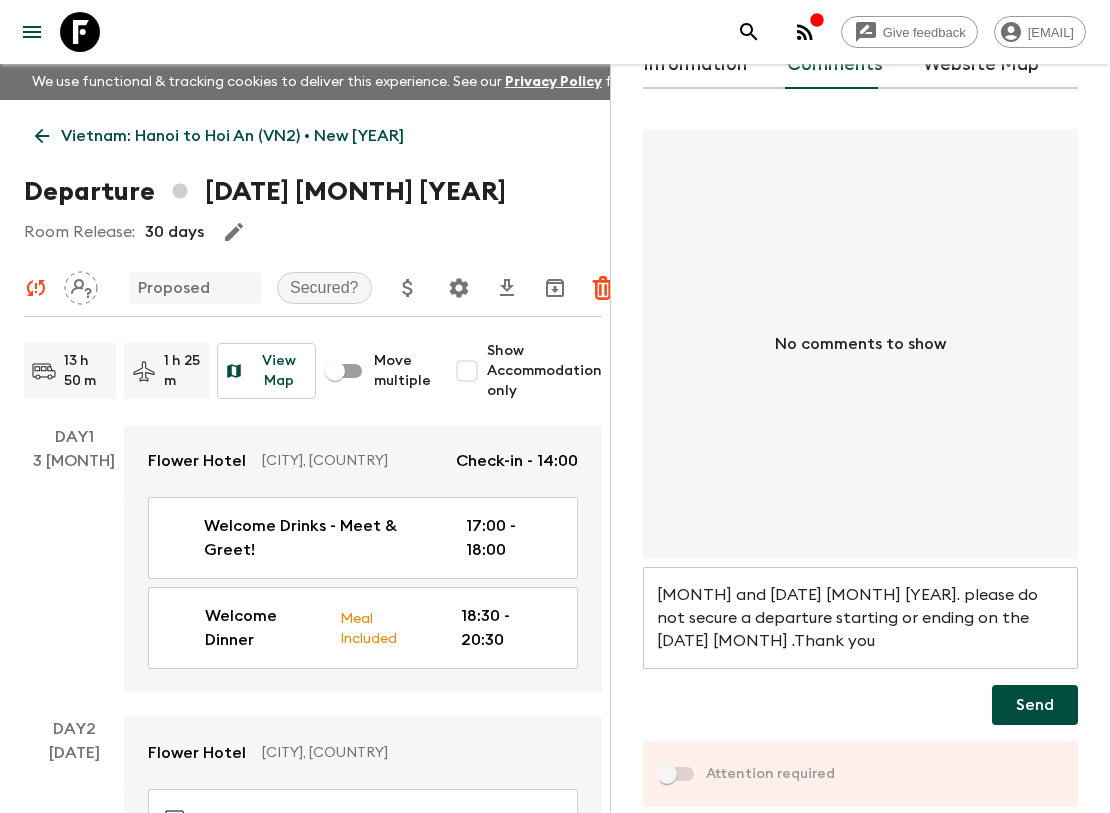 checkbox on "true" 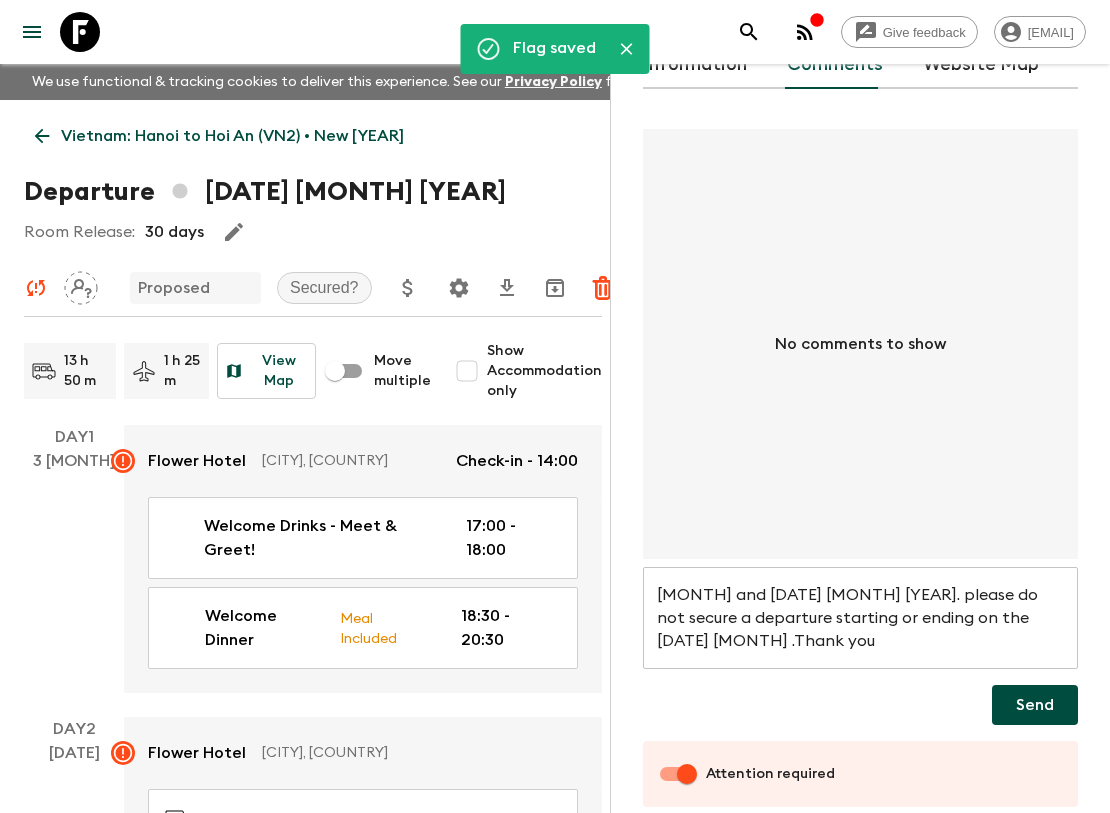 click on "​" at bounding box center (860, 678) 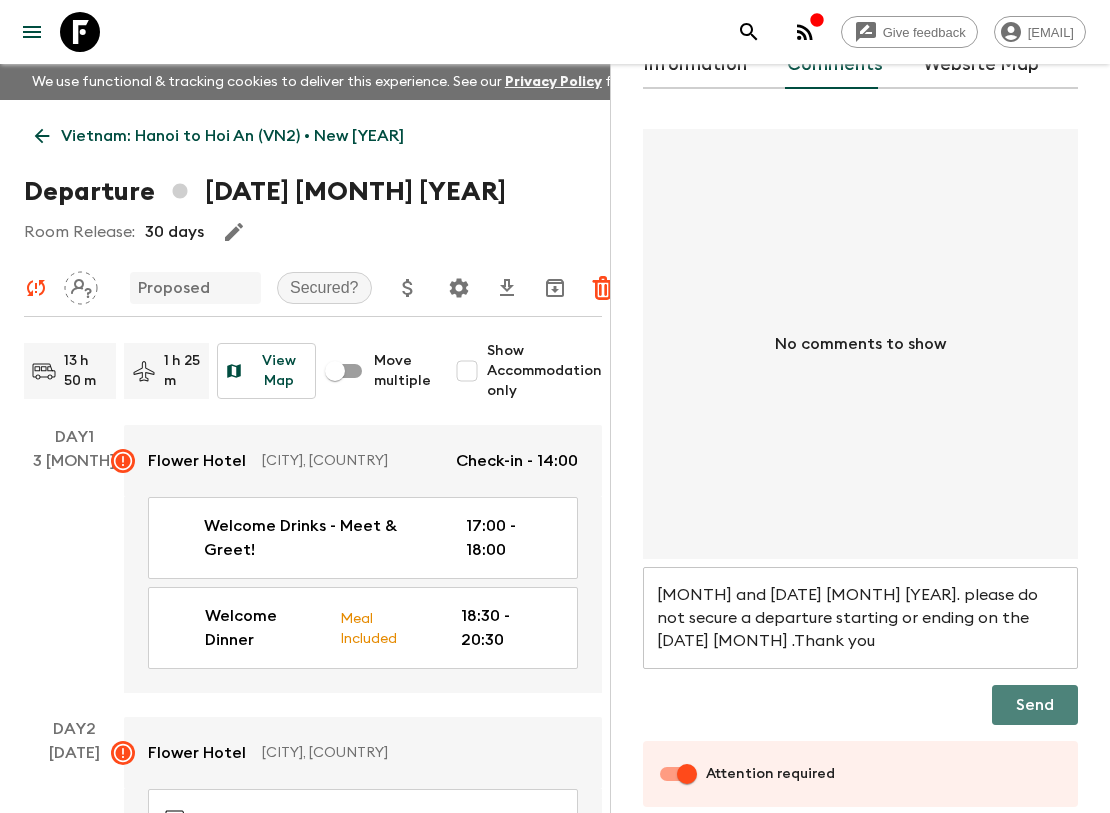 click on "Send" at bounding box center (1035, 705) 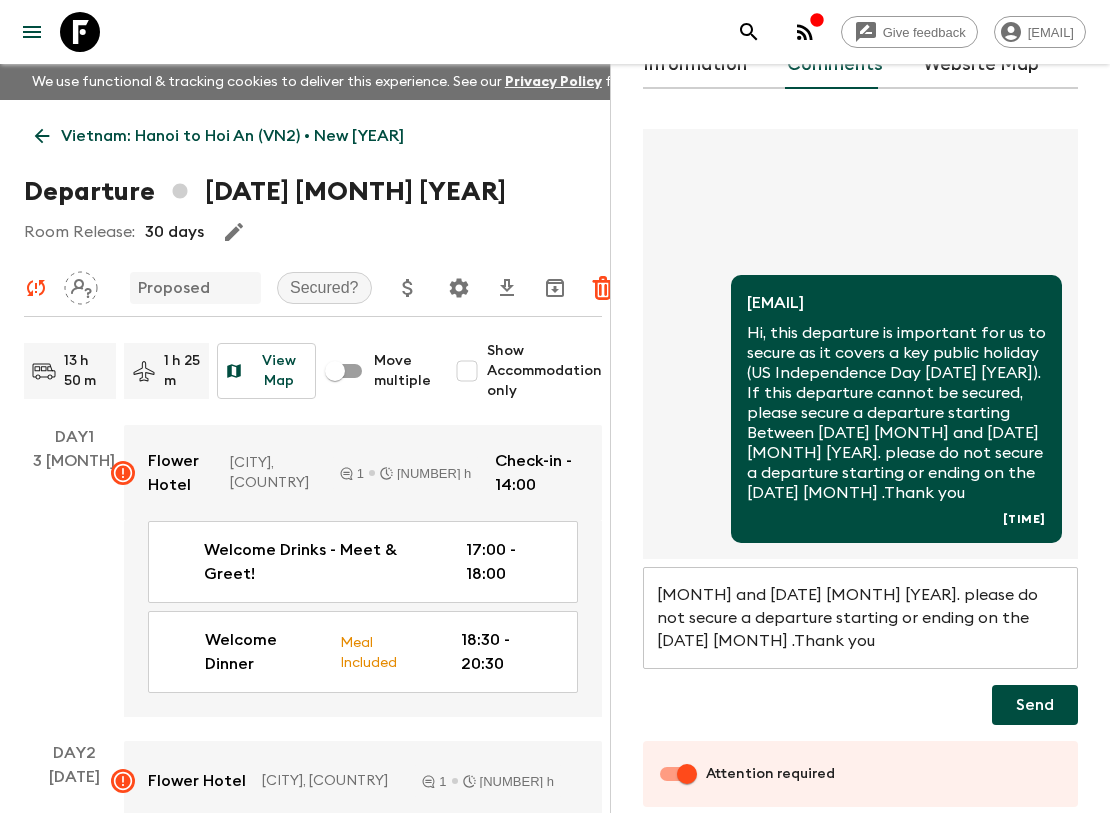 type 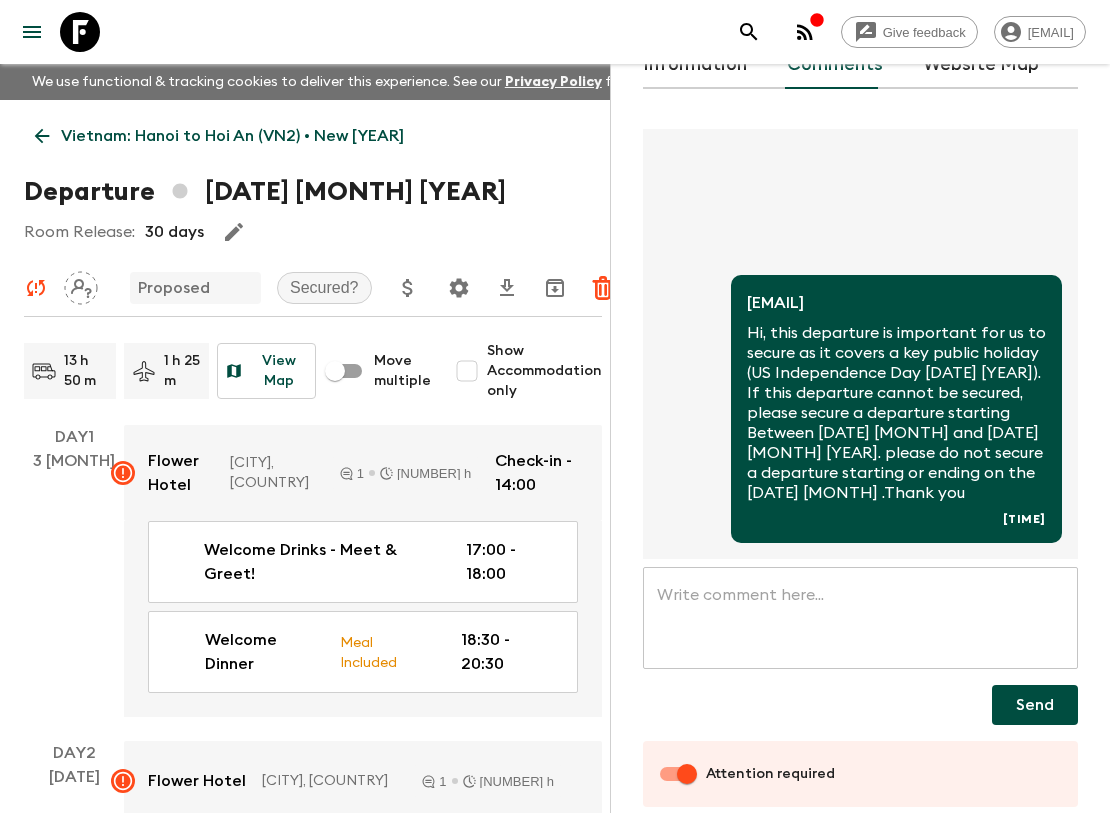 scroll, scrollTop: 0, scrollLeft: 0, axis: both 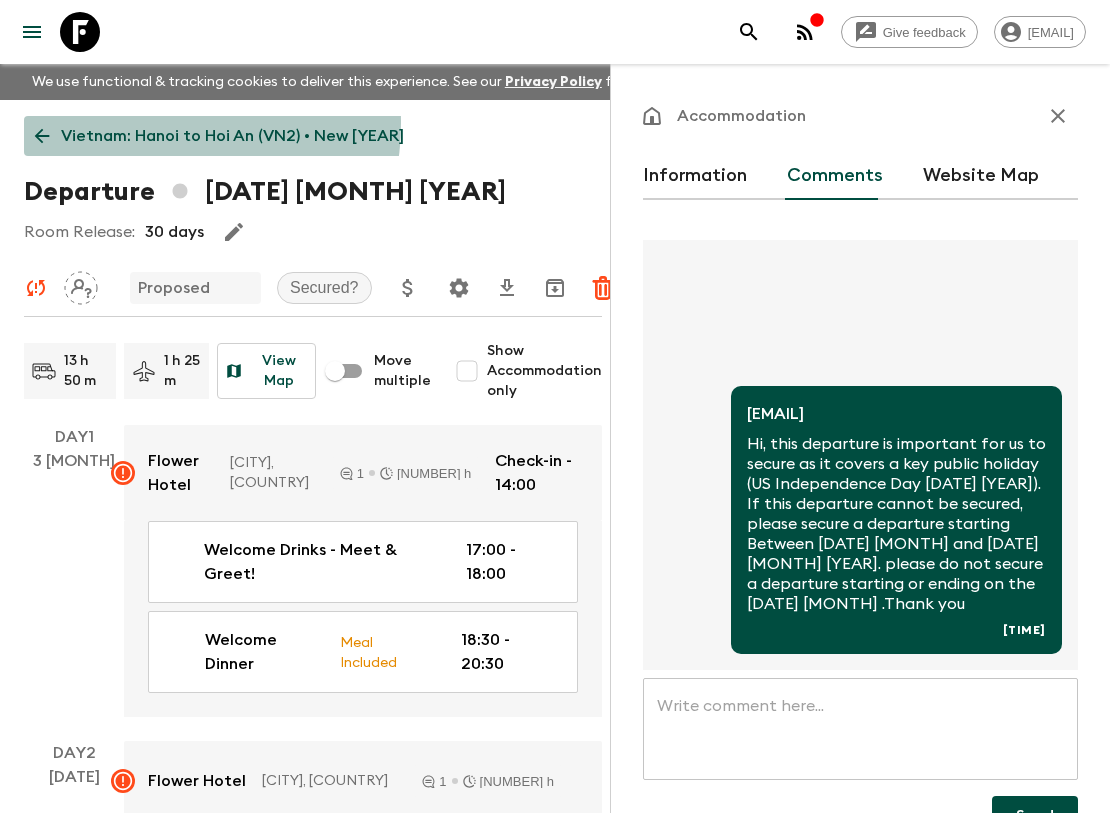 click on "Vietnam: Hanoi to Hoi An (VN2) • New [YEAR]" at bounding box center [232, 136] 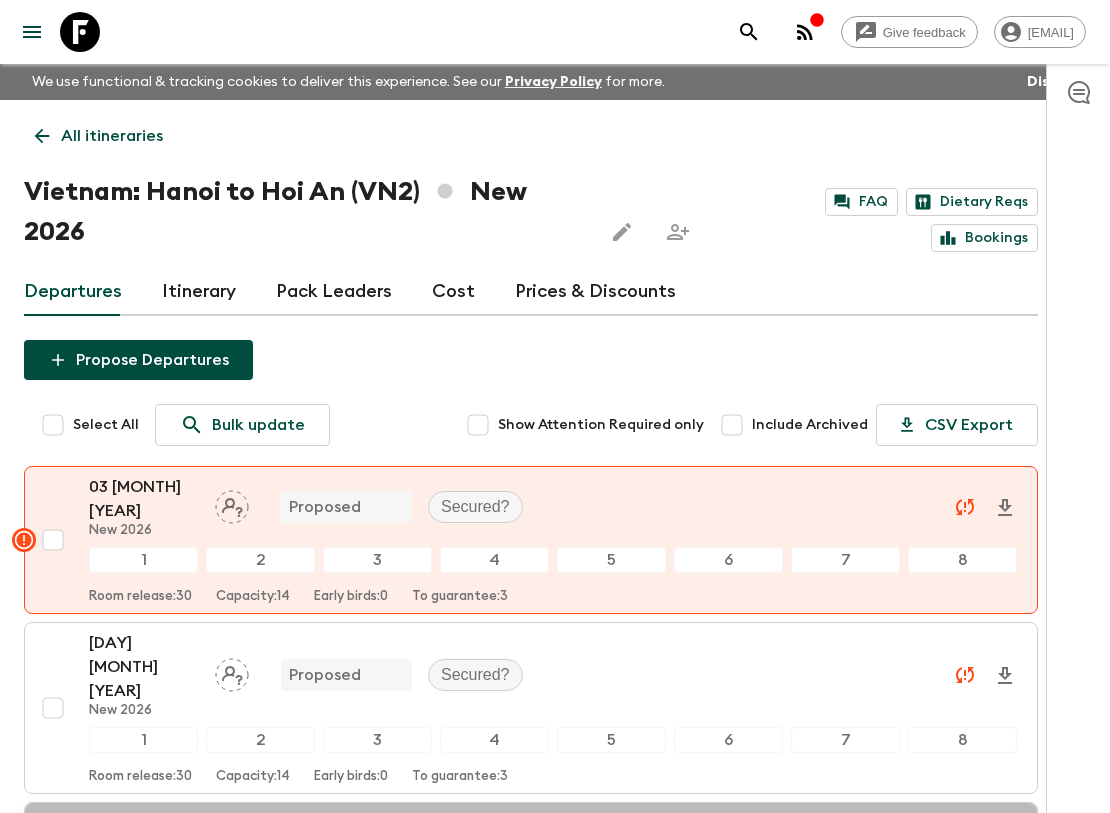 click on "New 2026" at bounding box center (144, 867) 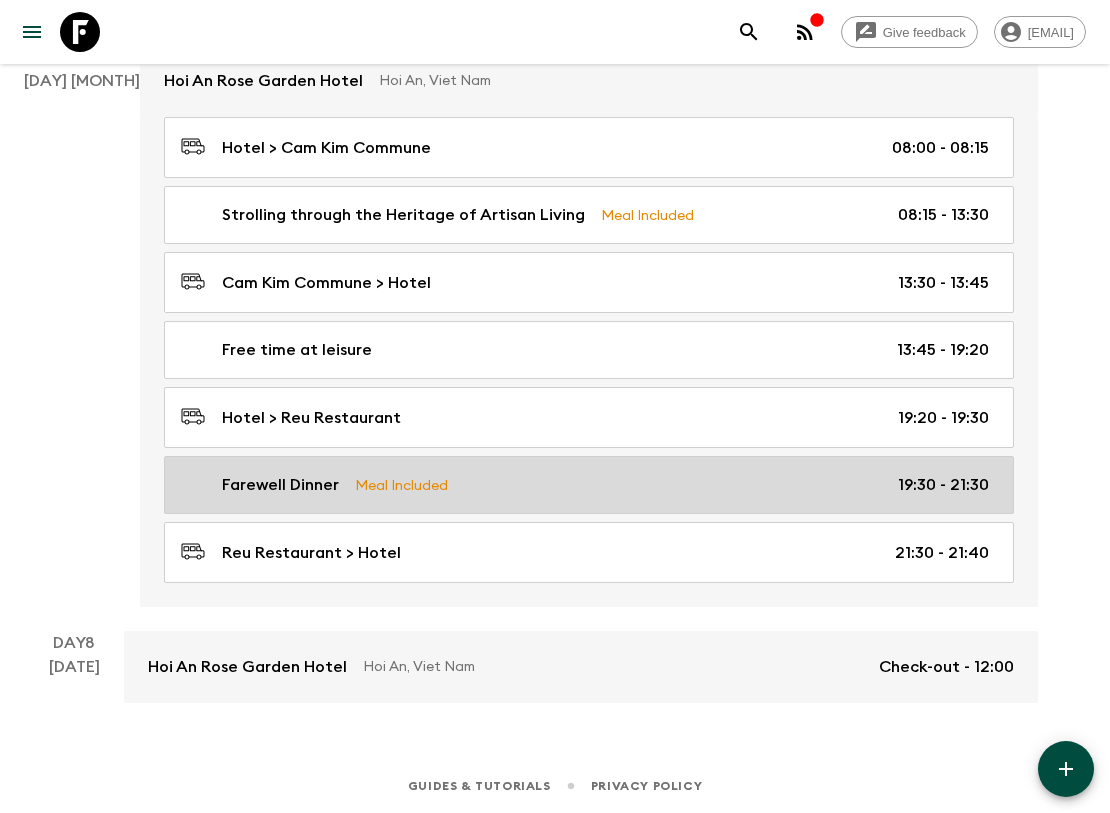 scroll, scrollTop: 2648, scrollLeft: 0, axis: vertical 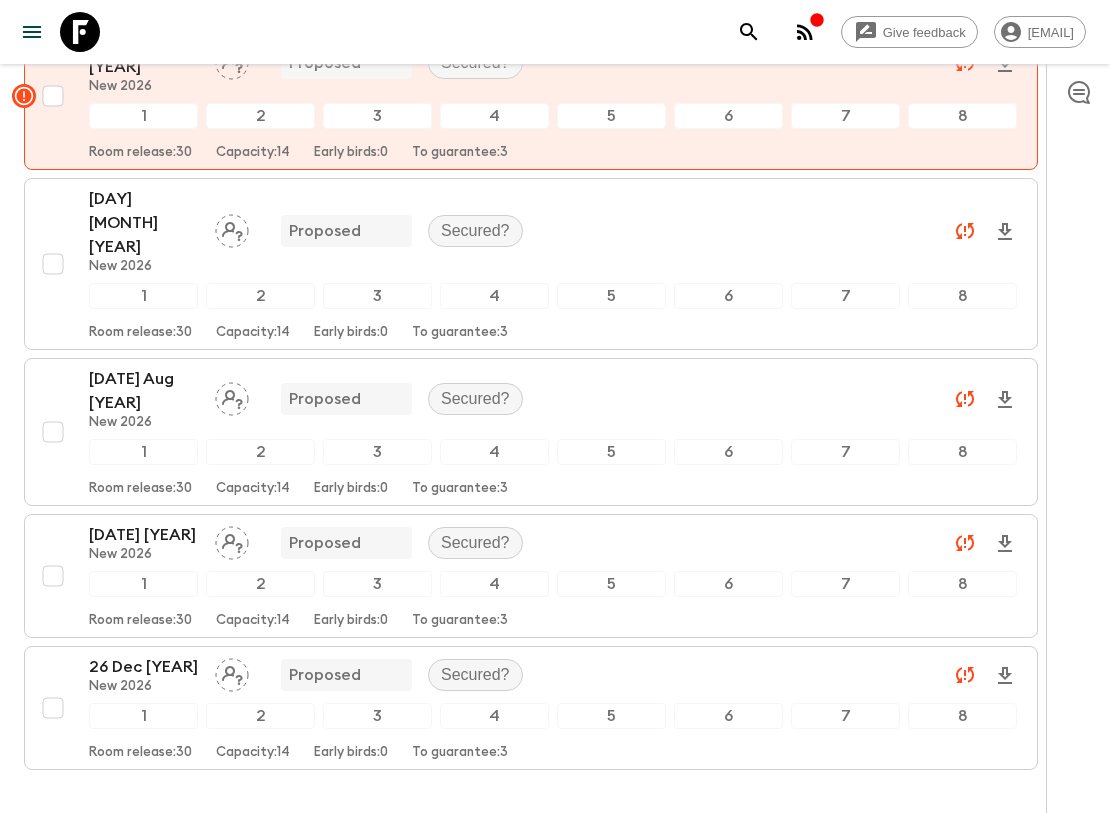 click on "[DAY] [MONTH] [YEAR] New [YEAR] Proposed Secured? [NUMBER] [NUMBER] [NUMBER] Room release: [NUMBER] Capacity: [NUMBER] Early birds: [NUMBER] To guarantee: [NUMBER]" at bounding box center (553, 576) 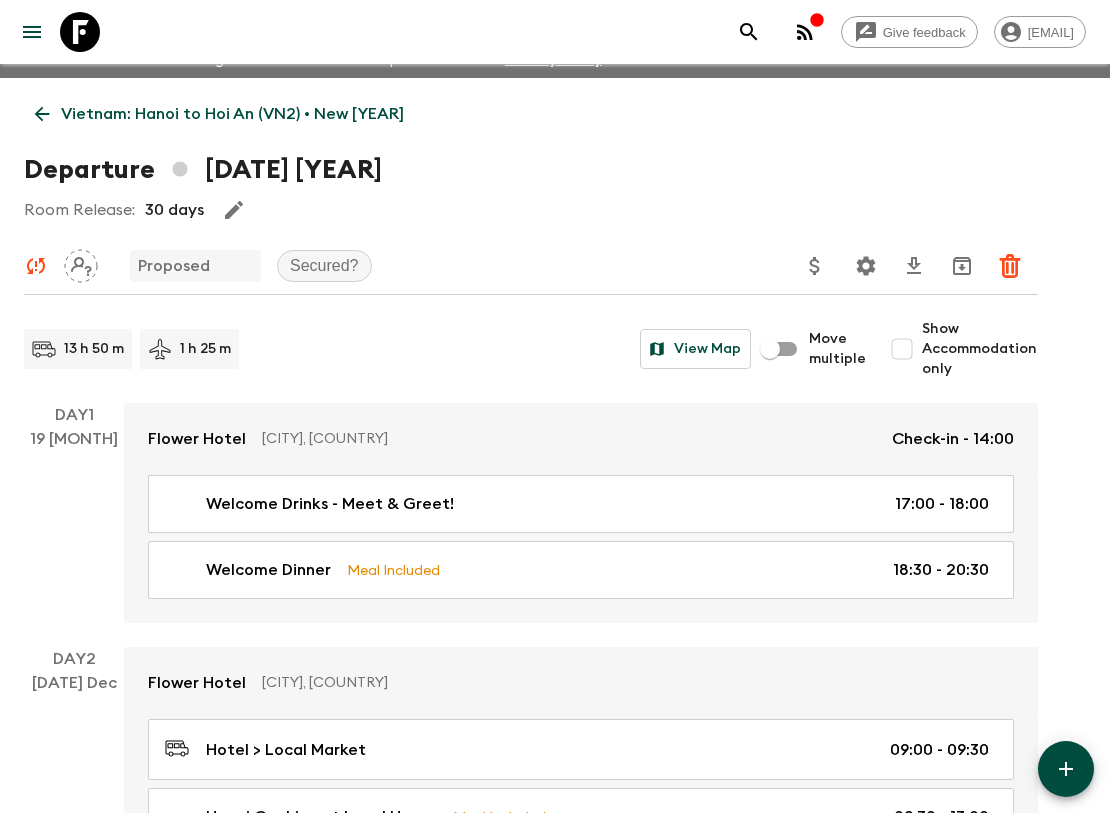 scroll, scrollTop: 0, scrollLeft: 0, axis: both 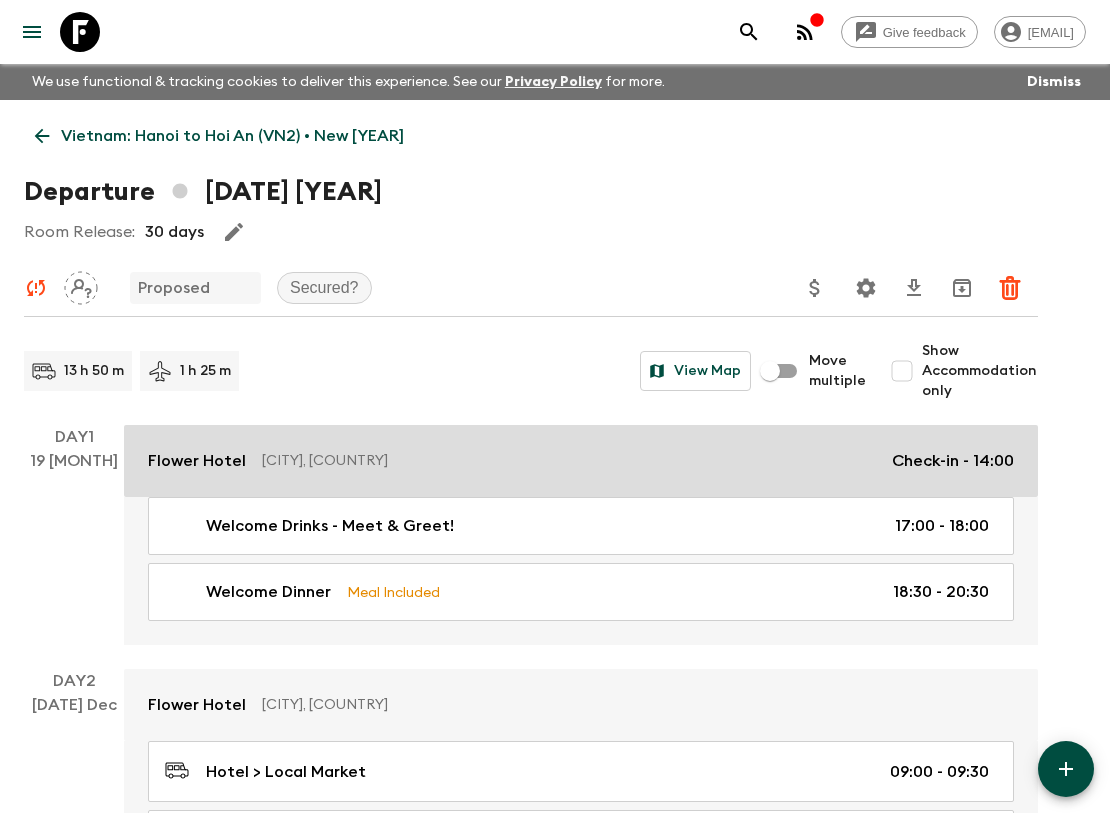 click on "[HOTEL NAME] [CITY], [COUNTRY] Check-in - 14:00" at bounding box center [581, 461] 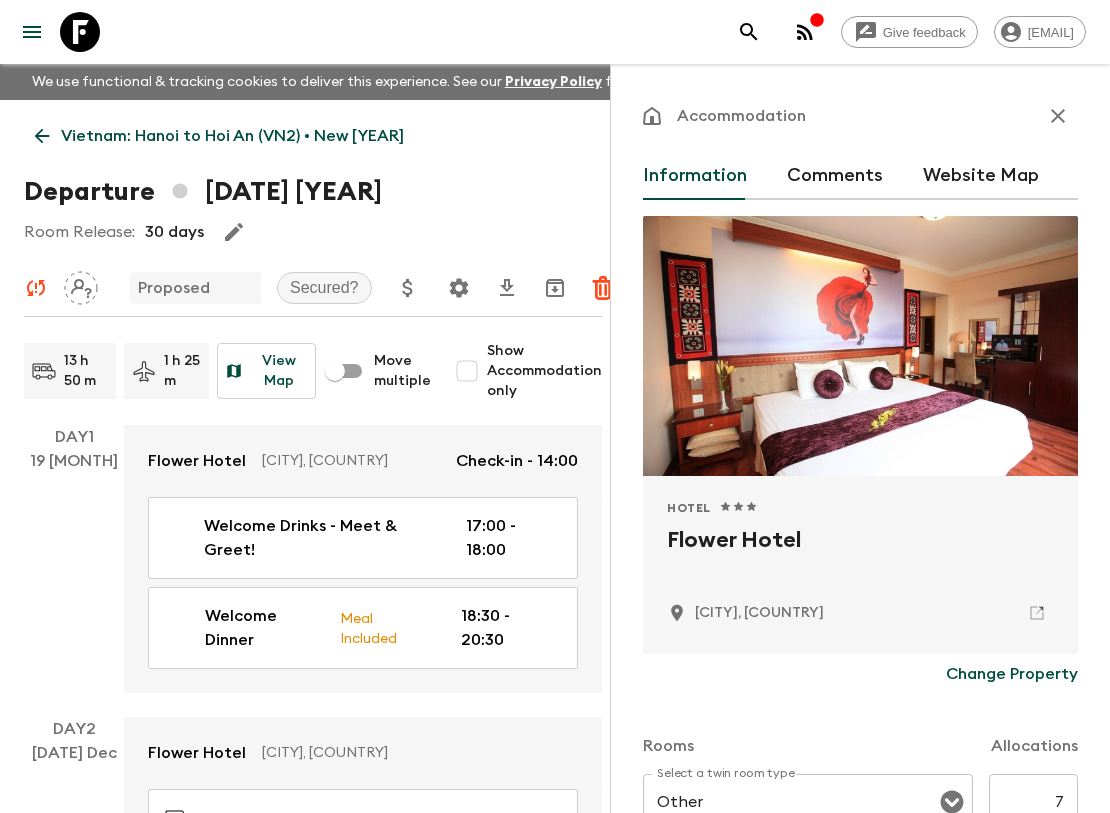 click on "Give feedback [EMAIL]" at bounding box center [555, 32] 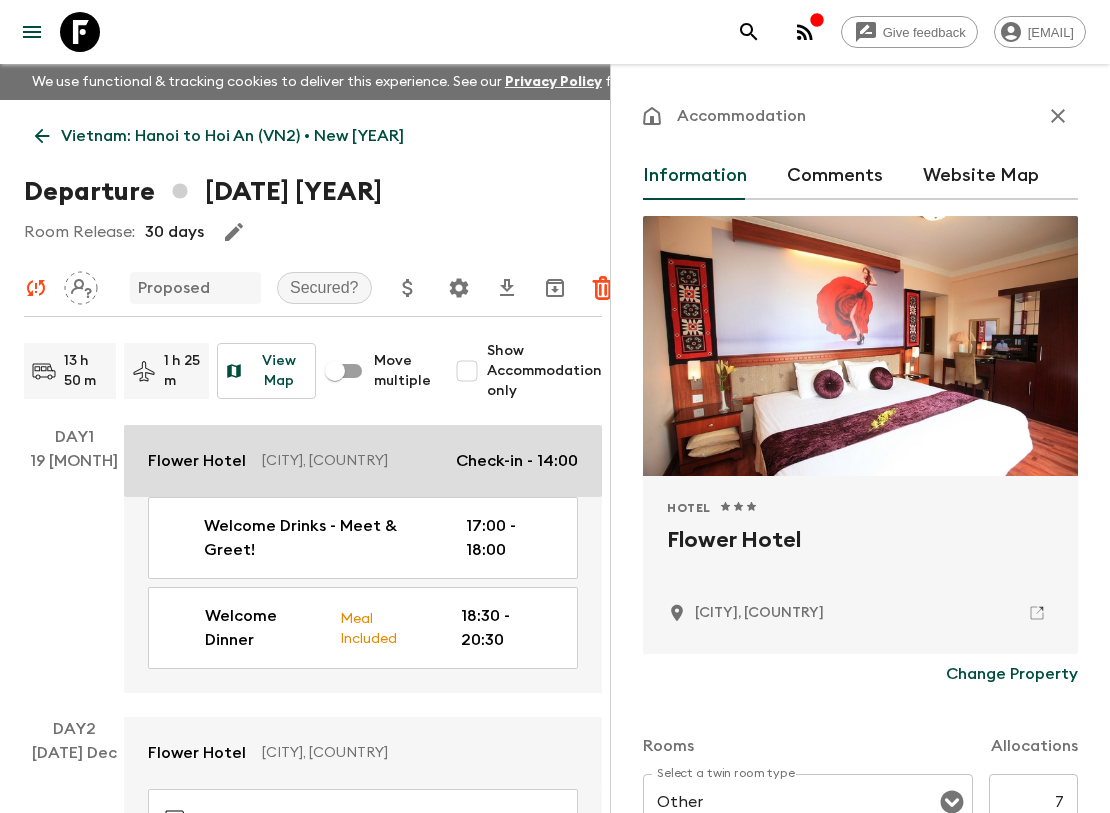 click on "Flower Hotel" at bounding box center (197, 461) 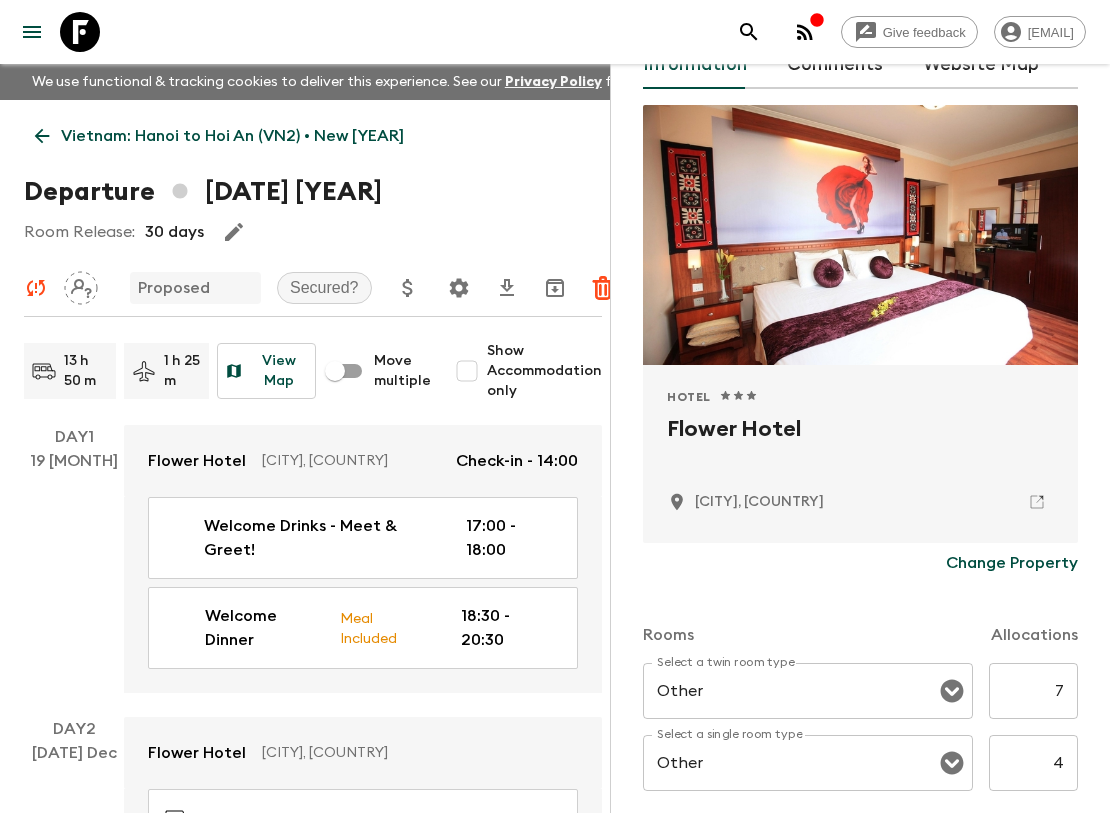 scroll, scrollTop: 0, scrollLeft: 0, axis: both 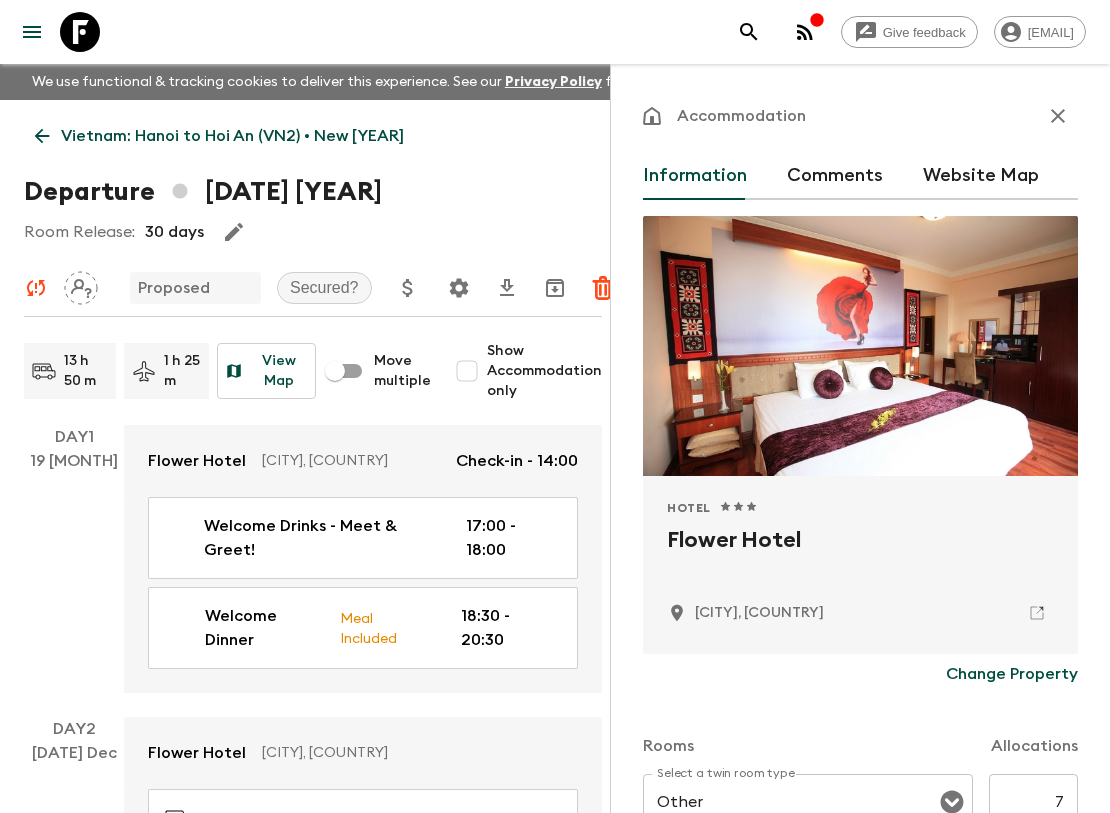click on "Comments" at bounding box center (835, 176) 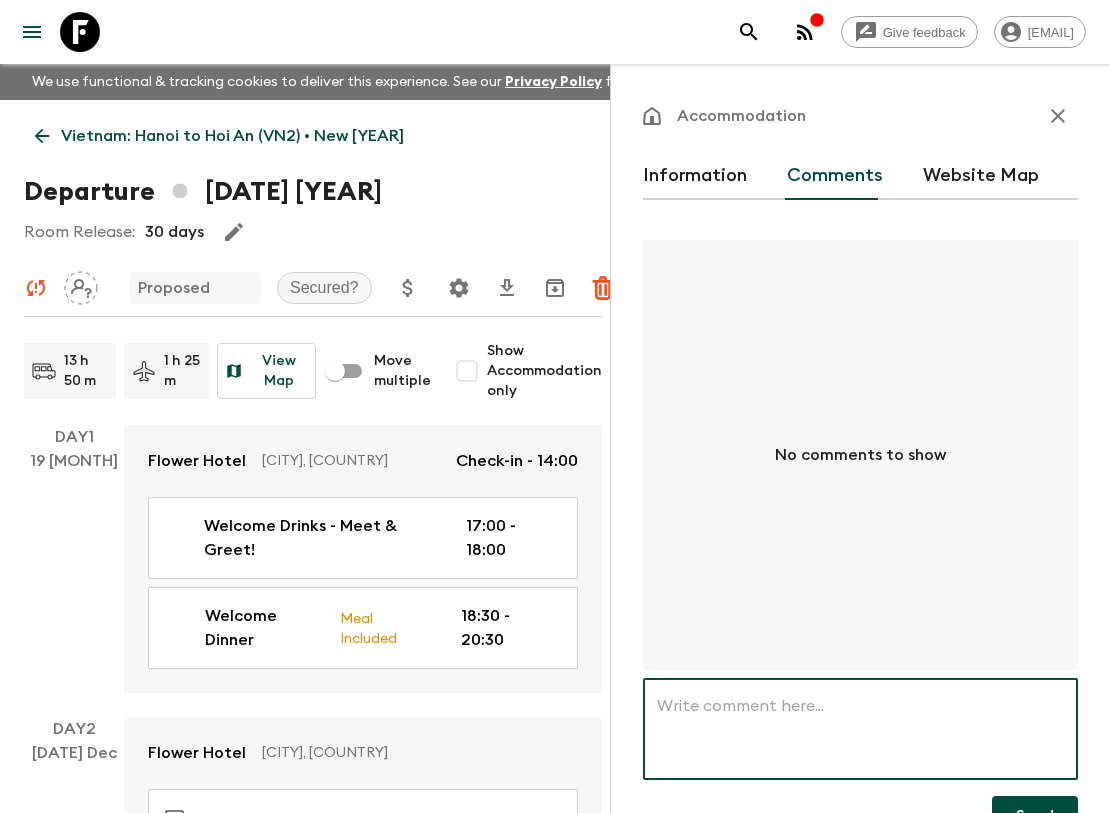 click at bounding box center [860, 729] 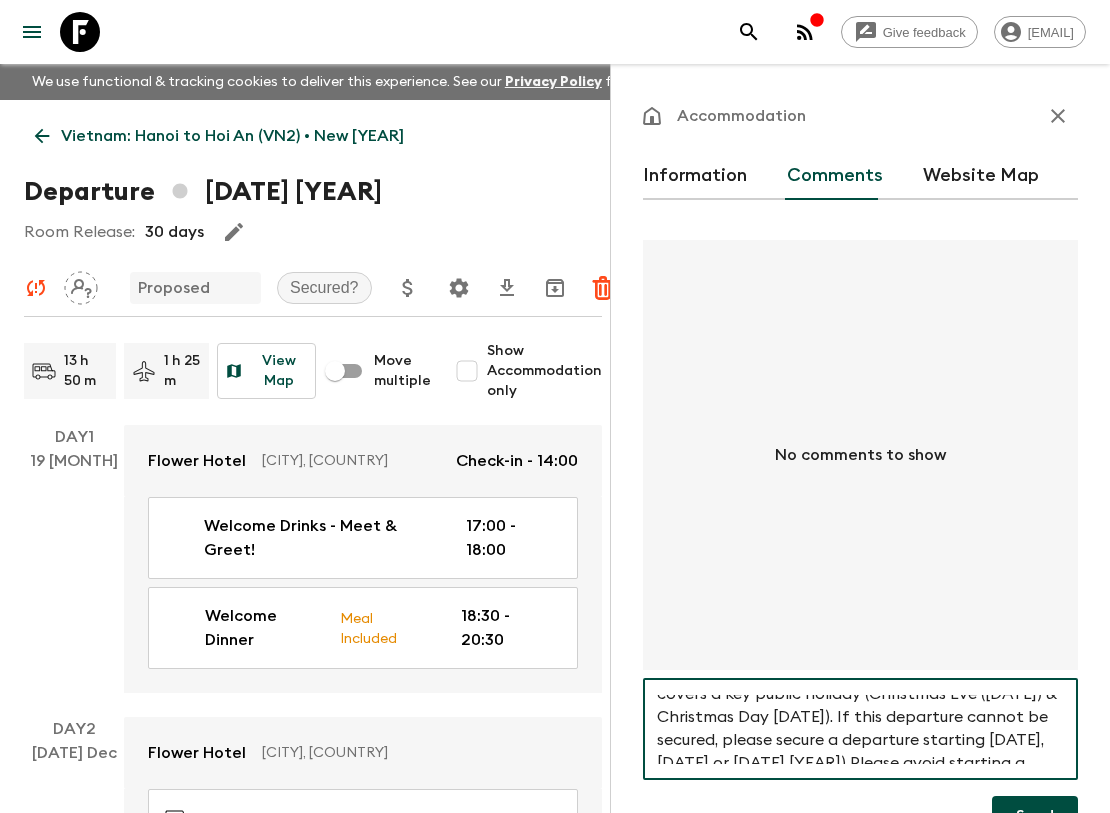 scroll, scrollTop: 0, scrollLeft: 0, axis: both 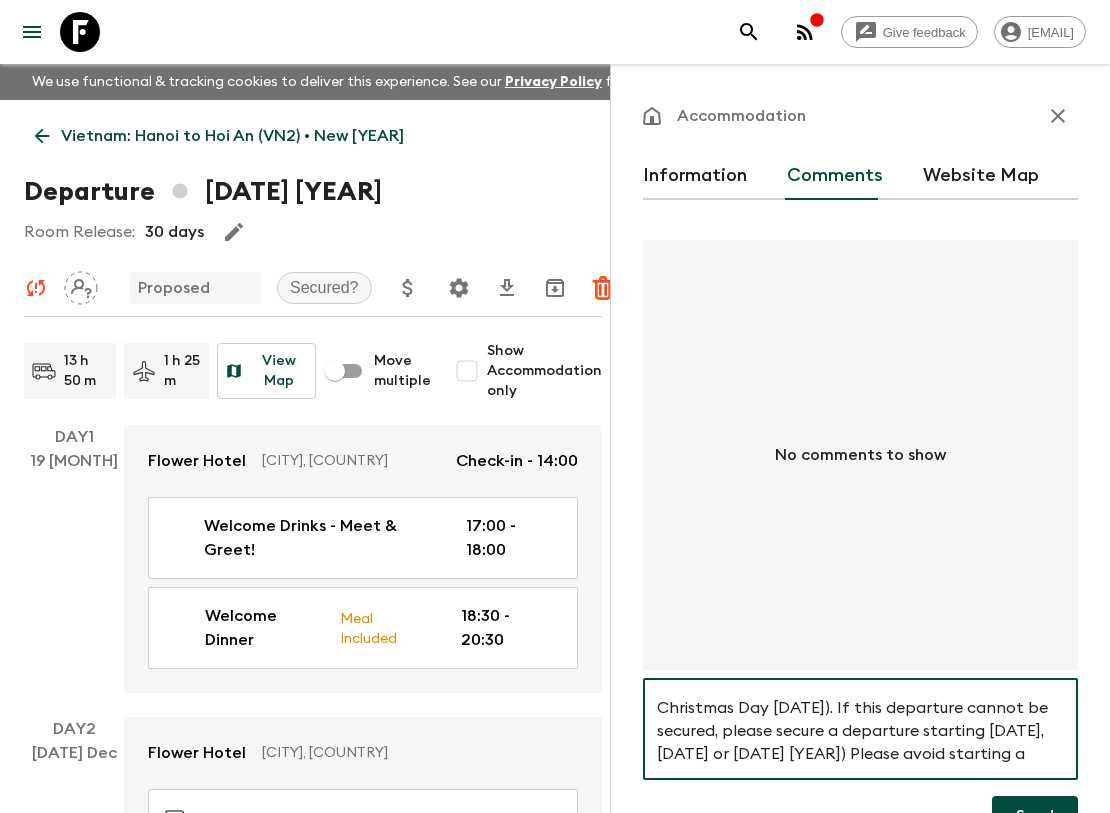 drag, startPoint x: 720, startPoint y: 758, endPoint x: 731, endPoint y: 765, distance: 13.038404 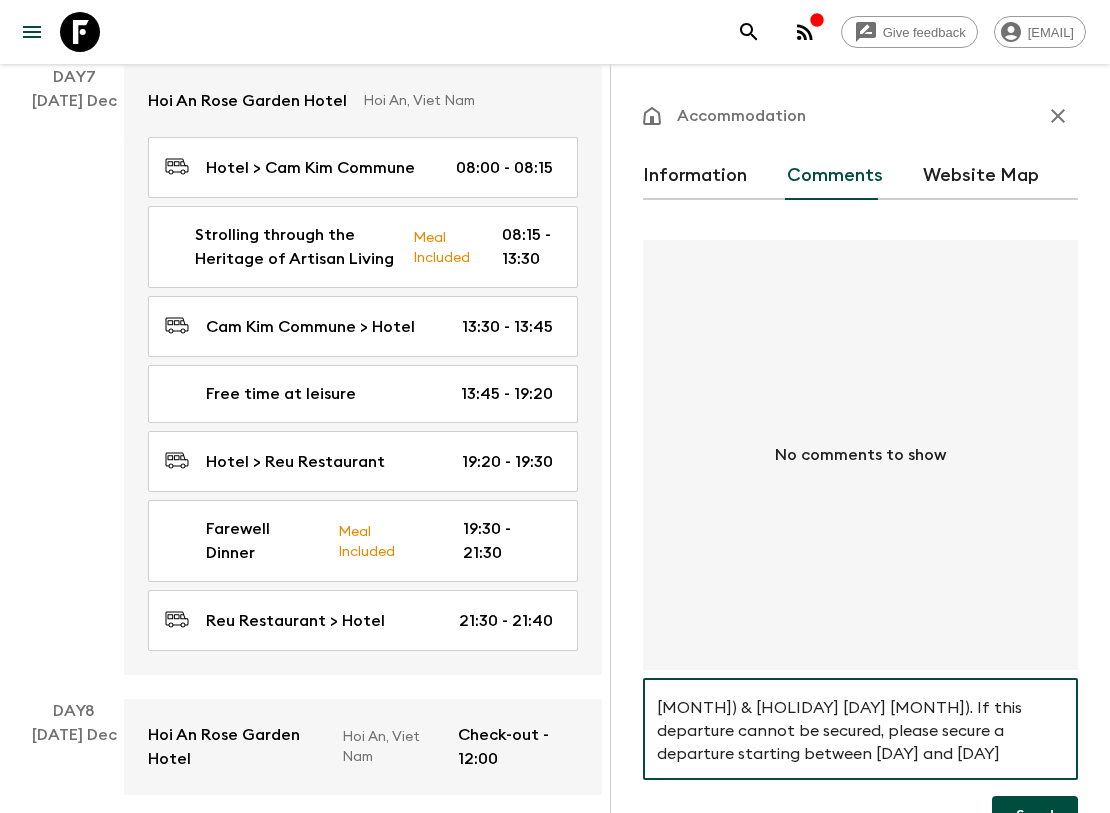 scroll, scrollTop: 2771, scrollLeft: 0, axis: vertical 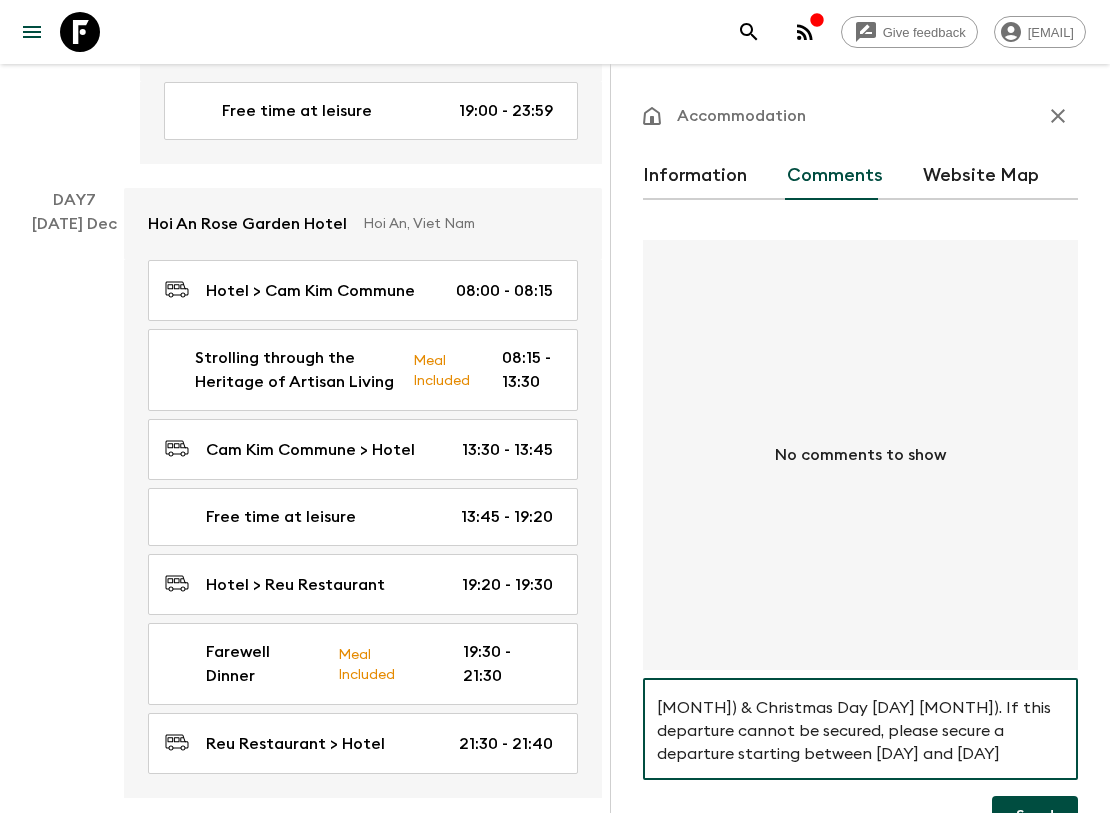click on "Hi, this departure is important for us to secure as it covers a key public holiday (Christmas Eve ([DAY] [MONTH]) & Christmas Day [DAY] [MONTH]). If this departure cannot be secured, please secure a departure starting between [DAY] and [DAY] [MONTH], [DAY] [MONTH] or [DAY] [MONTH] [YEAR]) Please avoid starting a departure [DAY] [MONTH] Please do not start or end a departure on the [DAY] or [DAY] or [DAY] [MONTH] - Thank you" at bounding box center [860, 729] 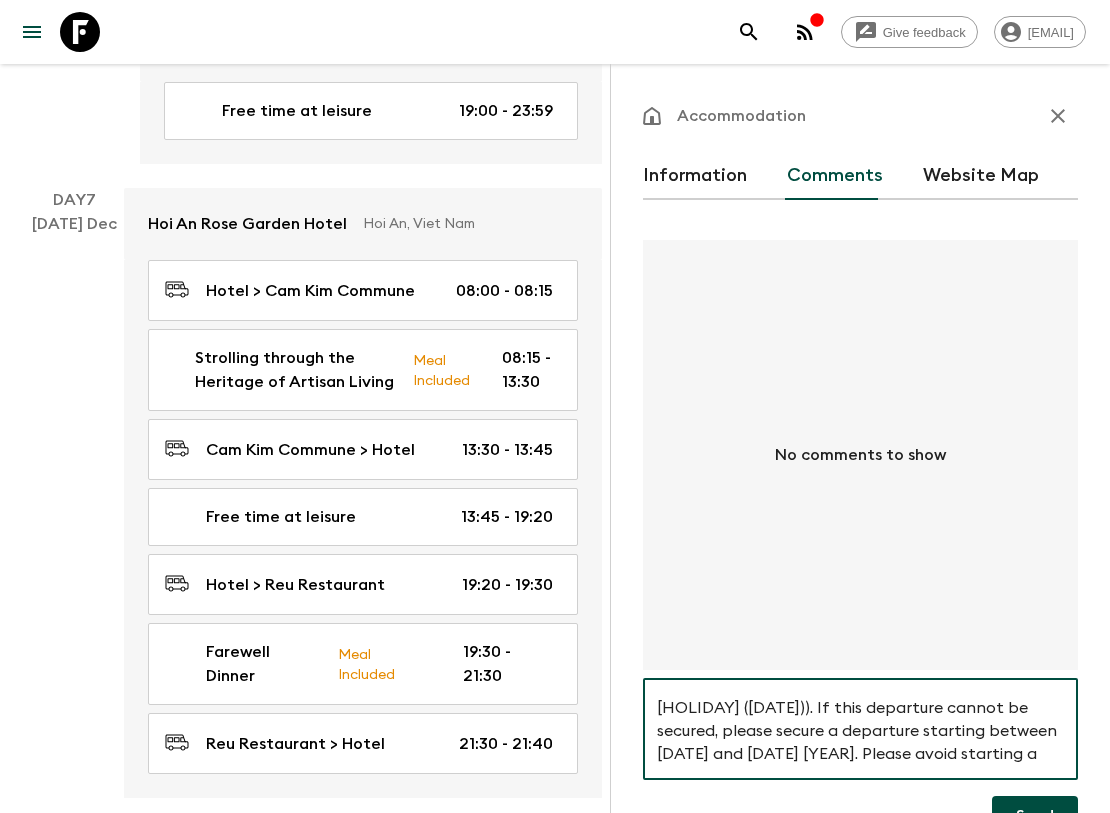 scroll, scrollTop: 88, scrollLeft: 0, axis: vertical 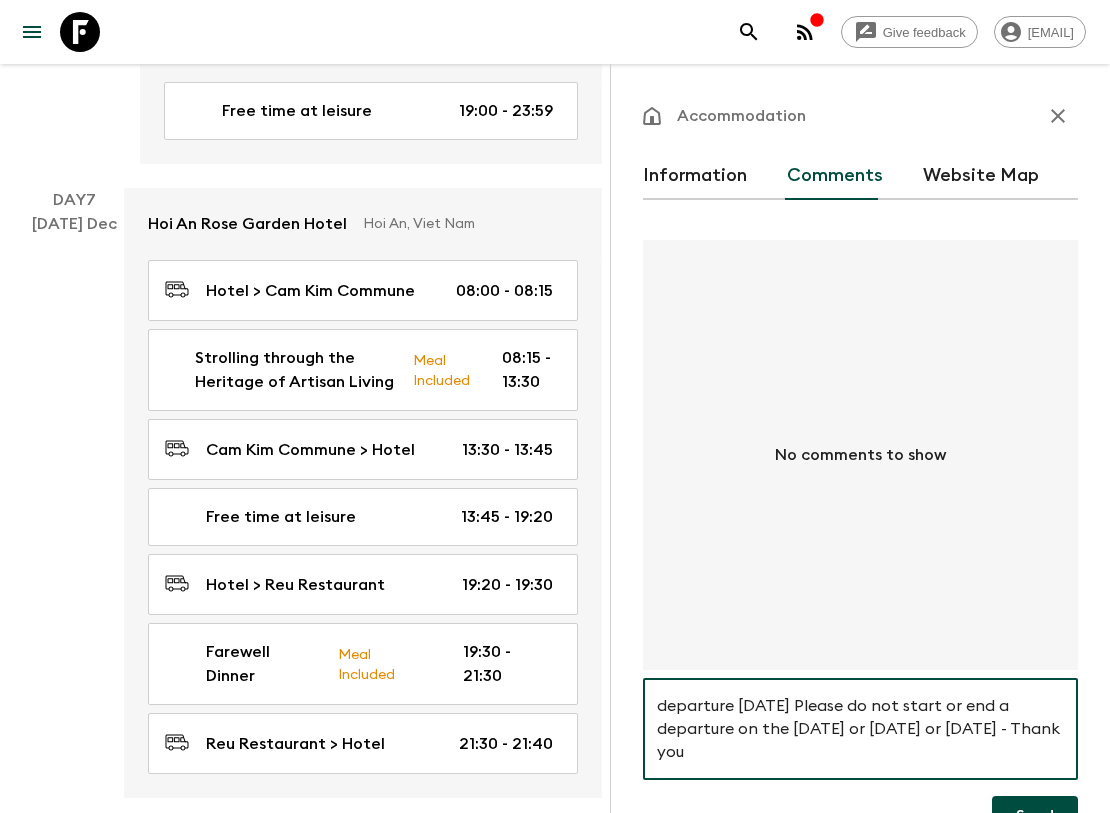type on "Hi, this departure is important for us to secure as it covers a key public holiday ([HOLIDAY] ([DATE]) & [HOLIDAY] ([DATE])). If this departure cannot be secured, please secure a departure starting between [DATE] and [DATE] [YEAR]. Please avoid starting a departure [DATE] Please do not start or end a departure on the [DATE] or [DATE] or [DATE] - Thank you" 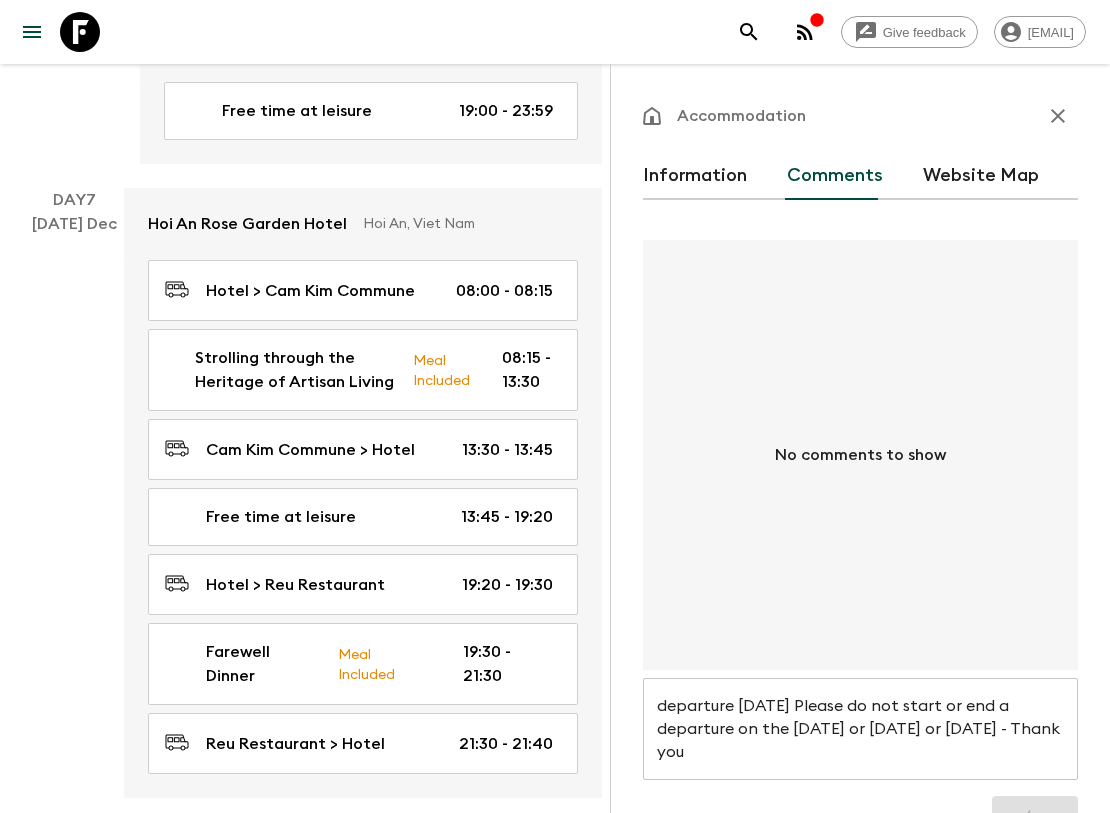 type 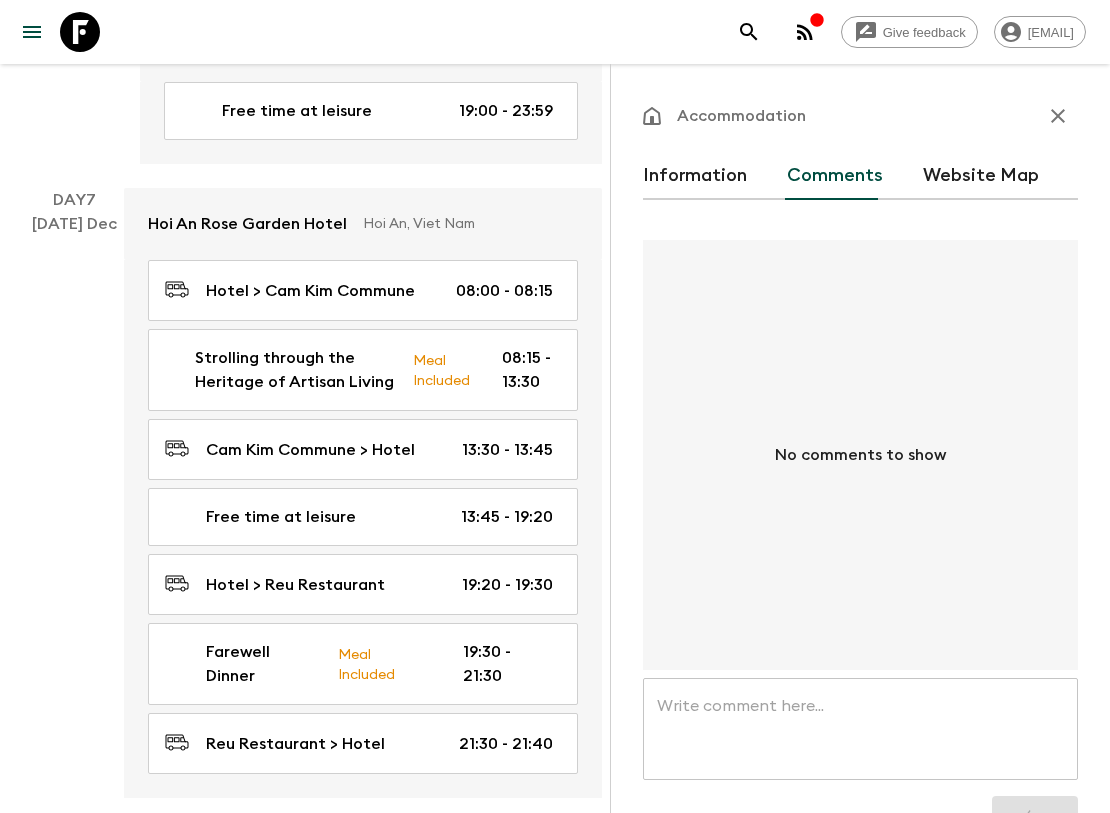 scroll, scrollTop: 2826, scrollLeft: 0, axis: vertical 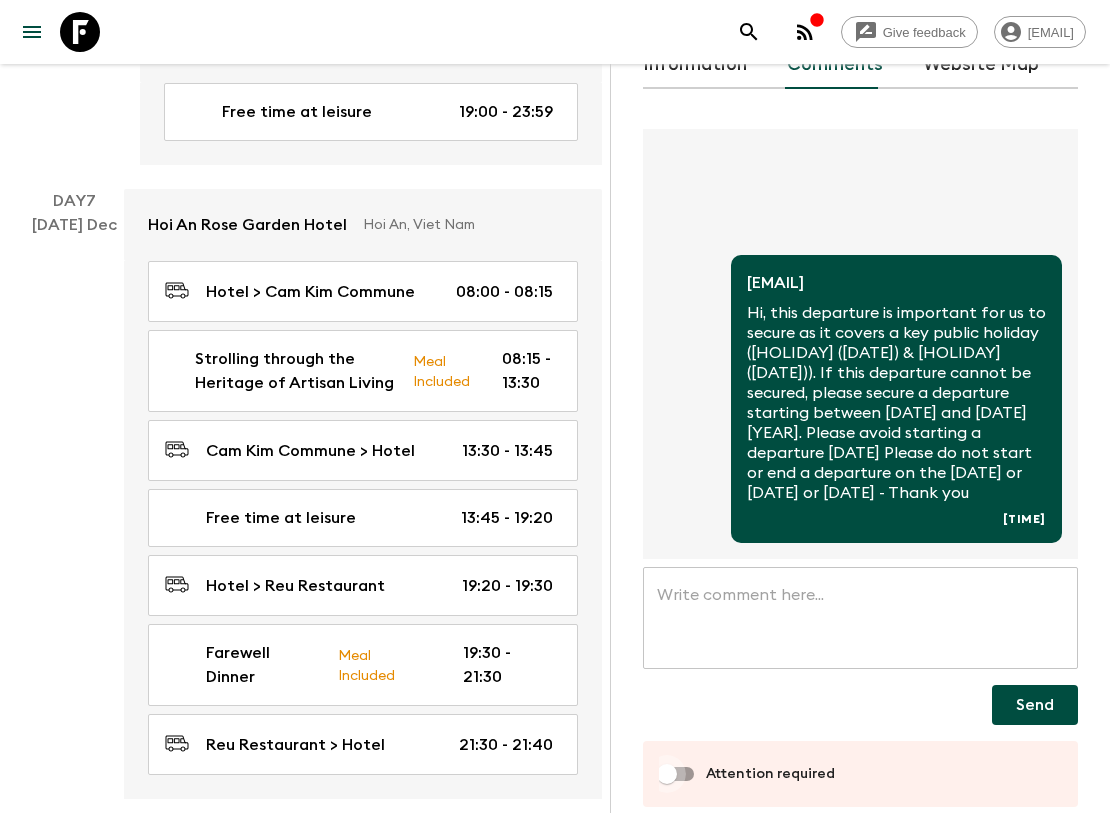 click on "Attention required" at bounding box center (667, 774) 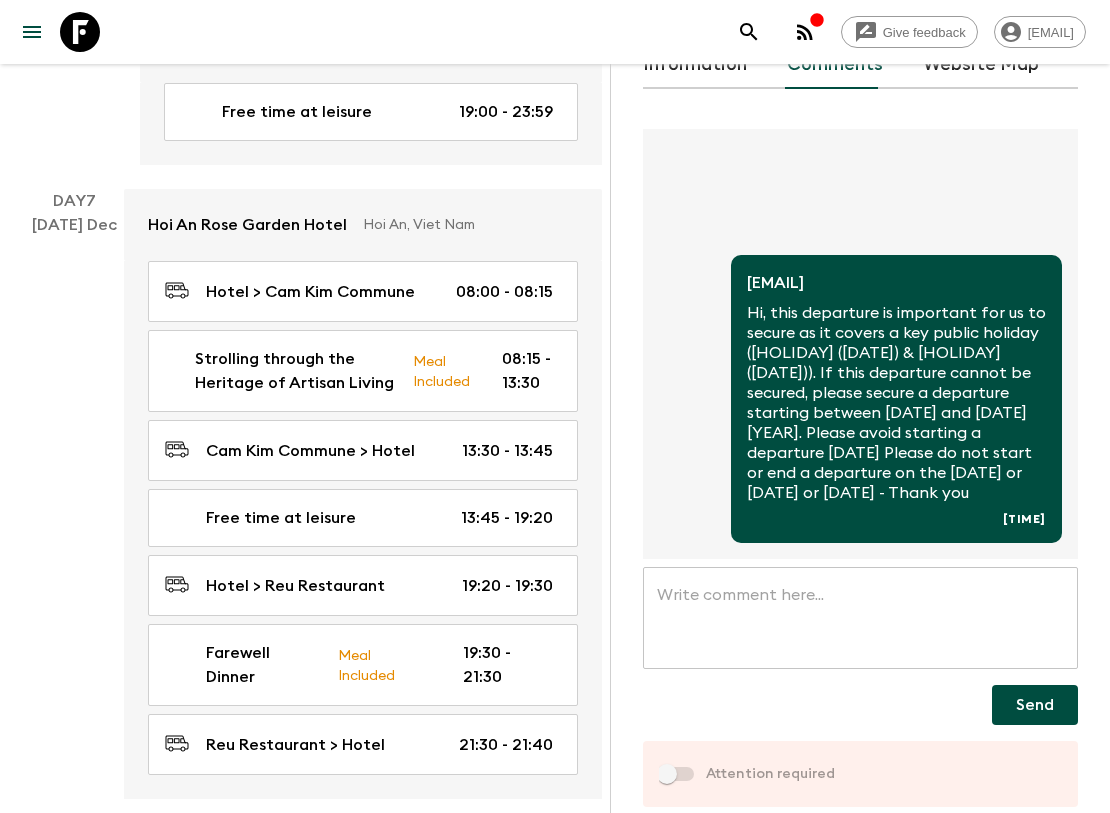 checkbox on "true" 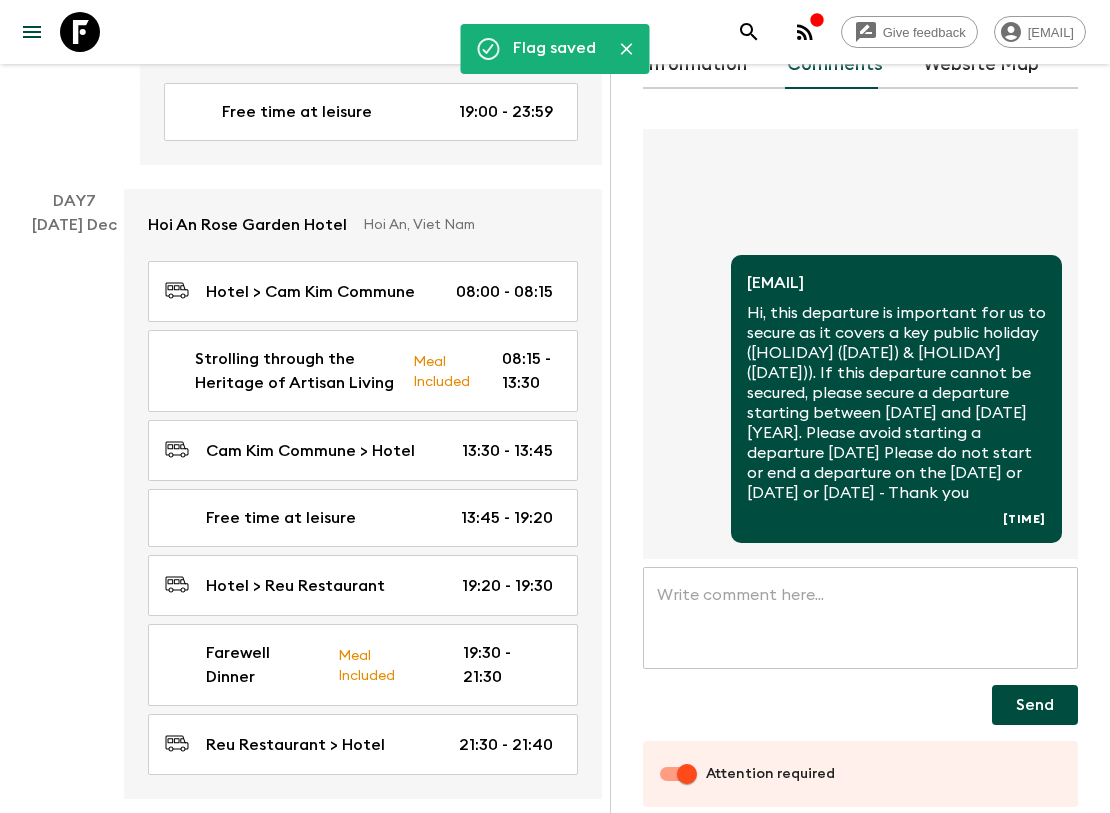scroll, scrollTop: 0, scrollLeft: 0, axis: both 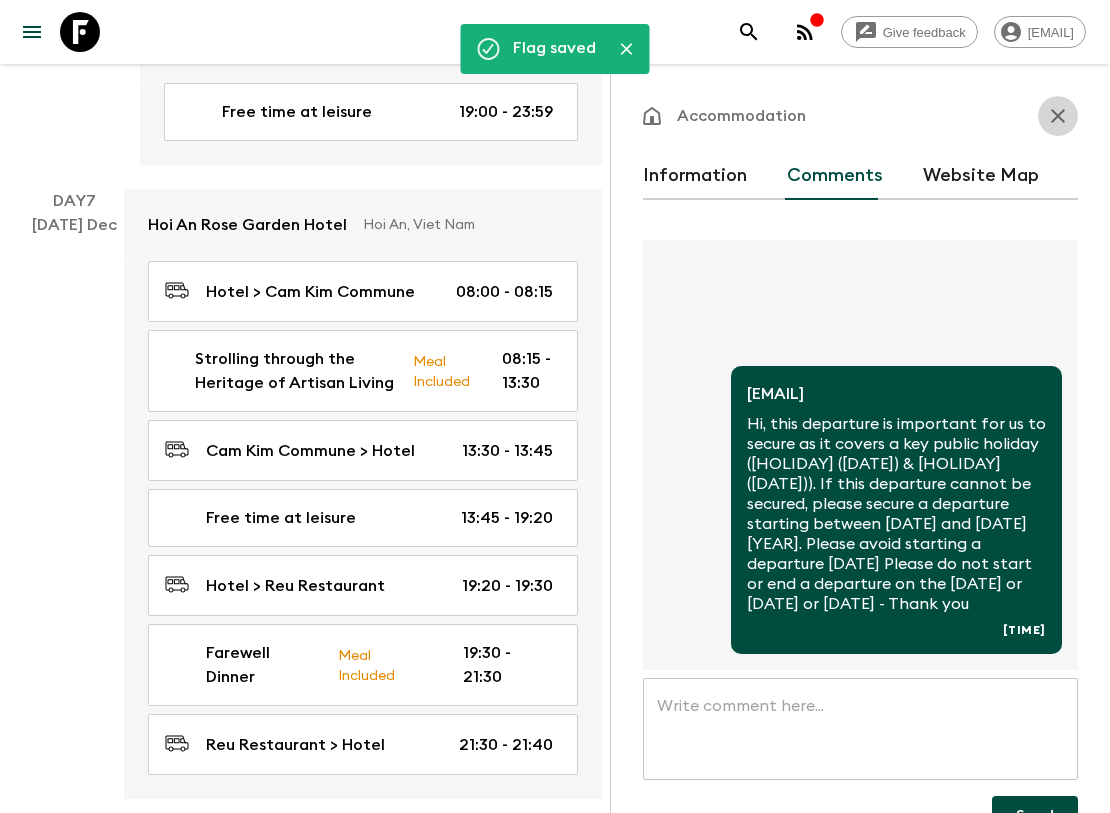 click 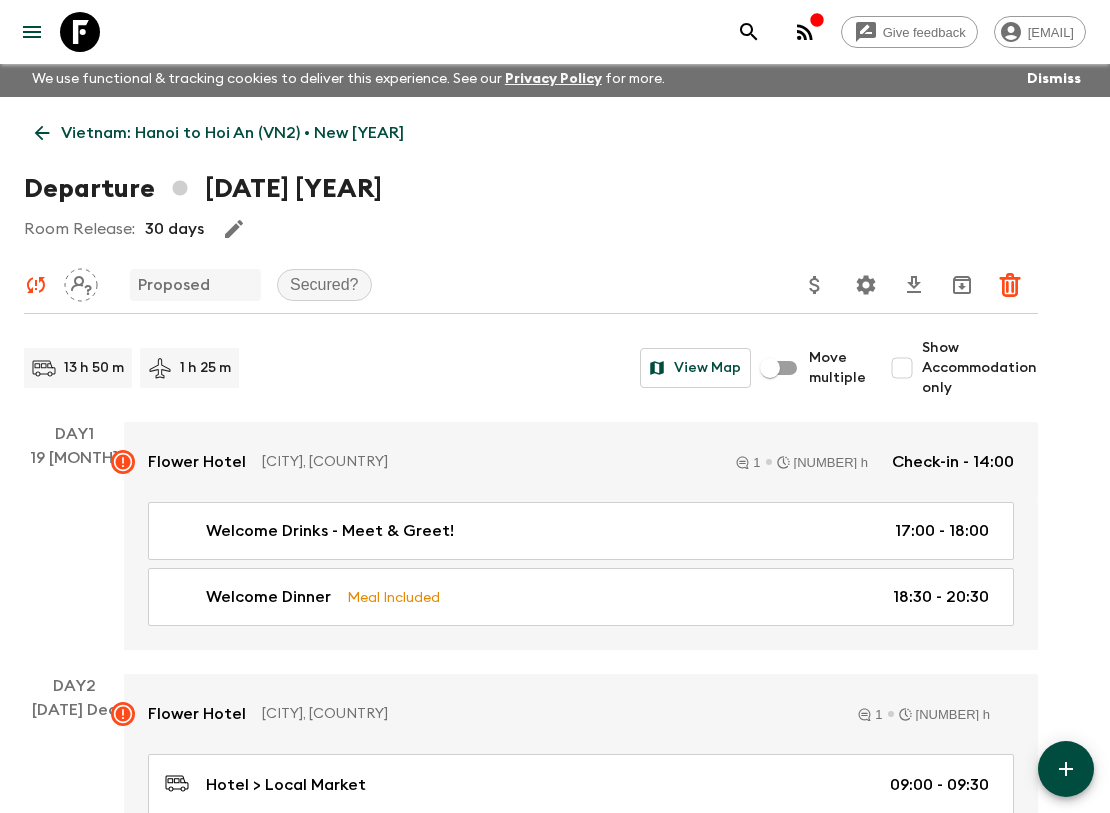 scroll, scrollTop: 0, scrollLeft: 0, axis: both 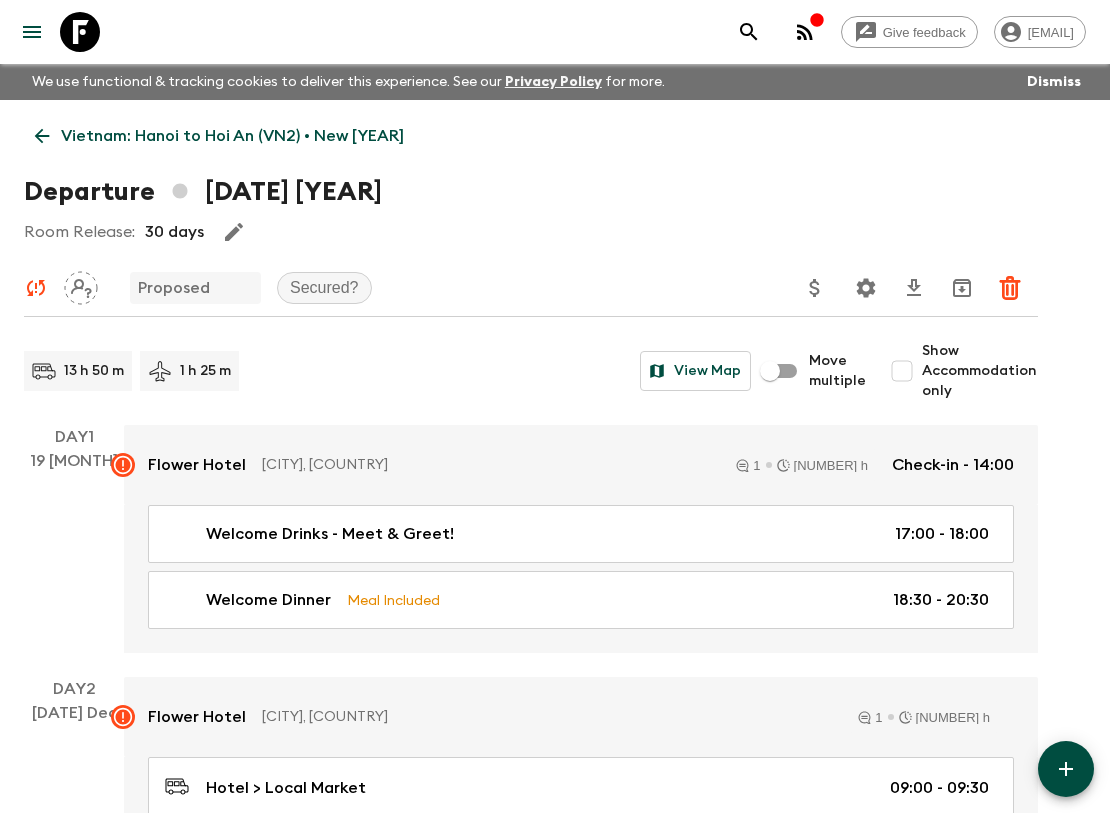 click on "Vietnam: Hanoi to Hoi An (VN2) • New [YEAR]" at bounding box center (232, 136) 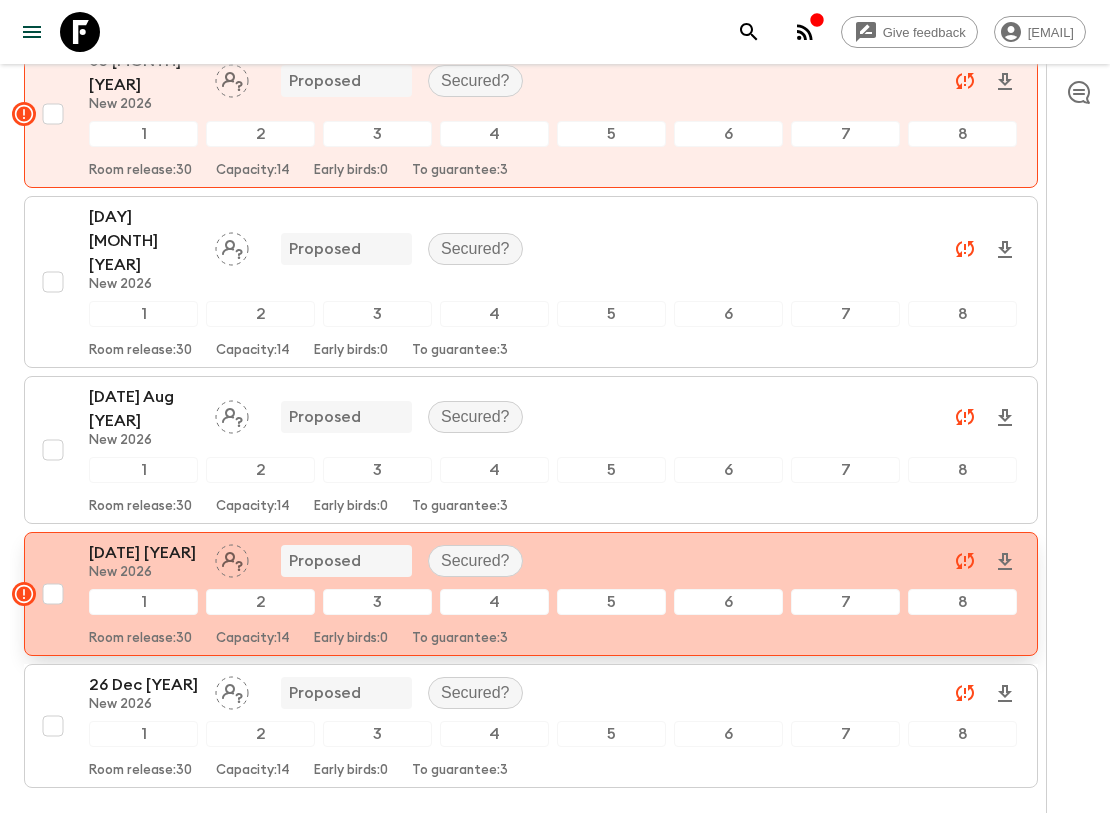 scroll, scrollTop: 448, scrollLeft: 0, axis: vertical 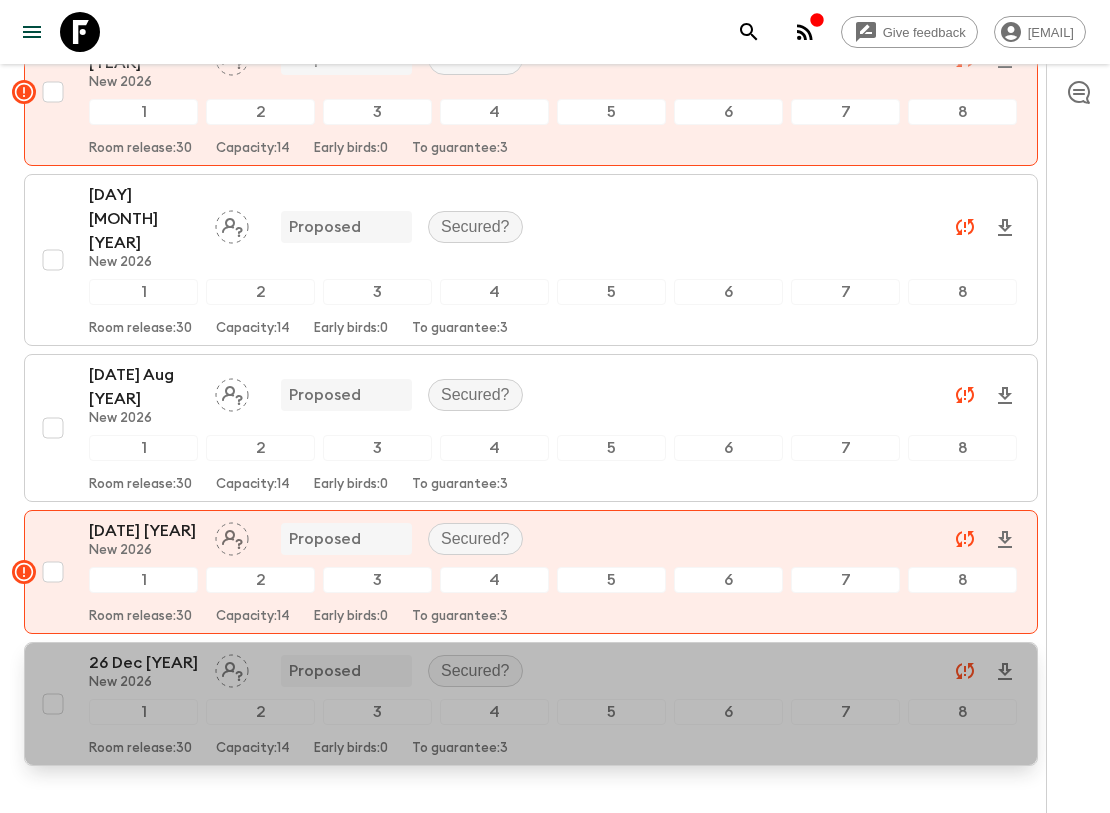 click on "New 2026" at bounding box center (144, 683) 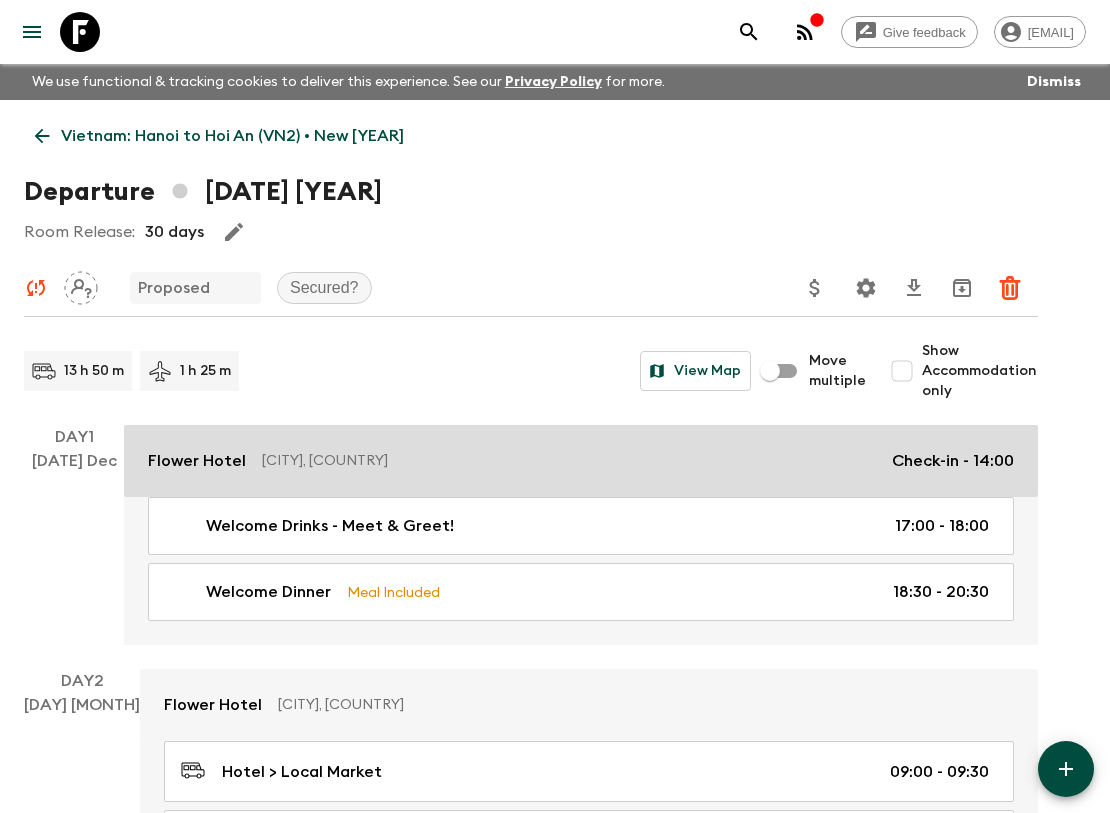 click on "Flower Hotel" at bounding box center [197, 461] 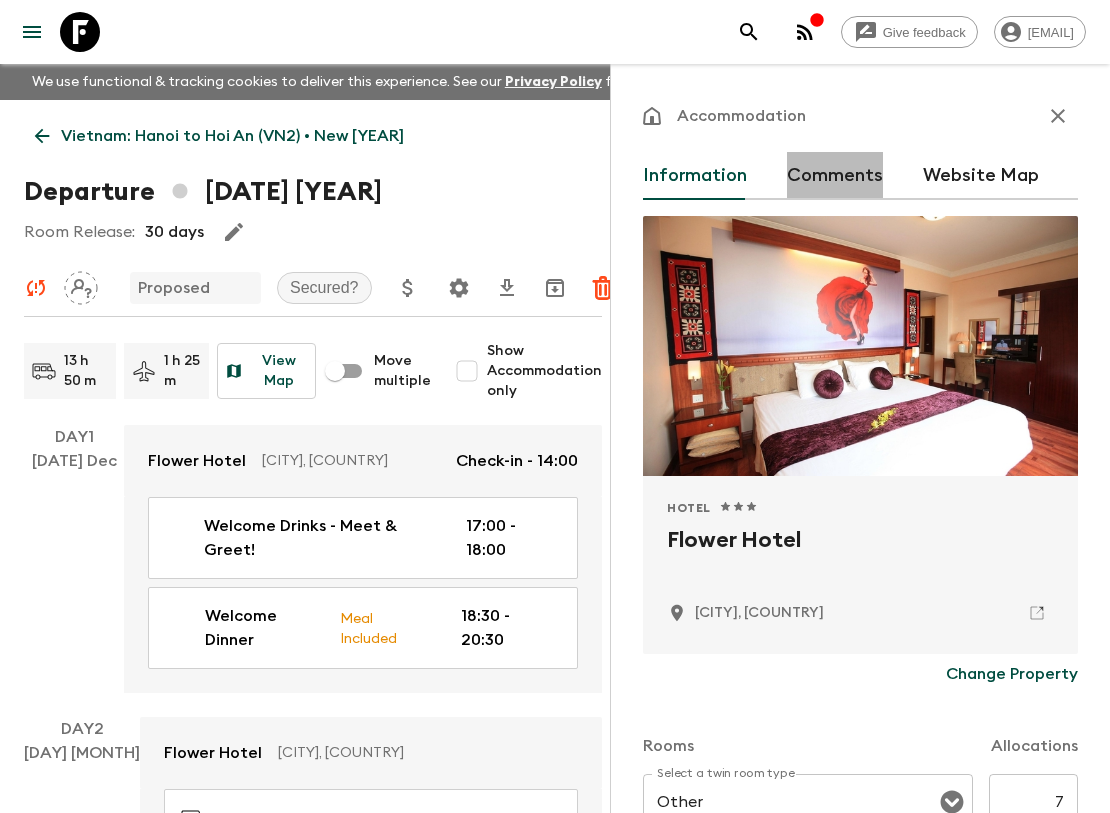 click on "Comments" at bounding box center [835, 176] 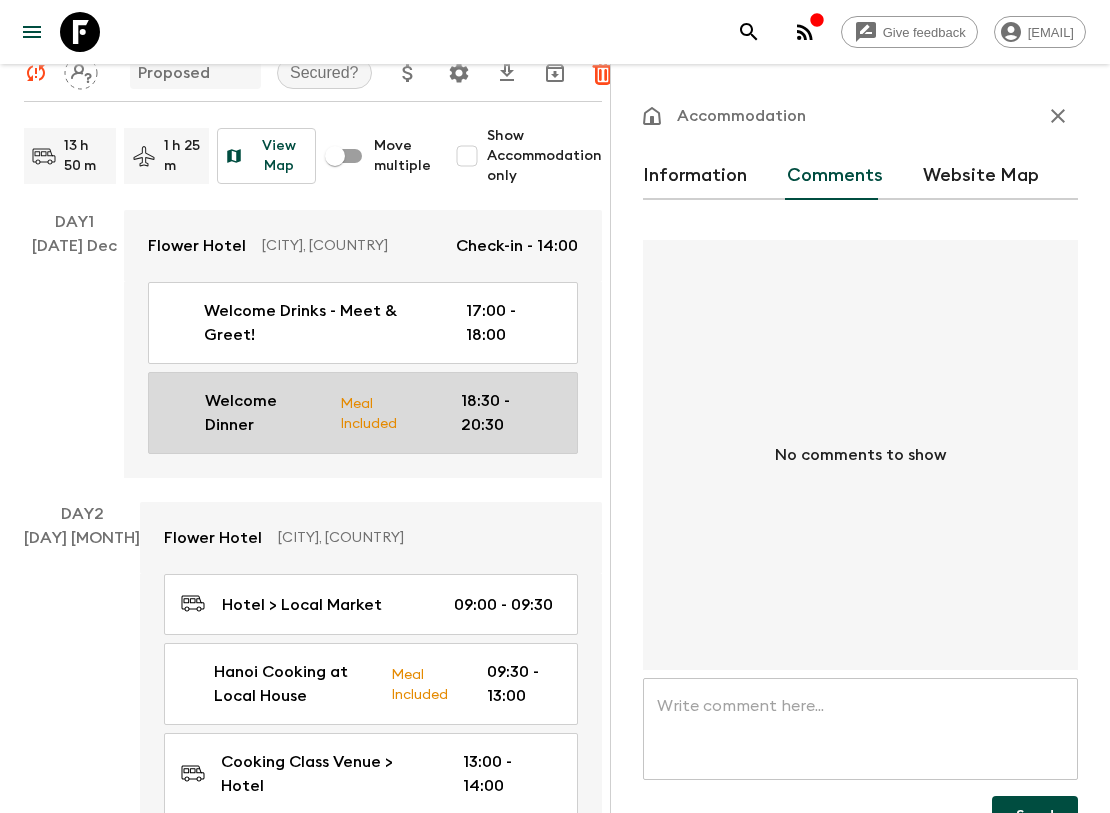 scroll, scrollTop: 0, scrollLeft: 0, axis: both 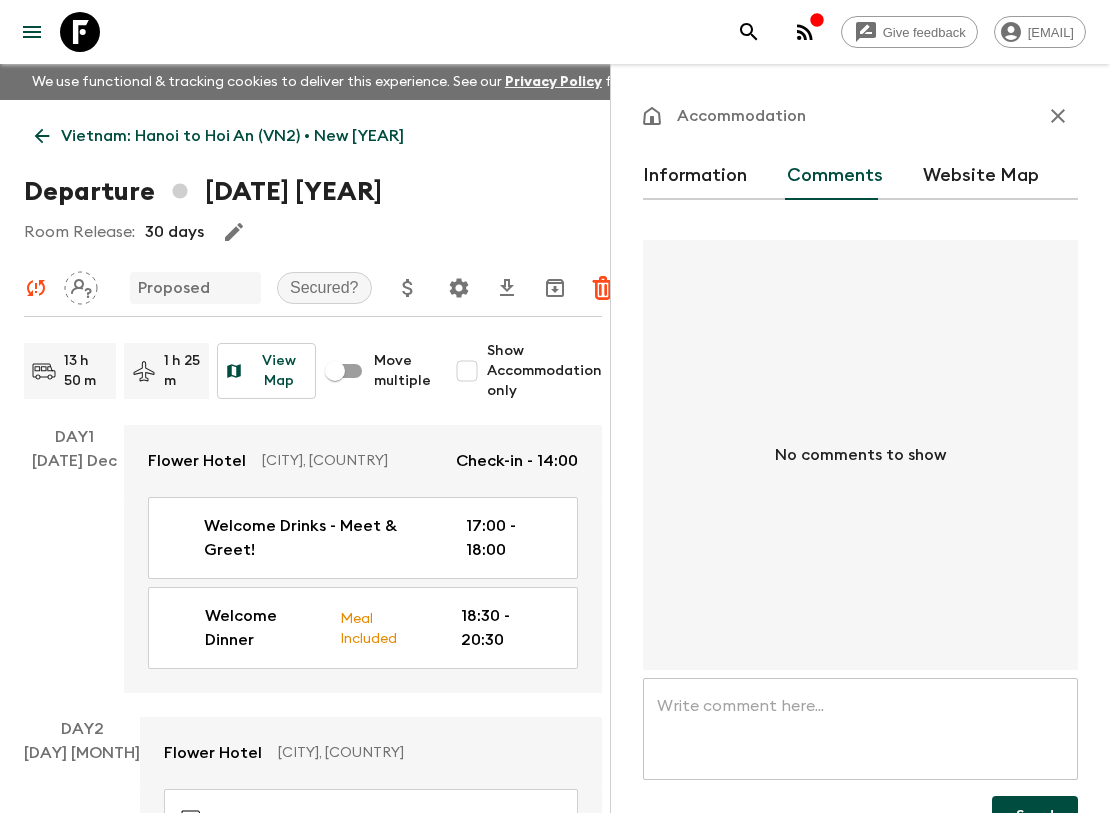 click on "No comments to show" at bounding box center (860, 455) 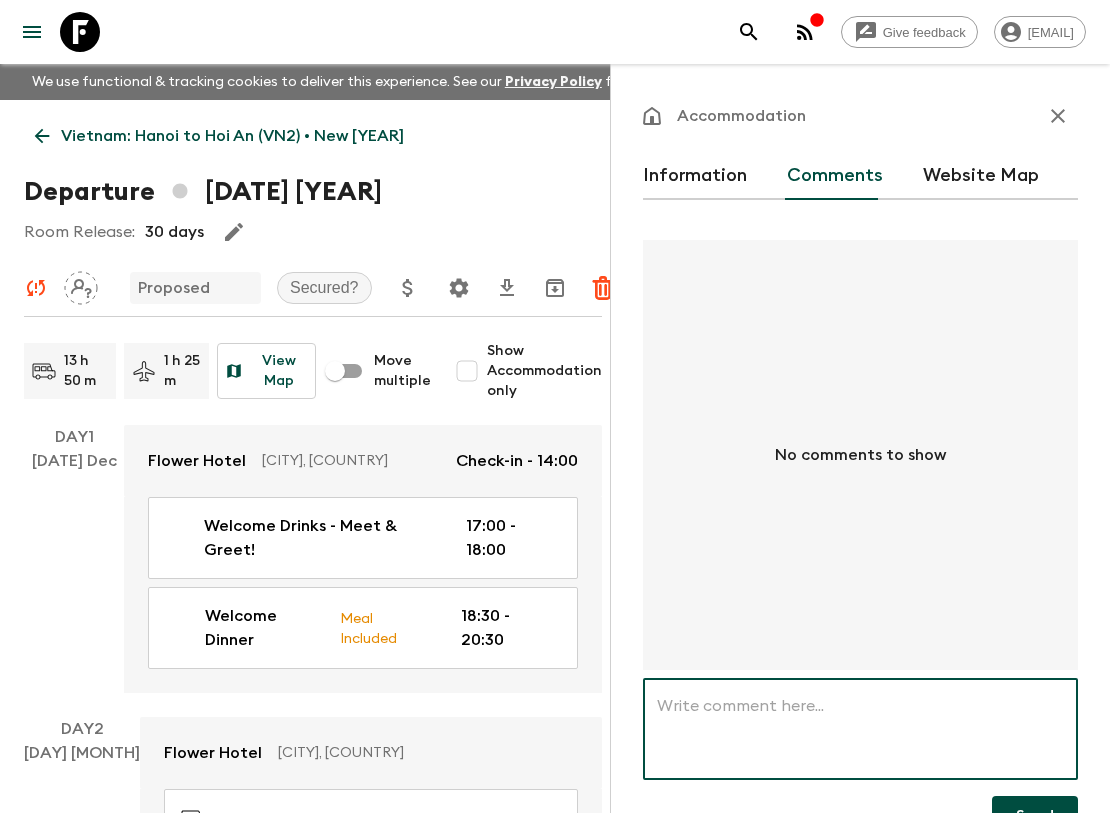 paste on "Hi, this departure is important for us to secure as it covers a key public holiday (New Year eve 31st Dec & New years Day 1st Jan [YEAR]). If this departure cannot be secured, please secure a departure starting [DATE] Dec, [DATE] Dec or [DATE] [YEAR]) Please avoid starting a departure [DATE] December [YEAR], Please do not start or end a departure on the 31st December [YEAR] – and Please do not start a departure on the 1st Jan [YEAR] - Thank you" 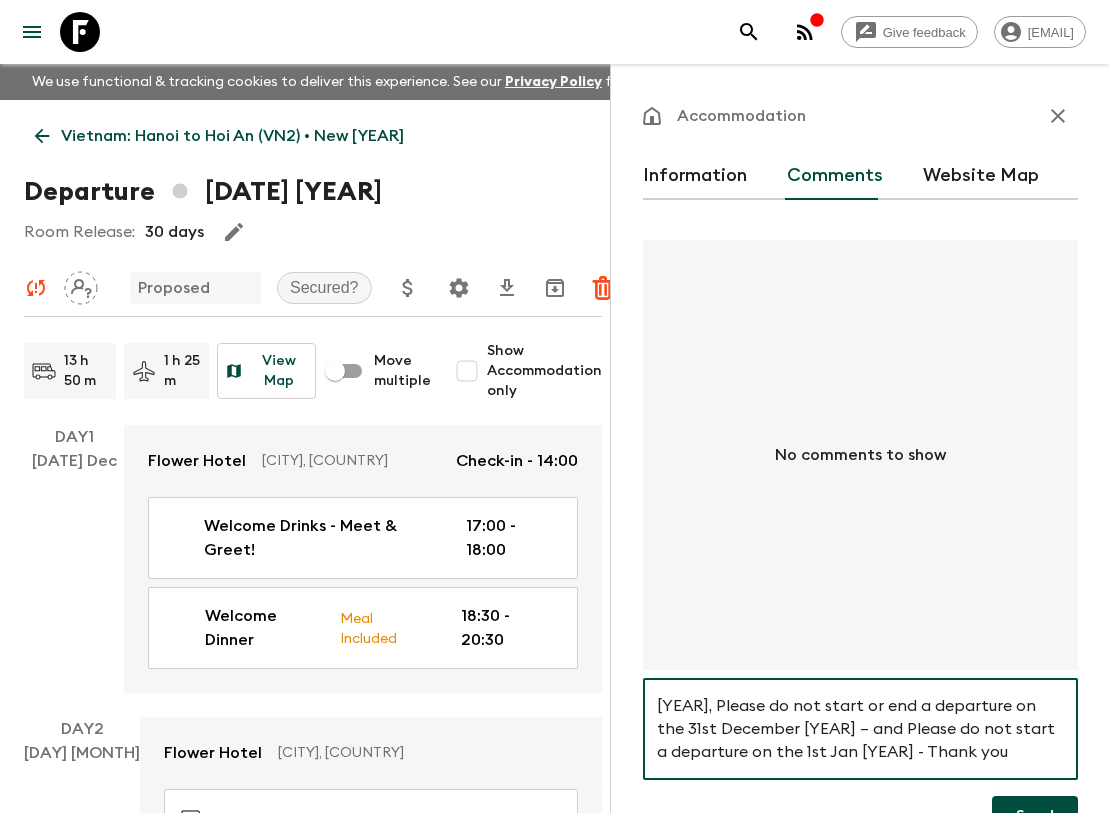 scroll, scrollTop: 0, scrollLeft: 0, axis: both 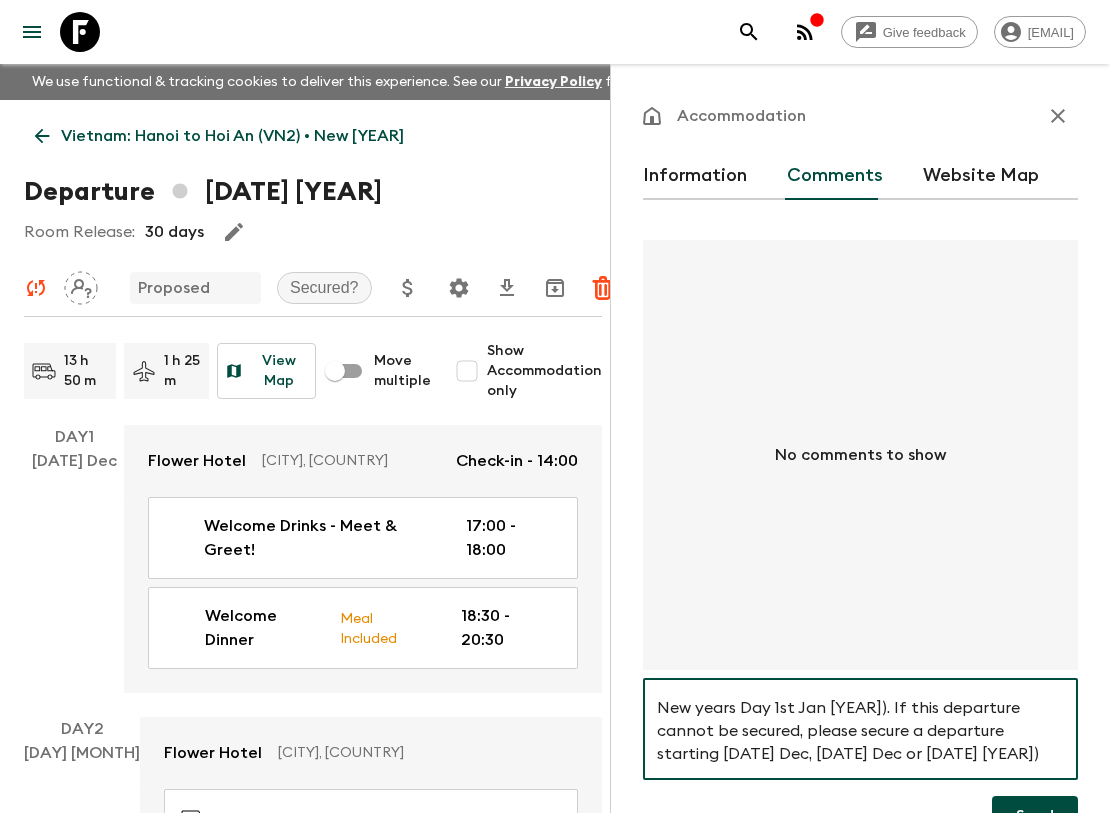 click on "Hi, this departure is important for us to secure as it covers a key public holiday (New Year eve 31st Dec & New years Day 1st Jan [YEAR]). If this departure cannot be secured, please secure a departure starting [DATE] Dec, [DATE] Dec or [DATE] [YEAR]) Please avoid starting a departure [DATE] December [YEAR], Please do not start or end a departure on the 31st December [YEAR] – and Please do not start a departure on the 1st Jan [YEAR] - Thank you" at bounding box center [860, 729] 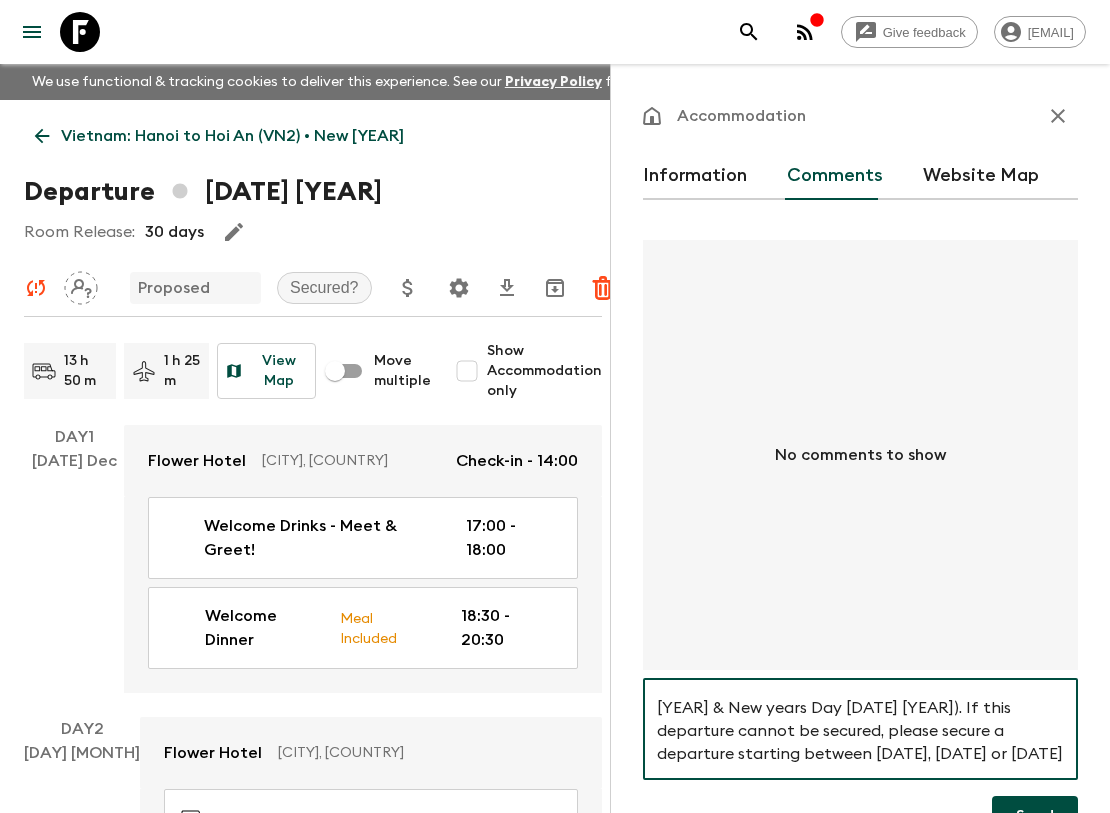 drag, startPoint x: 948, startPoint y: 757, endPoint x: 981, endPoint y: 796, distance: 51.088158 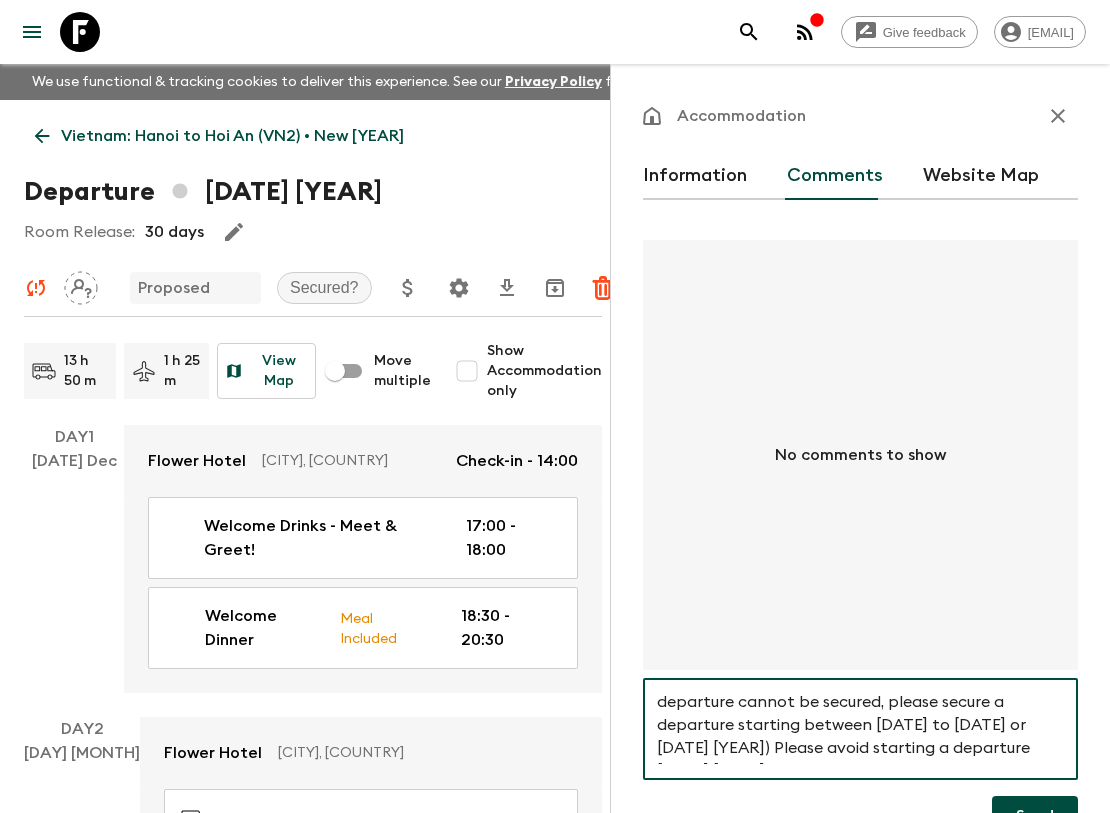 scroll, scrollTop: 88, scrollLeft: 0, axis: vertical 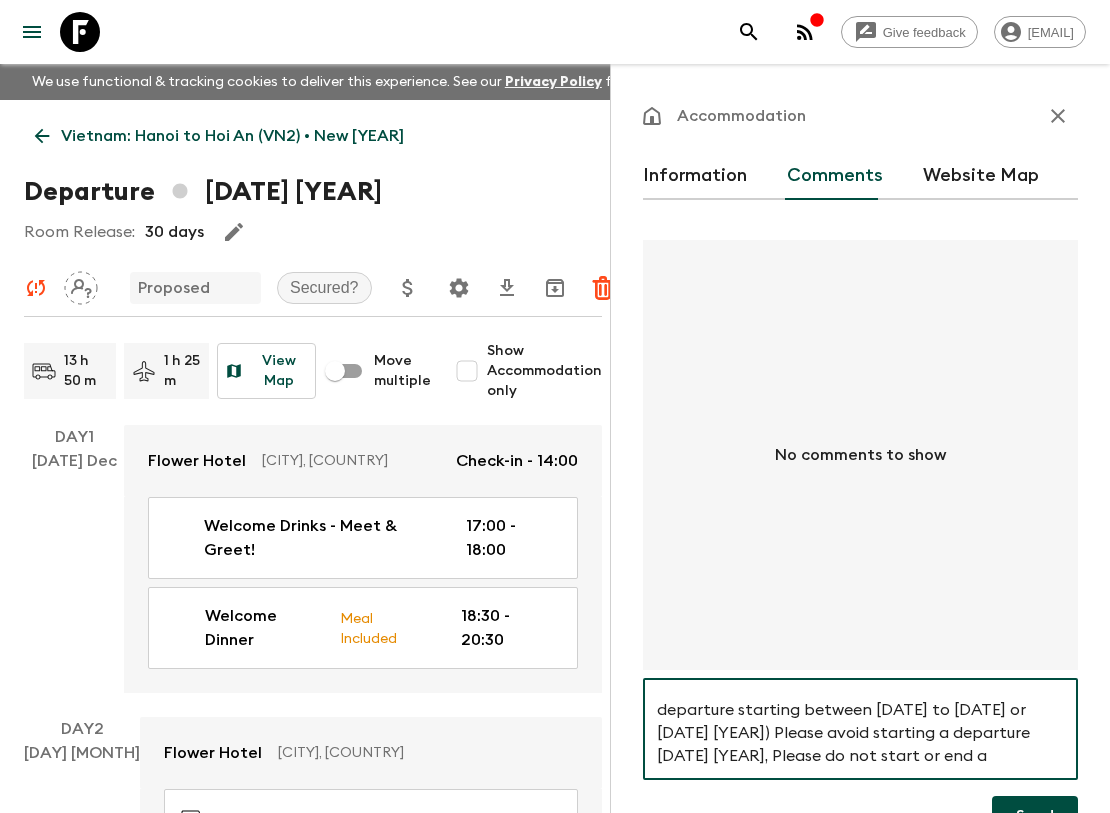click on "Hi, this departure is important for us to secure as it covers a key public holiday (New Year eve [DATE] [YEAR] & New years Day [DATE] [YEAR]). If this departure cannot be secured, please secure a departure starting between [DATE] to [DATE] or [DATE] [YEAR]) Please avoid starting a departure [DATE] [YEAR], Please do not start or end a departure on the [DATE] [YEAR] – and Please do not start a departure on the [DATE] [YEAR] - Thank you" at bounding box center [860, 729] 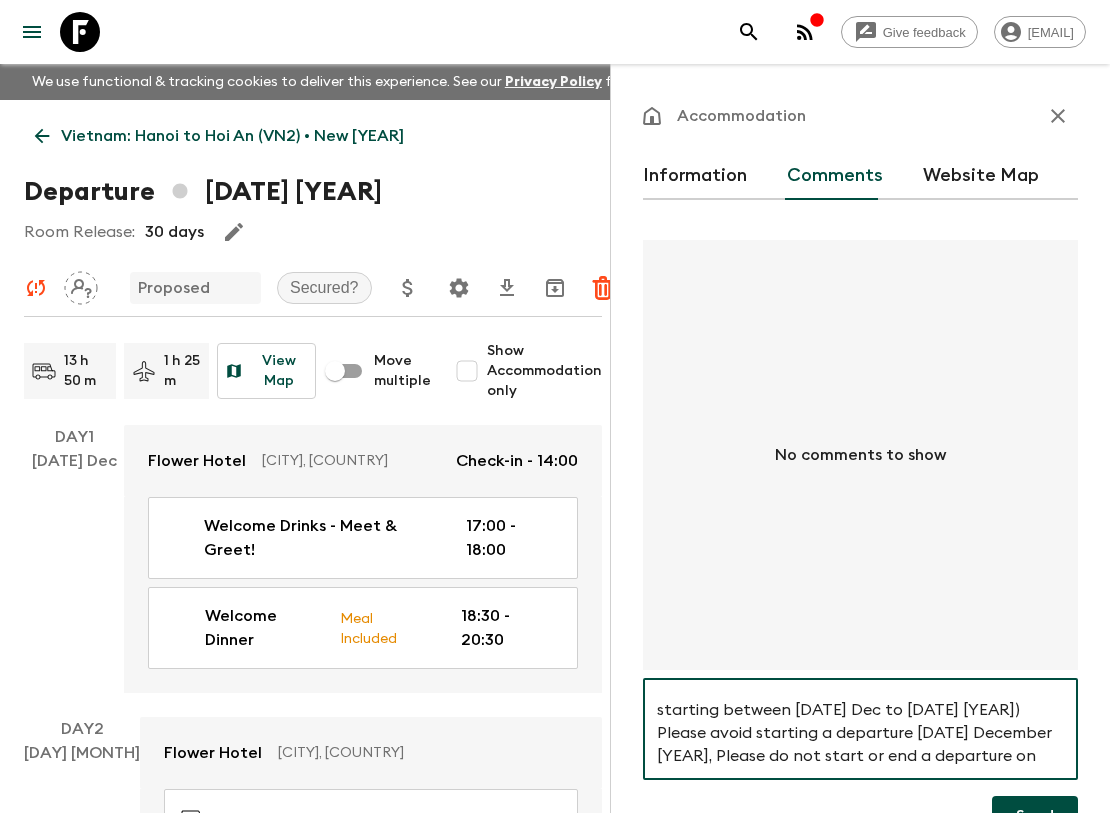 scroll, scrollTop: 161, scrollLeft: 0, axis: vertical 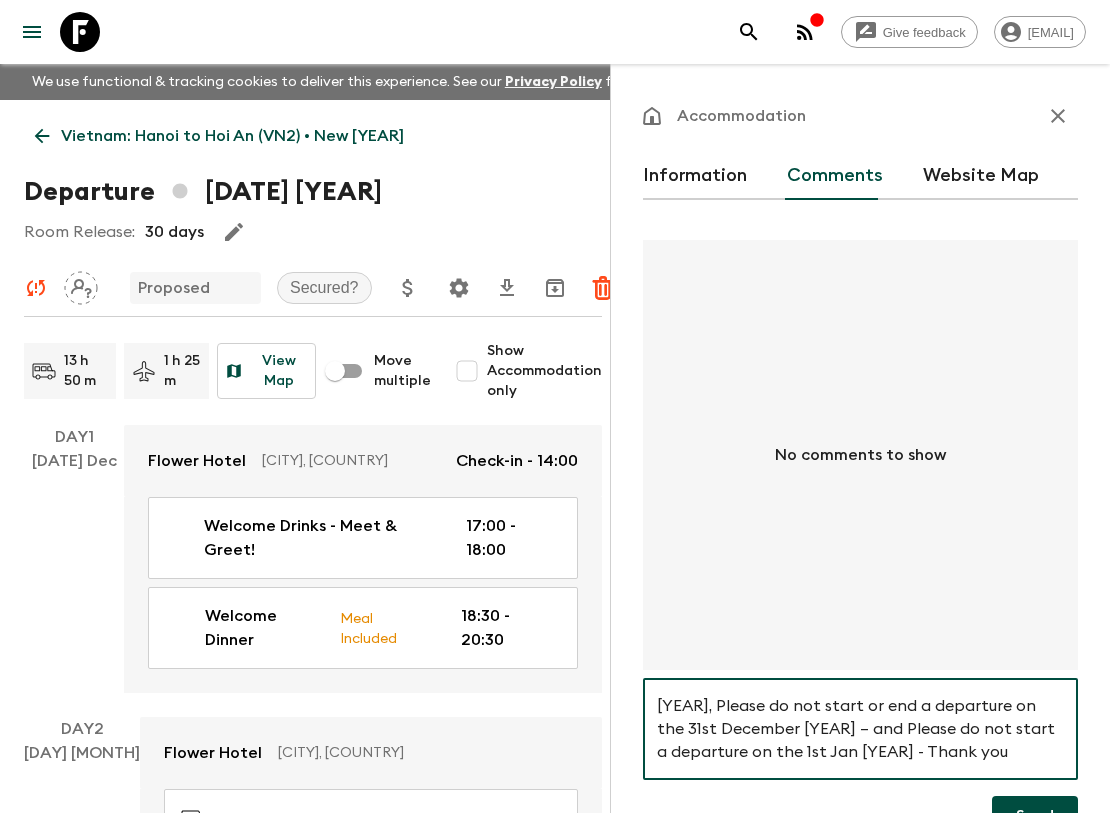 drag, startPoint x: 777, startPoint y: 753, endPoint x: 760, endPoint y: 746, distance: 18.384777 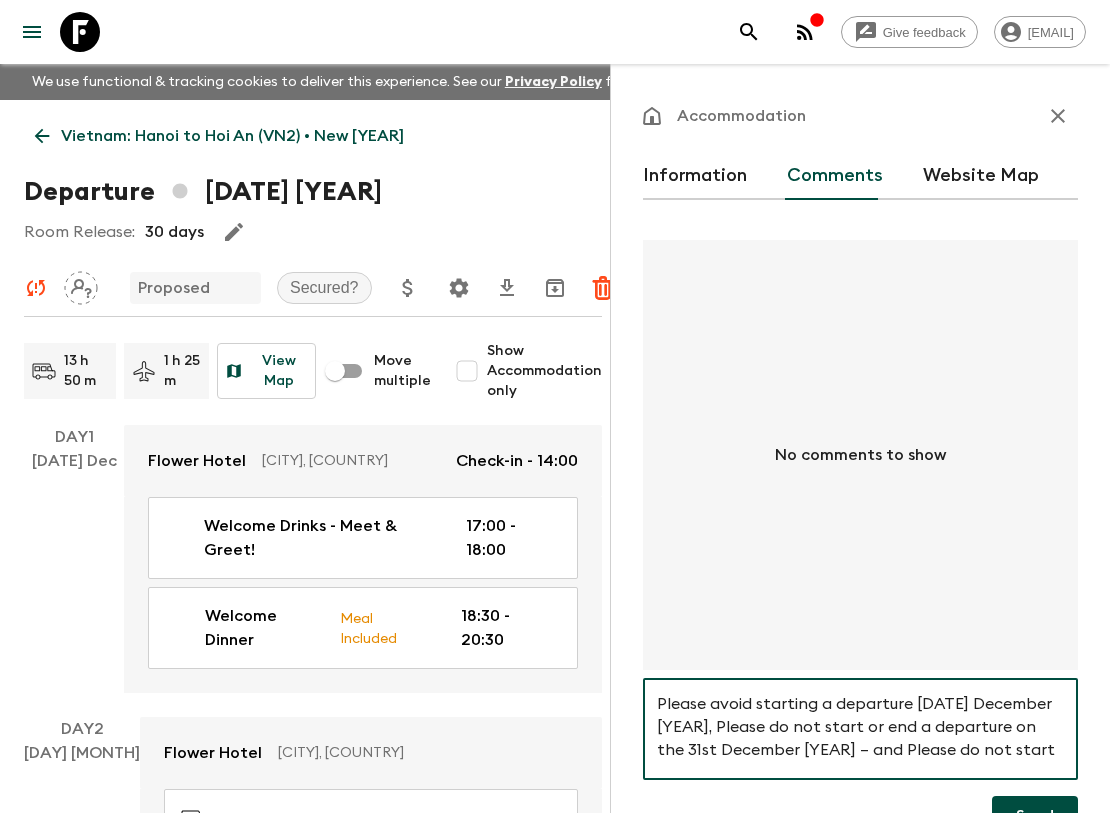 scroll, scrollTop: 116, scrollLeft: 0, axis: vertical 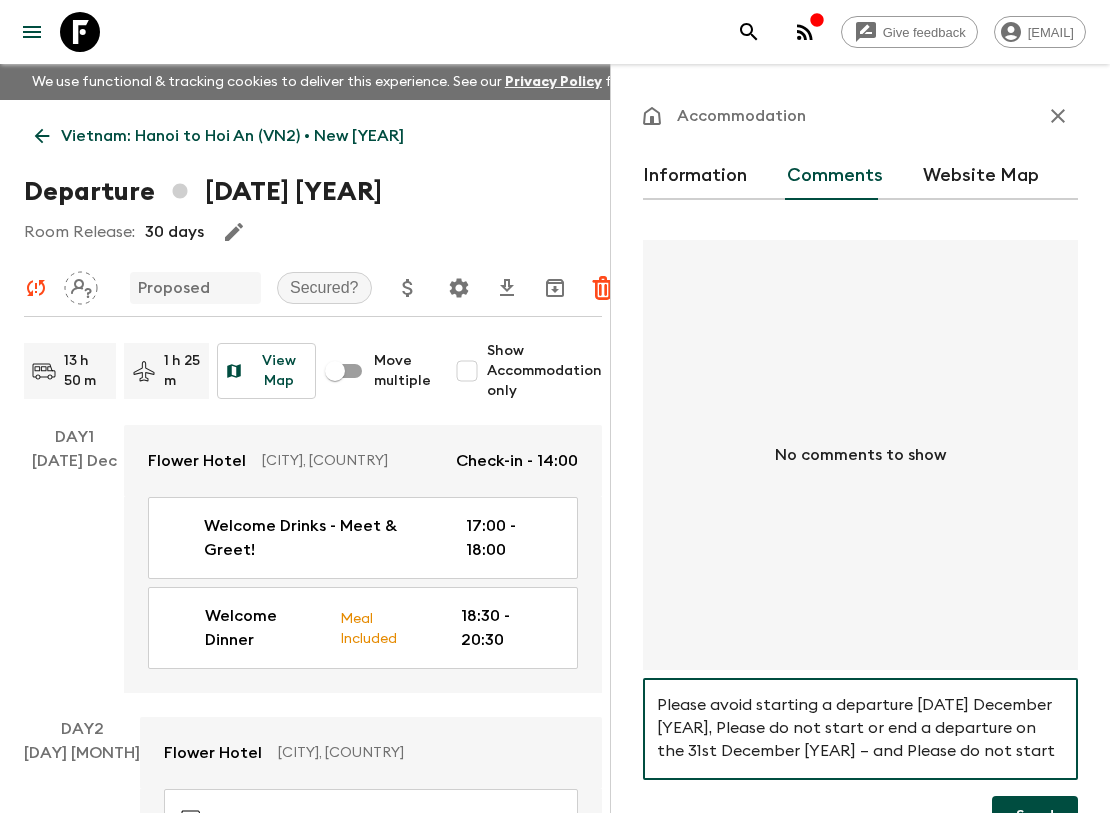 click on "Hi, this departure is important for us to secure as it covers a key public holiday (New Year eve 31st Dec & New years Day 1st Jan [YEAR]). If this departure cannot be secured, please secure a departure starting between [DATE] Dec to [DATE] [YEAR]) Please avoid starting a departure [DATE] December [YEAR], Please do not start or end a departure on the 31st December [YEAR] – and Please do not start a departure on the 1st Jan [YEAR] - Thank you" at bounding box center [860, 729] 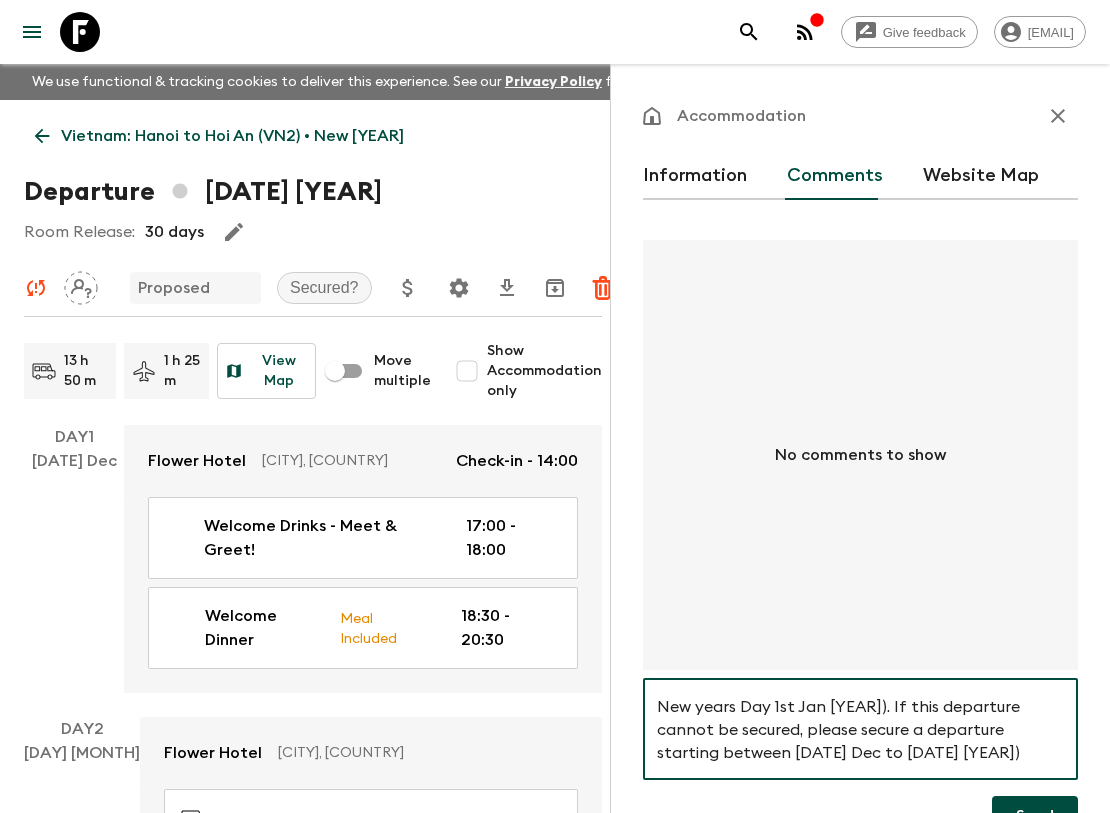scroll, scrollTop: 0, scrollLeft: 0, axis: both 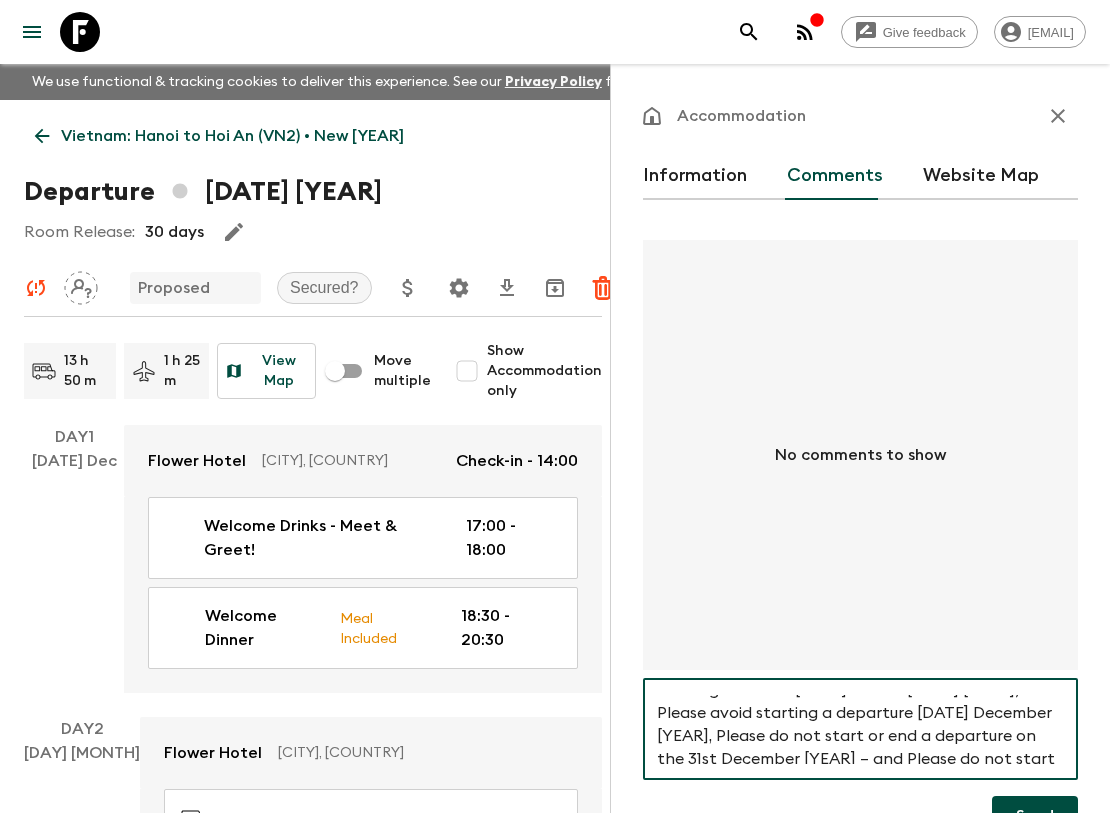 drag, startPoint x: 774, startPoint y: 725, endPoint x: 774, endPoint y: 750, distance: 25 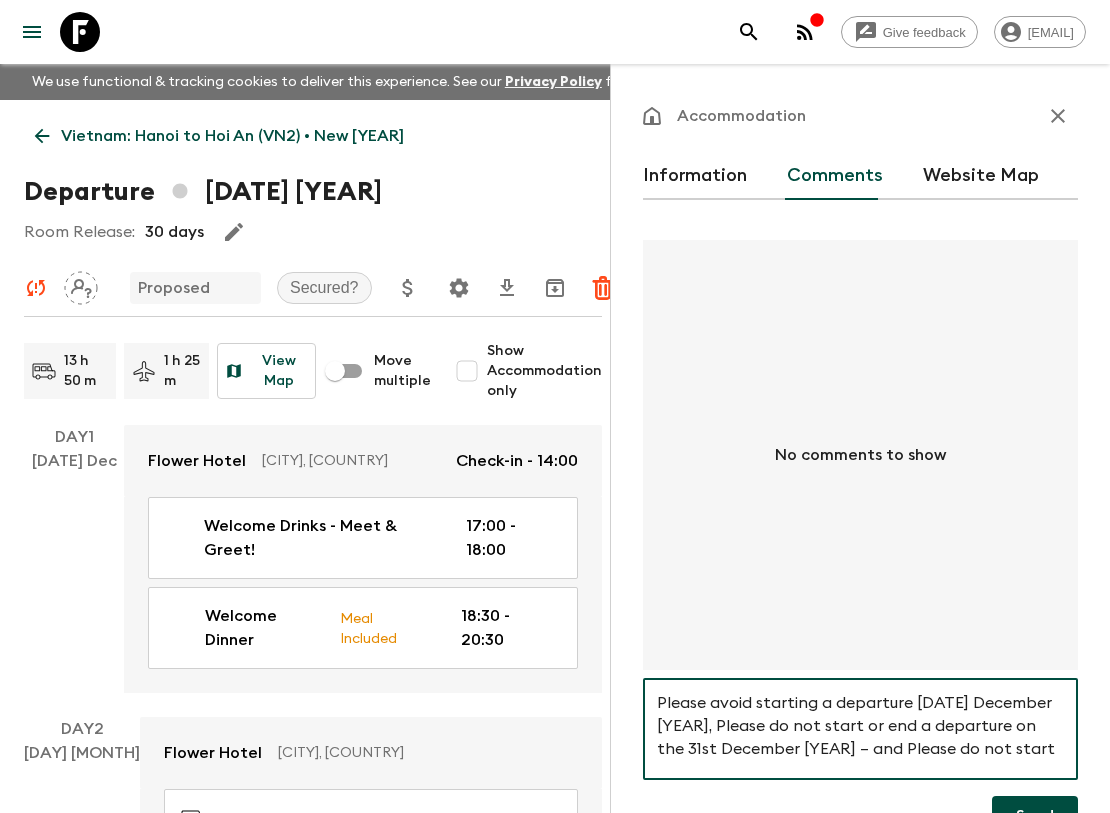 click on "Hi, this departure is important for us to secure as it covers a key public holiday (New Year eve 31st Dec & New years Day 1st Jan [YEAR]). If this departure cannot be secured, please secure a departure starting between [DATE] Dec to [DATE] [YEAR]) Please avoid starting a departure [DATE] December [YEAR], Please do not start or end a departure on the 31st December [YEAR] – and Please do not start a departure on the 1st Jan [YEAR] - Thank you" at bounding box center (860, 729) 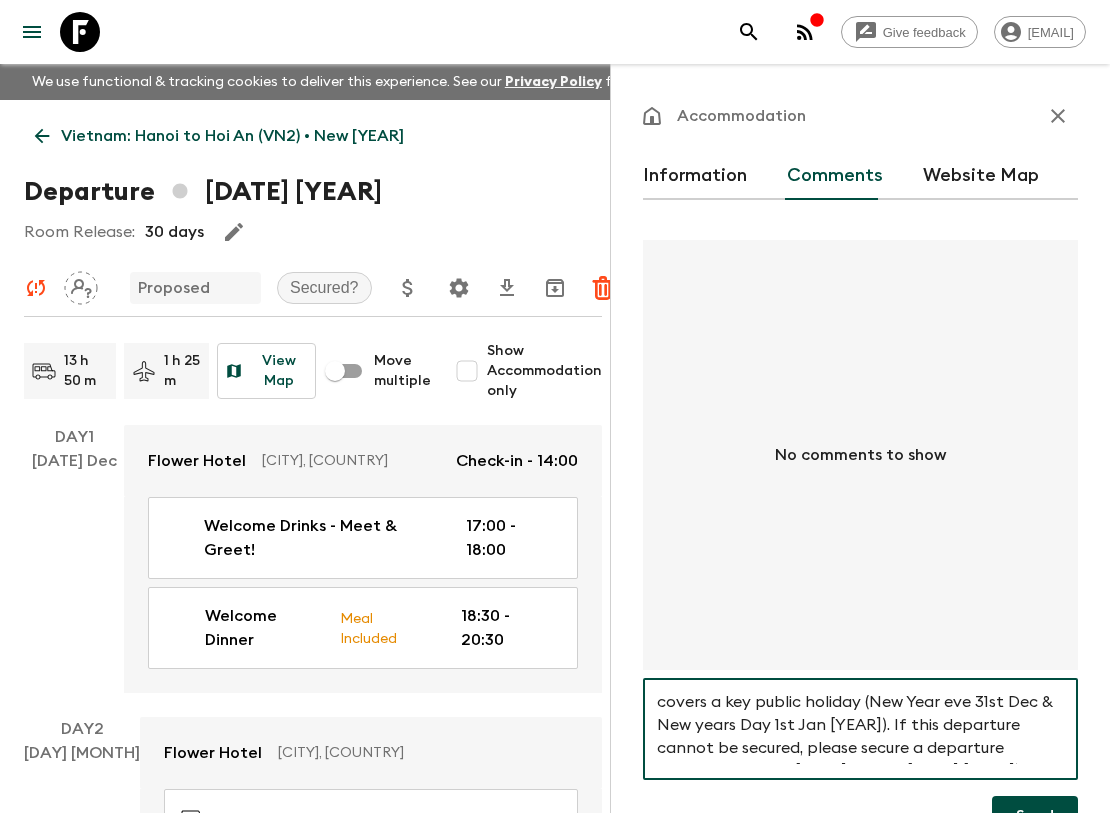 scroll, scrollTop: 111, scrollLeft: 0, axis: vertical 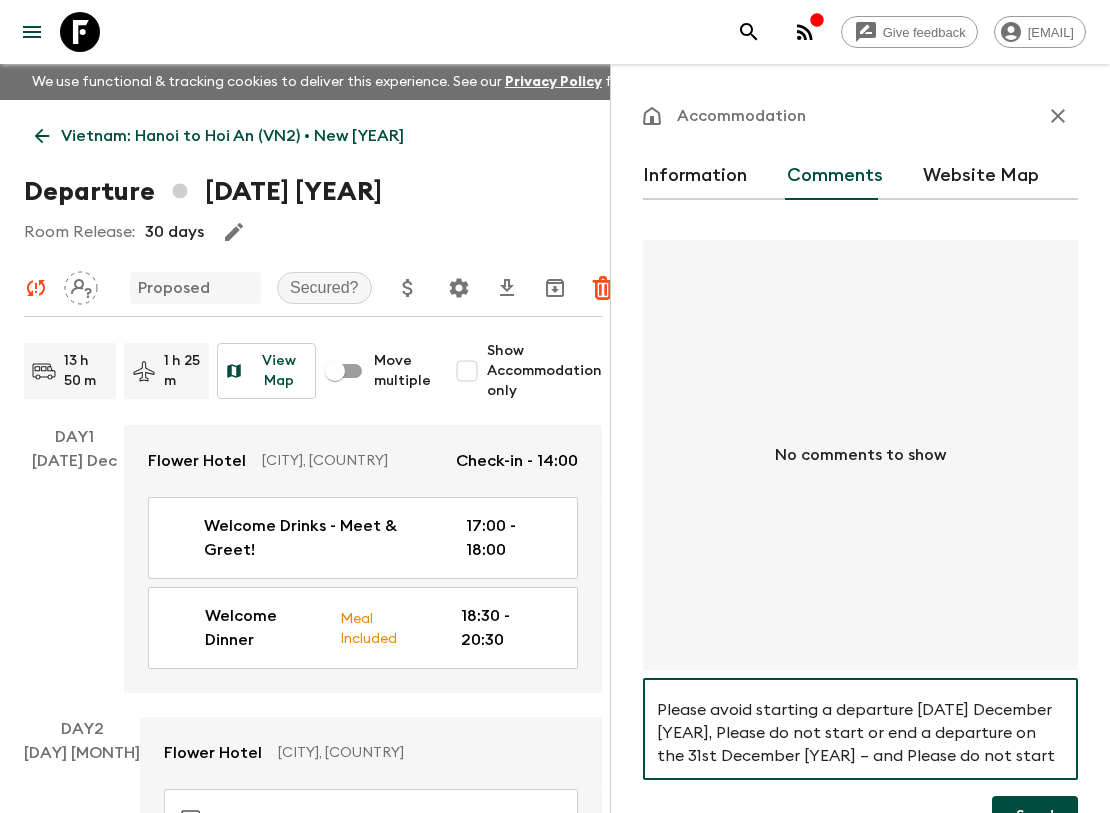 drag, startPoint x: 701, startPoint y: 710, endPoint x: 910, endPoint y: 784, distance: 221.71378 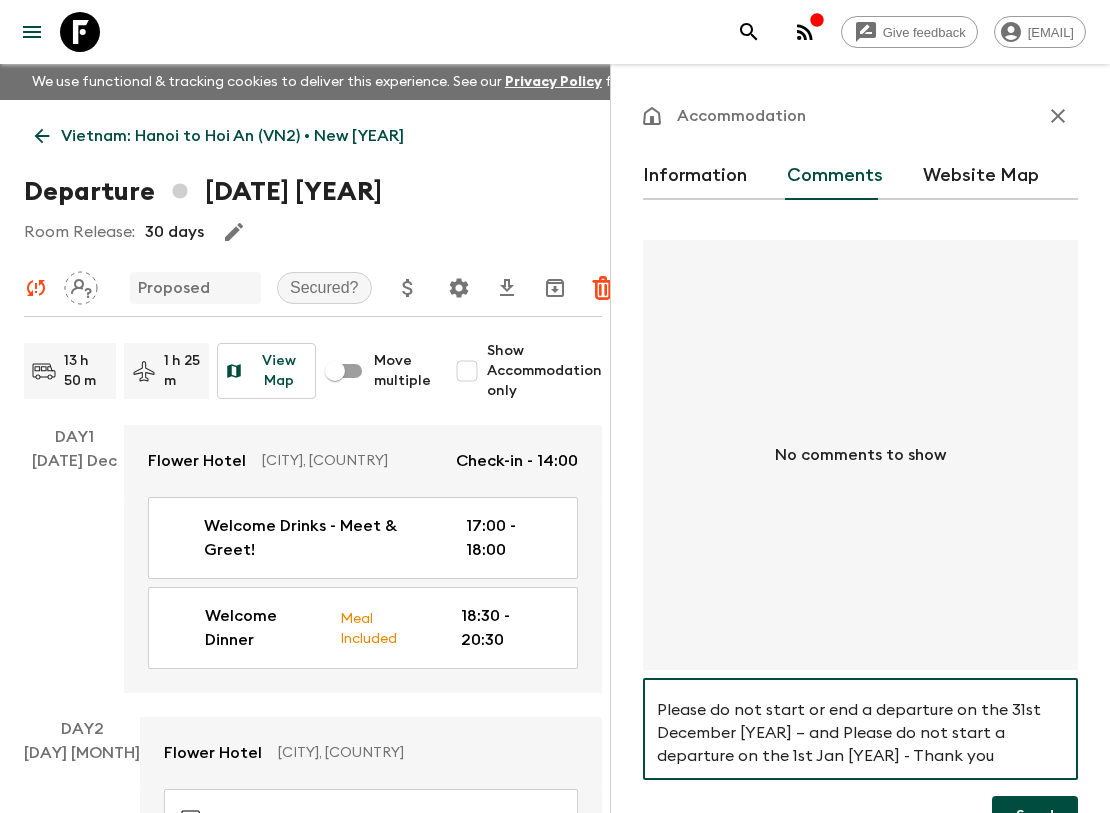 scroll, scrollTop: 115, scrollLeft: 0, axis: vertical 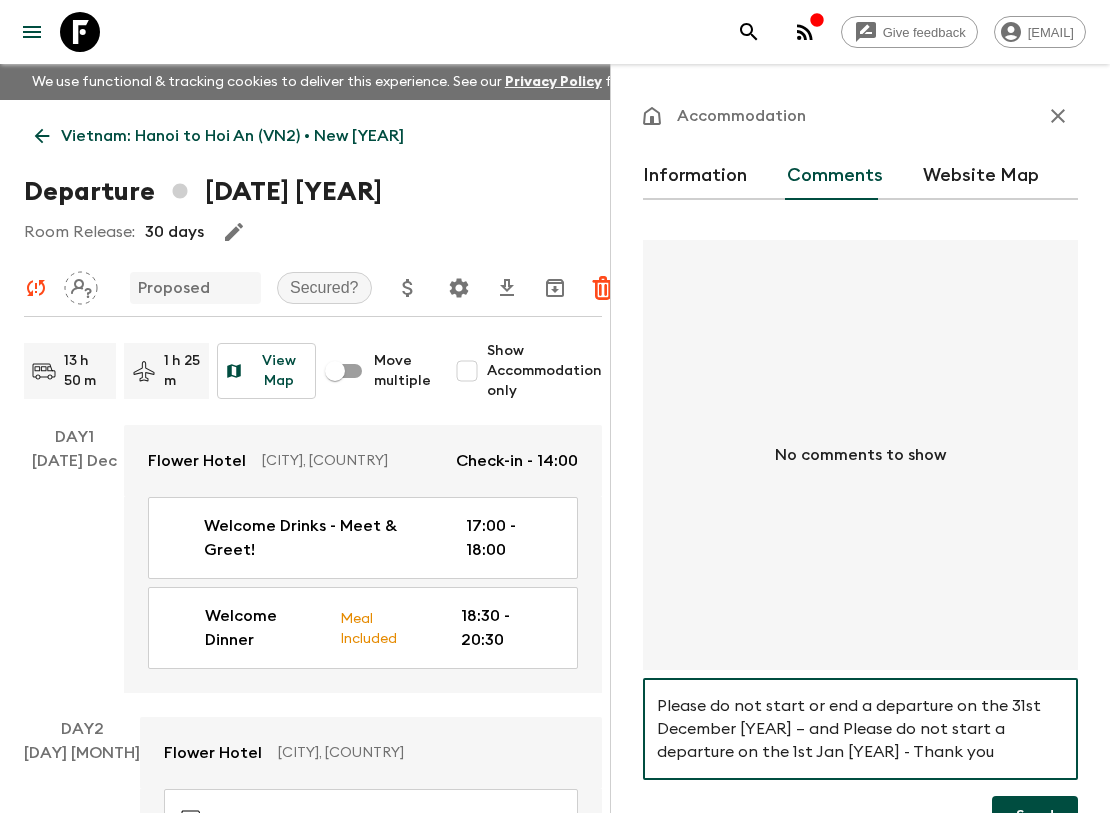 type on "Hi, this departure is important for us to secure as it covers a key public holiday (New Year eve 31st Dec & New years Day 1st Jan [YEAR]). If this departure cannot be secured, please secure a departure starting between [DATE] Dec to [DATE] [YEAR])  Please do not start or end a departure on the 31st December [YEAR] – and Please do not start a departure on the 1st Jan [YEAR] - Thank you" 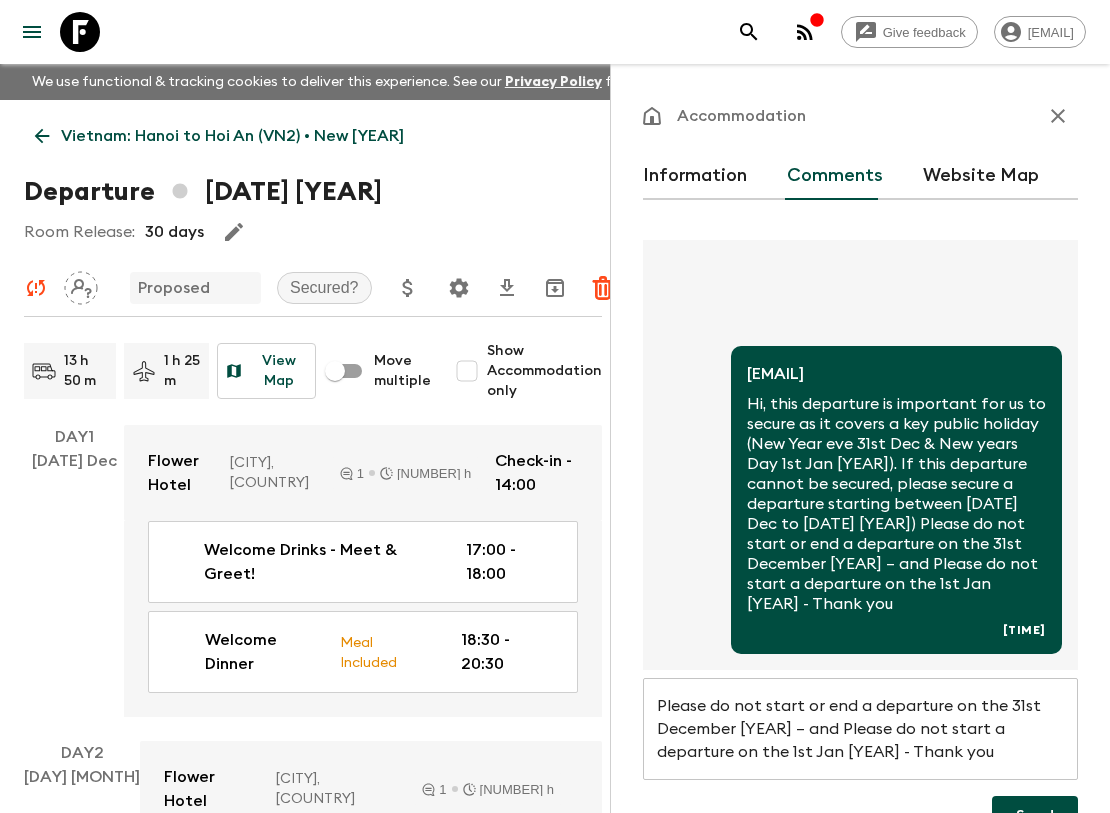 type 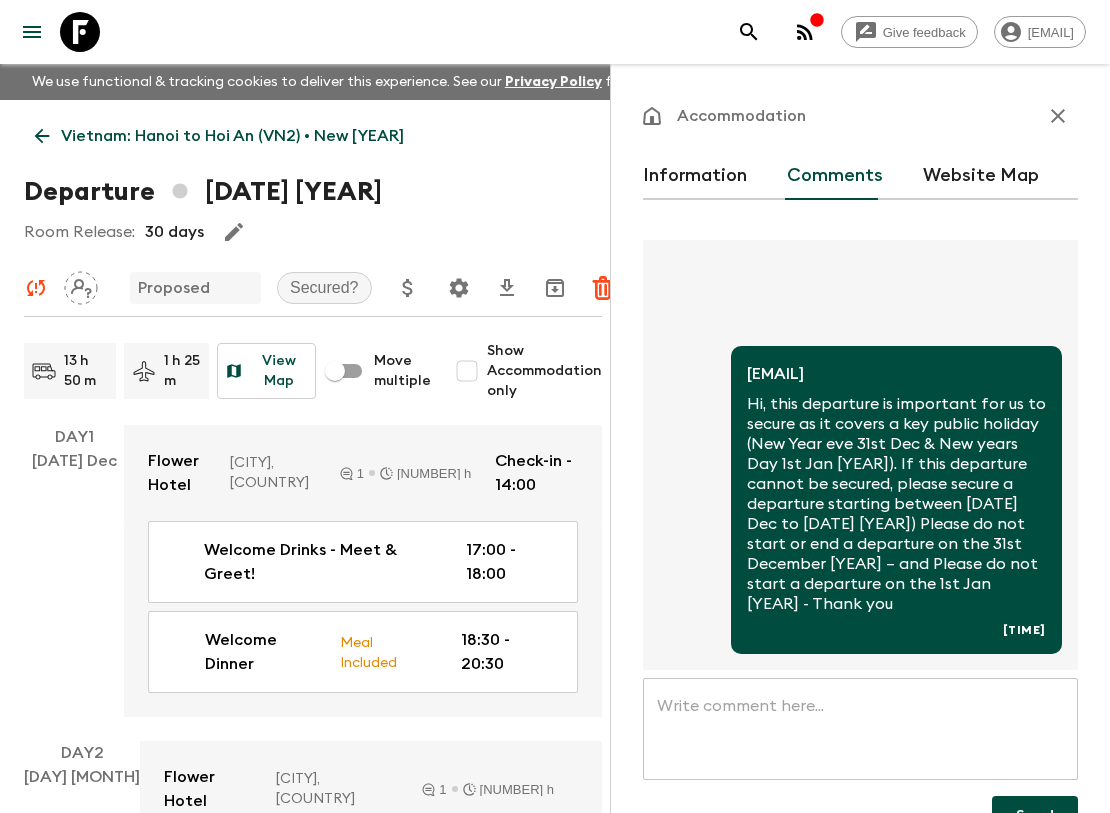scroll, scrollTop: 0, scrollLeft: 0, axis: both 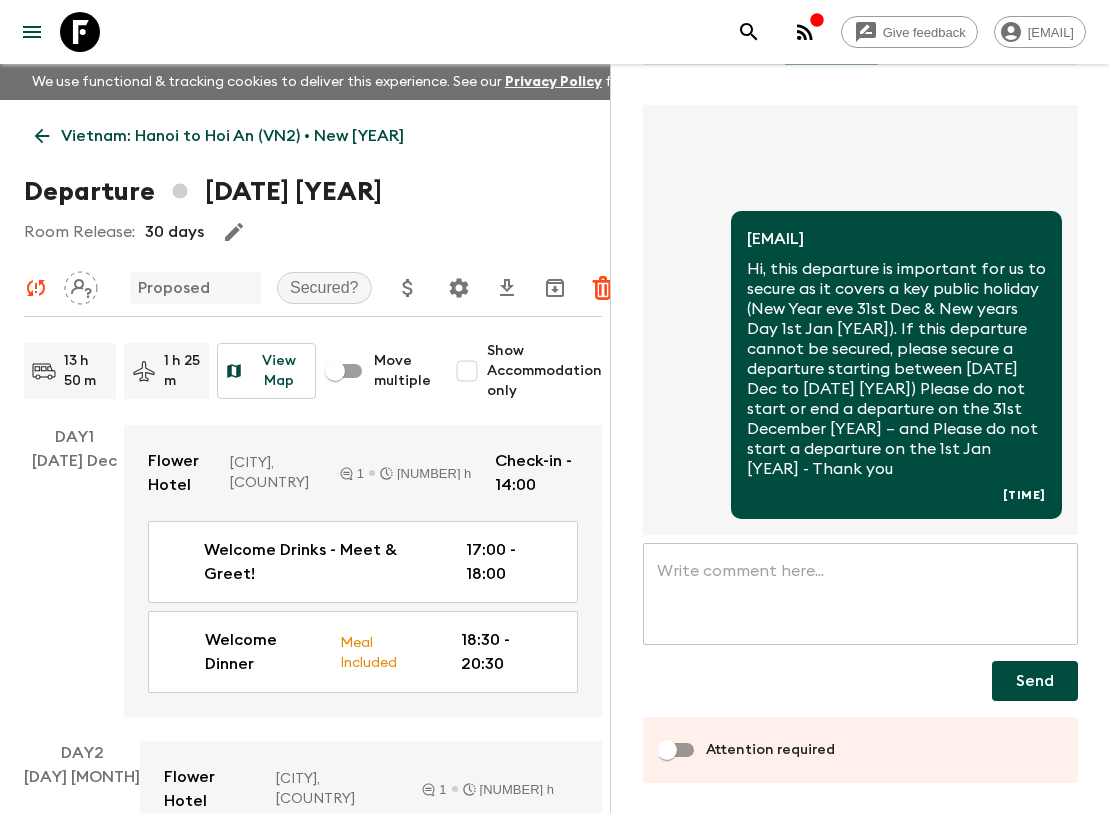 click on "Attention required" at bounding box center [667, 750] 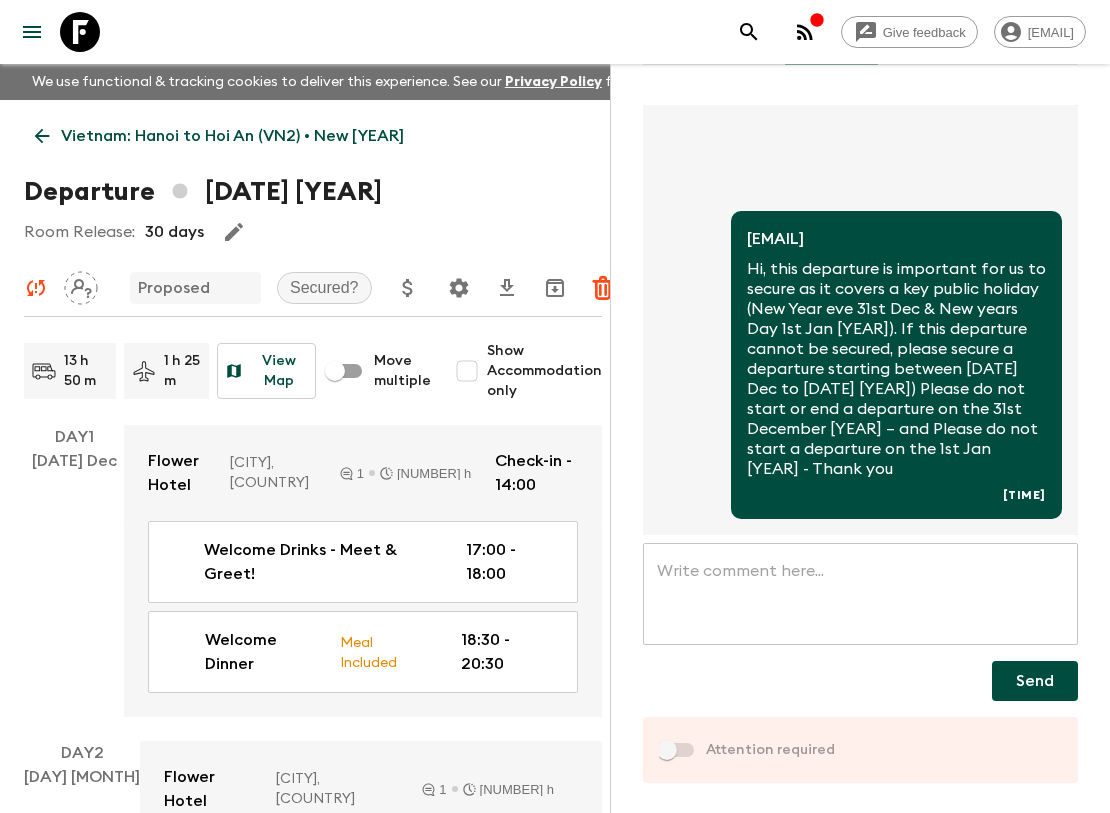 checkbox on "true" 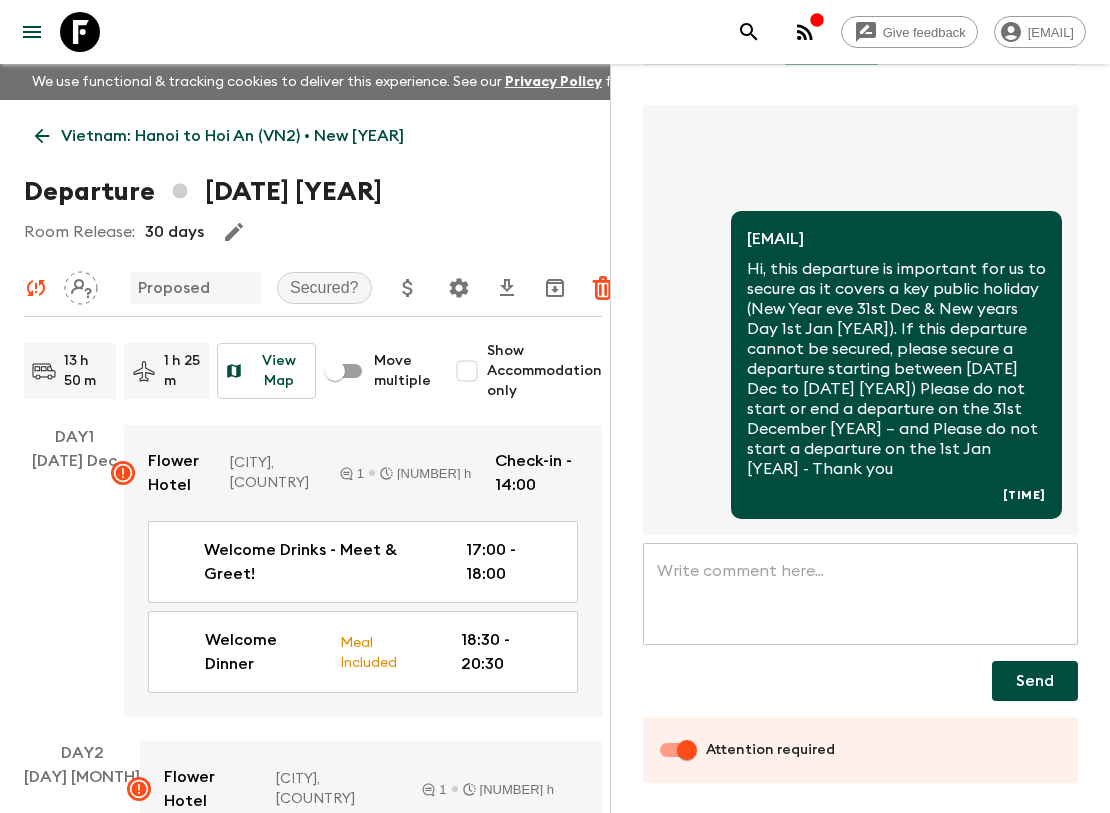 click on "Vietnam: Hanoi to Hoi An (VN2) • New [YEAR]" at bounding box center [232, 136] 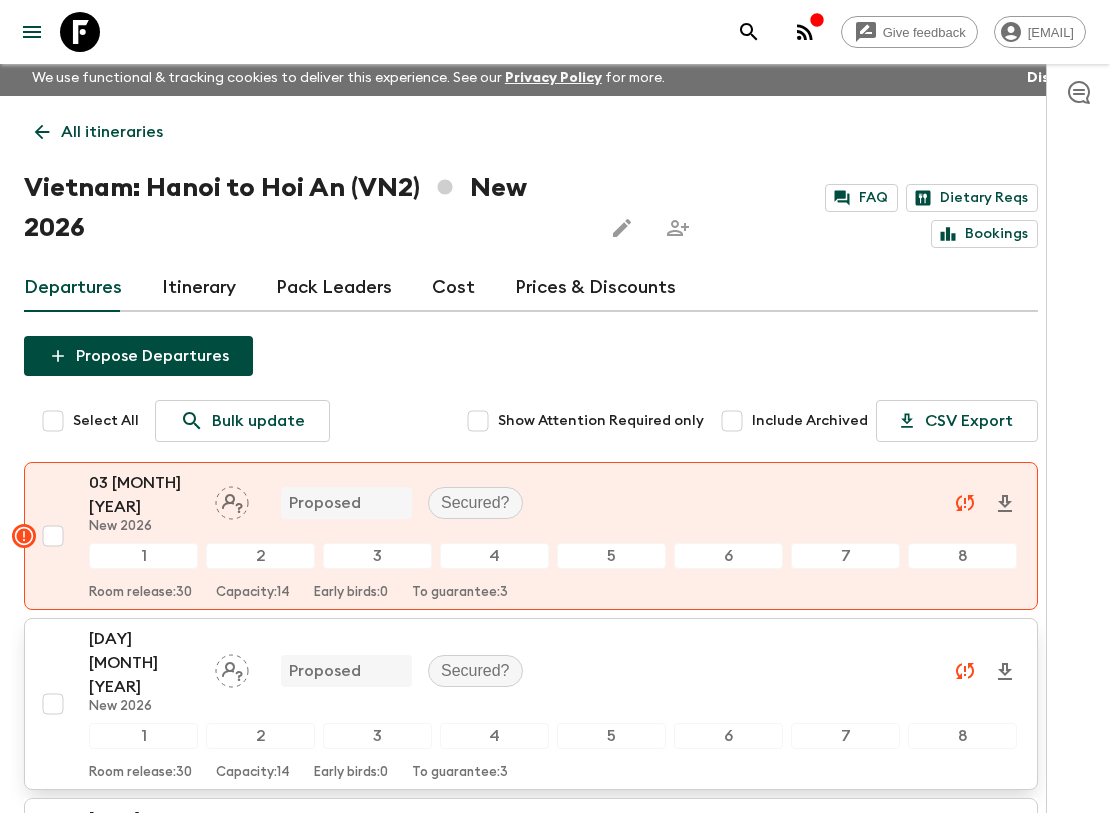 scroll, scrollTop: 0, scrollLeft: 0, axis: both 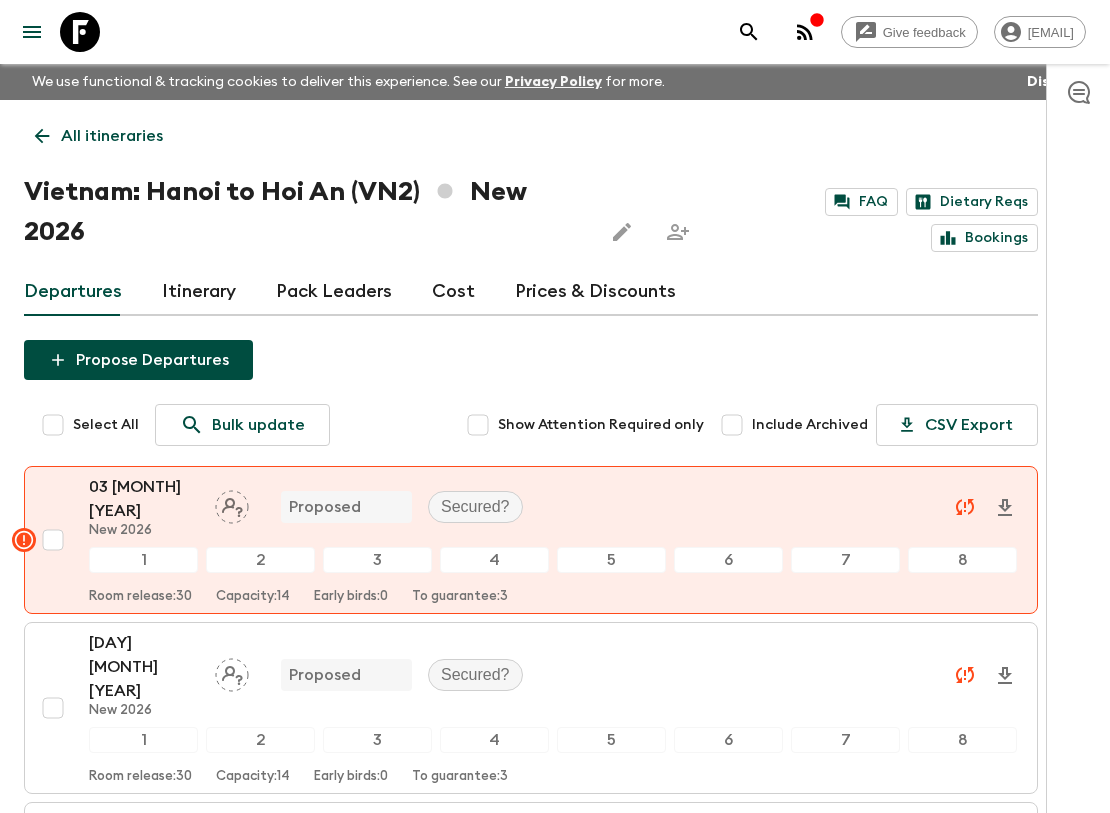 click on "All itineraries" at bounding box center [112, 136] 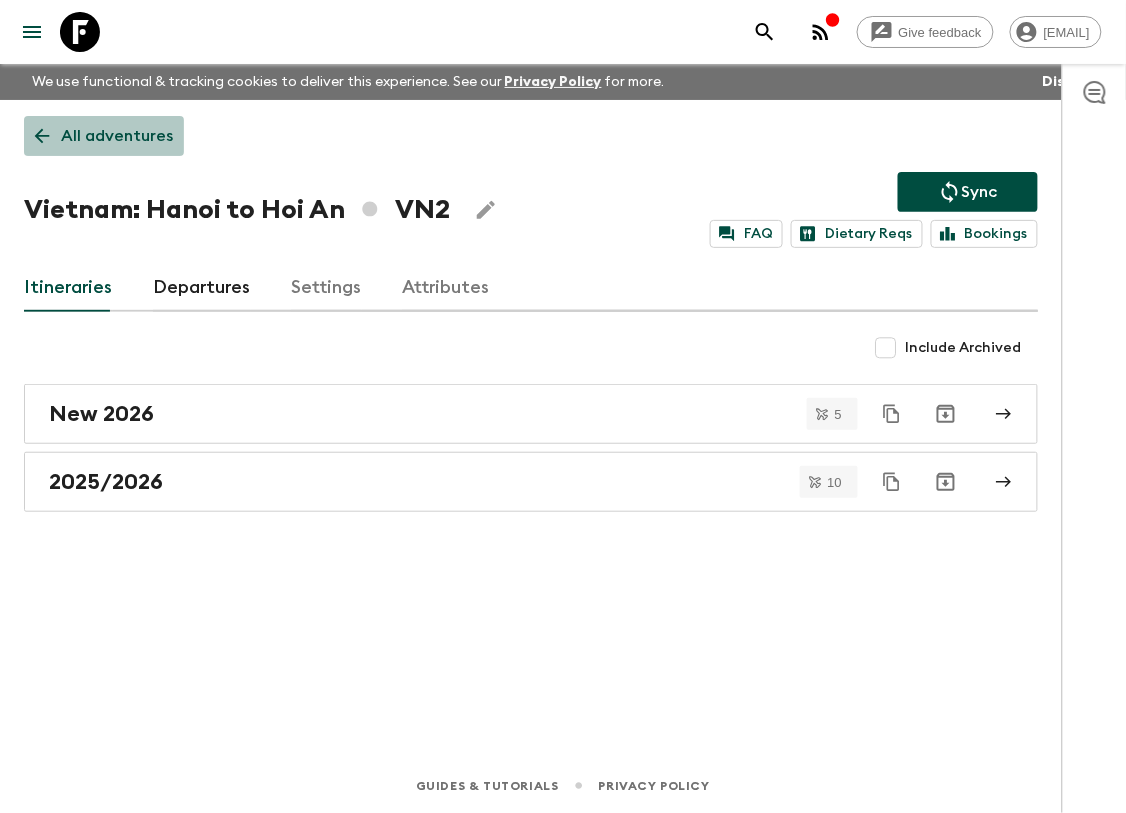 click on "All adventures" at bounding box center [117, 136] 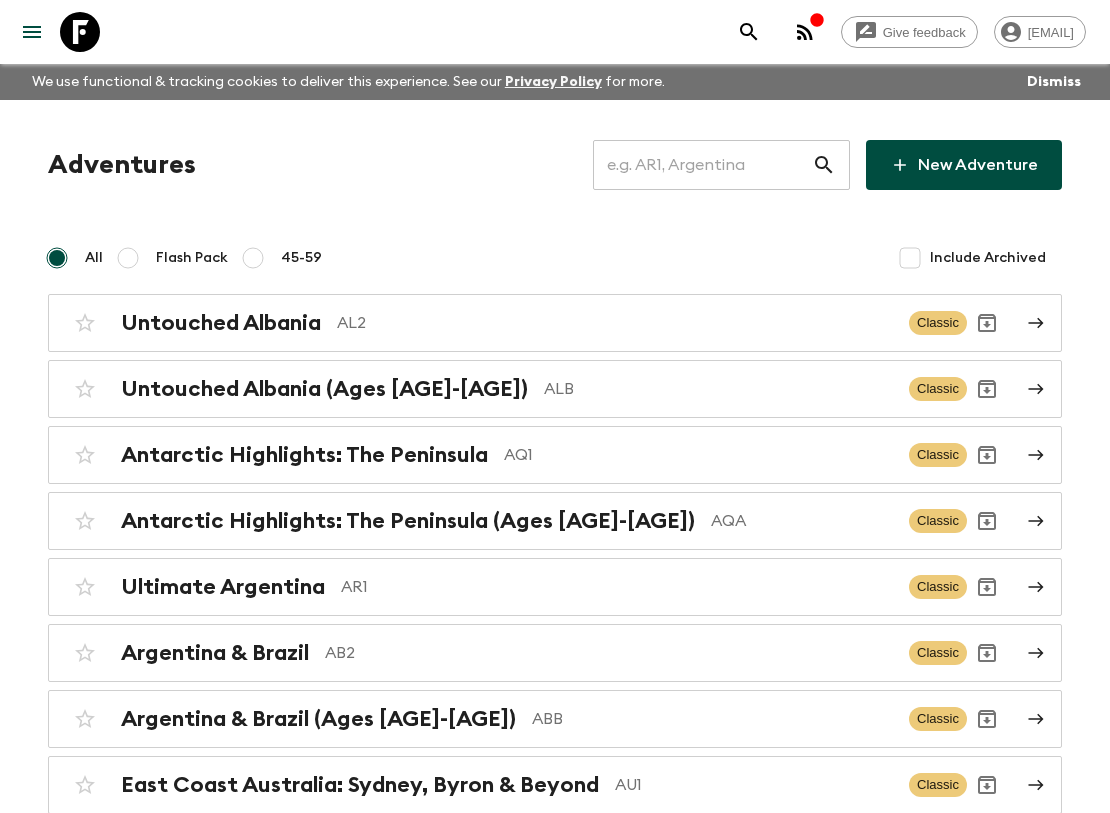click at bounding box center (702, 165) 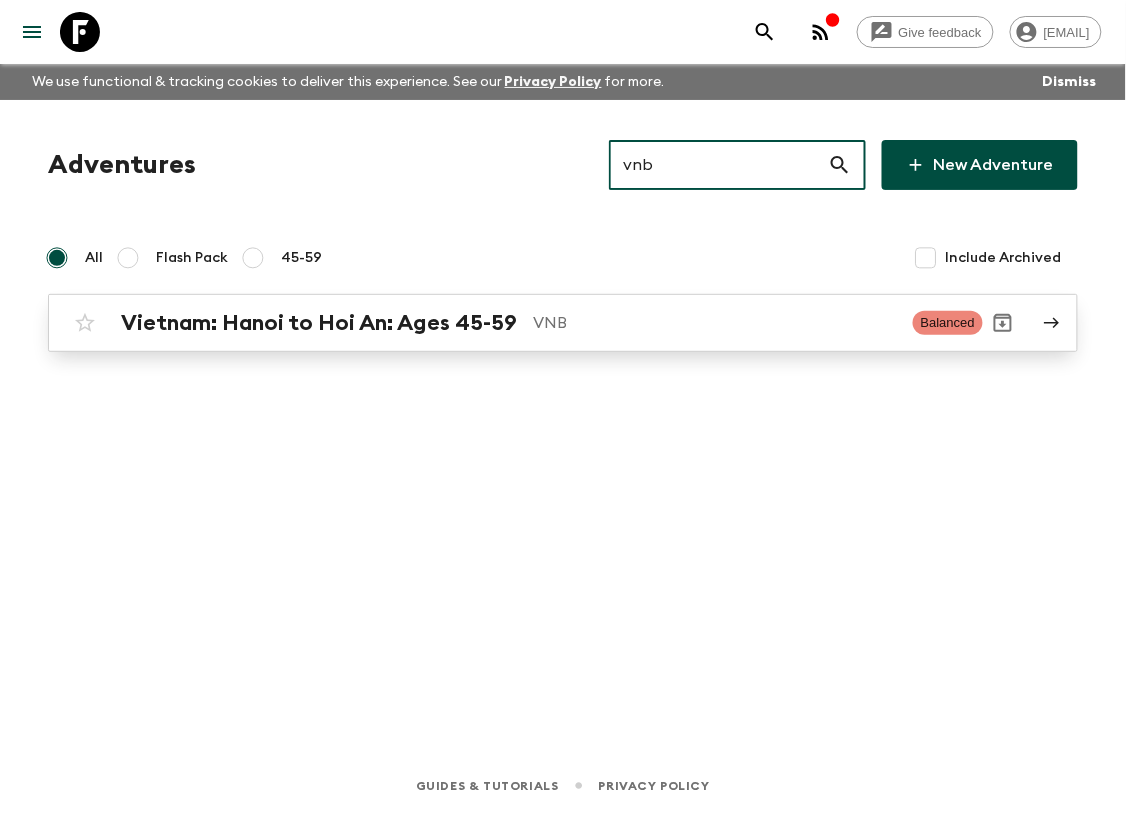 type on "vnb" 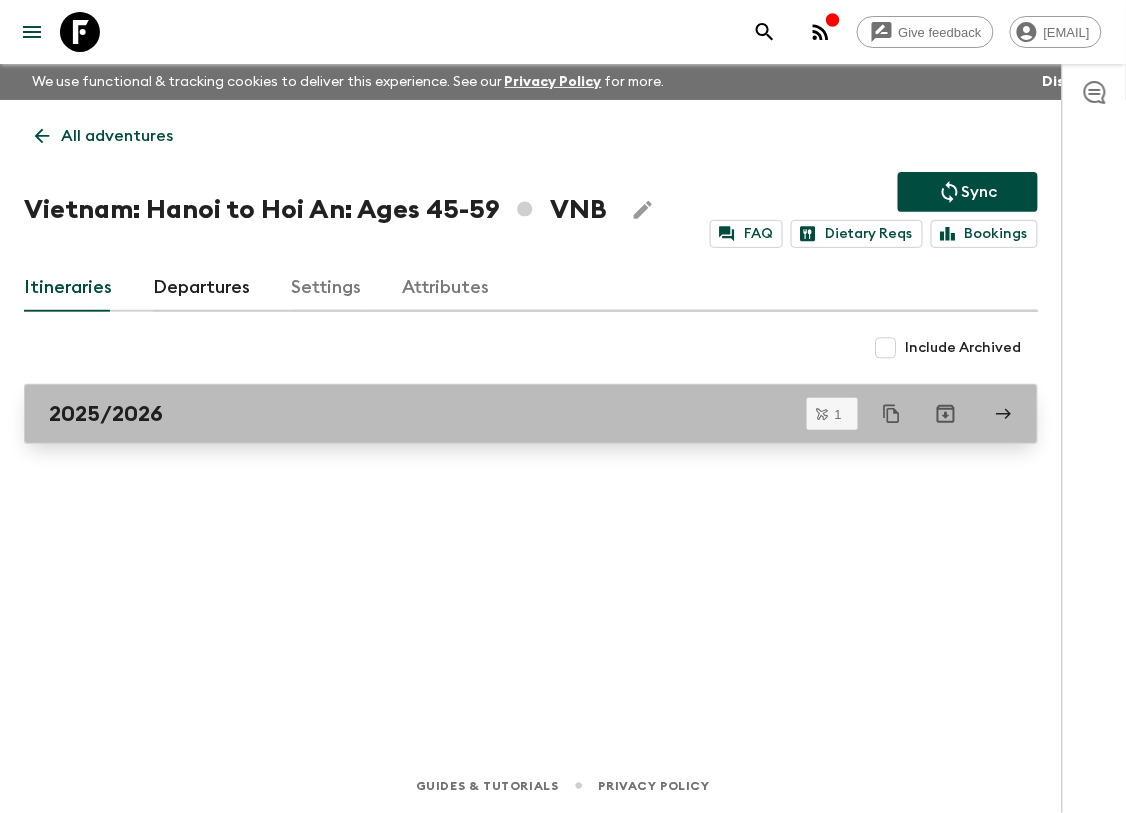 click on "2025/2026" at bounding box center (512, 414) 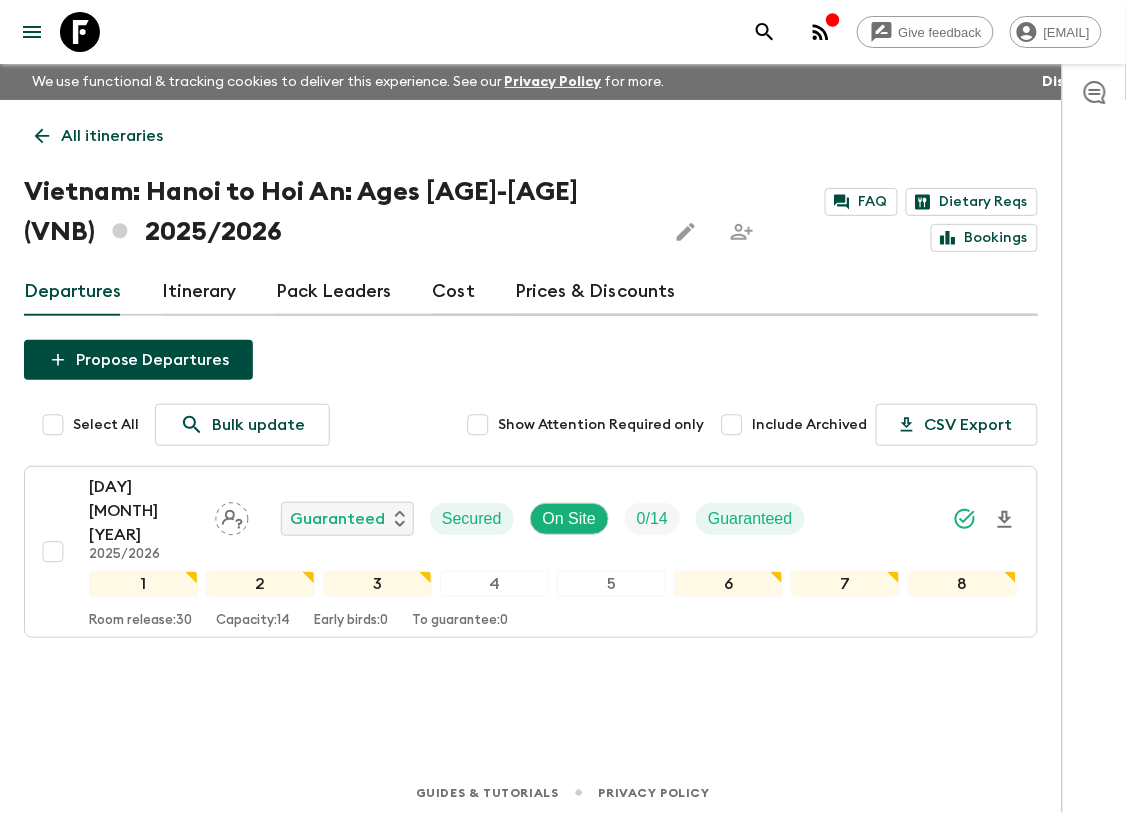 click 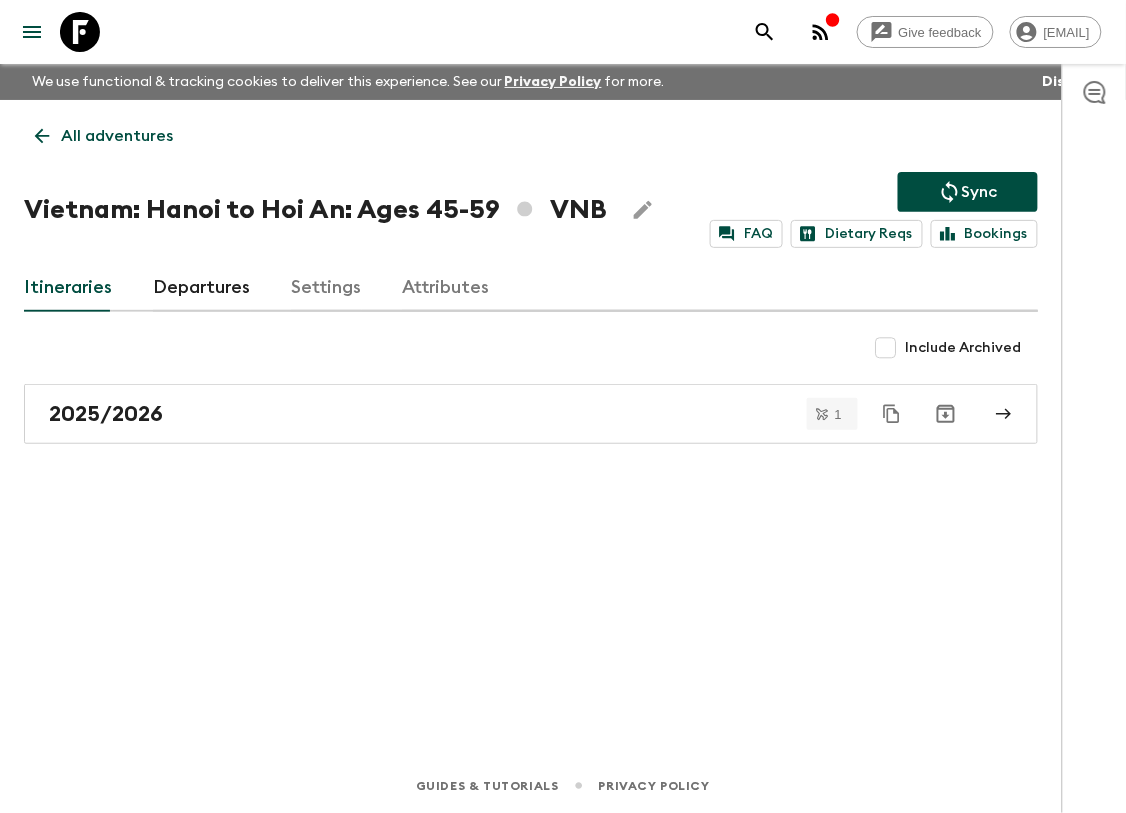 click 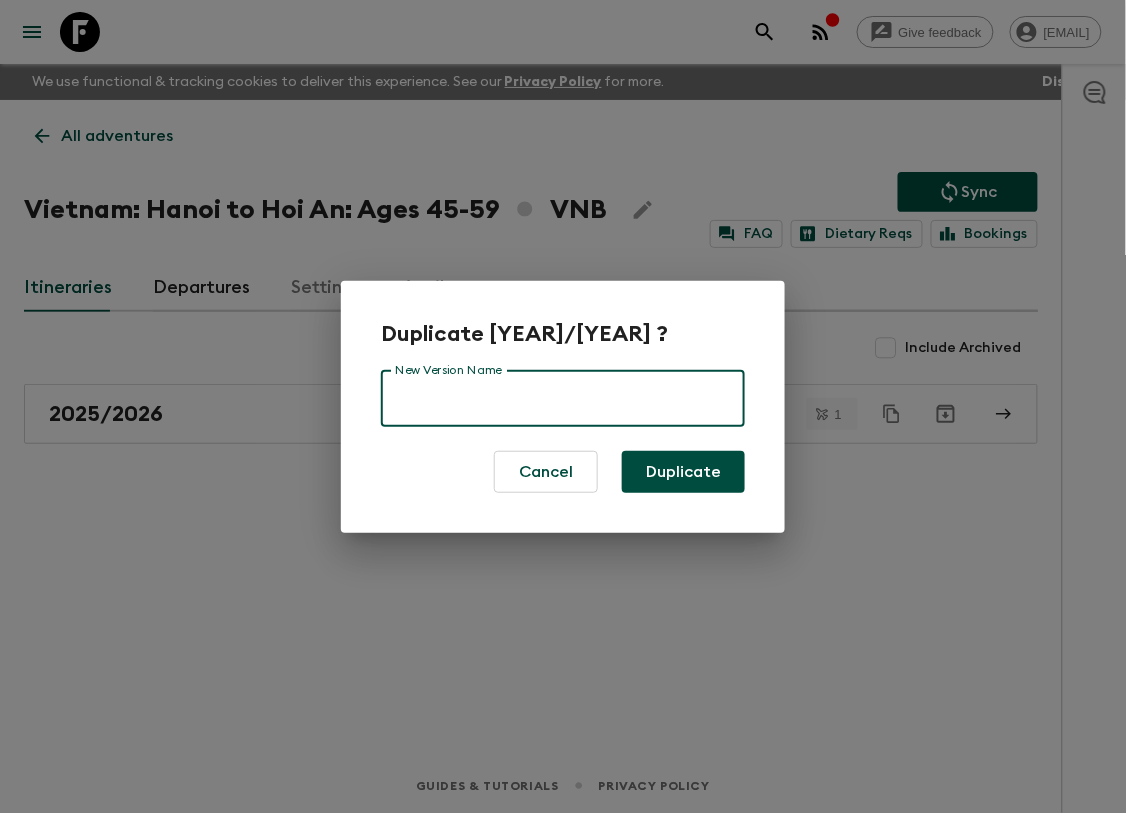 click on "New Version Name New Version Name" at bounding box center [563, 399] 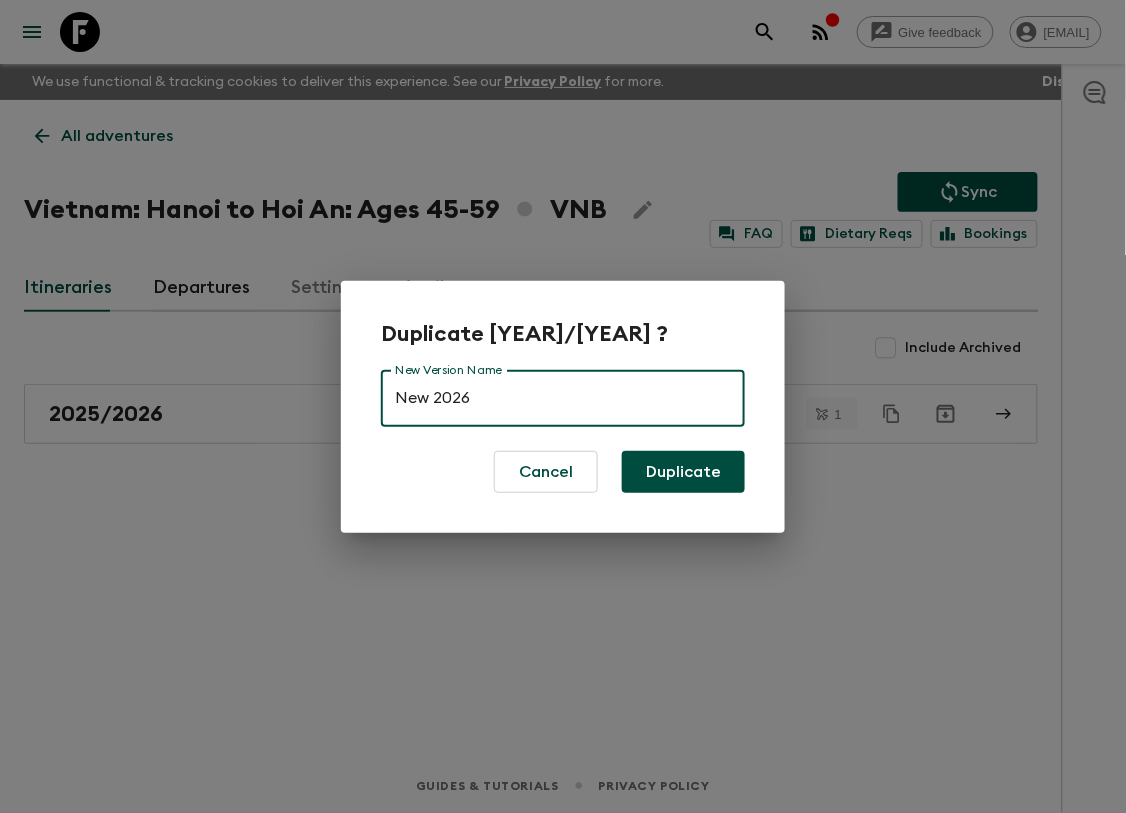 click on "Duplicate" at bounding box center [683, 472] 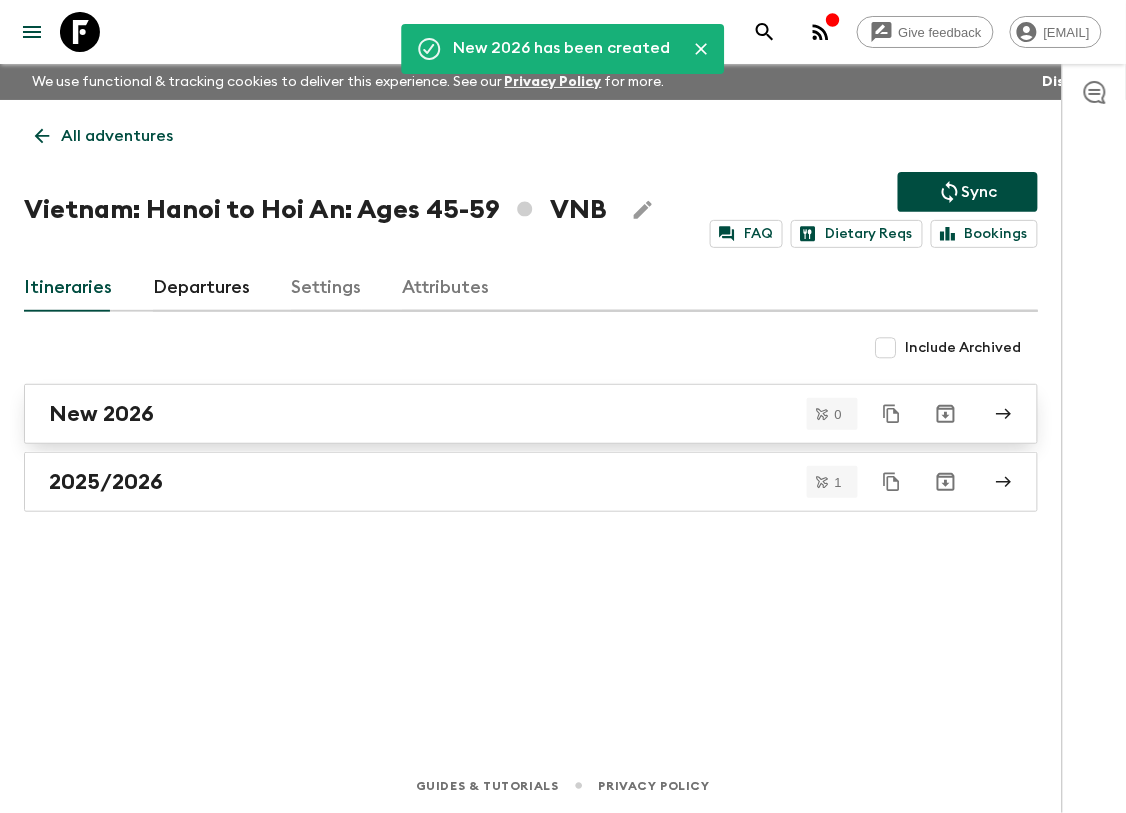 click on "New 2026" at bounding box center (512, 414) 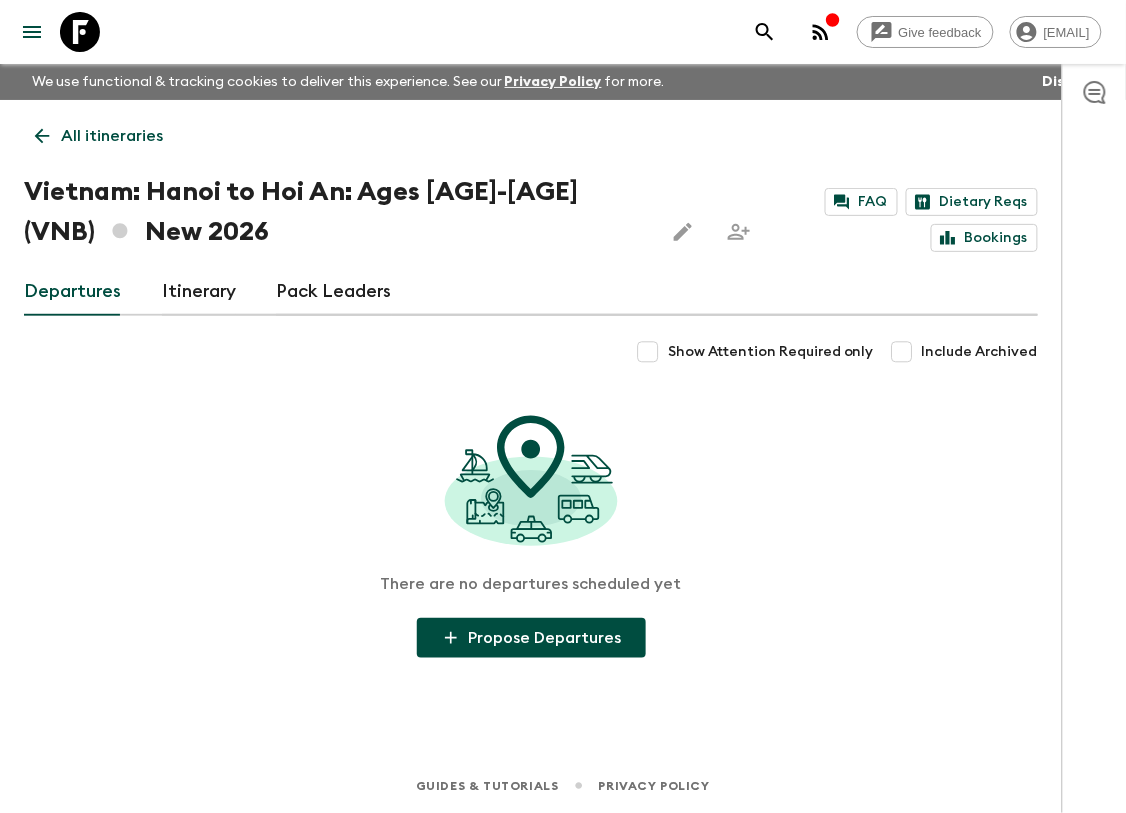 click on "Itinerary" at bounding box center (199, 292) 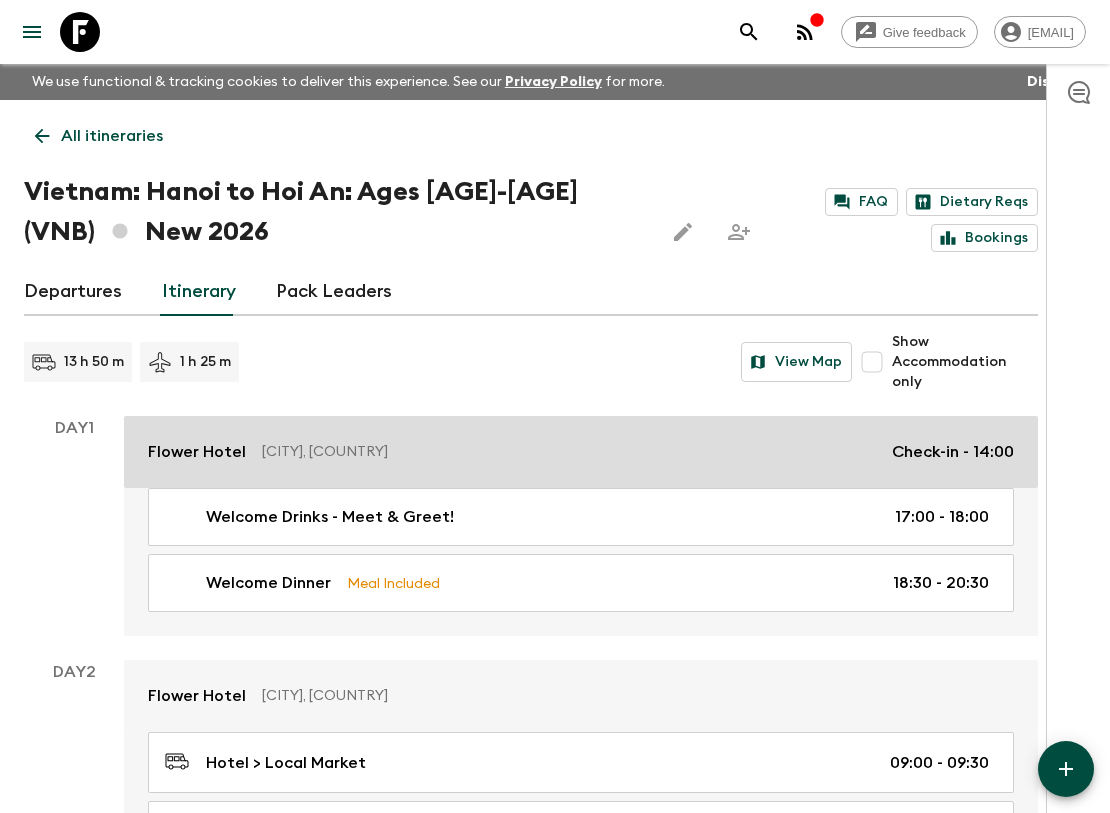 click on "[CITY], [COUNTRY]" at bounding box center [569, 452] 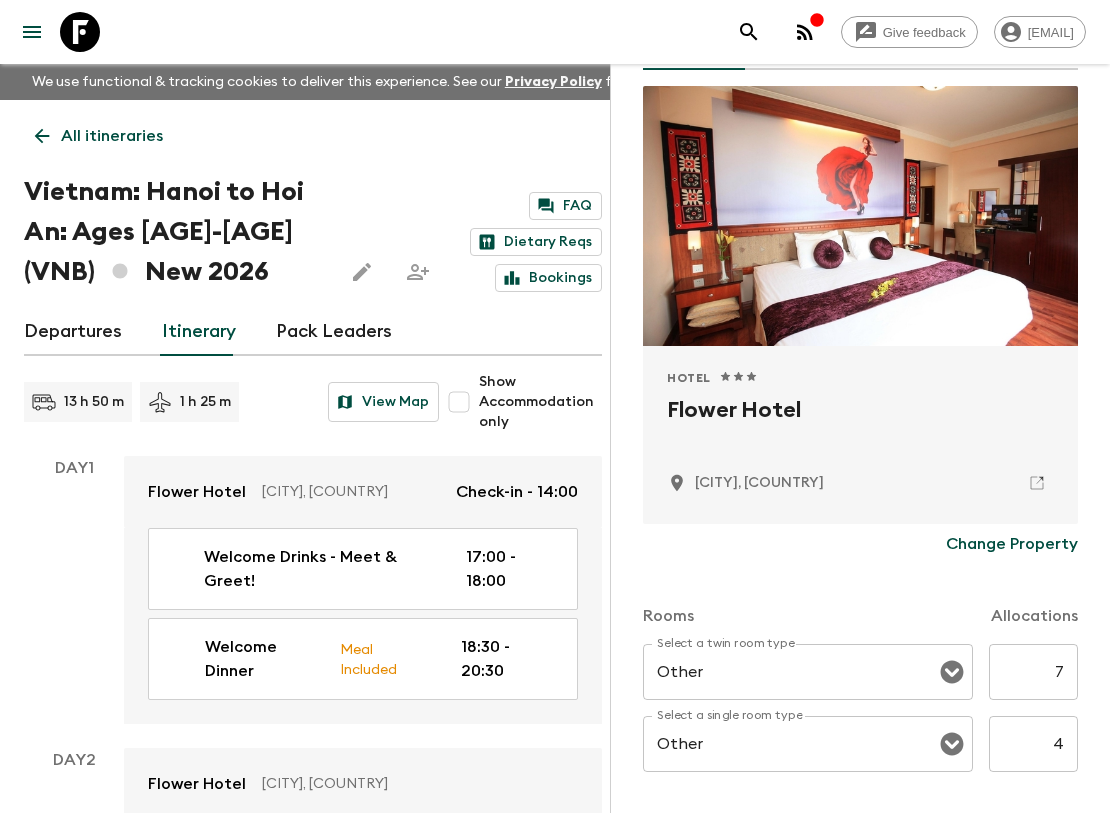 scroll, scrollTop: 333, scrollLeft: 0, axis: vertical 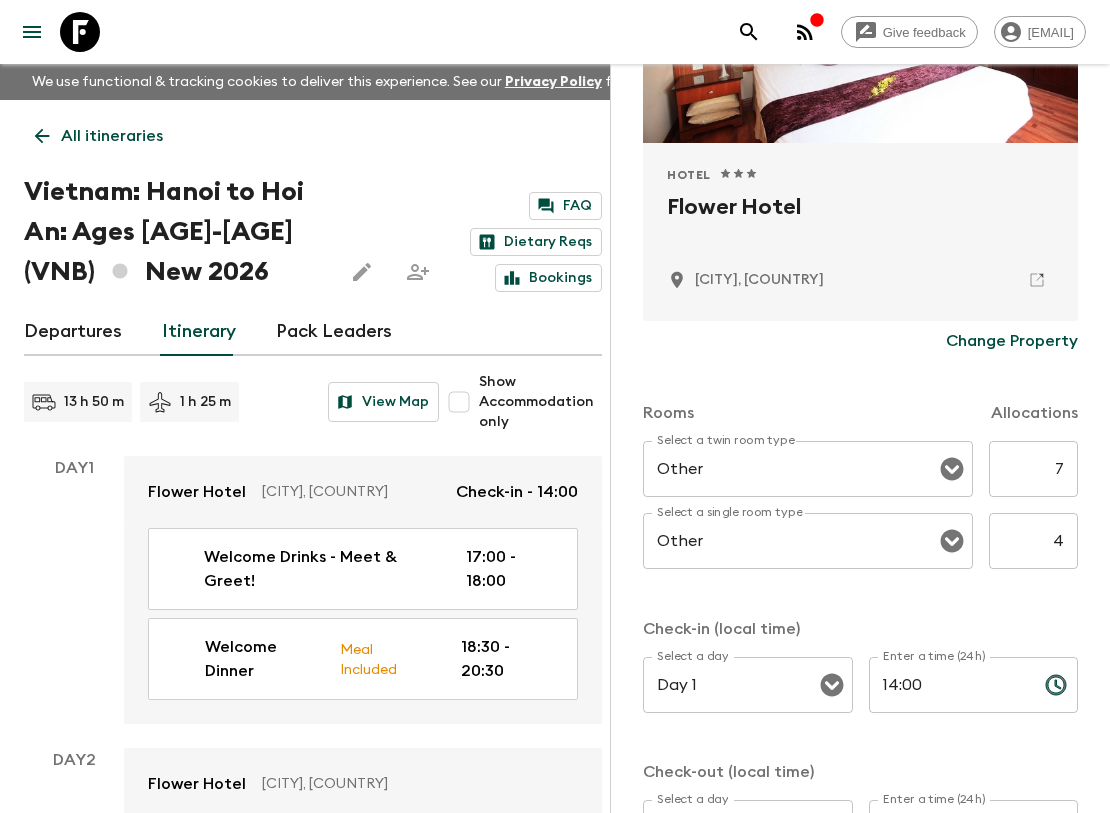 click on "7" at bounding box center [1033, 469] 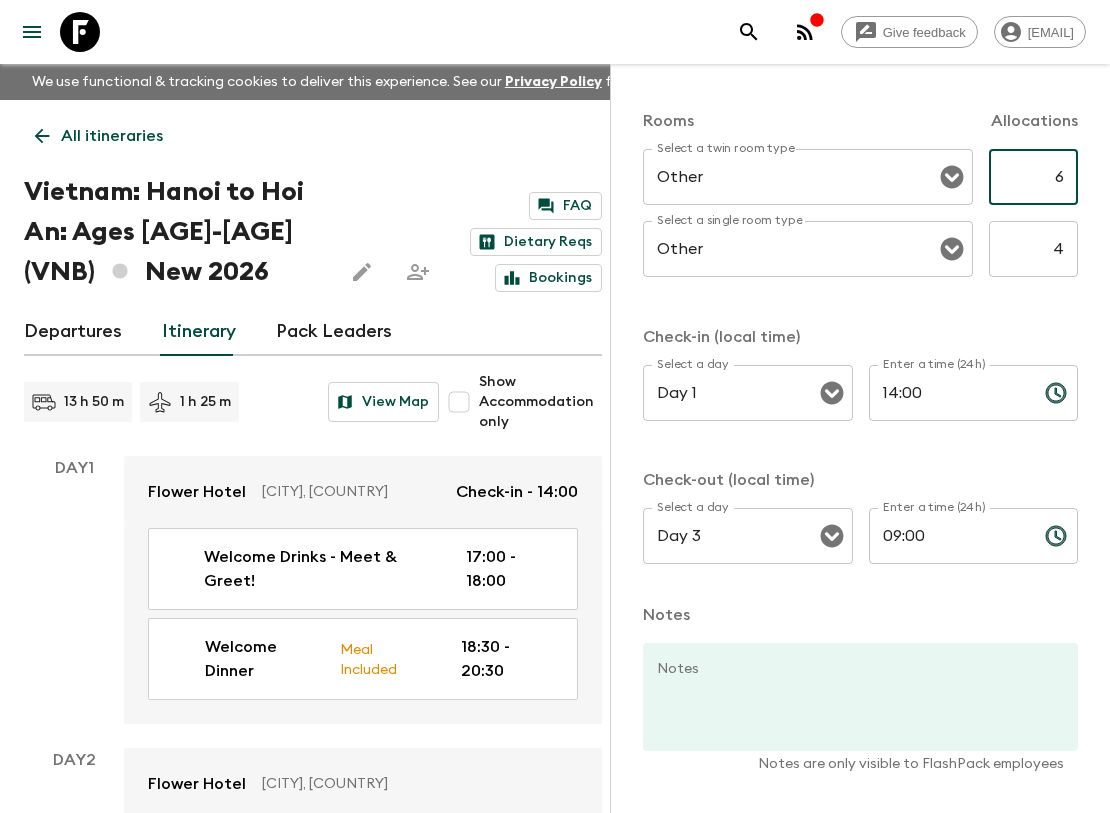 scroll, scrollTop: 691, scrollLeft: 0, axis: vertical 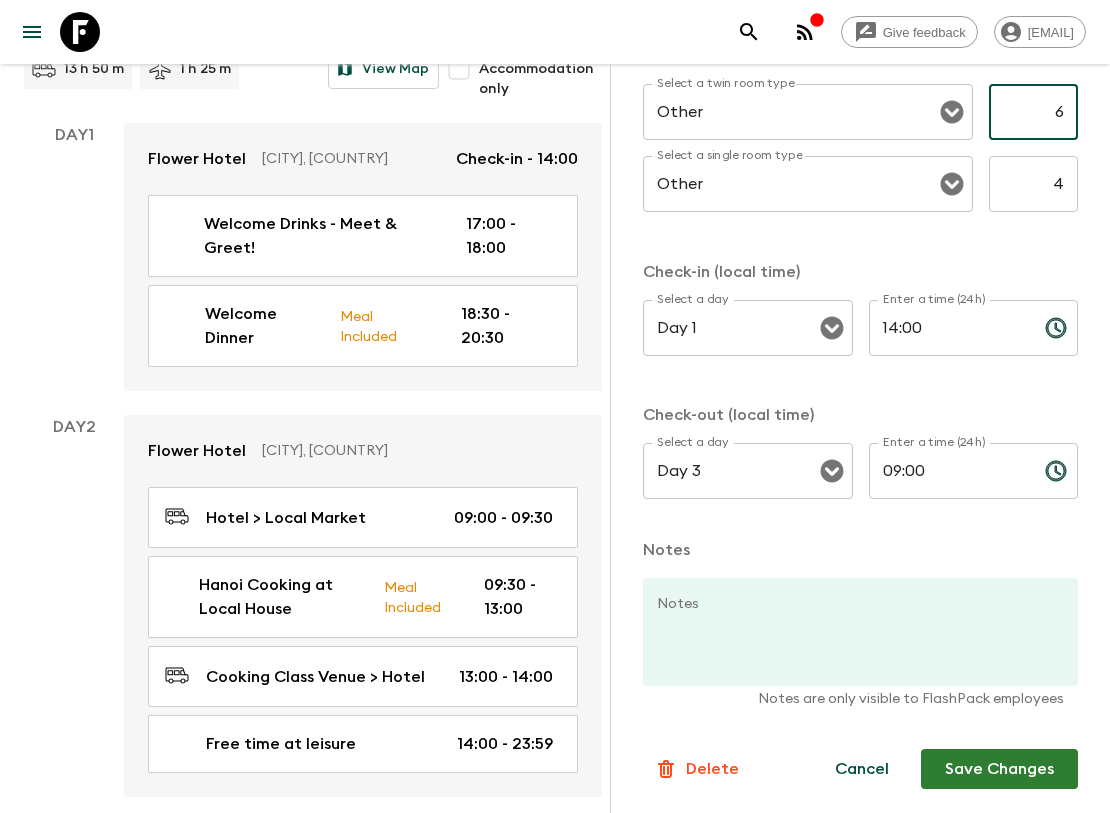 type on "6" 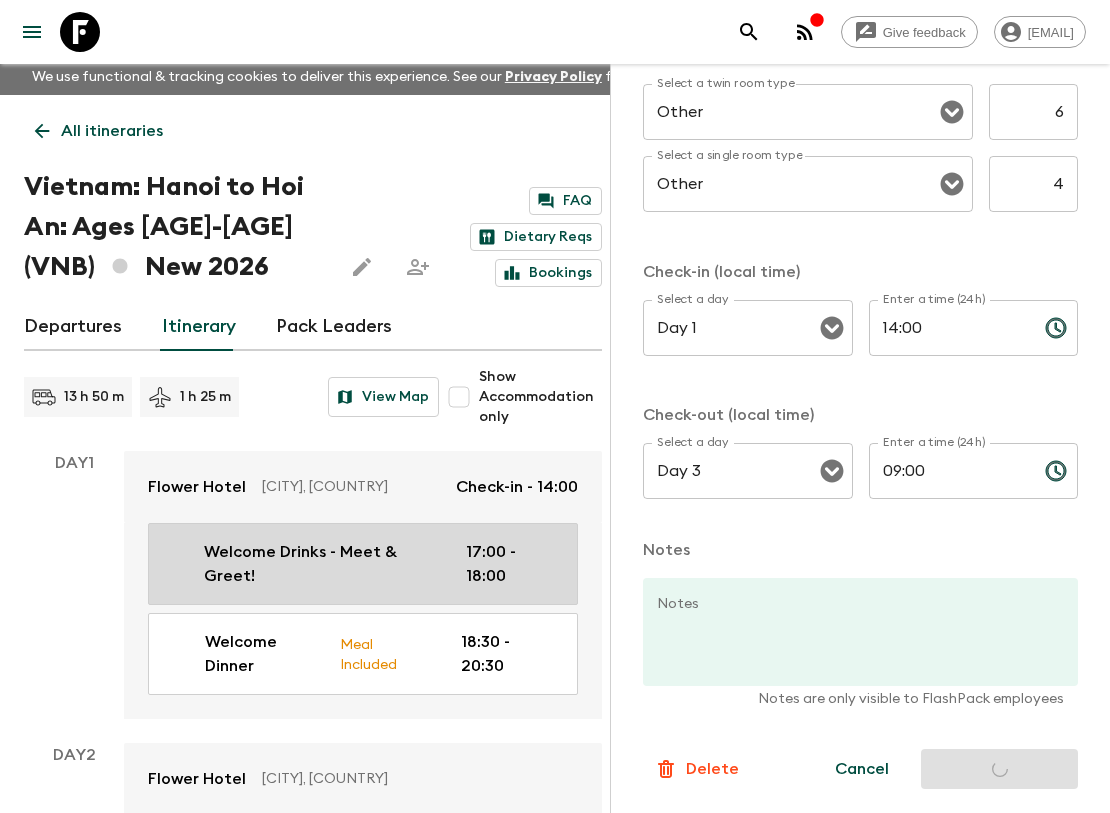 scroll, scrollTop: 0, scrollLeft: 0, axis: both 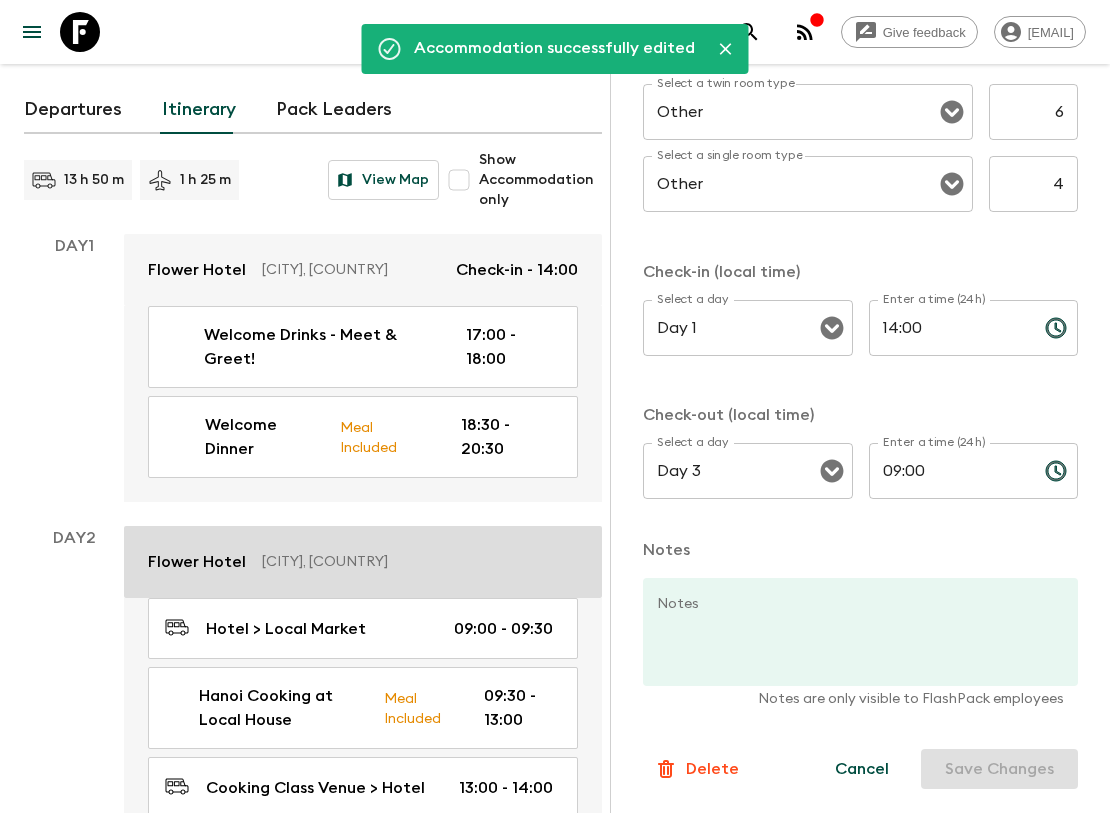 click on "[CITY], [COUNTRY]" at bounding box center (412, 562) 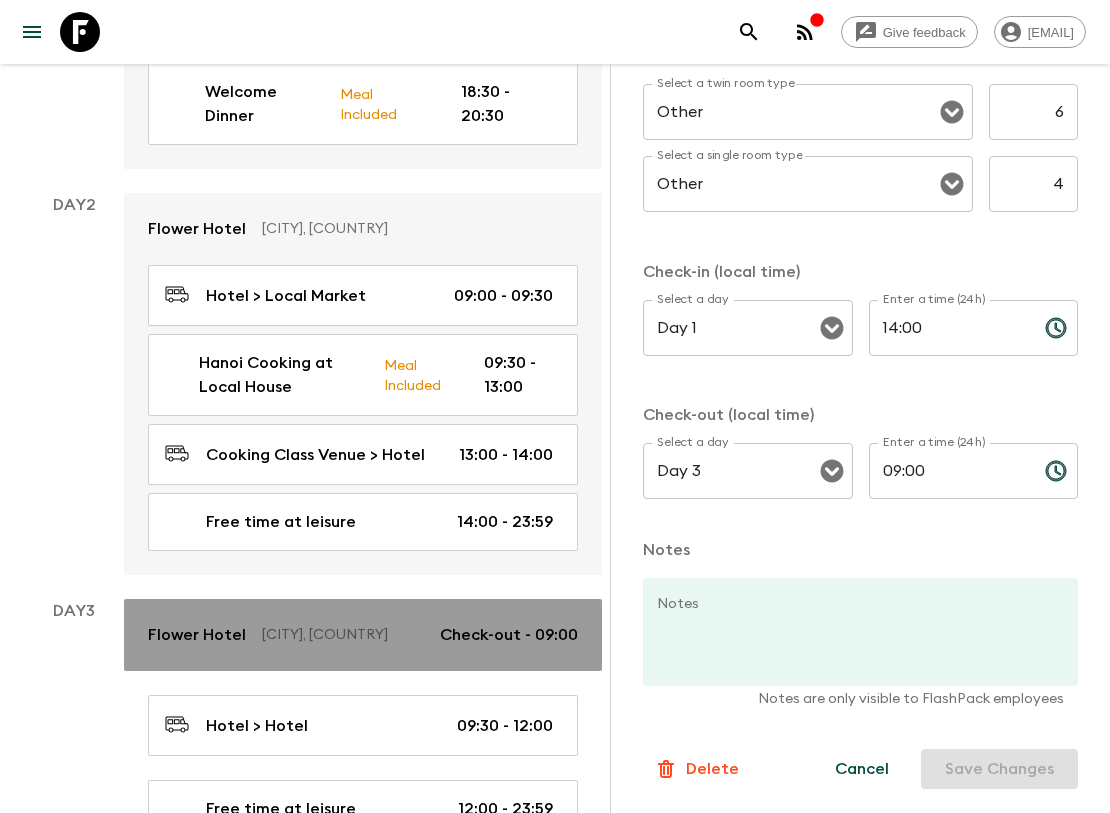 click on "[CITY], [COUNTRY]" at bounding box center [343, 635] 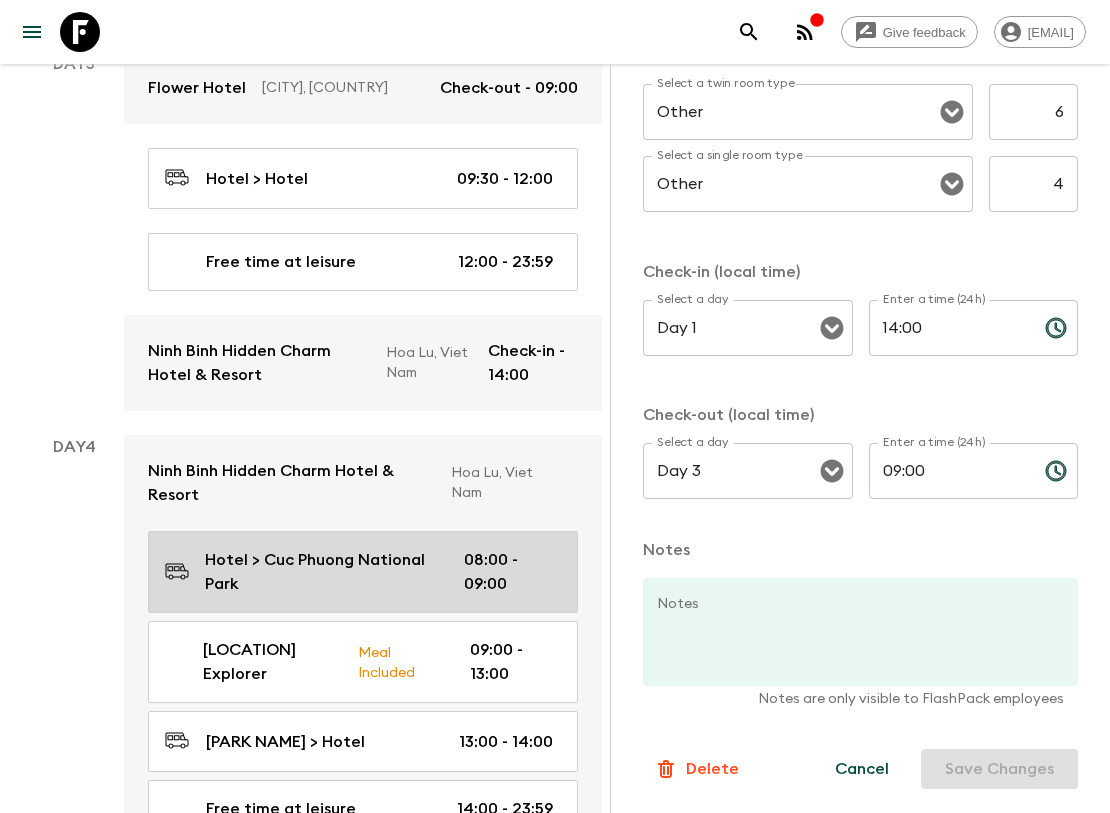 scroll, scrollTop: 1111, scrollLeft: 0, axis: vertical 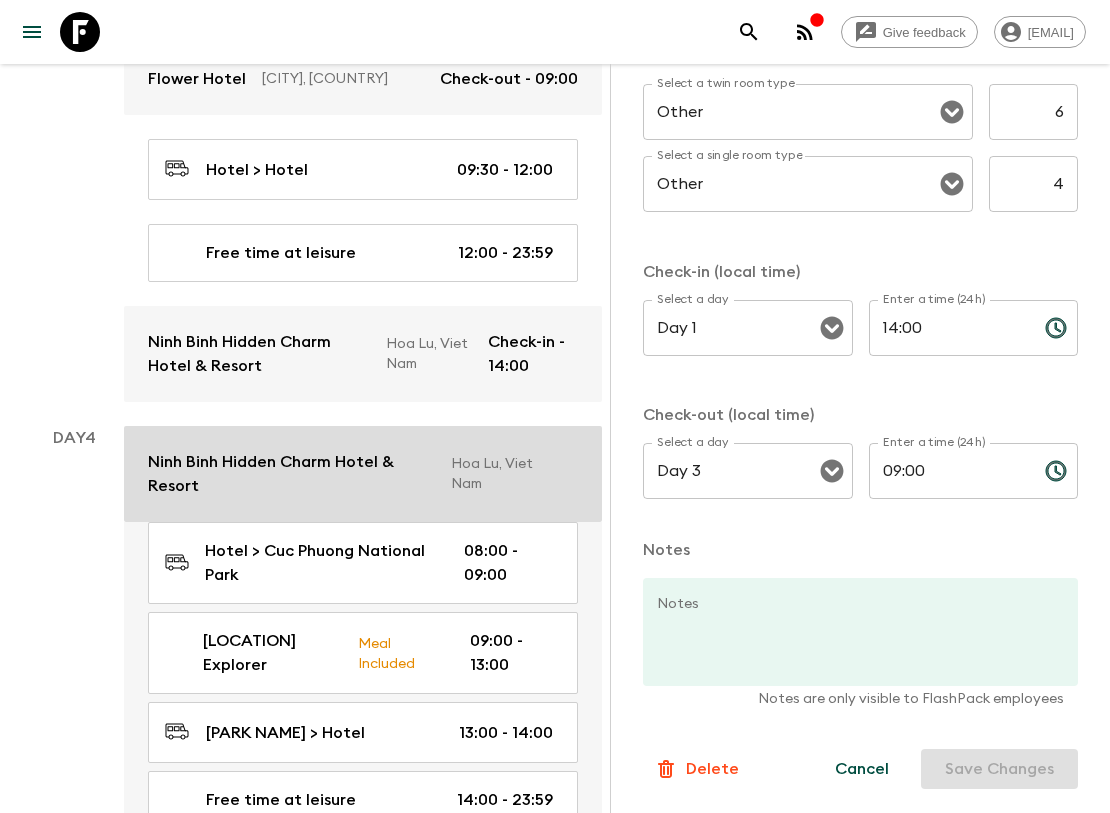 click on "Ninh Binh Hidden Charm Hotel & Resort" at bounding box center (291, 474) 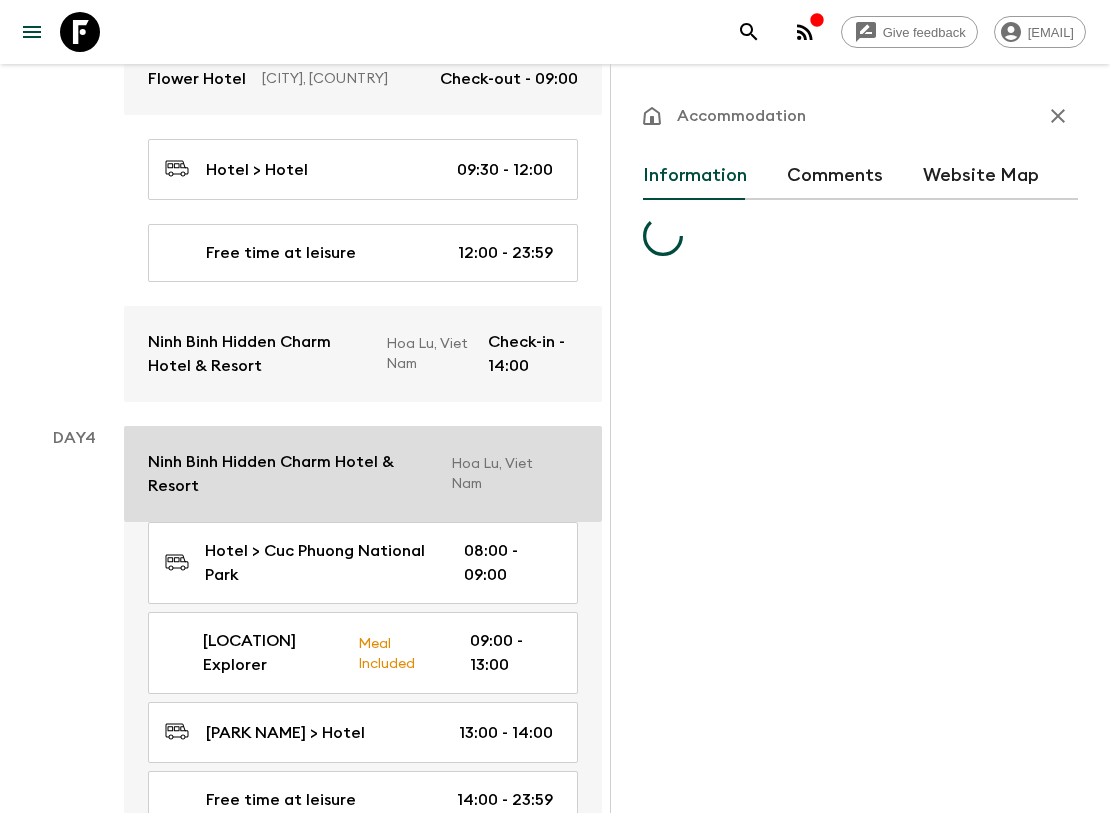 scroll, scrollTop: 0, scrollLeft: 0, axis: both 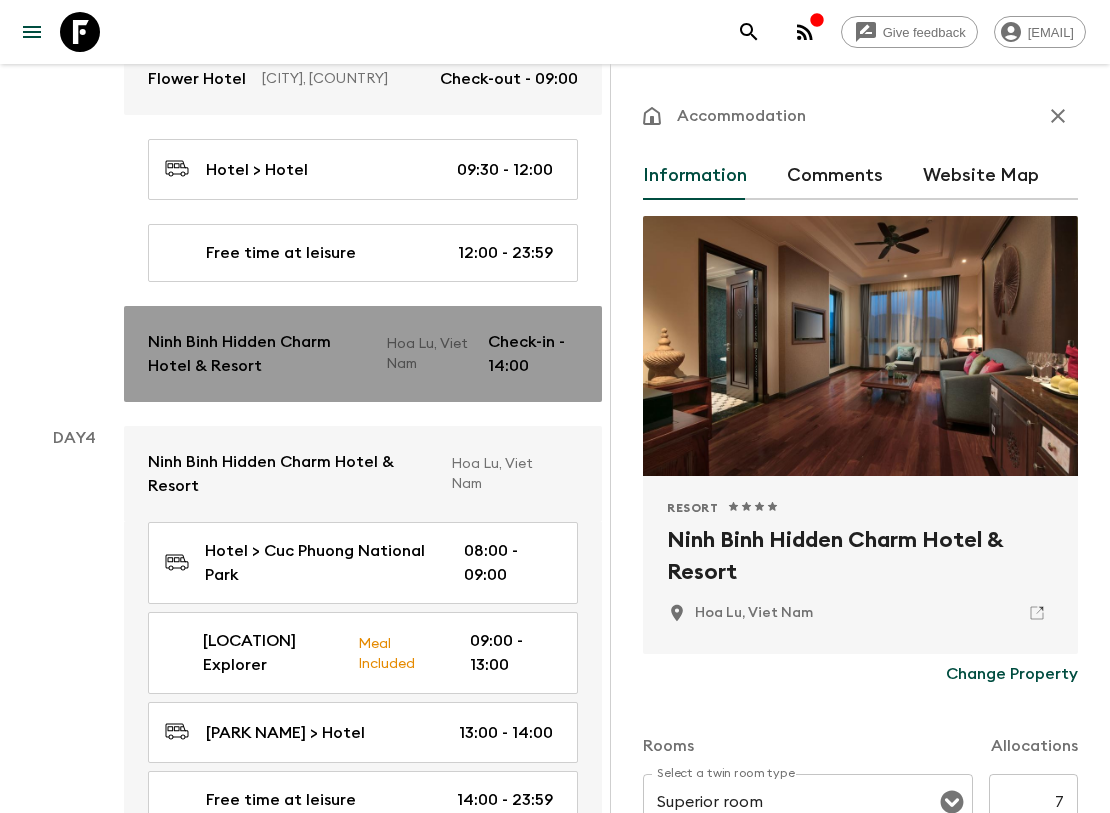 click on "Ninh Binh Hidden Charm Hotel & Resort" at bounding box center (259, 354) 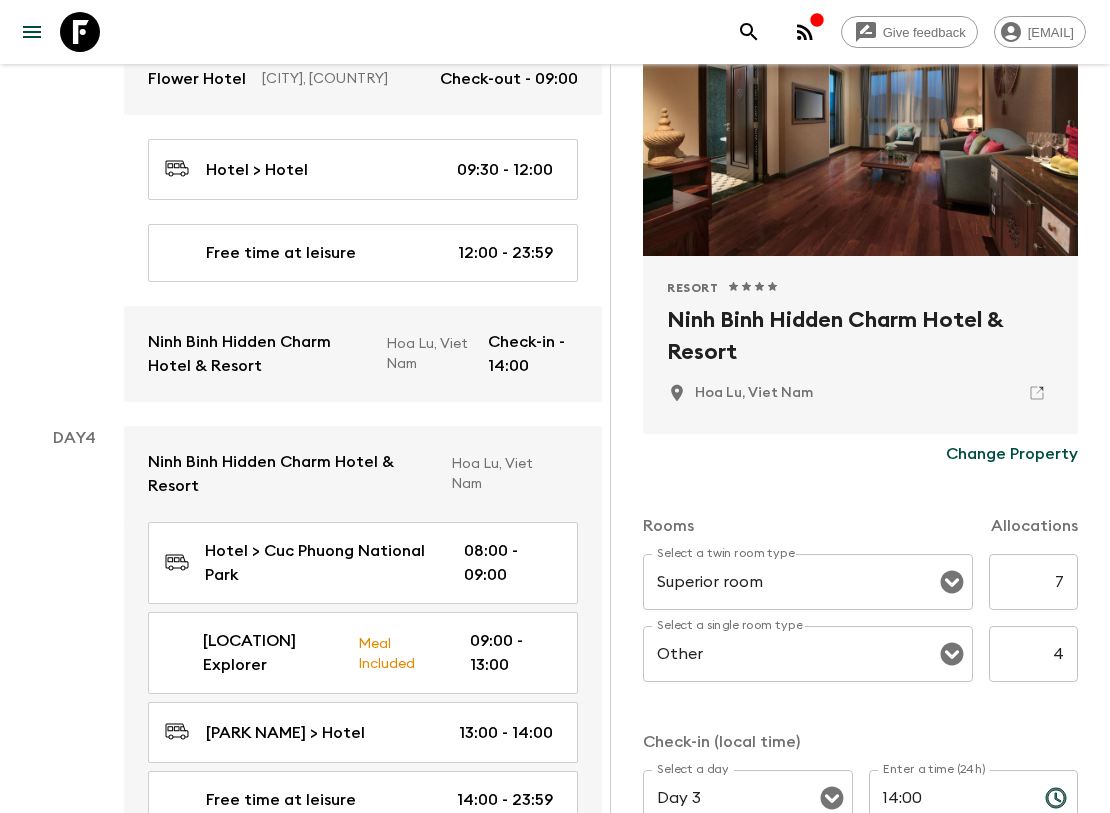 scroll, scrollTop: 222, scrollLeft: 0, axis: vertical 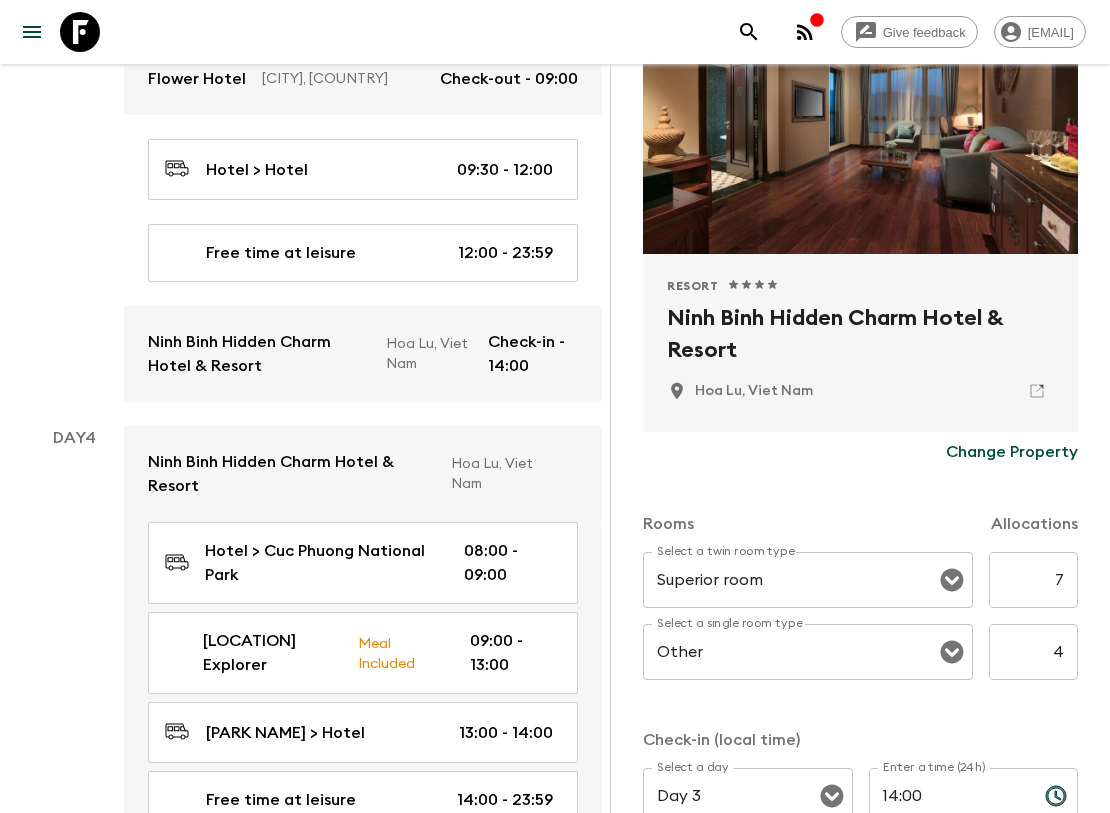 click on "7" at bounding box center [1033, 580] 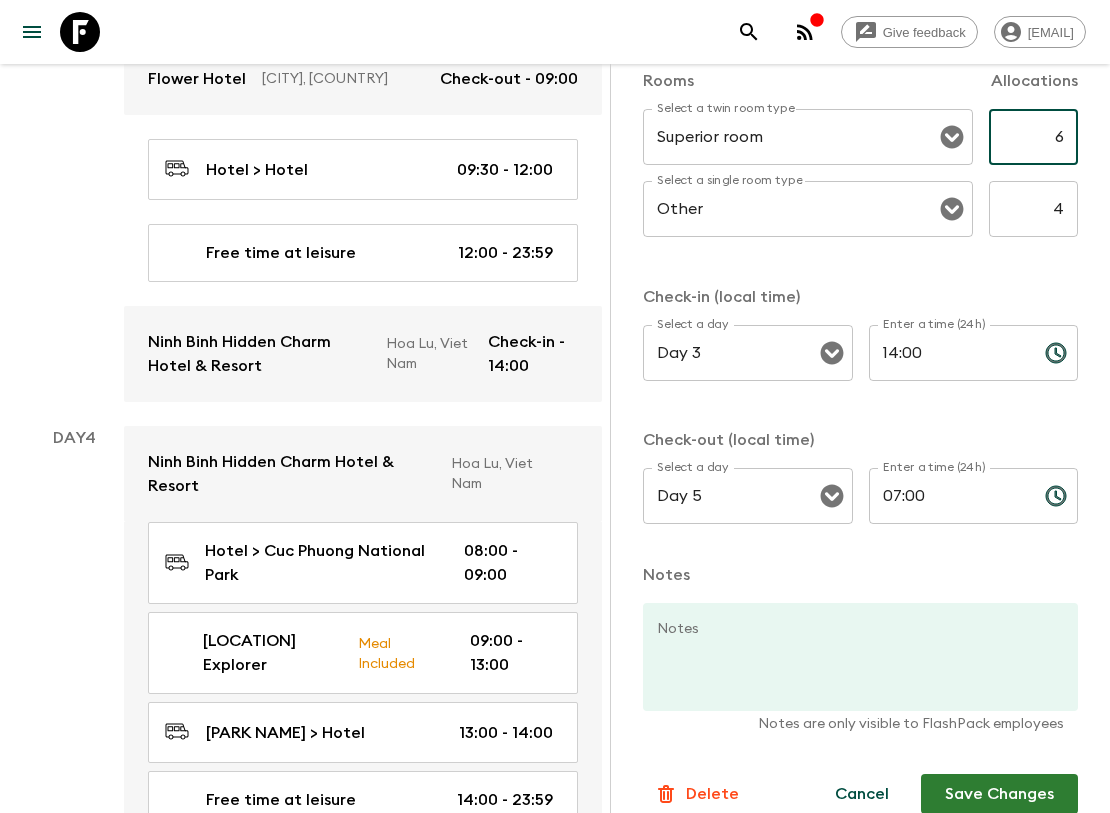 scroll, scrollTop: 666, scrollLeft: 0, axis: vertical 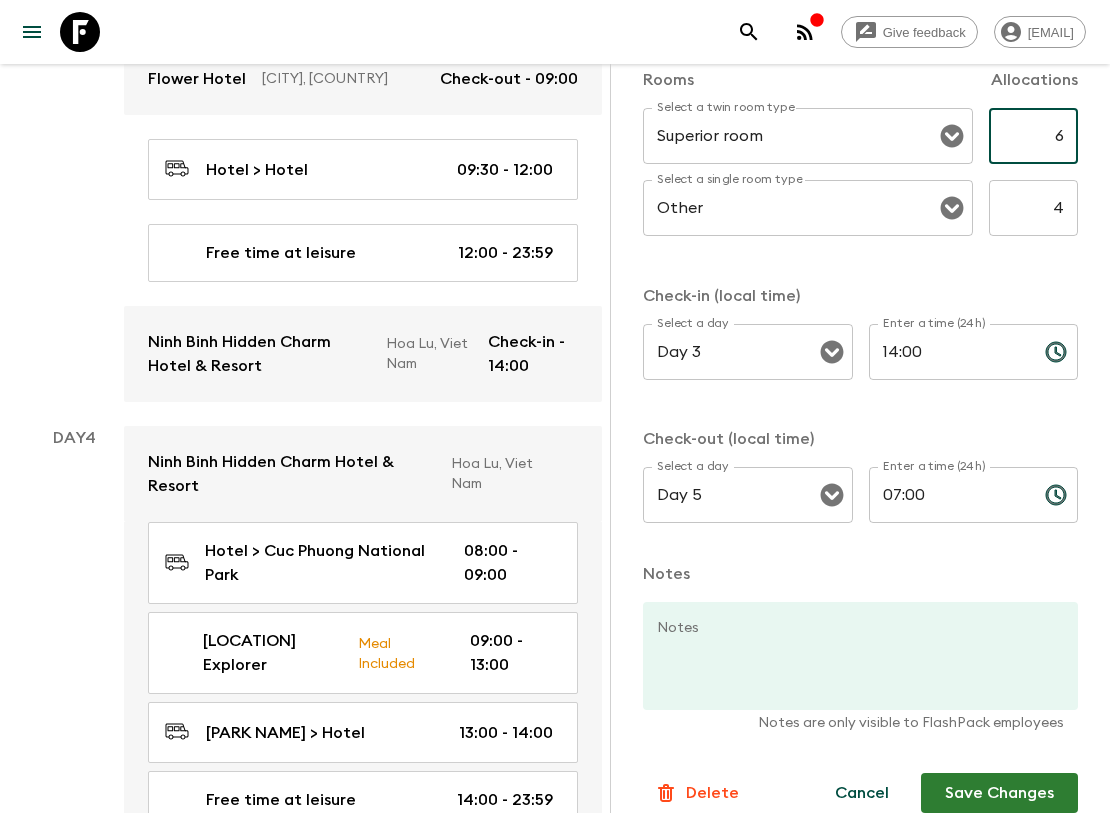 type on "6" 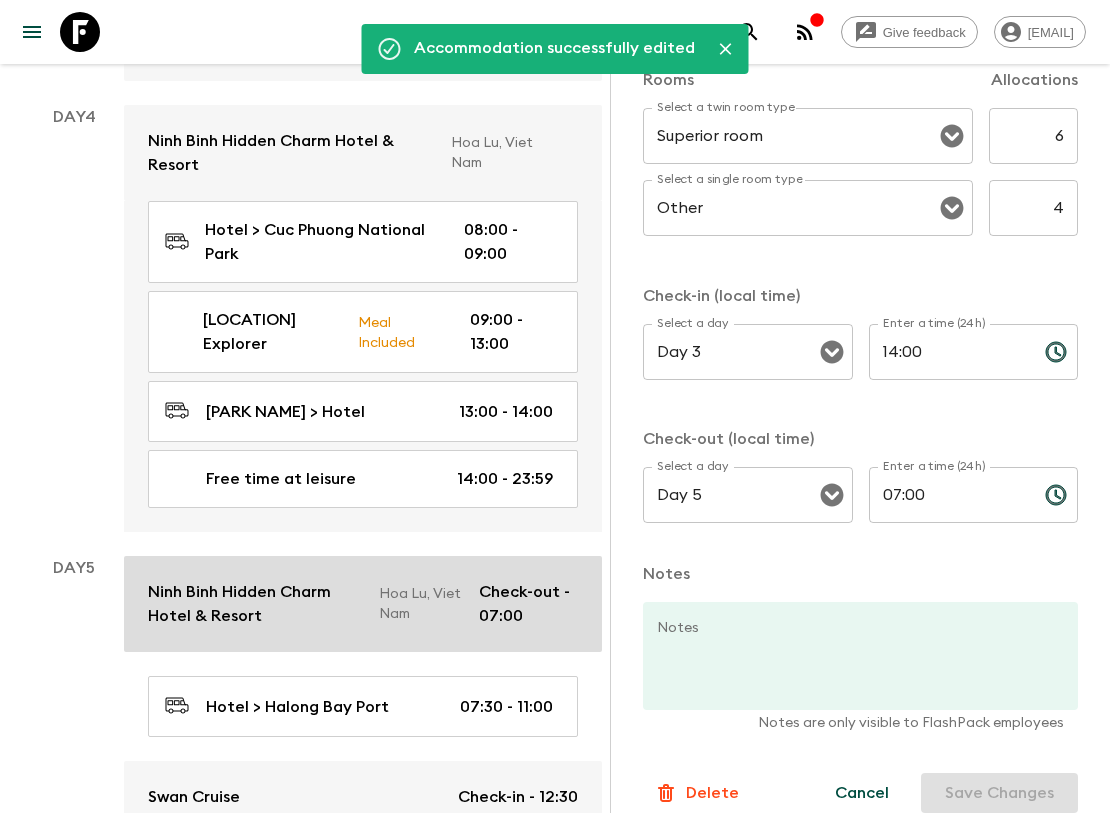 scroll, scrollTop: 1444, scrollLeft: 0, axis: vertical 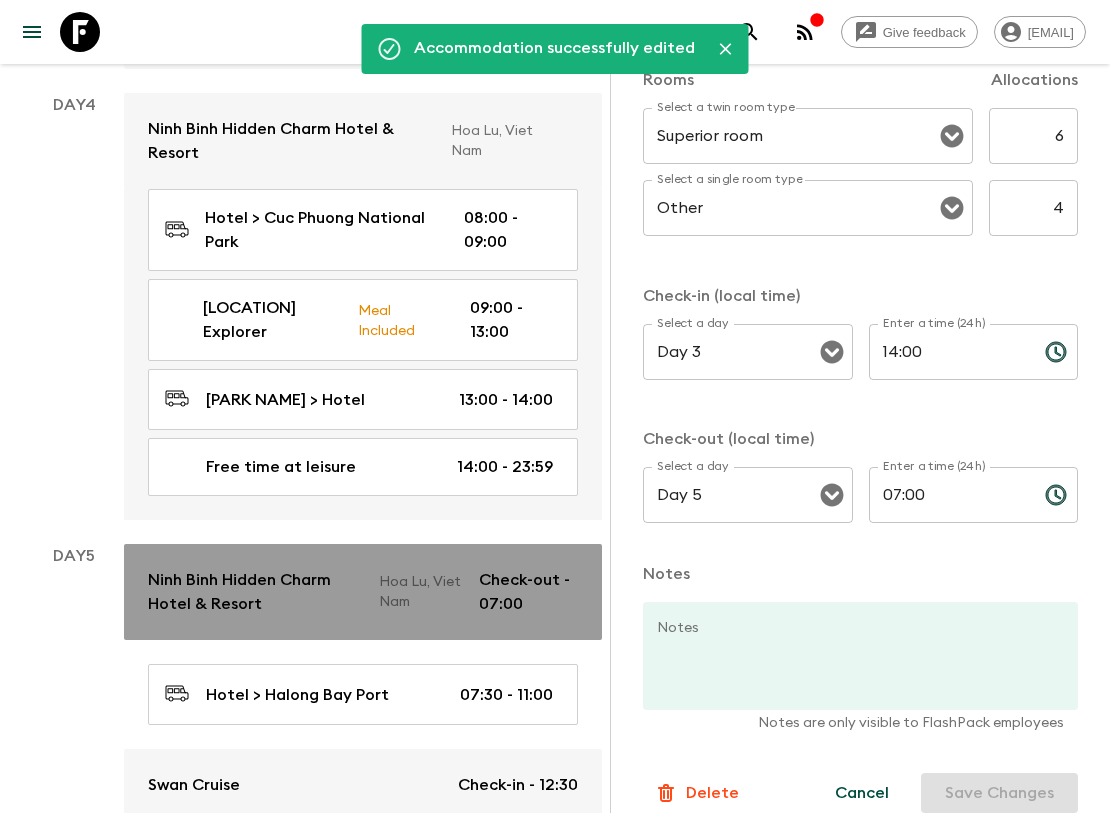 click on "Ninh Binh Hidden Charm Hotel & Resort" at bounding box center [255, 592] 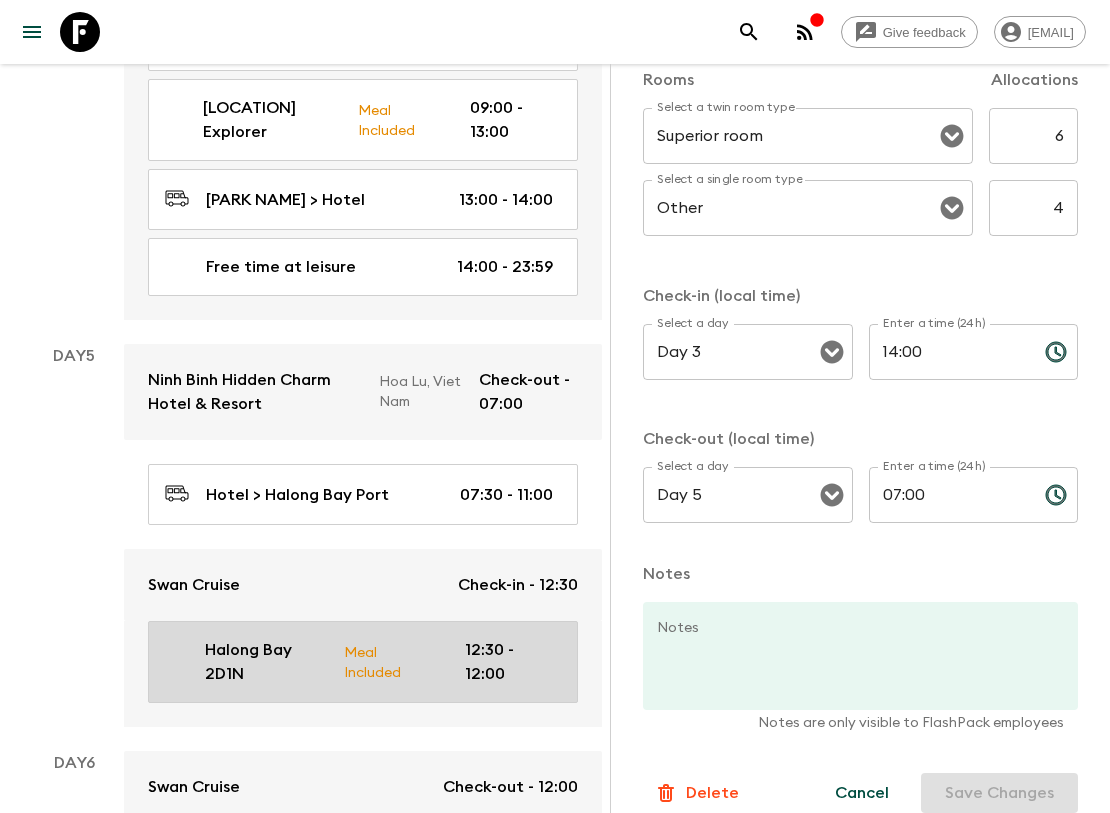 scroll, scrollTop: 1666, scrollLeft: 0, axis: vertical 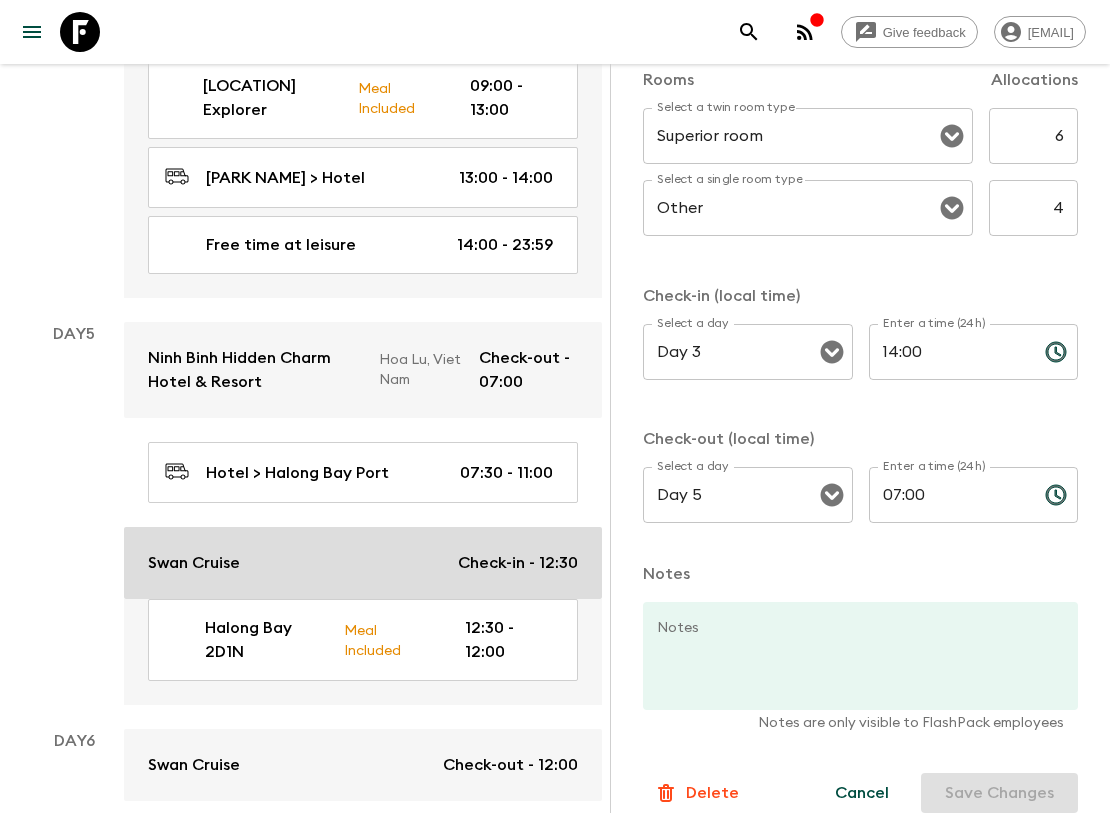 click on "Swan Cruise Check-in - 12:30" at bounding box center [363, 563] 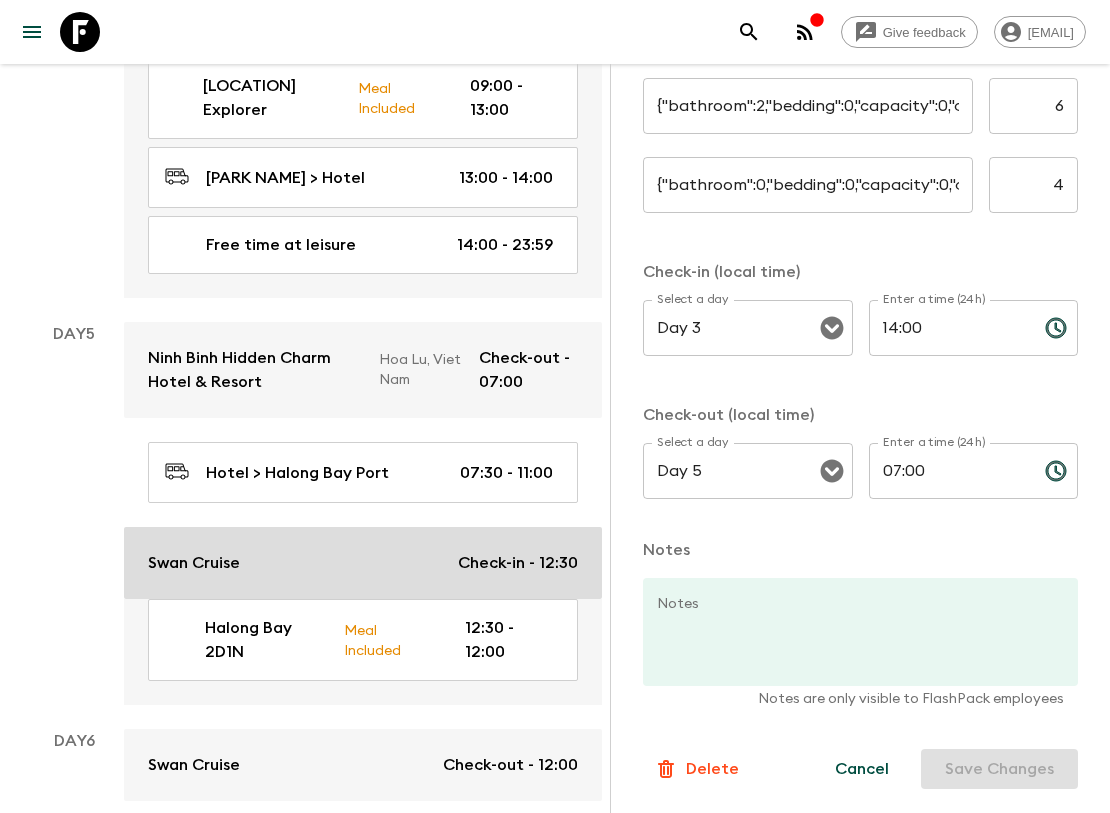 type on "Twin" 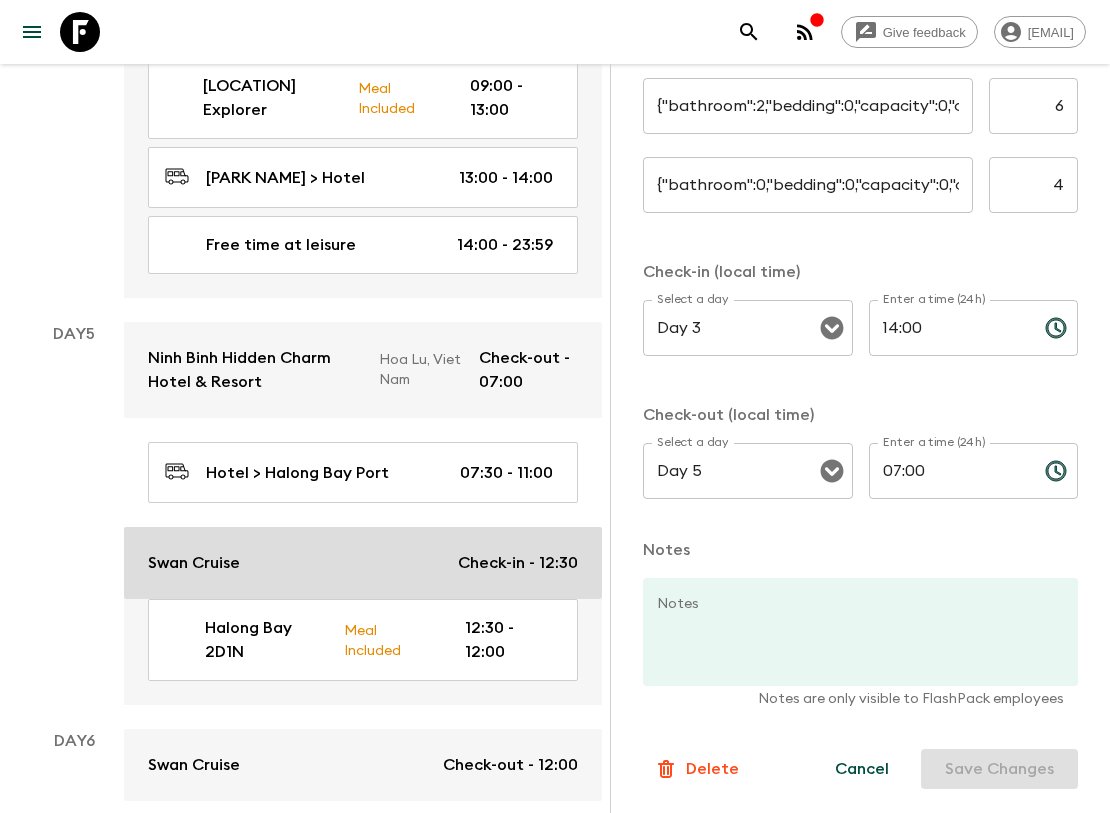 type on "7" 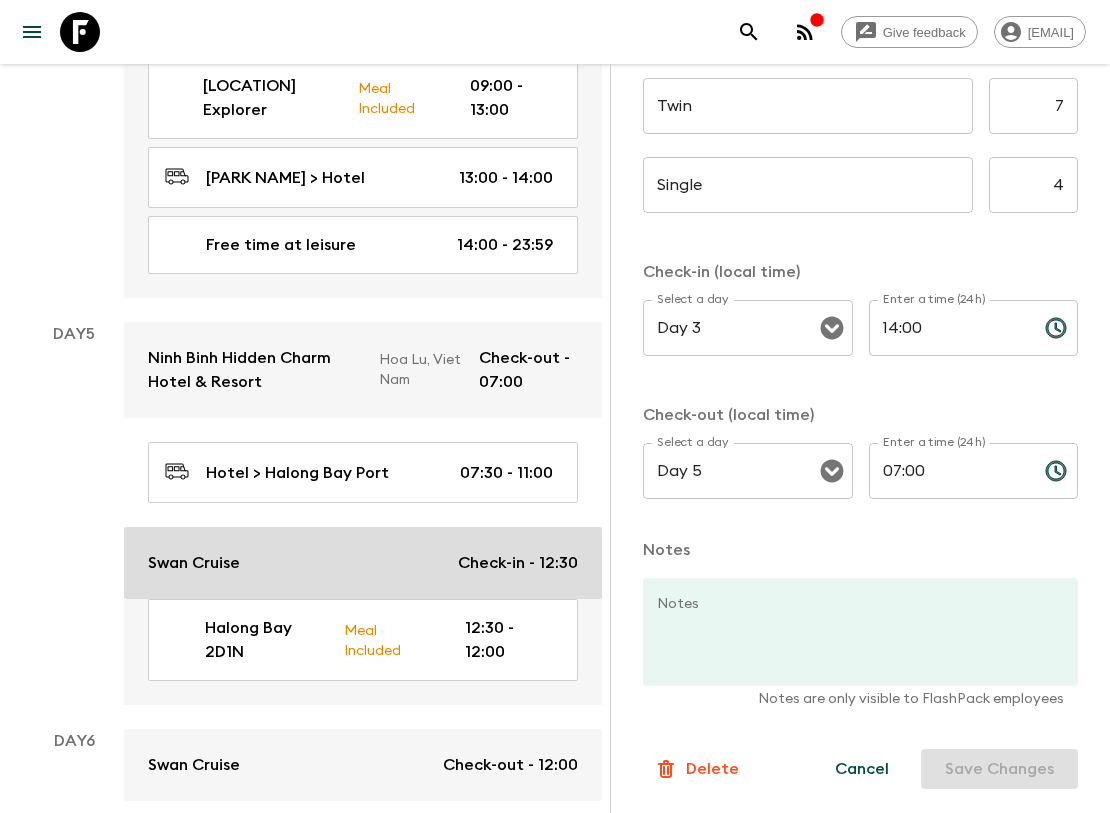type on "Day 5" 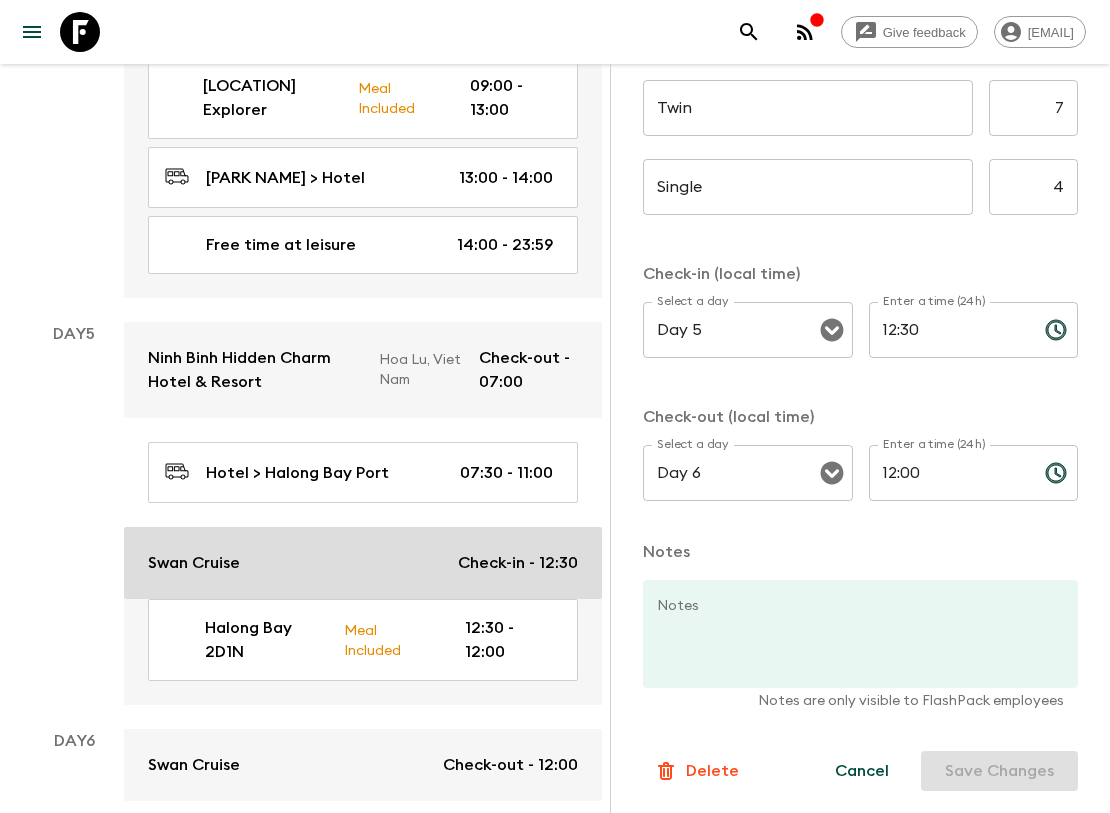 scroll, scrollTop: 641, scrollLeft: 0, axis: vertical 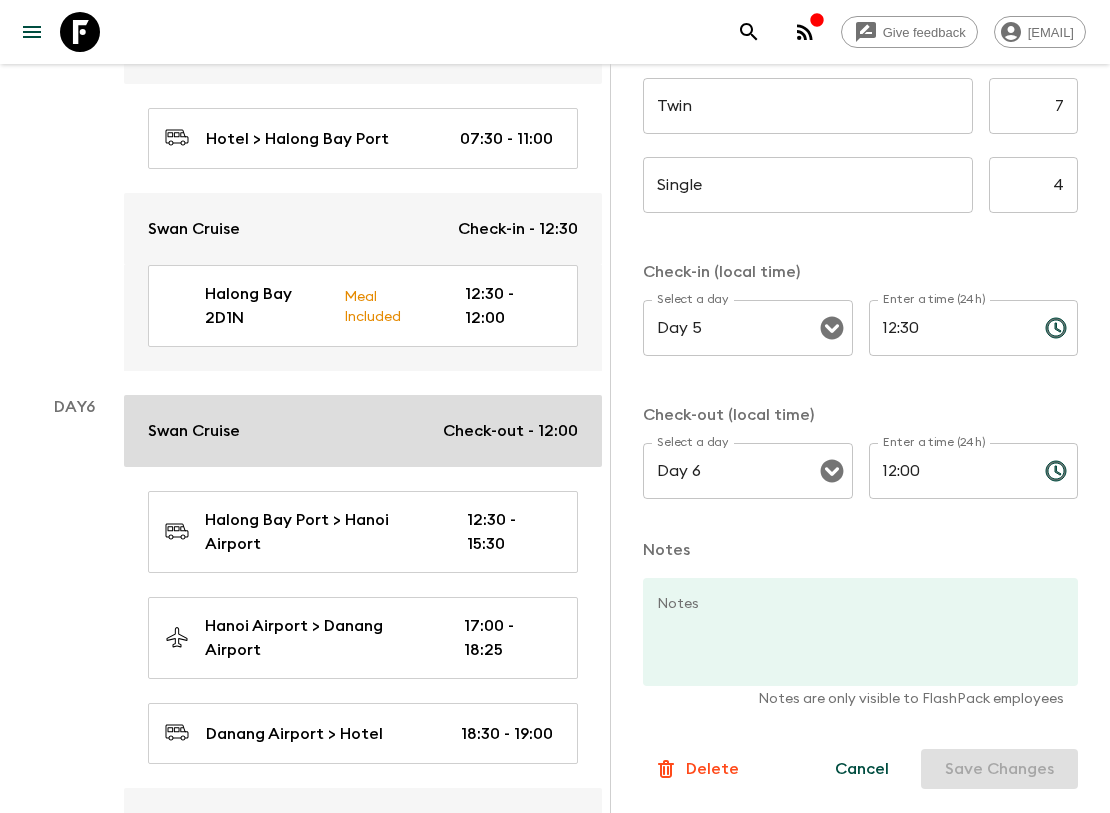 click on "Swan Cruise" at bounding box center [194, 431] 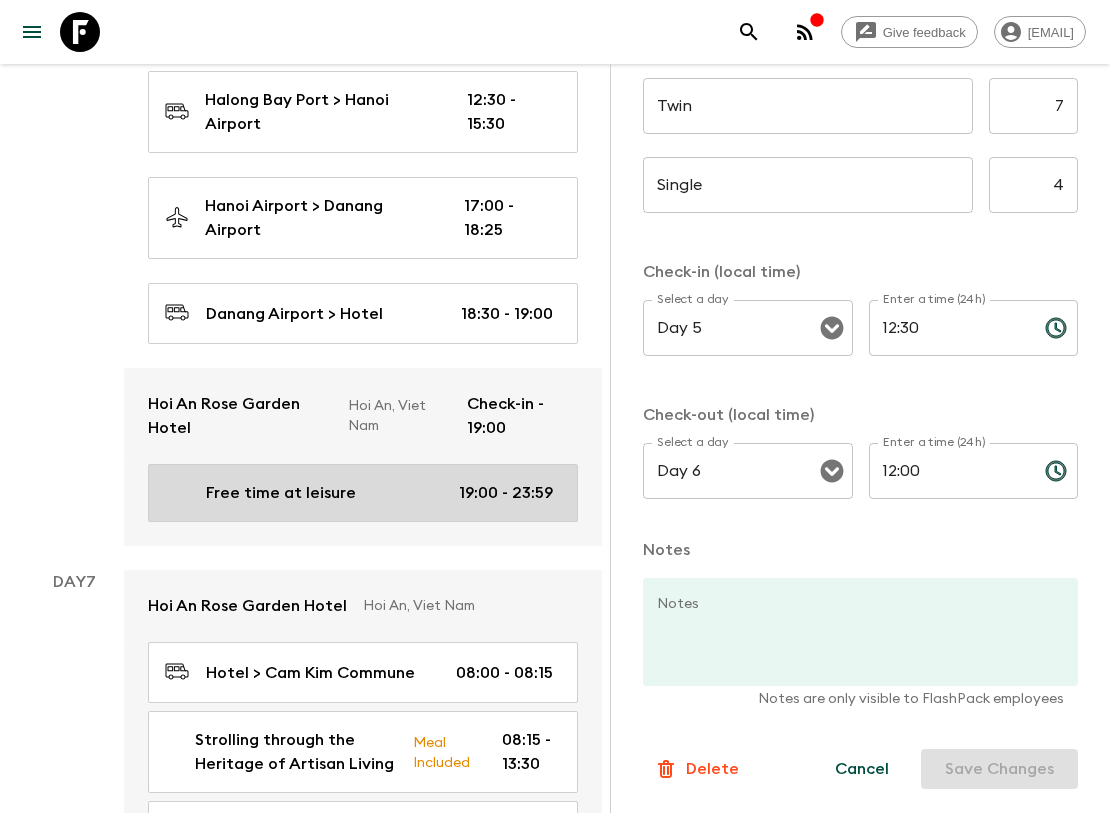 scroll, scrollTop: 2444, scrollLeft: 0, axis: vertical 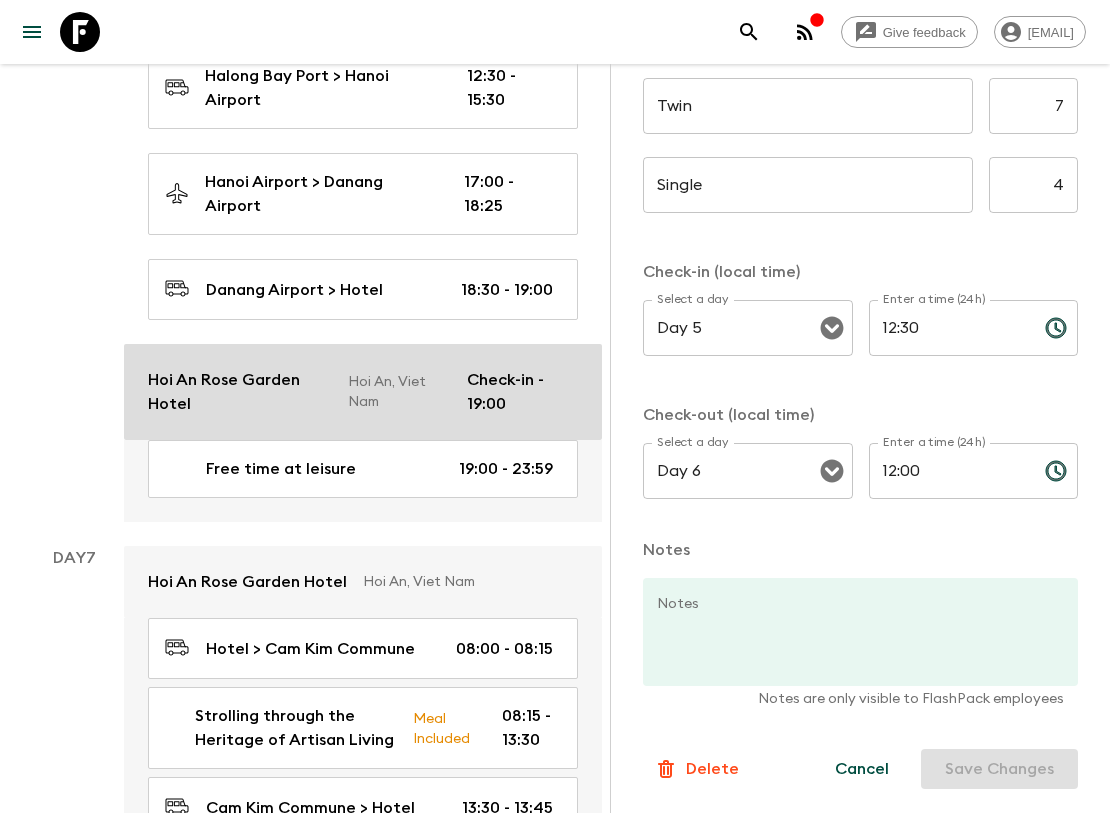 click on "Hoi An Rose Garden Hotel" at bounding box center (240, 392) 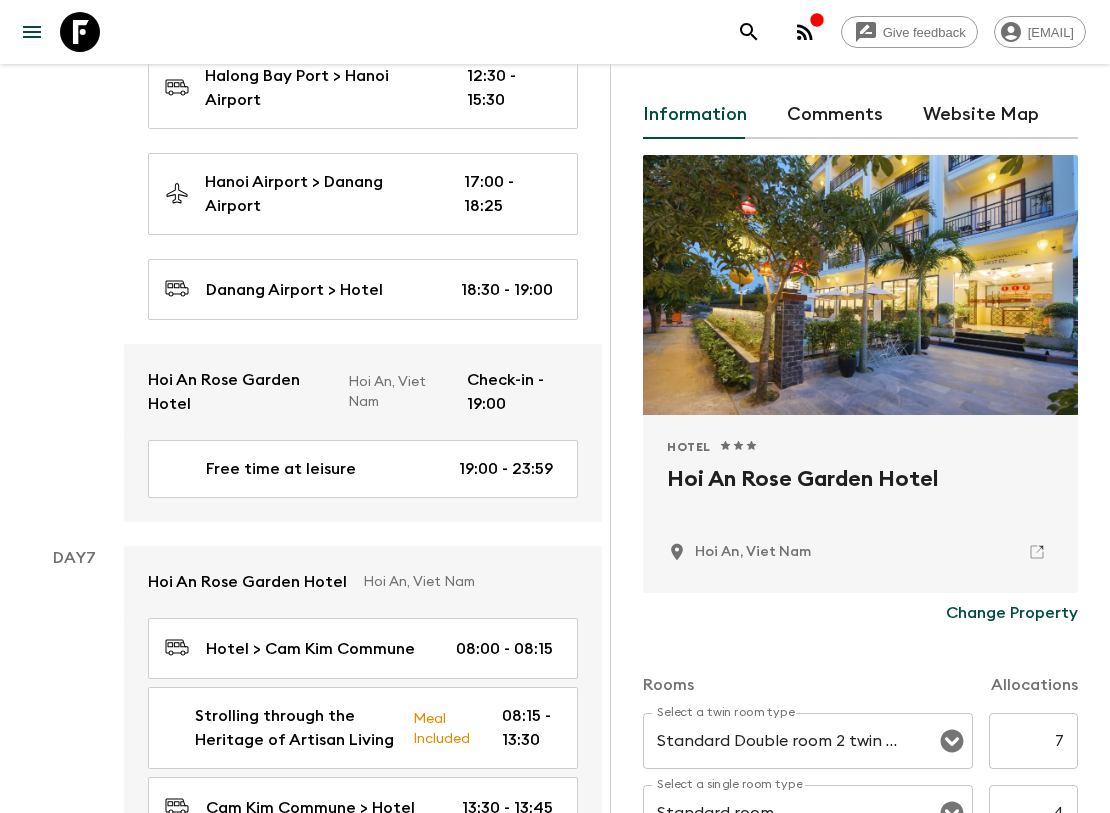 scroll, scrollTop: 111, scrollLeft: 0, axis: vertical 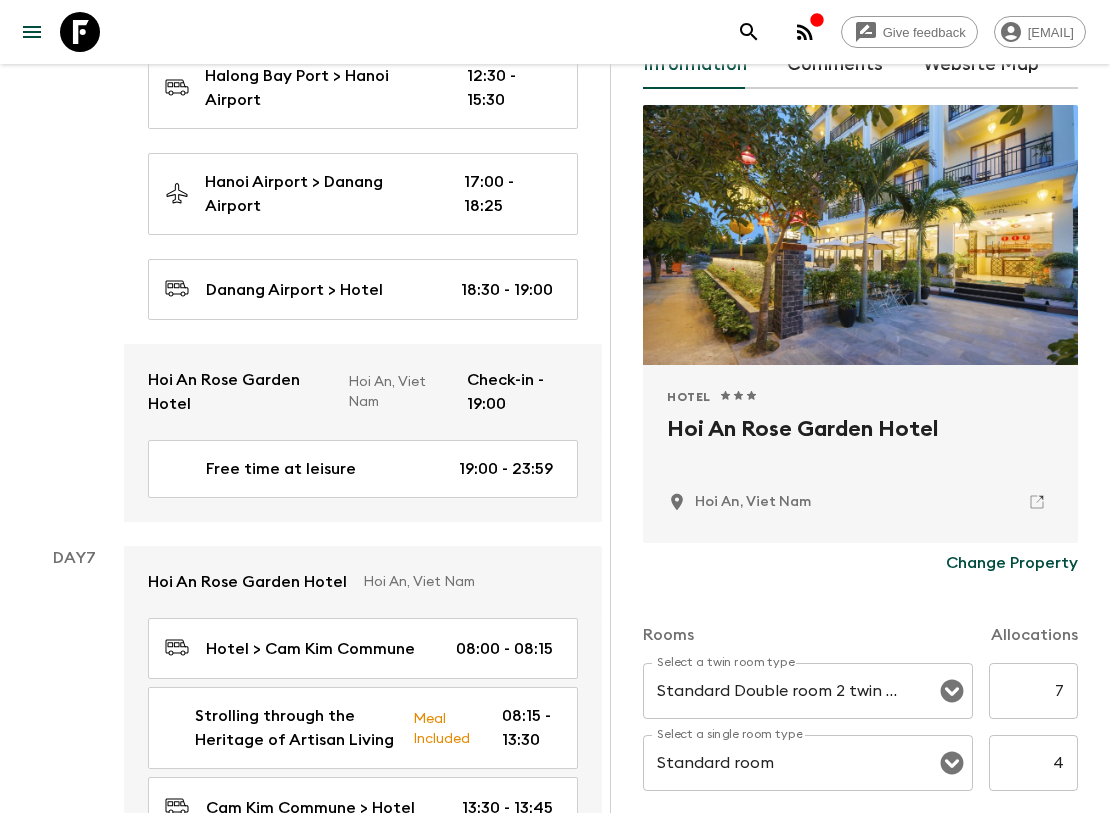 click on "7" at bounding box center (1033, 691) 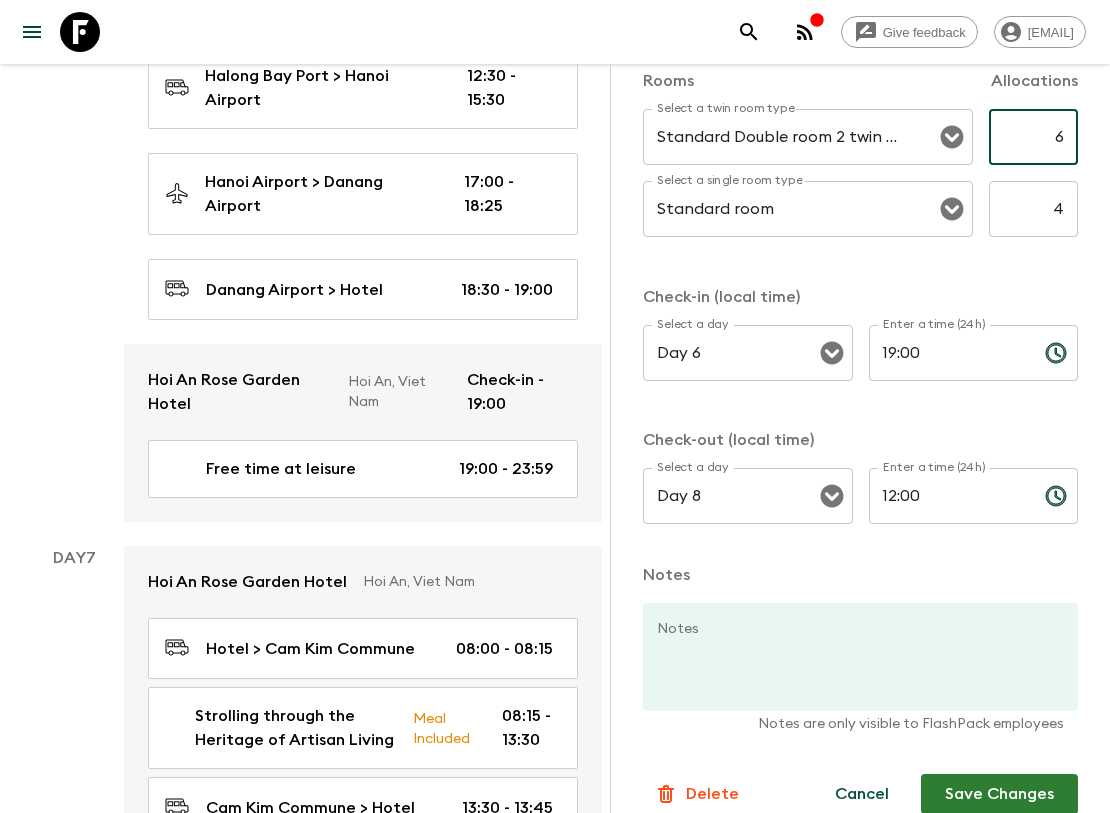 scroll, scrollTop: 666, scrollLeft: 0, axis: vertical 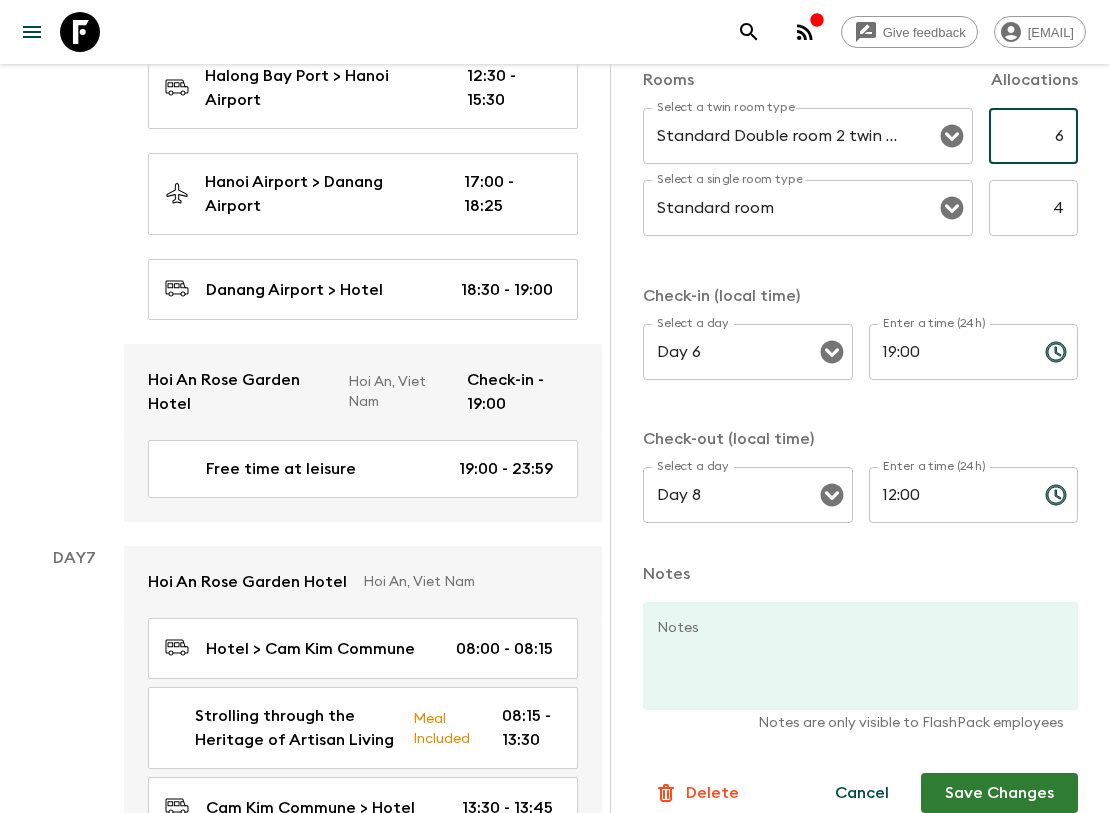 type on "6" 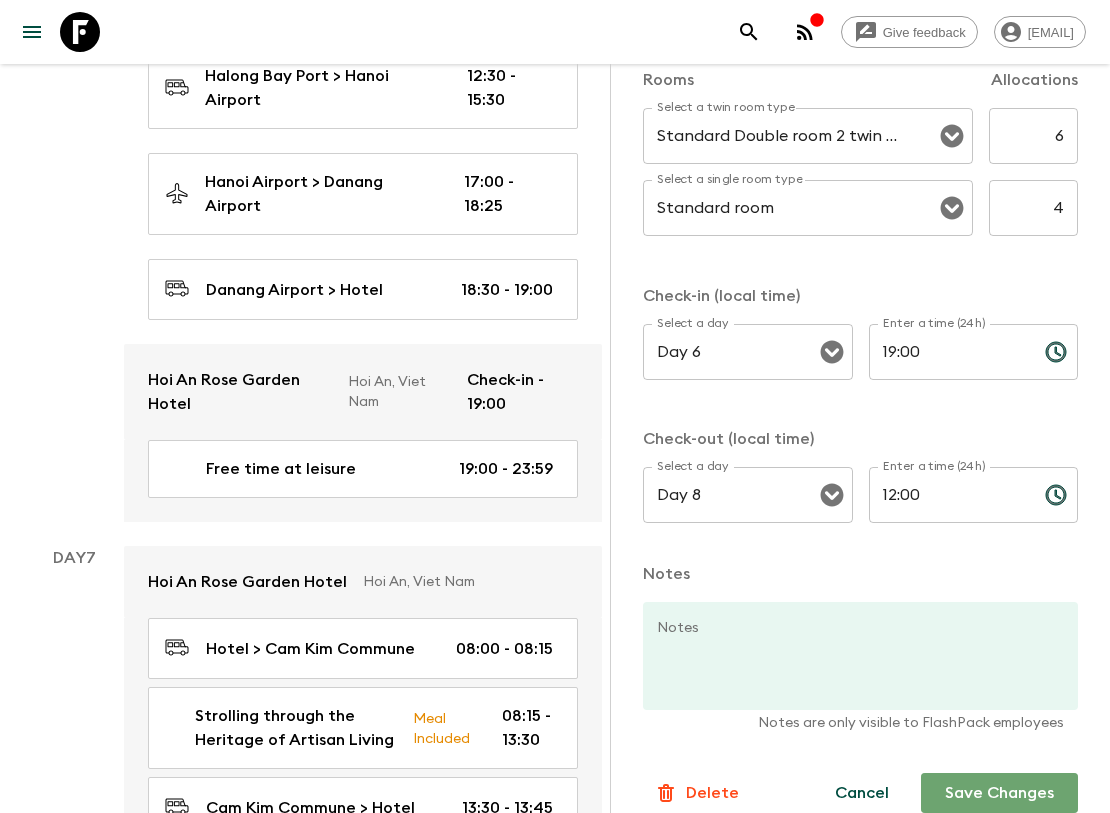 click on "Save Changes" at bounding box center (999, 793) 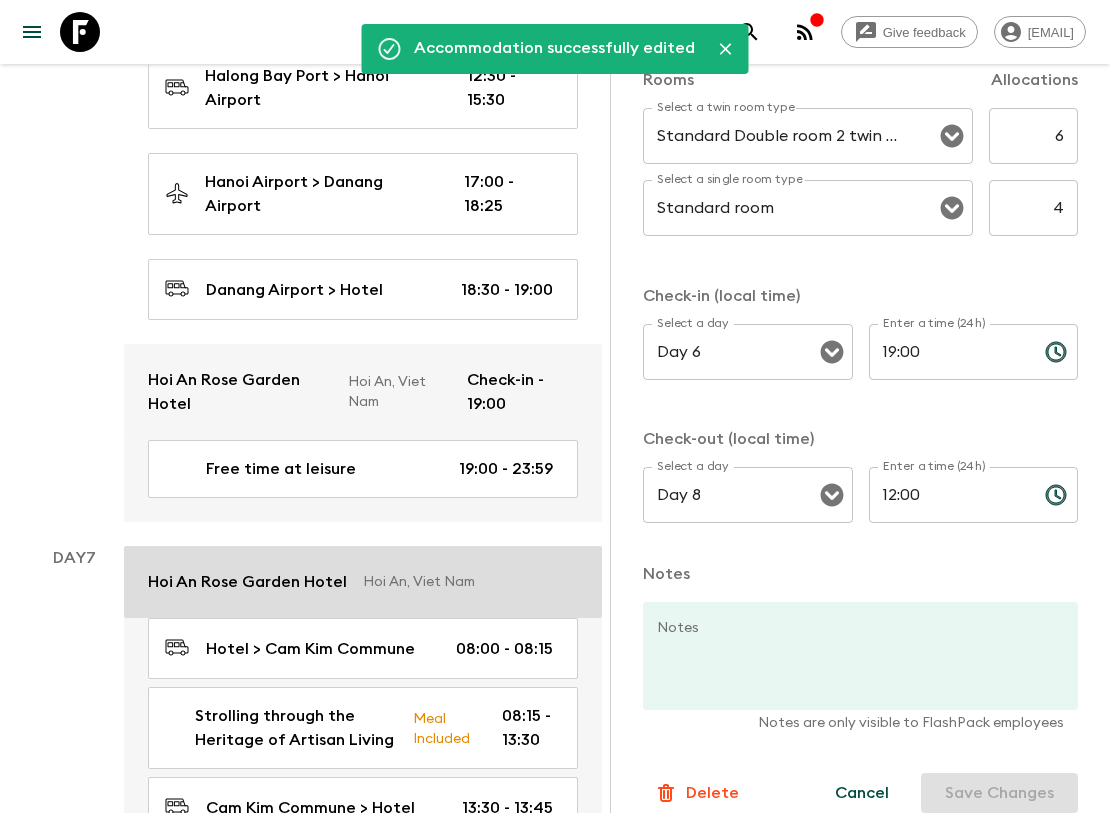 click on "Hoi An Rose Garden Hotel" at bounding box center [247, 582] 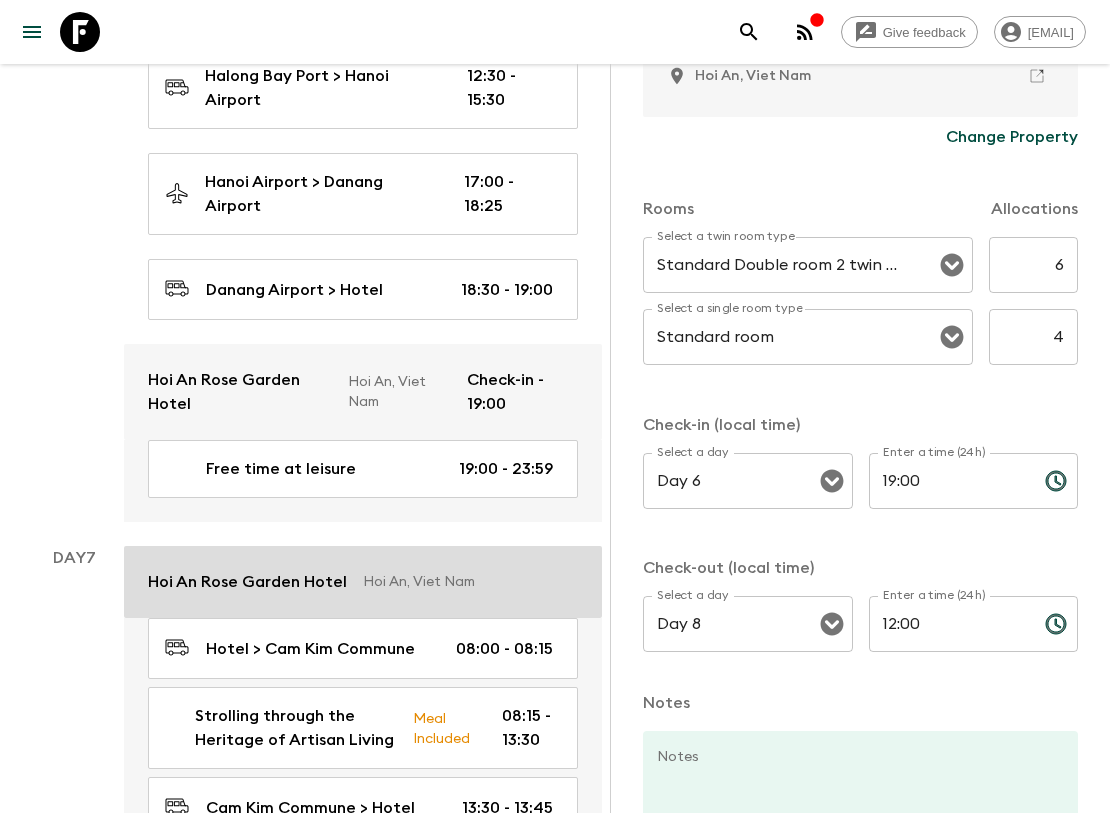 scroll, scrollTop: 666, scrollLeft: 0, axis: vertical 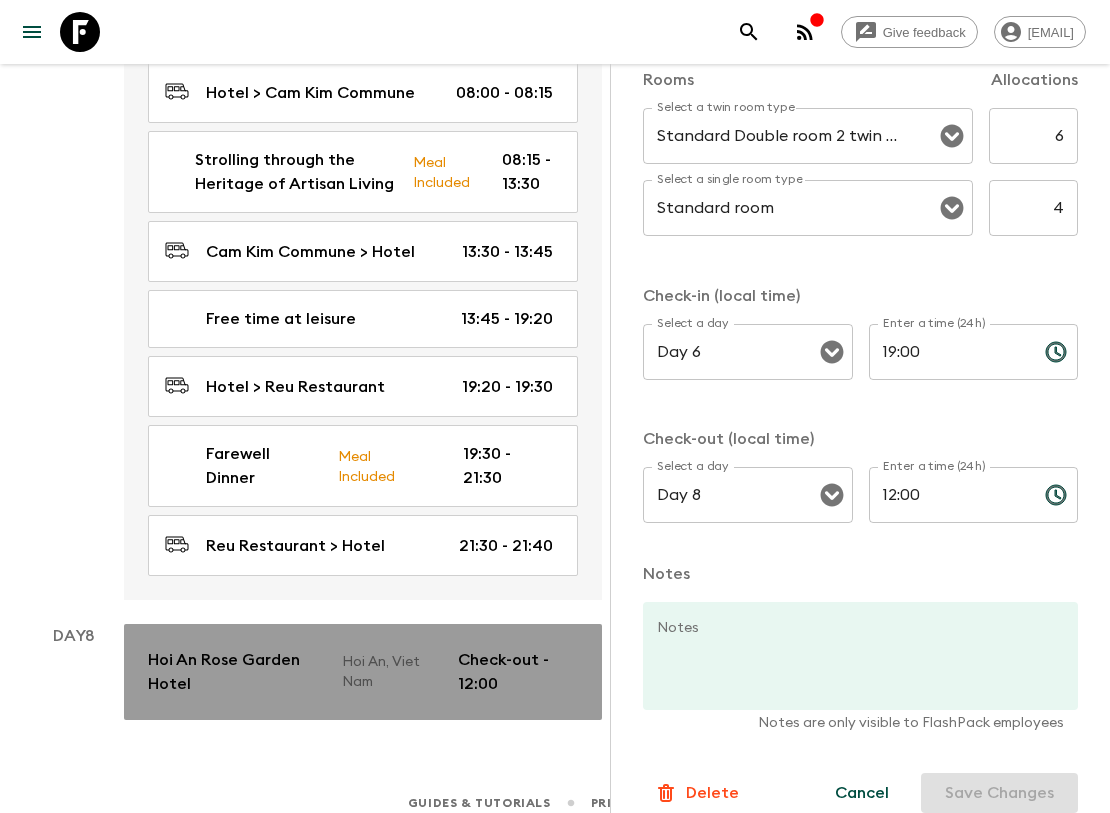 click on "Hoi An Rose Garden Hotel" at bounding box center [237, 672] 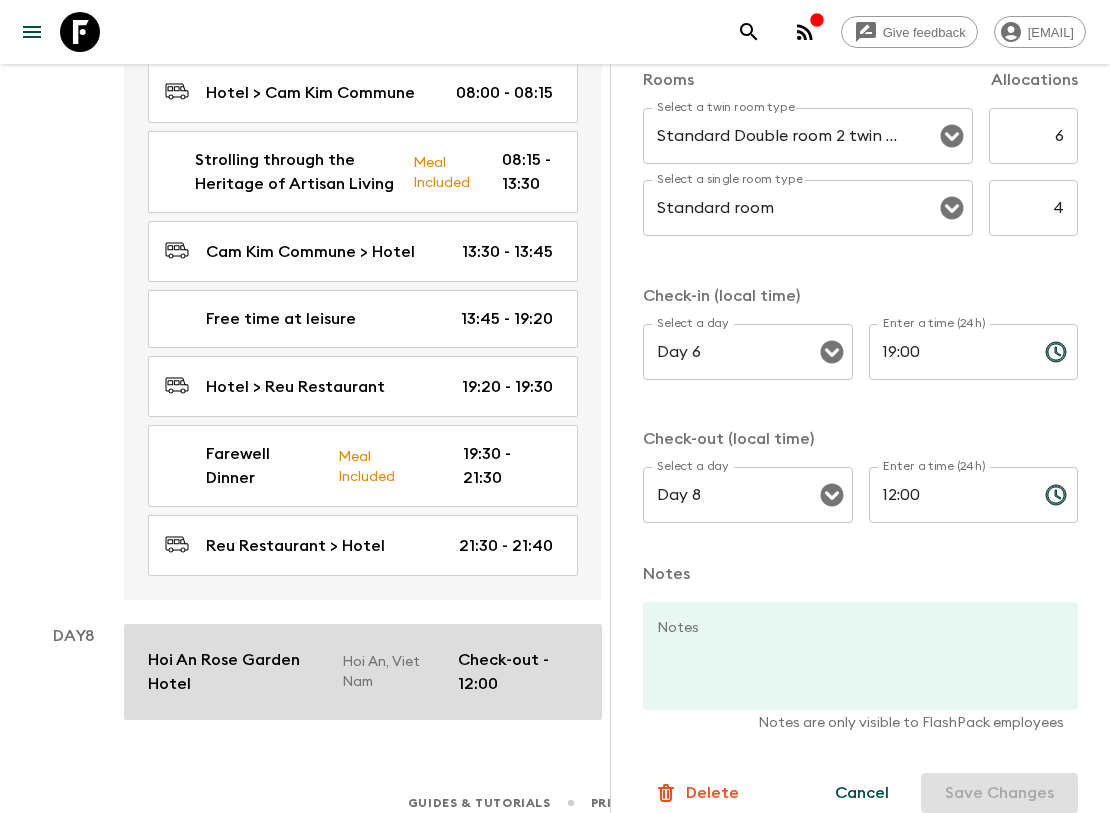 scroll, scrollTop: 3024, scrollLeft: 0, axis: vertical 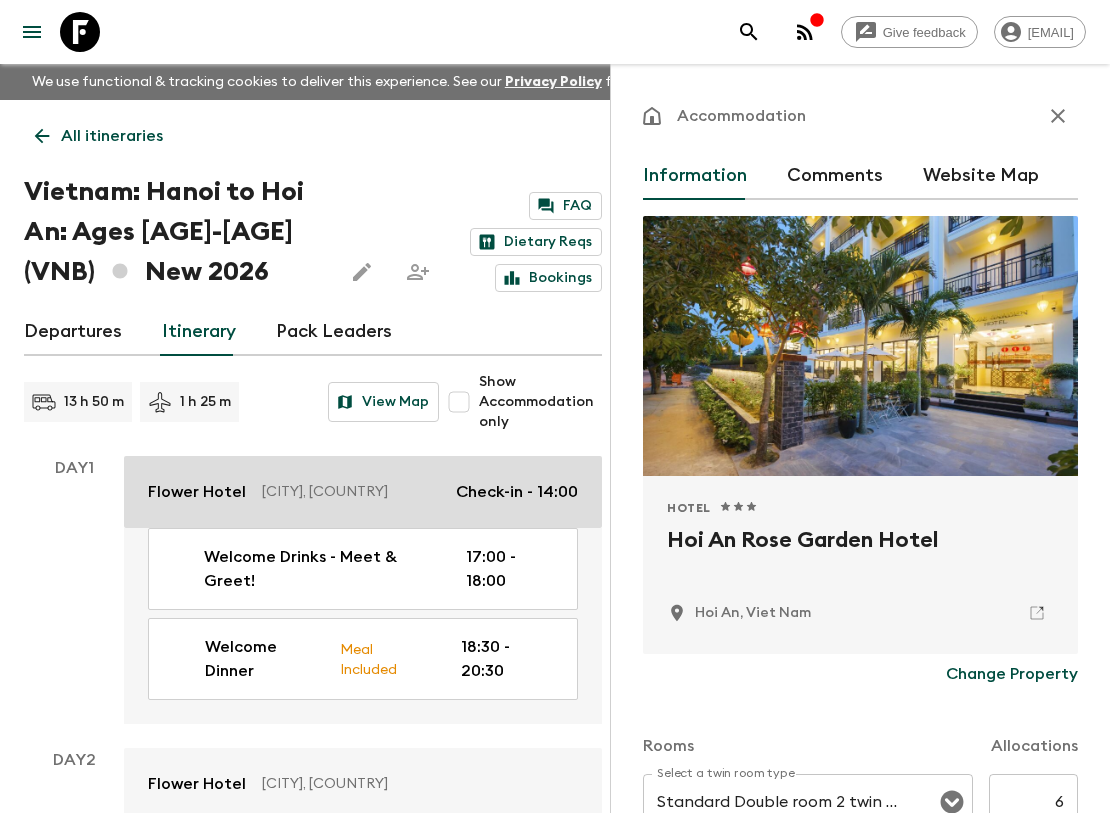click on "Flower Hotel" at bounding box center [197, 492] 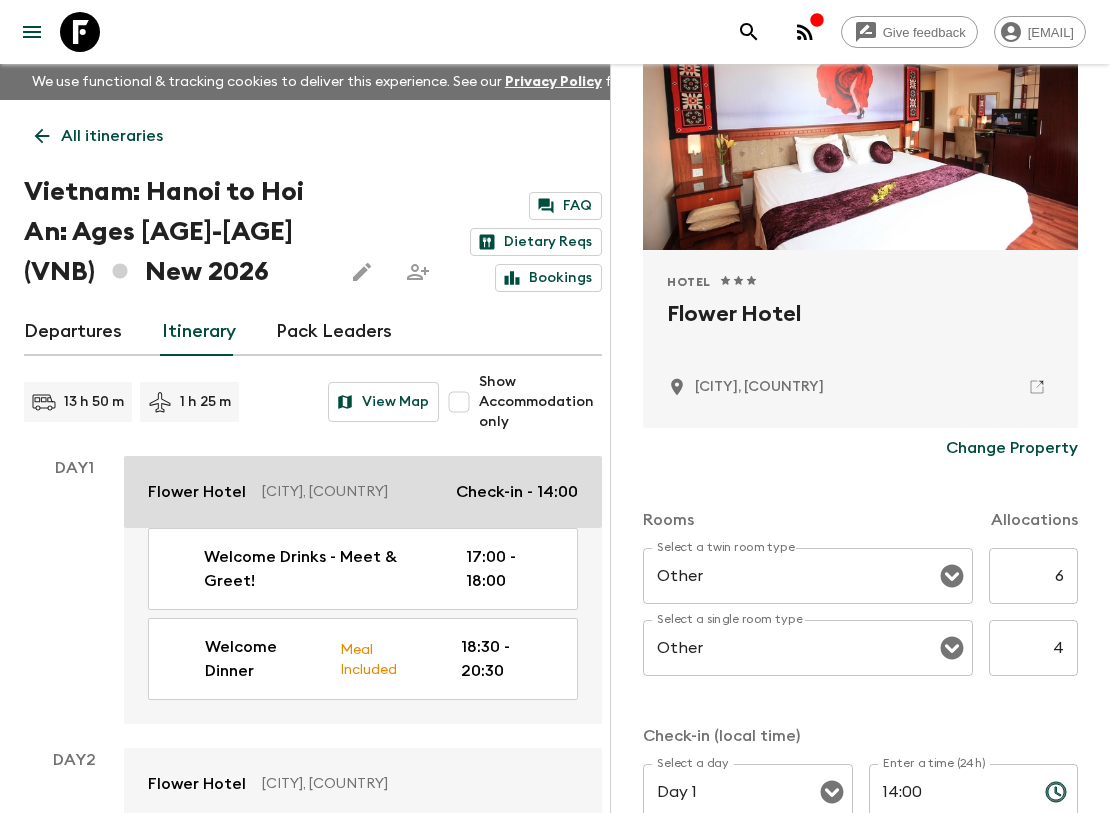 scroll, scrollTop: 333, scrollLeft: 0, axis: vertical 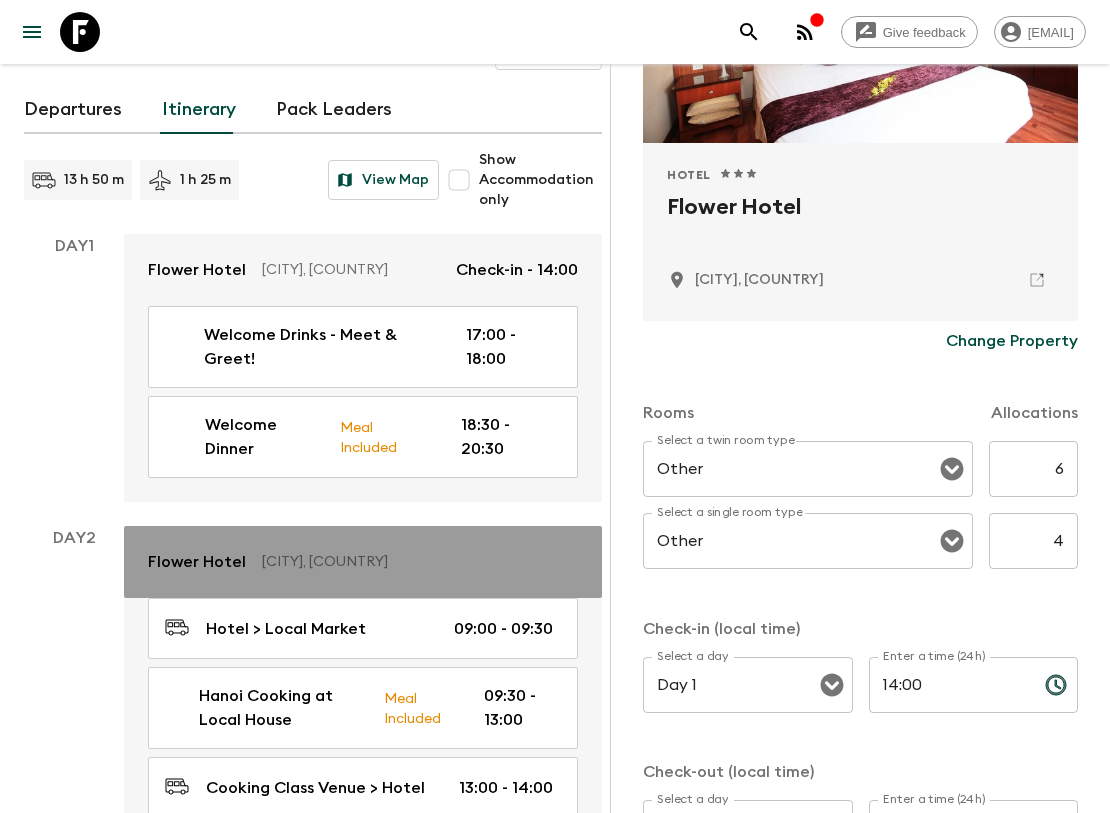 click on "Flower Hotel" at bounding box center (197, 562) 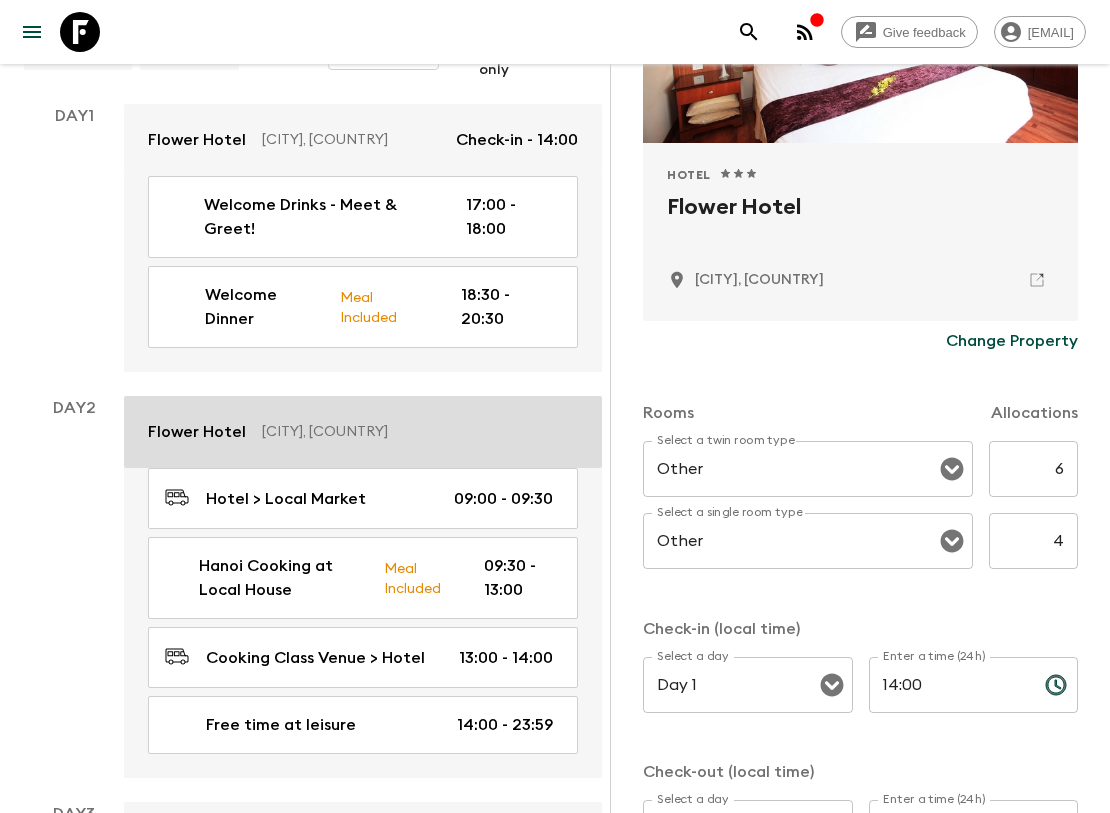 scroll, scrollTop: 555, scrollLeft: 0, axis: vertical 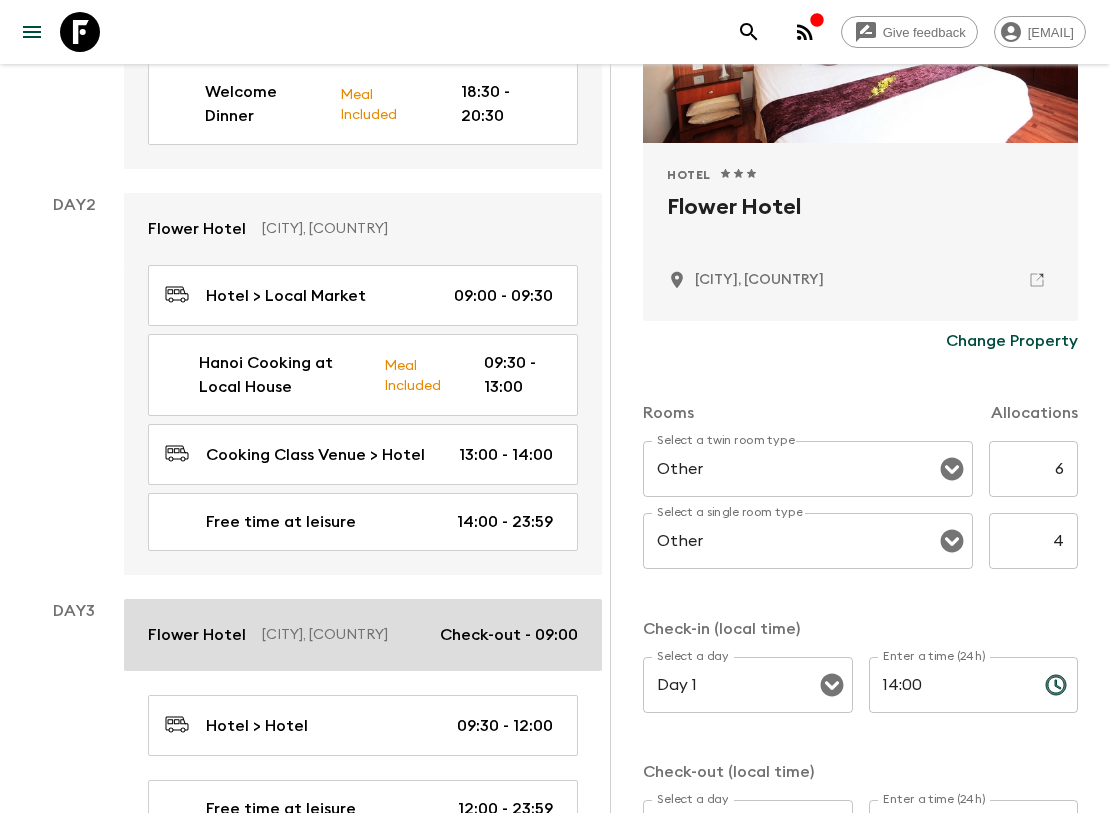 click on "Flower Hotel" at bounding box center [197, 635] 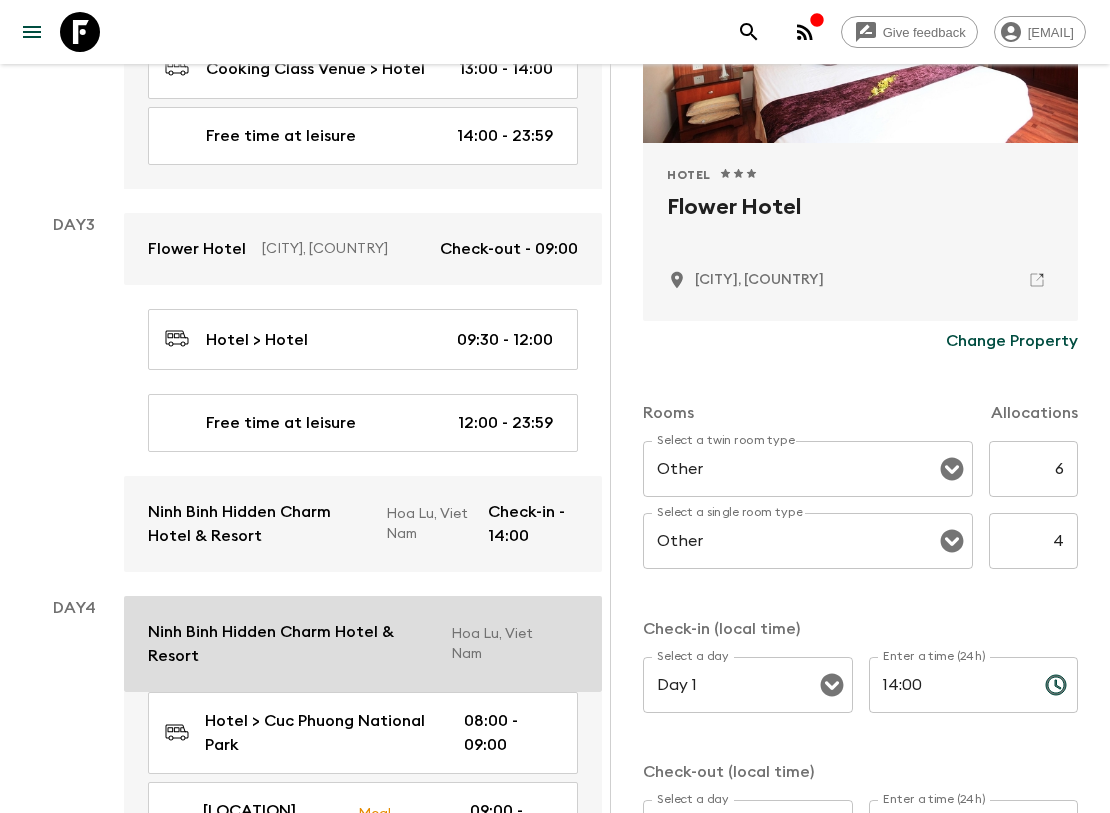 scroll, scrollTop: 1000, scrollLeft: 0, axis: vertical 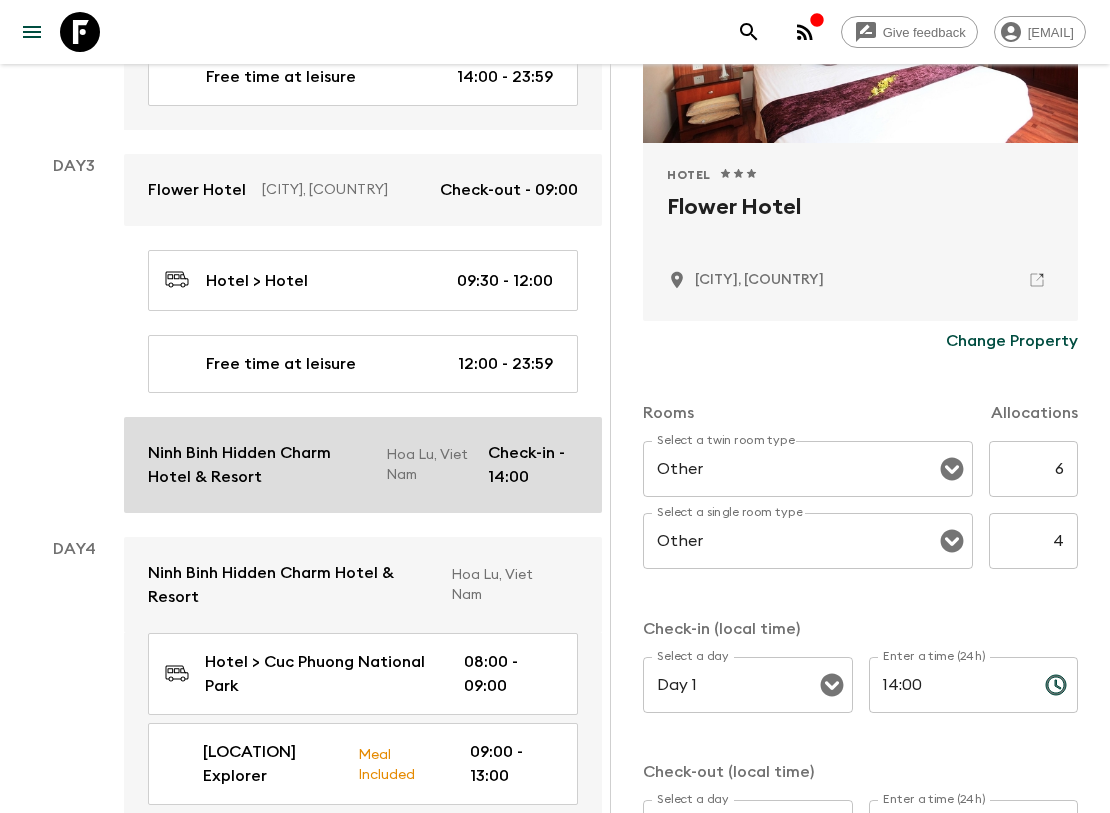 click on "Ninh Binh Hidden Charm Hotel & Resort" at bounding box center (259, 465) 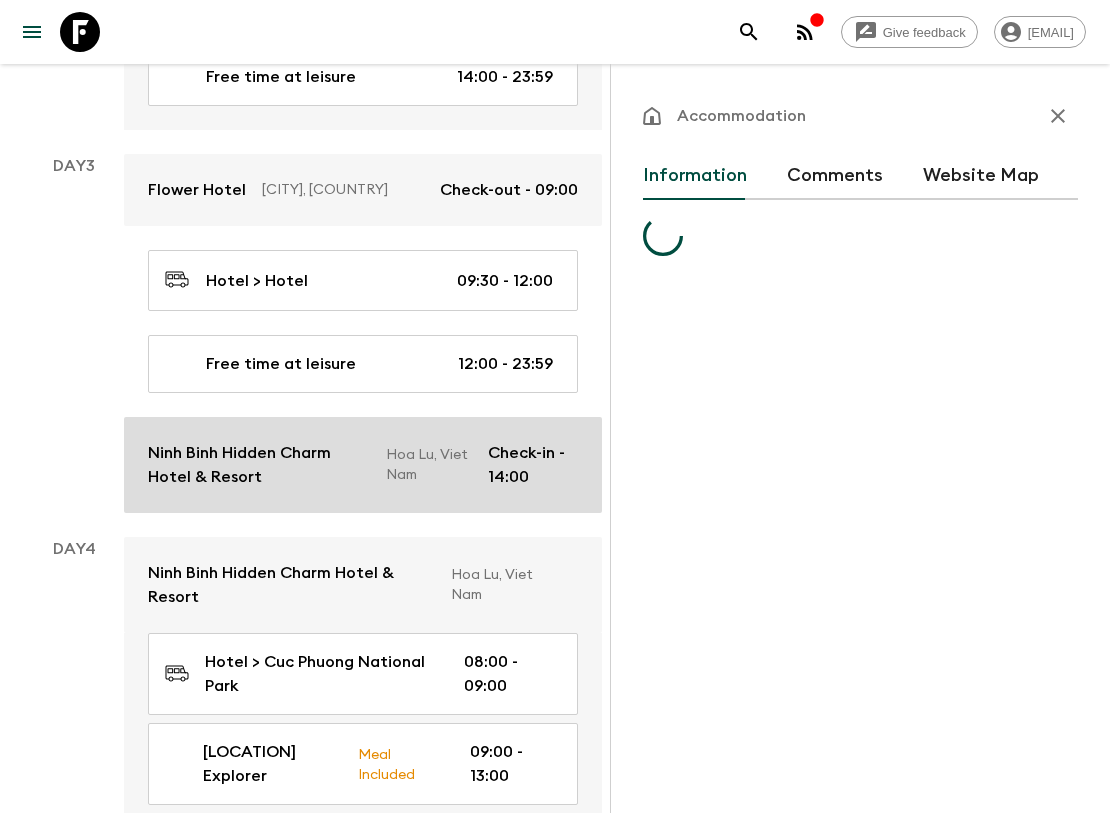 scroll 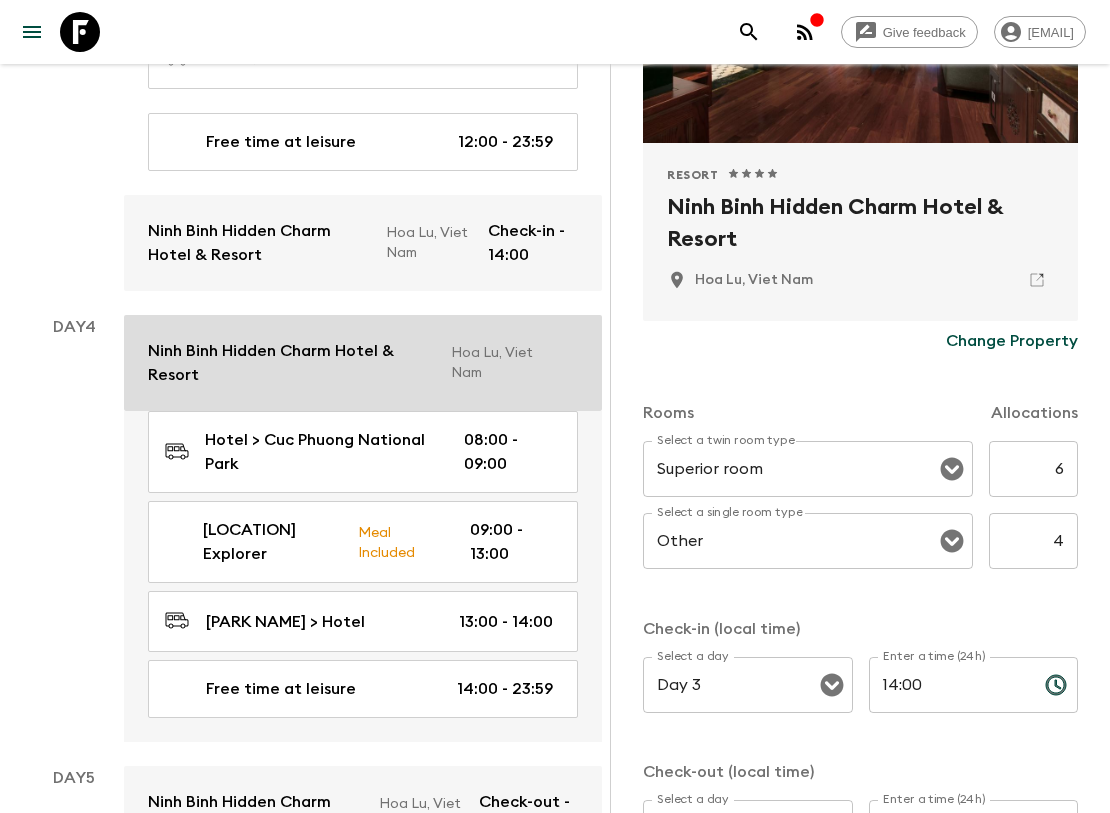 click on "Ninh Binh Hidden Charm Hotel & Resort" at bounding box center [291, 363] 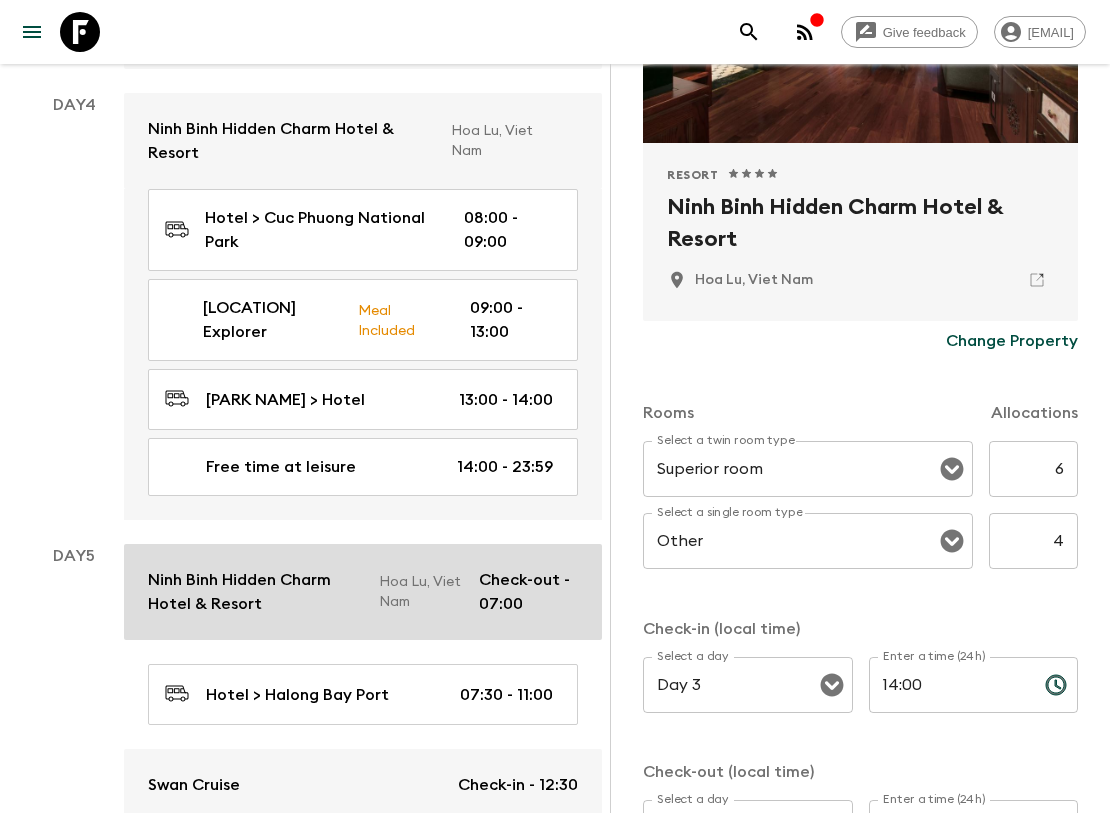 click on "Ninh Binh Hidden Charm Hotel & Resort" at bounding box center [255, 592] 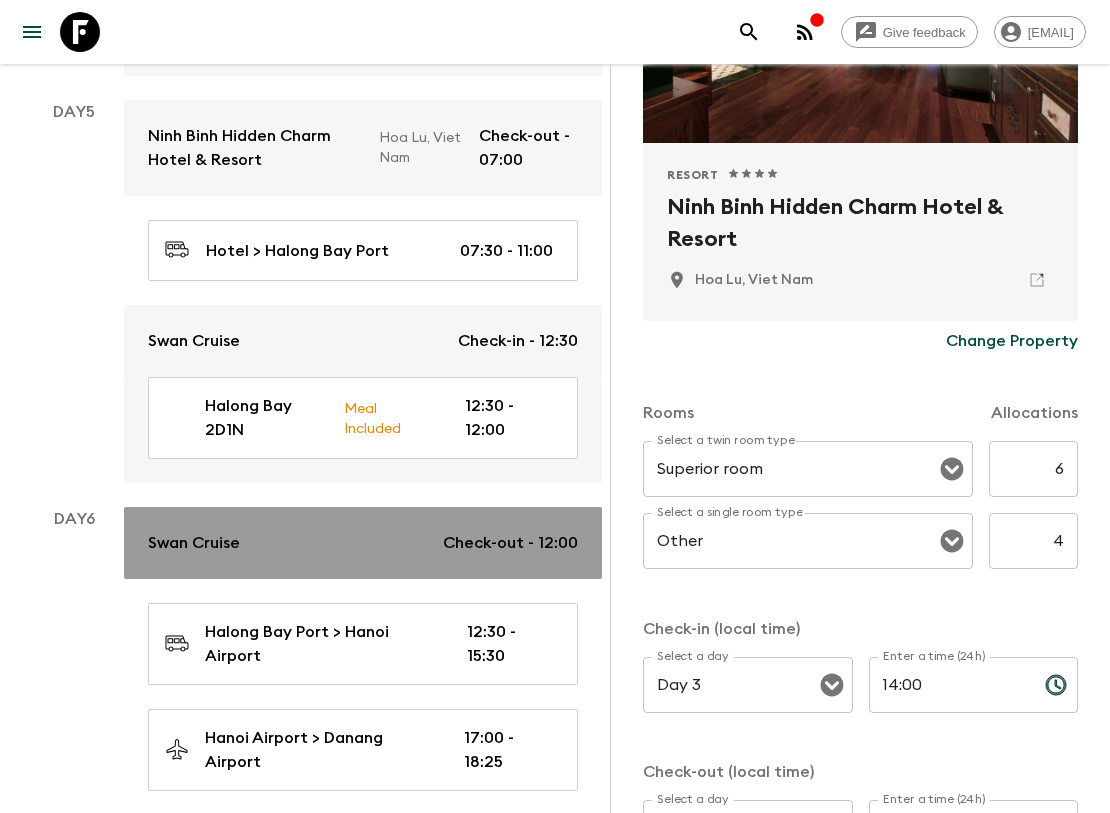 click on "Swan Cruise Check-out - 12:00" at bounding box center [363, 543] 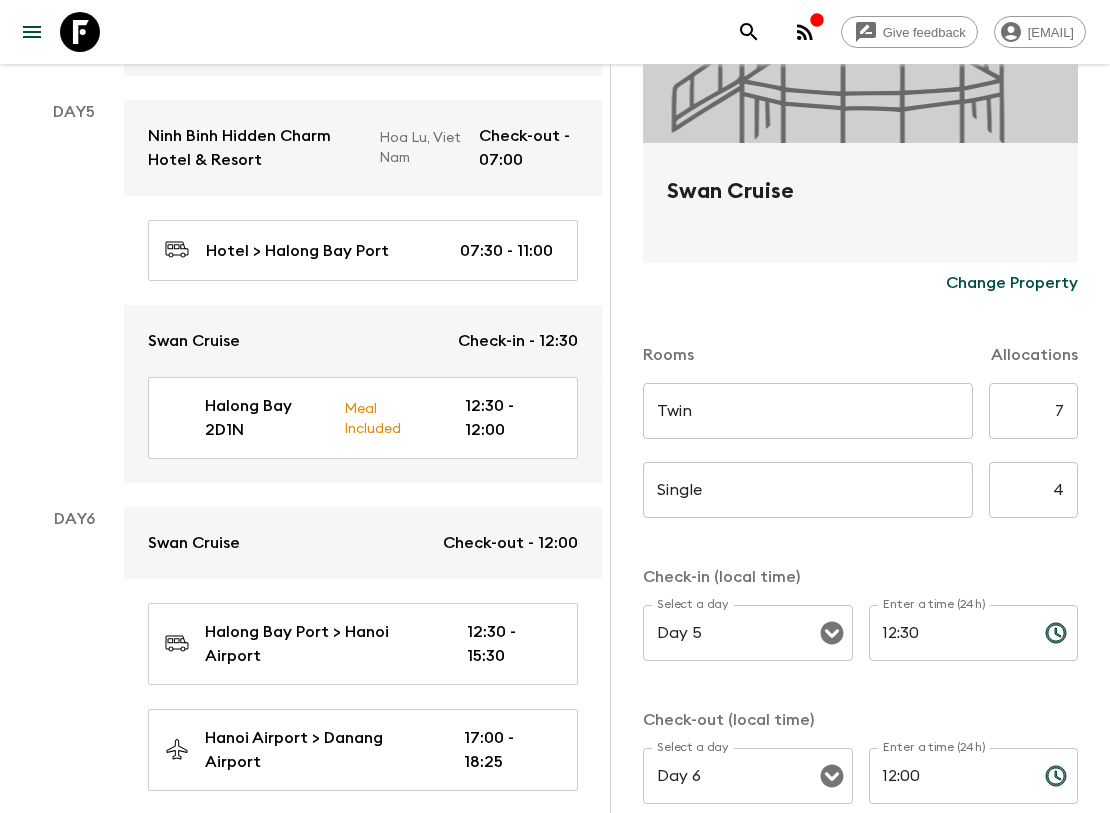 click on "7" at bounding box center [1033, 411] 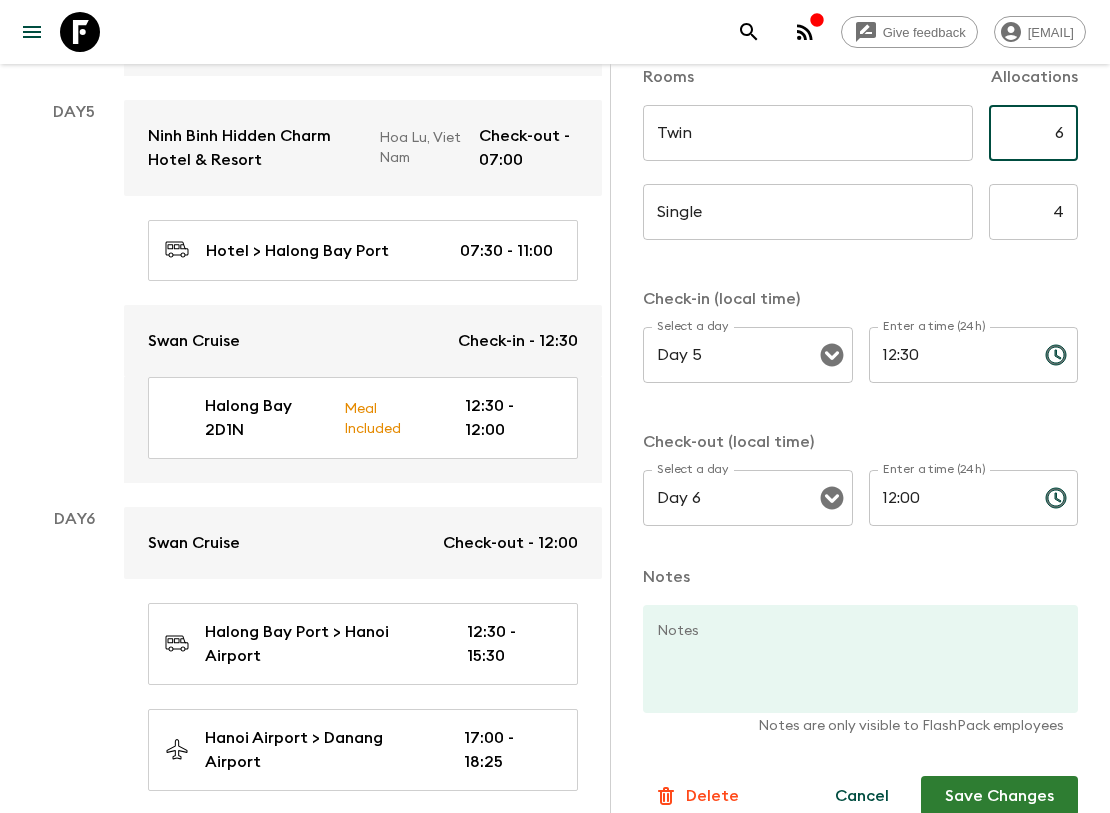 scroll, scrollTop: 641, scrollLeft: 0, axis: vertical 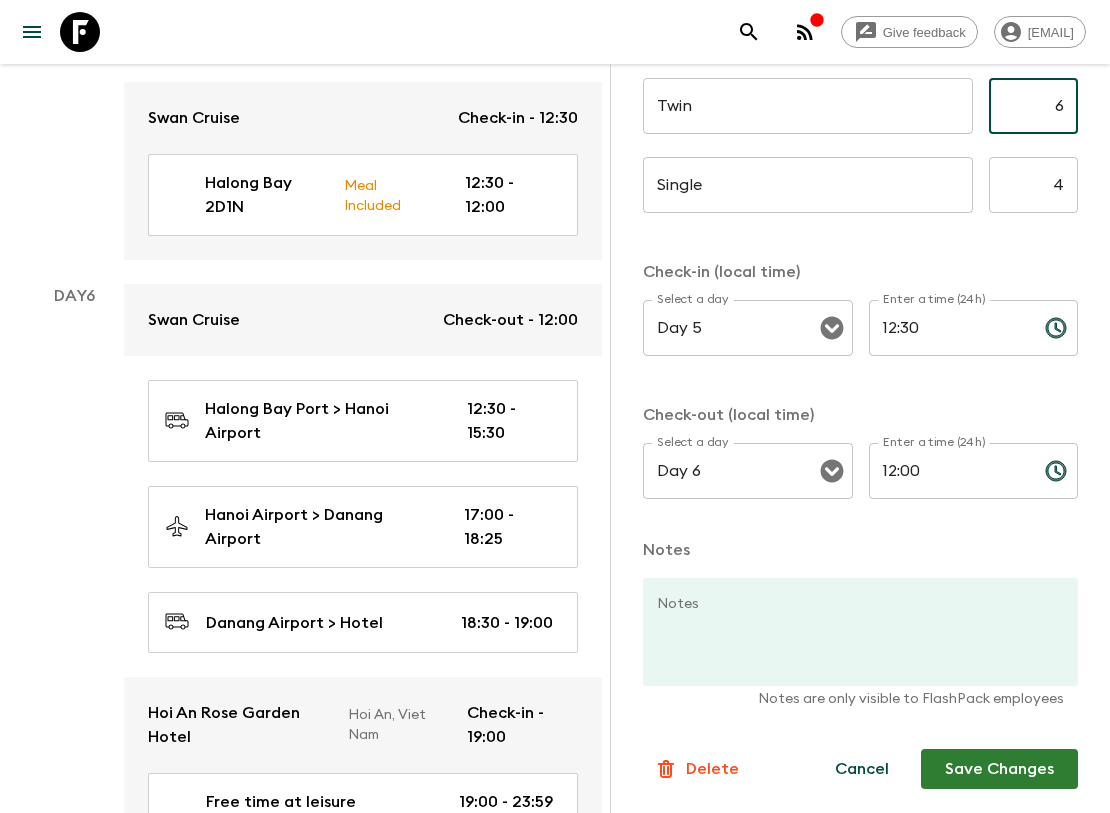 type on "6" 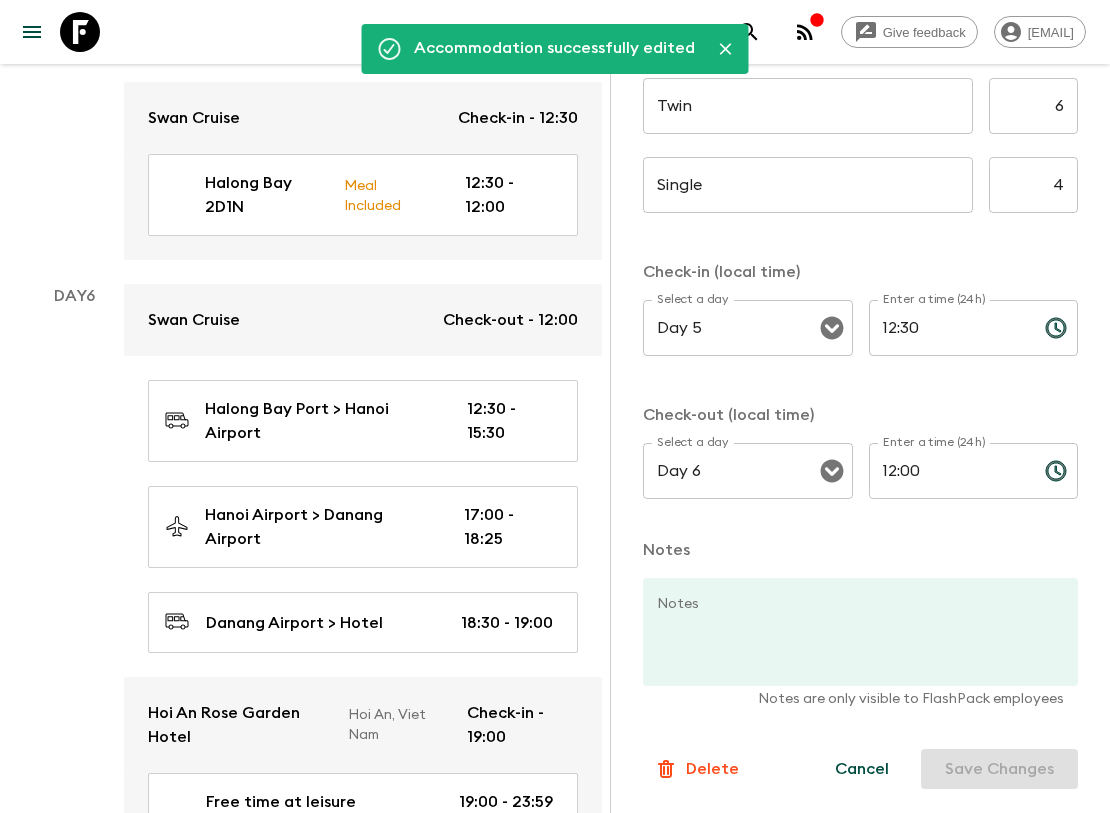 scroll, scrollTop: 2222, scrollLeft: 0, axis: vertical 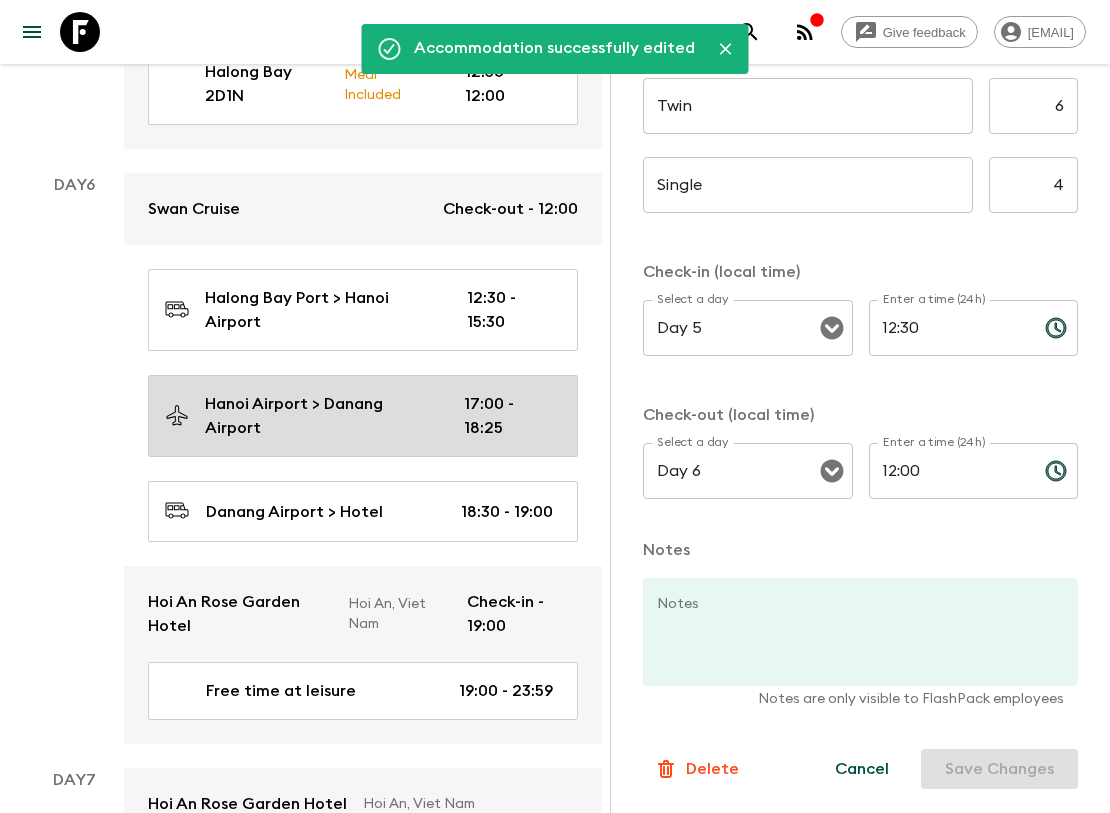 click on "Hanoi Airport > Danang Airport" at bounding box center [318, 416] 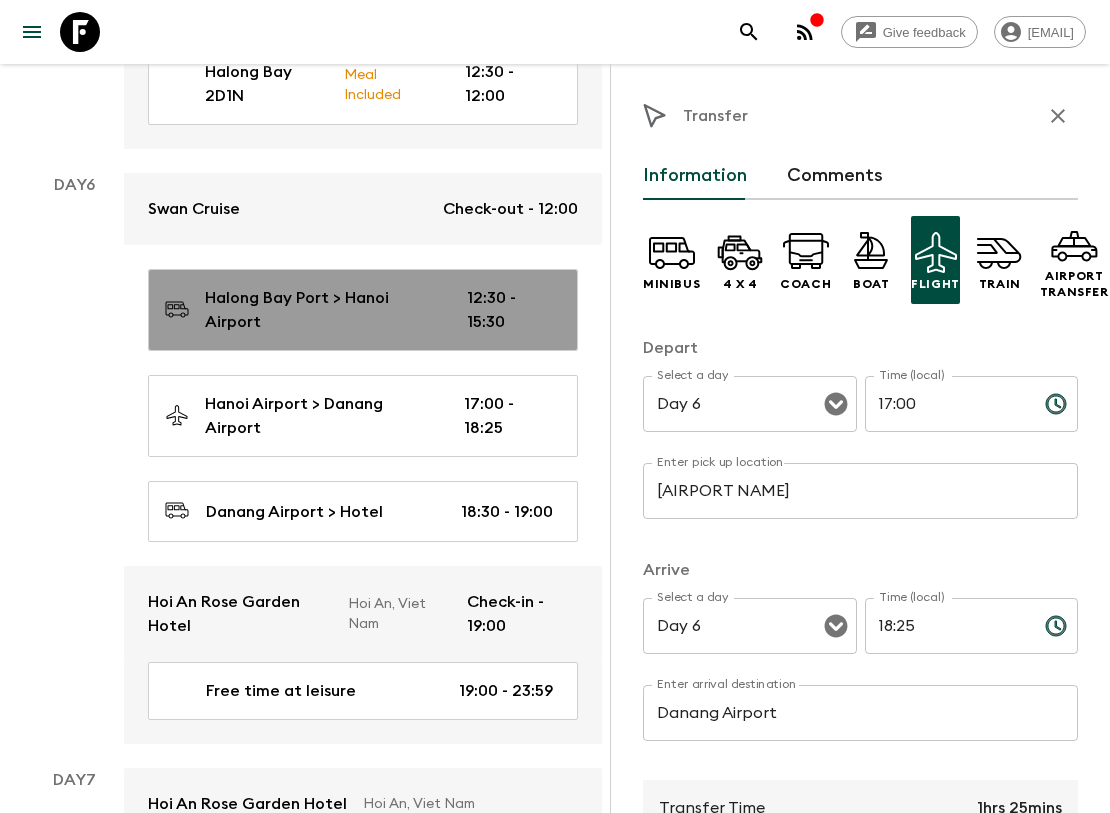 click on "Halong Bay Port > Hanoi Airport" at bounding box center [320, 310] 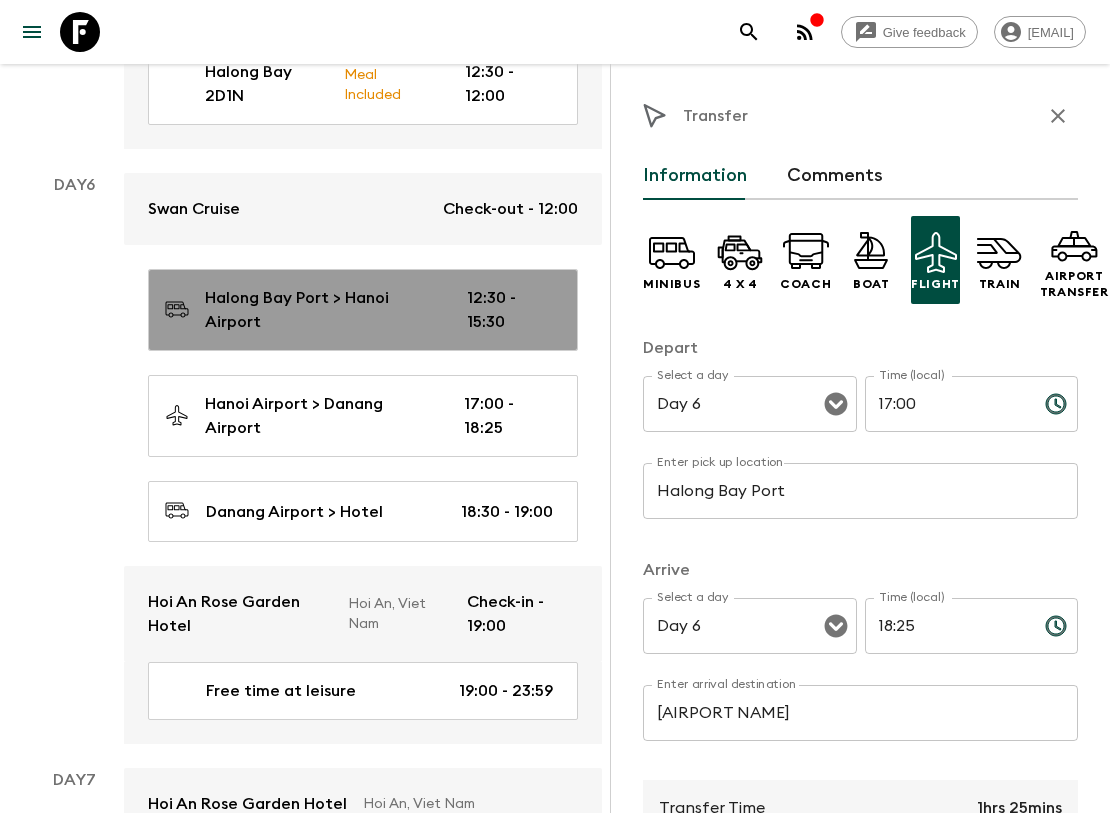 type on "12:30" 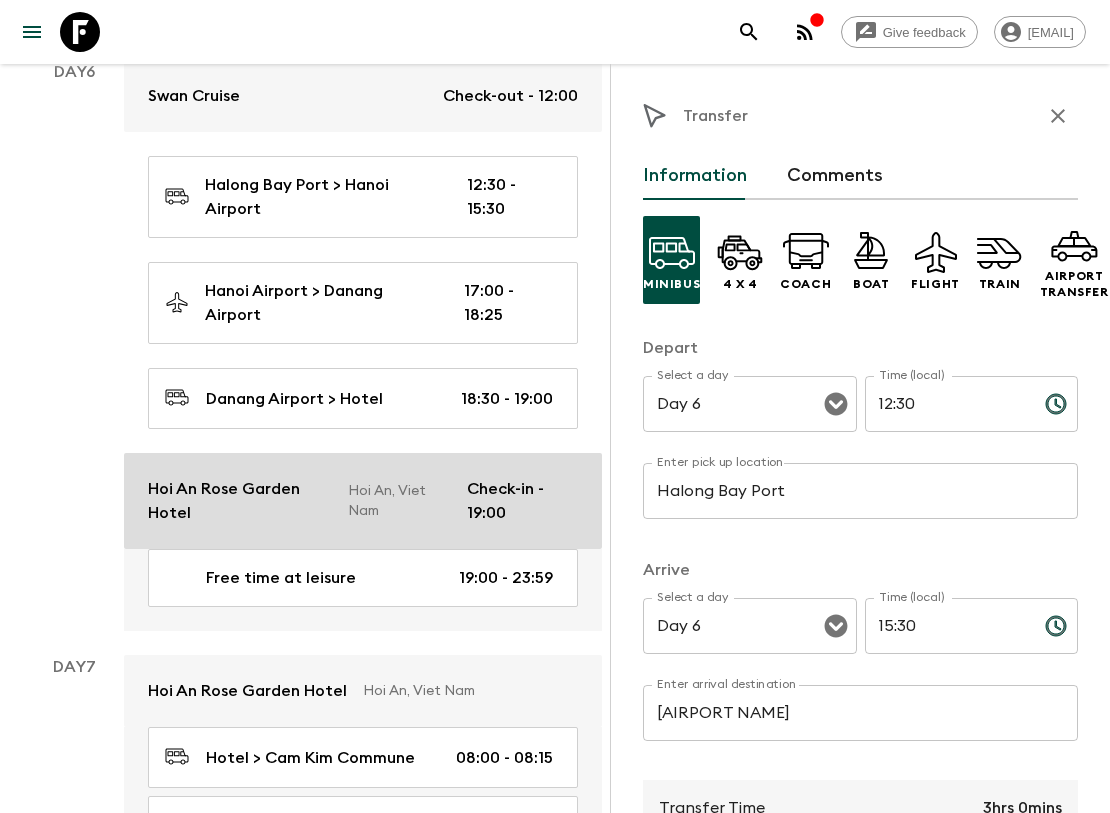 scroll, scrollTop: 2444, scrollLeft: 0, axis: vertical 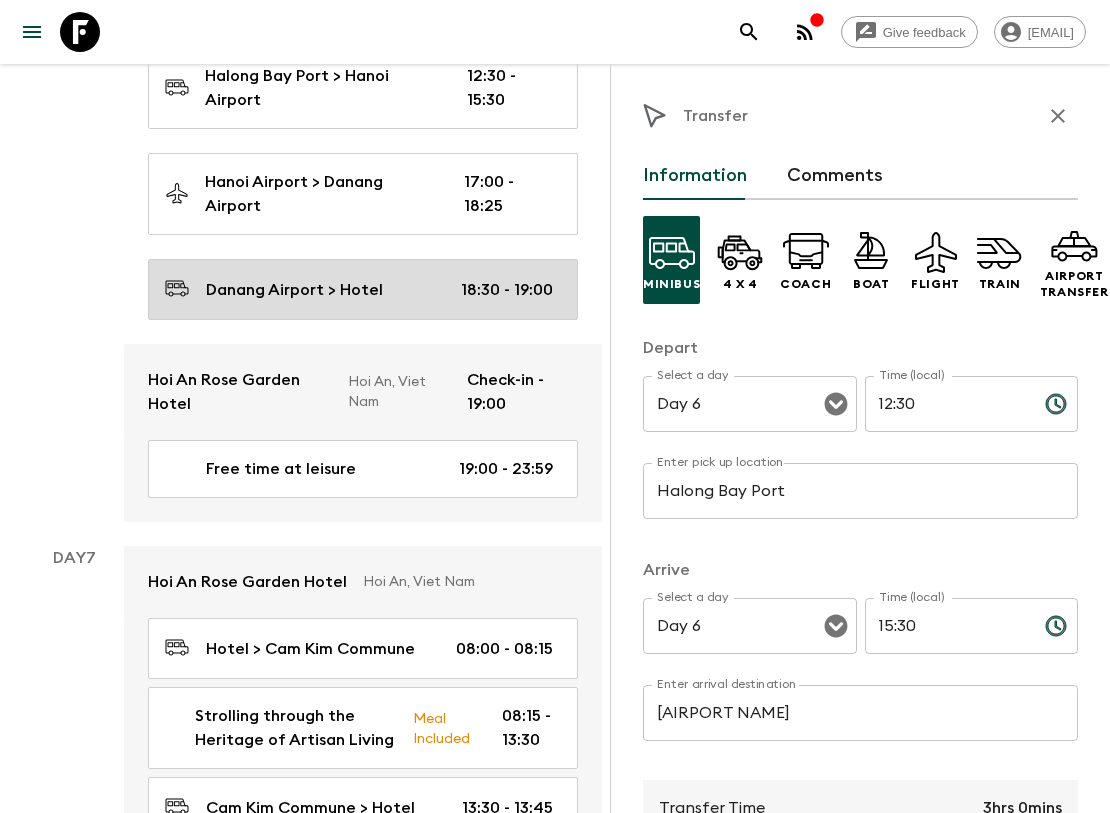 click on "Danang Airport > Hotel 18:30 - 19:00" at bounding box center [359, 289] 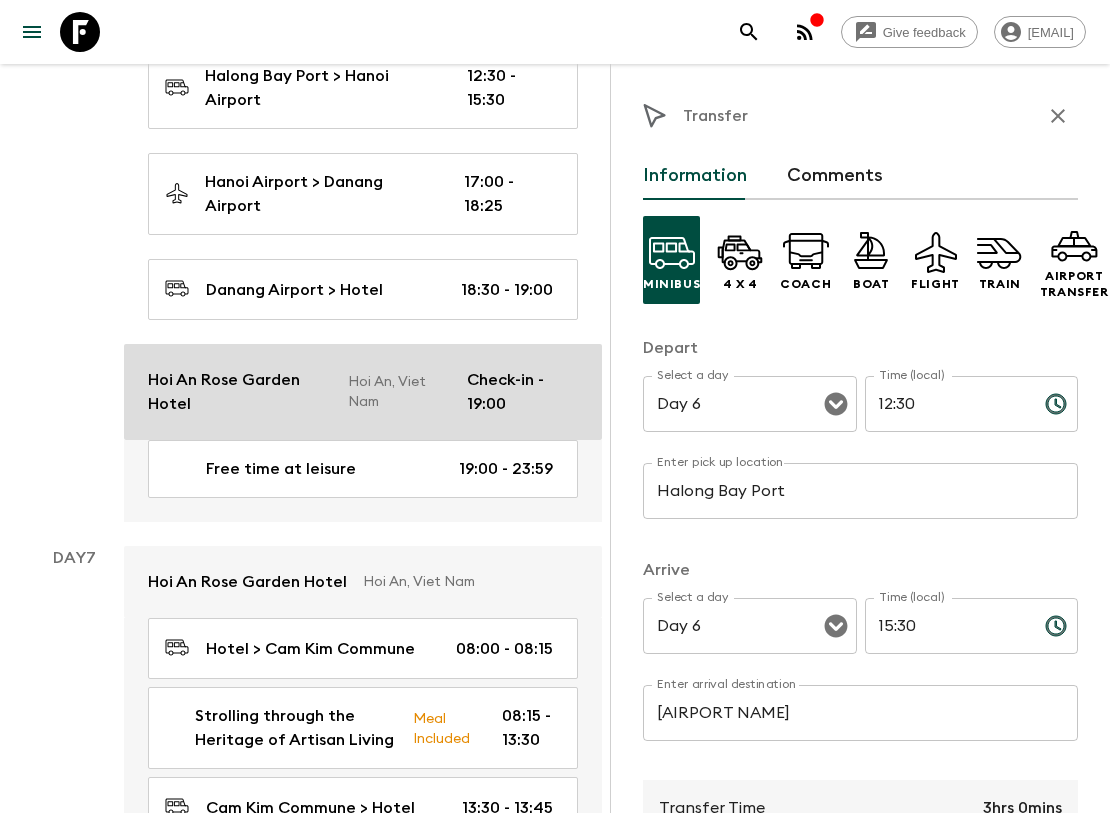 type on "Danang Airport" 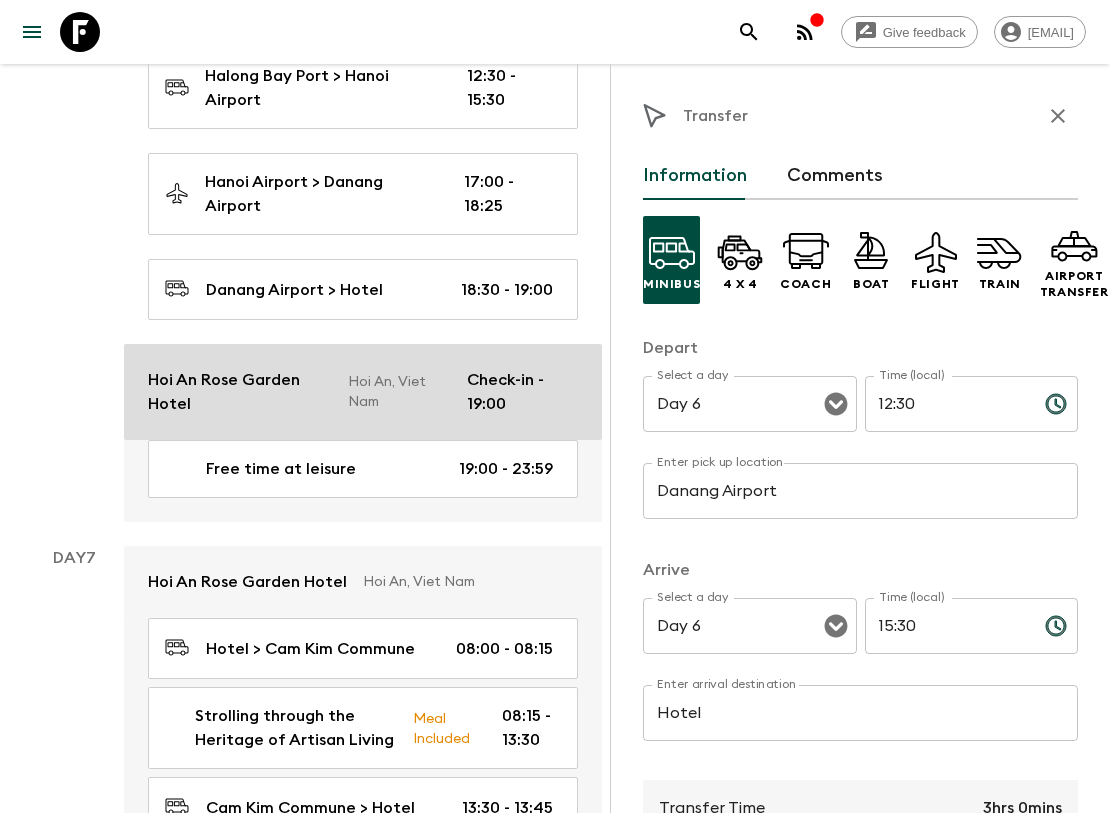 type on "18:30" 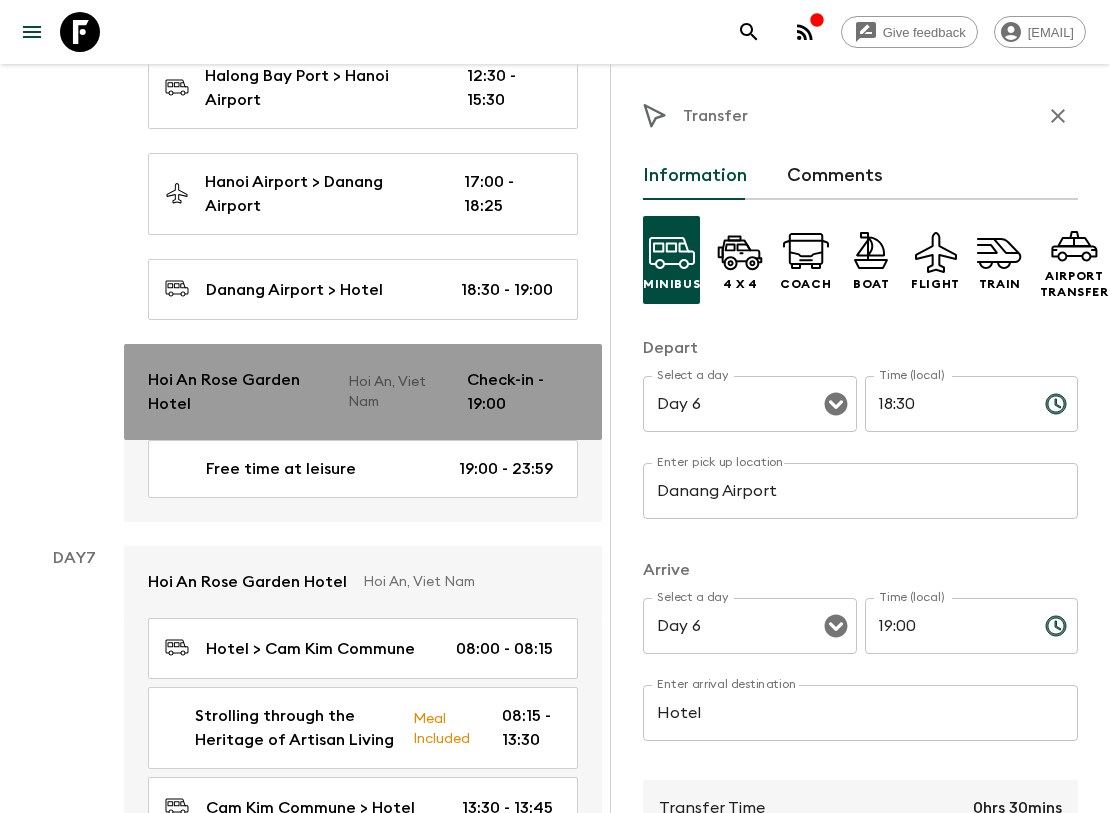 click on "Hoi An Rose Garden Hotel" at bounding box center [240, 392] 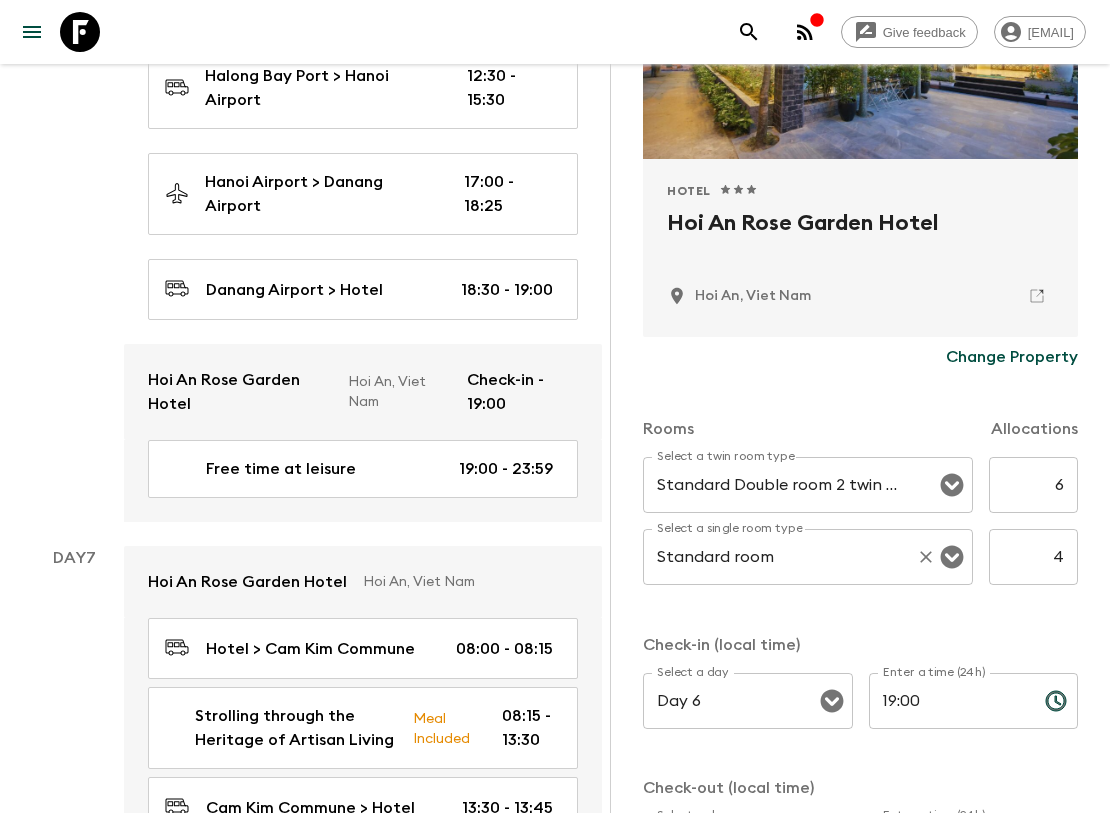 scroll, scrollTop: 333, scrollLeft: 0, axis: vertical 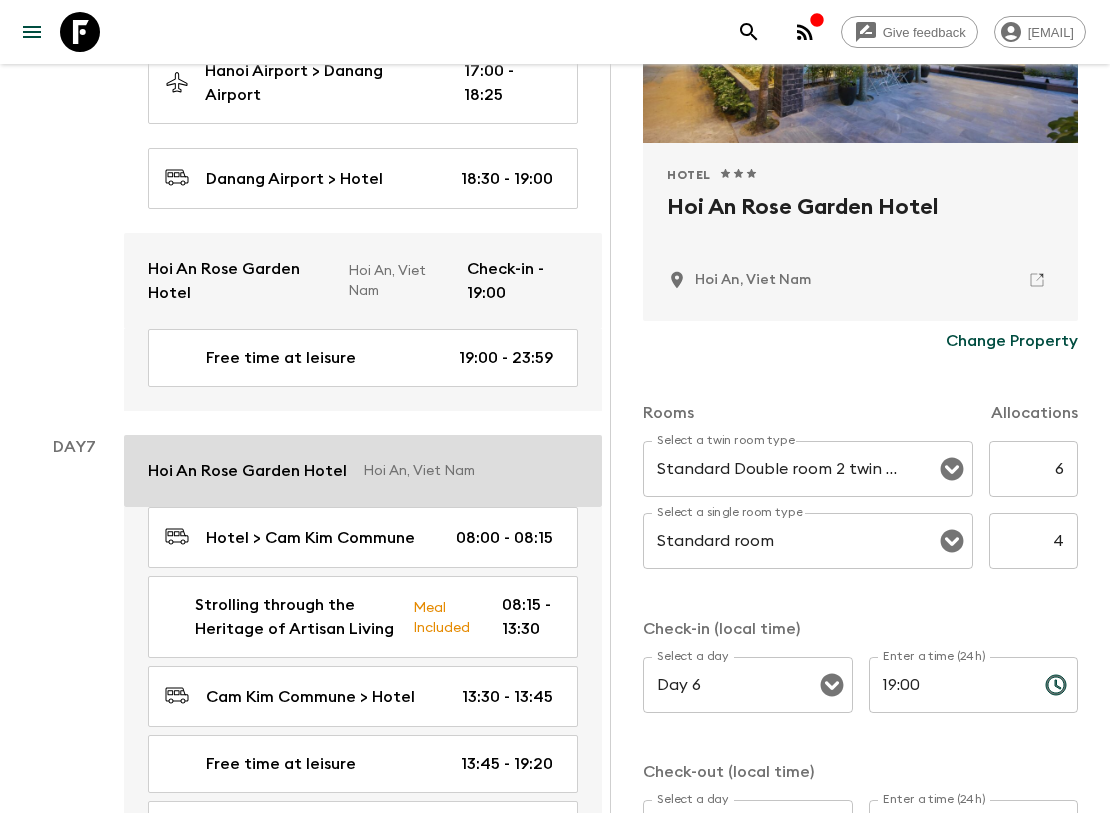 click on "[HOTEL NAME] [CITY] [CITY], [COUNTRY]" at bounding box center (363, 471) 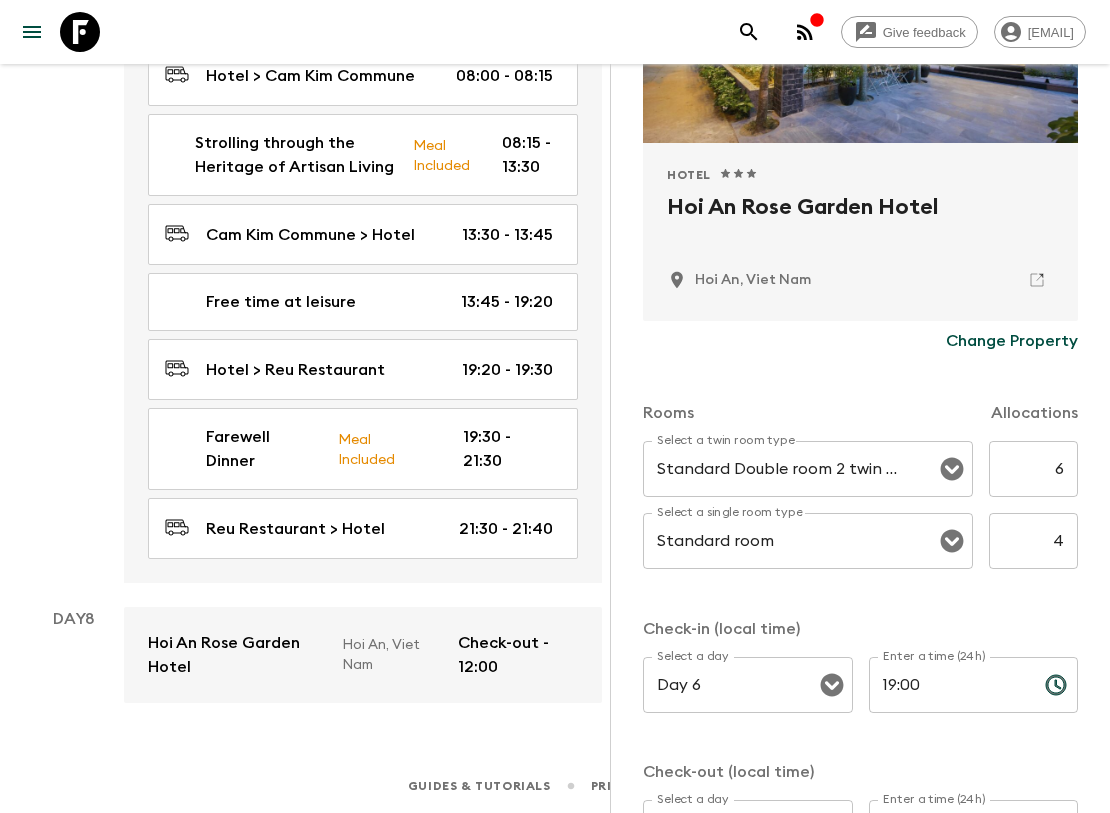 scroll, scrollTop: 3024, scrollLeft: 0, axis: vertical 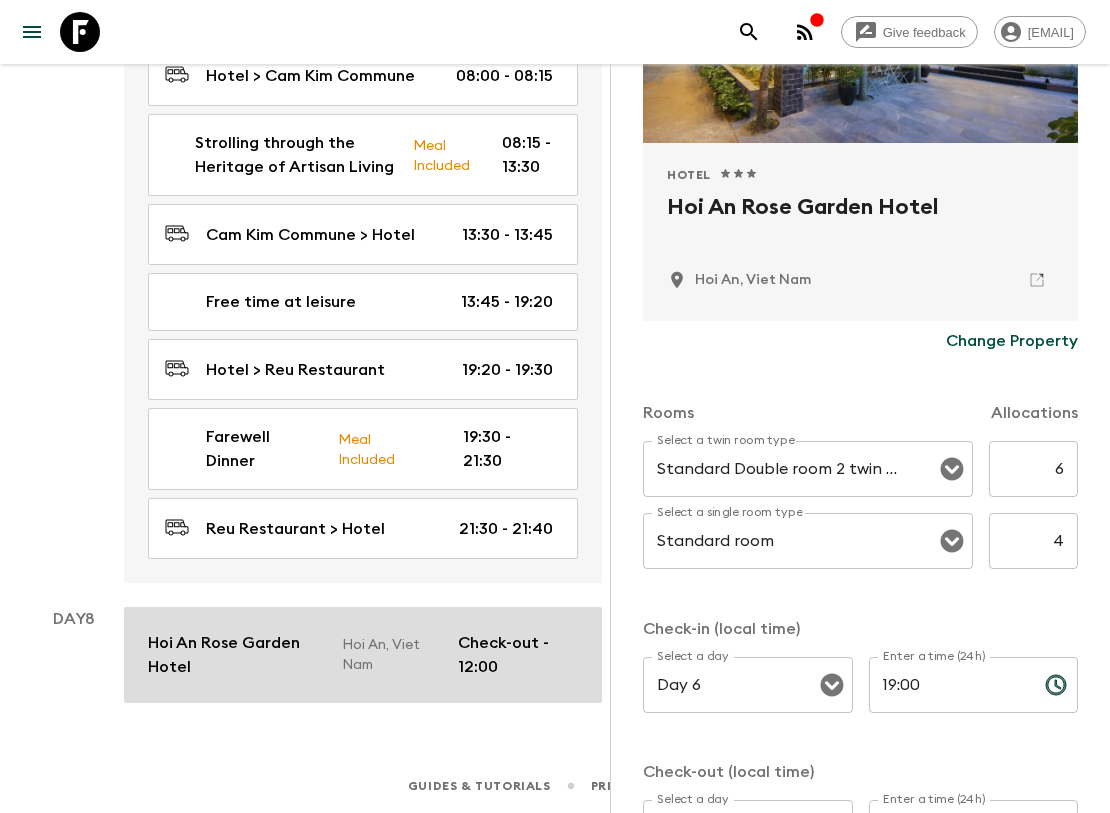 click on "Hoi An Rose Garden Hotel Hoi An, Viet Nam Check-out - 12:00" at bounding box center [363, 655] 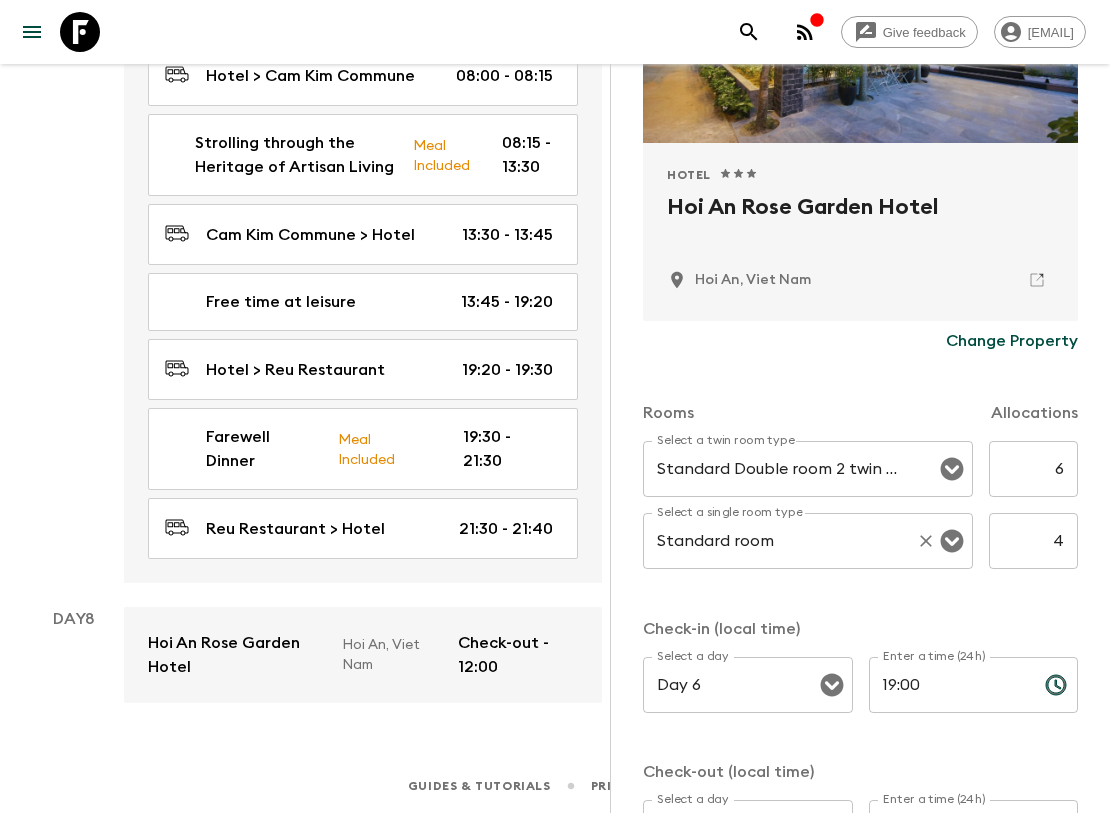 scroll, scrollTop: 108, scrollLeft: 0, axis: vertical 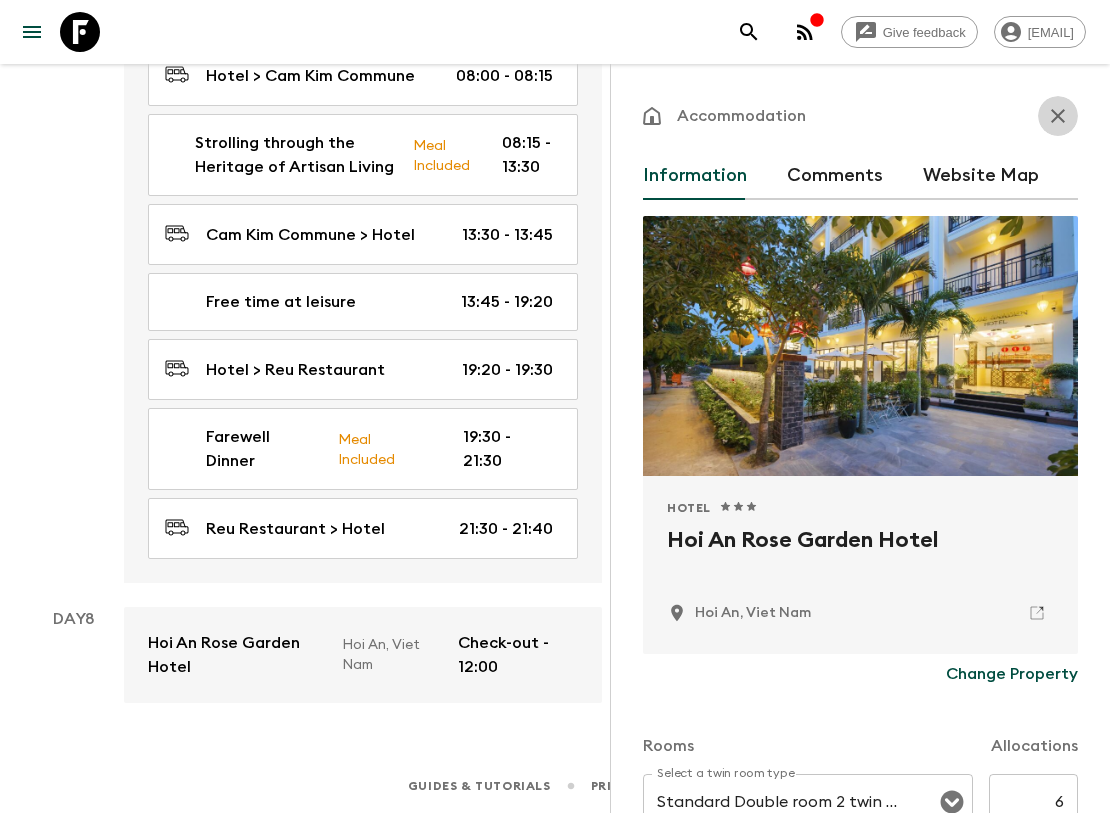 click 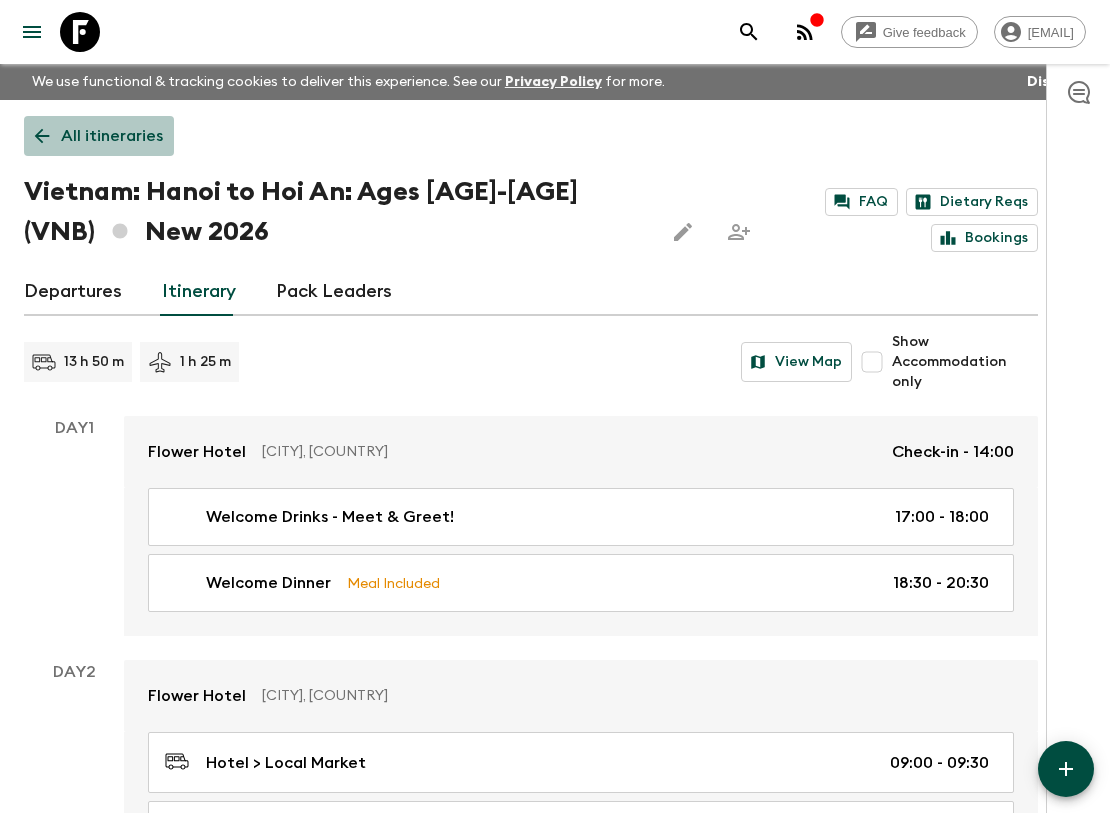 click on "All itineraries" at bounding box center [112, 136] 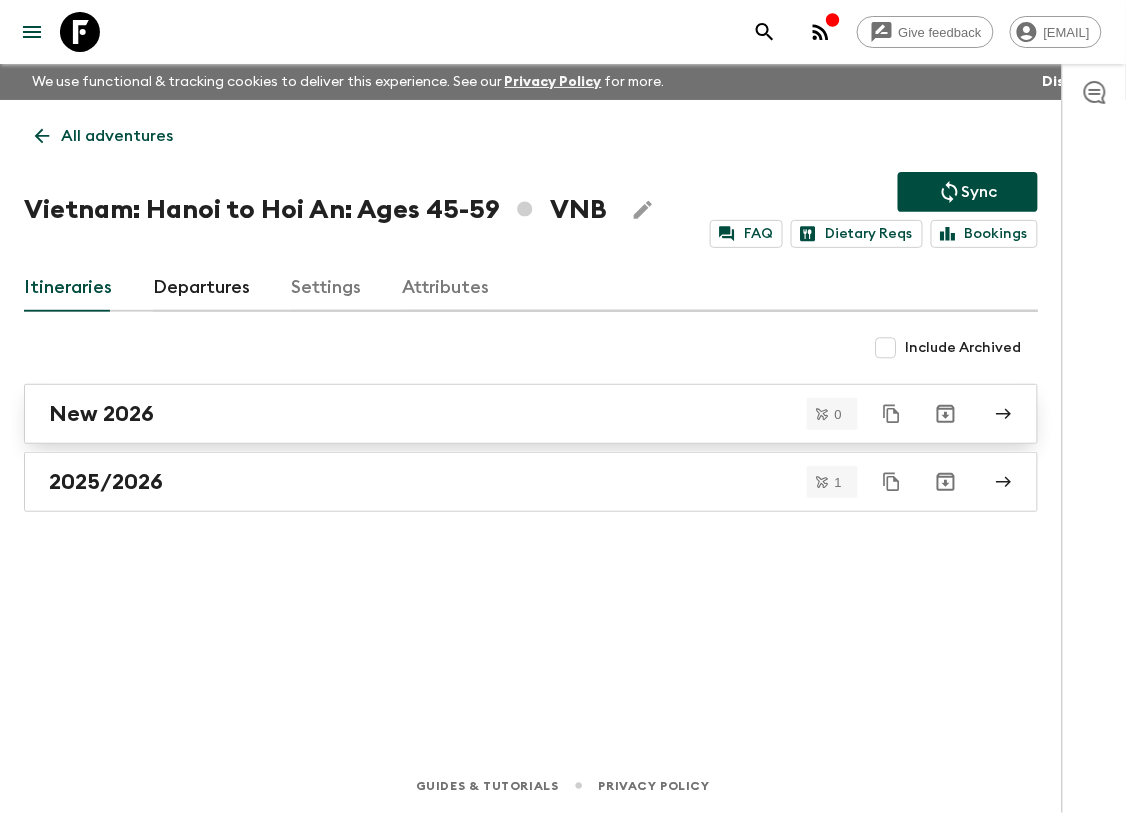click on "New 2026" at bounding box center [512, 414] 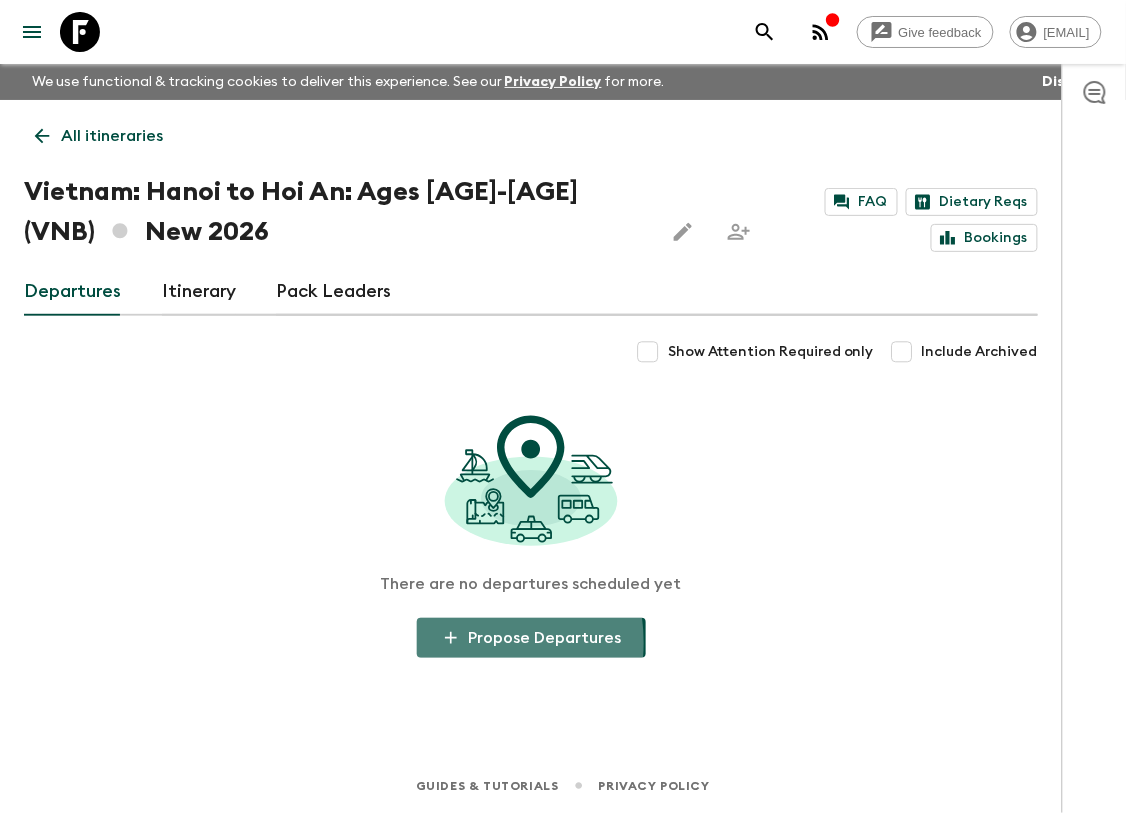 click 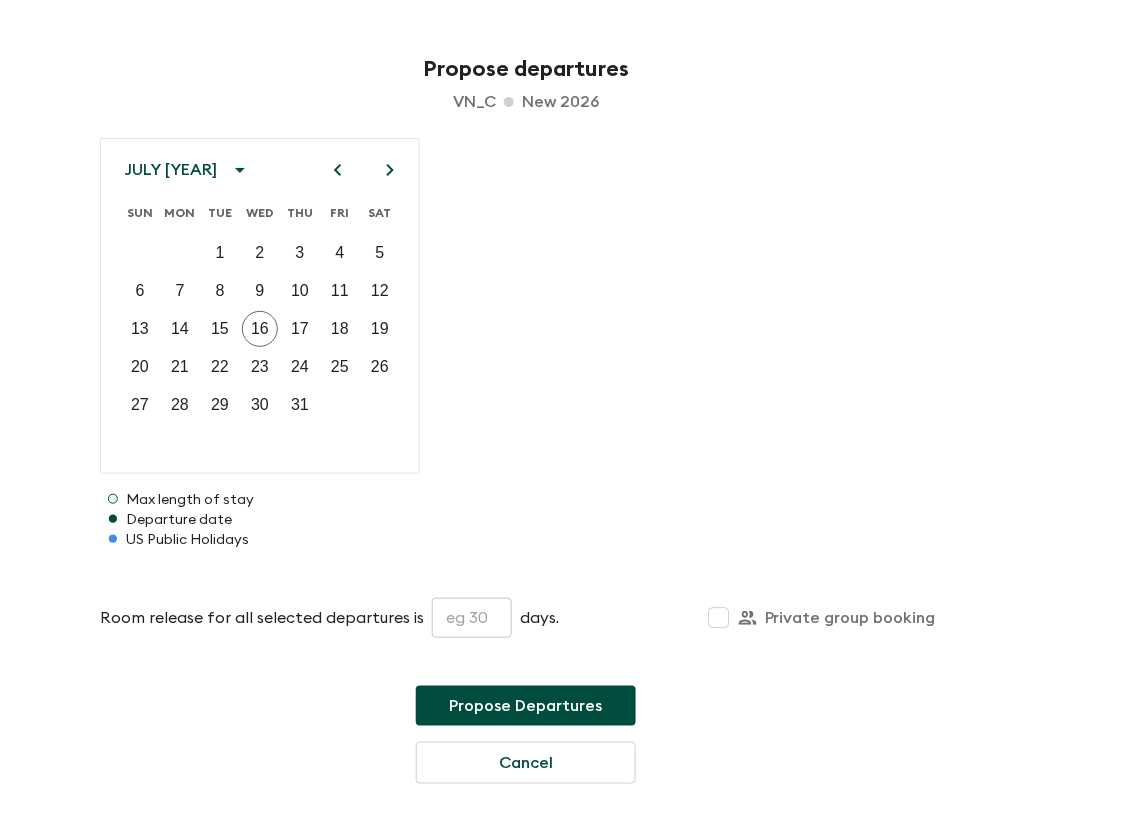 click 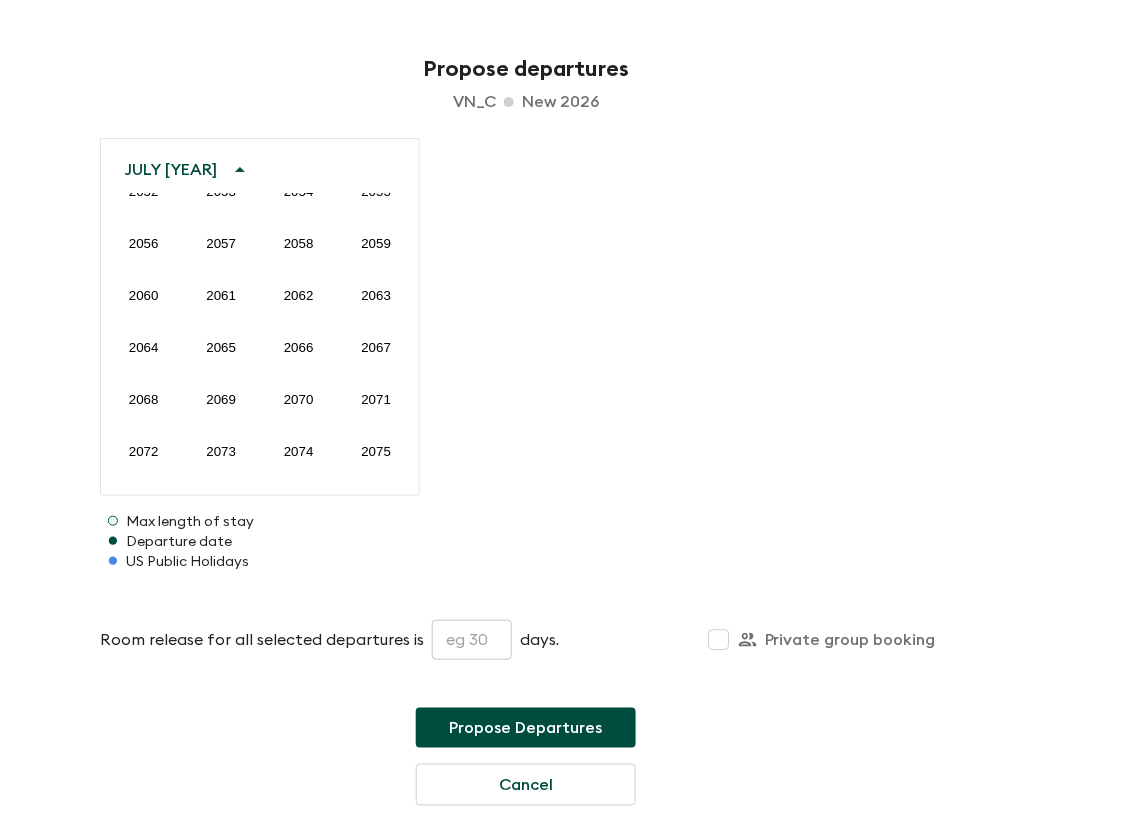 click on "2026" at bounding box center [299, -173] 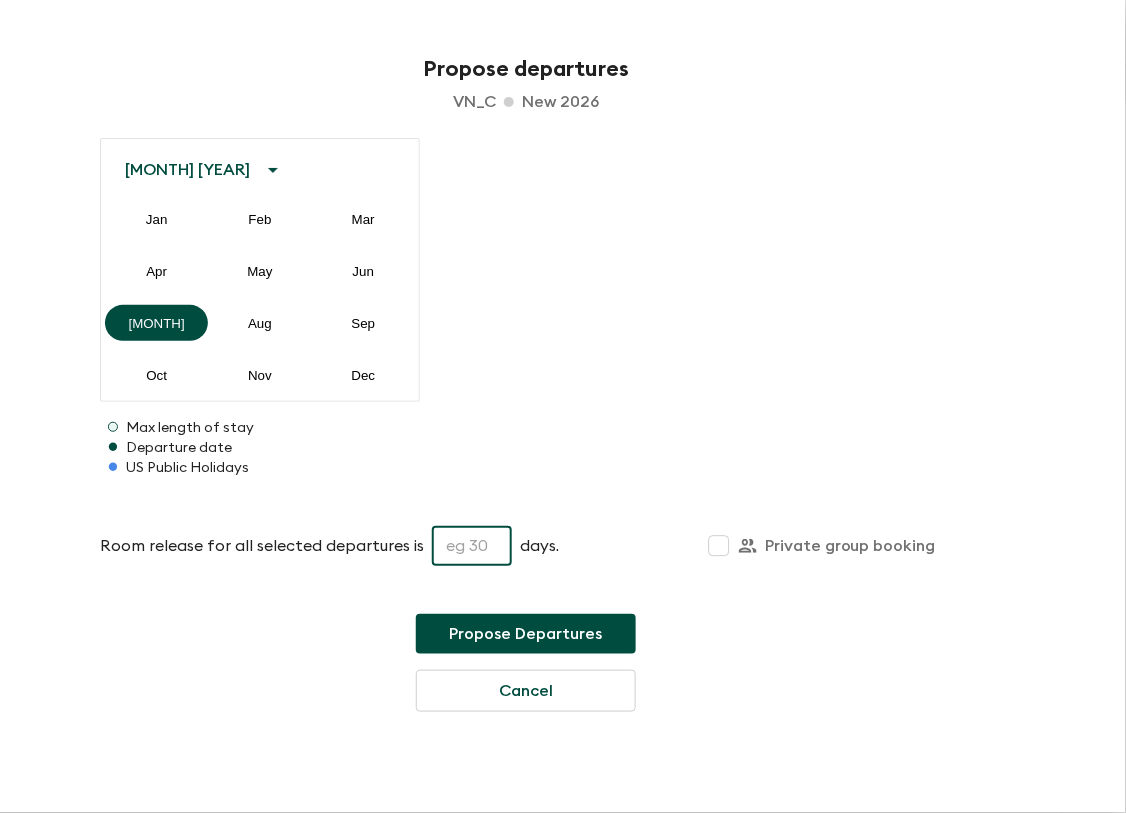 click at bounding box center [472, 546] 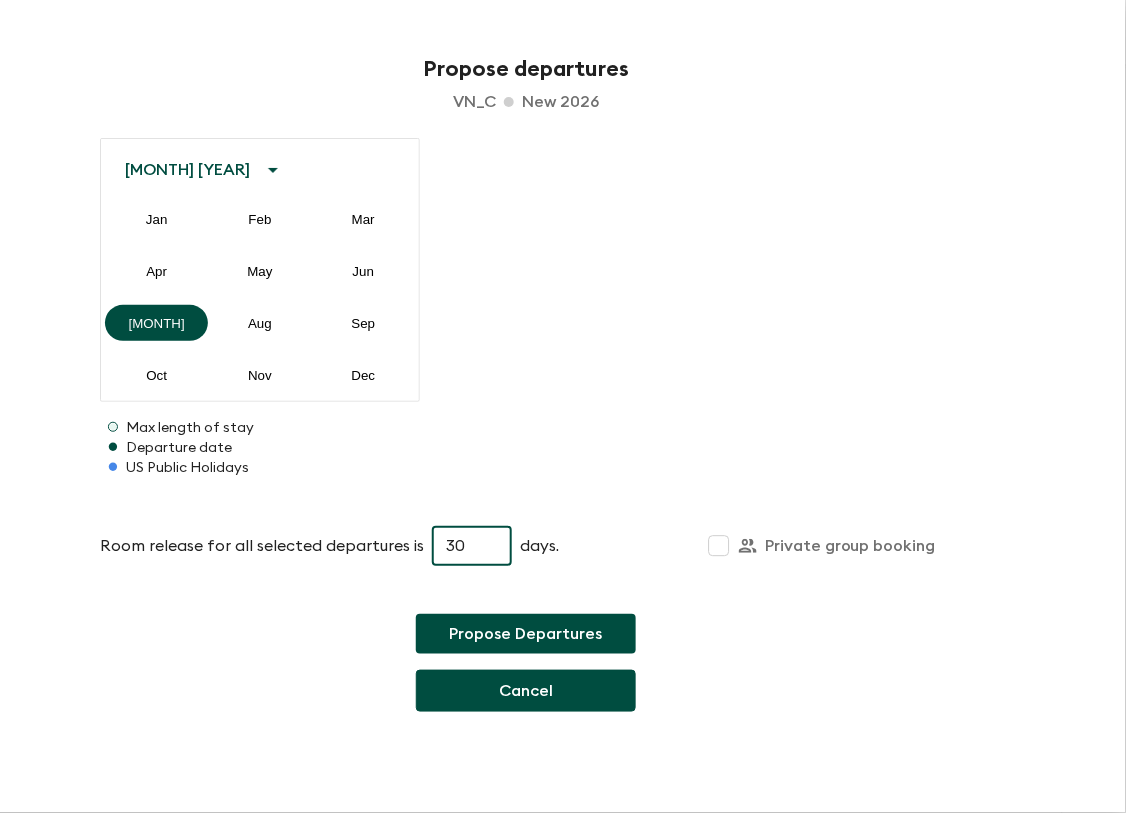 type on "30" 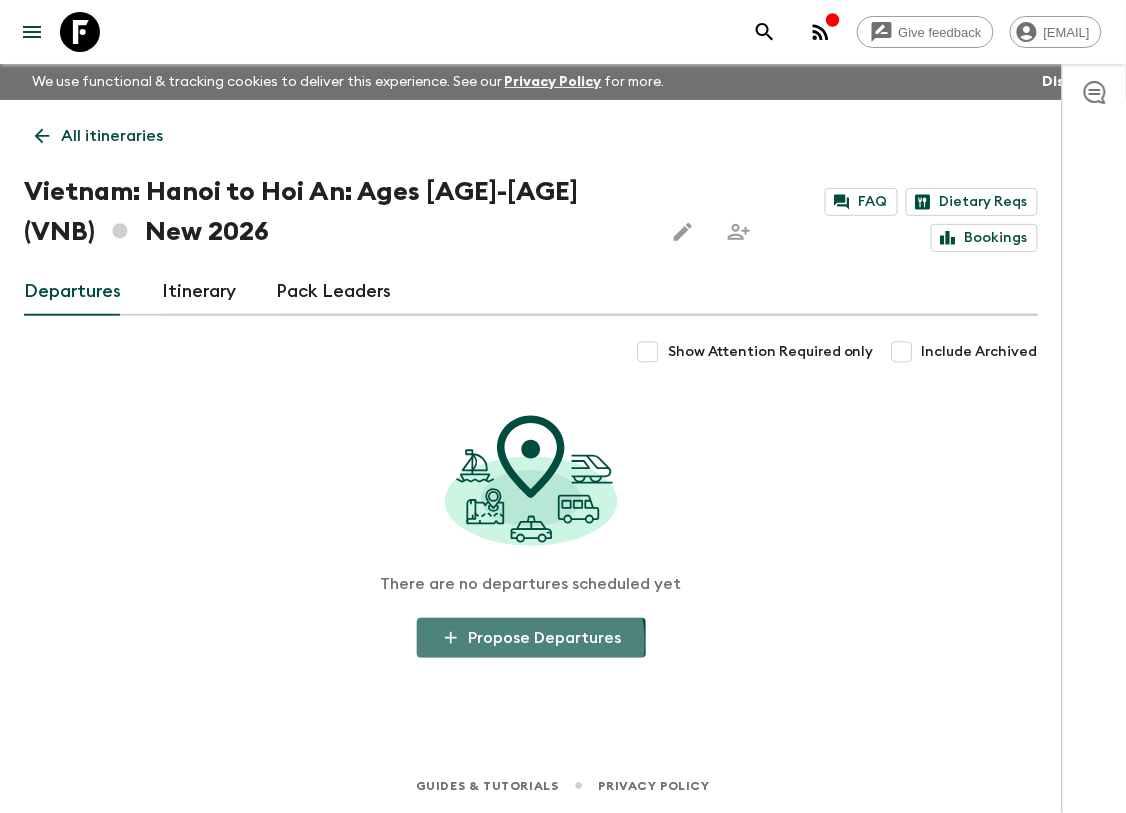 click on "Propose Departures" at bounding box center [531, 638] 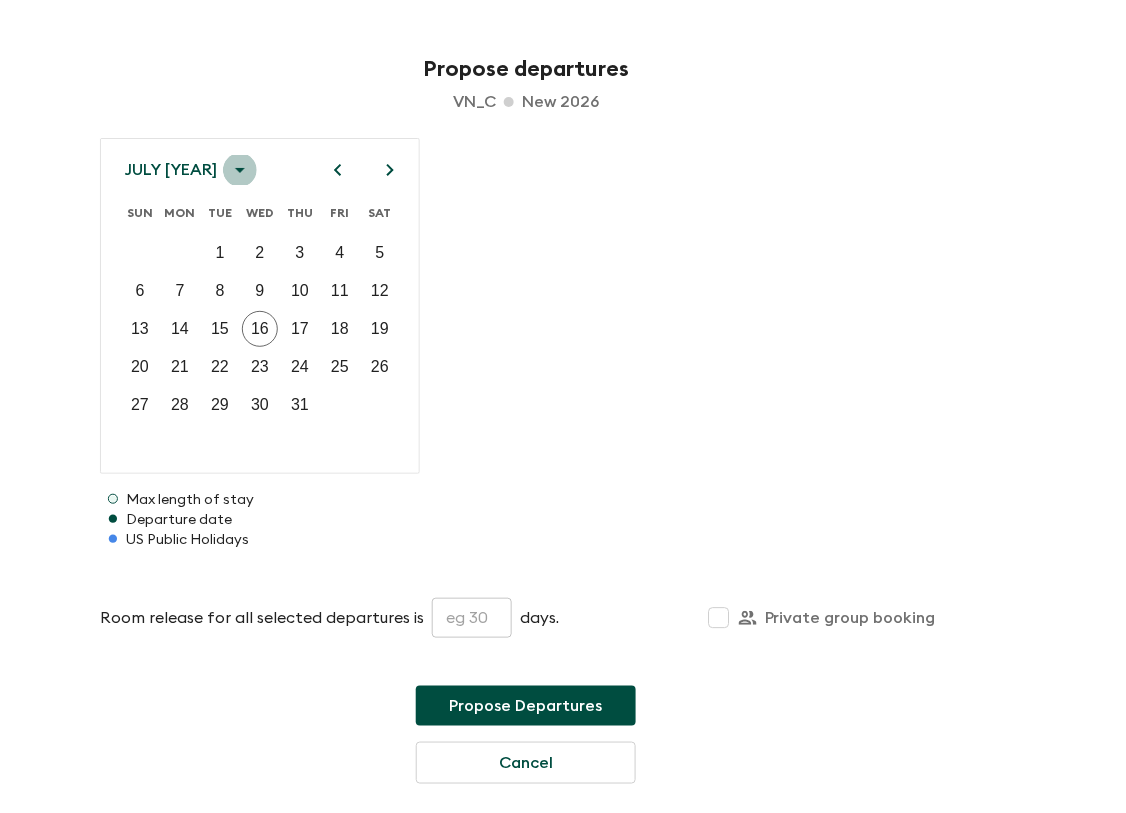 click 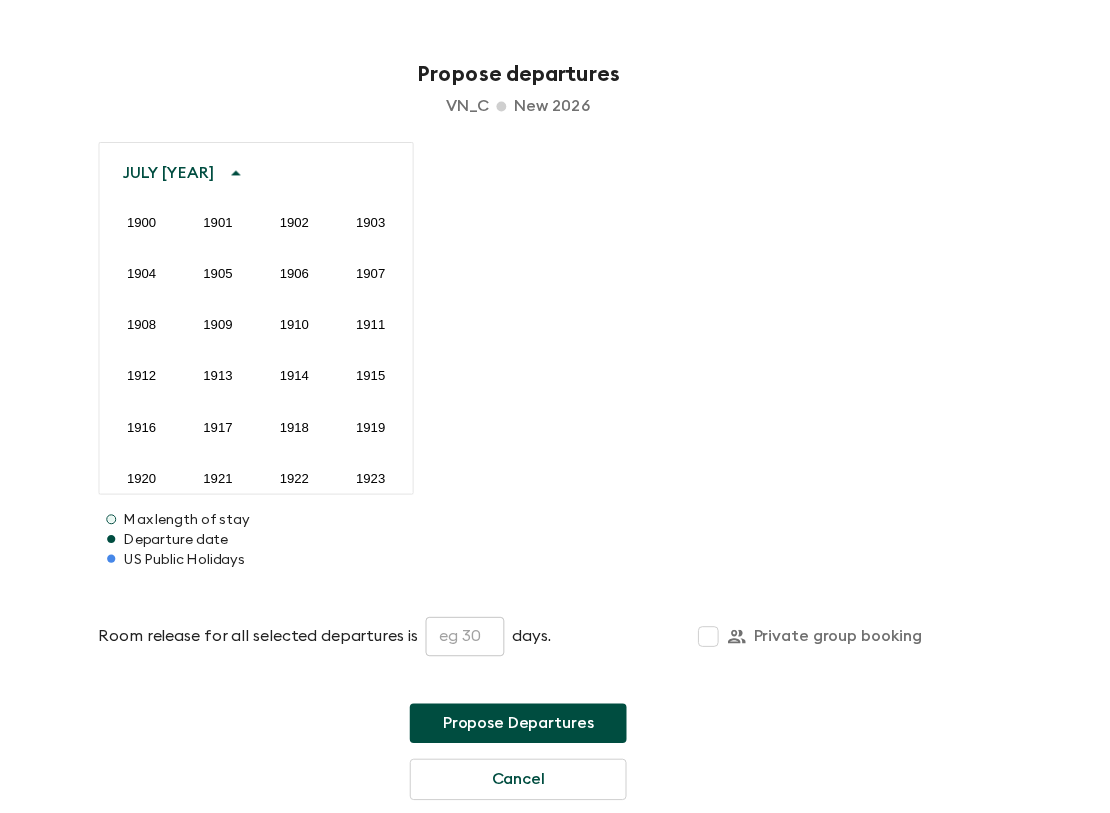 scroll, scrollTop: 2004, scrollLeft: 0, axis: vertical 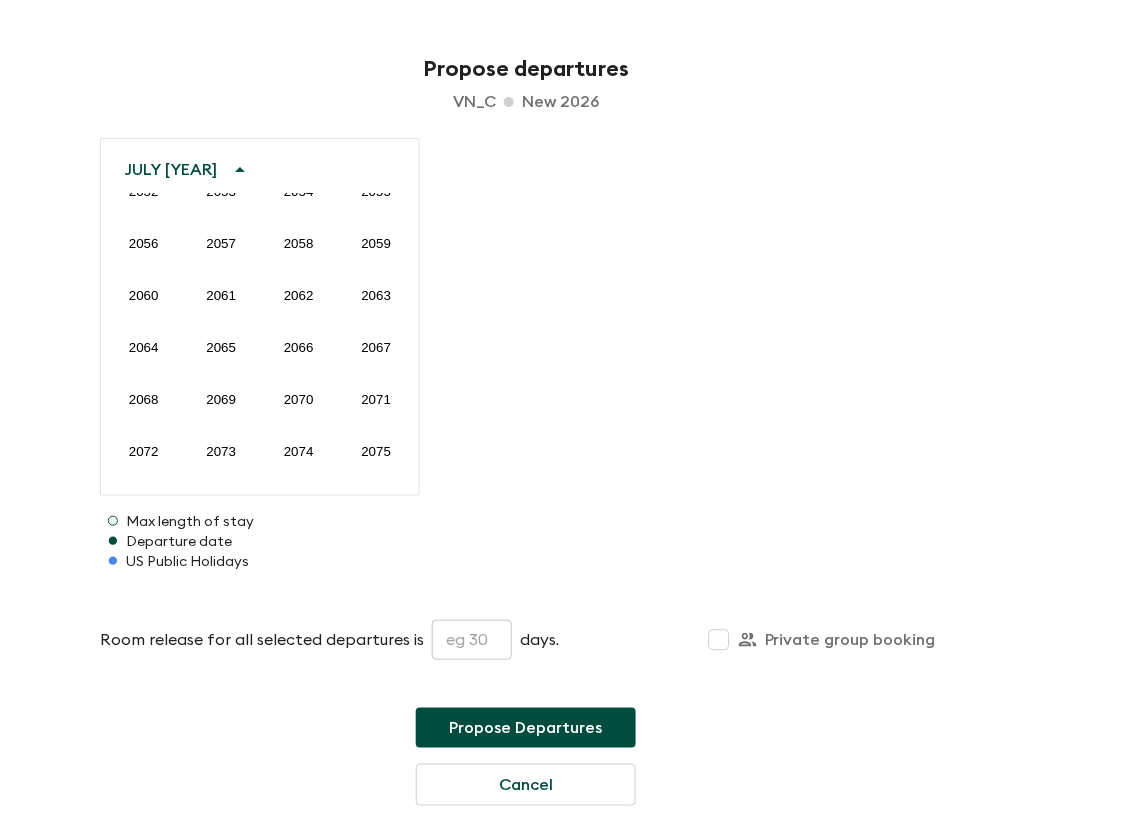 click on "2026" at bounding box center (299, -173) 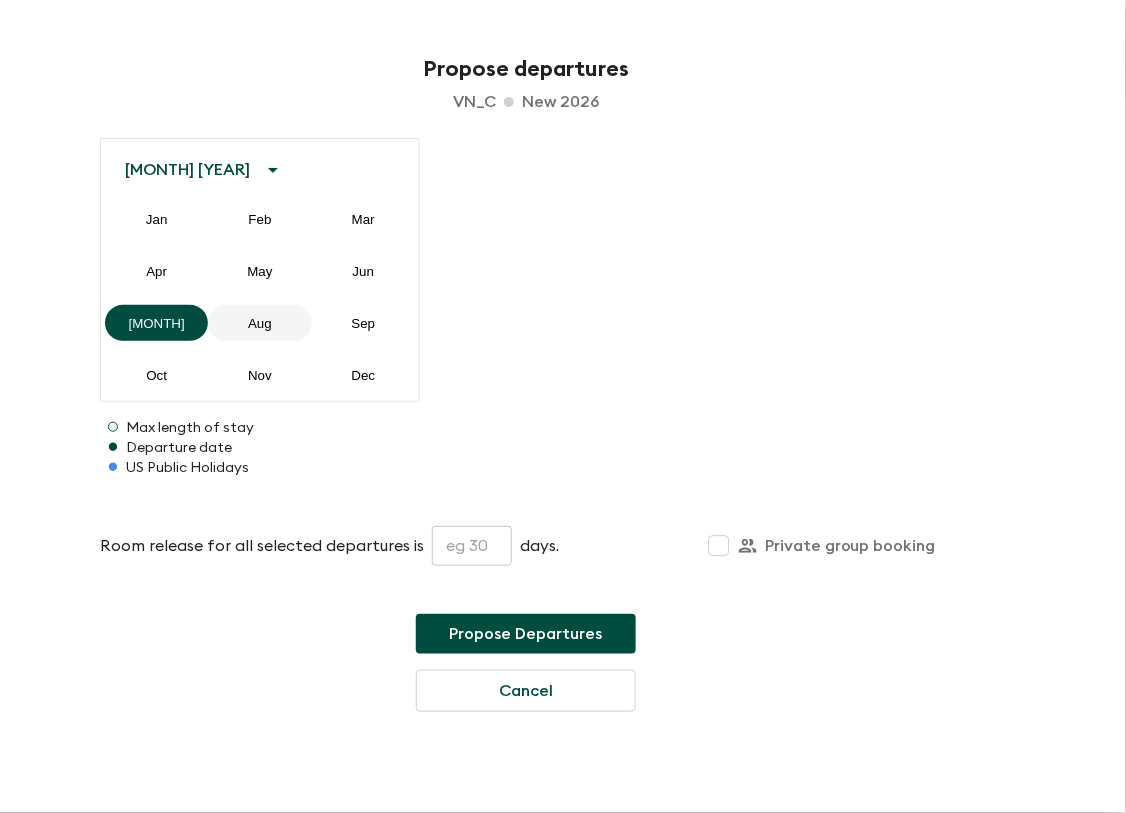 click on "Aug" at bounding box center [259, 323] 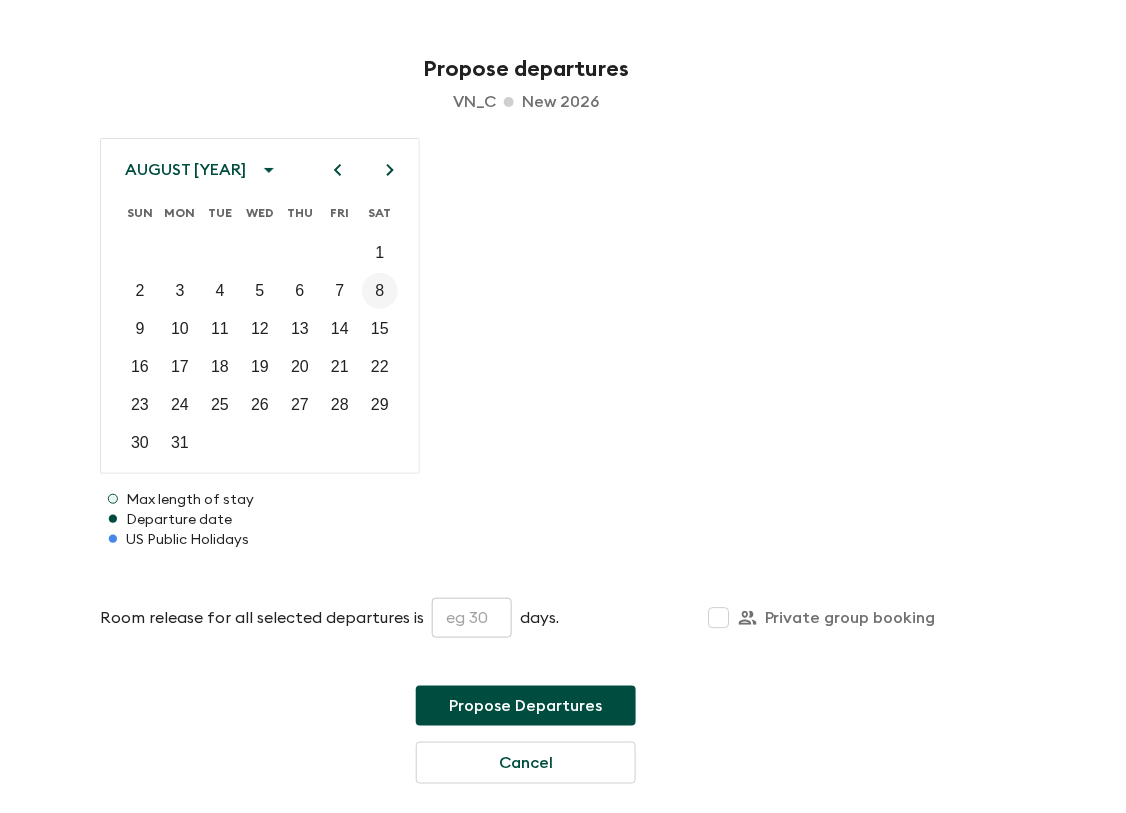 click on "8" at bounding box center (380, 291) 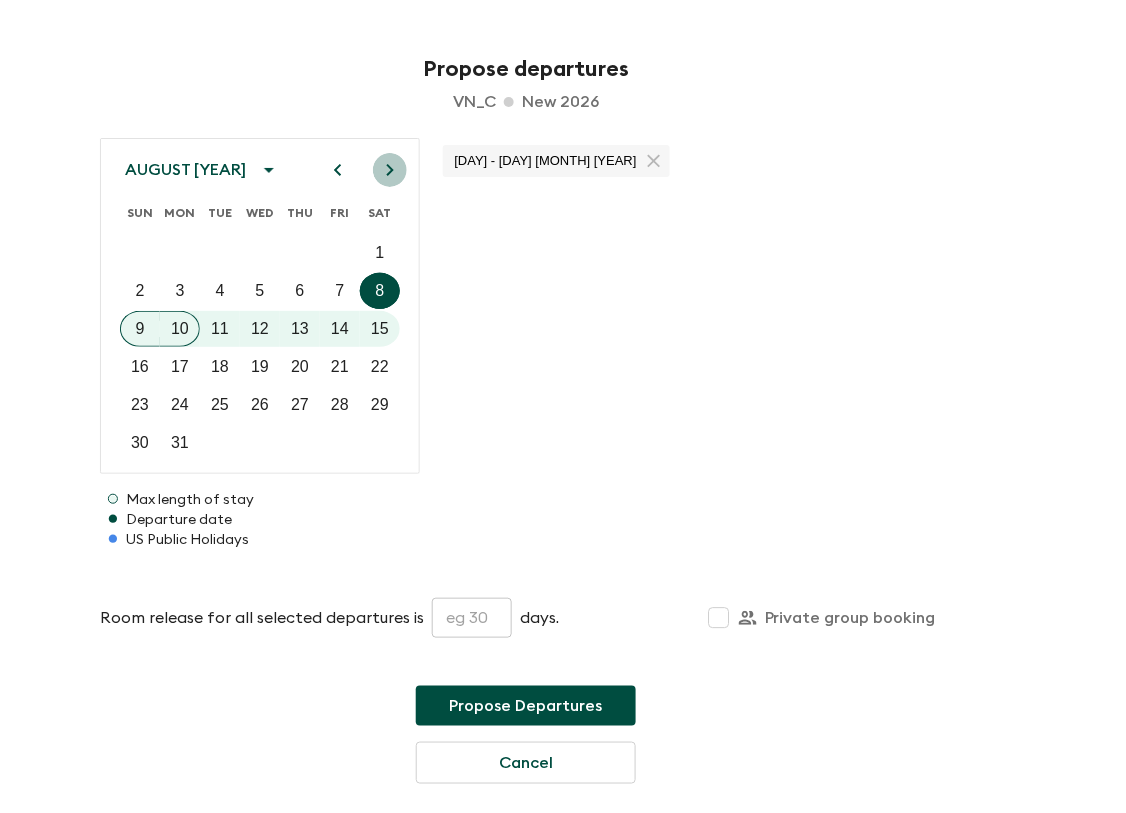click 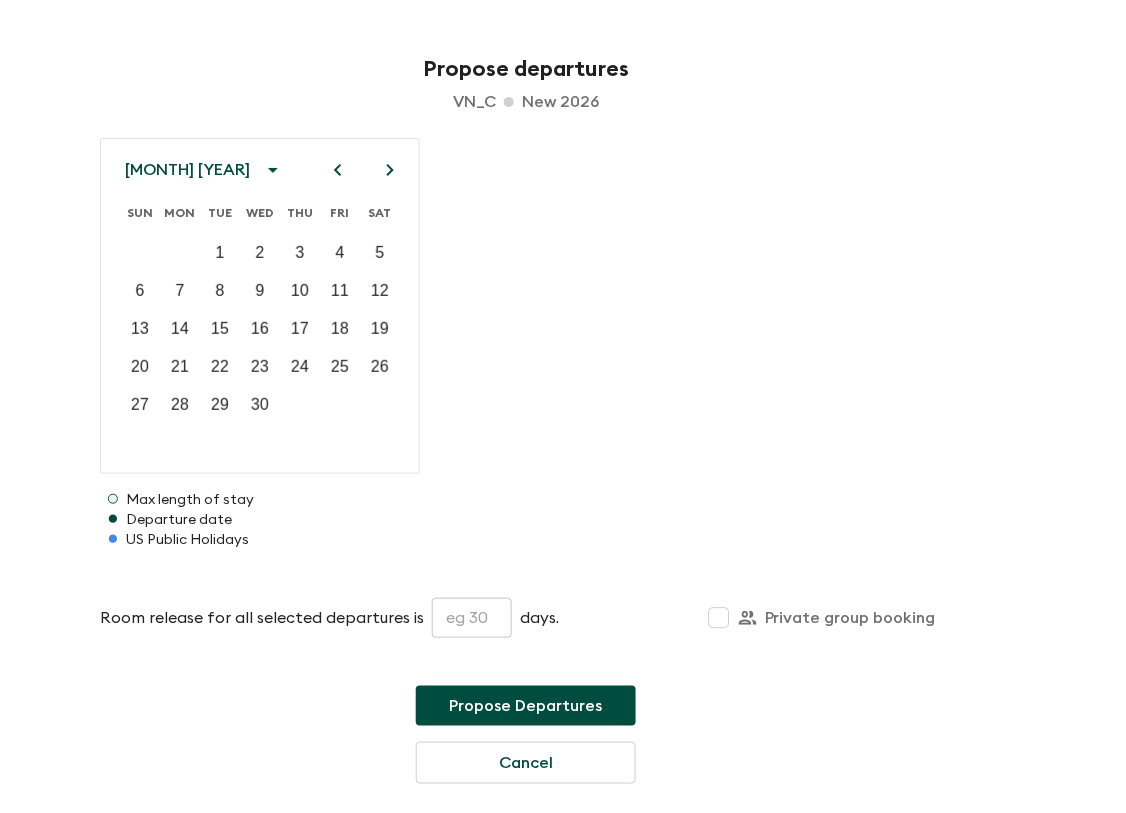 click 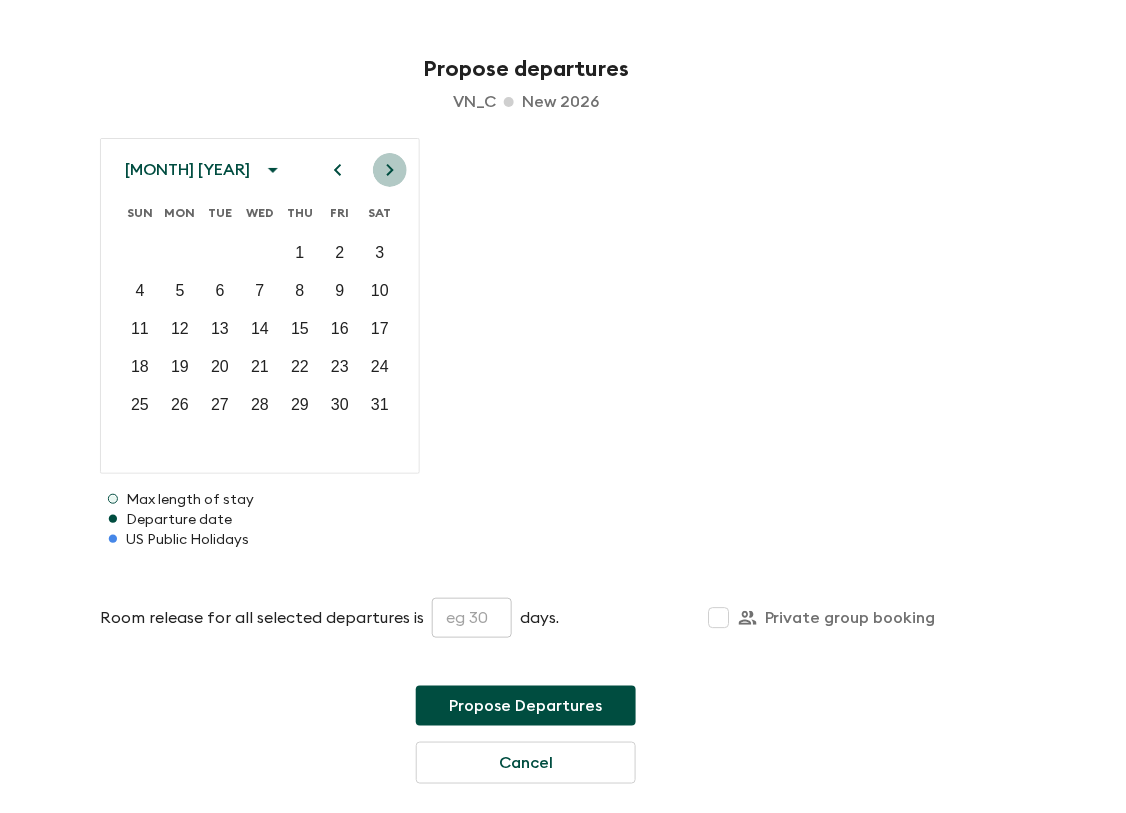 click 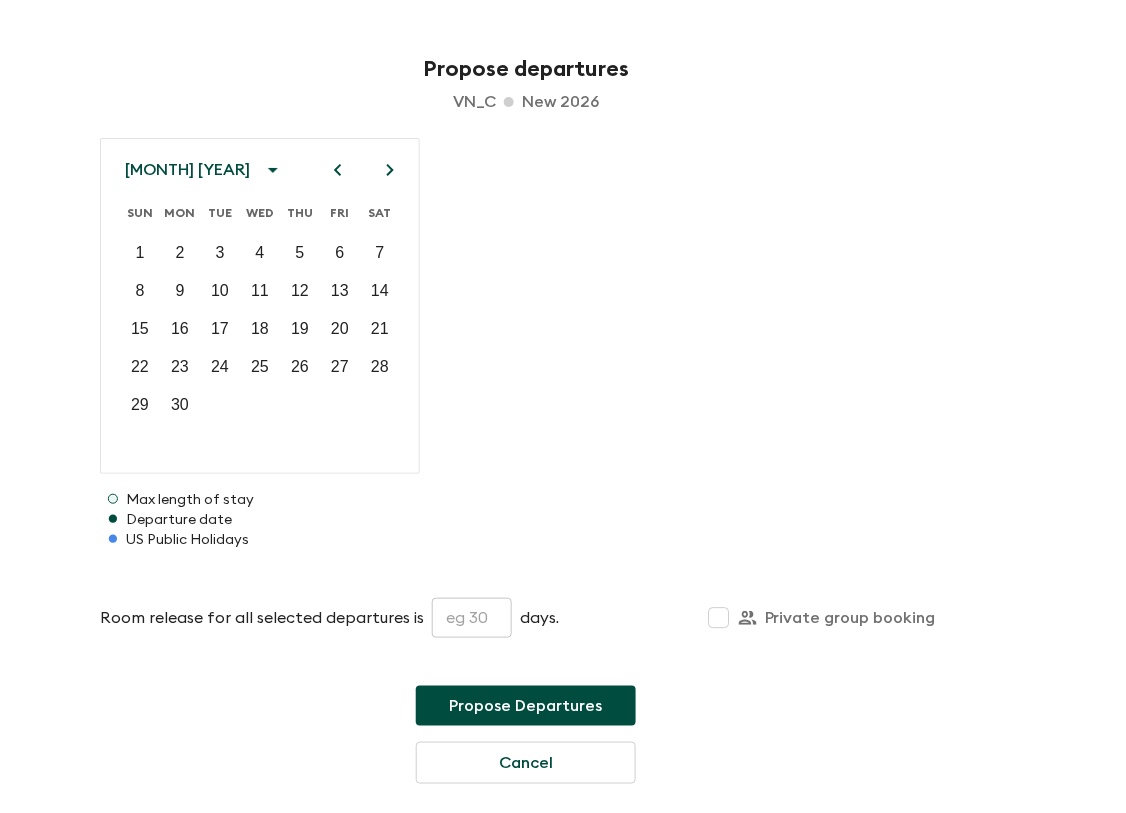 click 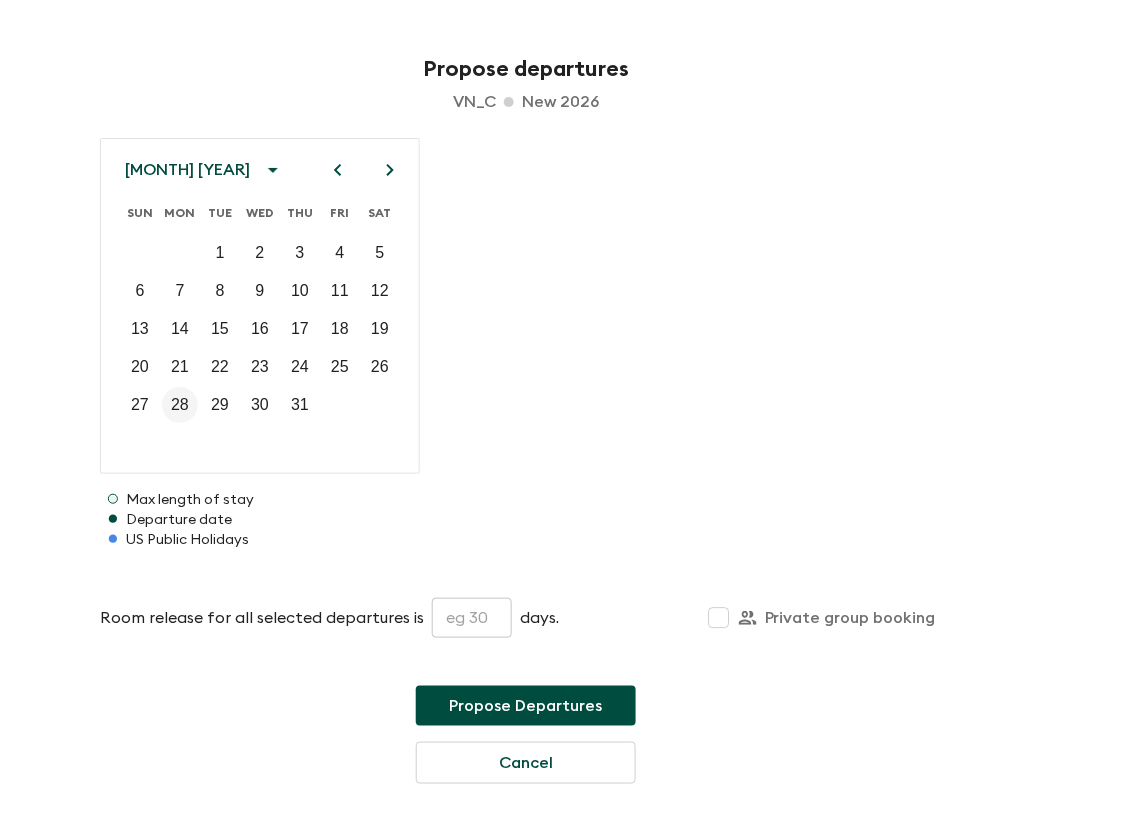 click on "28" at bounding box center [180, 405] 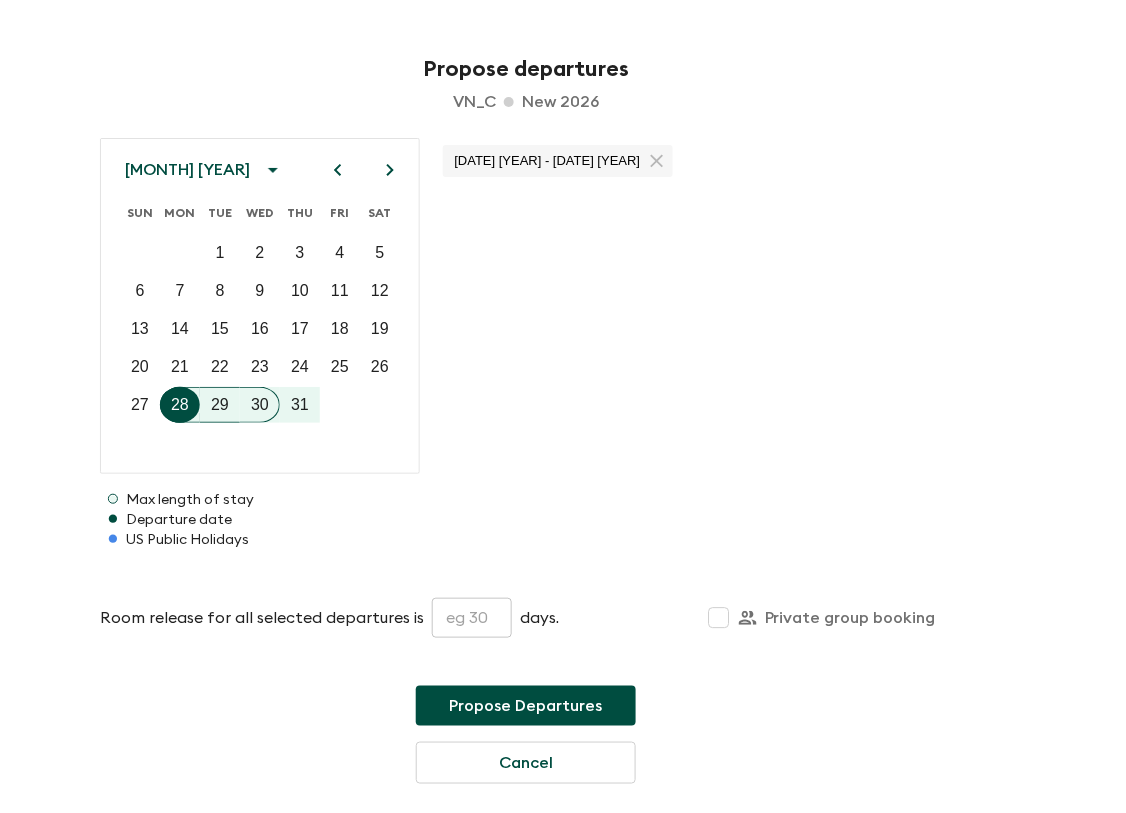 click at bounding box center [472, 618] 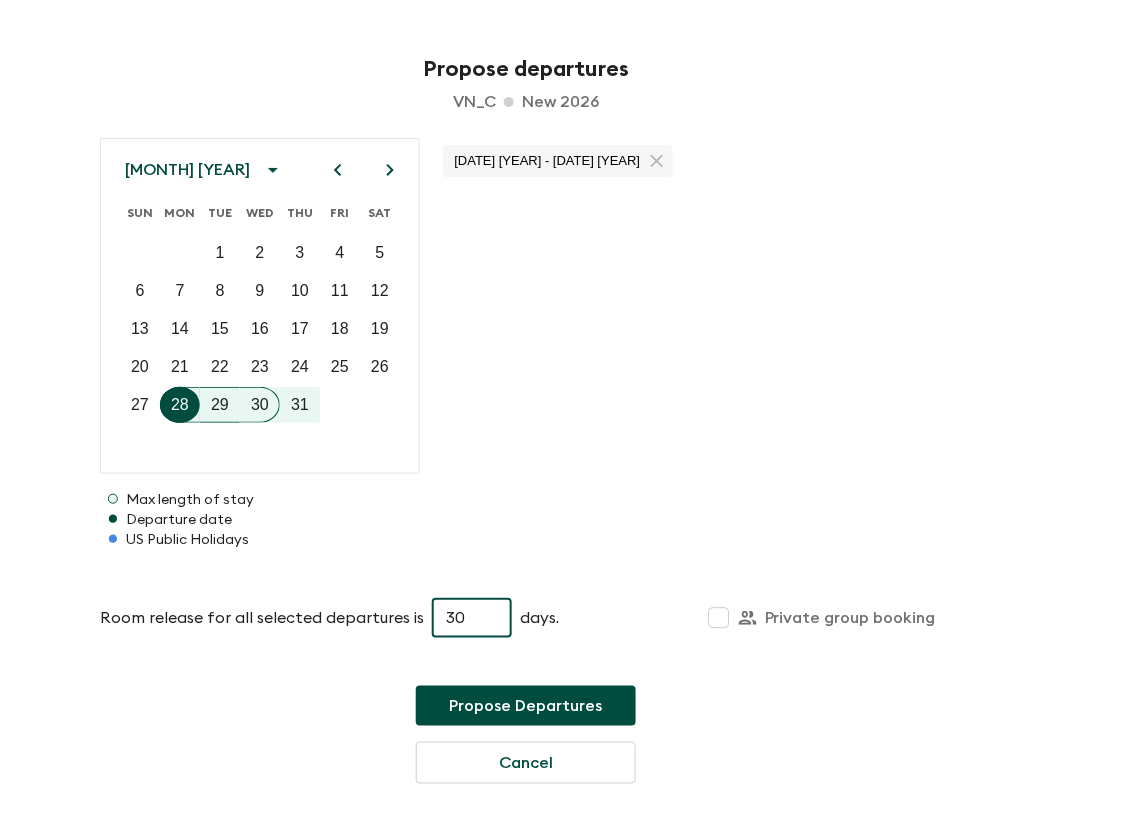 type on "30" 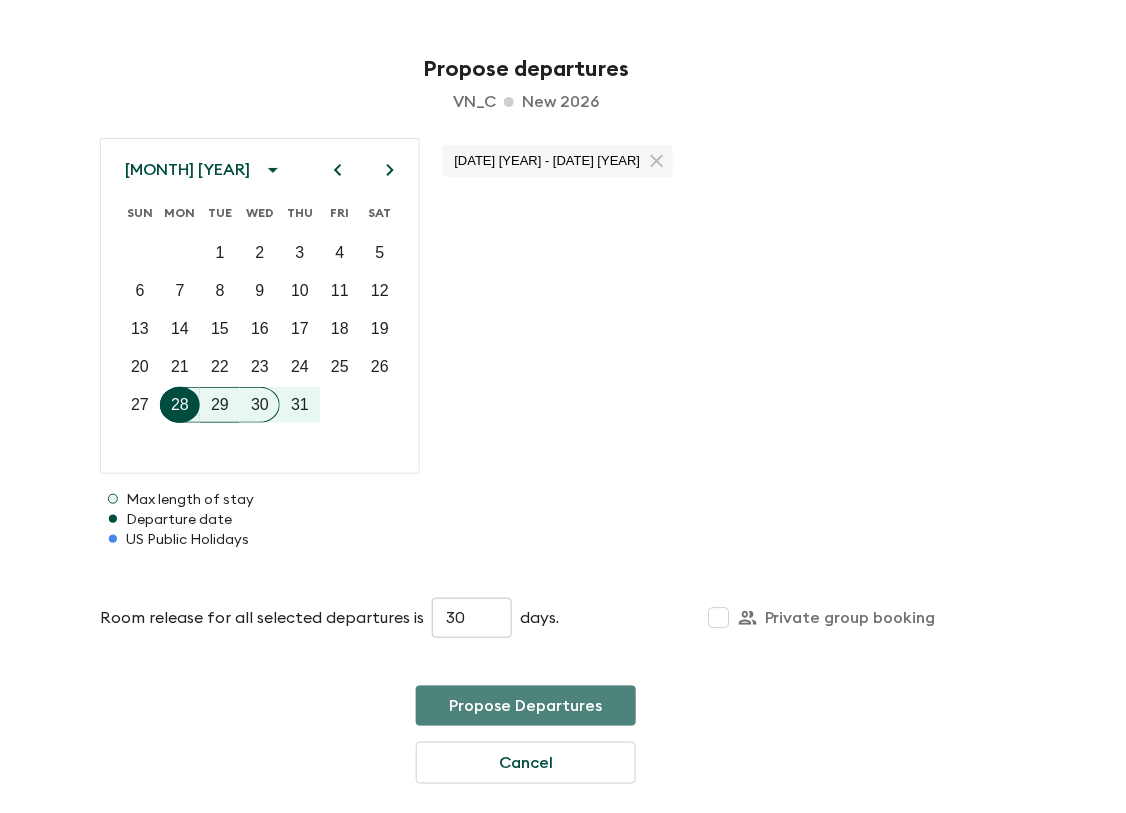 click on "Propose Departures" at bounding box center [526, 706] 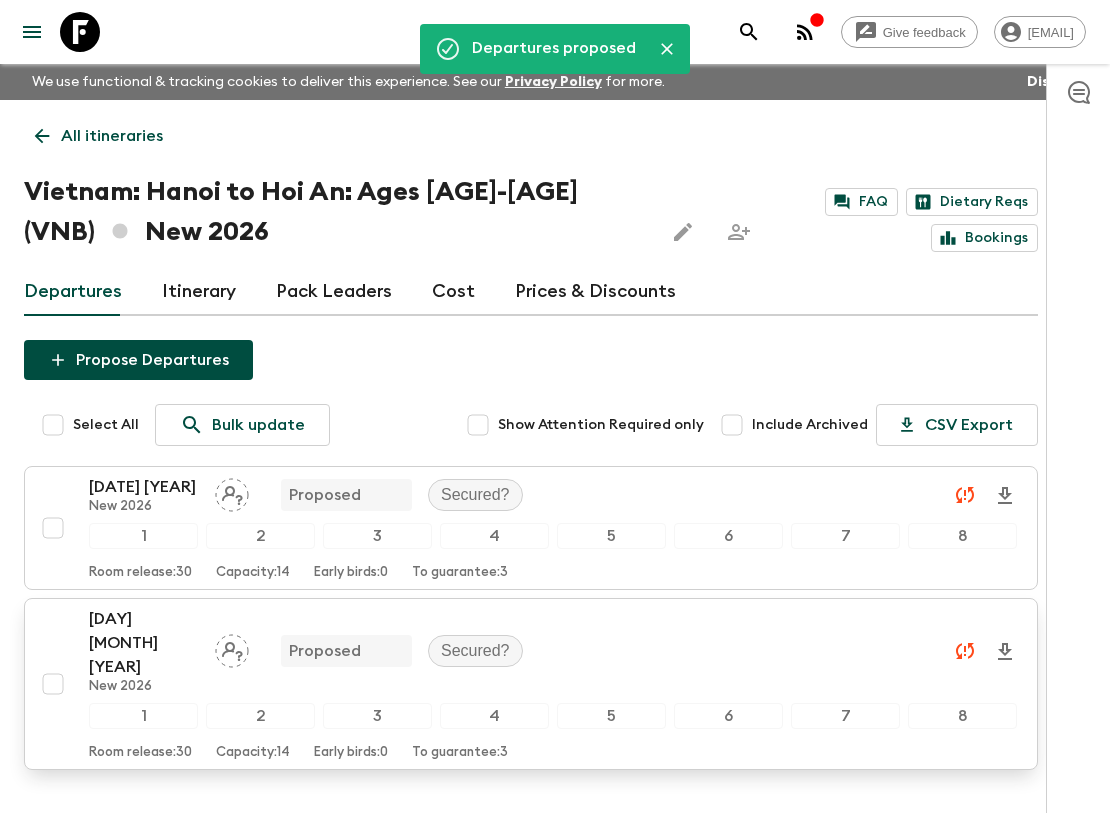 click on "[DAY] [MONTH] [YEAR]" at bounding box center (144, 643) 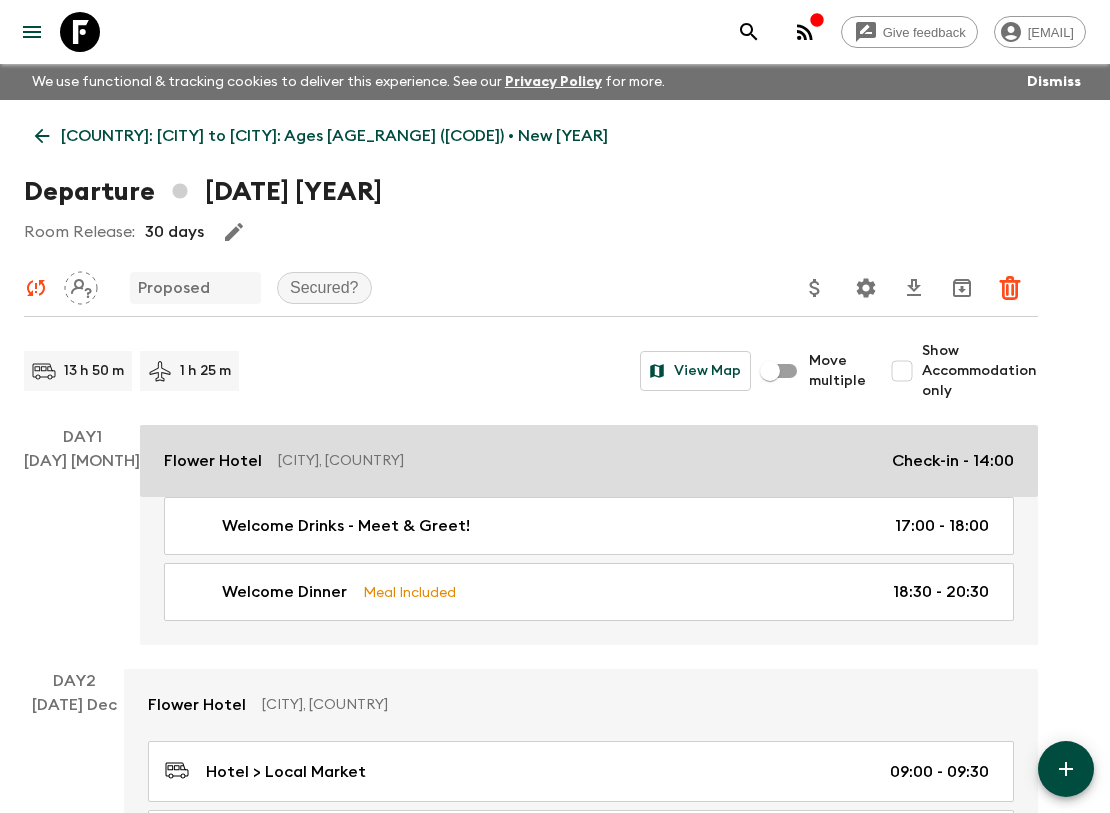 click on "Flower Hotel" at bounding box center (213, 461) 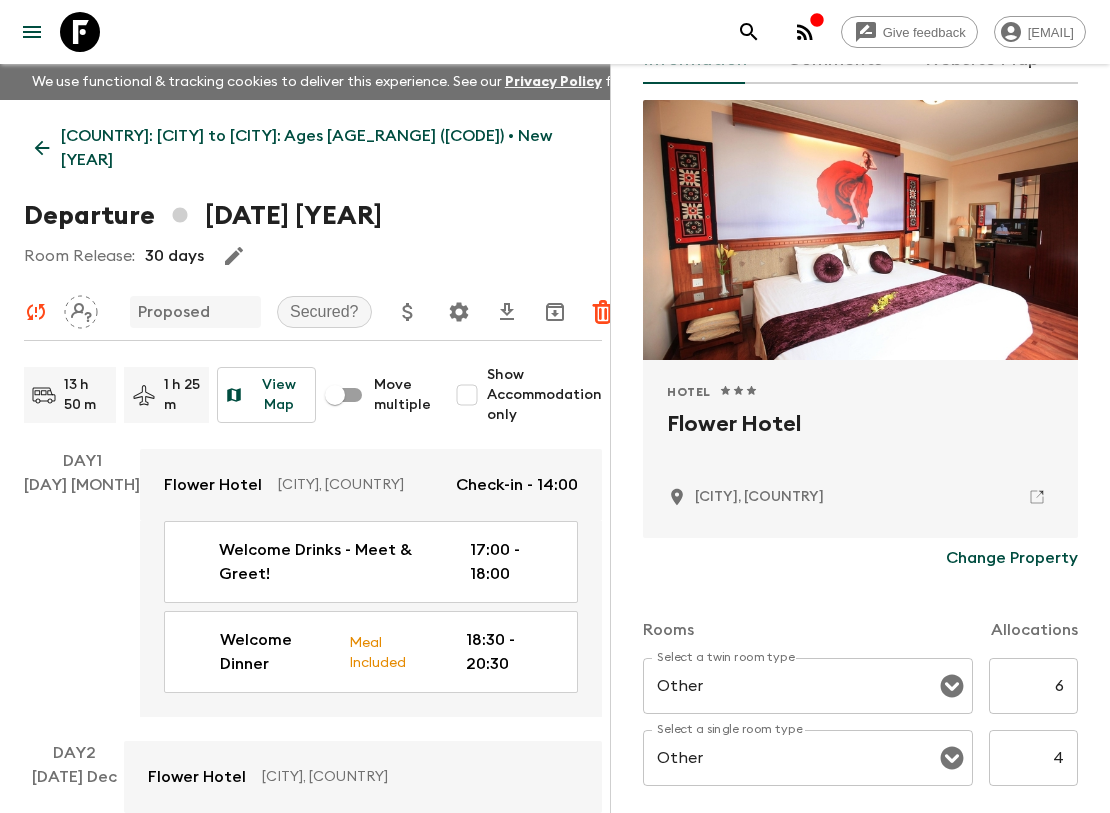 scroll, scrollTop: 0, scrollLeft: 0, axis: both 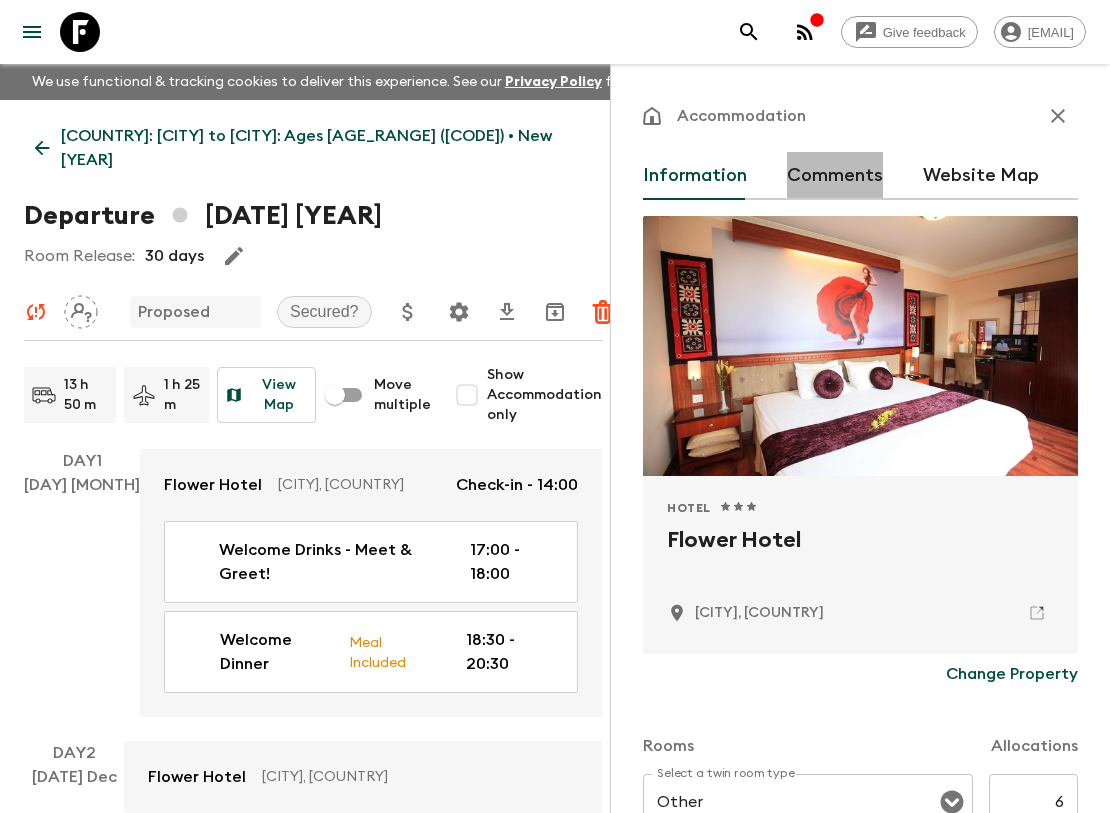 click on "Comments" at bounding box center (835, 176) 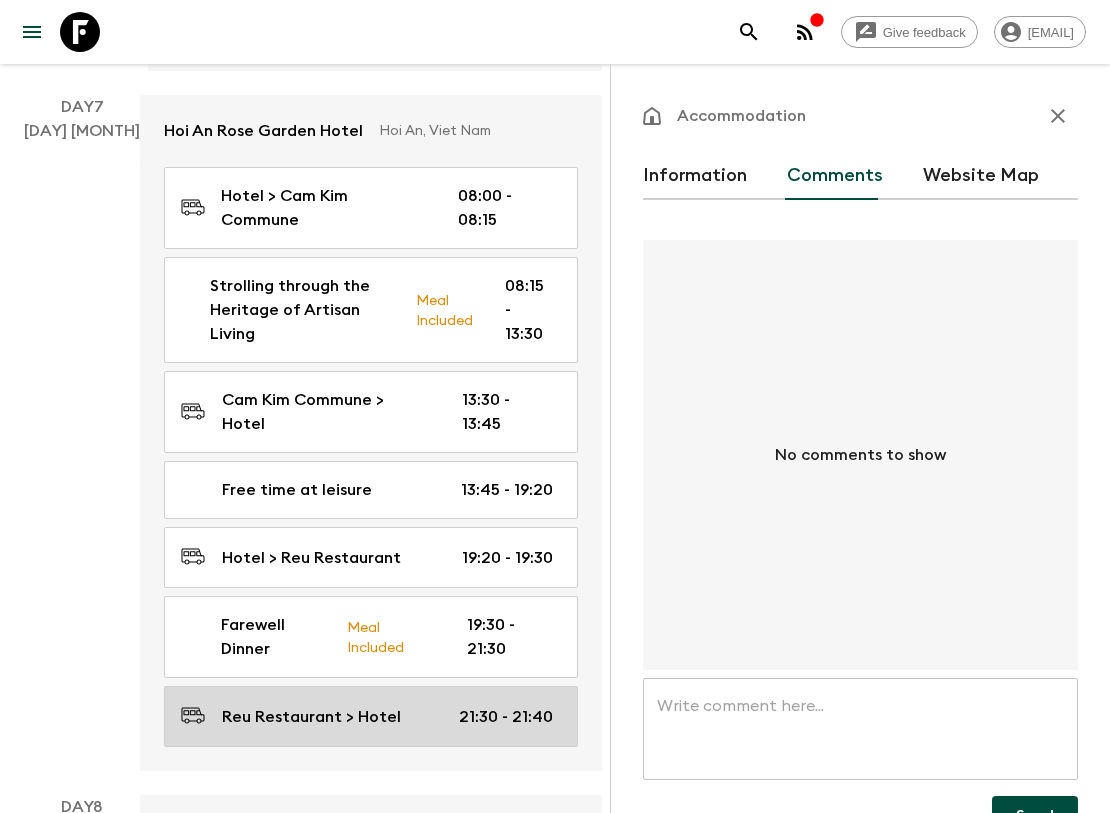 scroll, scrollTop: 2993, scrollLeft: 0, axis: vertical 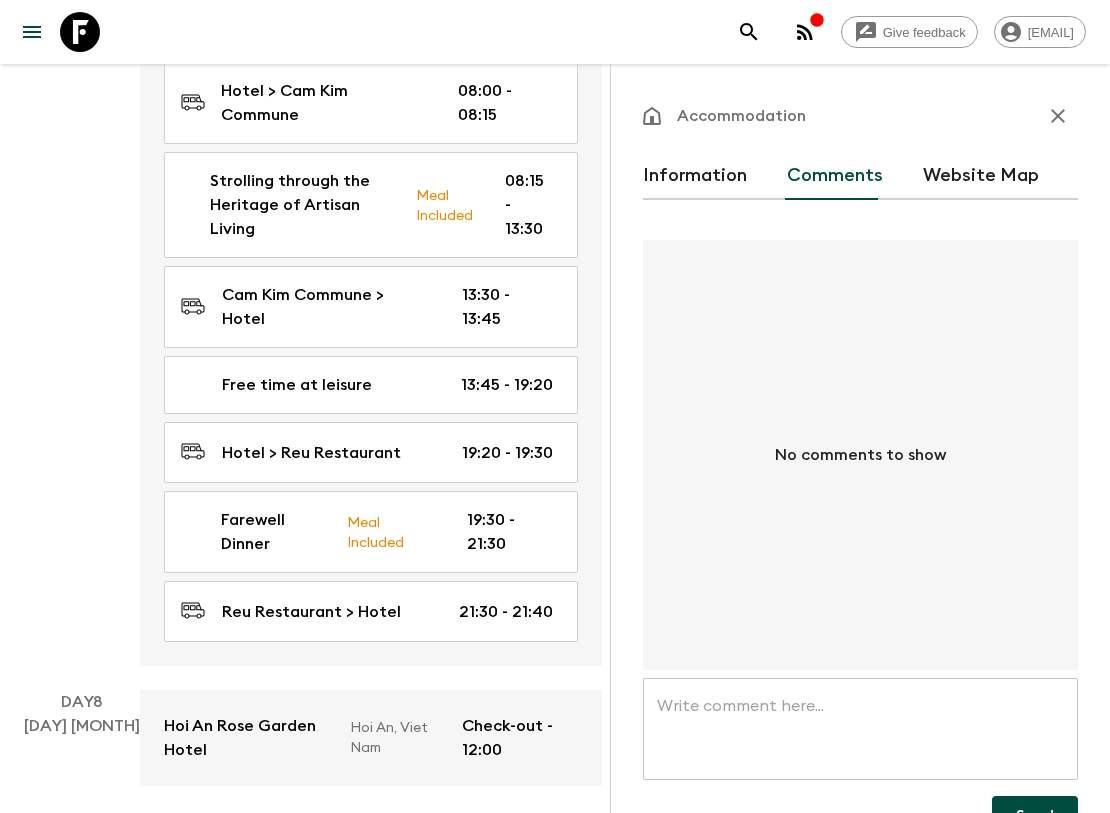 click at bounding box center [860, 729] 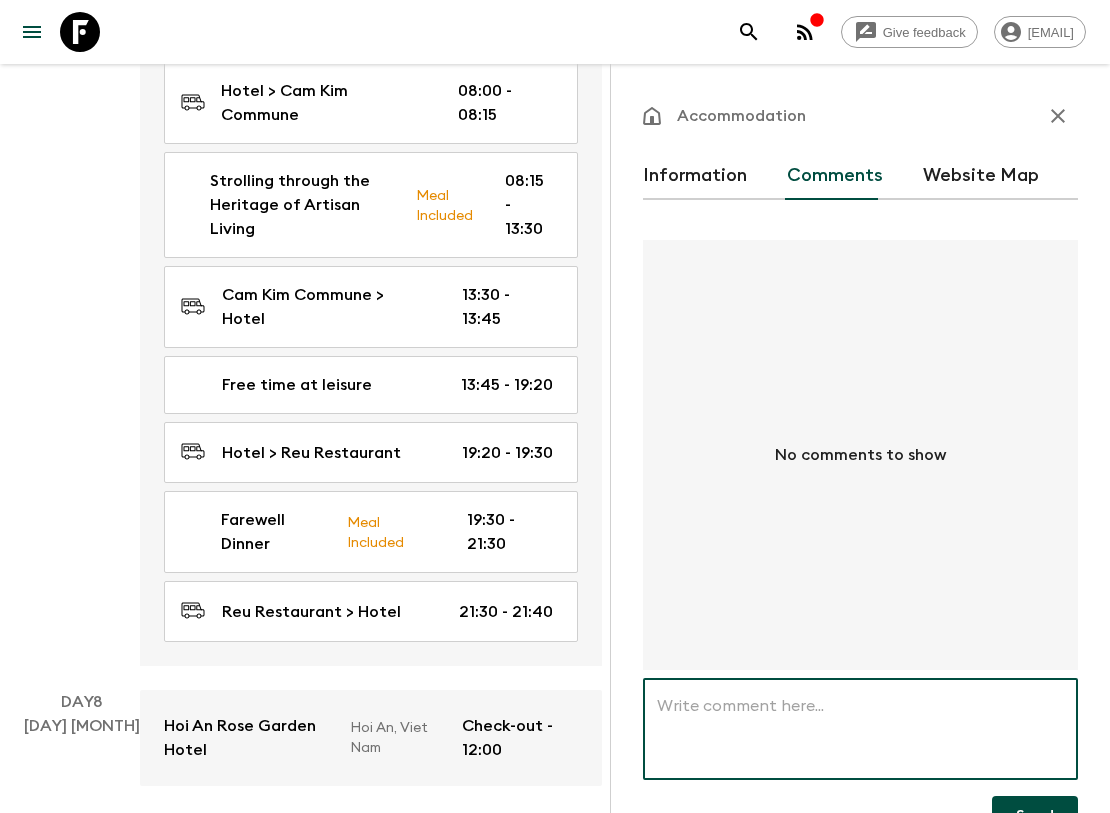 paste on "Hi, this departure is important for us to secure as it covers a key public holiday (New Year eve 31st Dec & New years Day 1st Jan [YEAR]). If this departure cannot be secured, please secure a departure starting [DATE] Dec, [DATE] Dec or [DATE] [YEAR]) Please avoid starting a departure [DATE] December [YEAR], Please do not start or end a departure on the 31st December [YEAR] – and Please do not start a departure on the 1st Jan [YEAR] - Thank you" 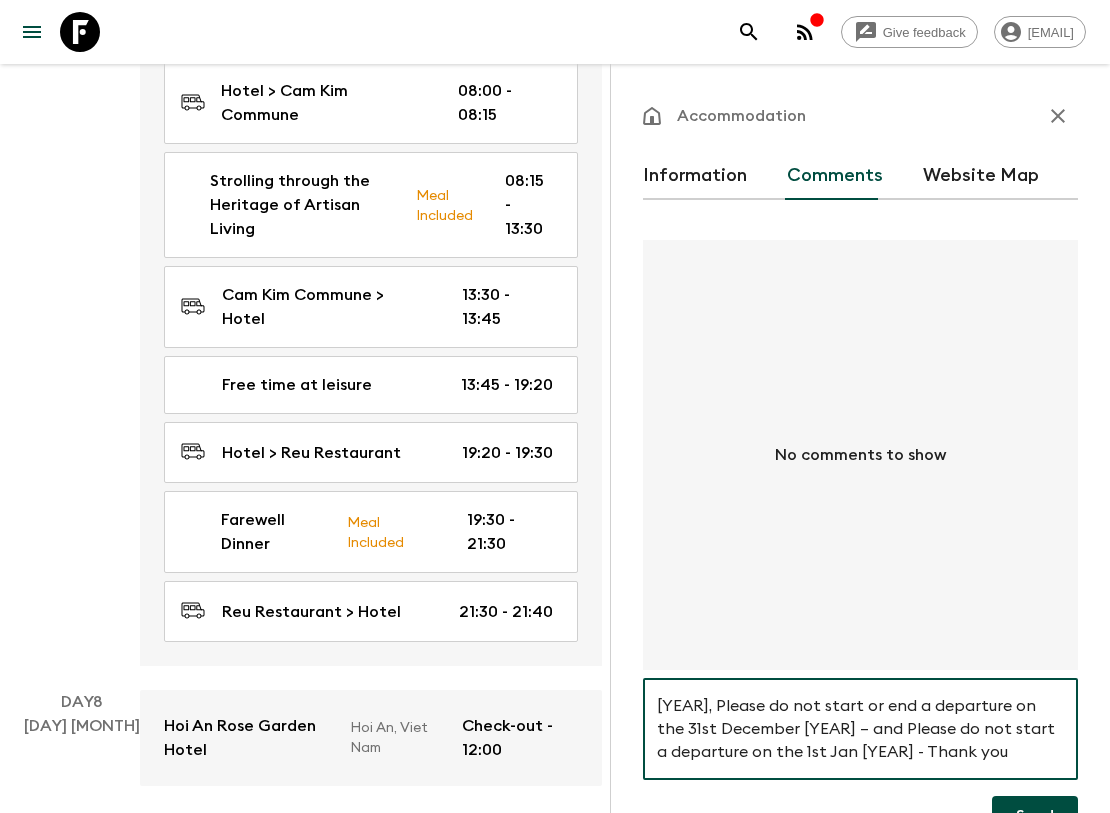 scroll, scrollTop: 0, scrollLeft: 0, axis: both 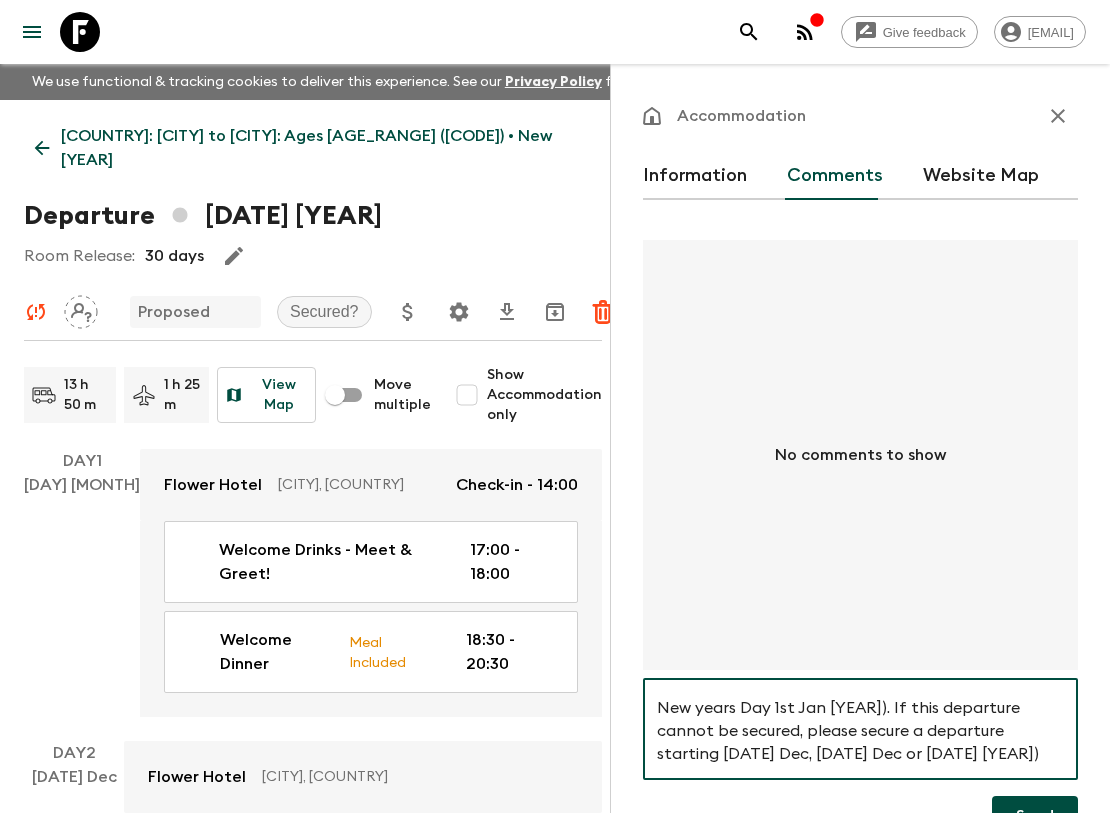 click on "Hi, this departure is important for us to secure as it covers a key public holiday (New Year eve 31st Dec & New years Day 1st Jan [YEAR]). If this departure cannot be secured, please secure a departure starting [DATE] Dec, [DATE] Dec or [DATE] [YEAR]) Please avoid starting a departure [DATE] December [YEAR], Please do not start or end a departure on the 31st December [YEAR] – and Please do not start a departure on the 1st Jan [YEAR] - Thank you" at bounding box center (860, 729) 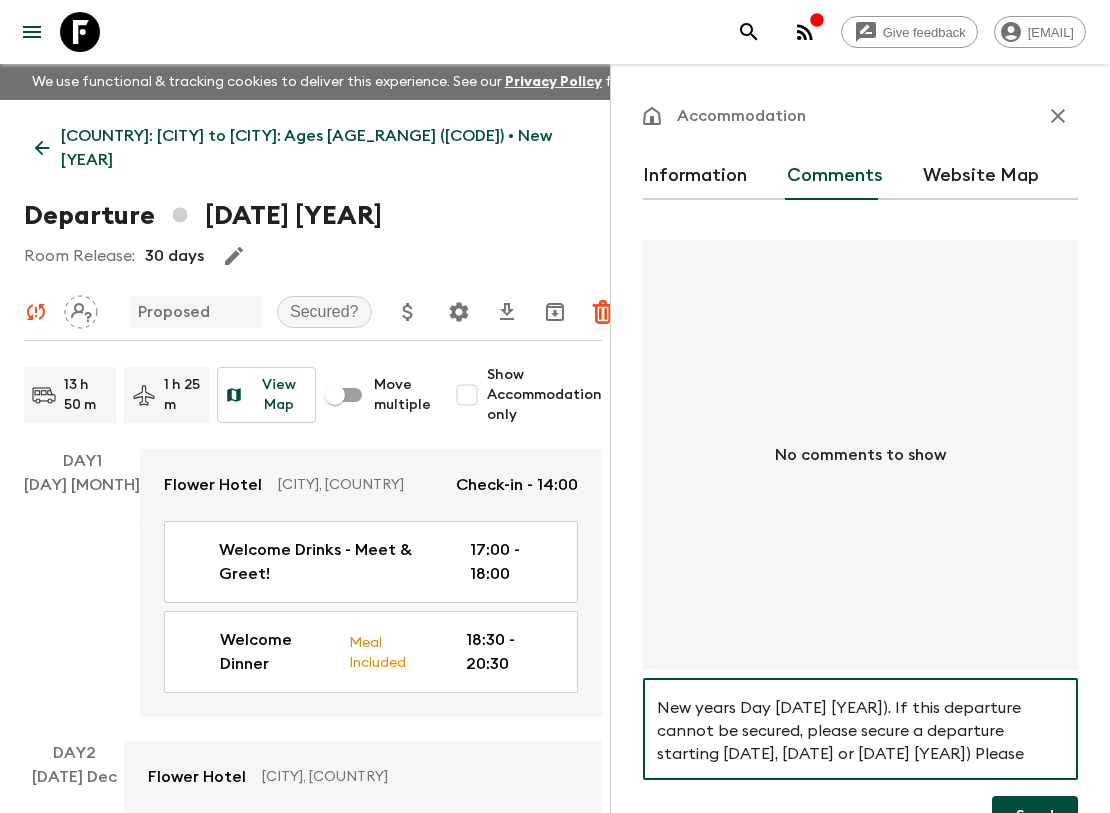 click on "Hi, this departure is important for us to secure as it covers a key public holiday (New Year eve [DATE] & New years Day [DATE] [YEAR]). If this departure cannot be secured, please secure a departure starting [DATE], [DATE] or [DATE] [YEAR]) Please avoid starting a departure [DATE] [YEAR], Please do not start or end a departure on the [DATE] [YEAR] – and Please do not start a departure on the [DATE] [YEAR] - Thank you" at bounding box center (860, 729) 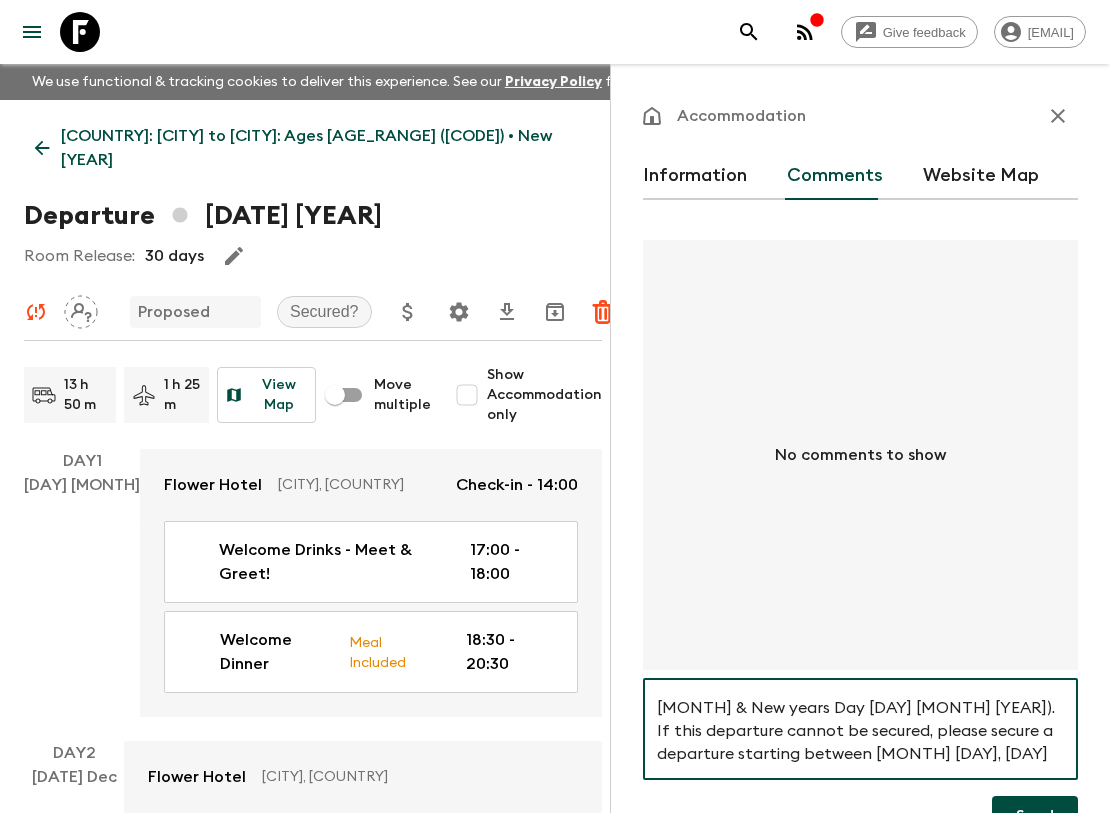 click on "Hi, this departure is important for us to secure as it covers a key public holiday (New Year eve [DAY] [MONTH] & New years Day [DAY] [MONTH] [YEAR]). If this departure cannot be secured, please secure a departure starting between [MONTH] [DAY], [DAY] [MONTH] or [DAY] [MONTH] [YEAR]) Please avoid starting a departure [DAY] [MONTH] [YEAR], Please do not start or end a departure on the [DAY] [MONTH] – and Please do not start a departure on the [DAY] [MONTH] - Thank you" at bounding box center [860, 729] 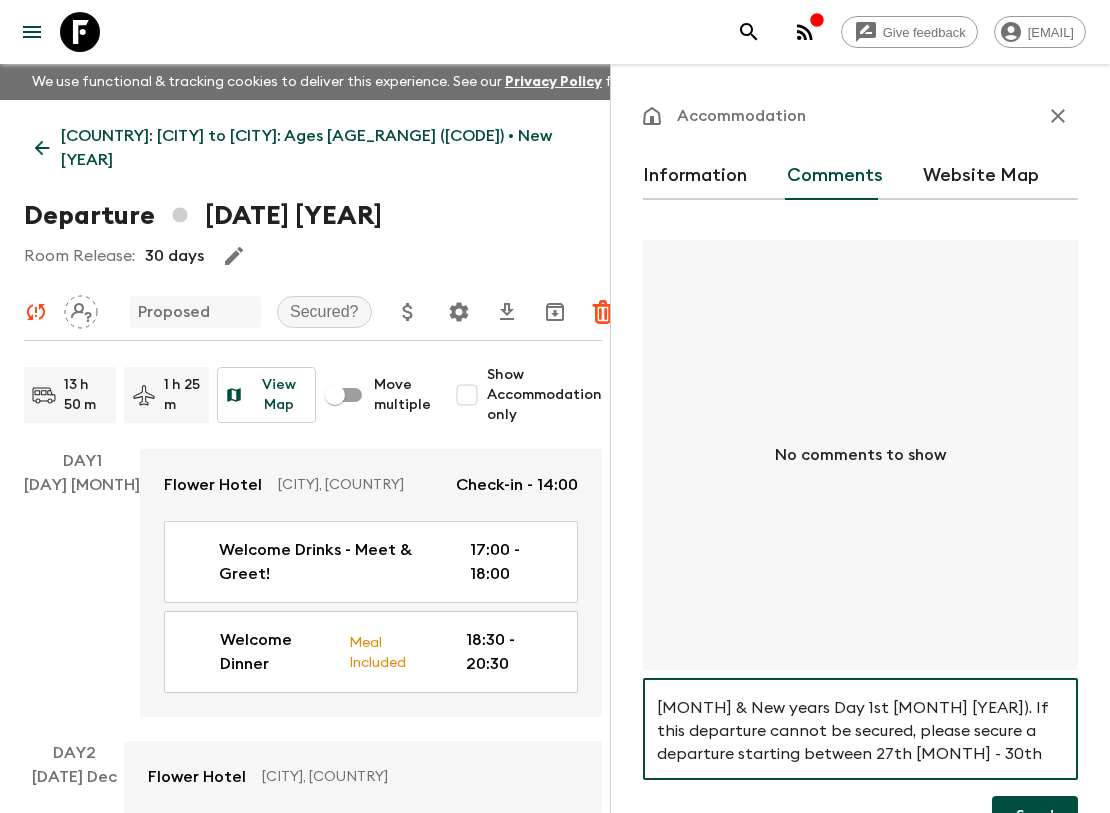 scroll, scrollTop: 65, scrollLeft: 0, axis: vertical 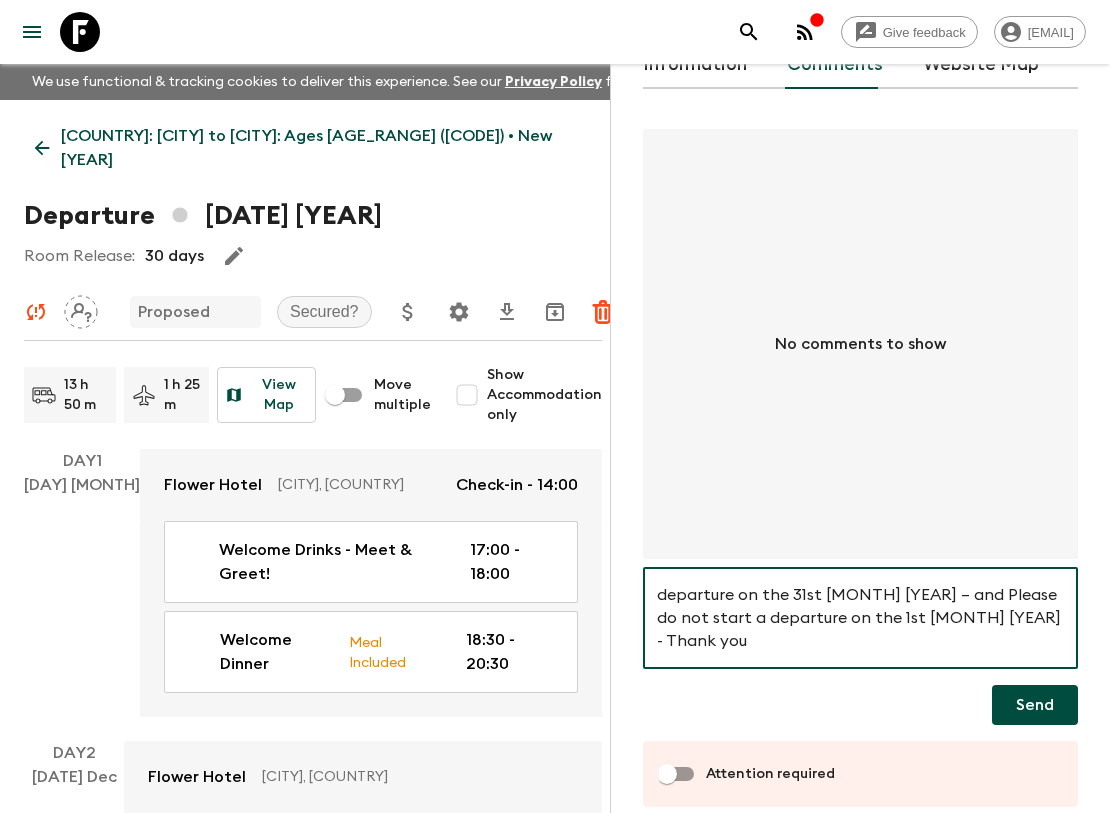 type on "Hi, this departure is important for us to secure as it covers a key public holiday (New Year eve 31st [MONTH] & New years Day 1st [MONTH] [YEAR]). If this departure cannot be secured, please secure a departure starting between 27th [MONTH] - 30th [MONTH] [YEAR]) Please avoid starting a departure 26th [MONTH] [YEAR], Please do not start or end a departure on the 31st [MONTH] [YEAR] – and Please do not start a departure on the 1st [MONTH] [YEAR] - Thank you" 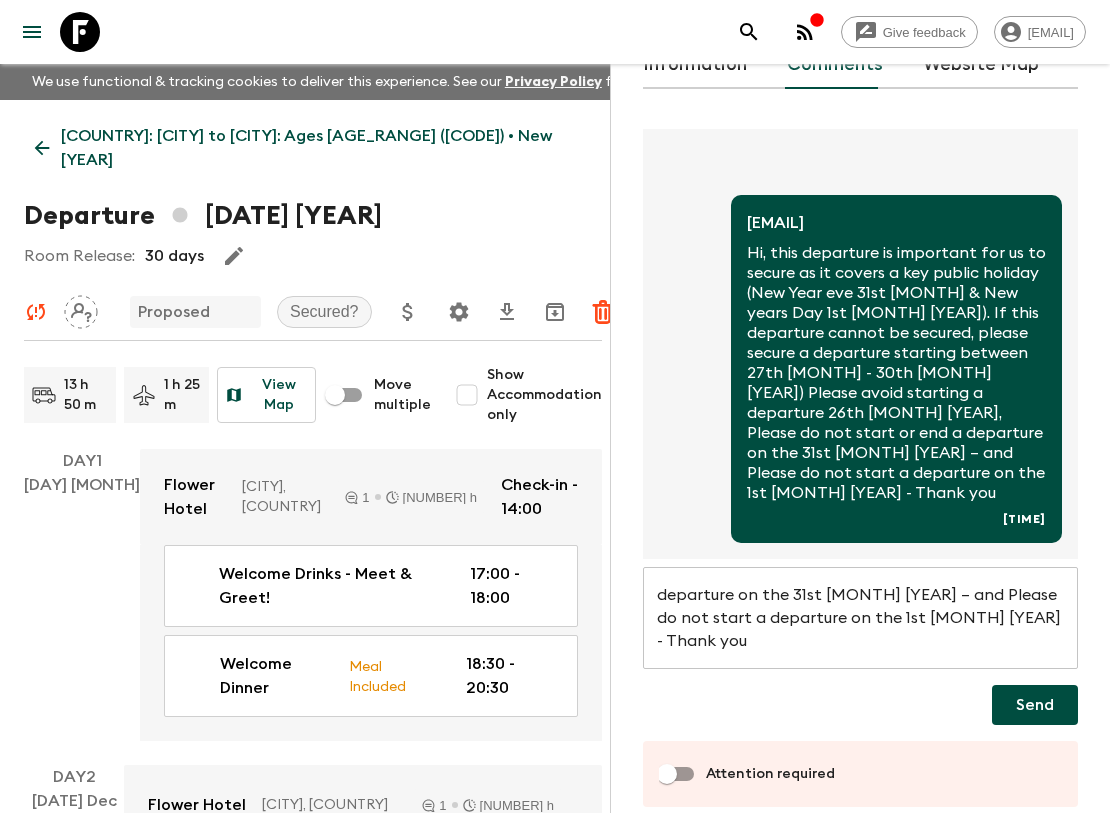 type 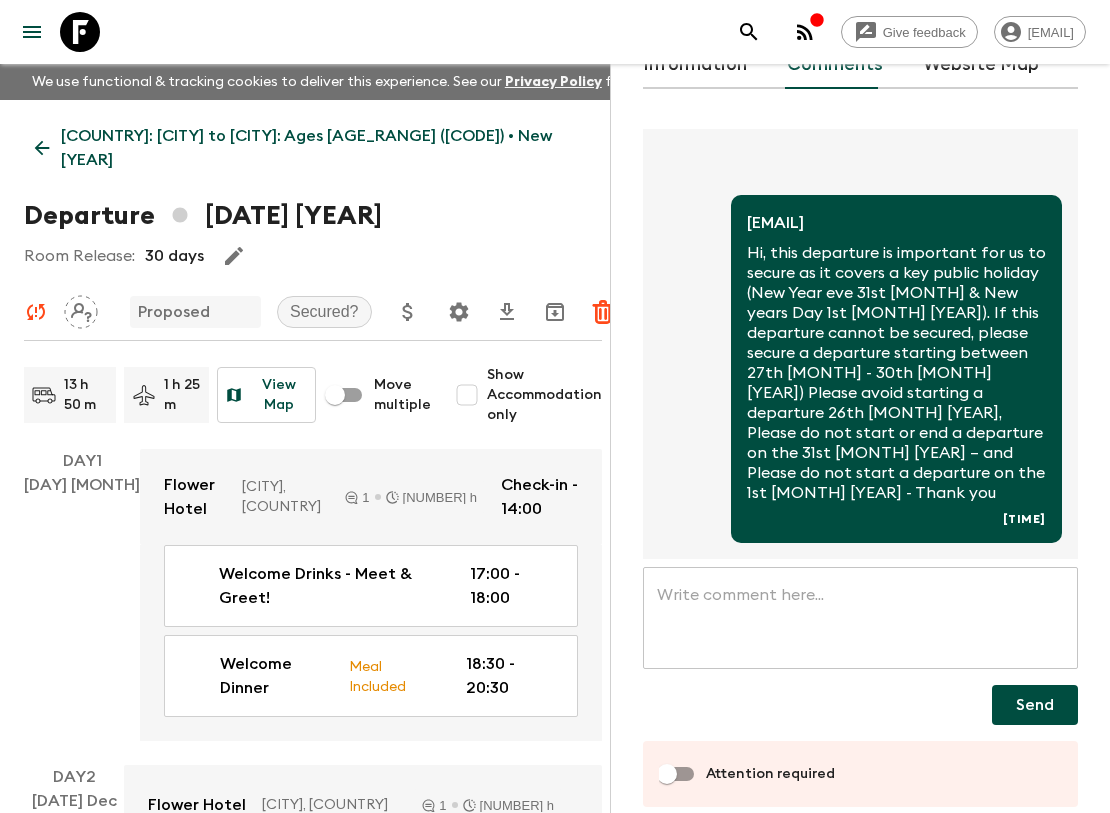 scroll, scrollTop: 0, scrollLeft: 0, axis: both 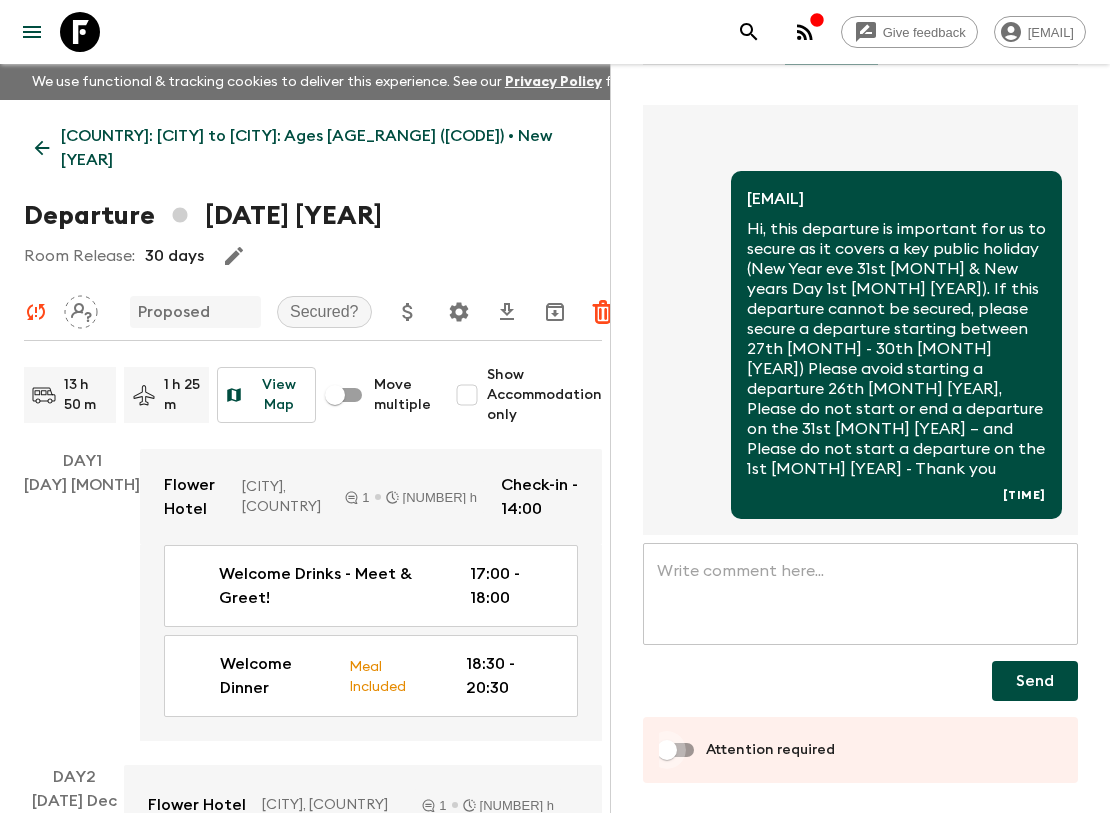 click on "Attention required" at bounding box center (667, 750) 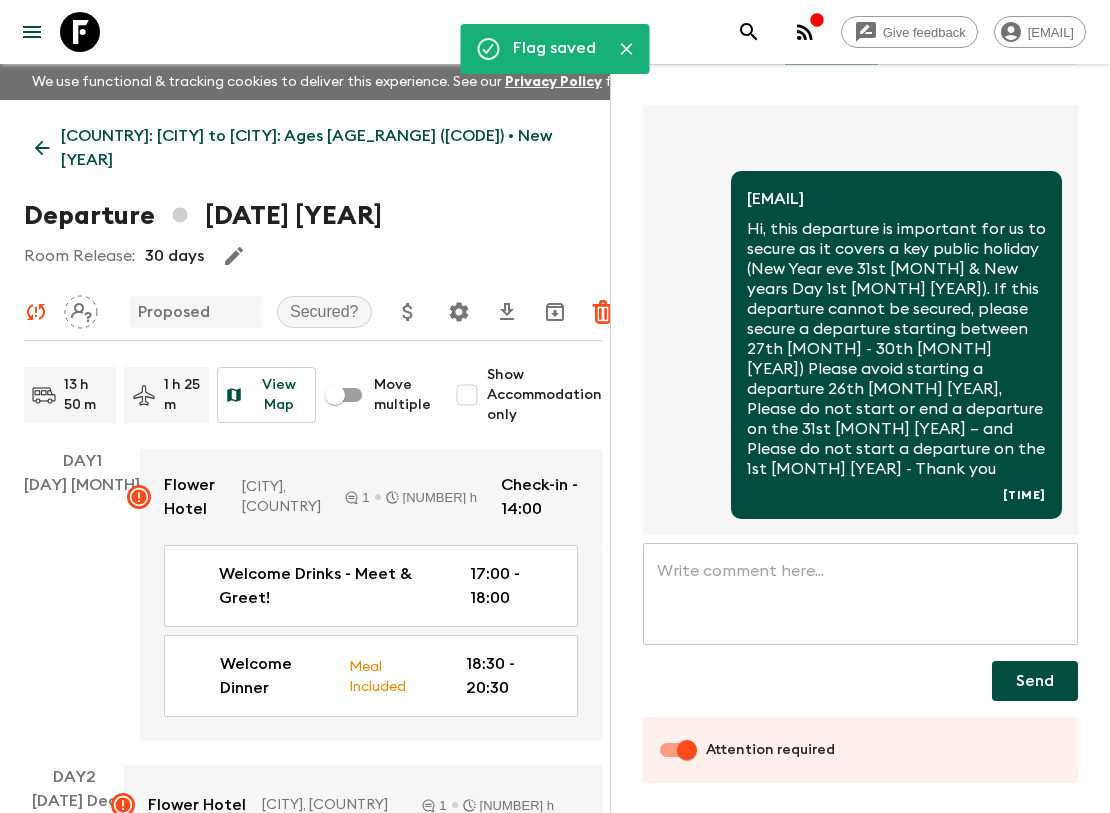 scroll, scrollTop: 0, scrollLeft: 0, axis: both 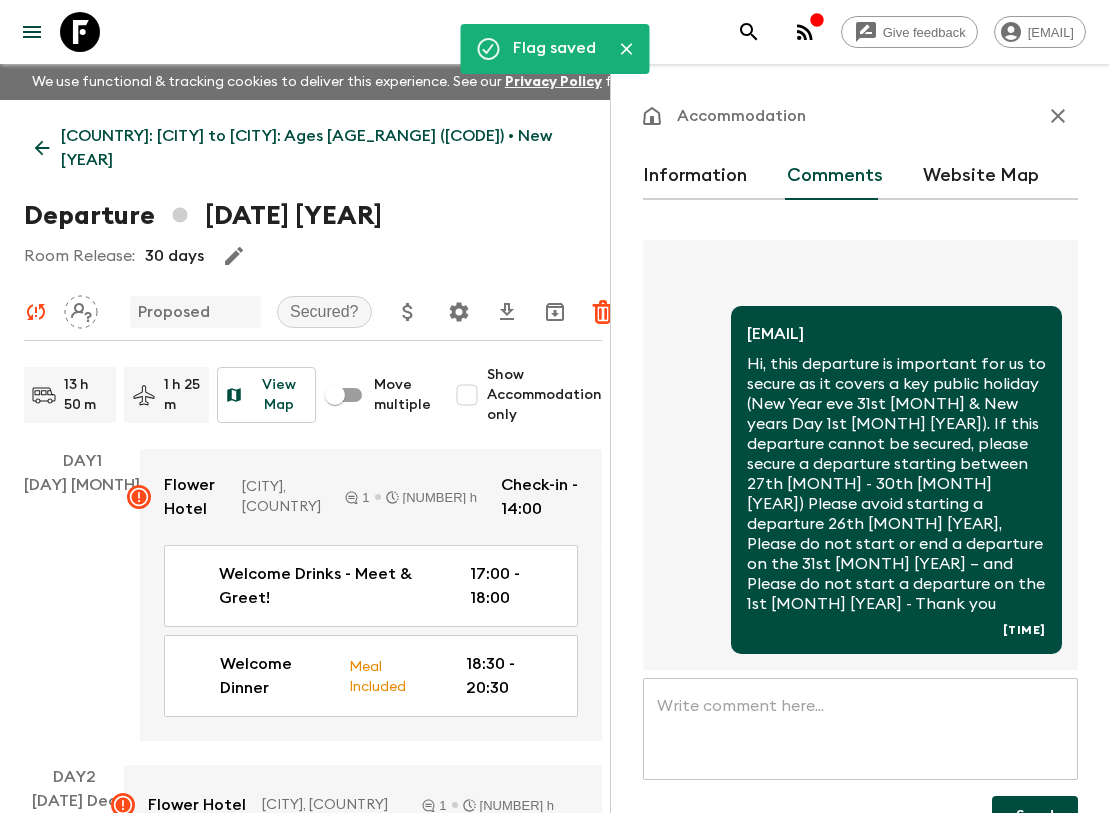 click at bounding box center (1058, 116) 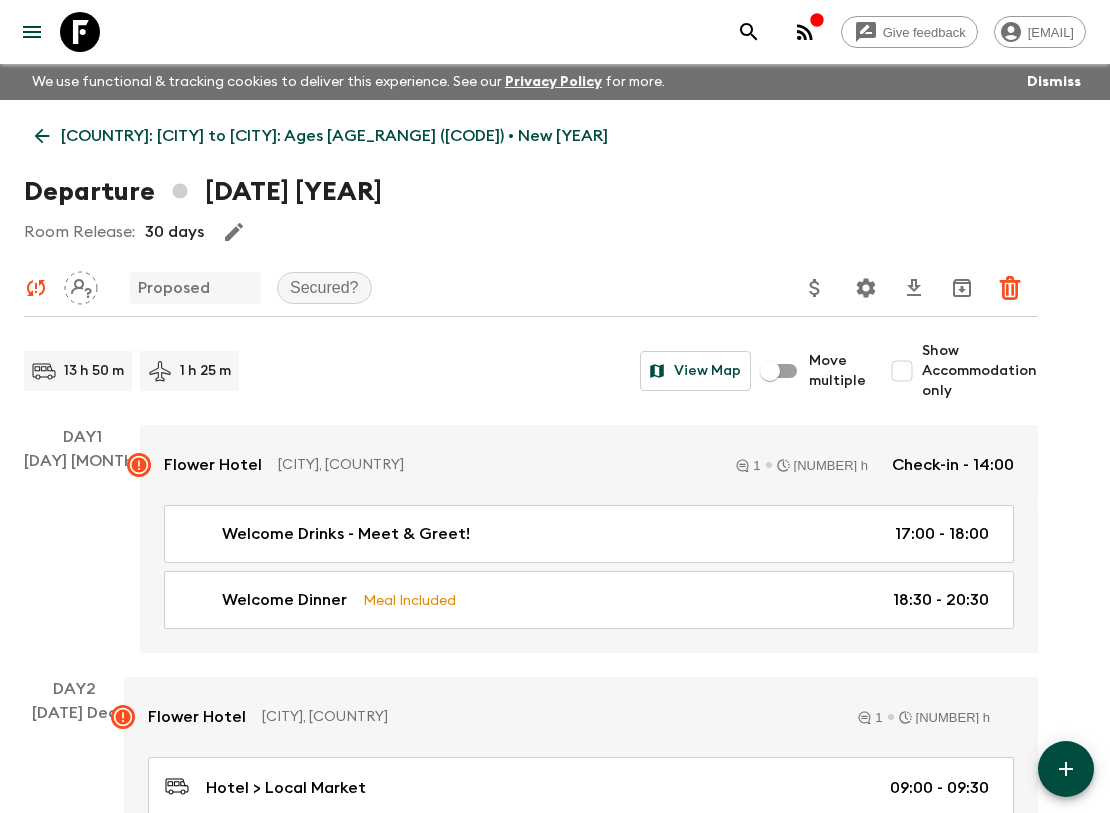 click 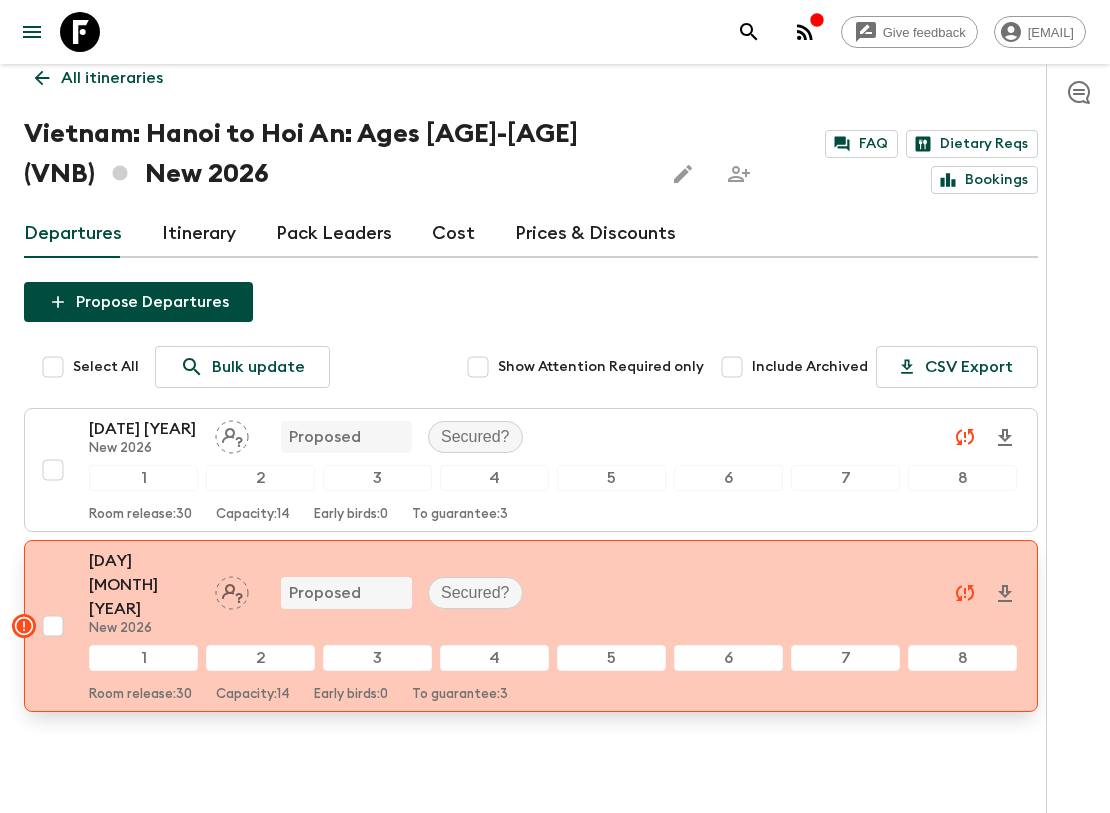 scroll, scrollTop: 91, scrollLeft: 0, axis: vertical 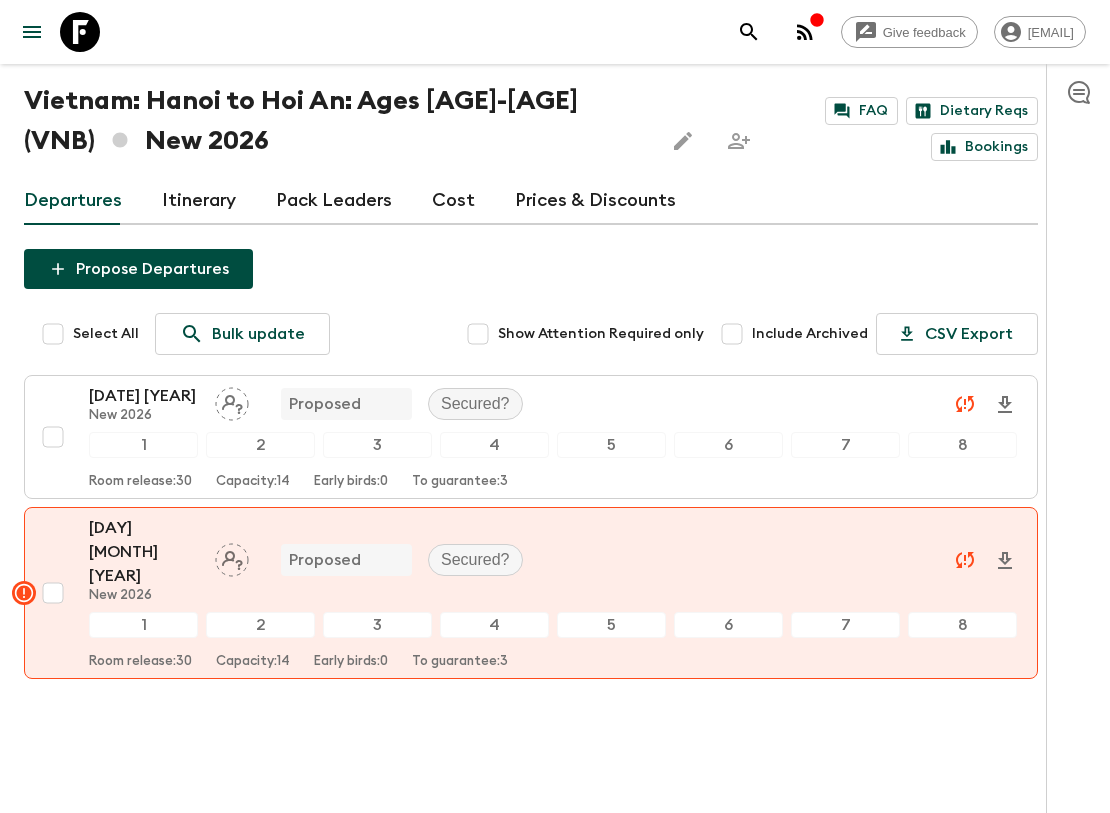 click 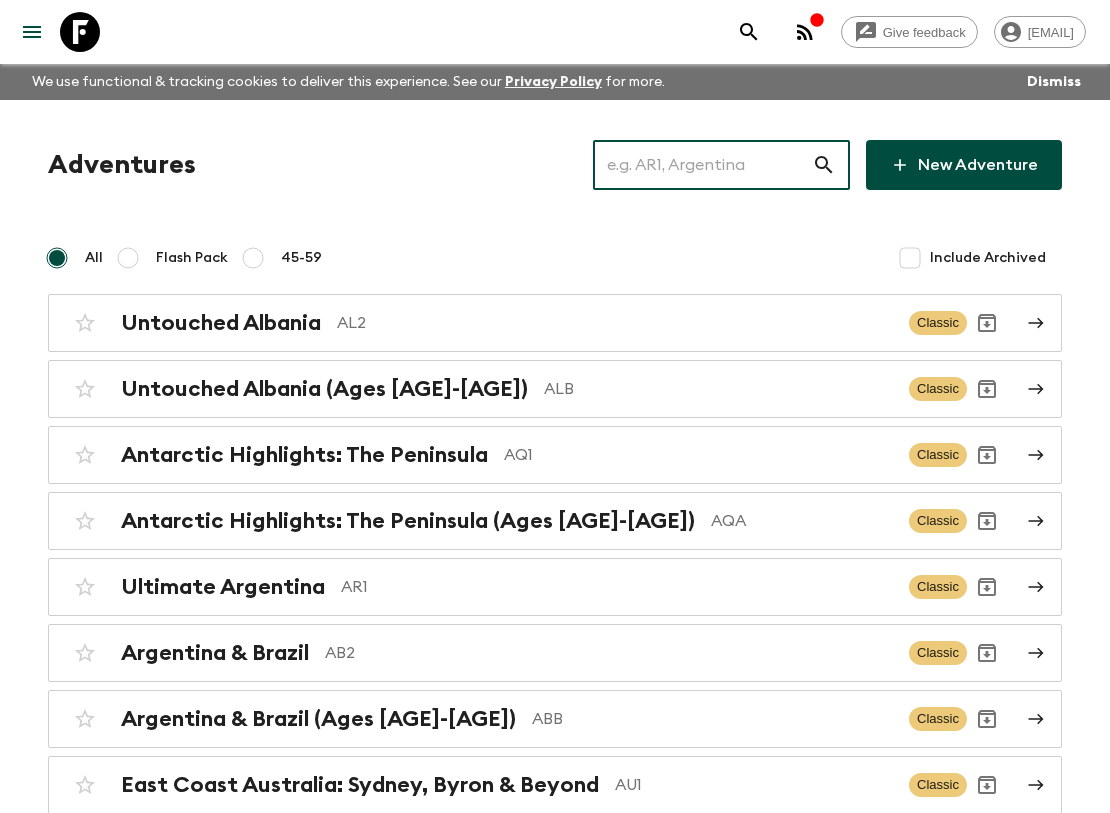 click at bounding box center (702, 165) 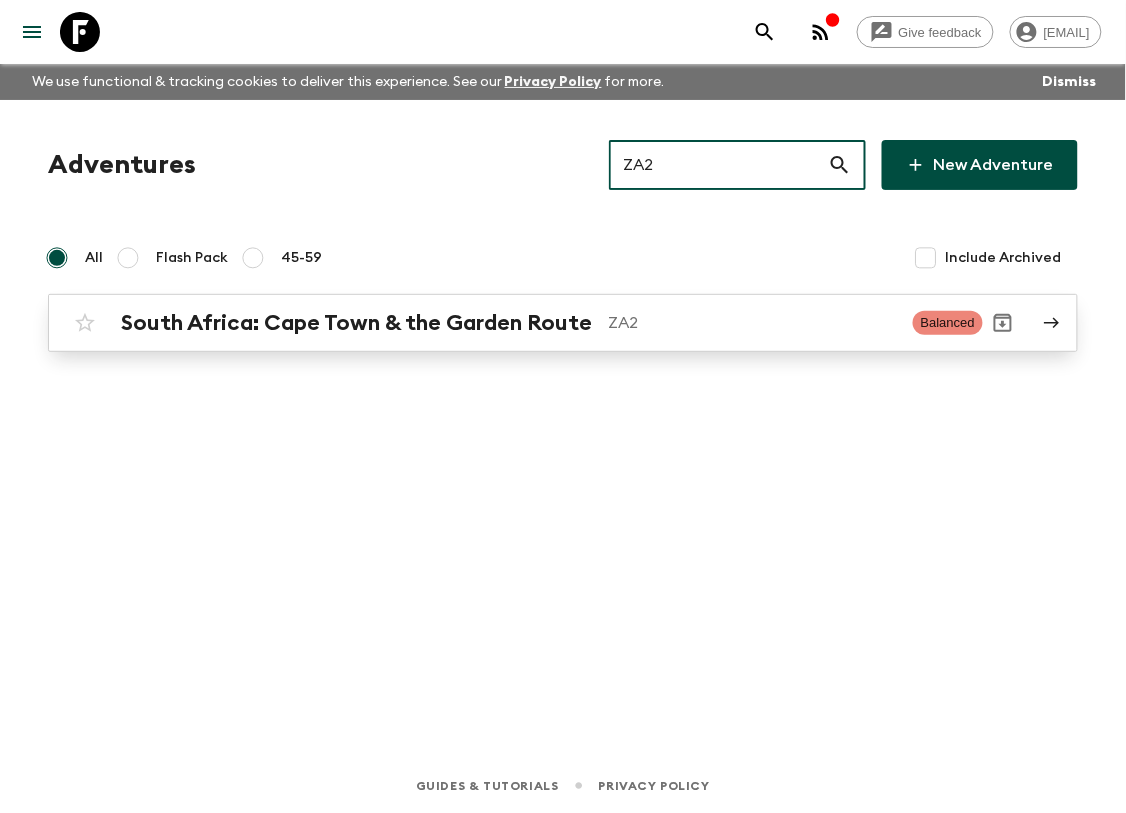 type on "ZA2" 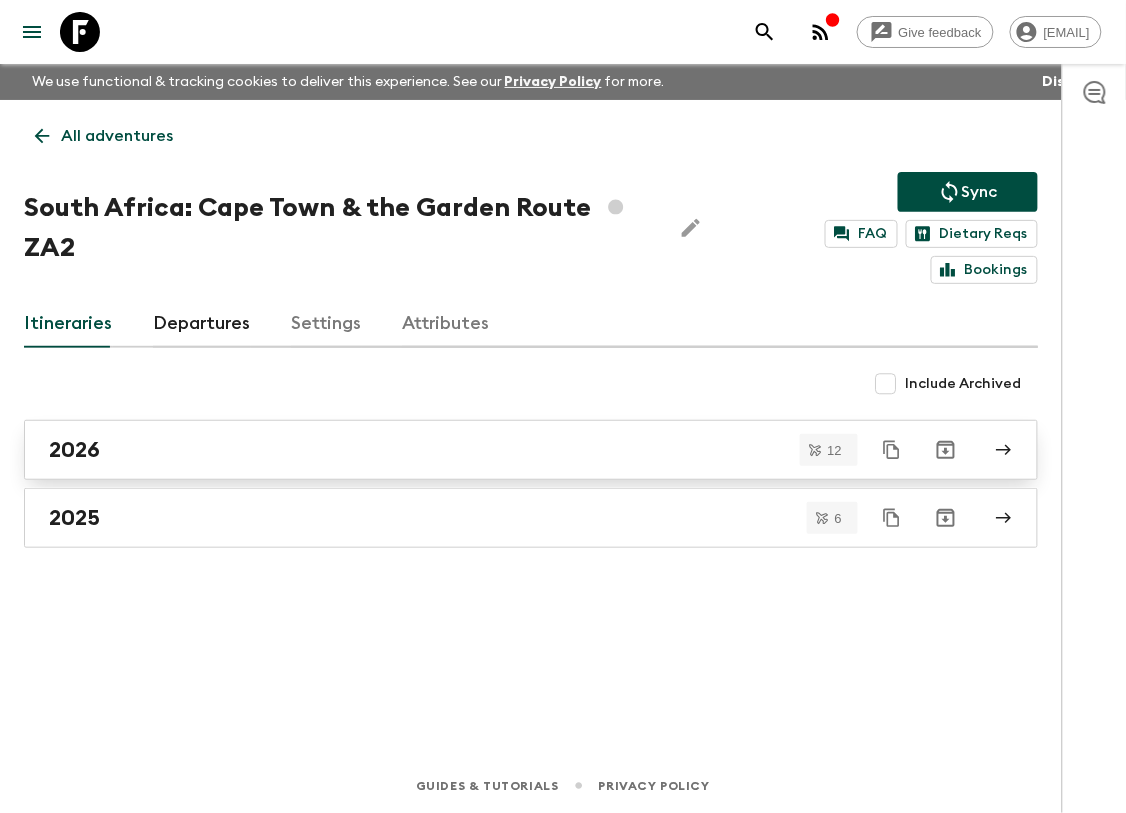 click on "2026" at bounding box center (512, 450) 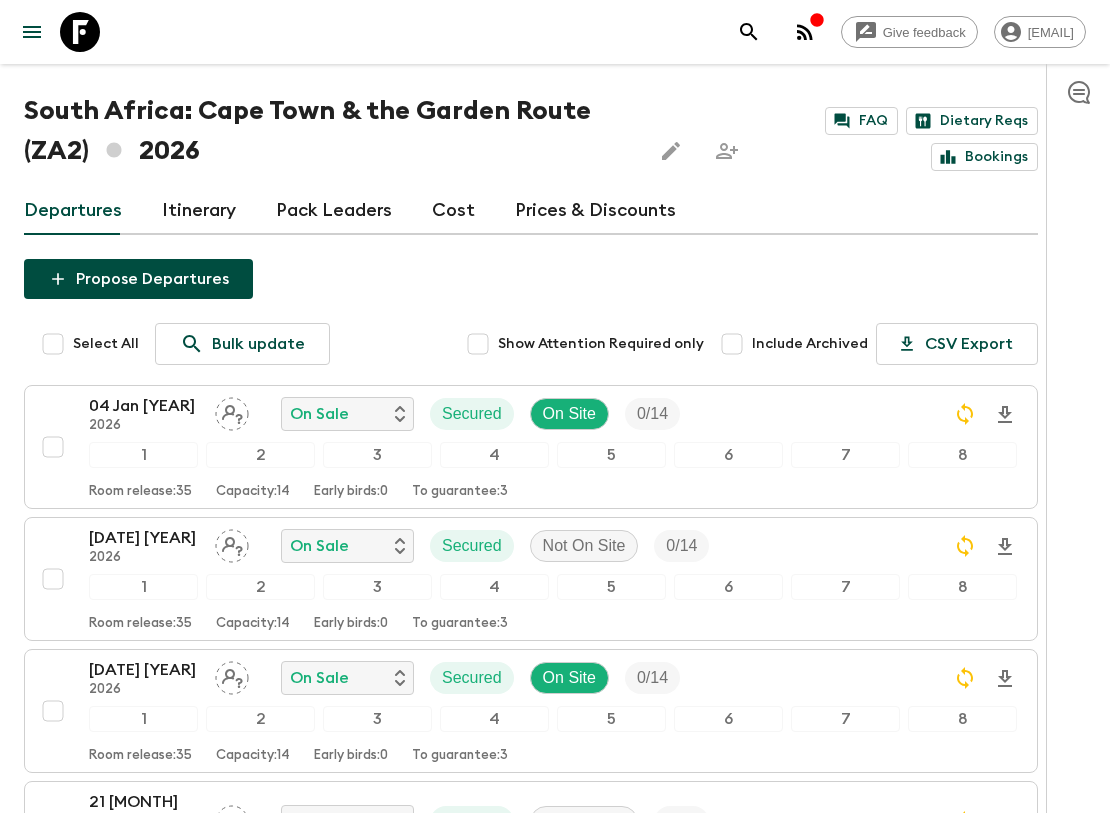 scroll, scrollTop: 0, scrollLeft: 0, axis: both 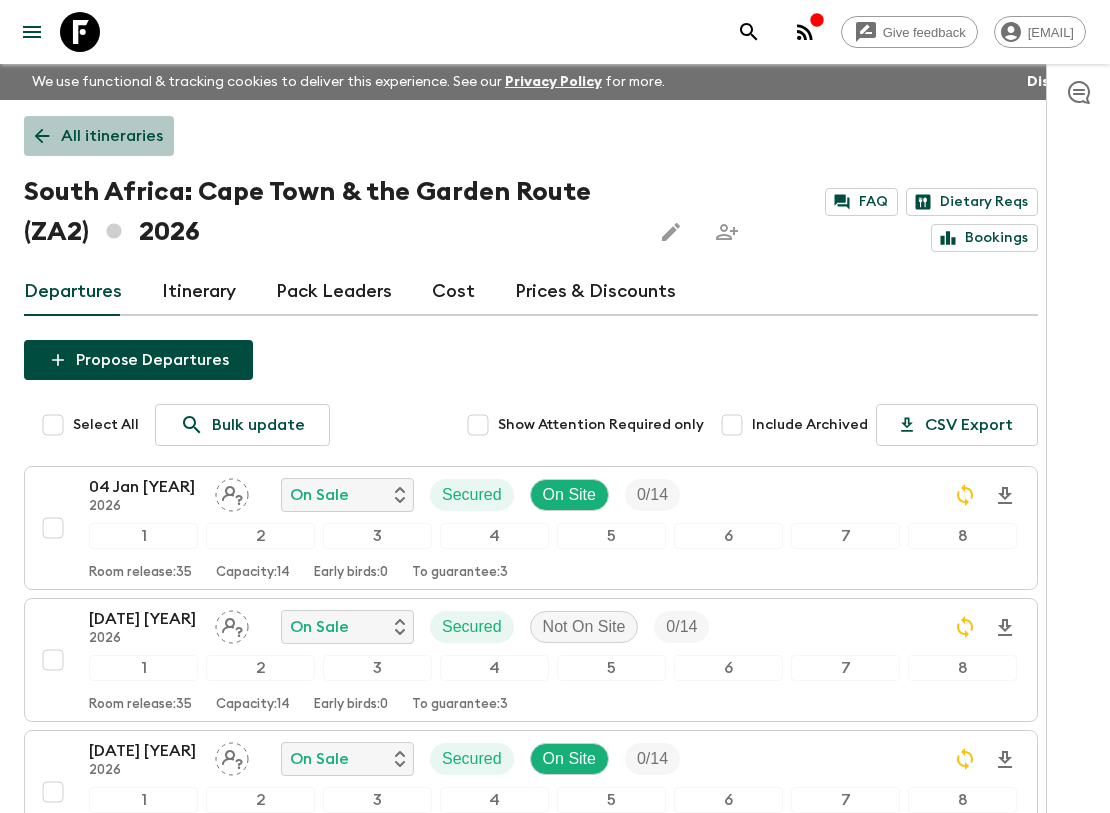 click on "All itineraries" at bounding box center (112, 136) 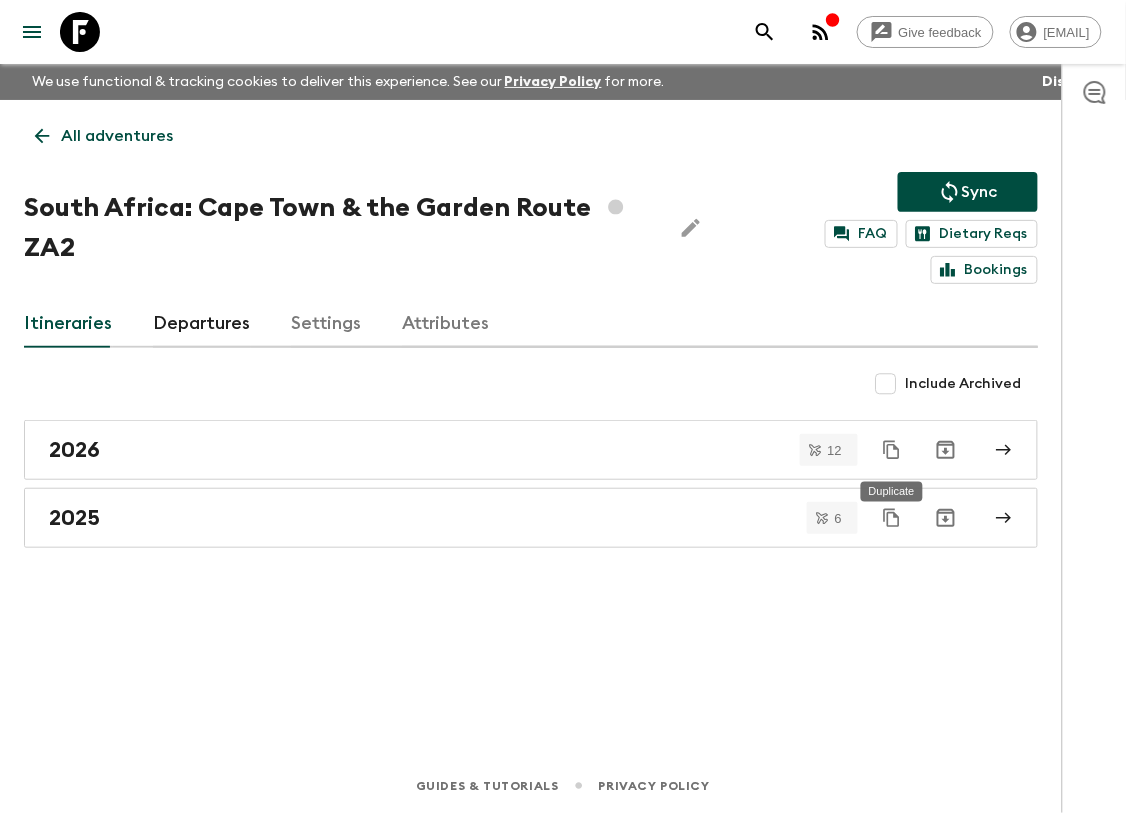 click 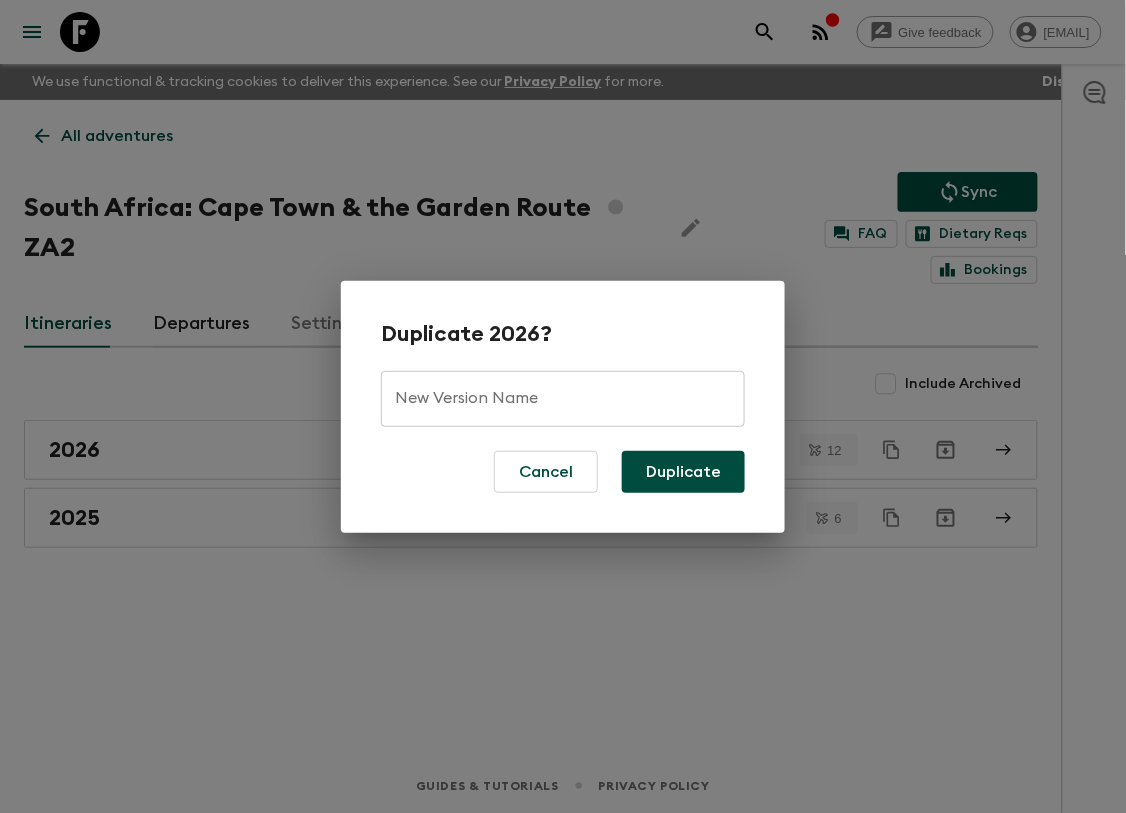 click on "New Version Name" at bounding box center [563, 399] 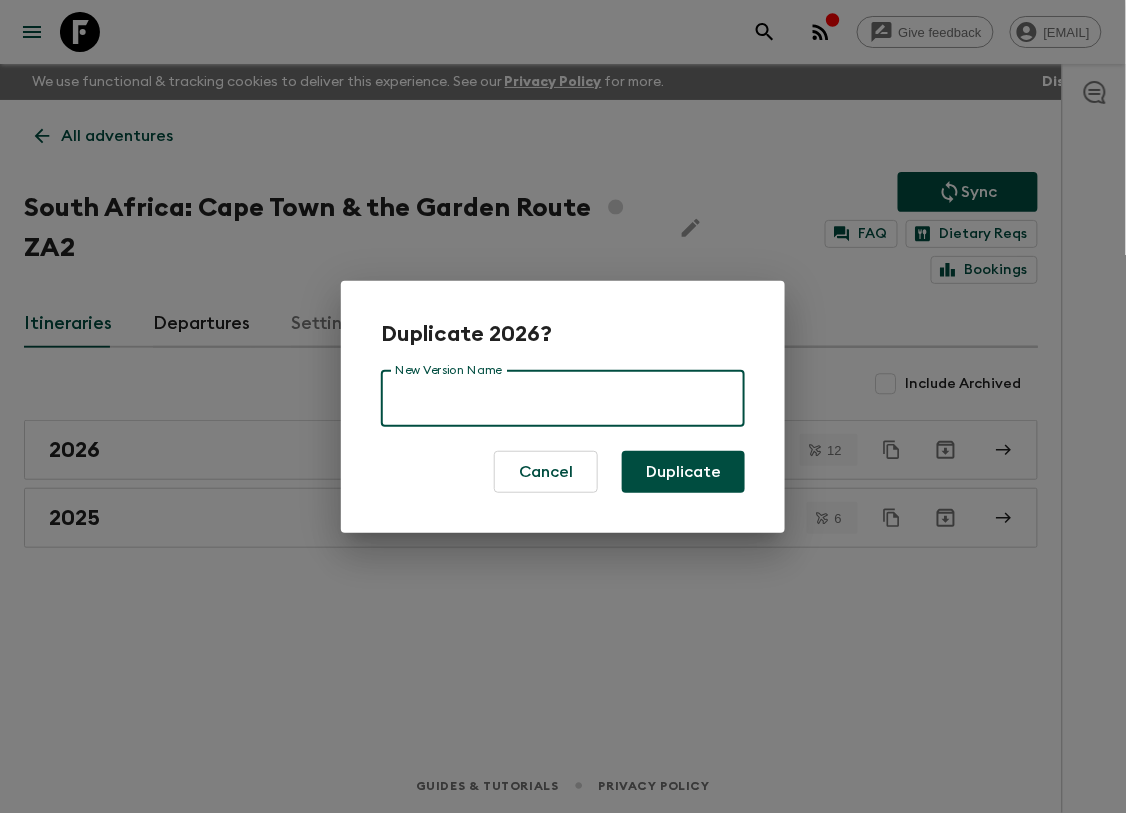 type on "New 2026" 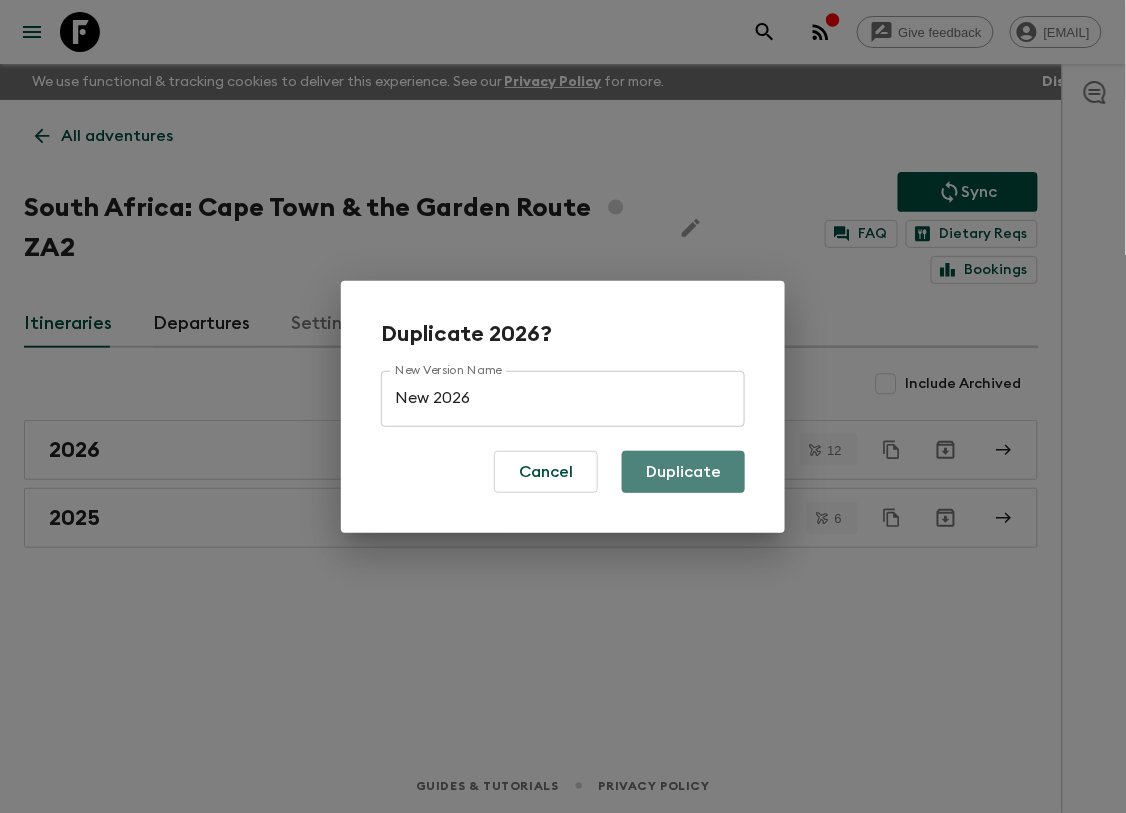 click on "Duplicate" at bounding box center [683, 472] 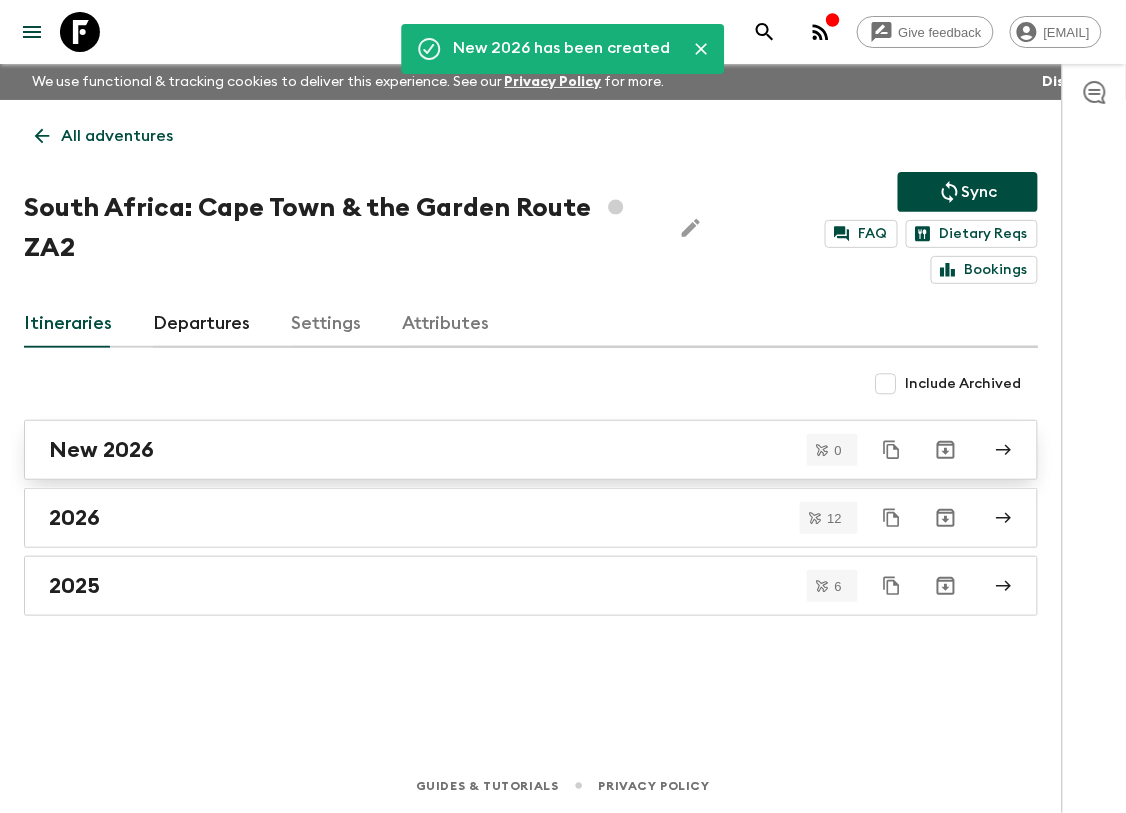 click on "New 2026" at bounding box center (512, 450) 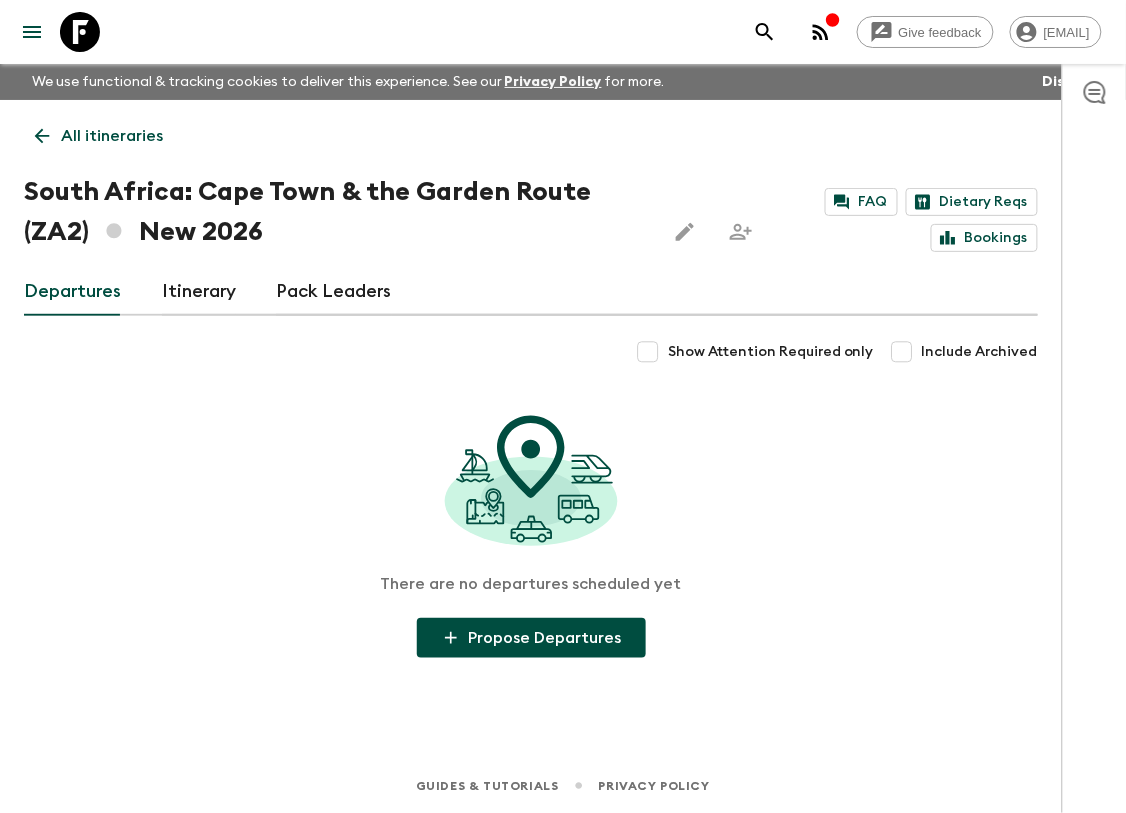 click on "Itinerary" at bounding box center (199, 292) 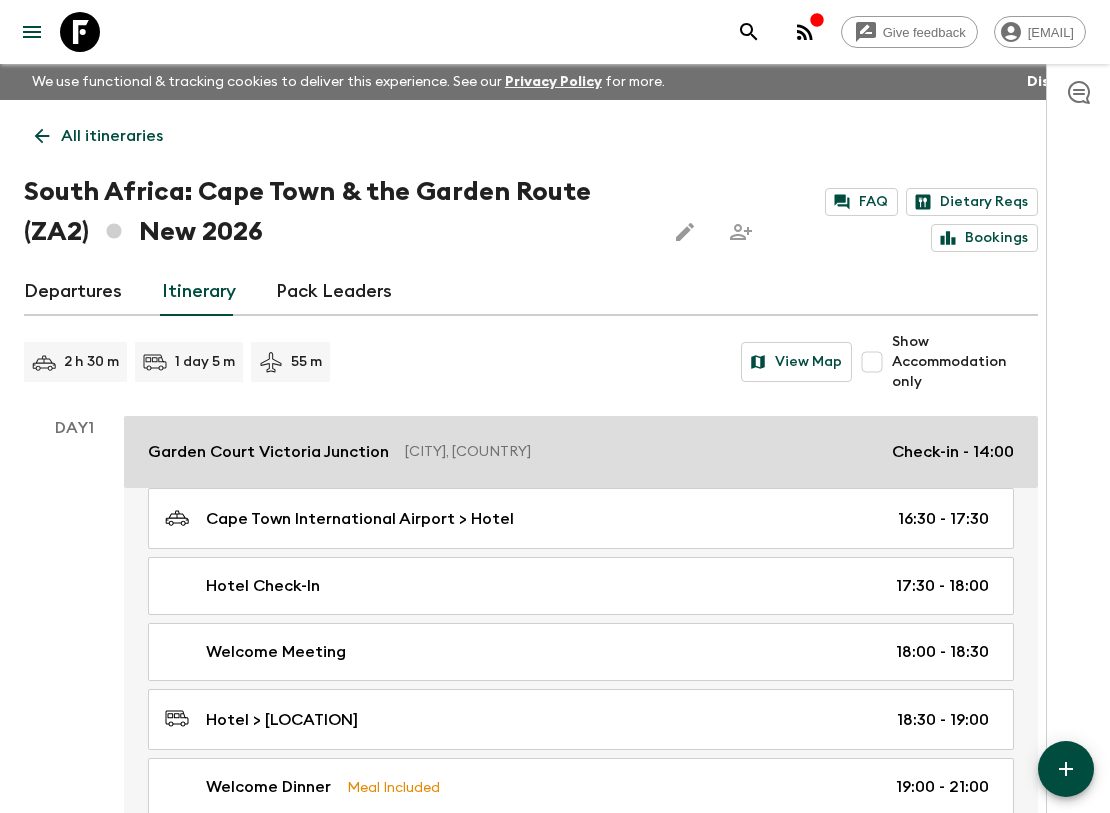 click on "Garden Court Victoria Junction" at bounding box center (268, 452) 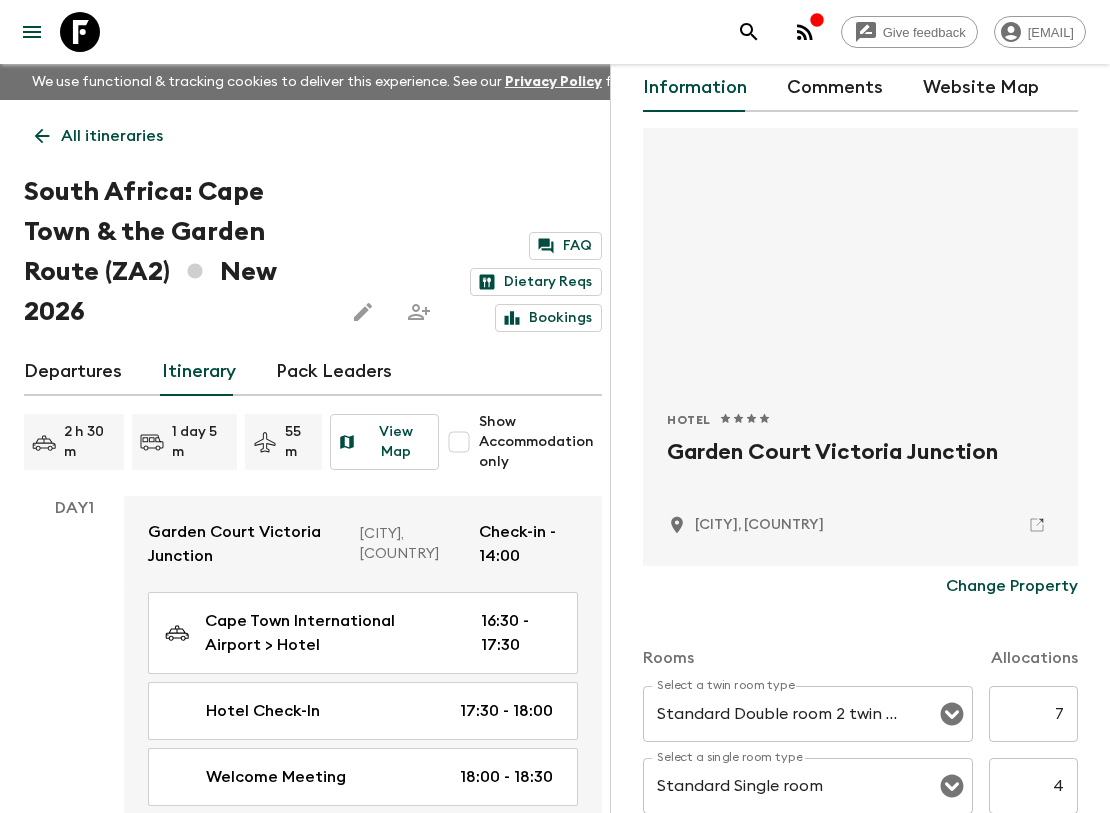 scroll, scrollTop: 444, scrollLeft: 0, axis: vertical 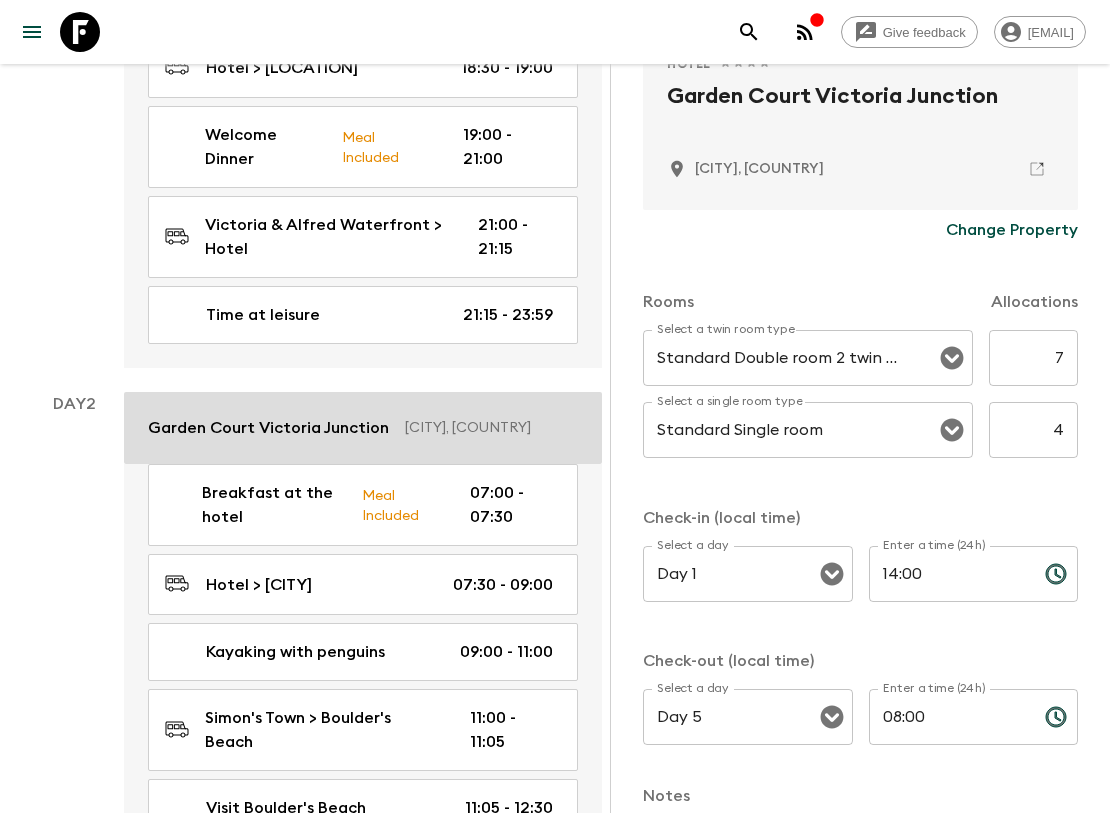 click on "Garden Court Victoria Junction" at bounding box center (268, 428) 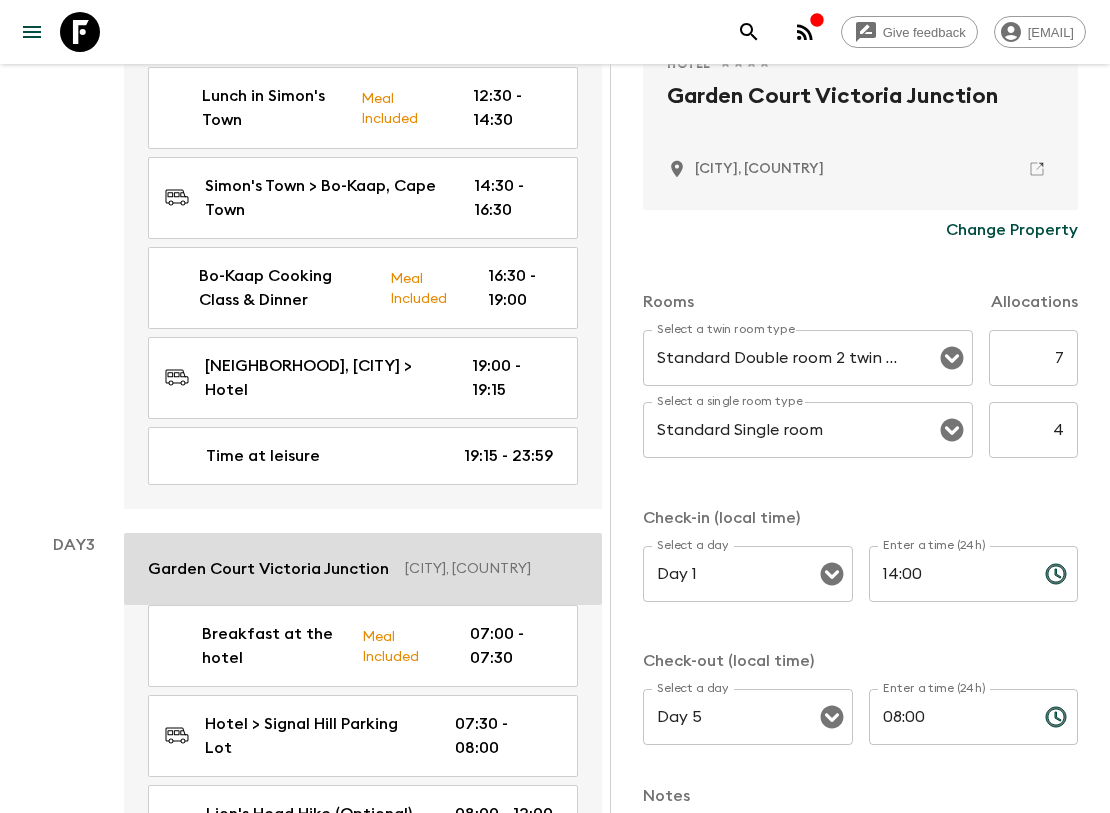 click on "Garden Court Victoria Junction" at bounding box center [268, 569] 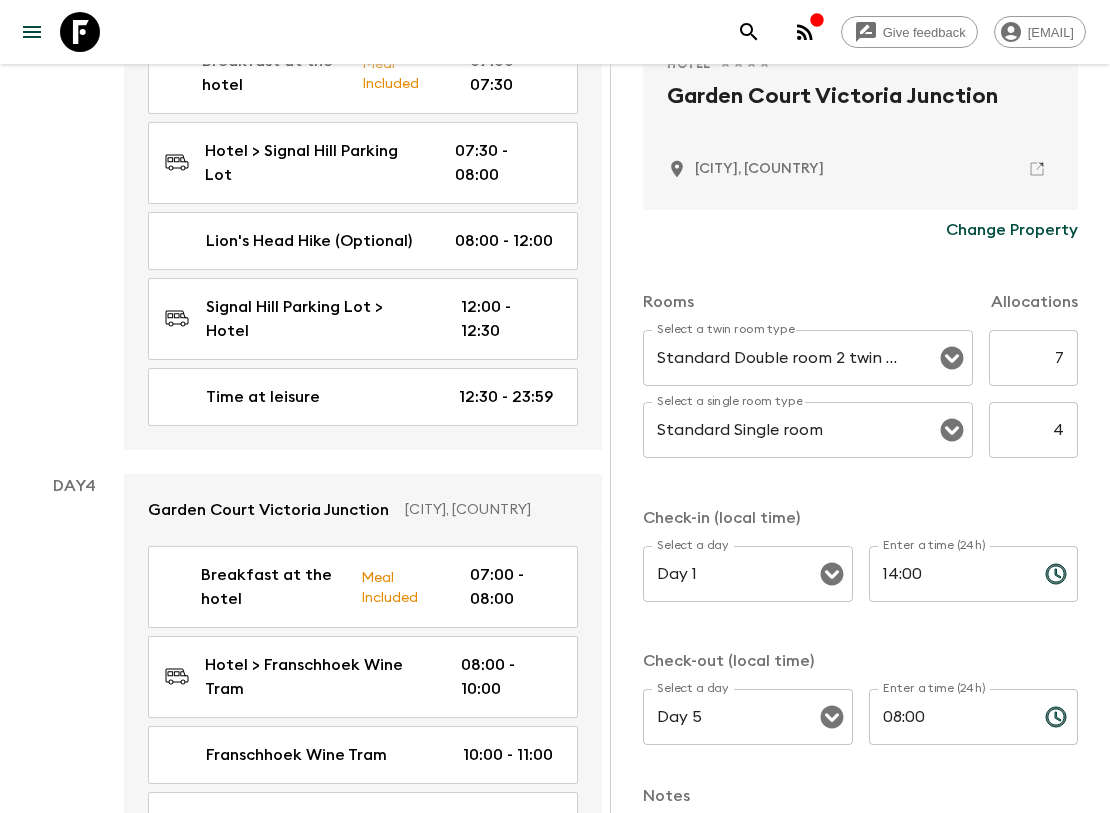 scroll, scrollTop: 2444, scrollLeft: 0, axis: vertical 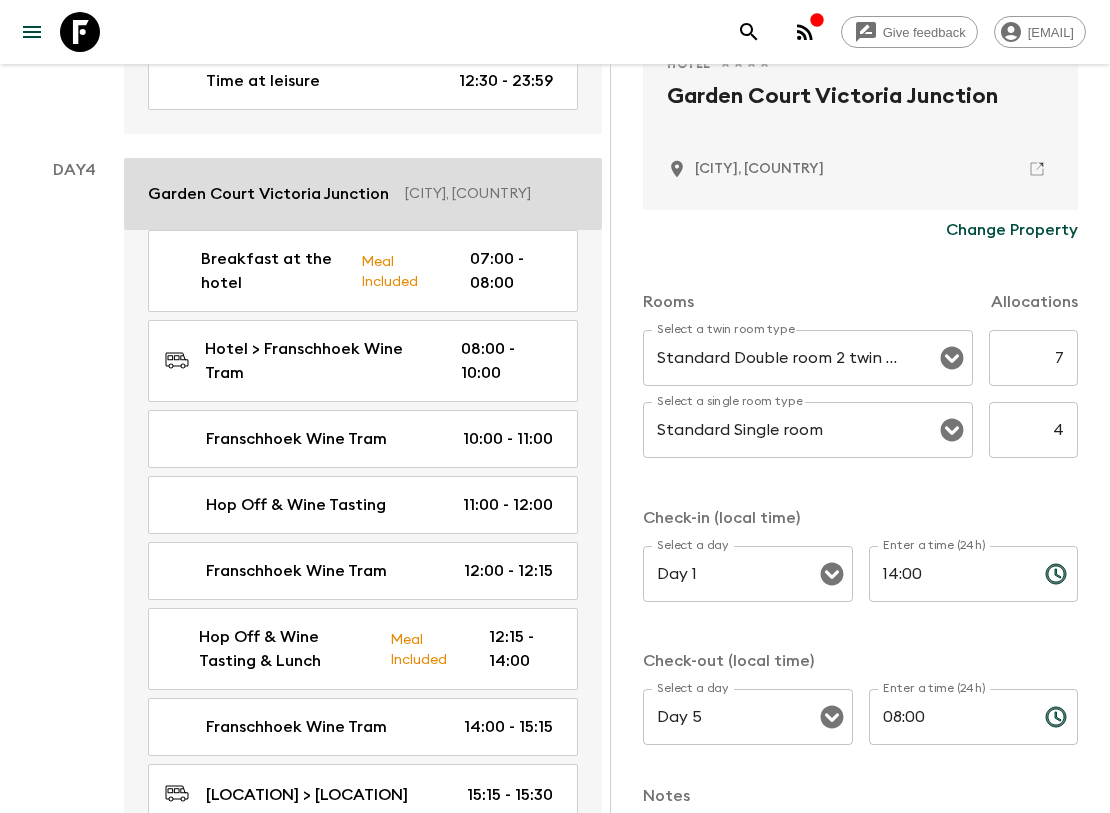 click on "Garden Court Victoria Junction" at bounding box center (268, 194) 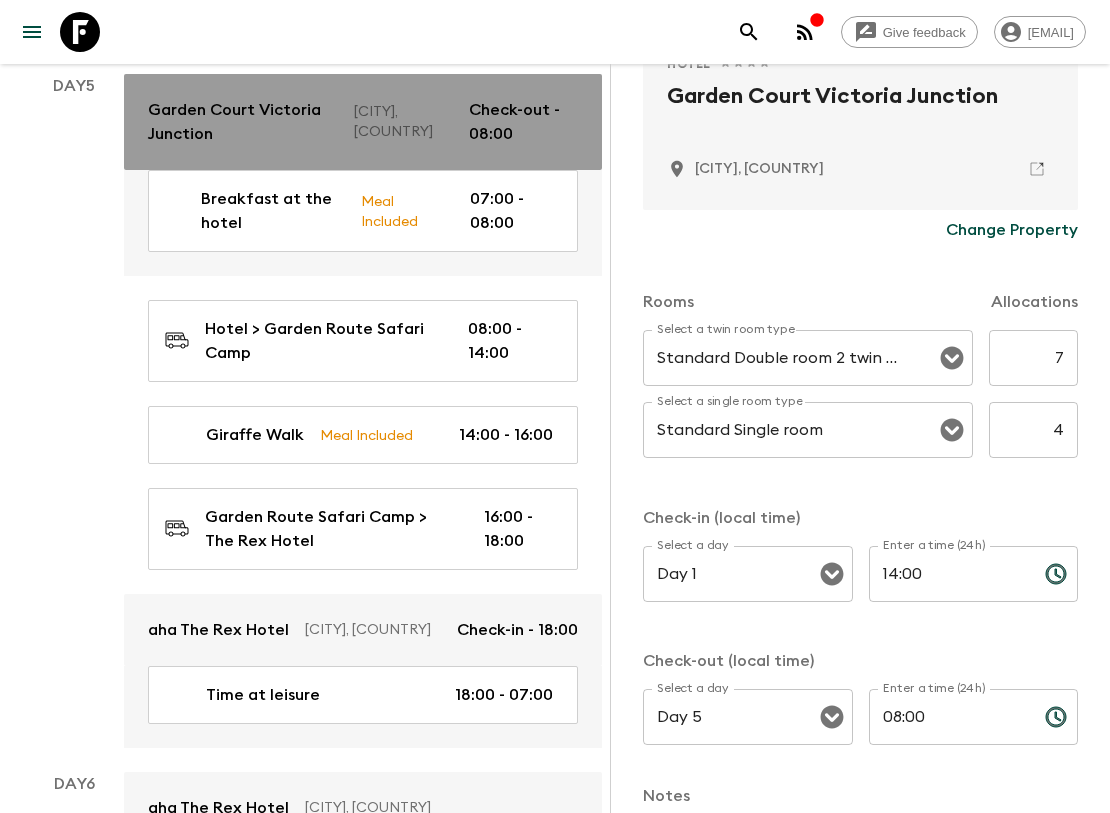 click on "Garden Court Victoria Junction" at bounding box center (243, 122) 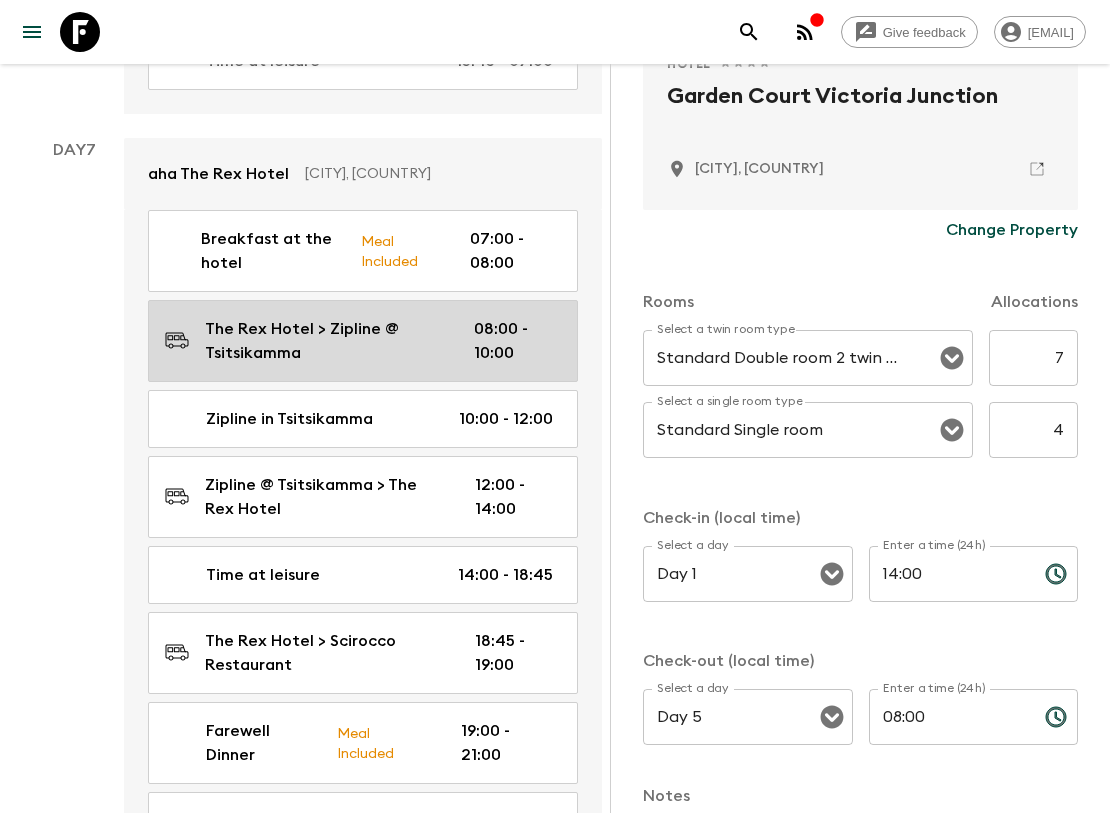 scroll, scrollTop: 4777, scrollLeft: 0, axis: vertical 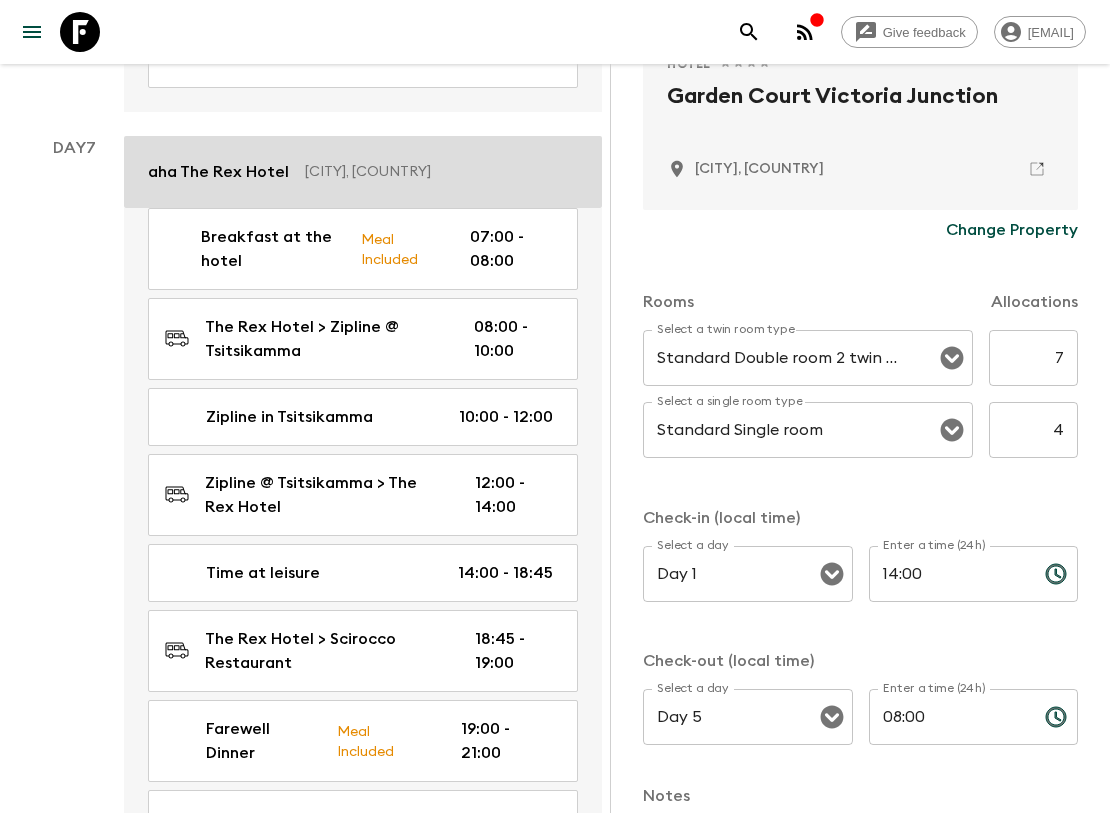 click on "aha The Rex Hotel" at bounding box center [218, 172] 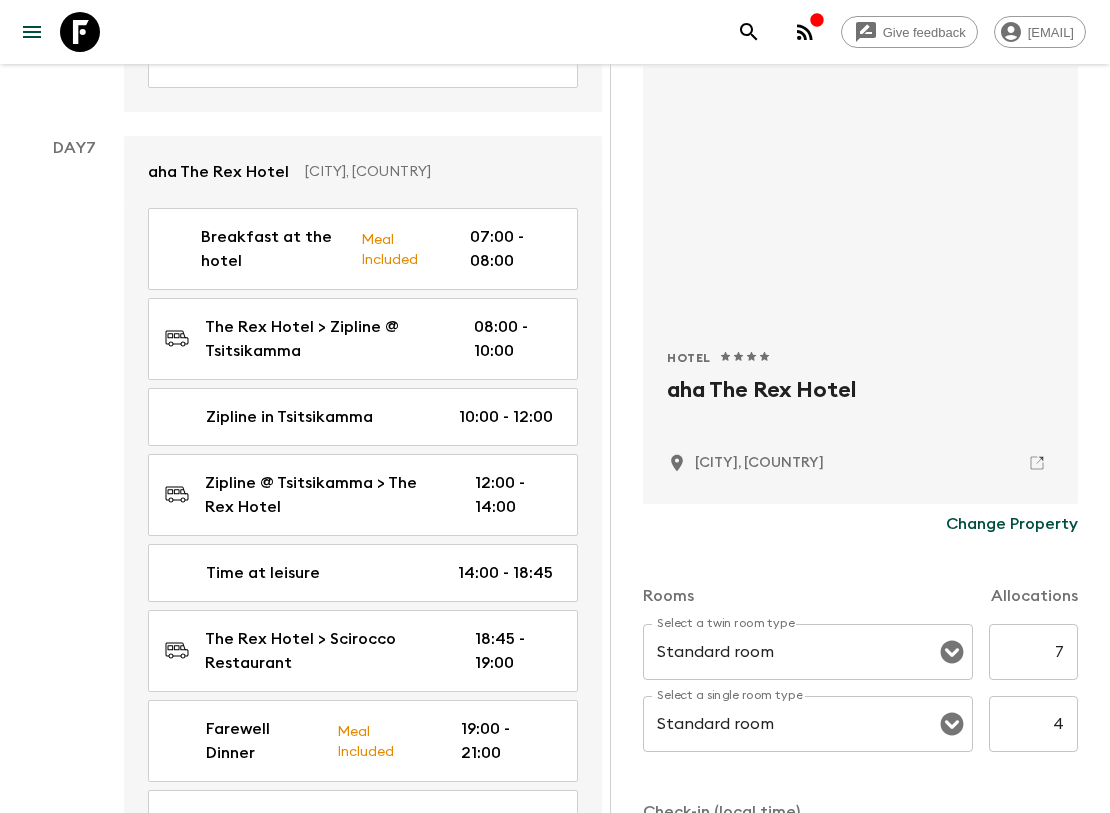scroll, scrollTop: 333, scrollLeft: 0, axis: vertical 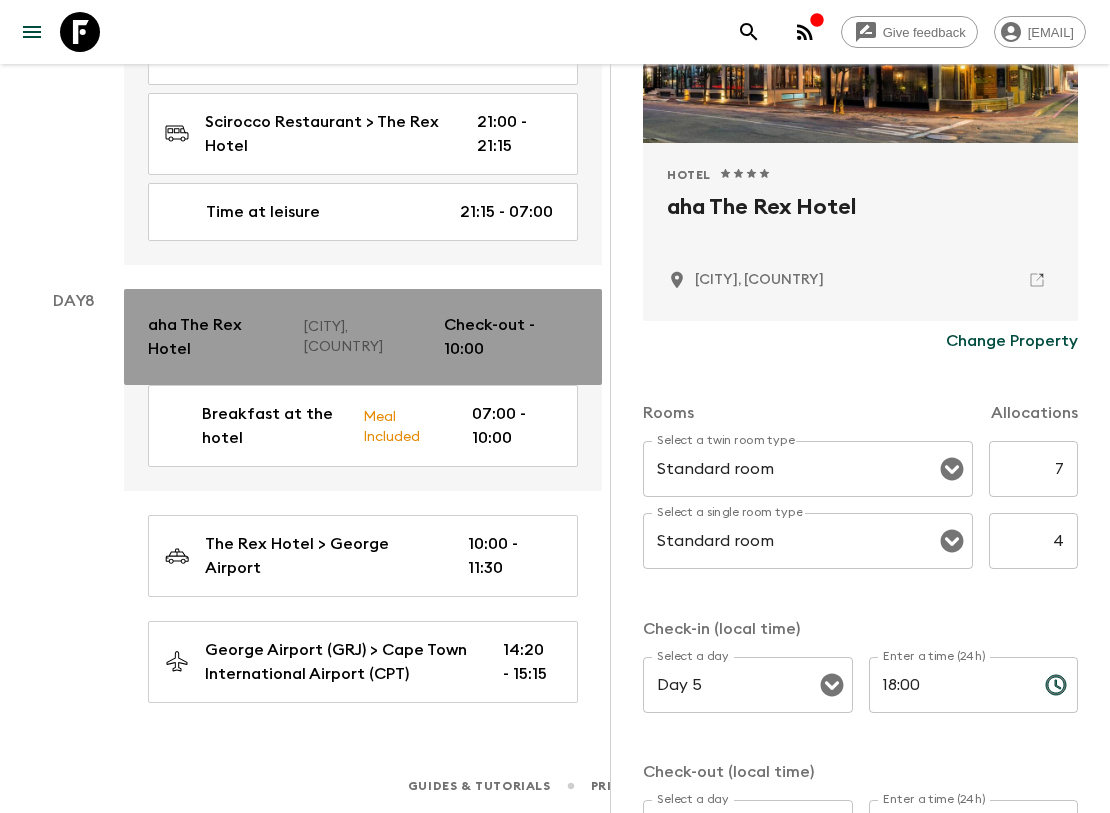click on "aha The Rex Hotel" at bounding box center (218, 337) 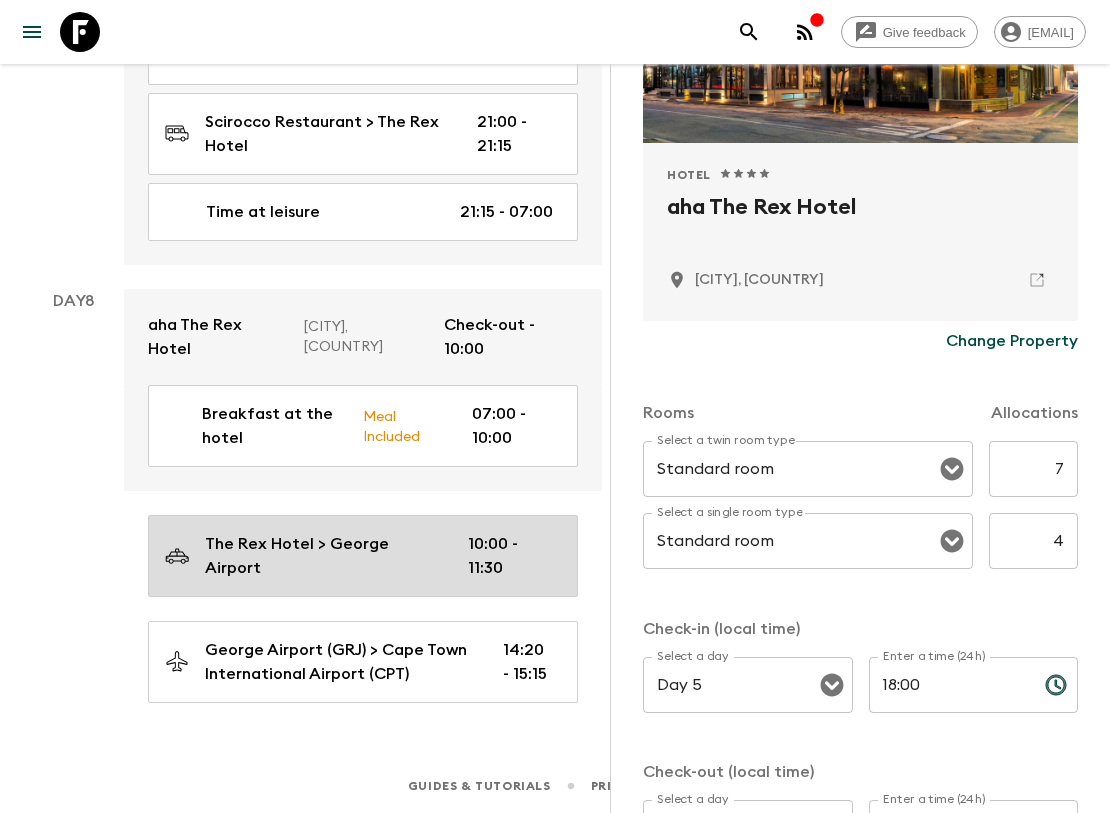 scroll, scrollTop: 5580, scrollLeft: 0, axis: vertical 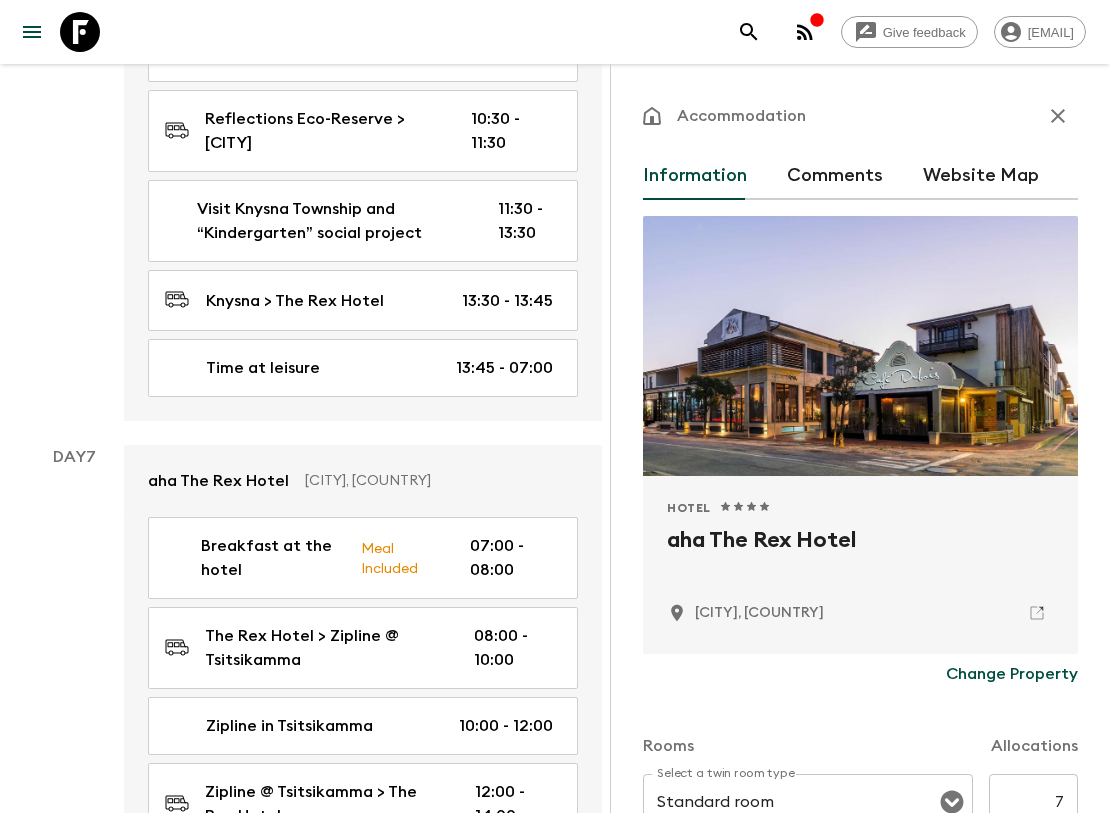 click 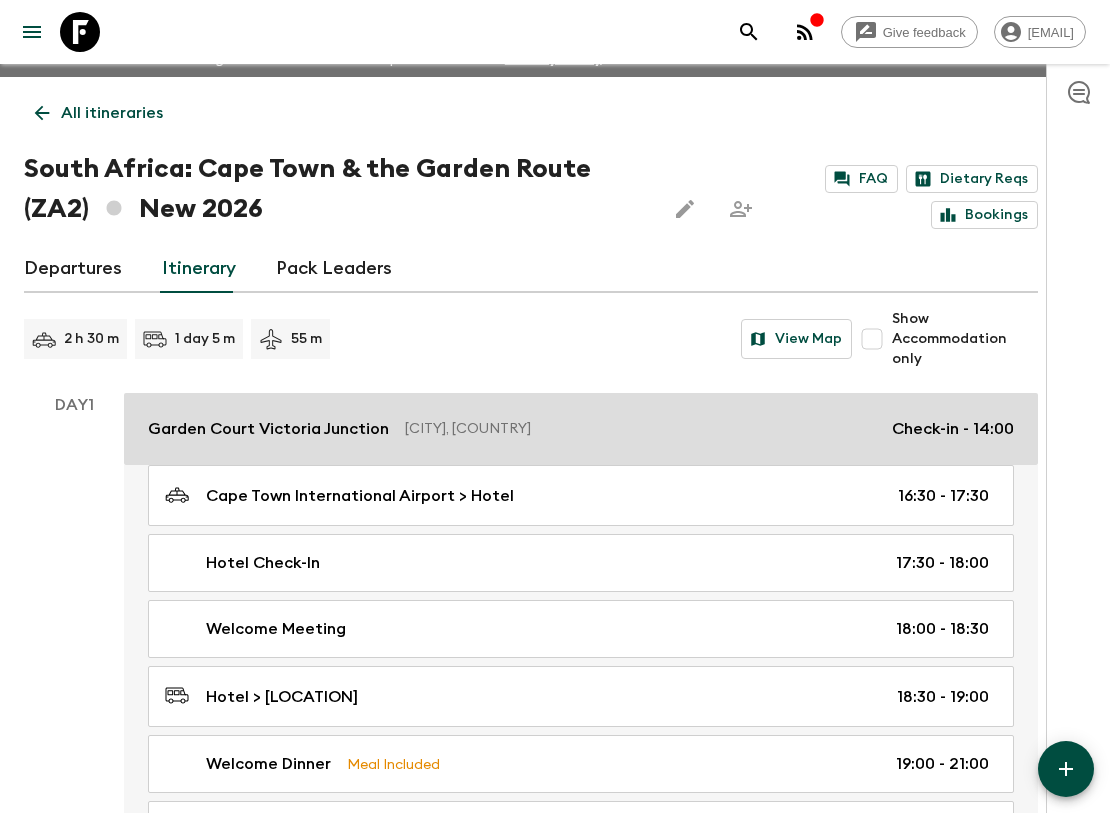 scroll, scrollTop: 0, scrollLeft: 0, axis: both 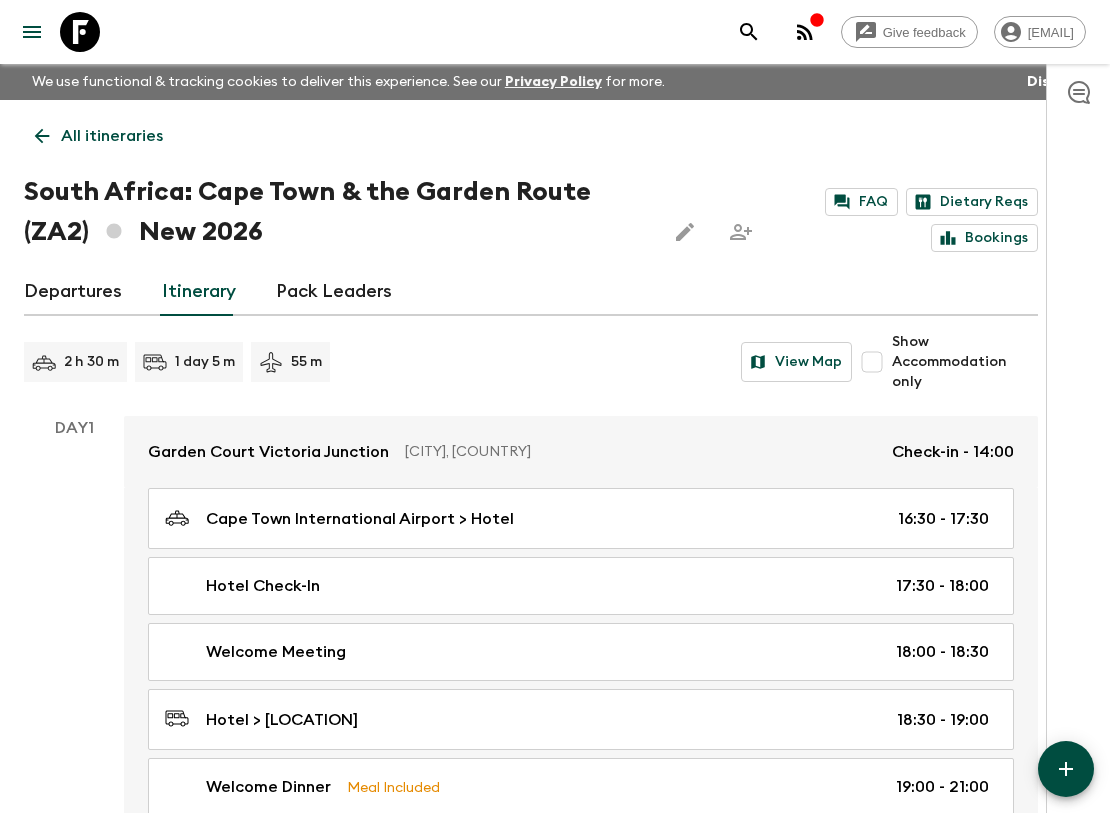 click on "All itineraries" at bounding box center [112, 136] 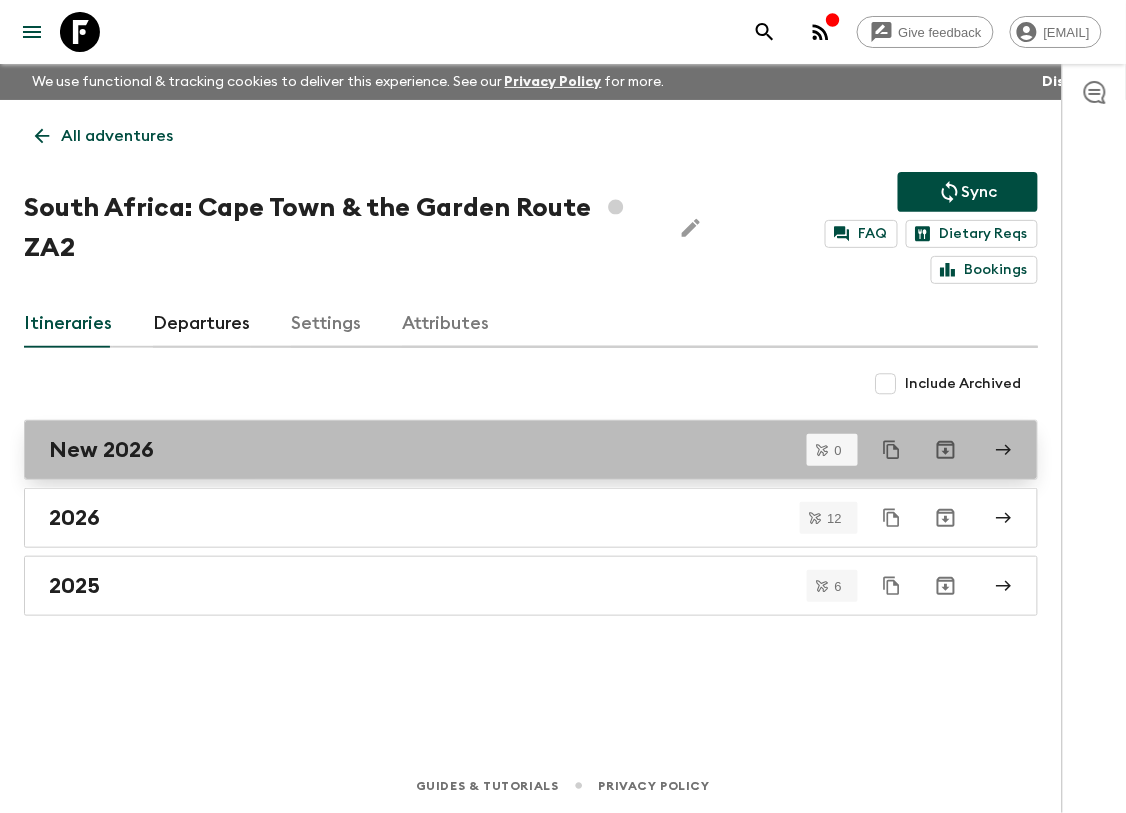 click on "New 2026" at bounding box center (512, 450) 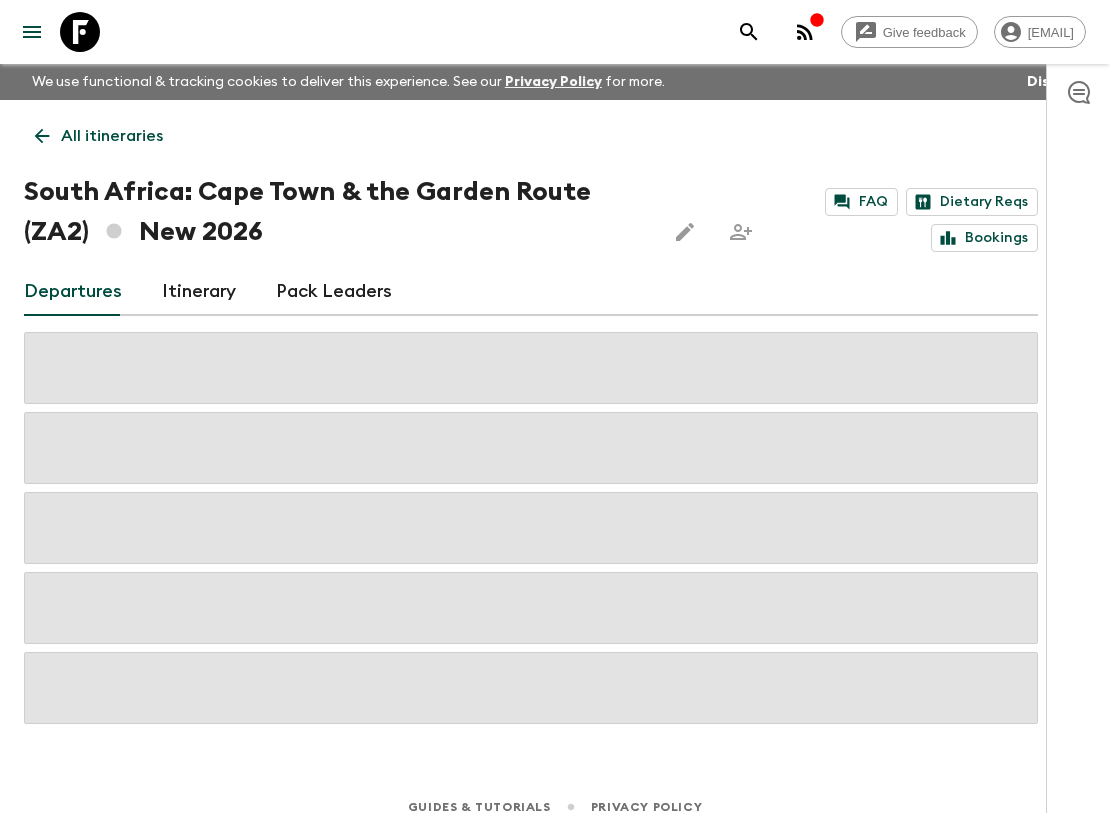 click on "Itinerary" at bounding box center [199, 292] 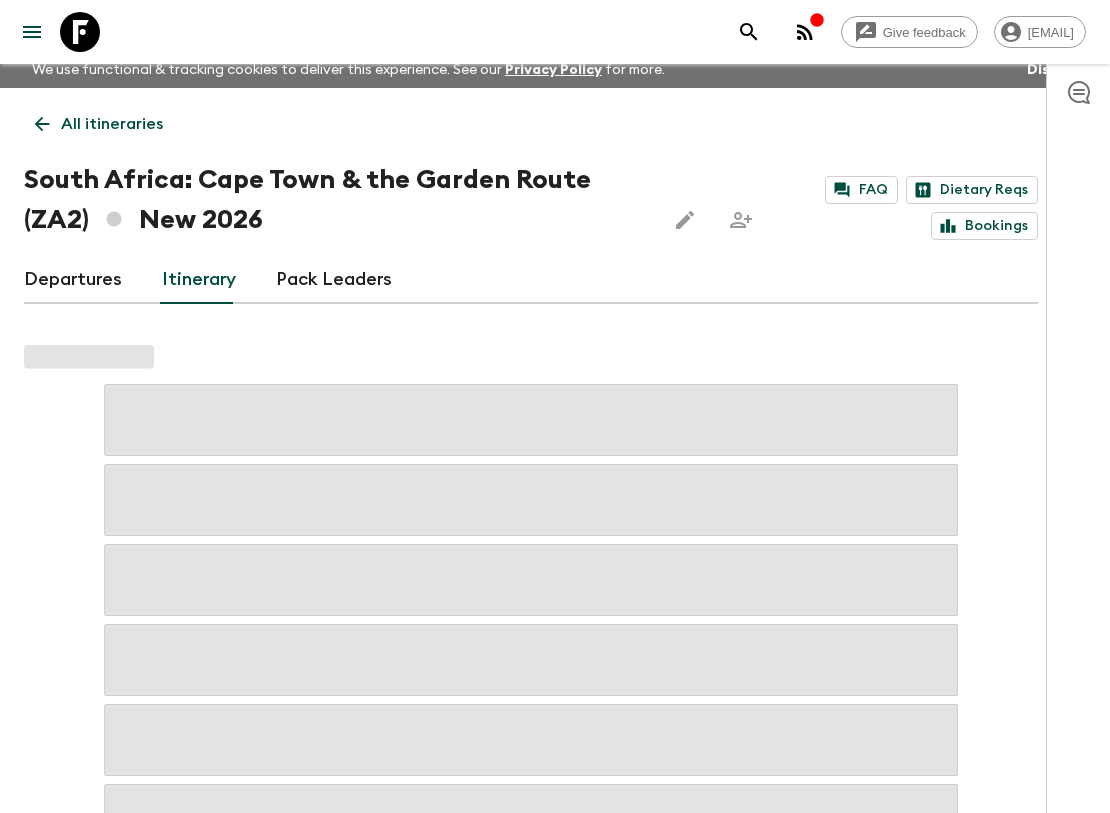 scroll, scrollTop: 0, scrollLeft: 0, axis: both 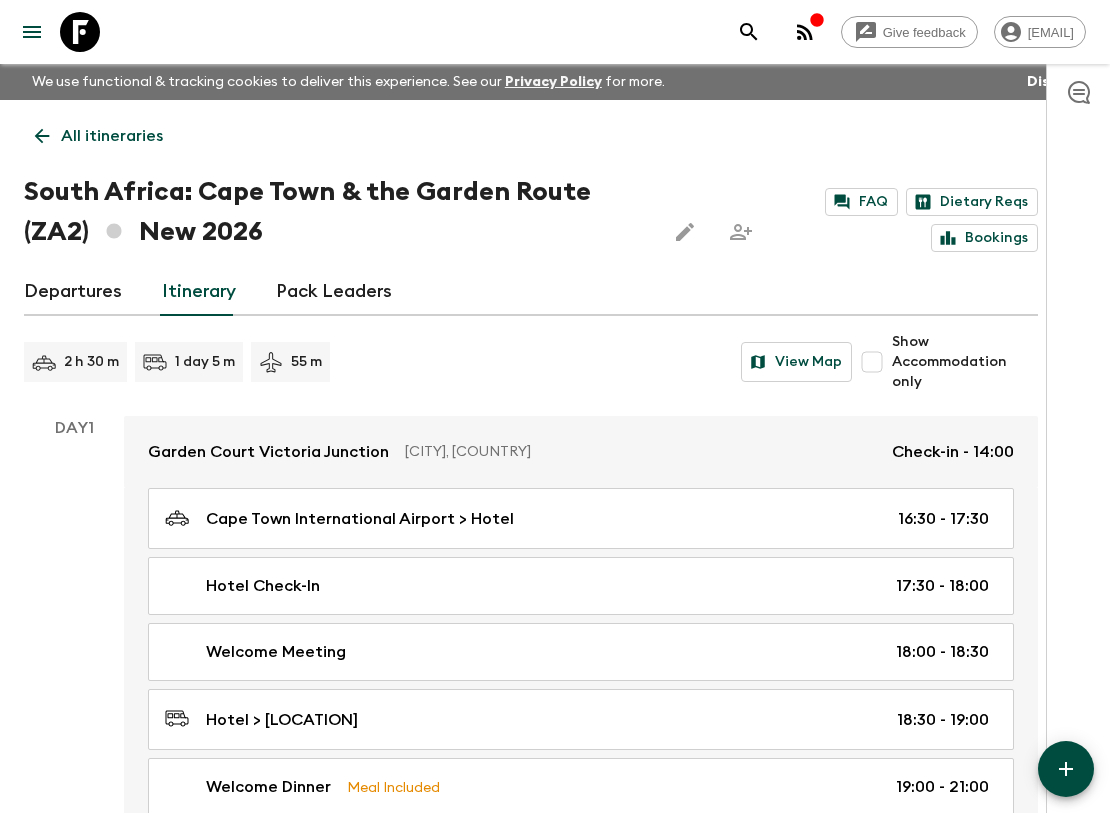 click on "Departures" at bounding box center (73, 292) 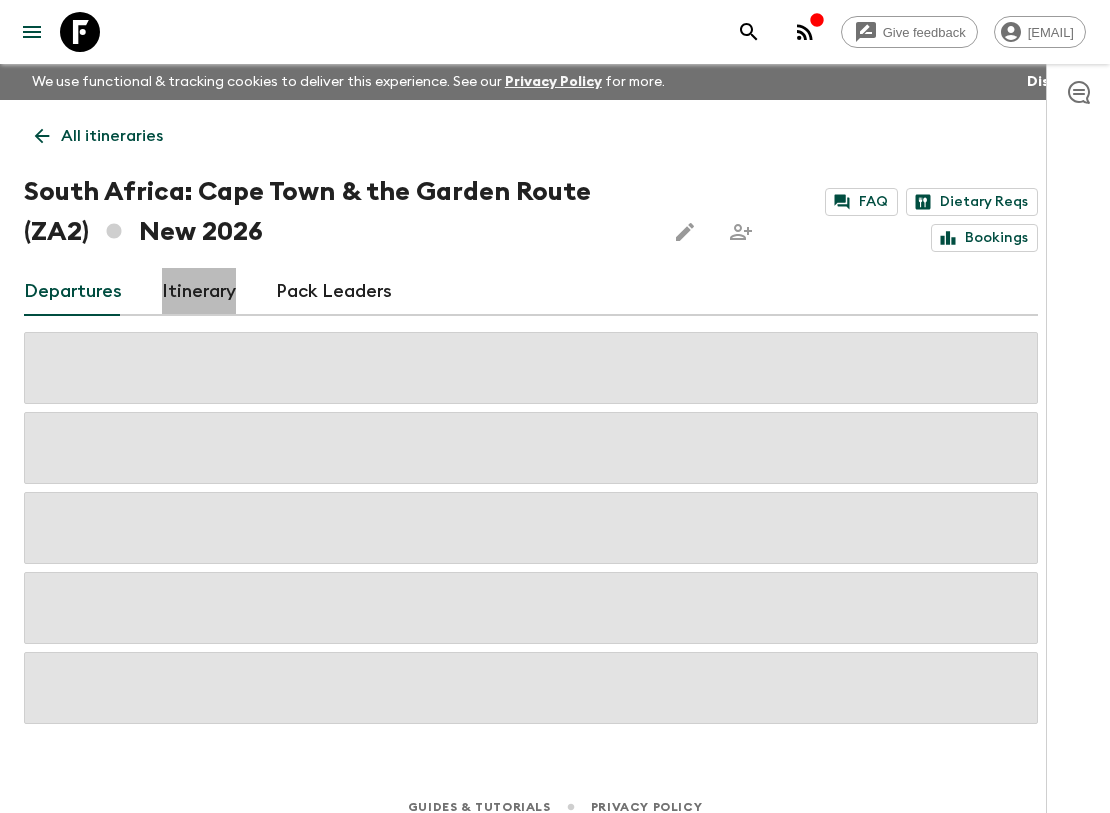 click on "Itinerary" at bounding box center (199, 292) 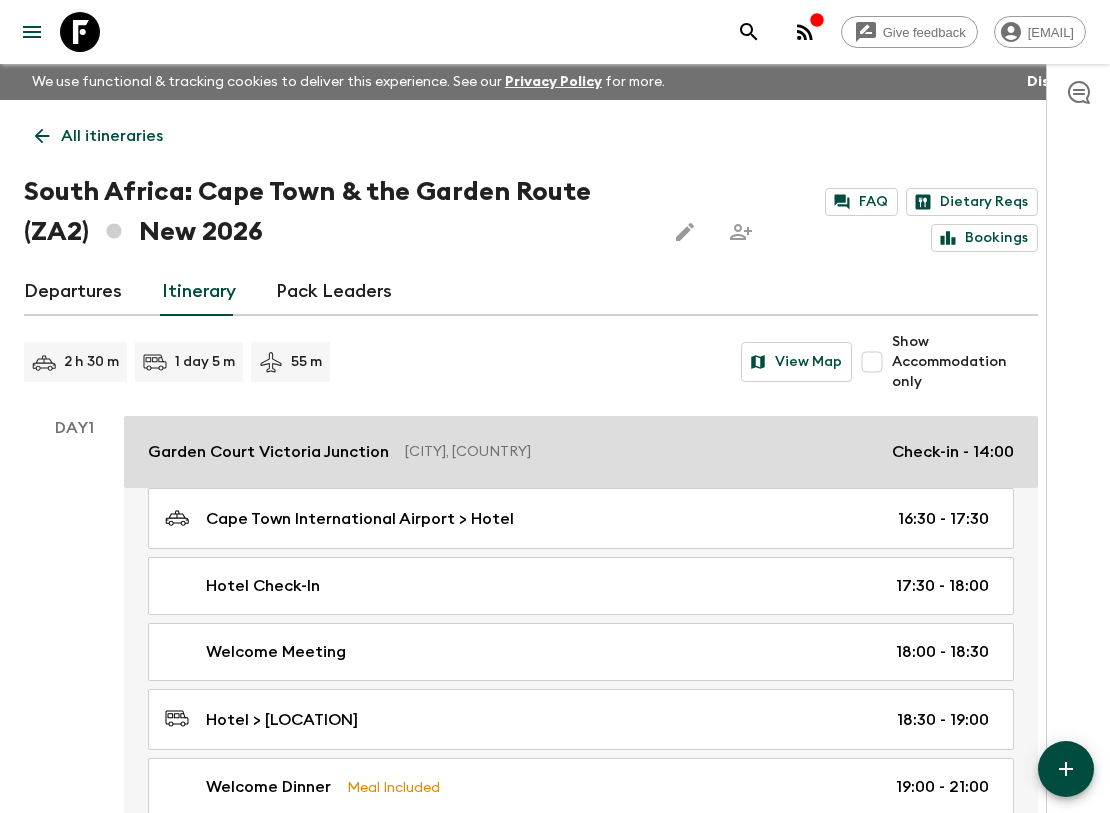 click on "Garden Court Victoria Junction" at bounding box center (268, 452) 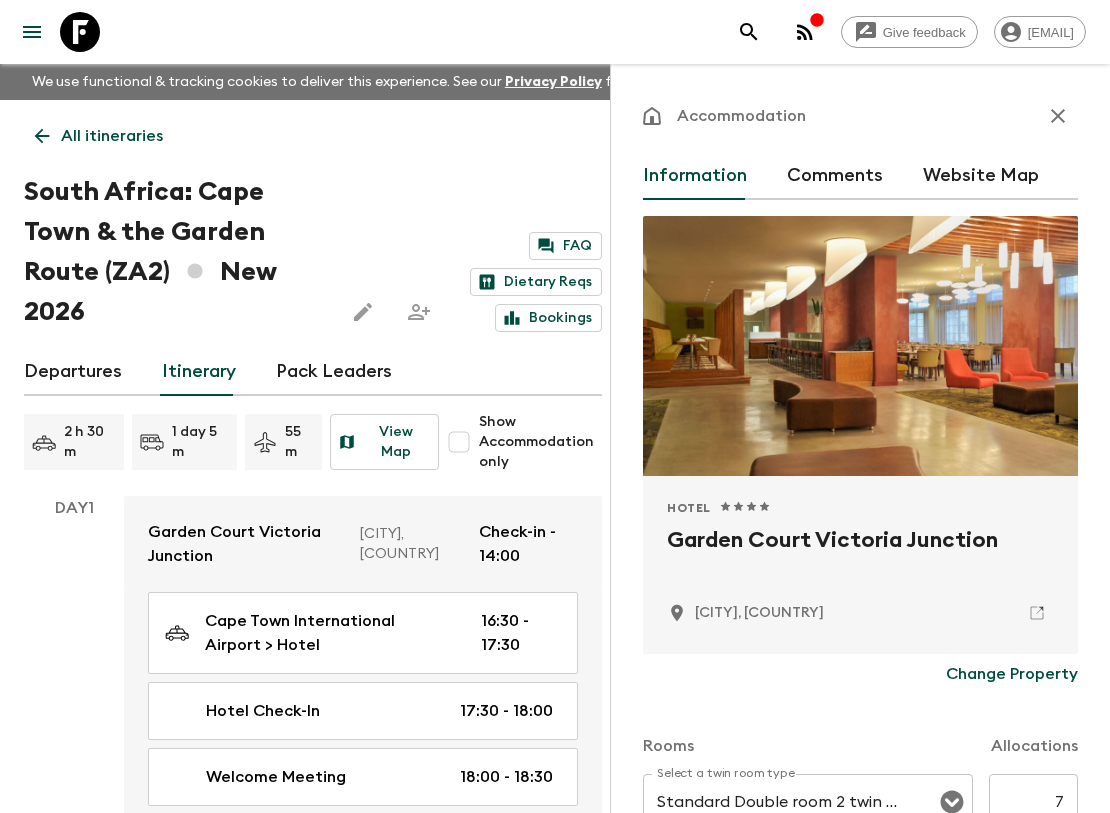 scroll, scrollTop: 333, scrollLeft: 0, axis: vertical 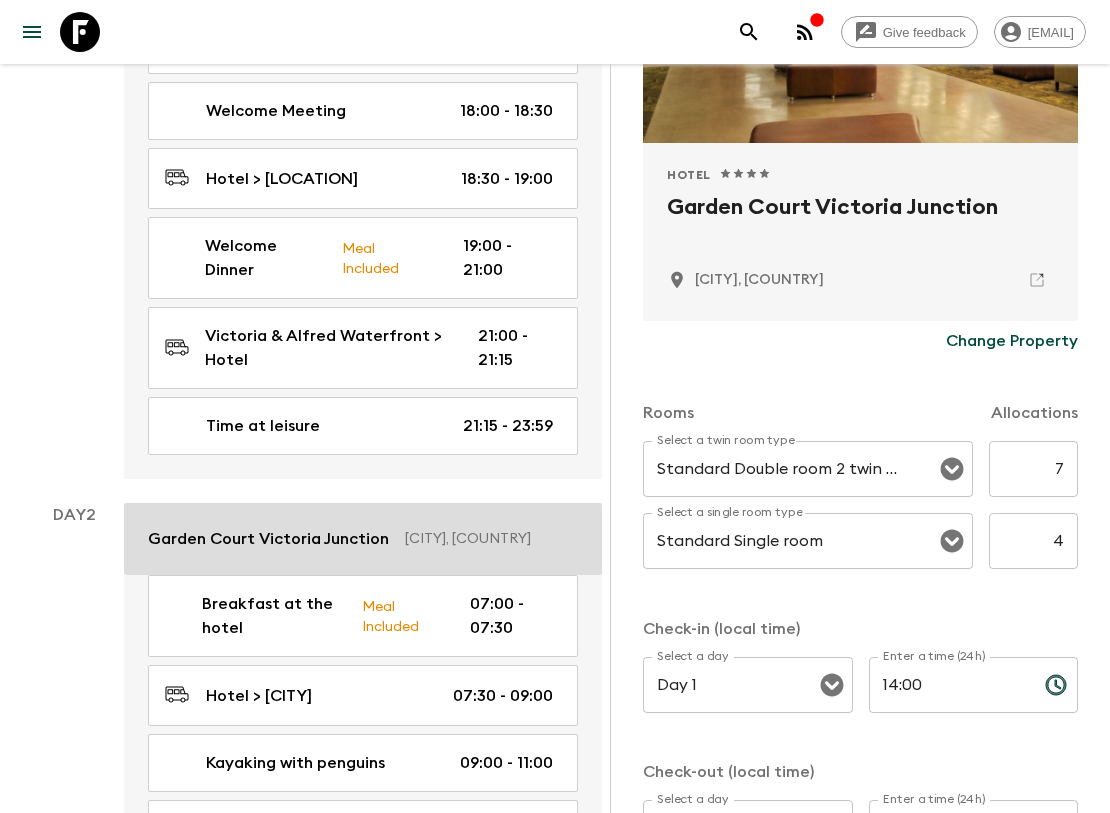 click on "Garden Court Victoria Junction" at bounding box center (268, 539) 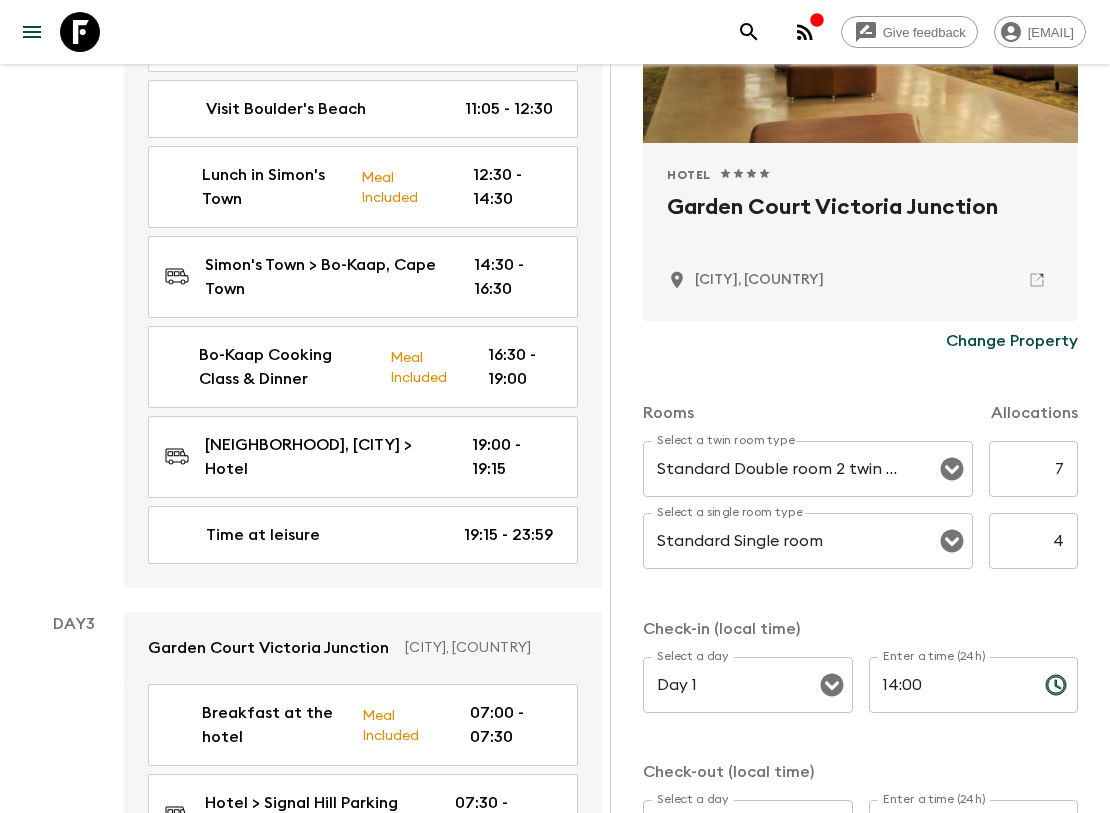 scroll, scrollTop: 1666, scrollLeft: 0, axis: vertical 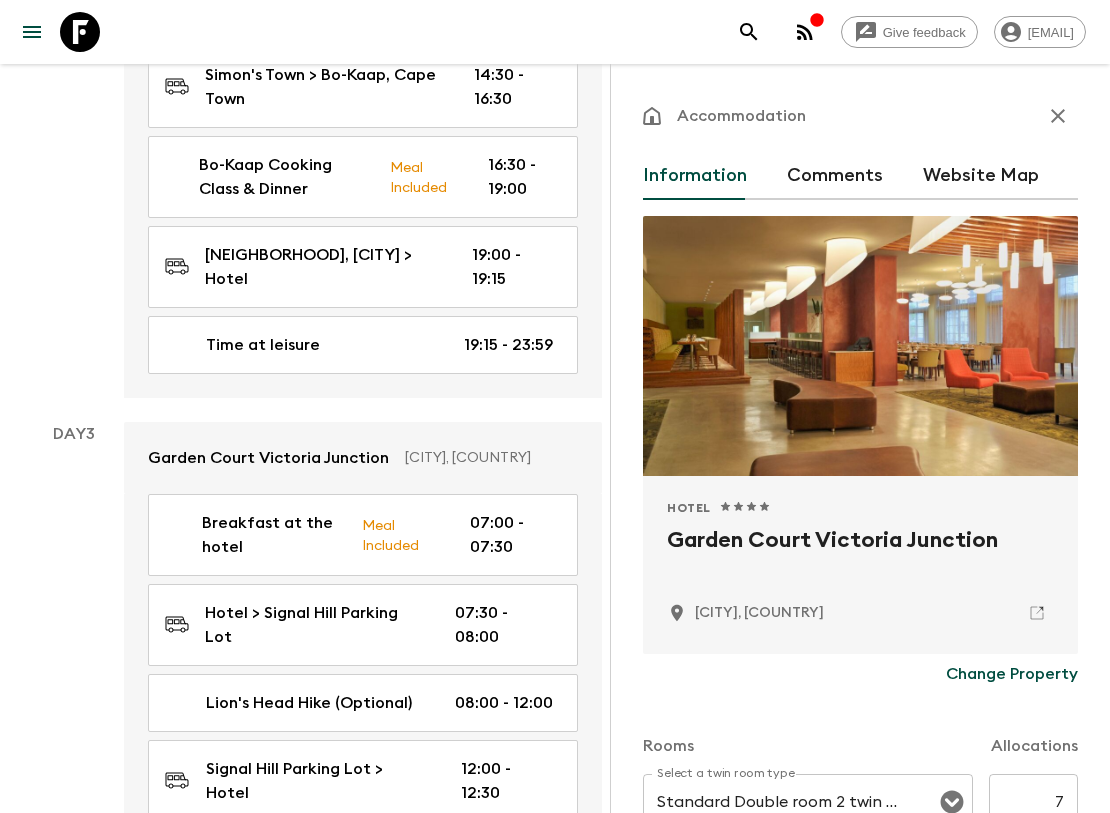click 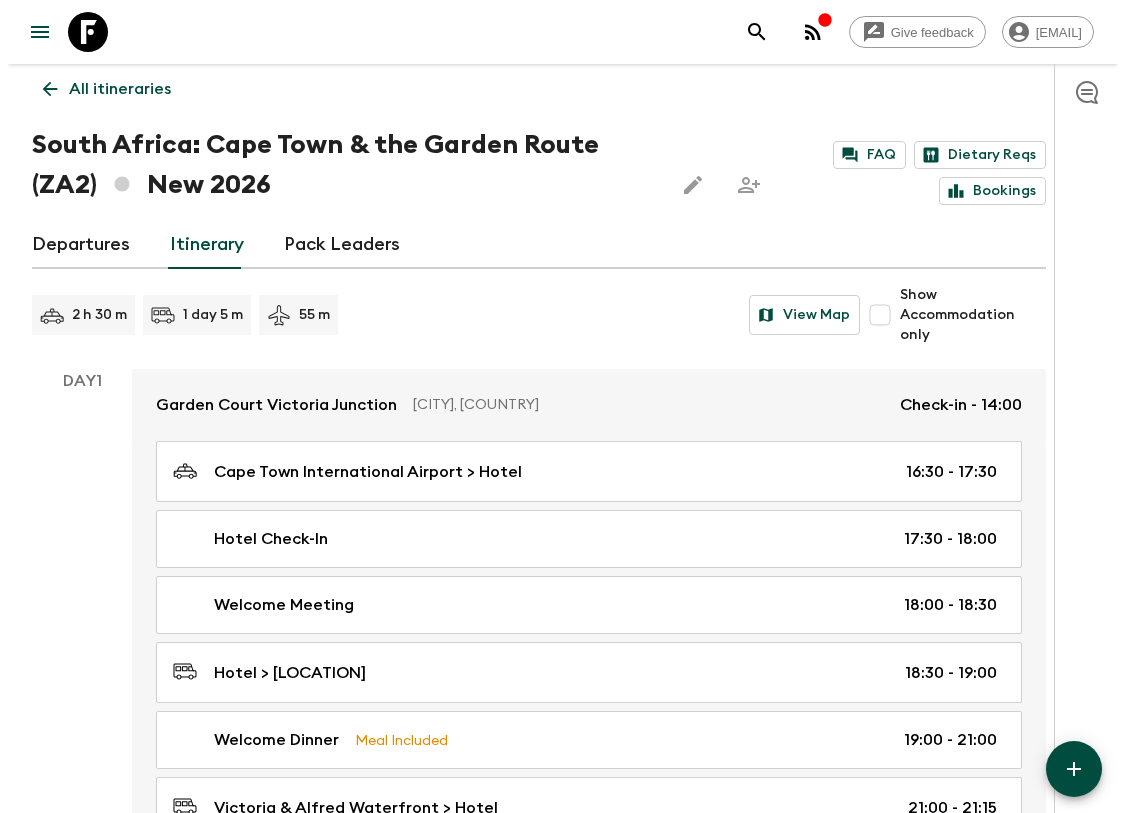 scroll, scrollTop: 0, scrollLeft: 0, axis: both 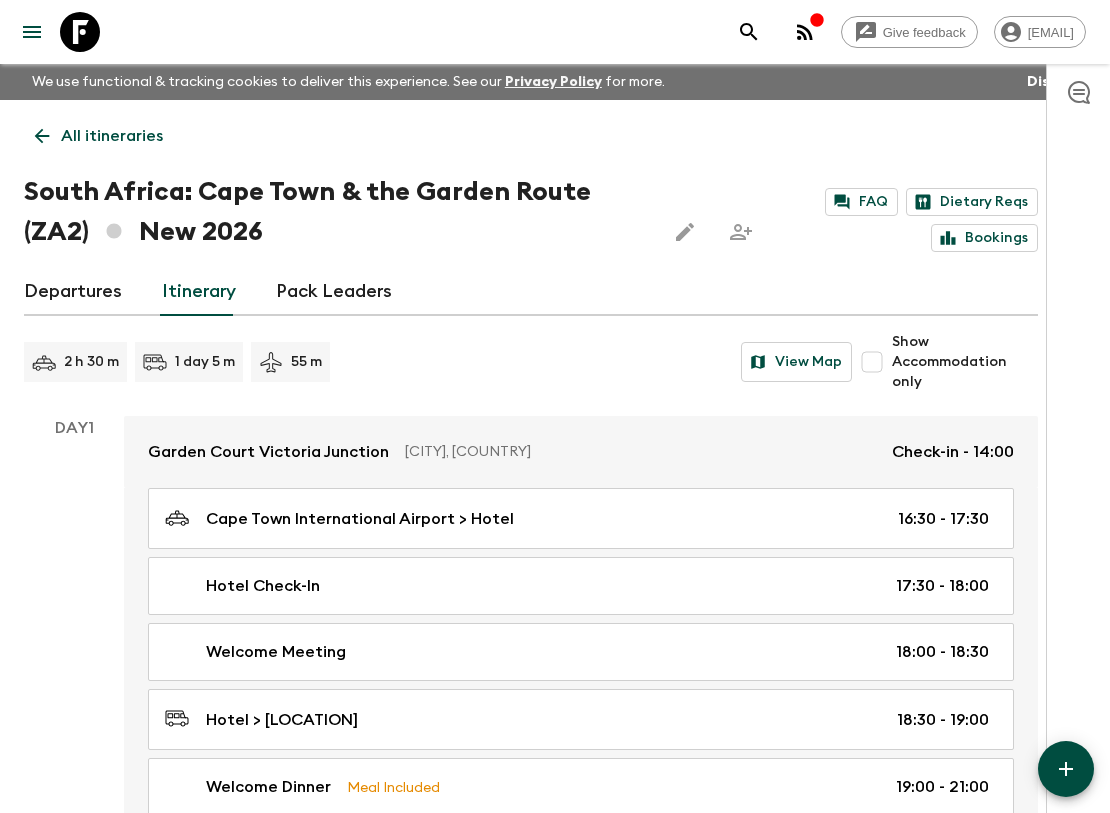 click on "Departures" at bounding box center (73, 292) 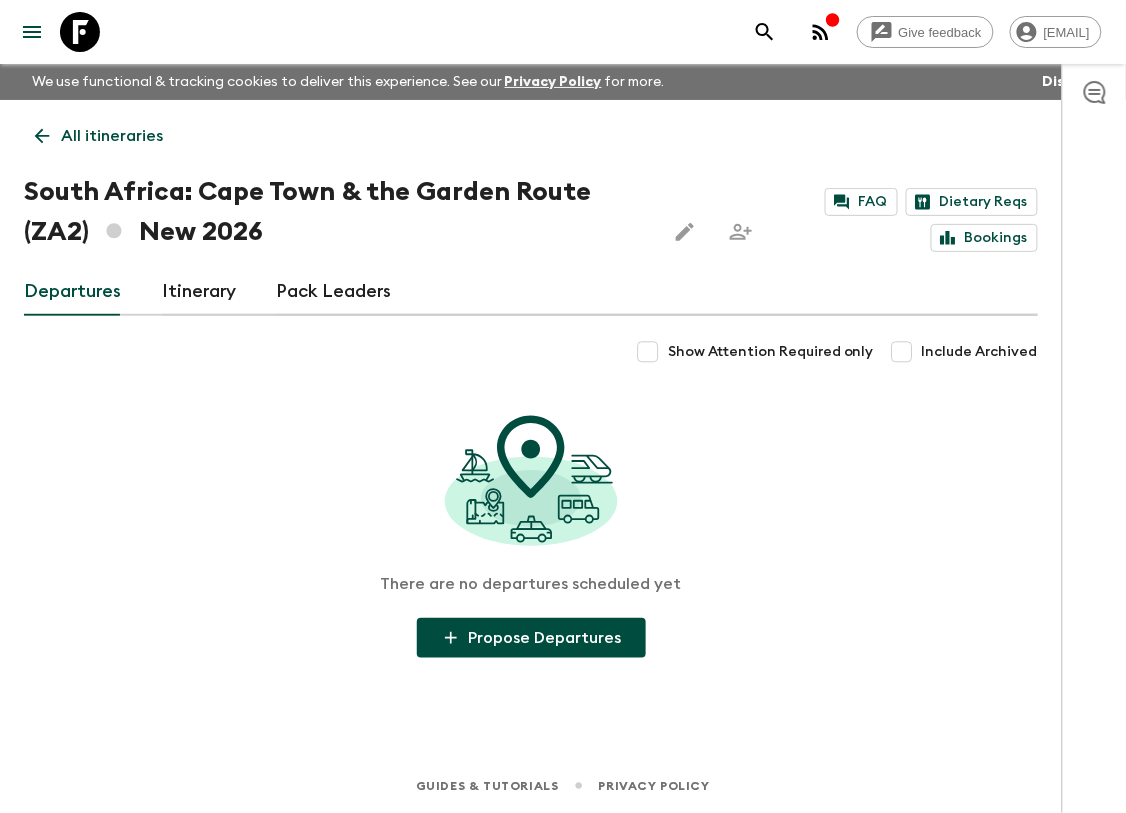 click on "All itineraries" at bounding box center [112, 136] 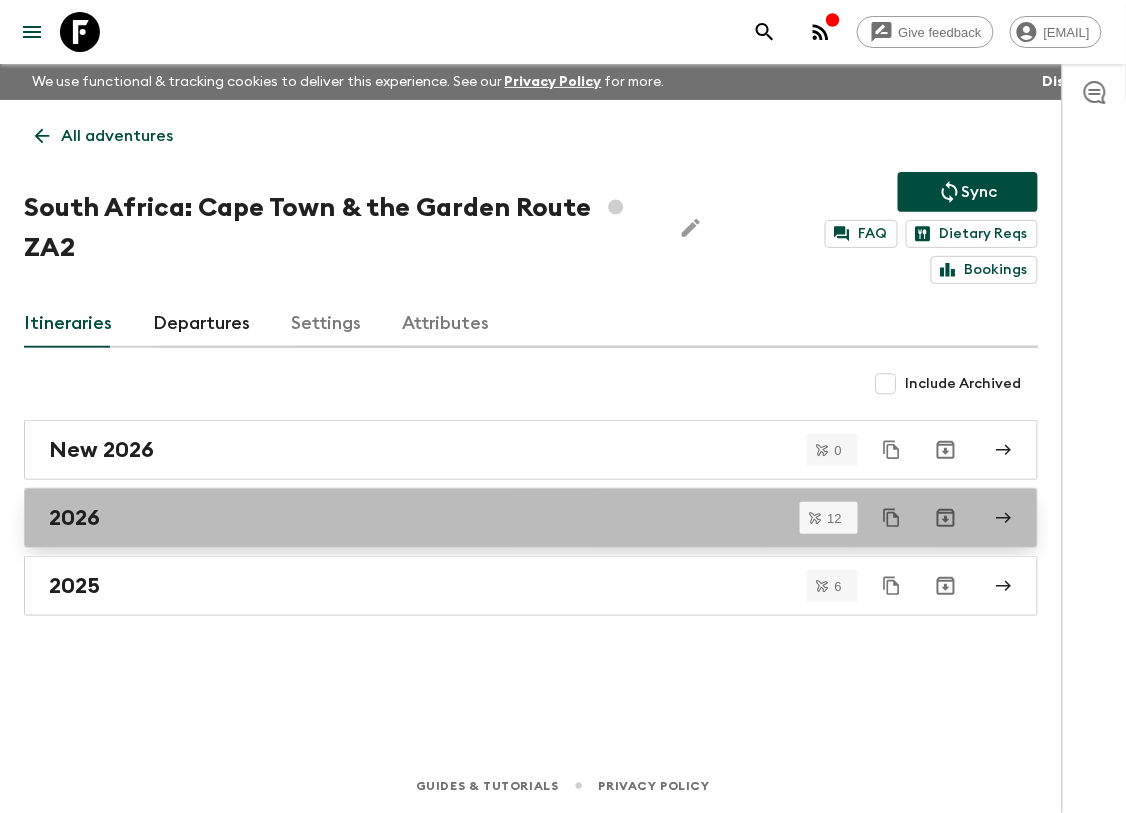 click on "2026" at bounding box center [512, 518] 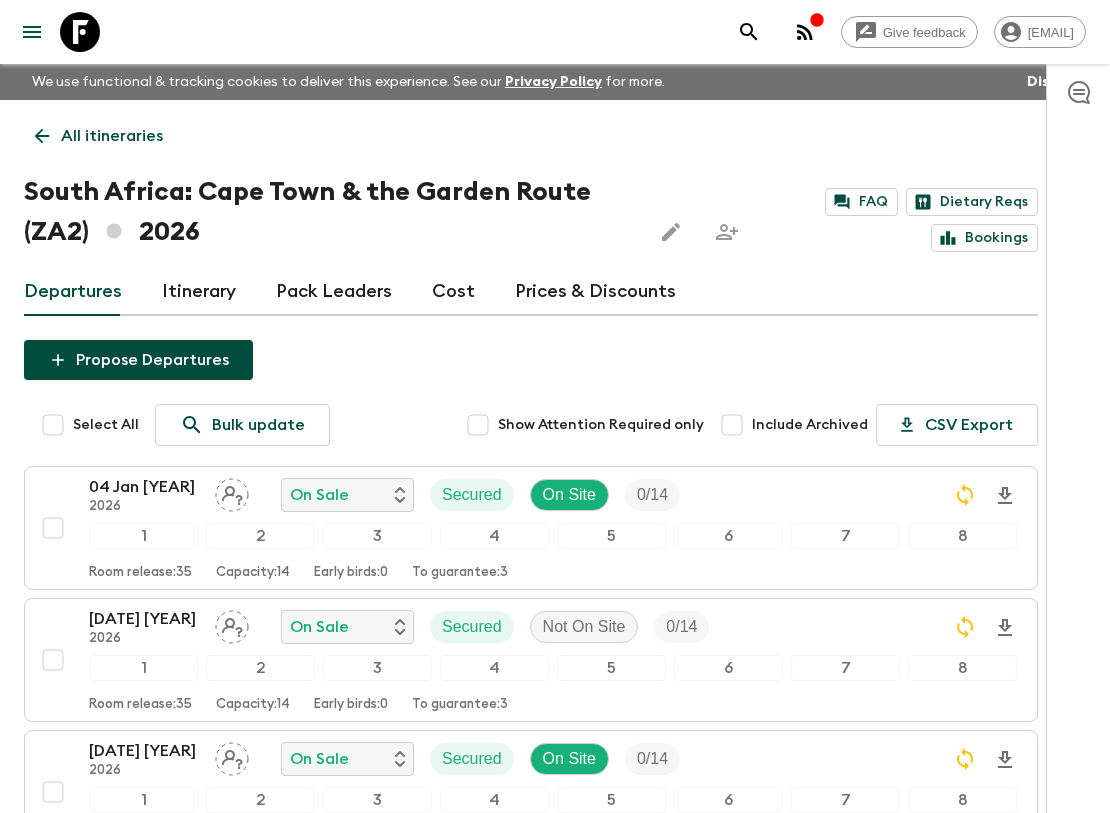 click on "All itineraries" at bounding box center [112, 136] 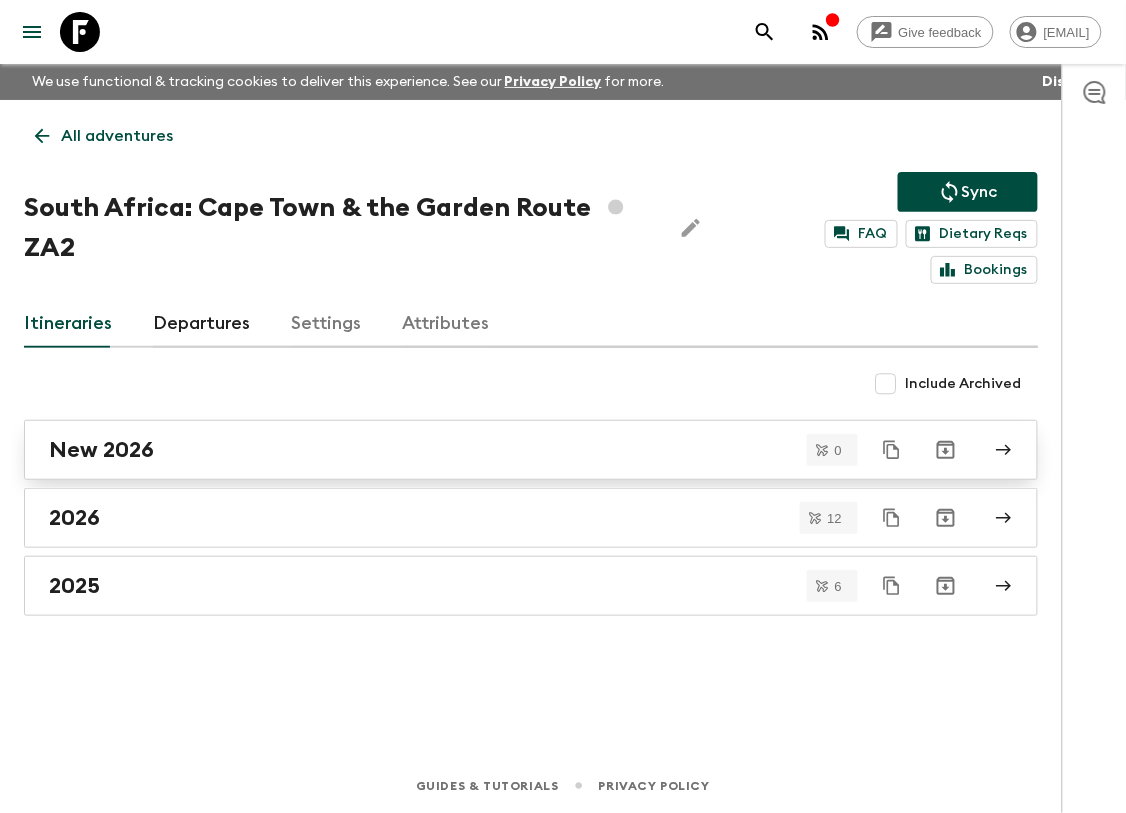 click on "New 2026" at bounding box center (101, 450) 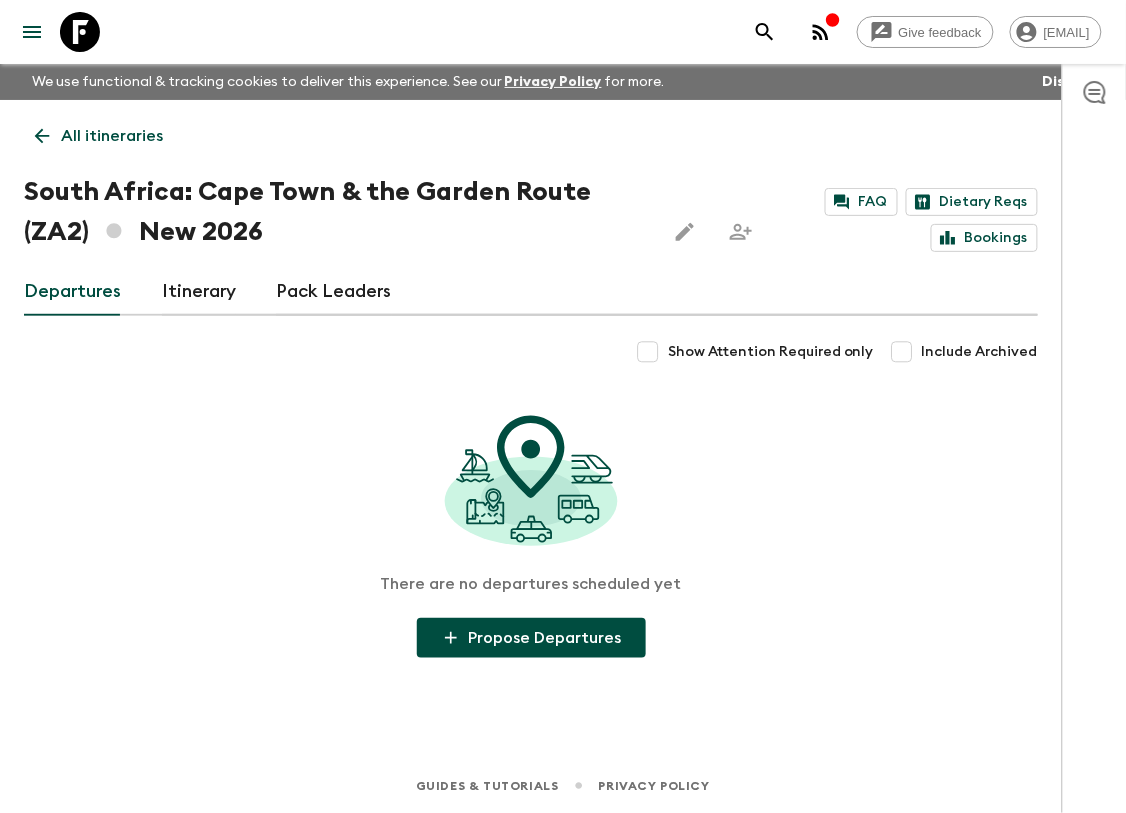 click on "Propose Departures" at bounding box center [531, 638] 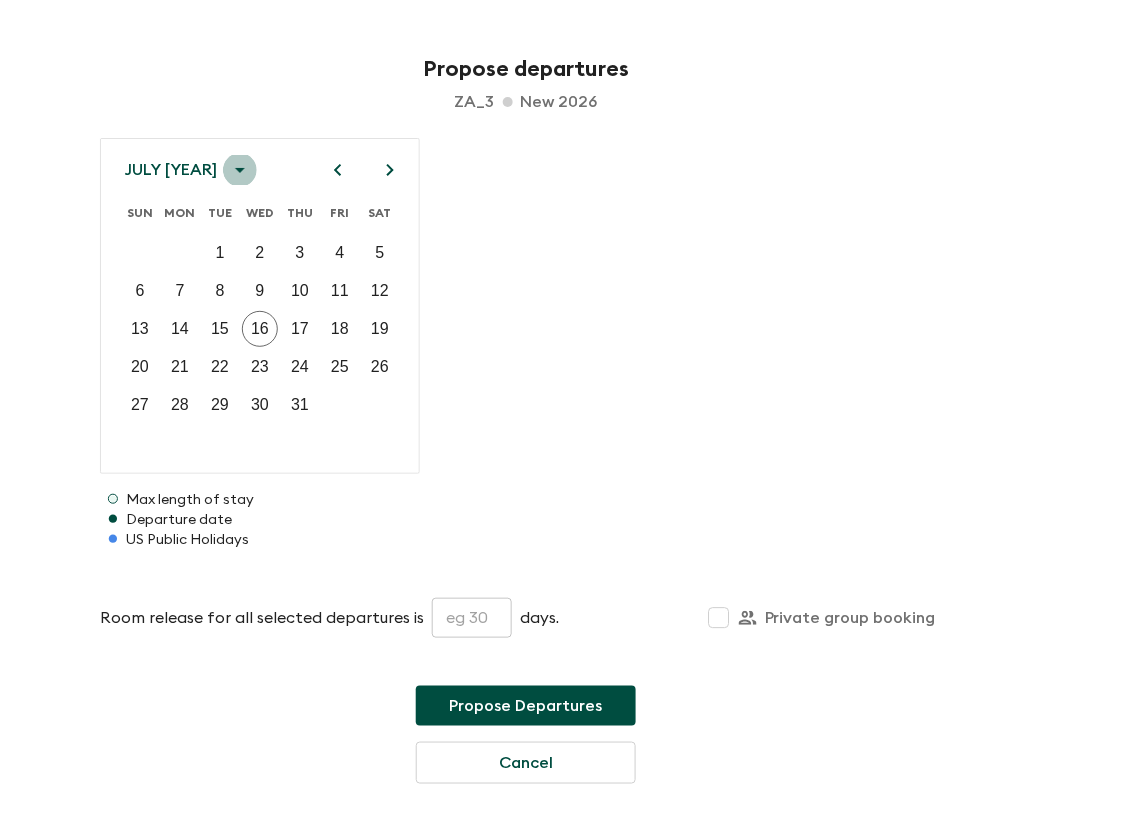 click 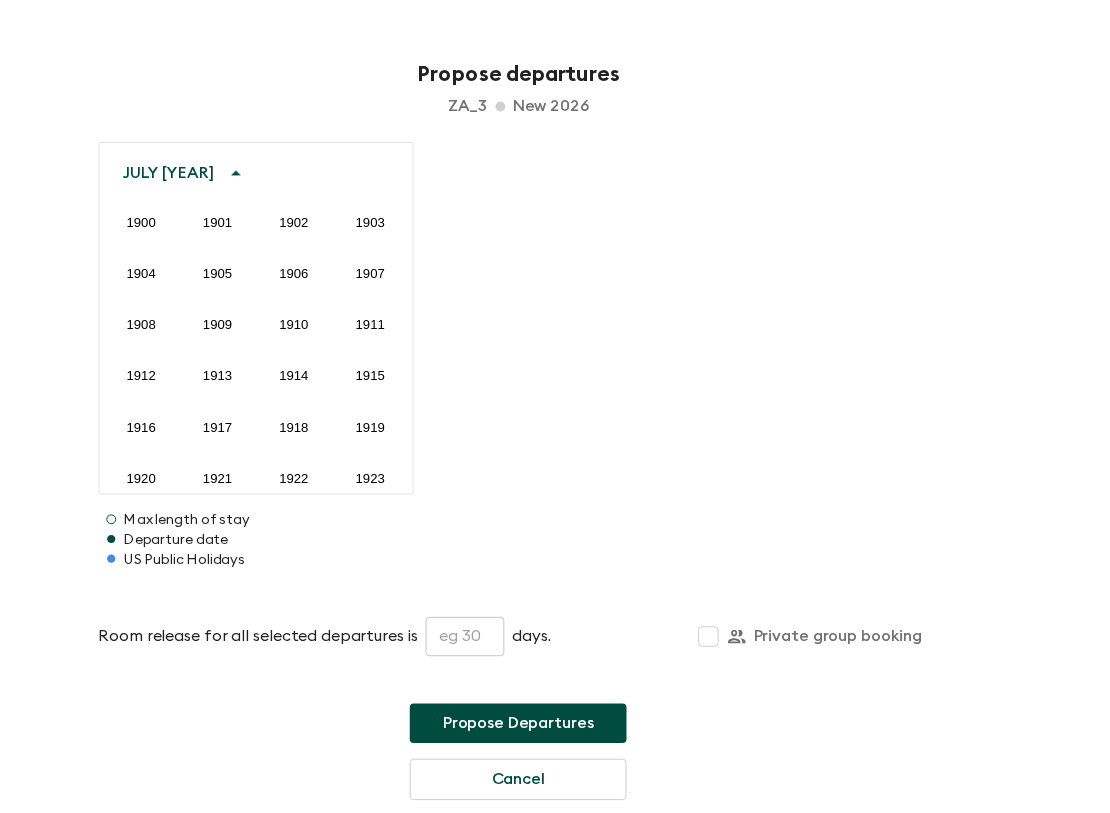 scroll, scrollTop: 2004, scrollLeft: 0, axis: vertical 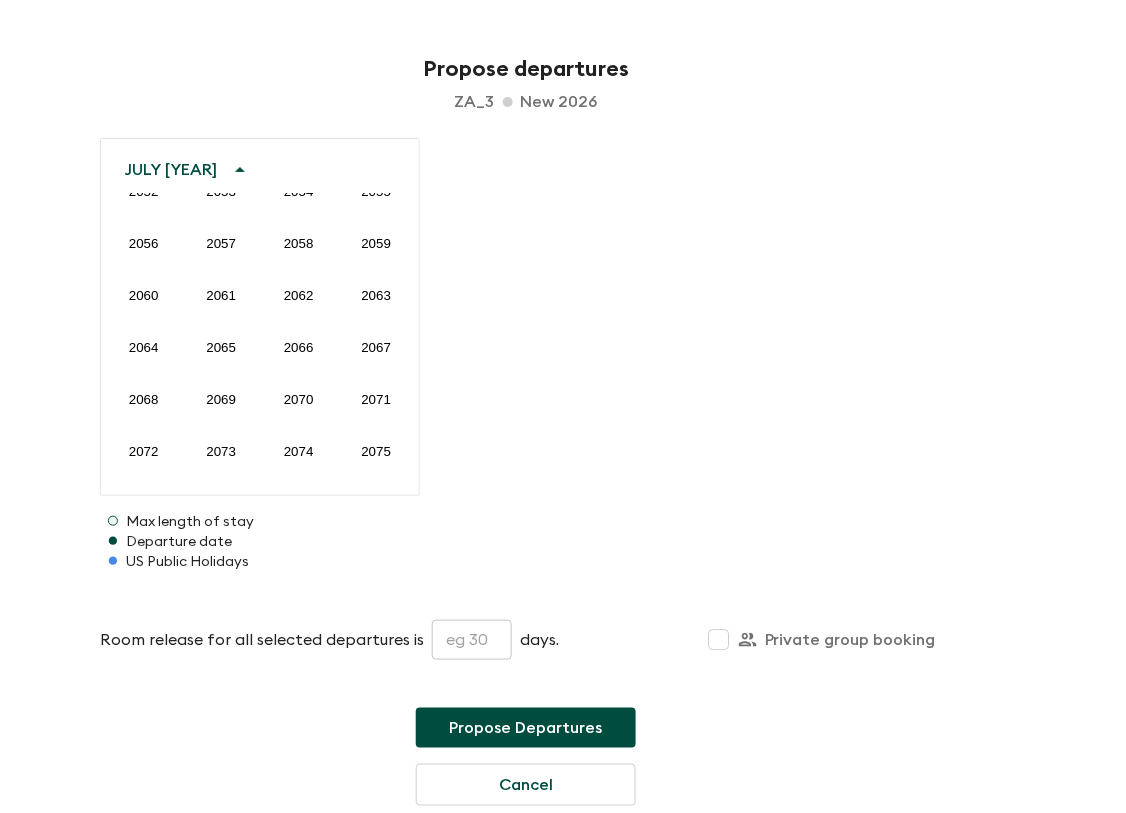 click on "2026" at bounding box center (299, -173) 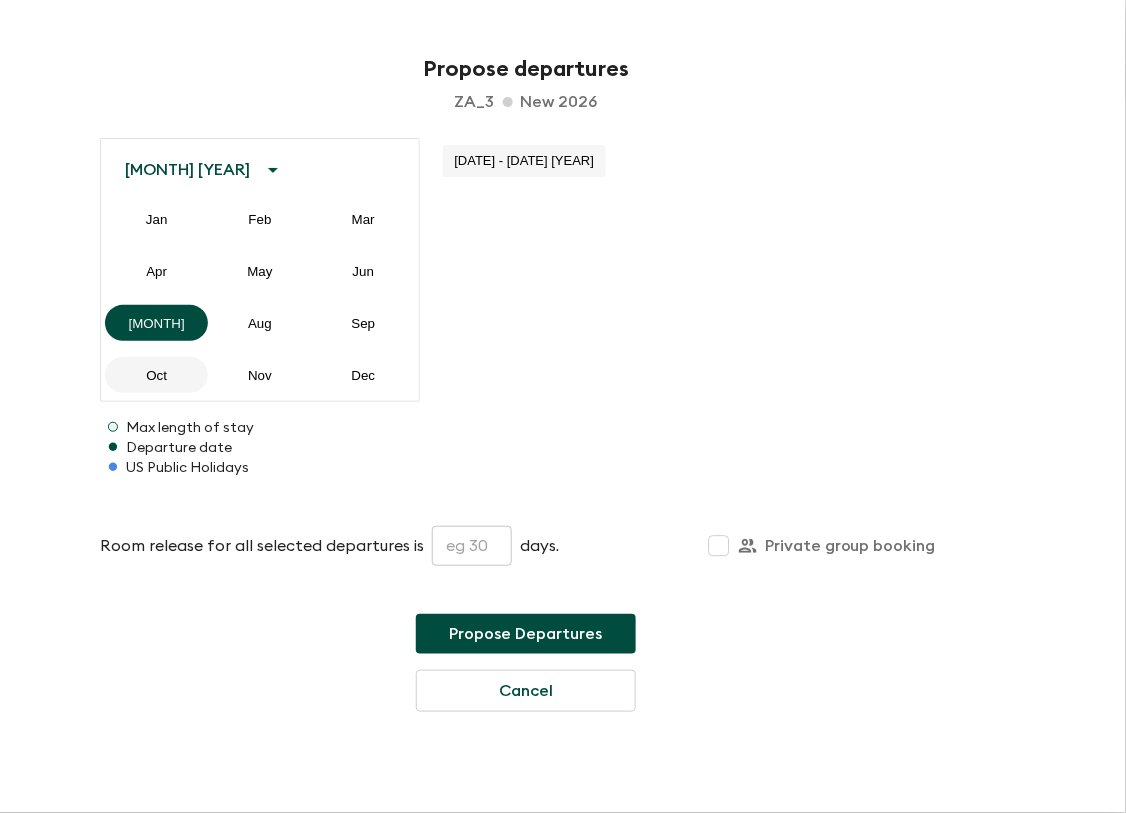 click on "Oct" at bounding box center [156, 375] 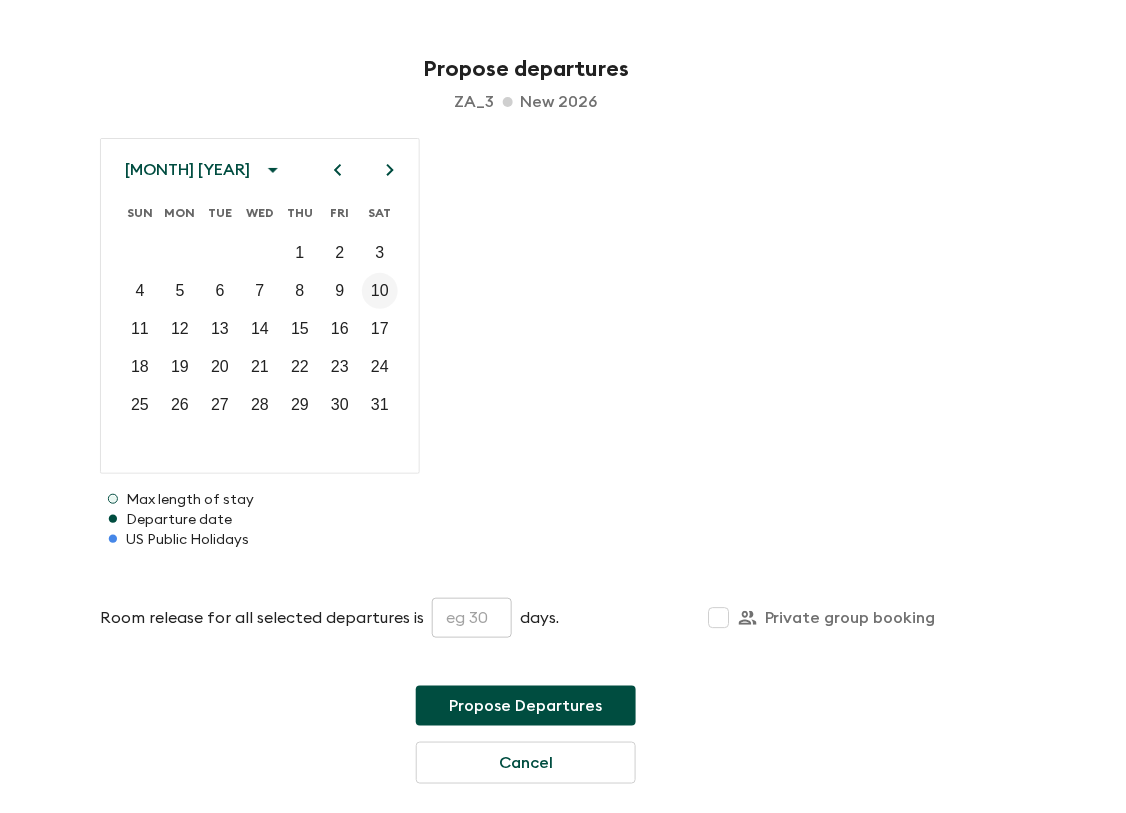 click on "10" at bounding box center (380, 291) 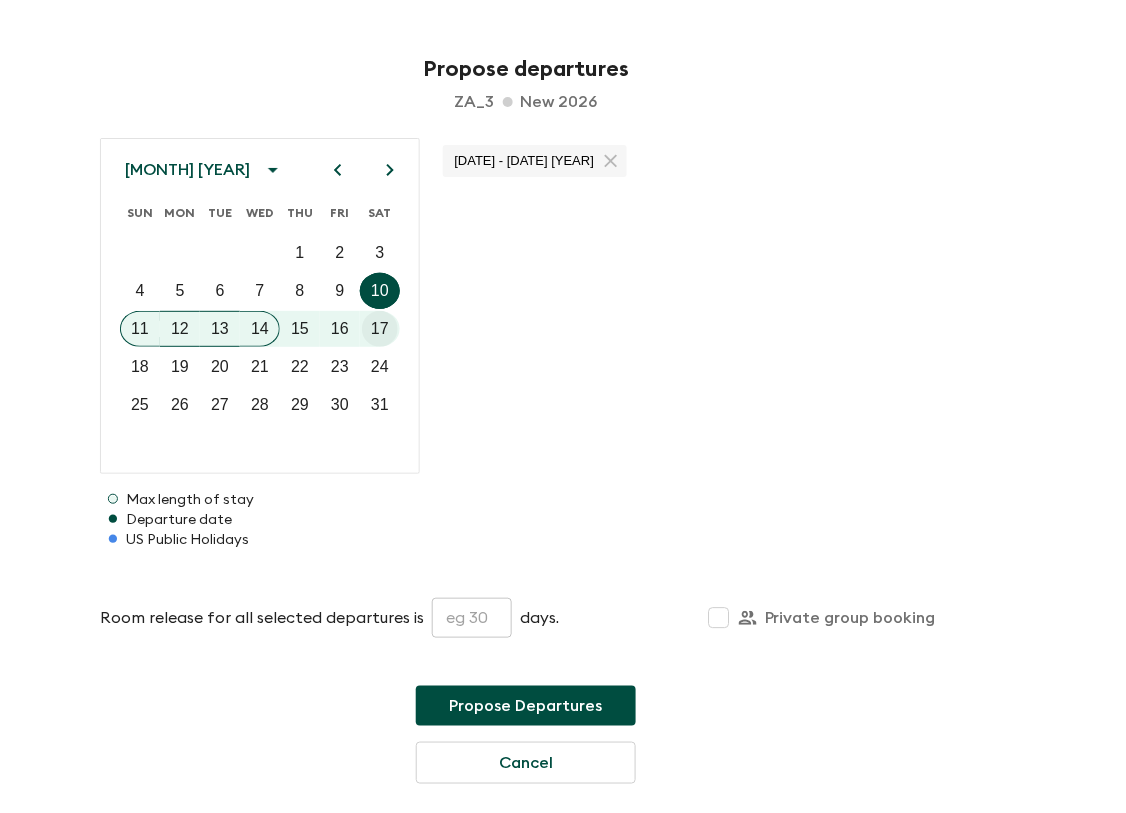 click on "17" at bounding box center (380, 329) 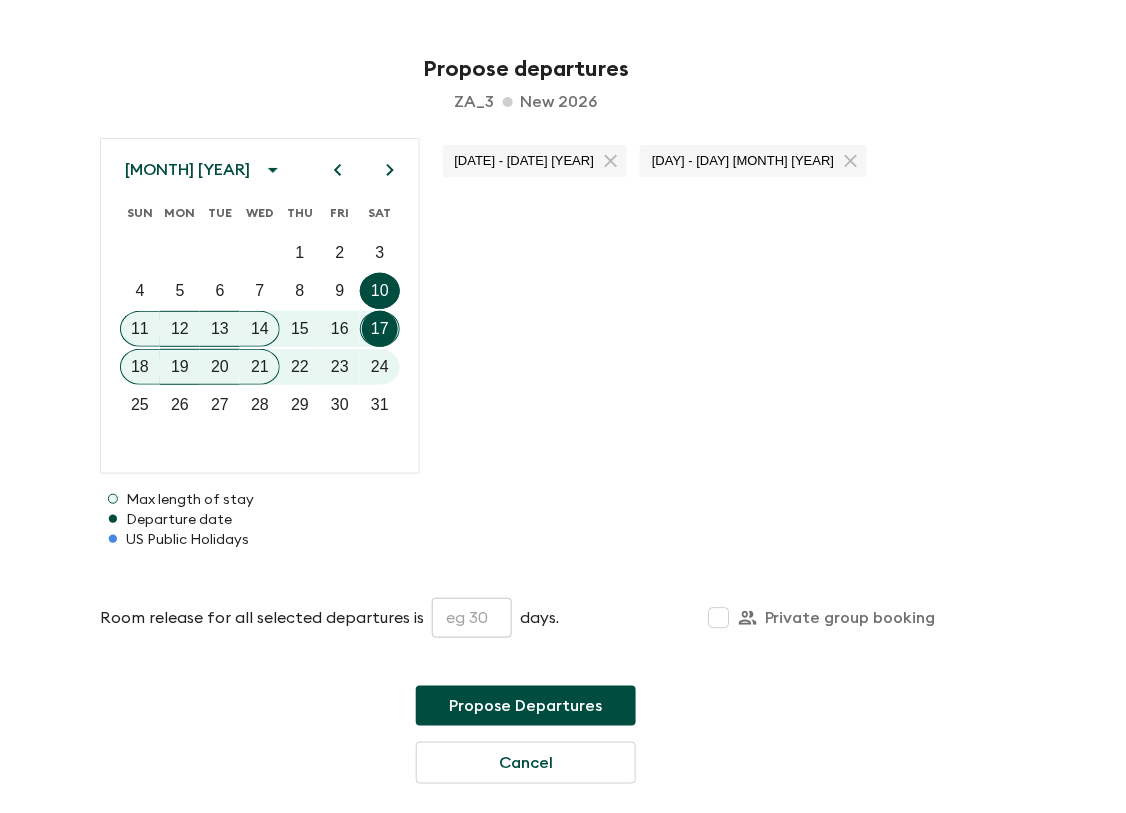 click 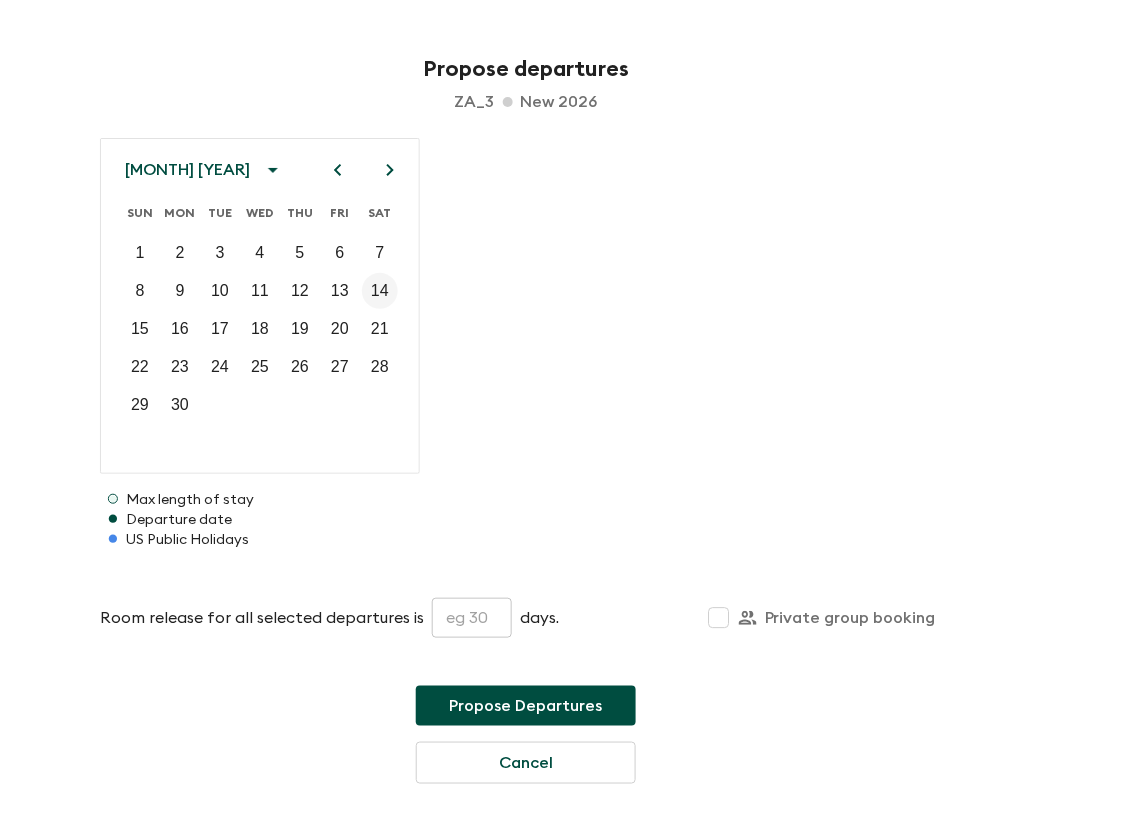 click on "14" at bounding box center [380, 291] 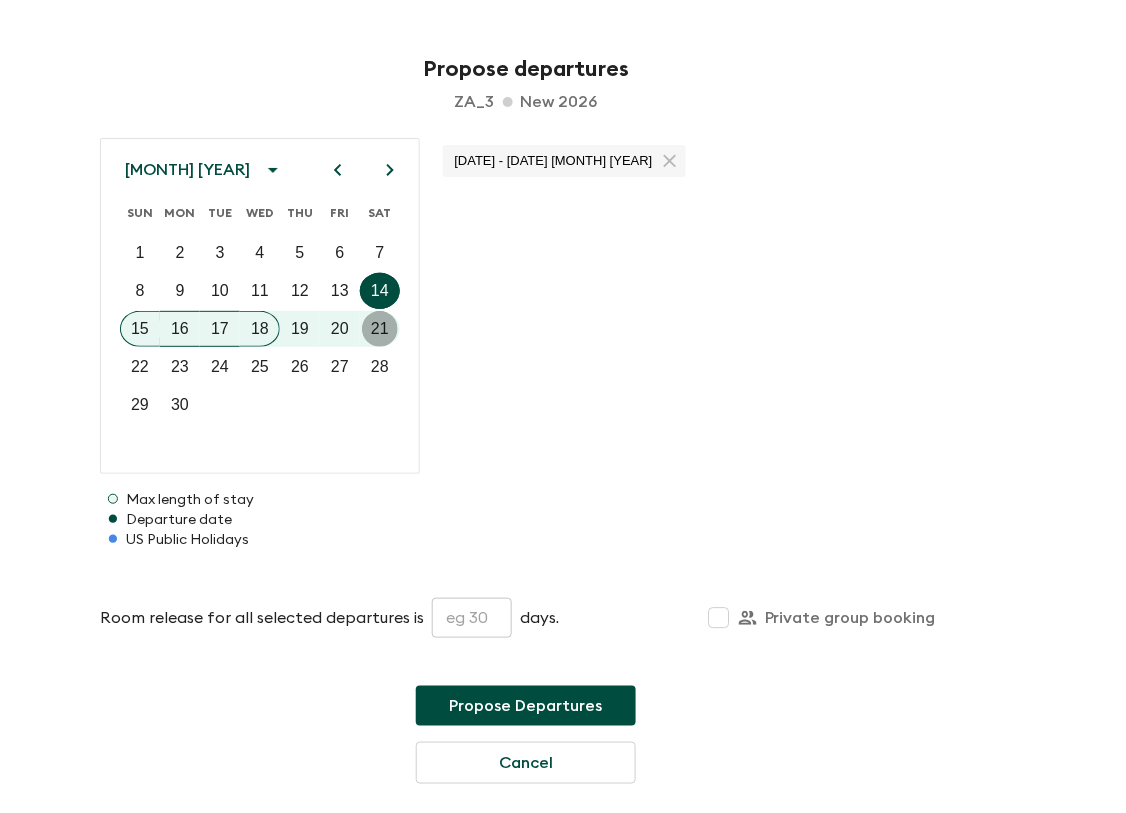click on "21" at bounding box center (380, 329) 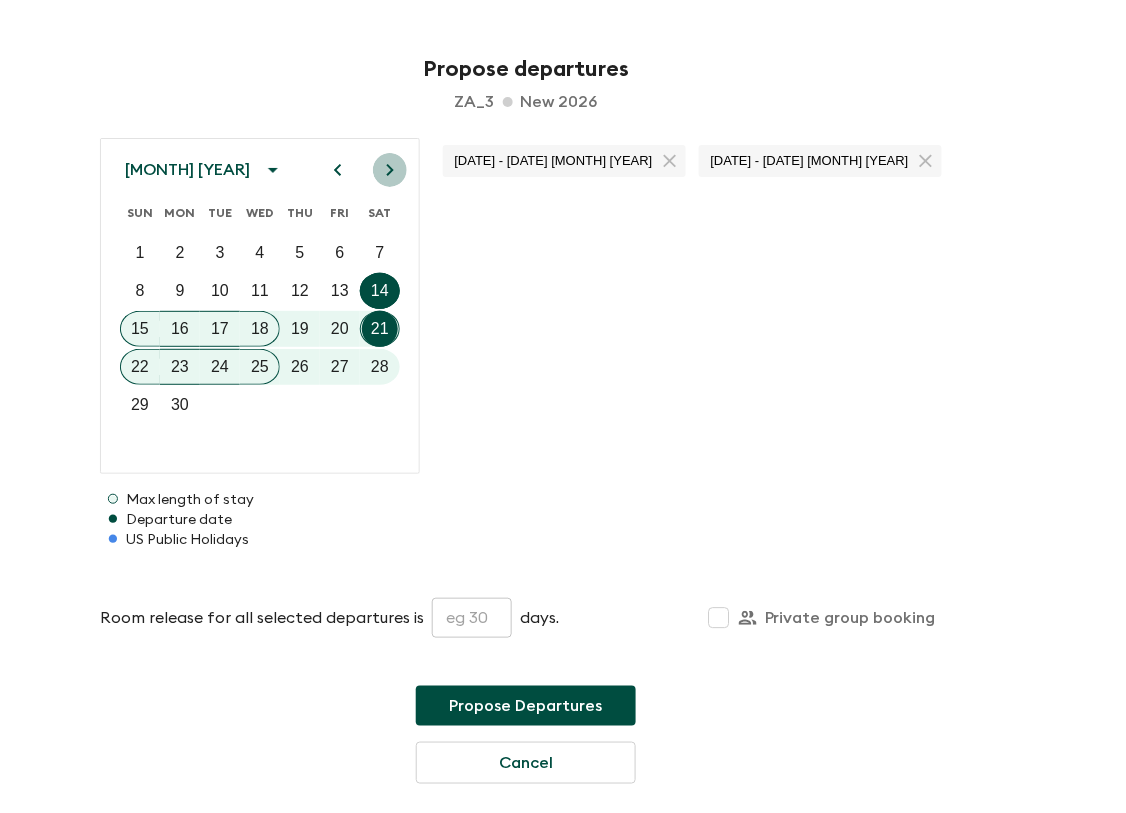click 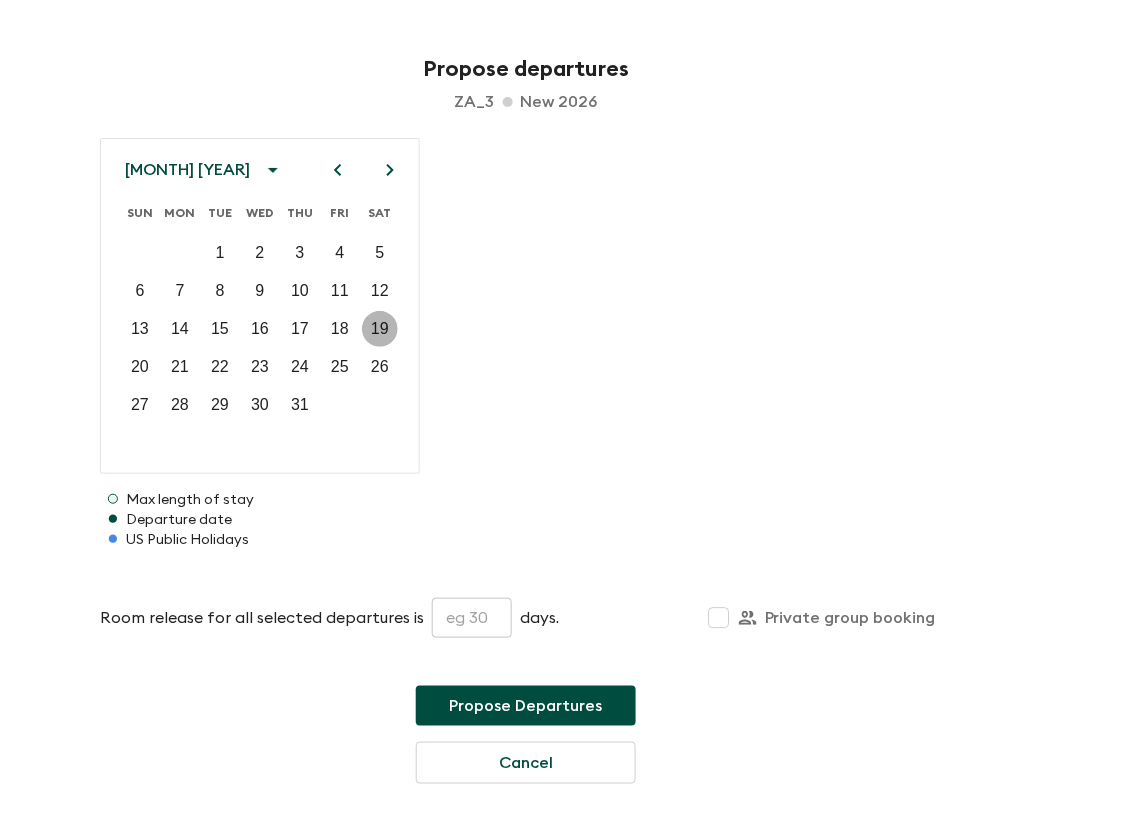 click on "19" at bounding box center [380, 329] 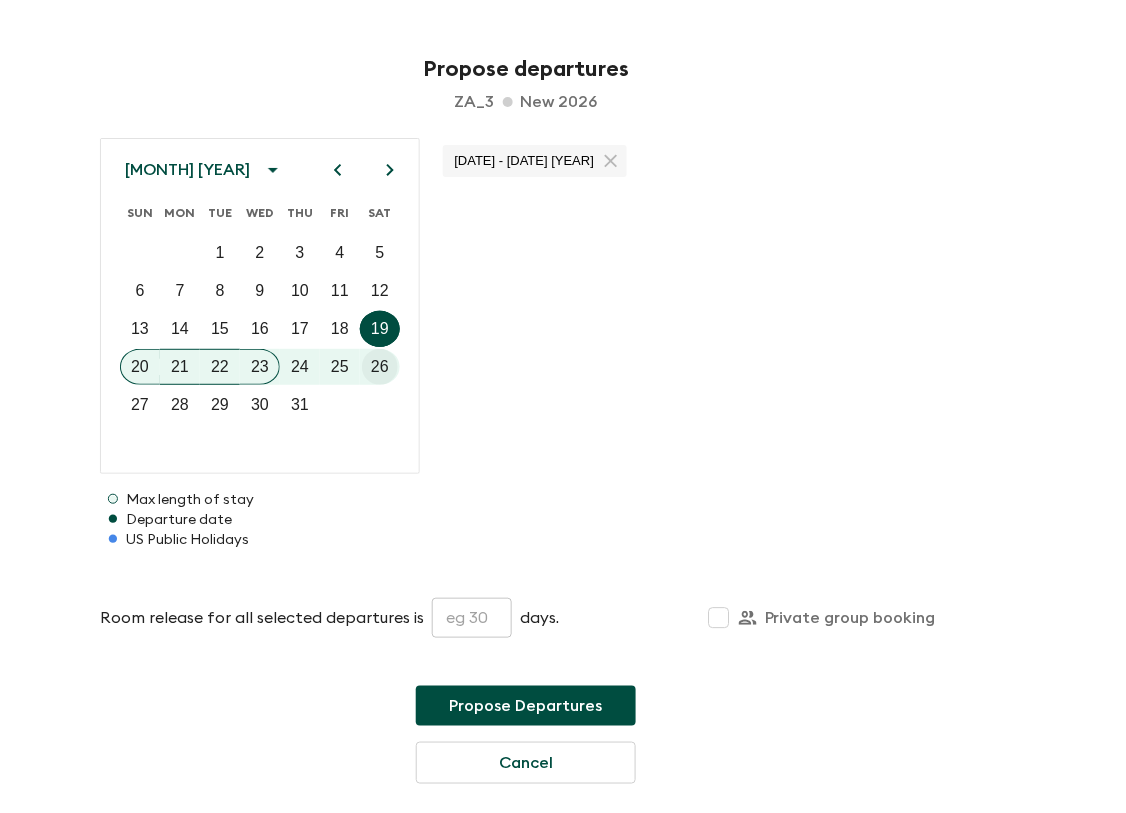 click on "26" at bounding box center [380, 367] 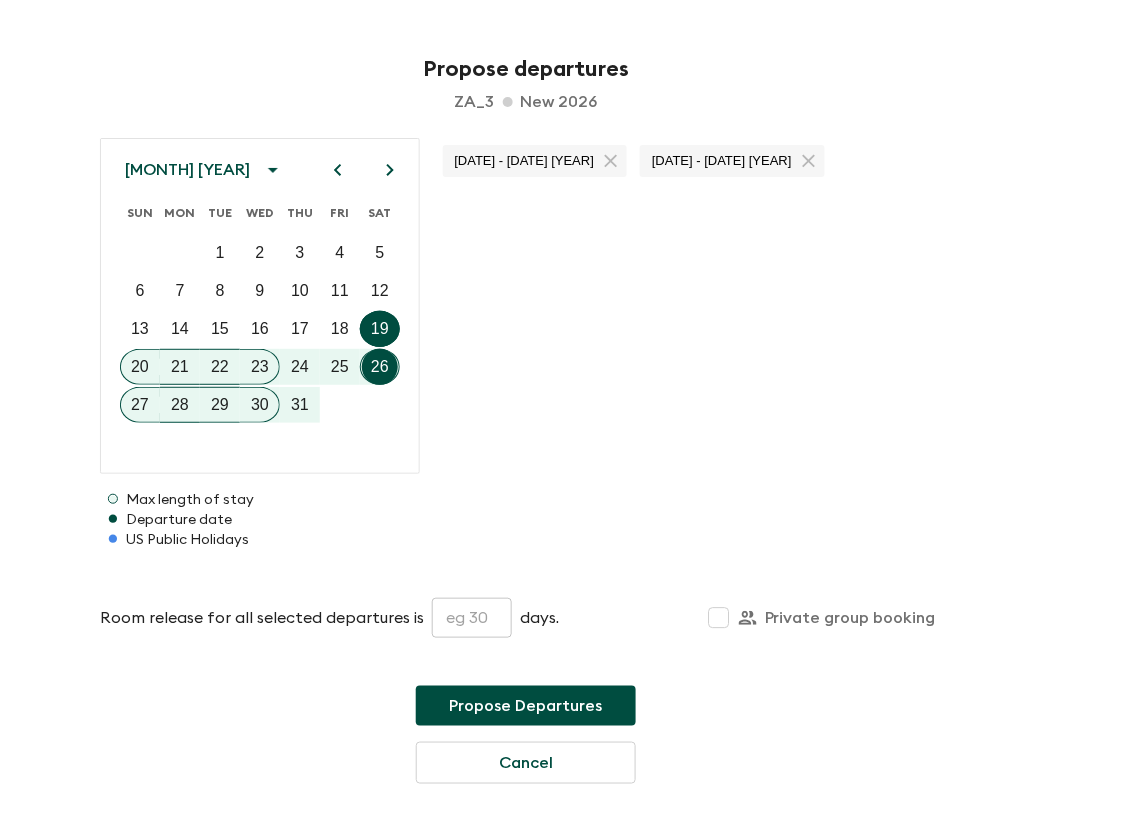 click at bounding box center (472, 618) 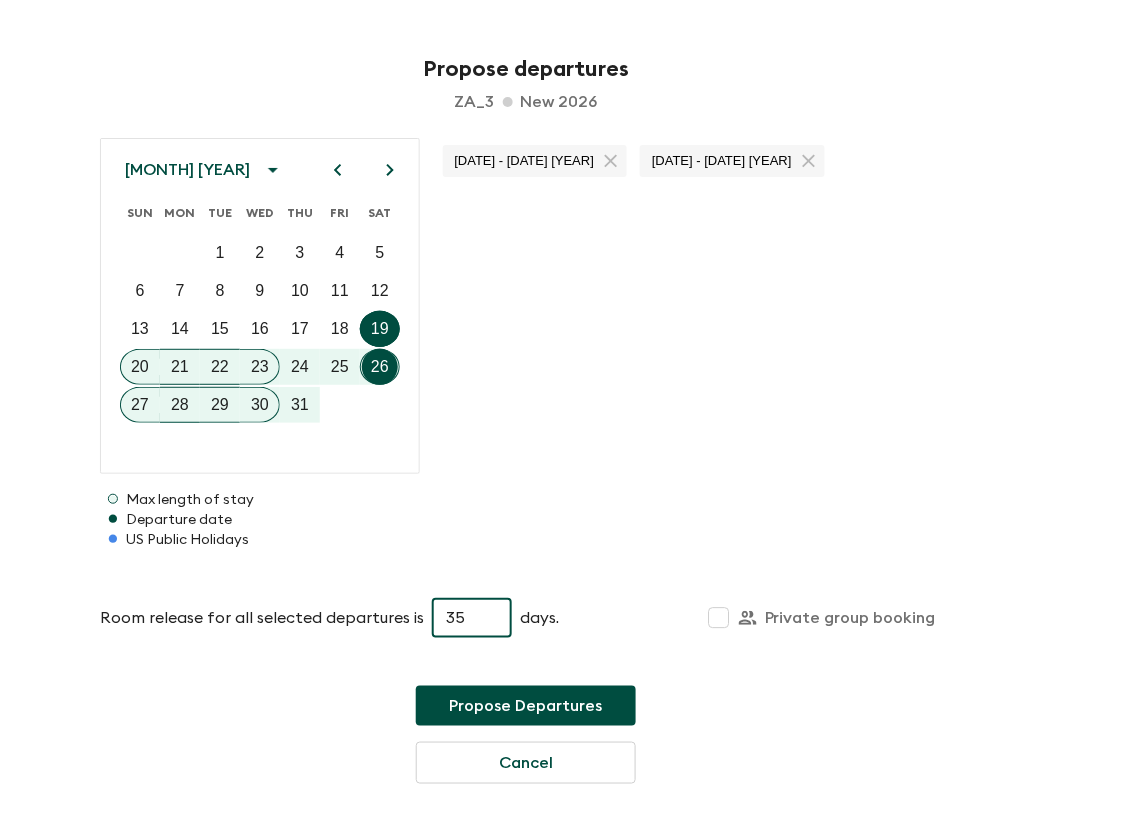 type on "35" 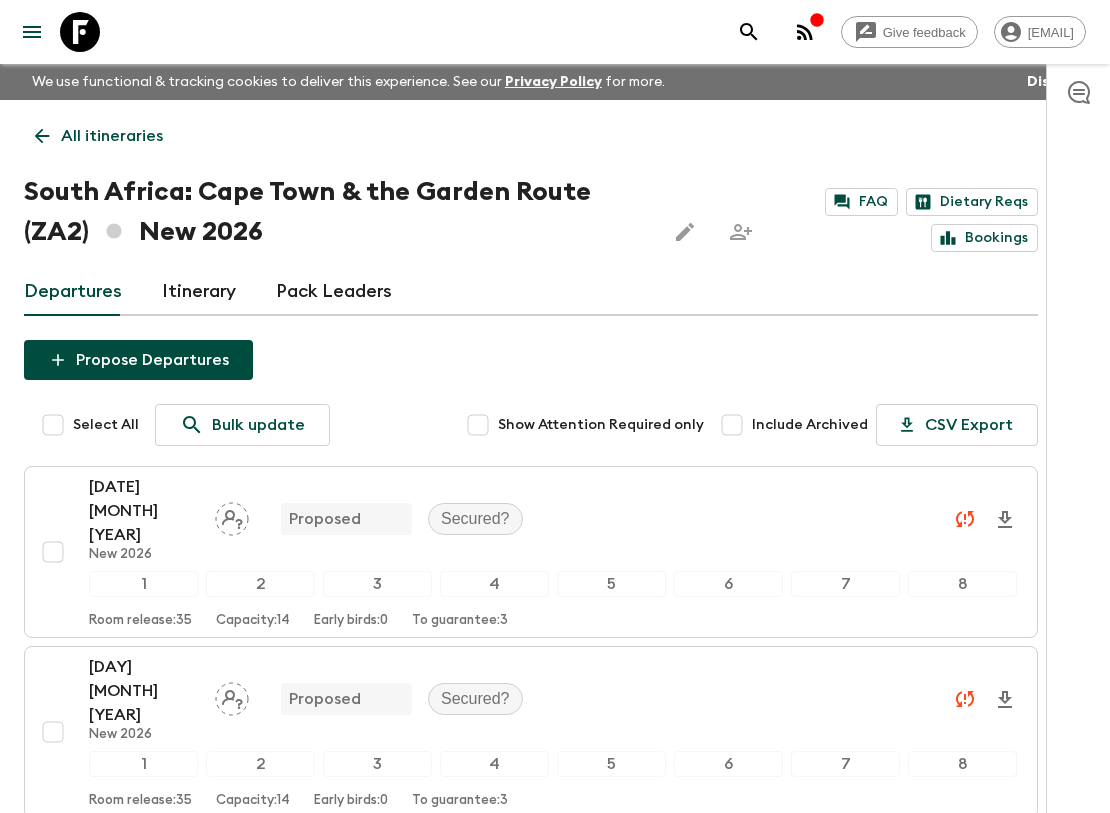 scroll, scrollTop: 333, scrollLeft: 0, axis: vertical 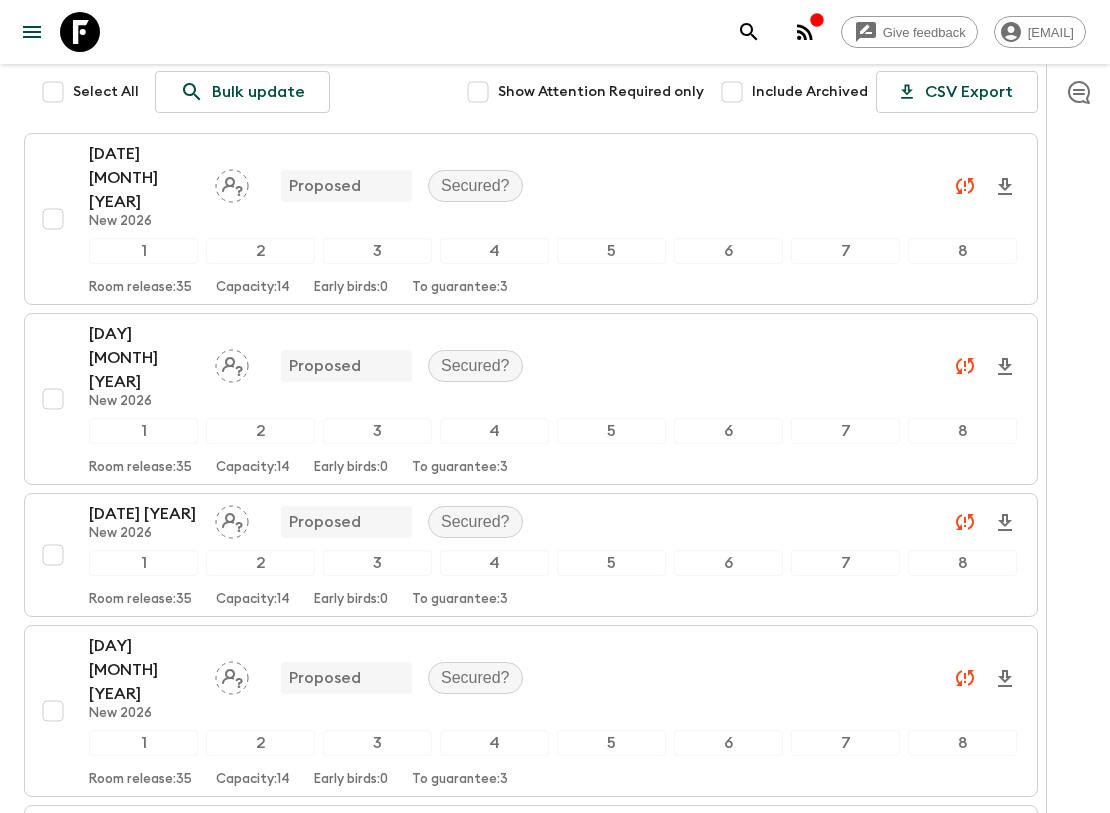 click on "[DAY] [MONTH] [YEAR]" at bounding box center (144, 670) 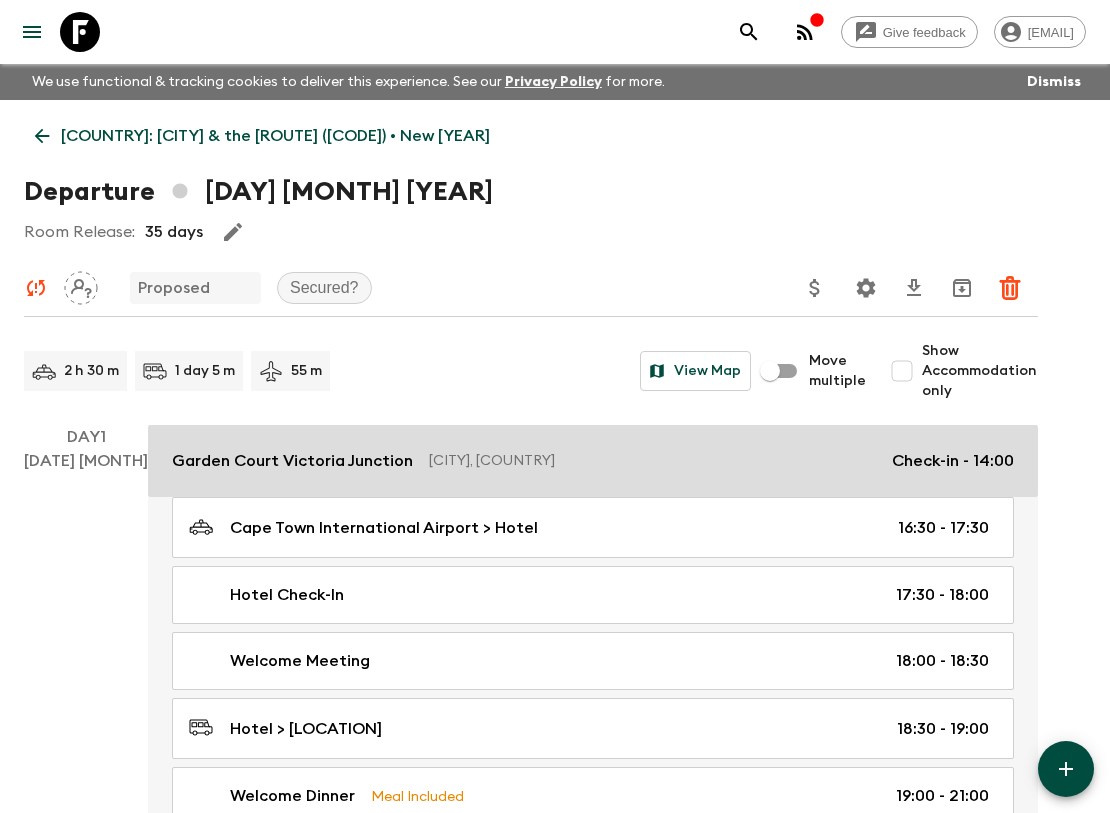 click on "Garden Court Victoria Junction" at bounding box center [292, 461] 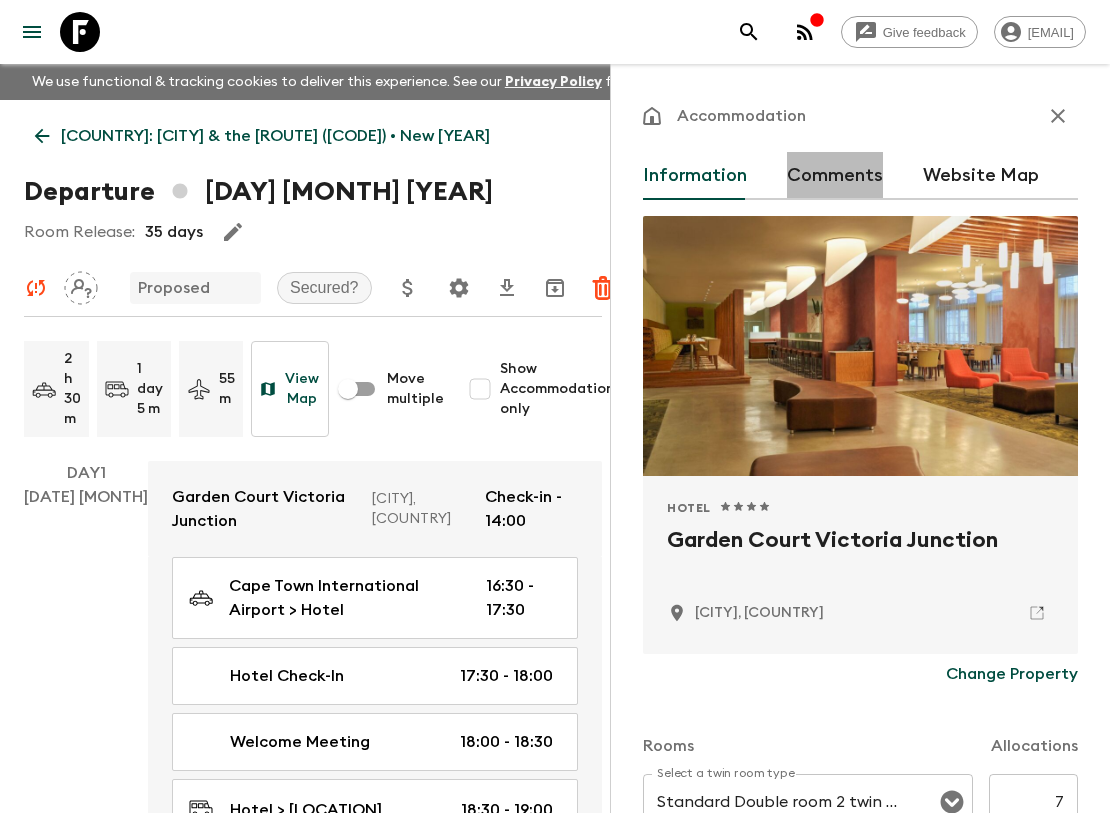 click on "Comments" at bounding box center [835, 176] 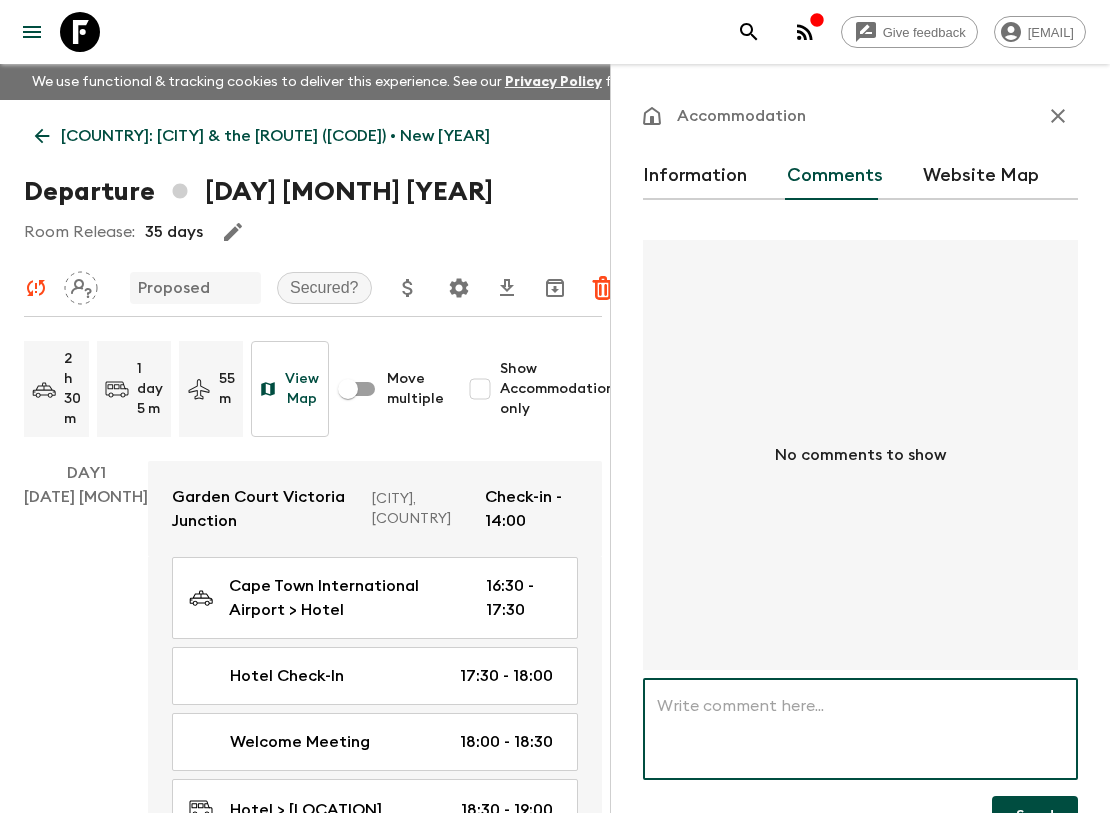 click at bounding box center [860, 729] 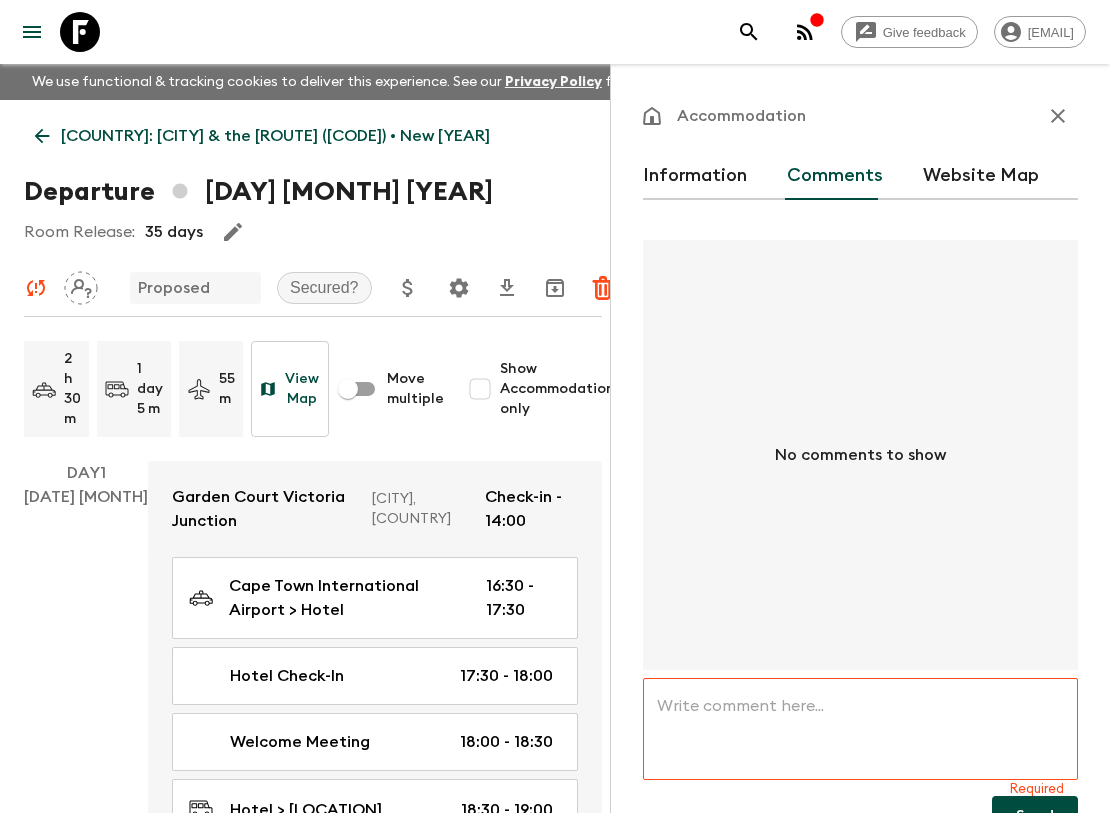 click at bounding box center (860, 729) 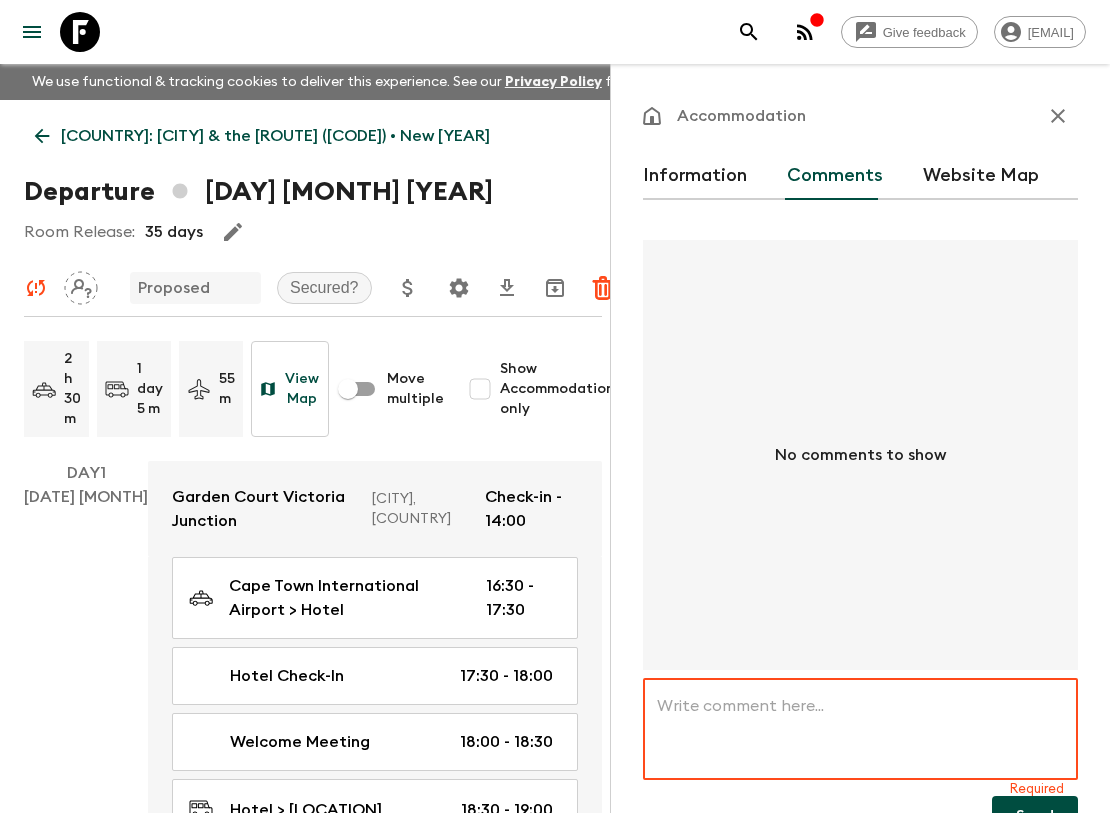 paste on "Hi, this departure is important for us to secure as it covers a key public holiday (Thanksgiving 26th Nov [YEAR]). If this departure cannot be secured, please secure a departure starting 21st November, 23rd November or 24th November [YEAR]) Please do not secure a departure starting or ending on the 26th November [YEAR] - Thank you" 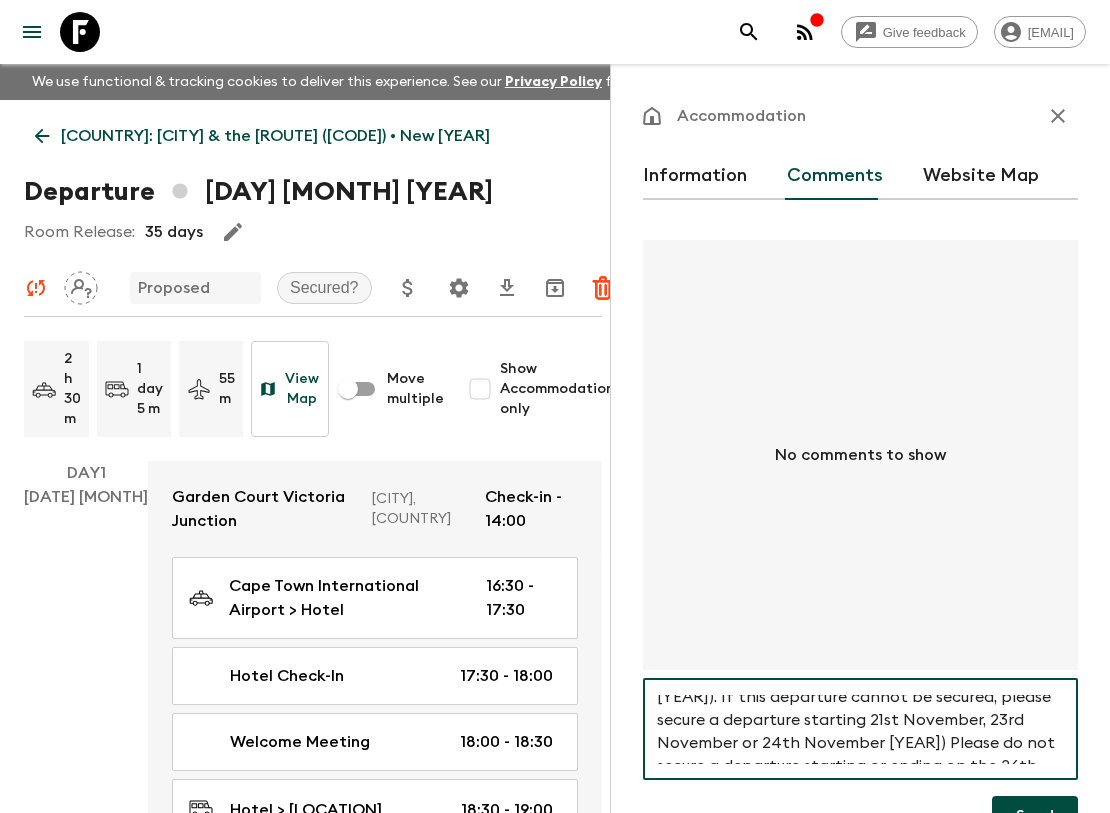 scroll, scrollTop: 0, scrollLeft: 0, axis: both 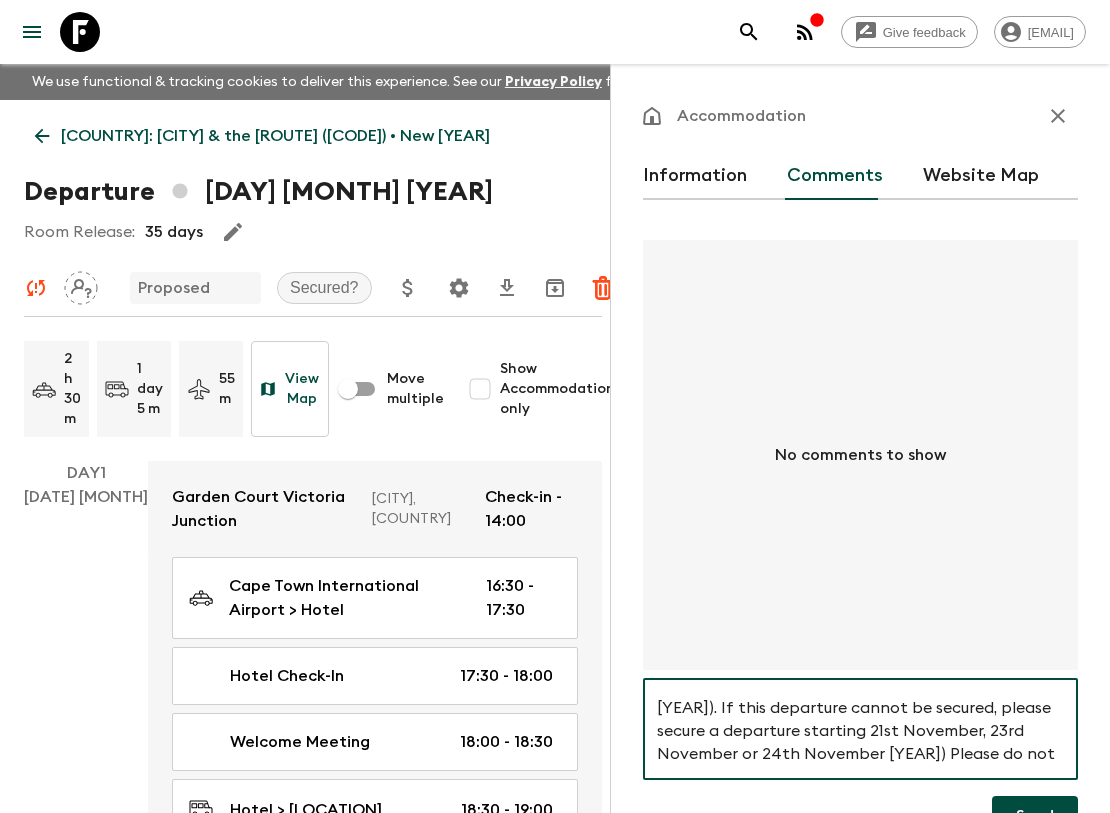 click on "Hi, this departure is important for us to secure as it covers a key public holiday (Thanksgiving 26th Nov [YEAR]). If this departure cannot be secured, please secure a departure starting 21st November, 23rd November or 24th November [YEAR]) Please do not secure a departure starting or ending on the 26th November [YEAR] - Thank you" at bounding box center [860, 729] 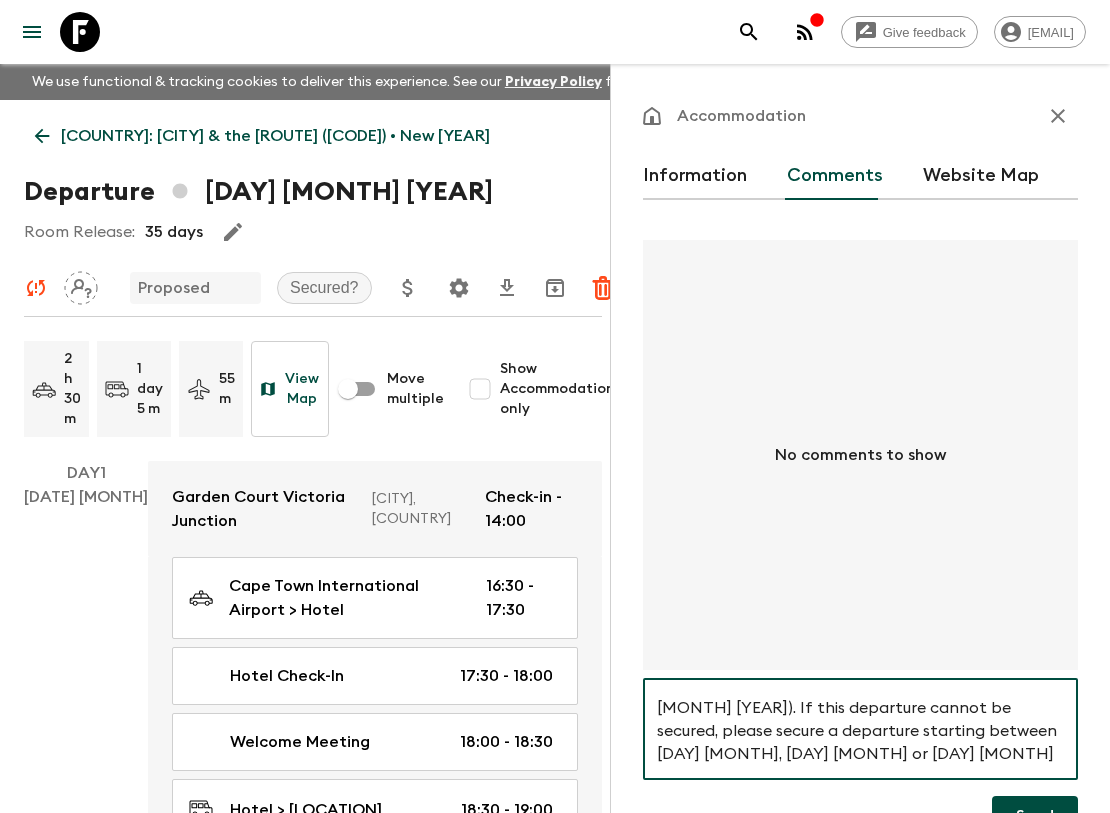 click on "Hi, this departure is important for us to secure as it covers a key public holiday ([HOLIDAY] [DAY] [MONTH] [YEAR]). If this departure cannot be secured, please secure a departure starting between [DAY] [MONTH], [DAY] [MONTH] or [DAY] [MONTH] [YEAR]) Please do not secure a departure starting or ending on the [DAY] [MONTH] [YEAR] - Thank you" at bounding box center (860, 729) 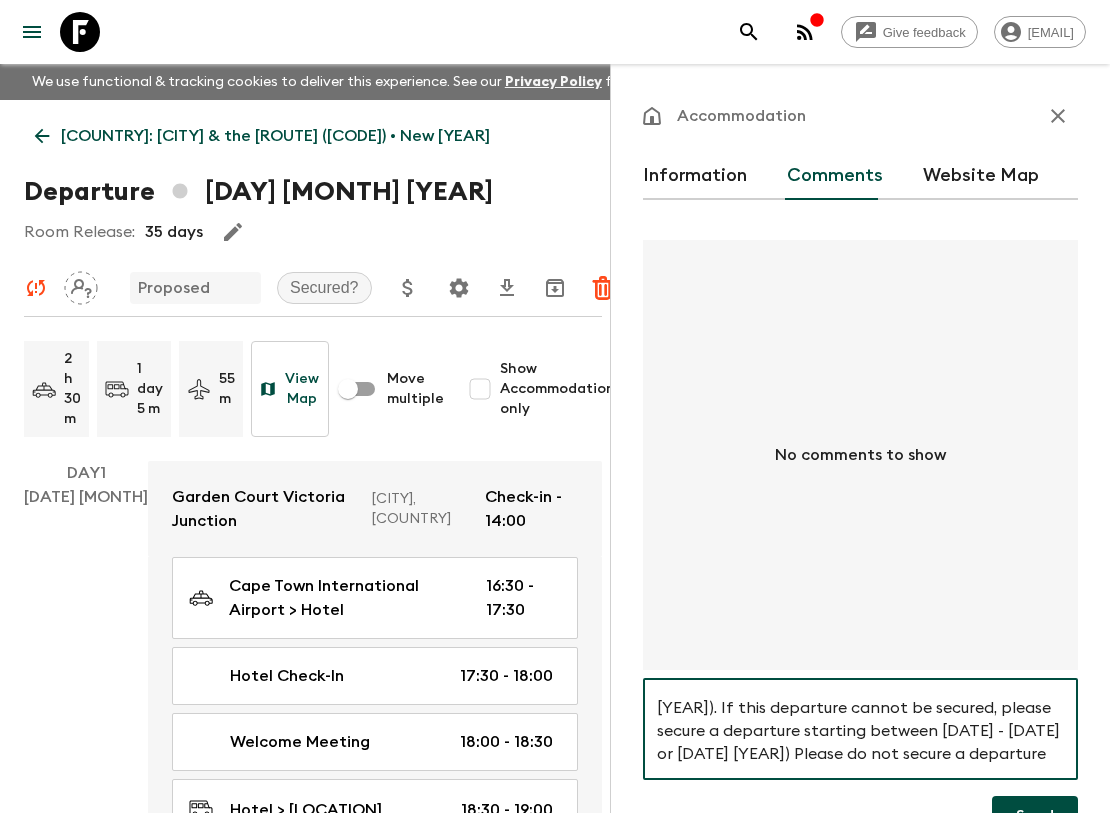 click on "Hi, this departure is important for us to secure as it covers a key public holiday (Thanksgiving [DATE] [YEAR]). If this departure cannot be secured, please secure a departure starting between [DATE] - [DATE] or [DATE] [YEAR]) Please do not secure a departure starting or ending on the [DATE] [YEAR] - Thank you" at bounding box center (860, 729) 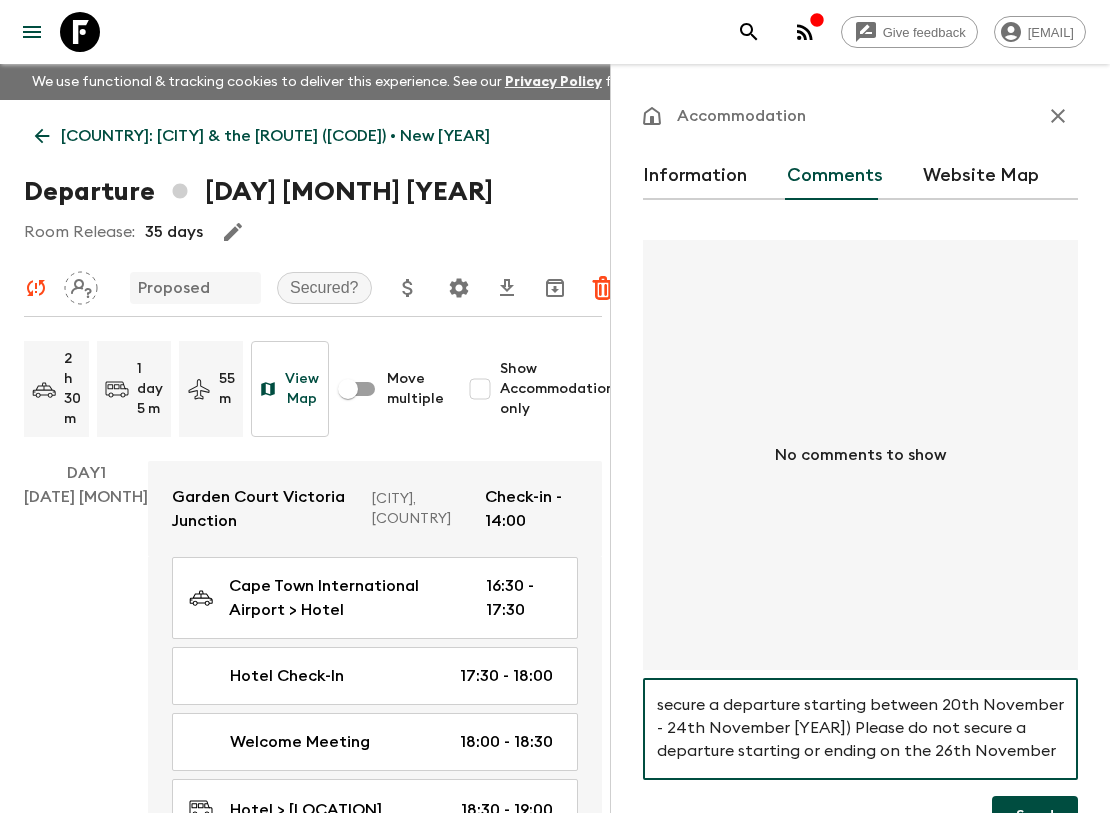 scroll, scrollTop: 88, scrollLeft: 0, axis: vertical 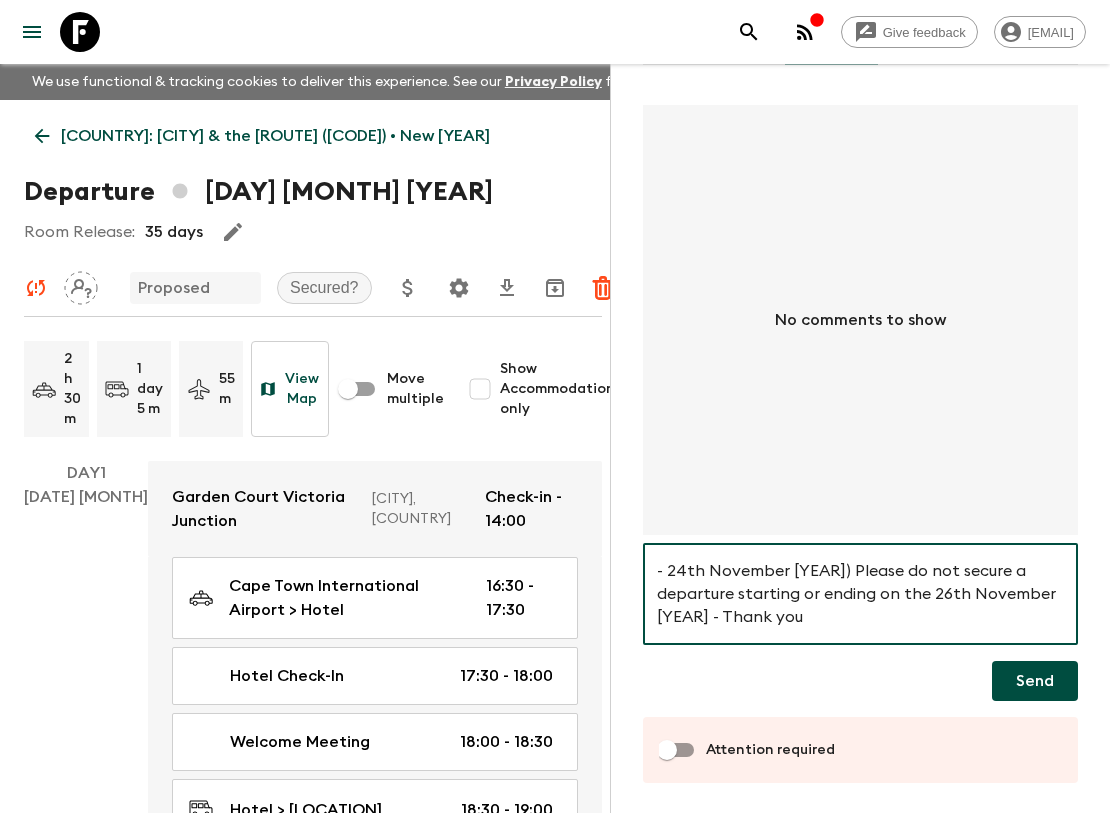 type on "Hi, this departure is important for us to secure as it covers a key public holiday (Thanksgiving 26th Nov [YEAR]). If this departure cannot be secured, please secure a departure starting between 20th November - 24th November [YEAR]) Please do not secure a departure starting or ending on the 26th November [YEAR] - Thank you" 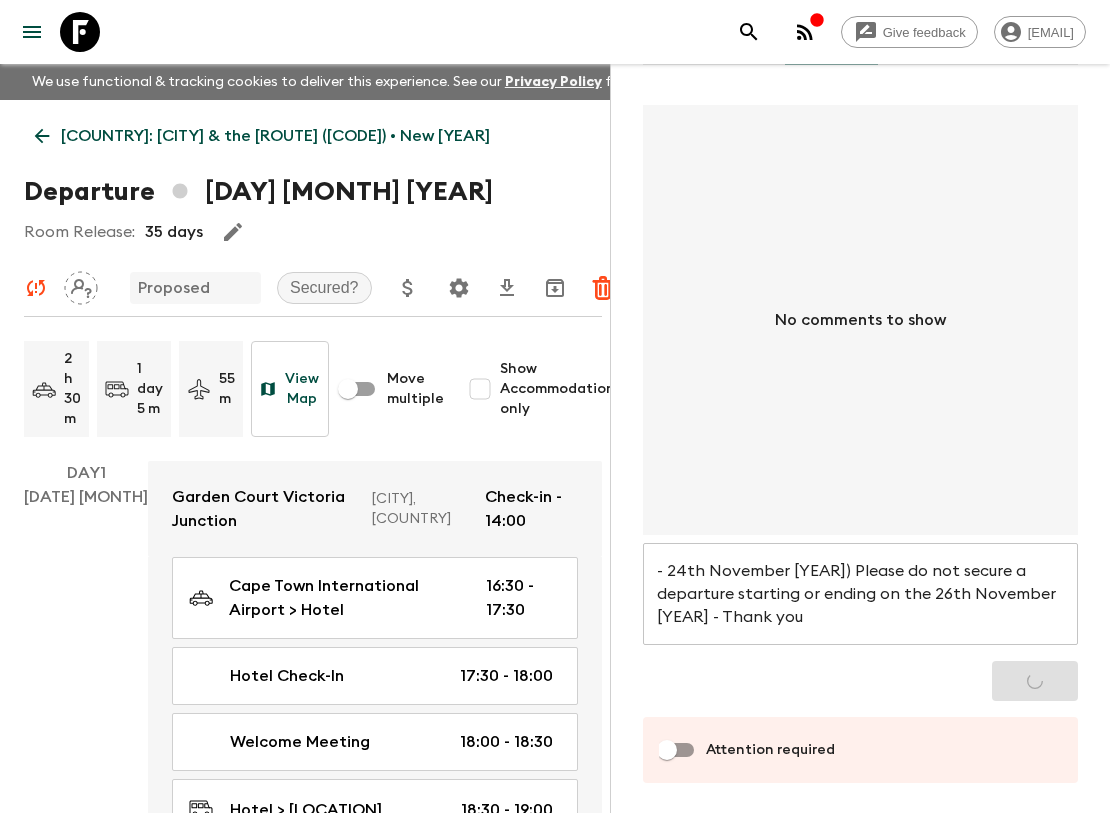 type 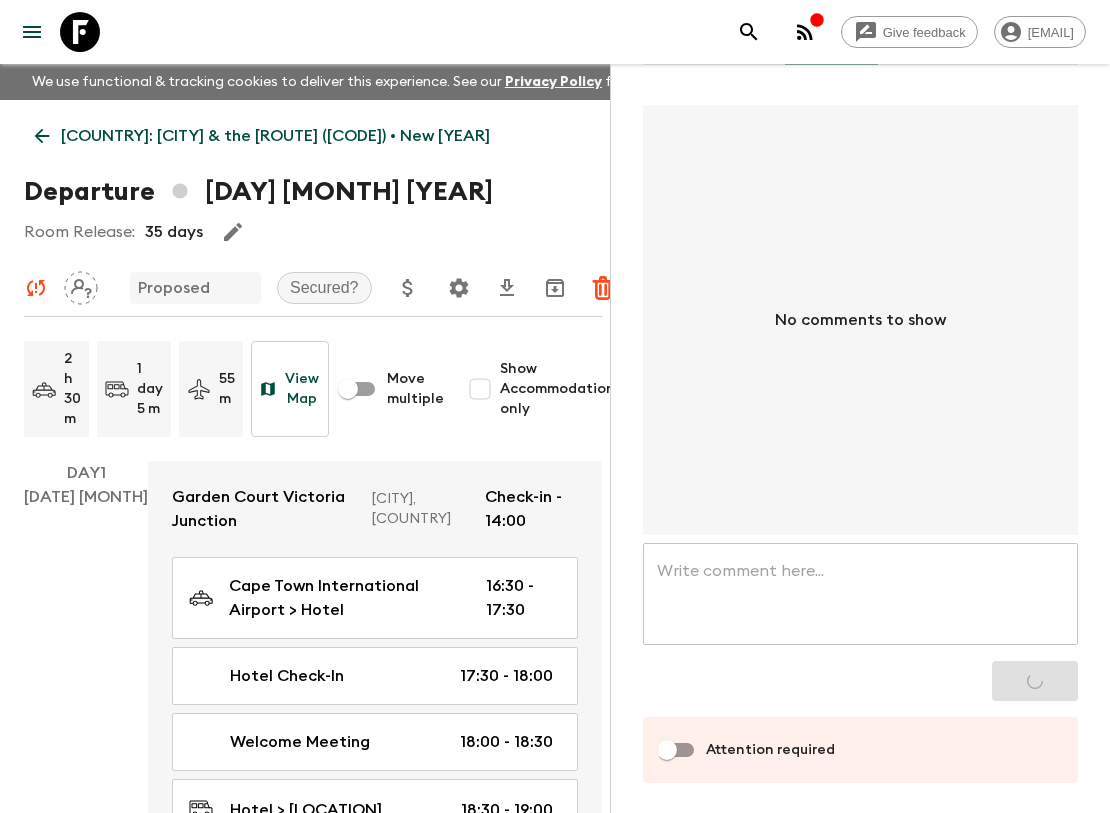 scroll, scrollTop: 0, scrollLeft: 0, axis: both 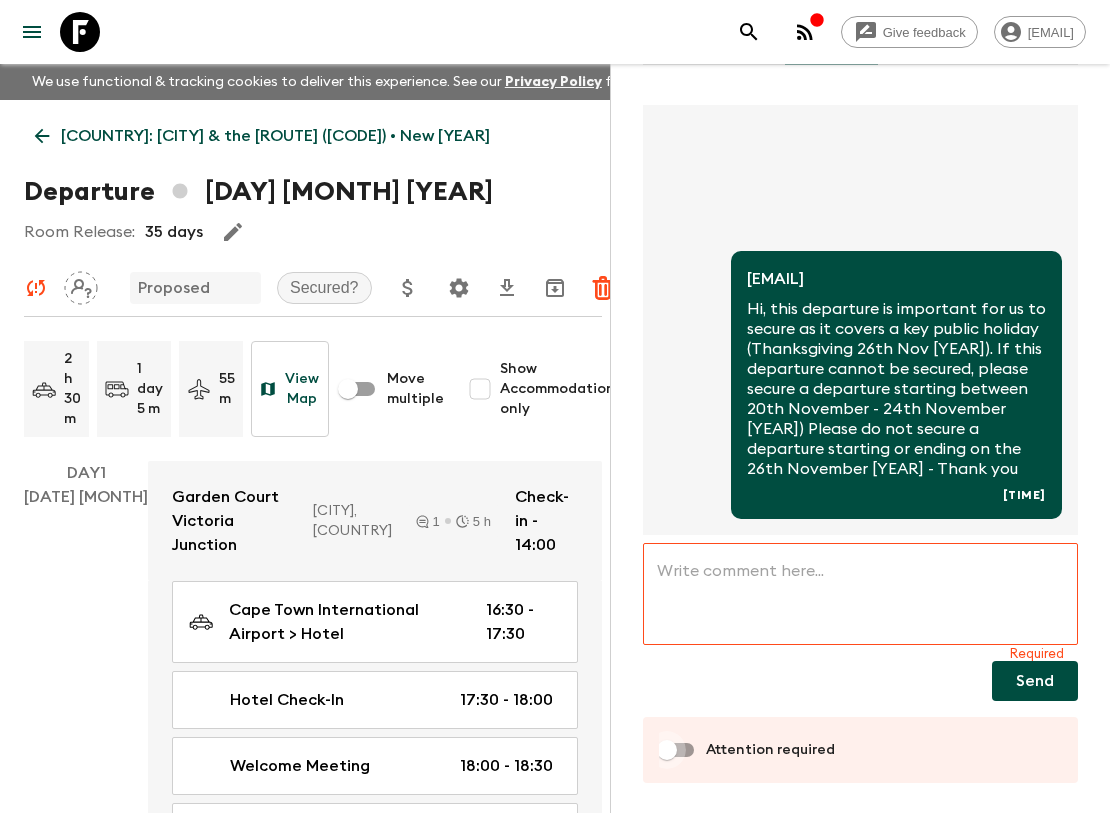 click on "Attention required" at bounding box center (667, 750) 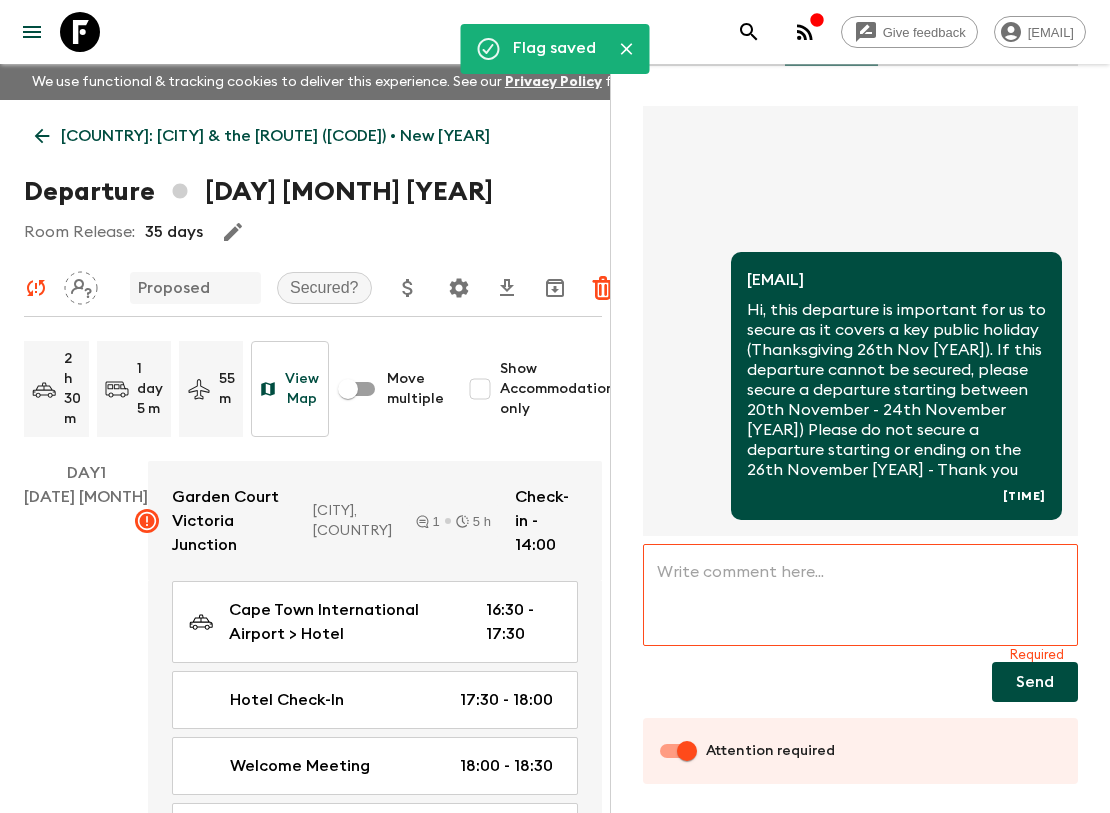 scroll, scrollTop: 135, scrollLeft: 0, axis: vertical 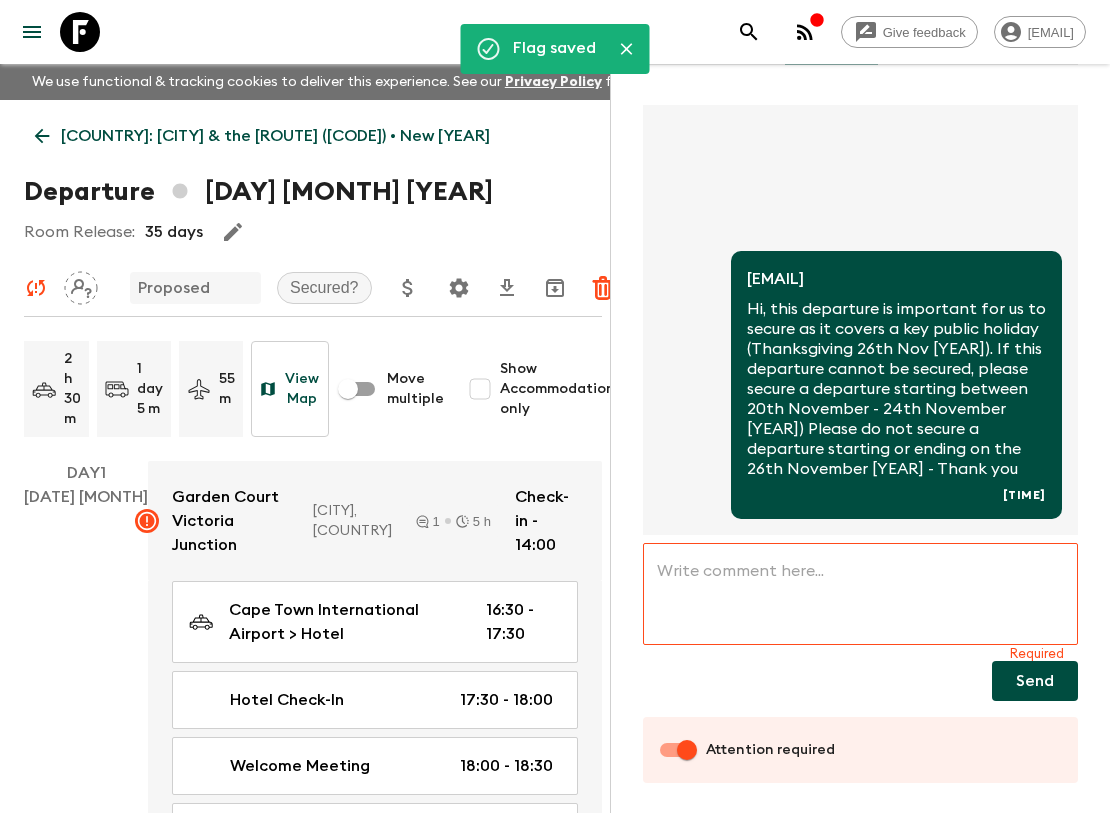 click on "[EMAIL] Hi, this departure is important for us to secure as it covers a key public holiday (Thanksgiving 26th Nov [YEAR]). If this departure cannot be secured, please secure a departure starting between 20th November - 24th November [YEAR]) Please do not secure a departure starting or ending on the 26th November [YEAR] - Thank you Just now" at bounding box center [860, 320] 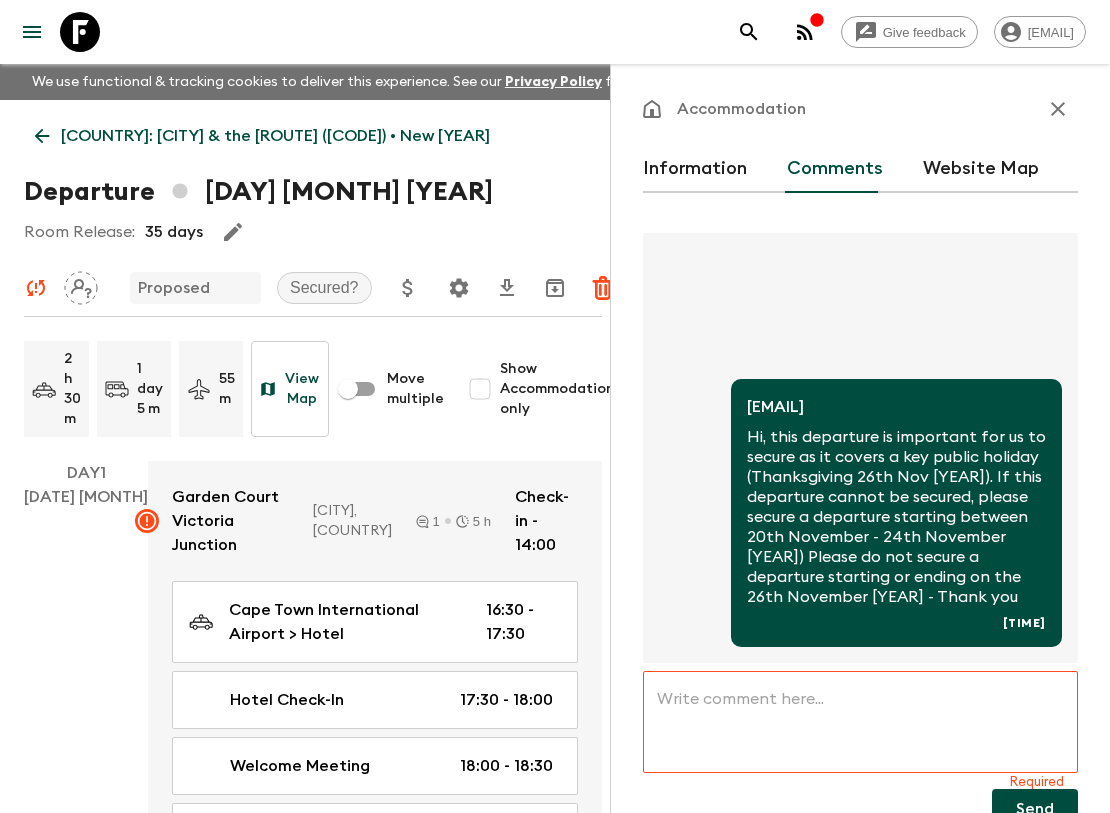 scroll, scrollTop: 0, scrollLeft: 0, axis: both 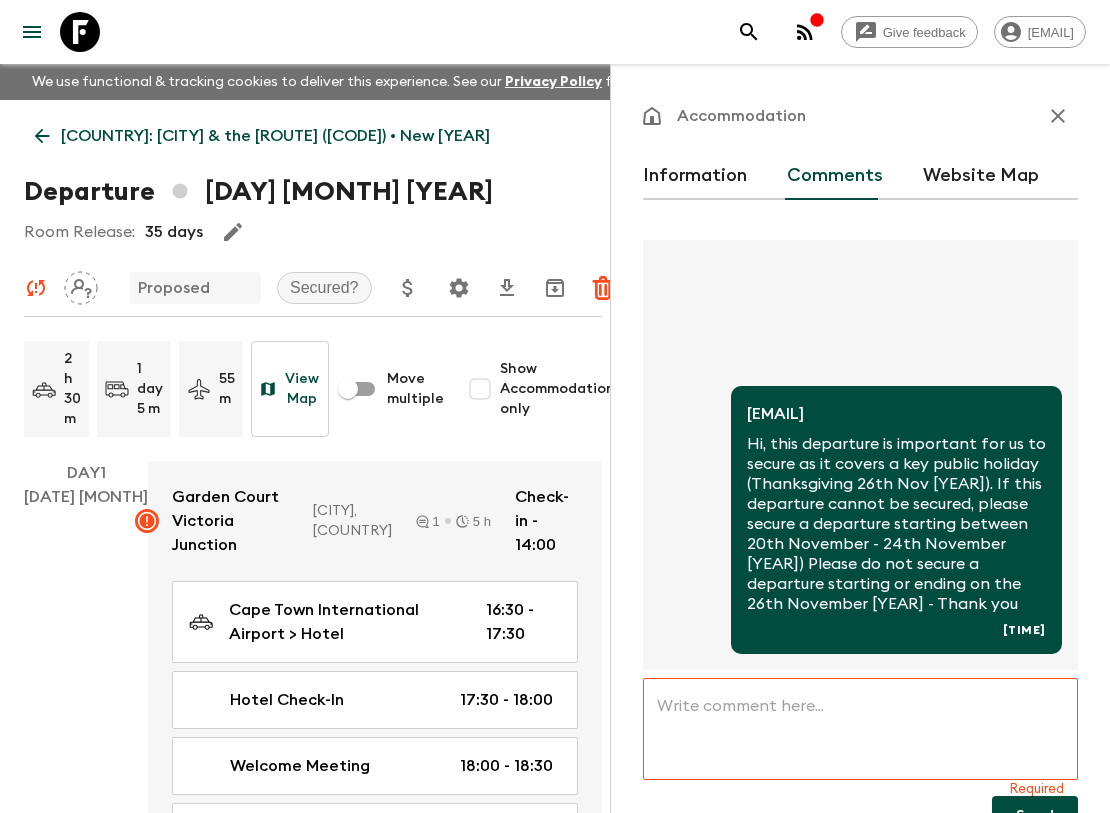 click on "[COUNTRY]: [CITY] & the [ROUTE] ([CODE]) • New [YEAR]" at bounding box center (275, 136) 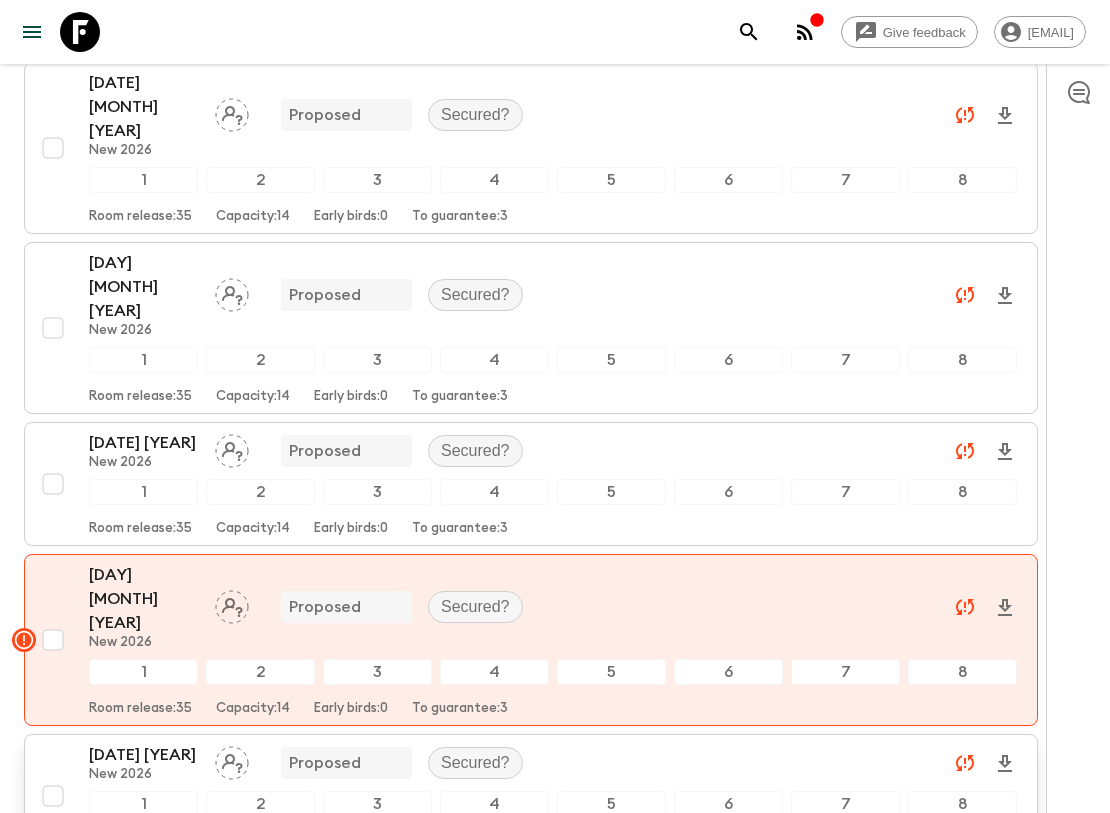 scroll, scrollTop: 444, scrollLeft: 0, axis: vertical 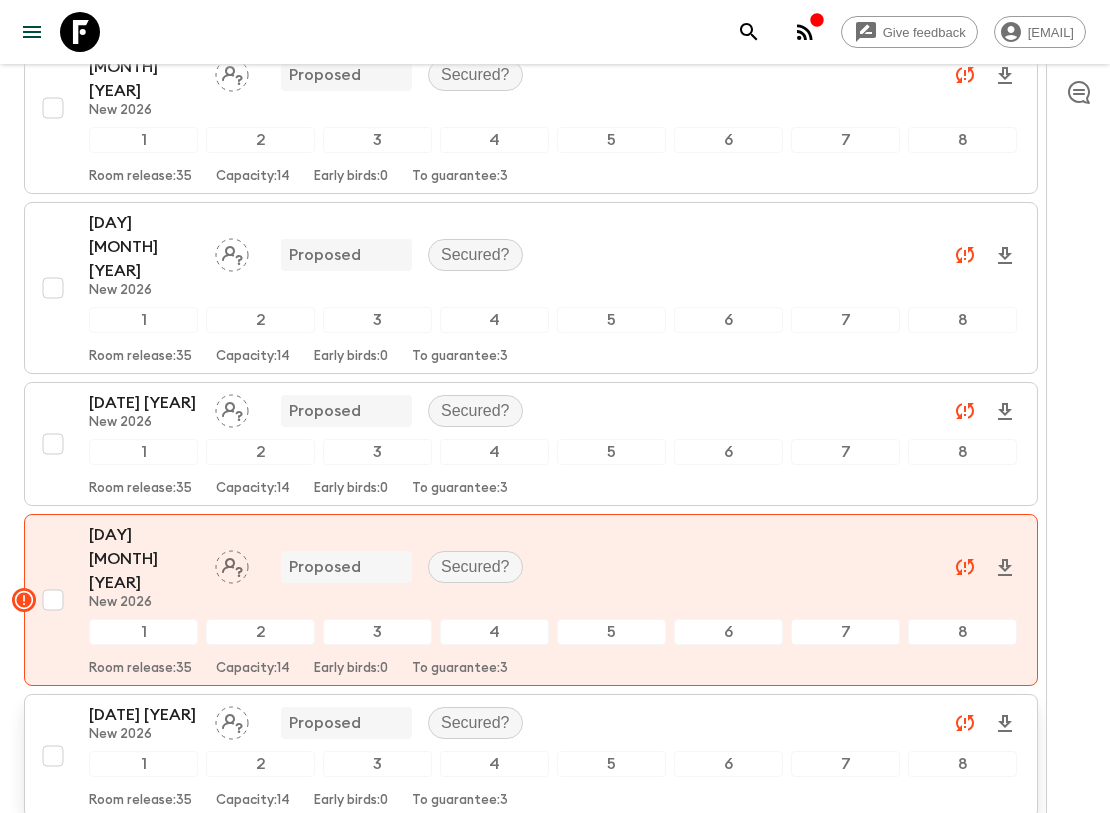 click on "[DATE] [YEAR]" at bounding box center [144, 715] 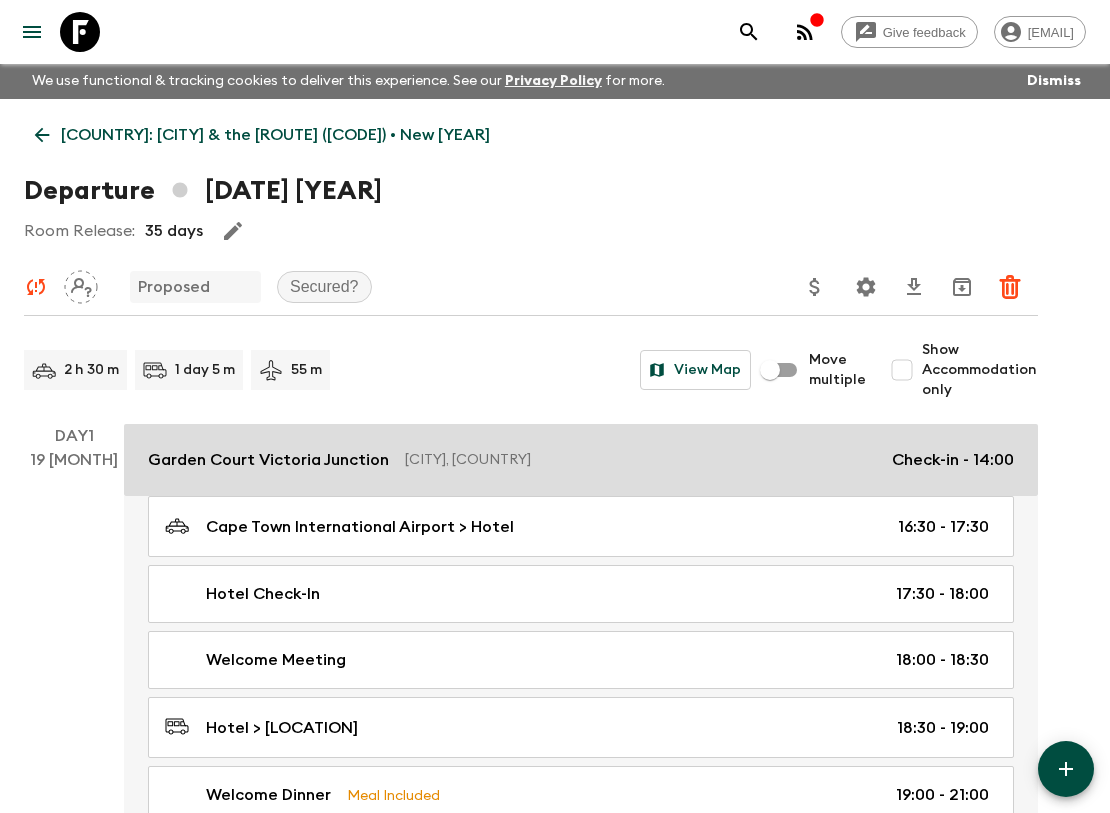 scroll, scrollTop: 0, scrollLeft: 0, axis: both 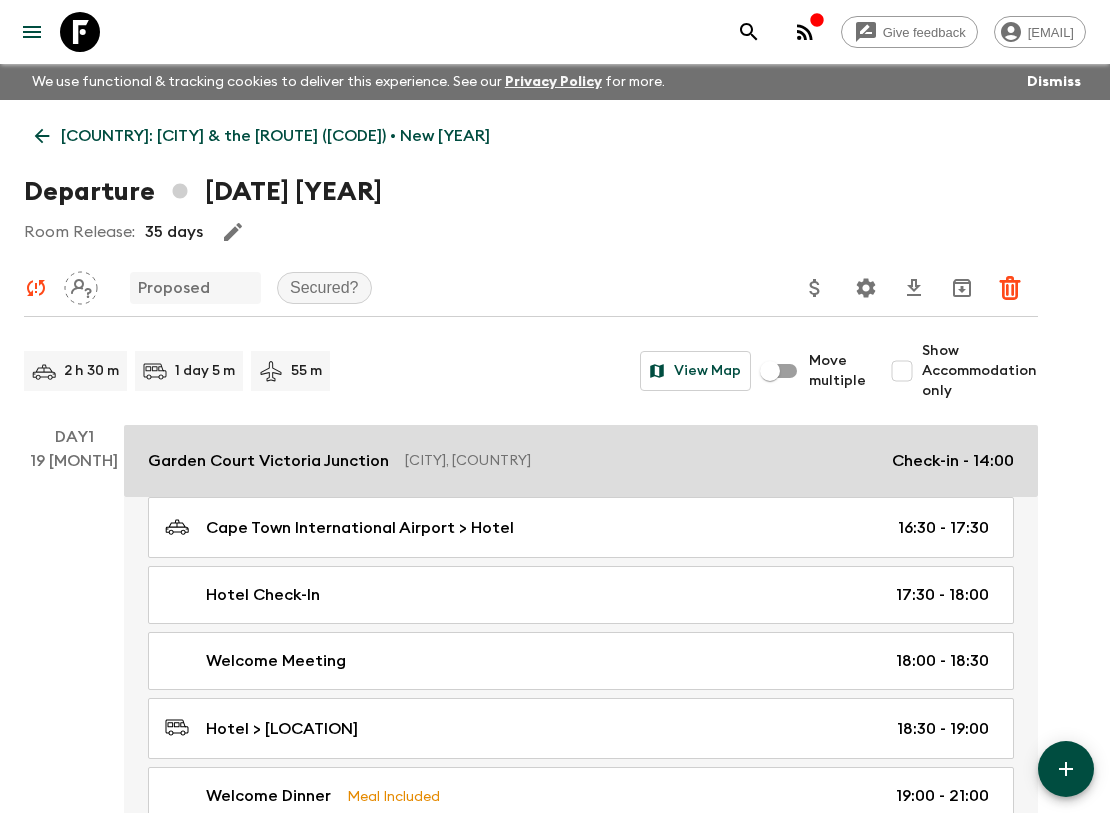 click on "Garden Court Victoria Junction" at bounding box center (268, 461) 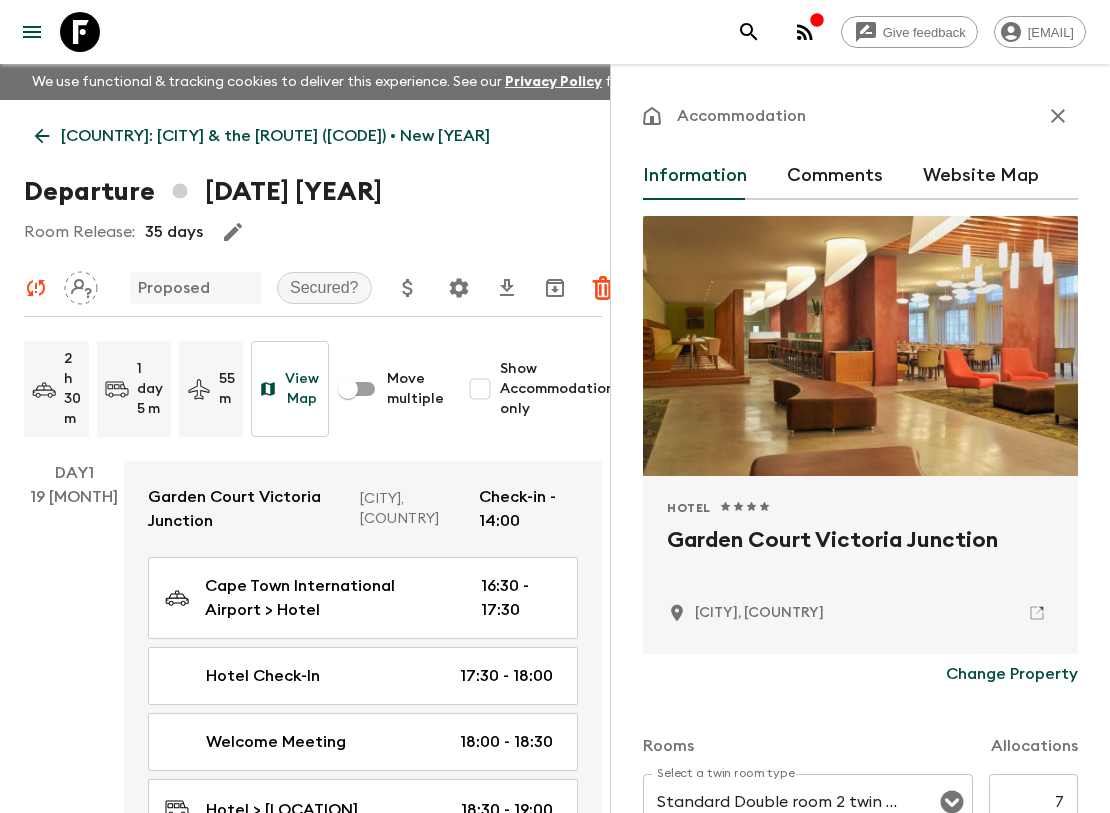 click on "Comments" at bounding box center [835, 176] 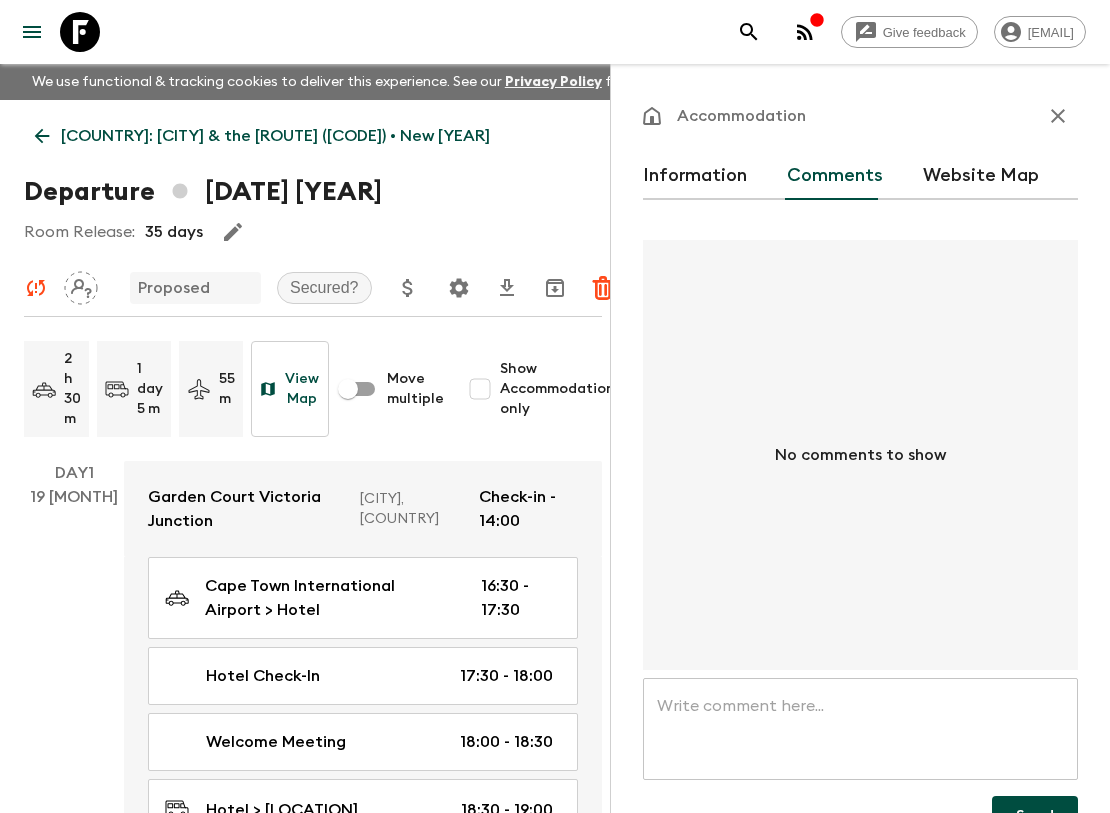 click at bounding box center (860, 729) 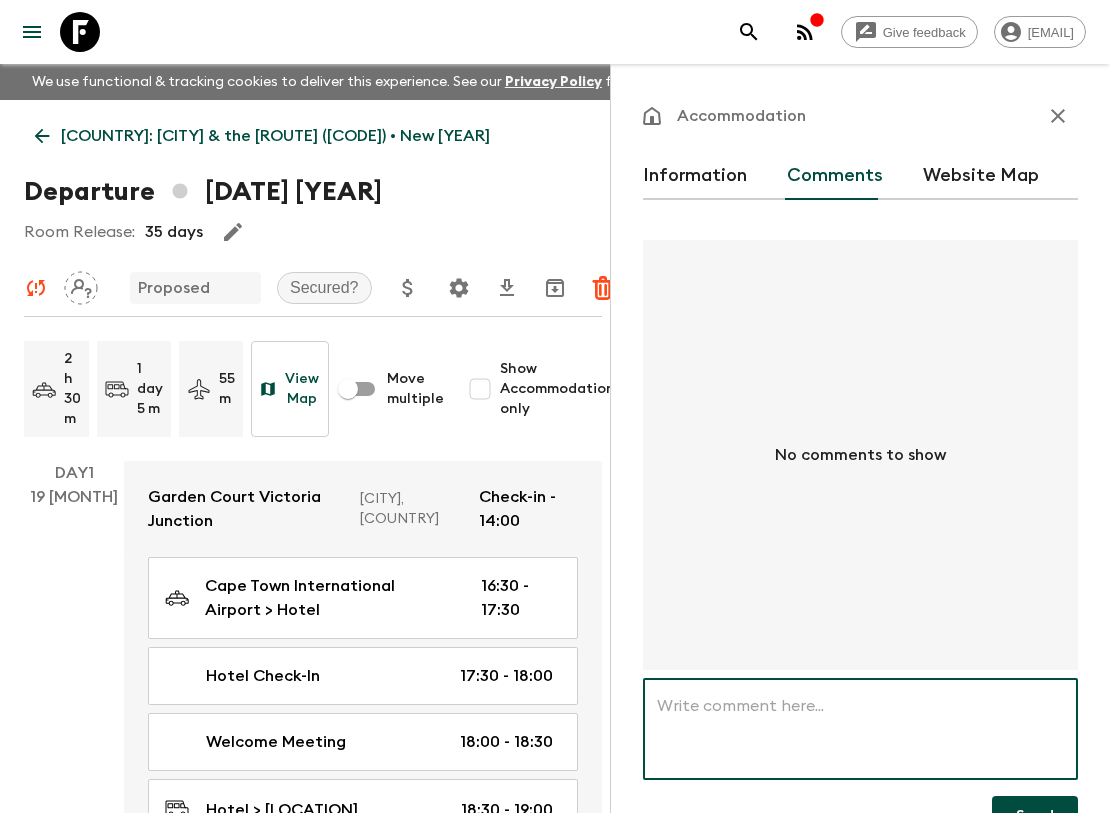 paste on "Hi, this departure is important for us to secure as it covers a key public holiday (Christmas Eve ([DATE]) & Christmas Day [DATE]). If this departure cannot be secured, please secure a departure starting [DATE], [DATE] or [DATE] [YEAR]) Please avoid starting a departure [DATE] [DATE] Please do not start or end a departure on the [DATE] or [DATE] or [DATE] - Thank you" 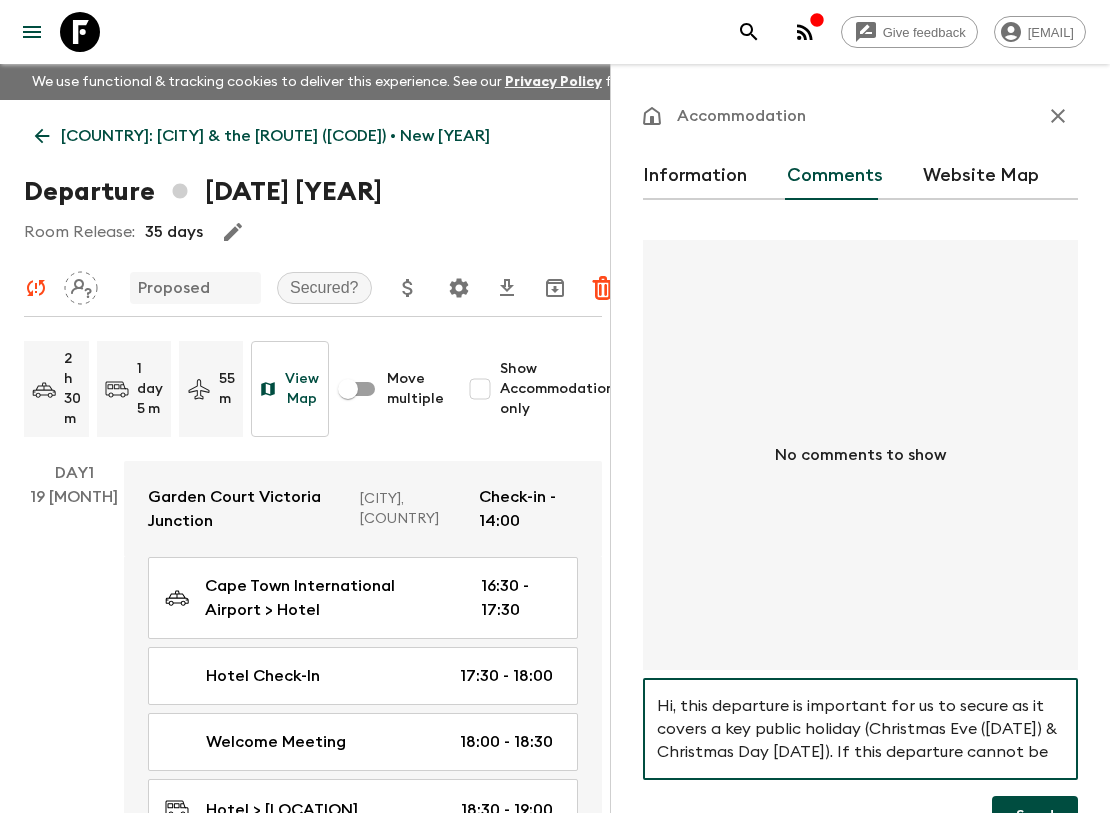 scroll, scrollTop: 111, scrollLeft: 0, axis: vertical 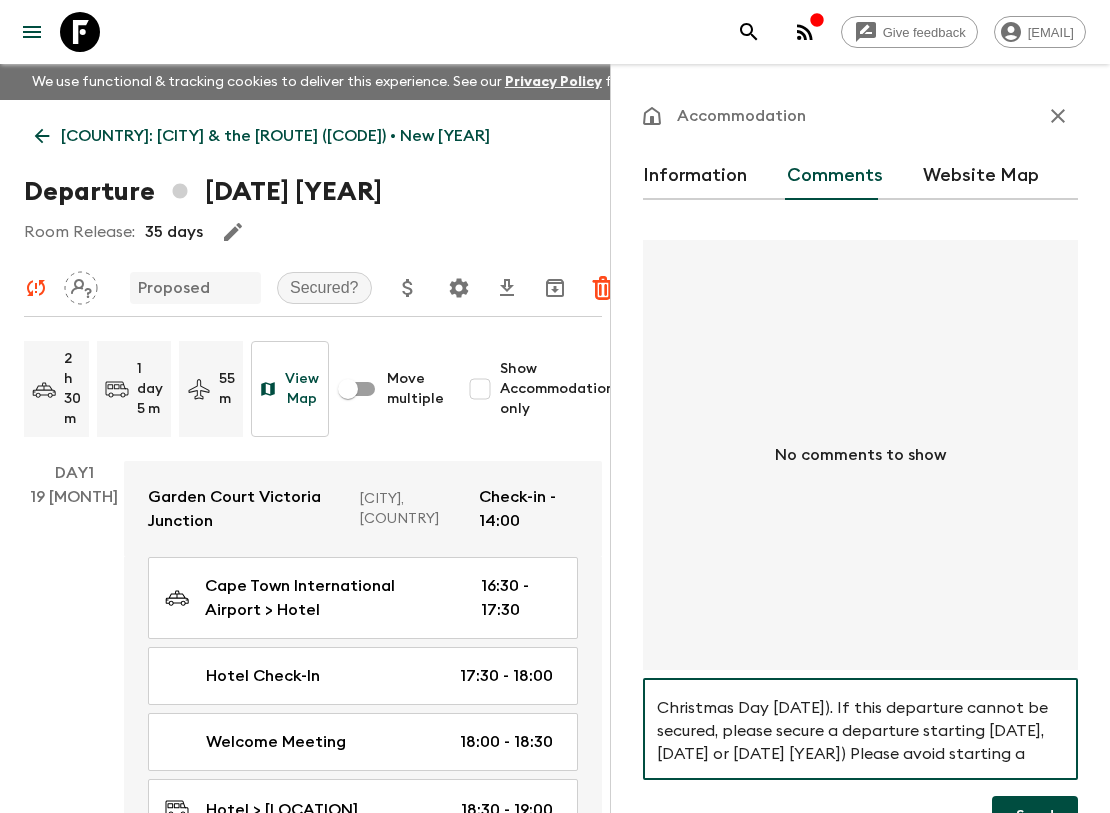 click on "Hi, this departure is important for us to secure as it covers a key public holiday (Christmas Eve ([DATE]) & Christmas Day [DATE]). If this departure cannot be secured, please secure a departure starting [DATE], [DATE] or [DATE] [YEAR]) Please avoid starting a departure [DATE] [DATE] Please do not start or end a departure on the [DATE] or [DATE] or [DATE] - Thank you" at bounding box center [860, 729] 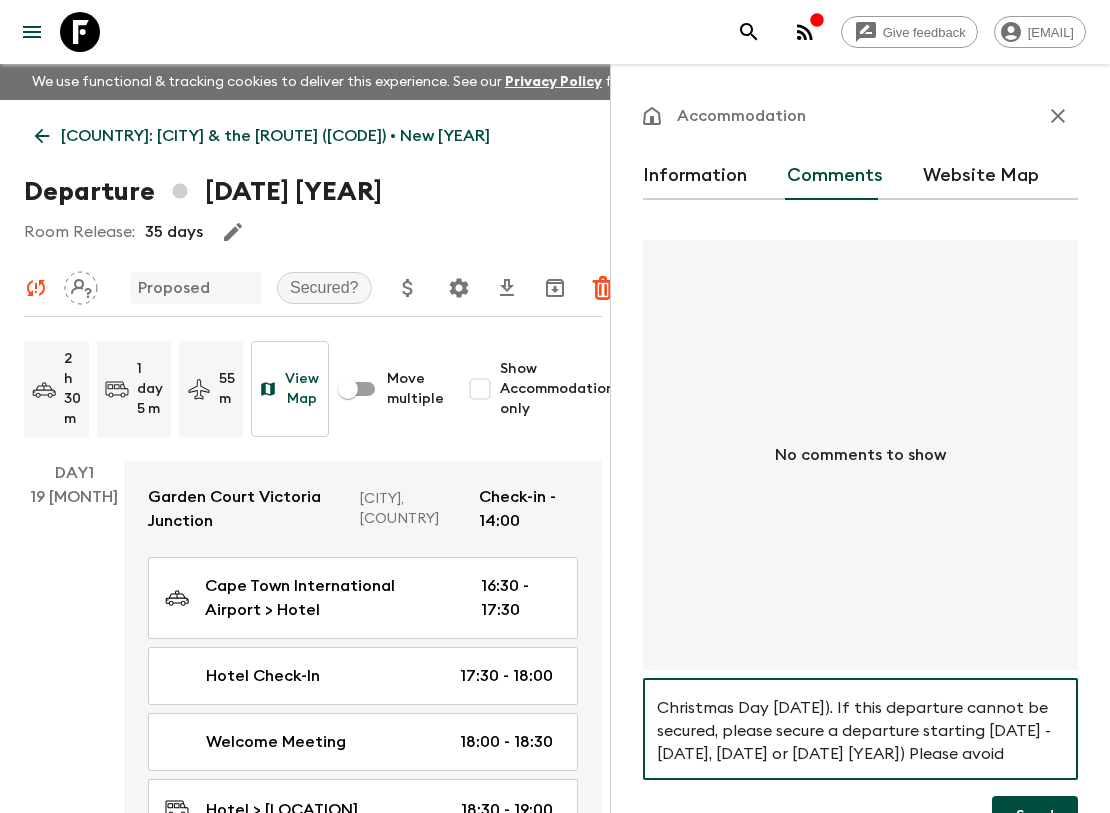 click on "Hi, this departure is important for us to secure as it covers a key public holiday (Christmas Eve ([DATE]) & Christmas Day [DATE]). If this departure cannot be secured, please secure a departure starting [DATE] - [DATE], [DATE] or [DATE] [YEAR]) Please avoid starting a departure [DATE] [DATE] Please do not start or end a departure on the [DATE] or [DATE] or [DATE] - Thank you" at bounding box center (860, 729) 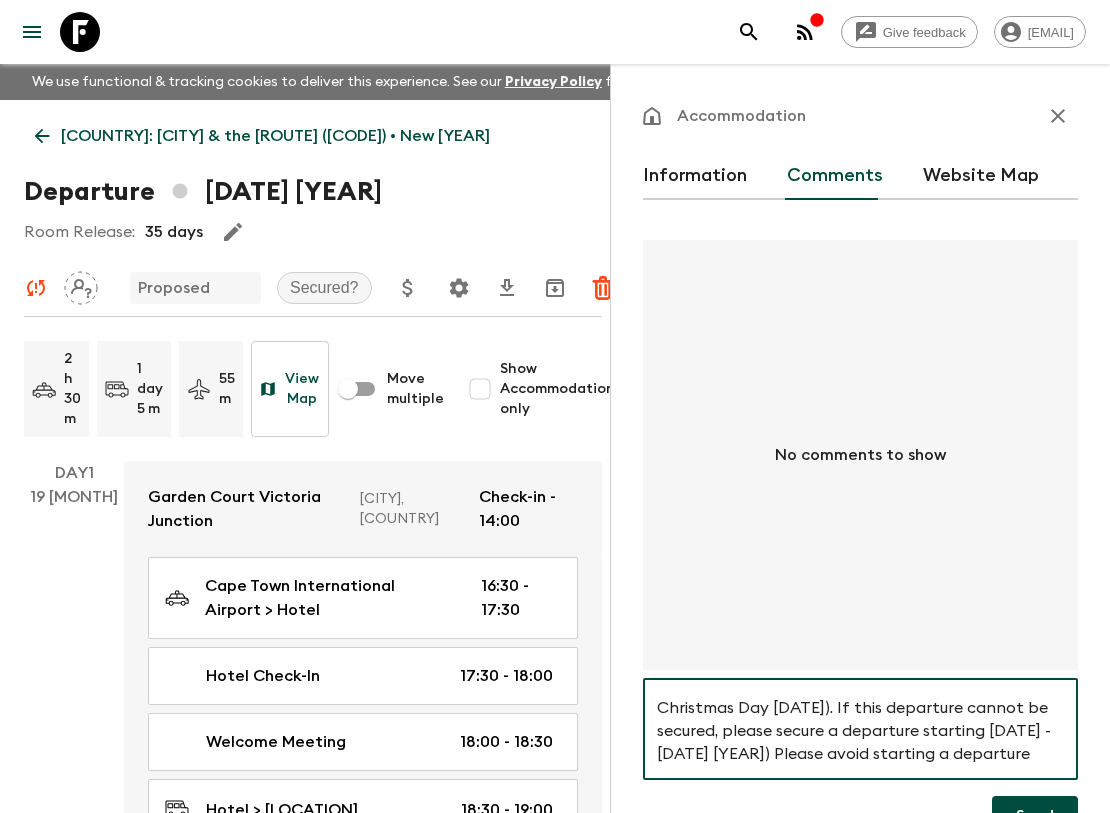 click on "Hi, this departure is important for us to secure as it covers a key public holiday (Christmas Eve ([DATE]) & Christmas Day [DATE]). If this departure cannot be secured, please secure a departure starting [DATE] - [DATE] [YEAR]) Please avoid starting a departure [DATE] Please do not start or end a departure on the [DATE] or [DATE] or [DATE] - Thank you" at bounding box center (860, 729) 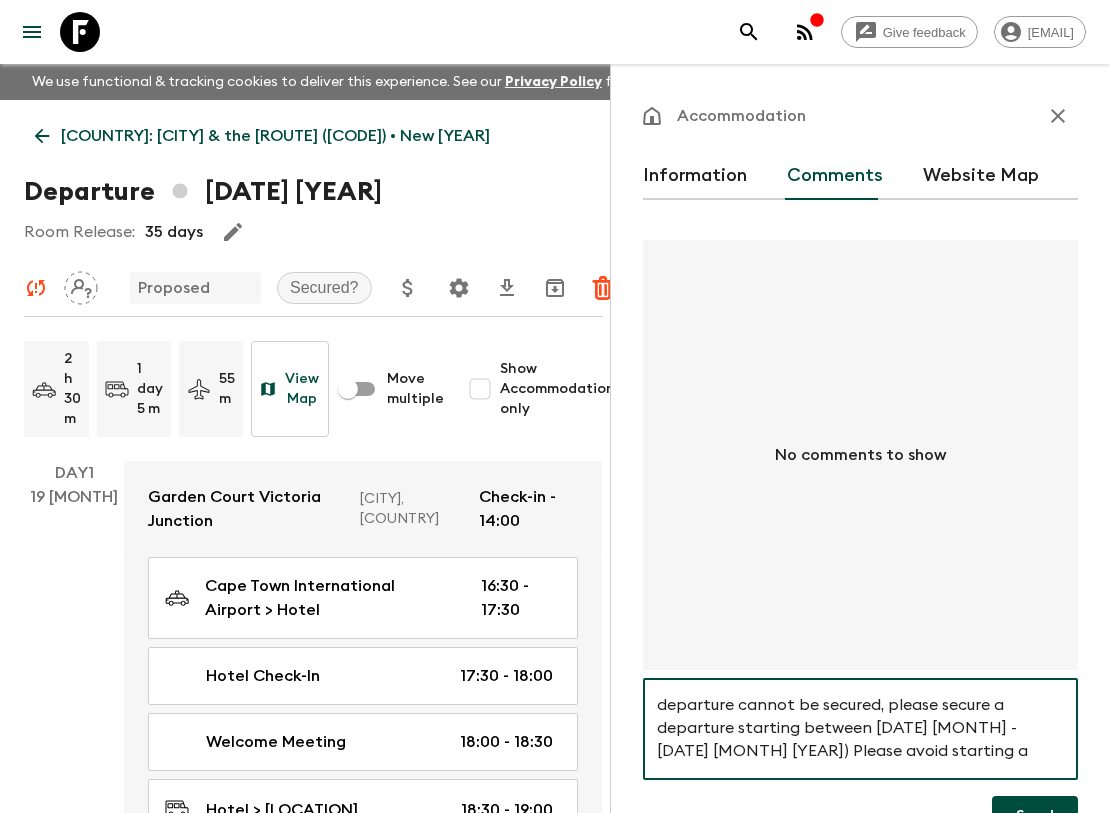 scroll, scrollTop: 88, scrollLeft: 0, axis: vertical 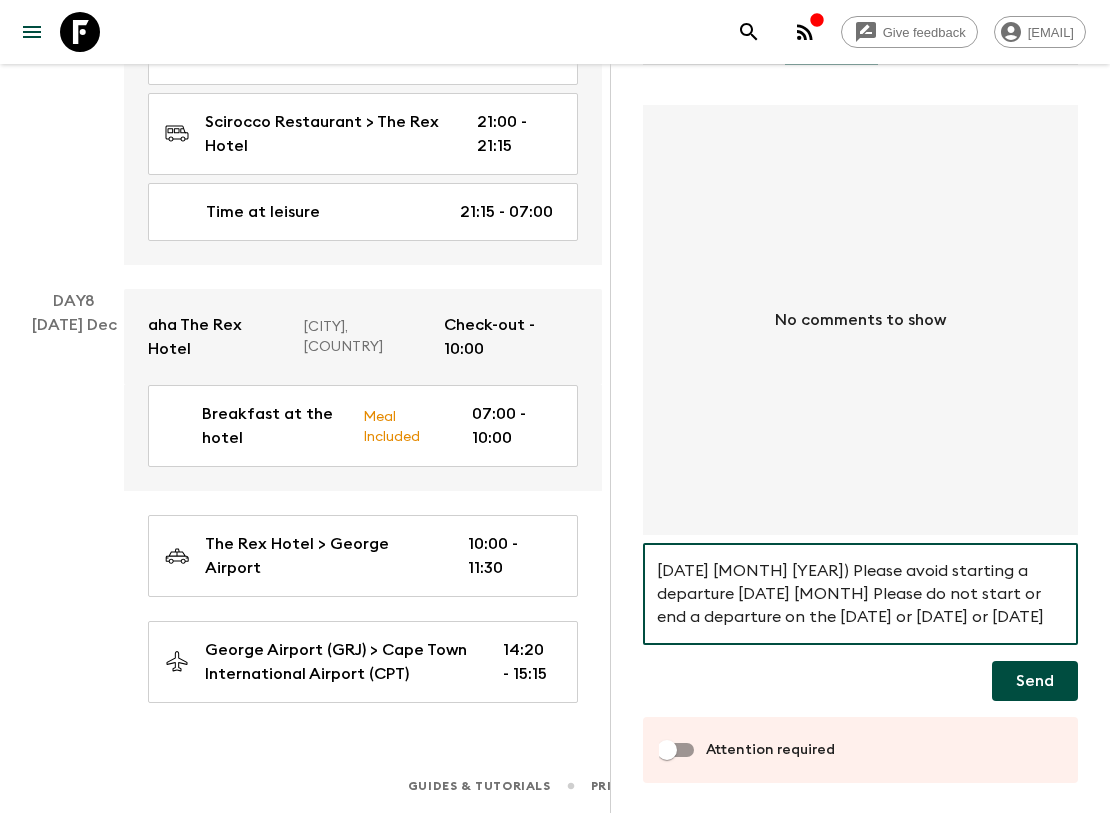 type on "Hi, this departure is important for us to secure as it covers a key public holiday ([HOLIDAY] ([DATE] [MONTH]) & [HOLIDAY] [DATE] [MONTH]). If this departure cannot be secured, please secure a departure starting between [DATE] [MONTH] - [DATE] [MONTH] [YEAR]) Please avoid starting a departure [DATE] [MONTH] Please do not start or end a departure on the [DATE] or [DATE] or [DATE] [MONTH] - Thank you" 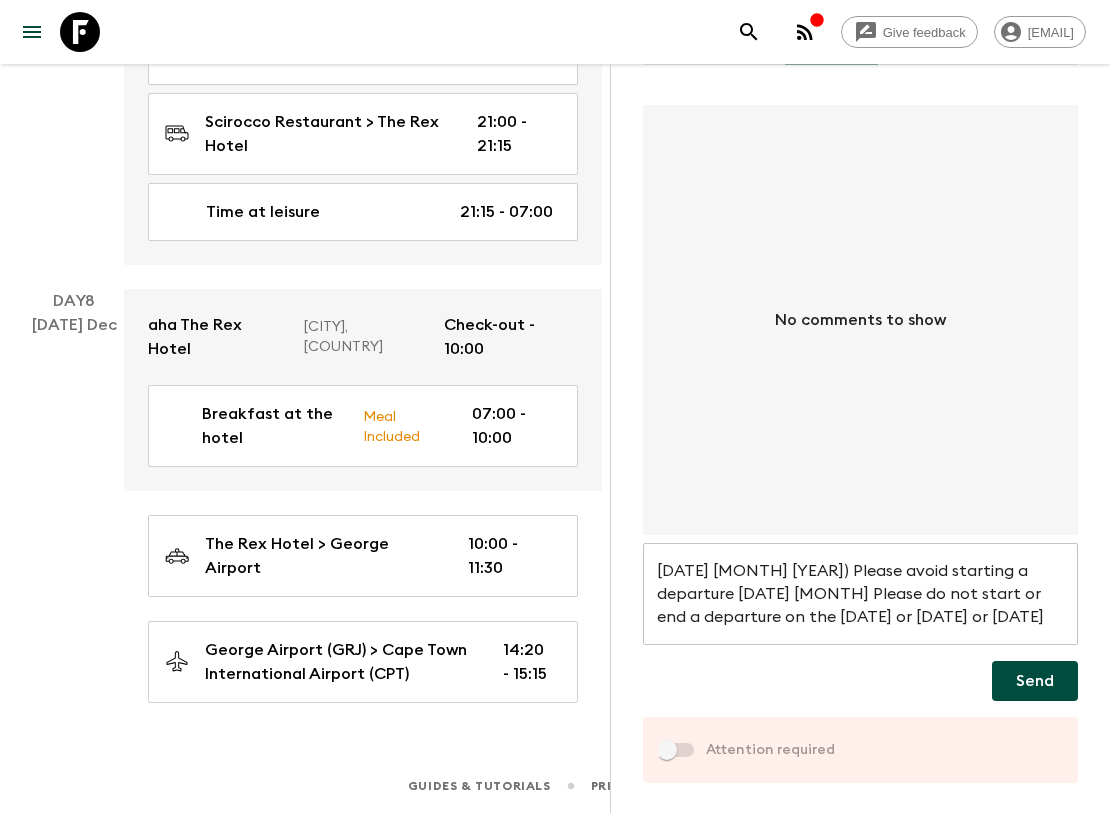 checkbox on "true" 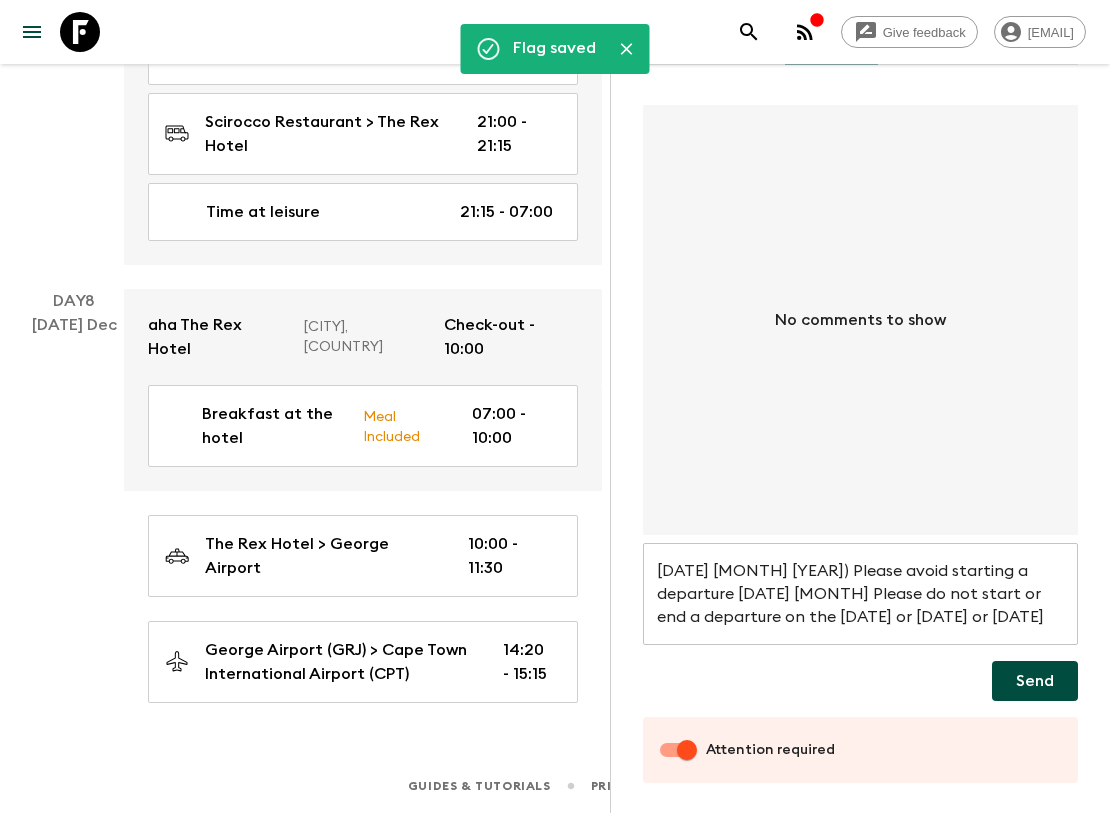 click on "Send" at bounding box center (1035, 681) 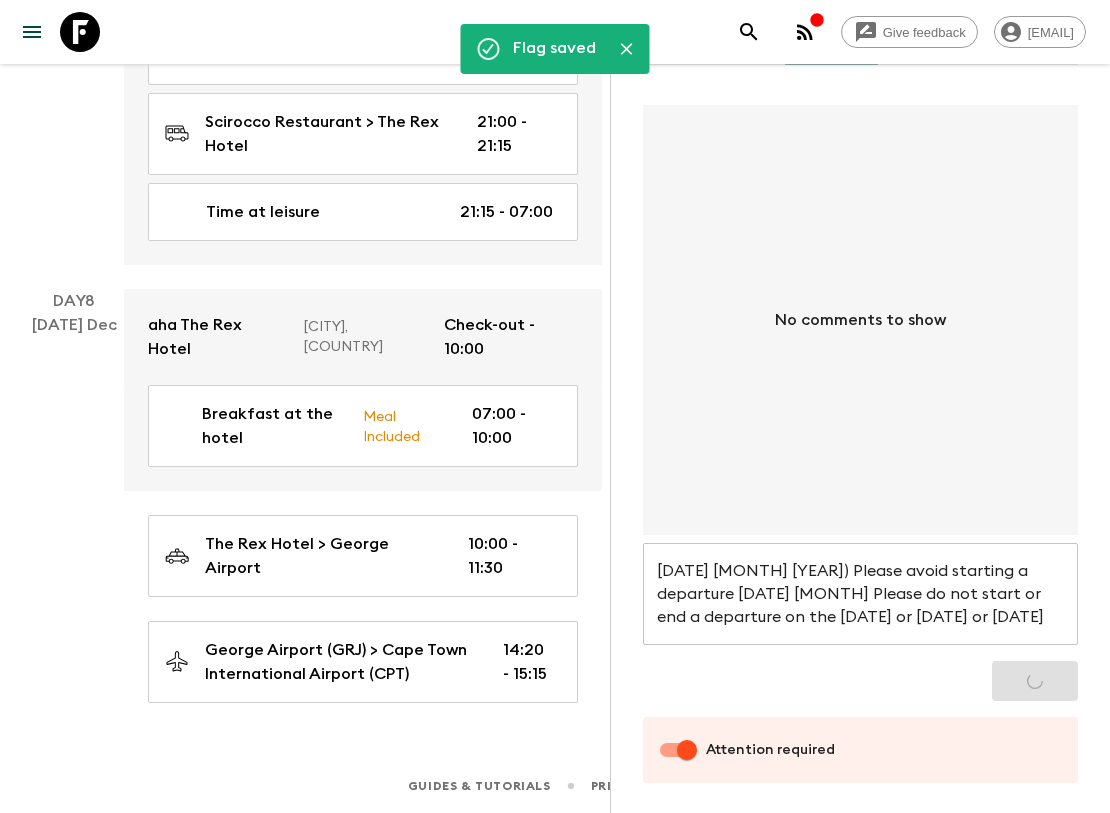 type 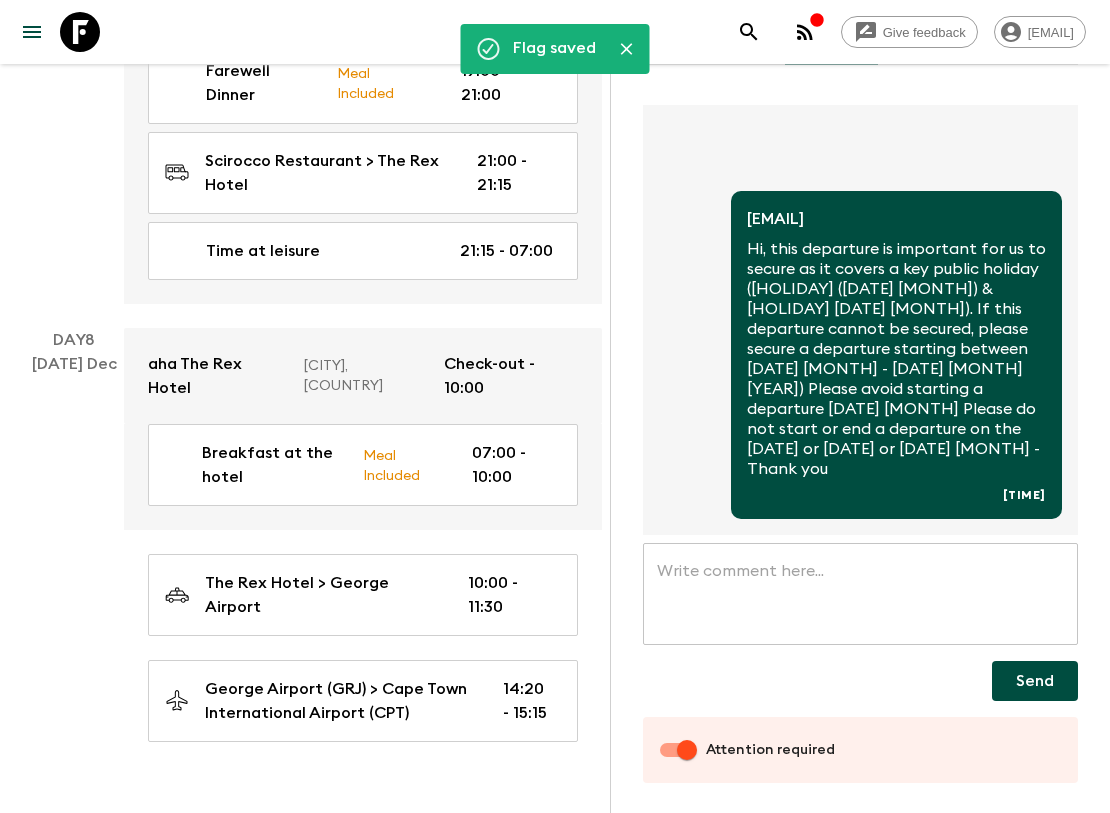 scroll, scrollTop: 0, scrollLeft: 0, axis: both 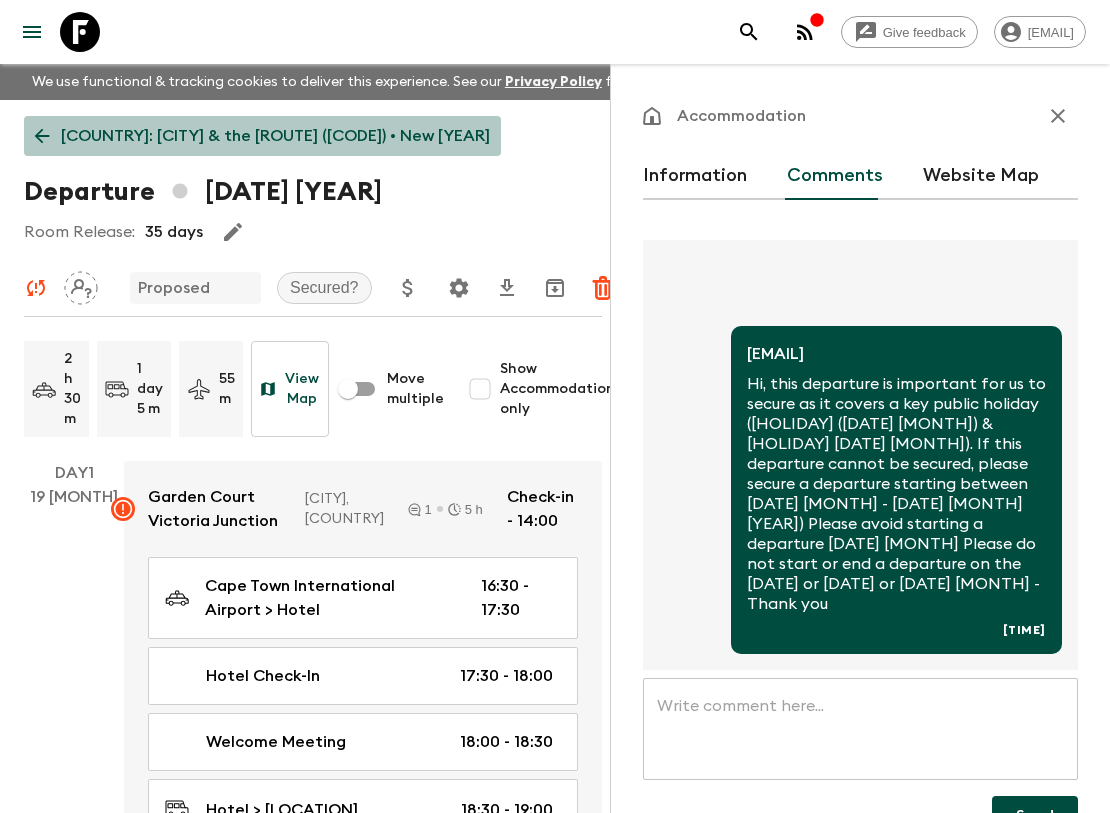 click on "[COUNTRY]: [CITY] & the [ROUTE] ([CODE]) • New [YEAR]" at bounding box center [275, 136] 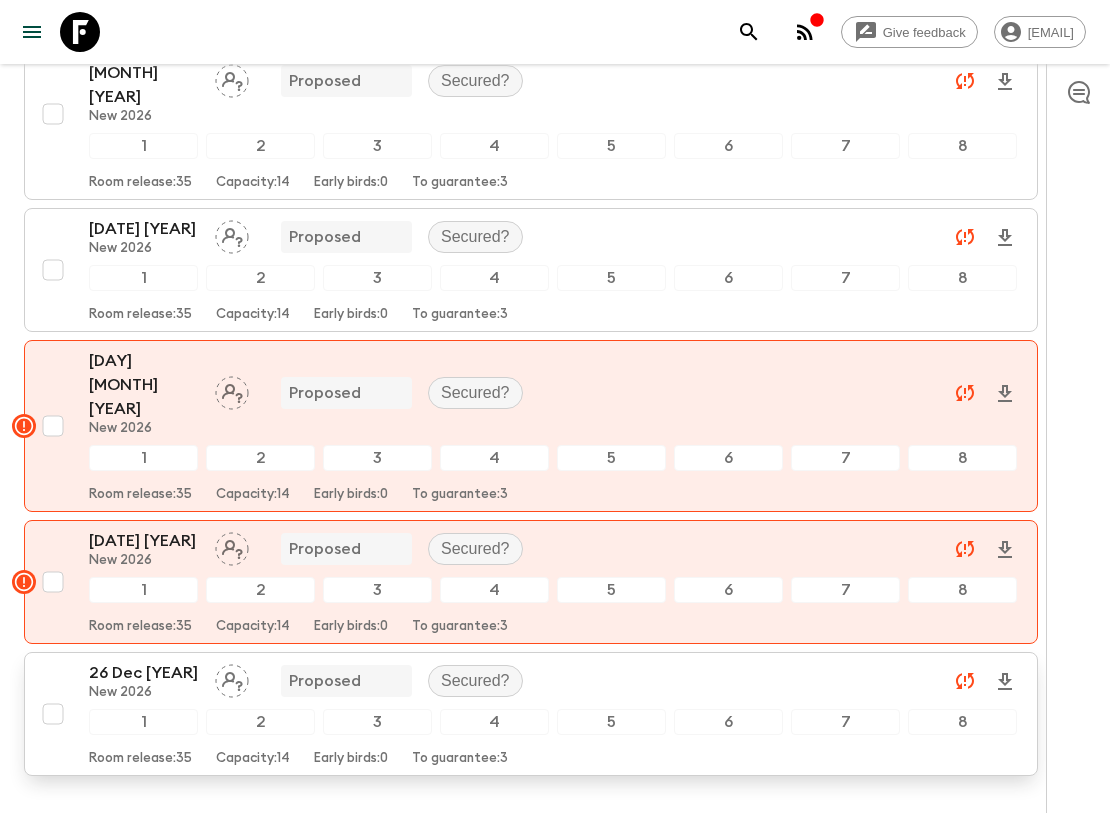 scroll, scrollTop: 621, scrollLeft: 0, axis: vertical 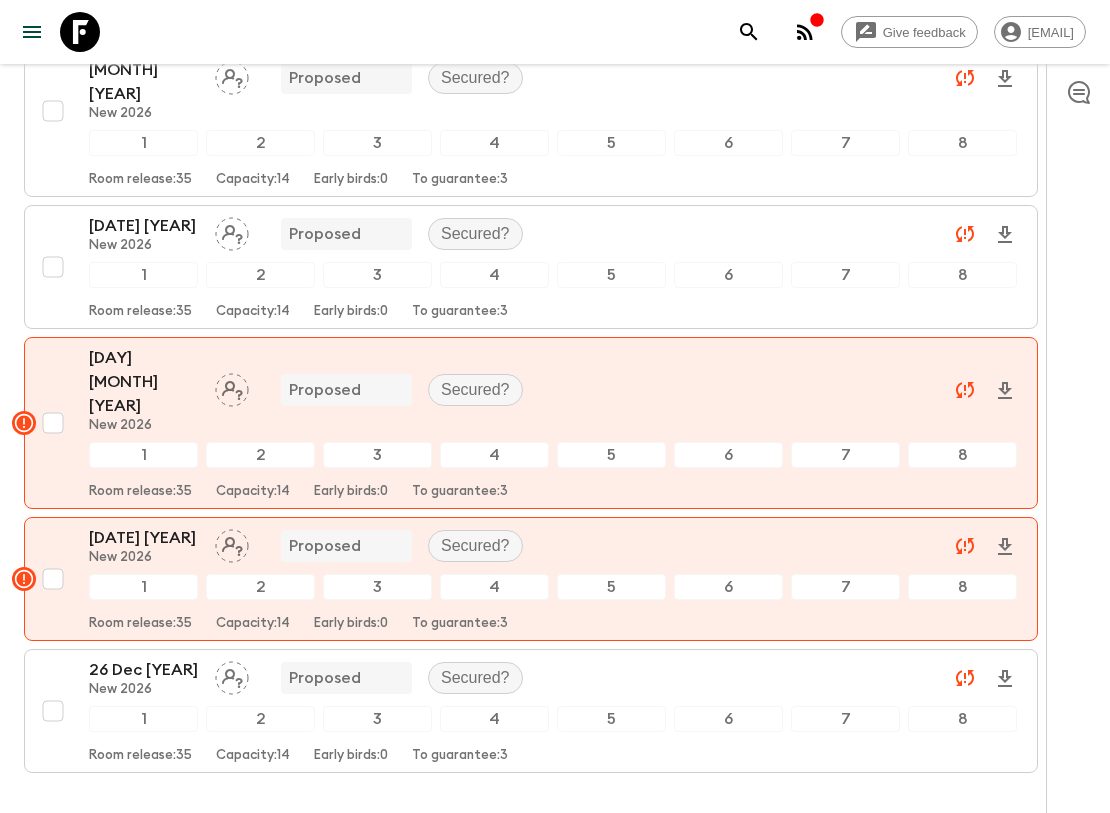 click on "New 2026" at bounding box center [144, 690] 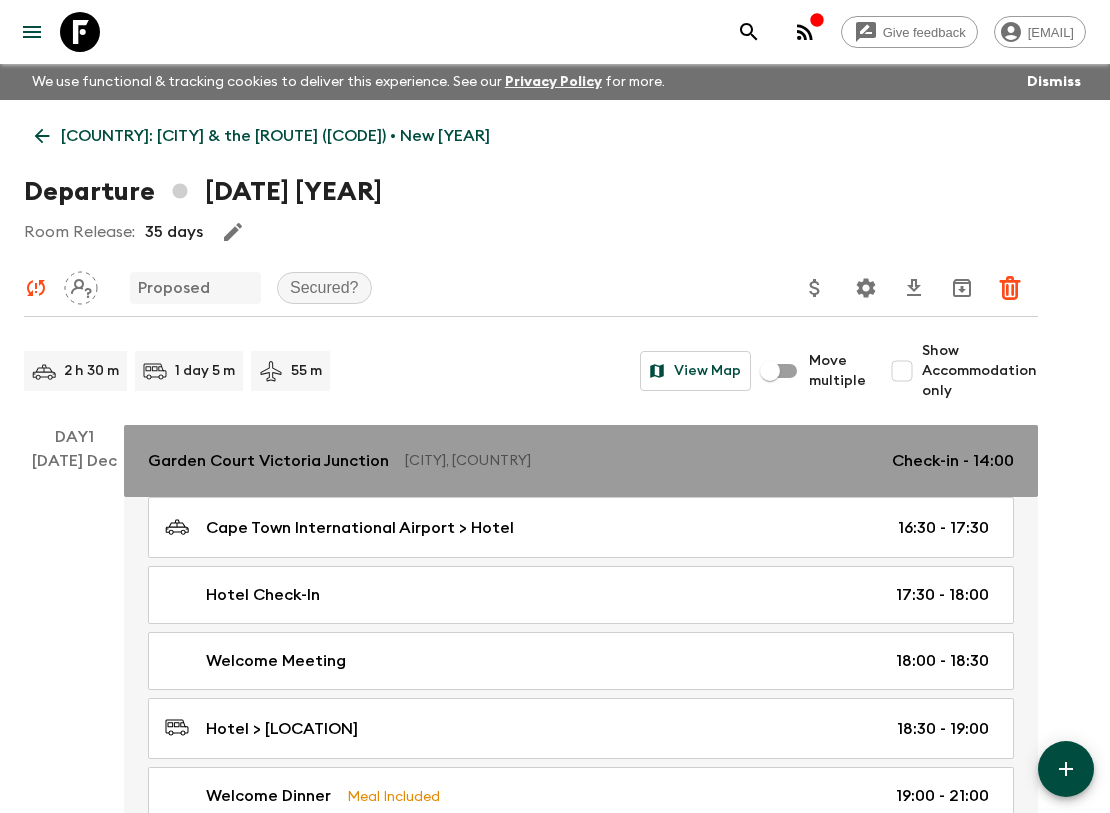 click on "Garden Court Victoria Junction" at bounding box center [268, 461] 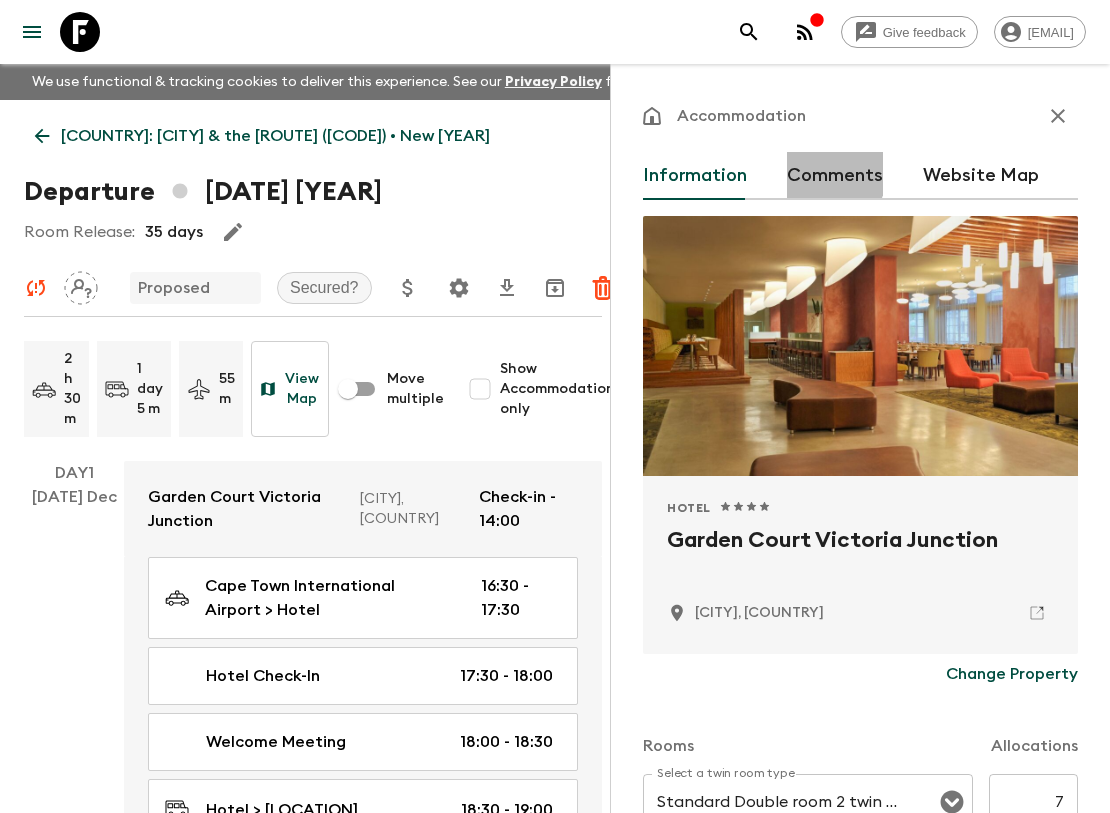 click on "Comments" at bounding box center (835, 176) 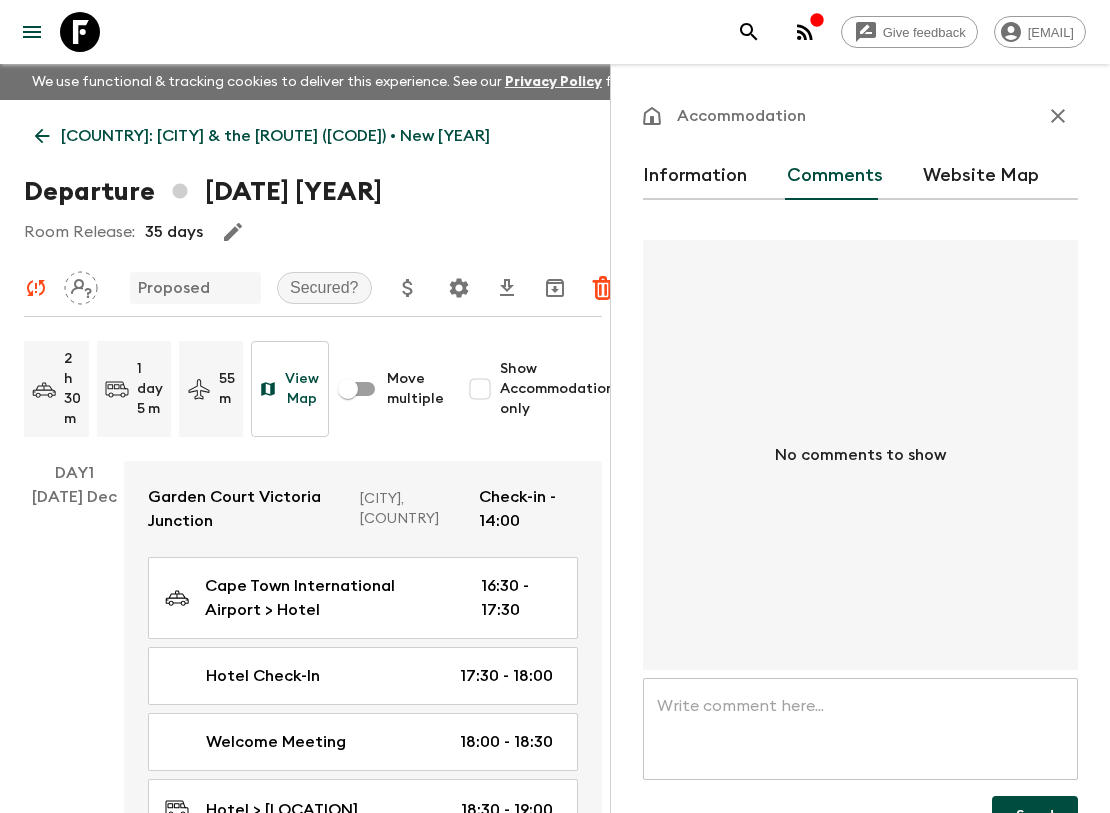 click at bounding box center (860, 729) 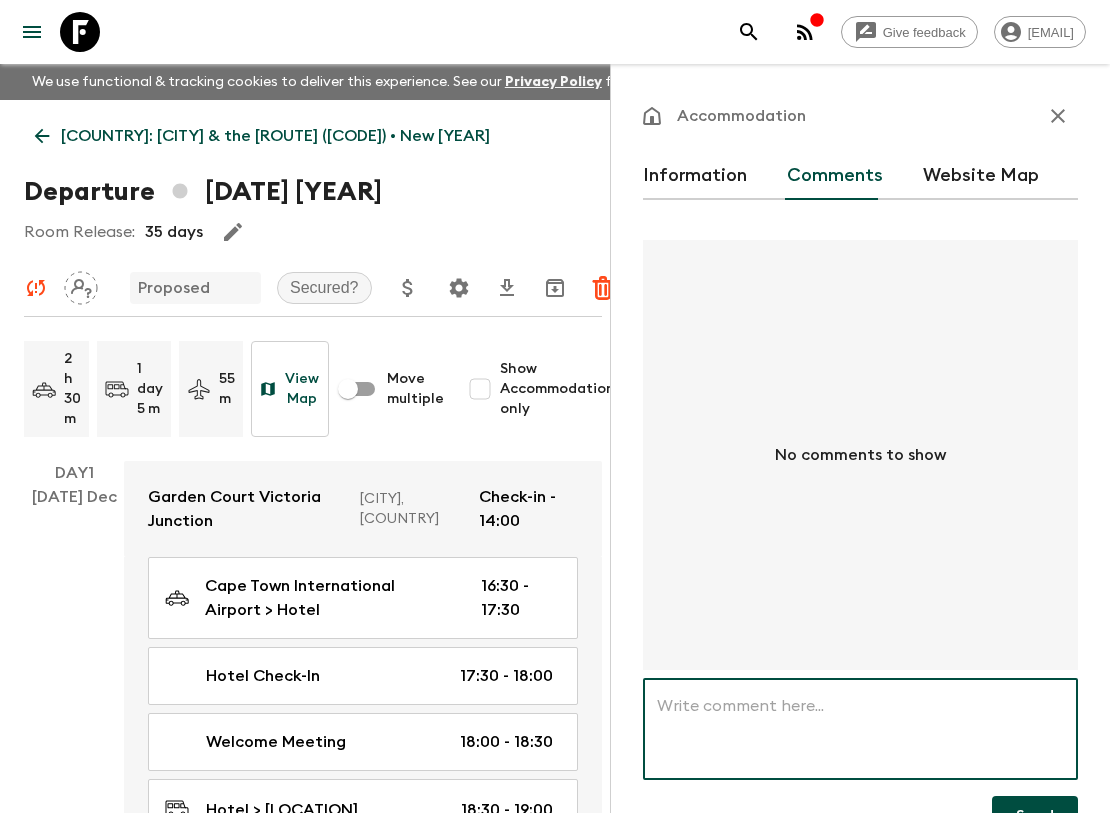 paste on "Hi, this departure is important for us to secure as it covers a key public holiday (New Year eve 31st Dec & New years Day 1st Jan [YEAR]). If this departure cannot be secured, please secure a departure starting [DATE] Dec, [DATE] Dec or [DATE] [YEAR]) Please avoid starting a departure [DATE] December [YEAR], Please do not start or end a departure on the 31st December [YEAR] – and Please do not start a departure on the 1st Jan [YEAR] - Thank you" 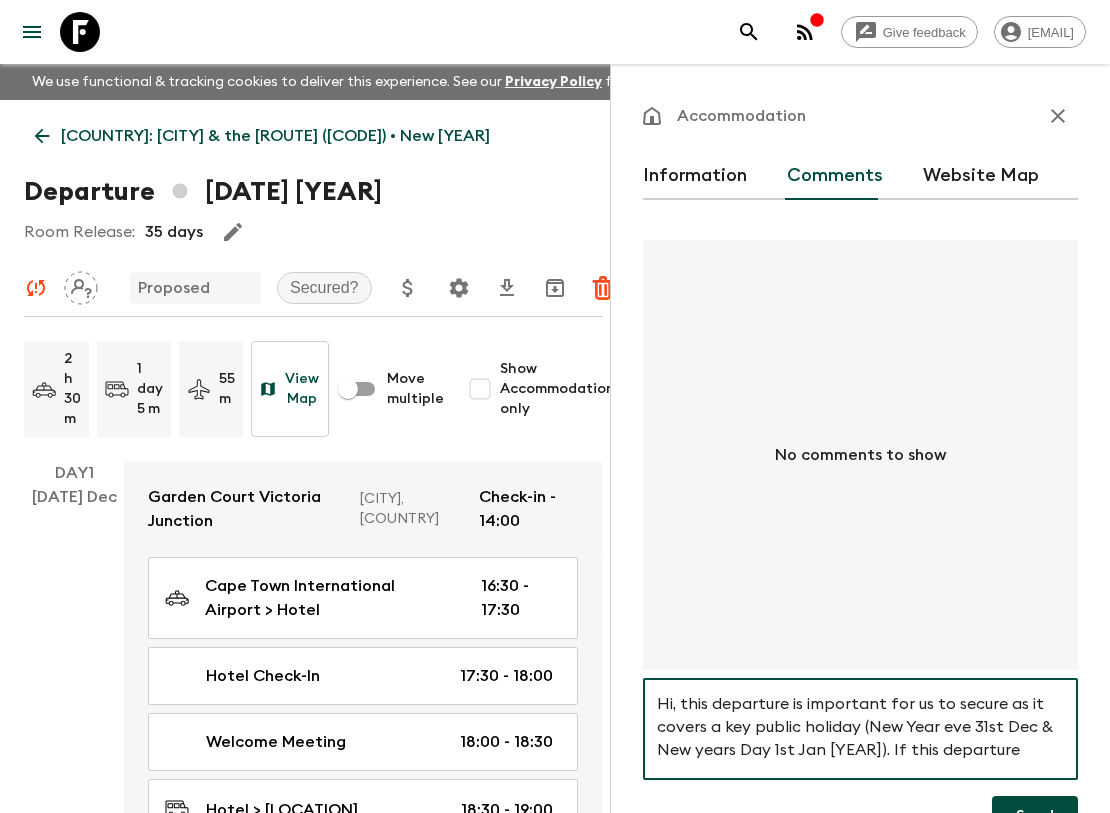 scroll, scrollTop: 0, scrollLeft: 0, axis: both 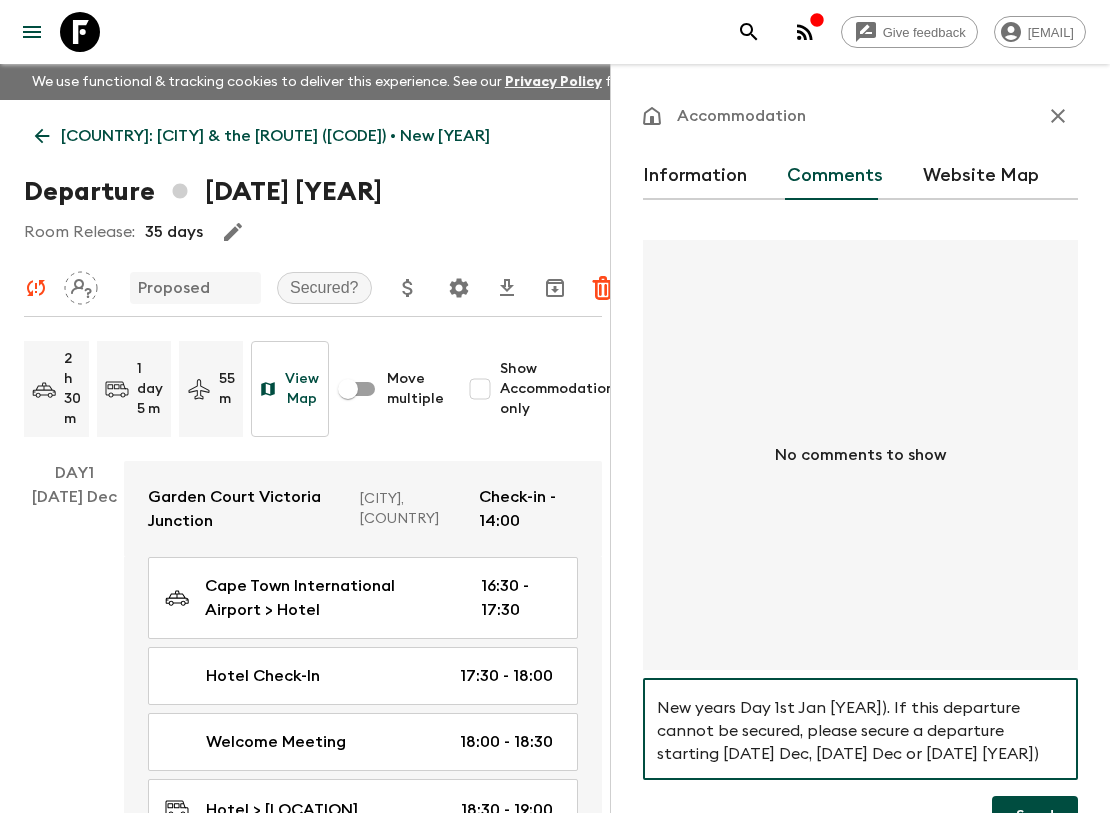 click on "Hi, this departure is important for us to secure as it covers a key public holiday (New Year eve 31st Dec & New years Day 1st Jan [YEAR]). If this departure cannot be secured, please secure a departure starting [DATE] Dec, [DATE] Dec or [DATE] [YEAR]) Please avoid starting a departure [DATE] December [YEAR], Please do not start or end a departure on the 31st December [YEAR] – and Please do not start a departure on the 1st Jan [YEAR] - Thank you" at bounding box center [860, 729] 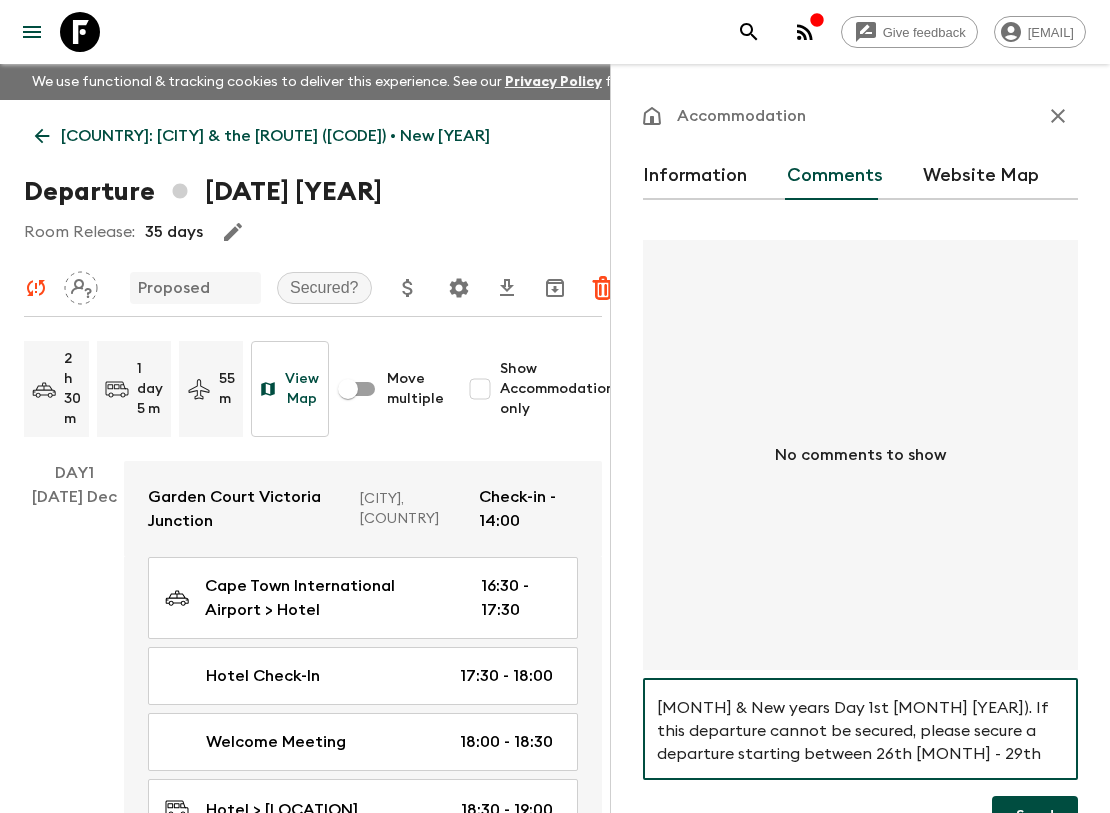 scroll, scrollTop: 65, scrollLeft: 0, axis: vertical 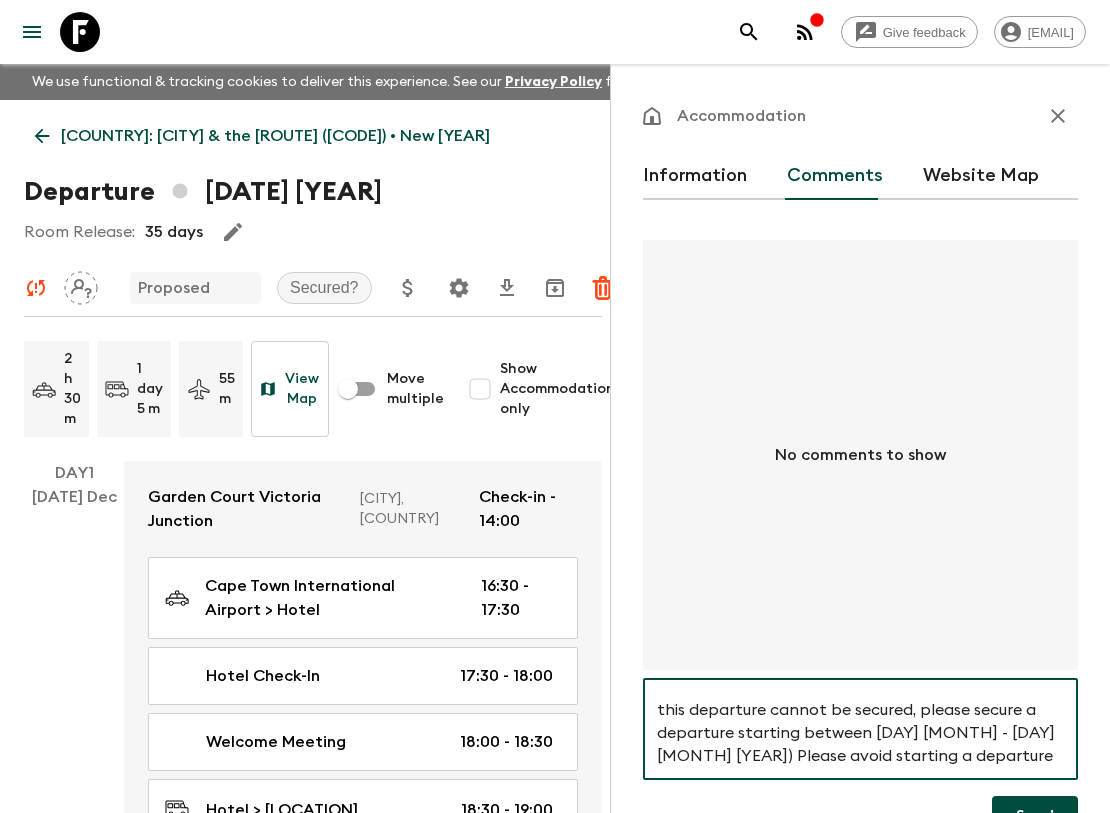 drag, startPoint x: 704, startPoint y: 754, endPoint x: 717, endPoint y: 762, distance: 15.264338 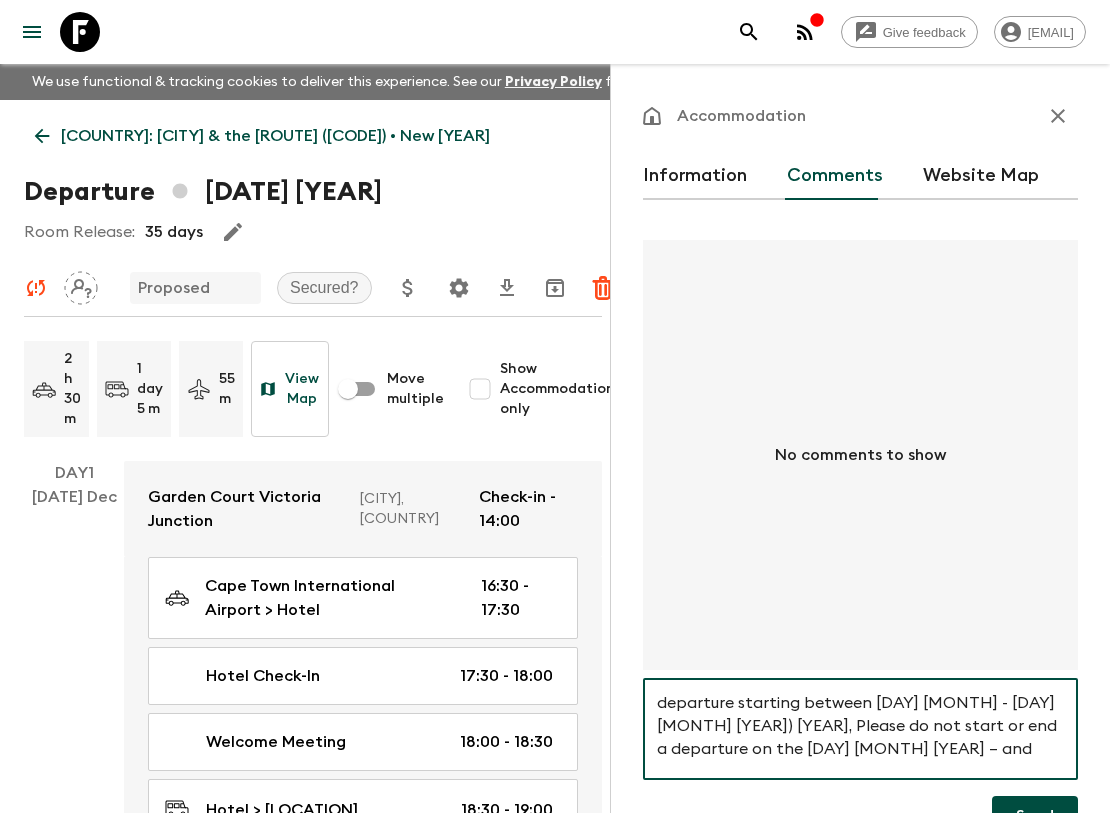 scroll, scrollTop: 110, scrollLeft: 0, axis: vertical 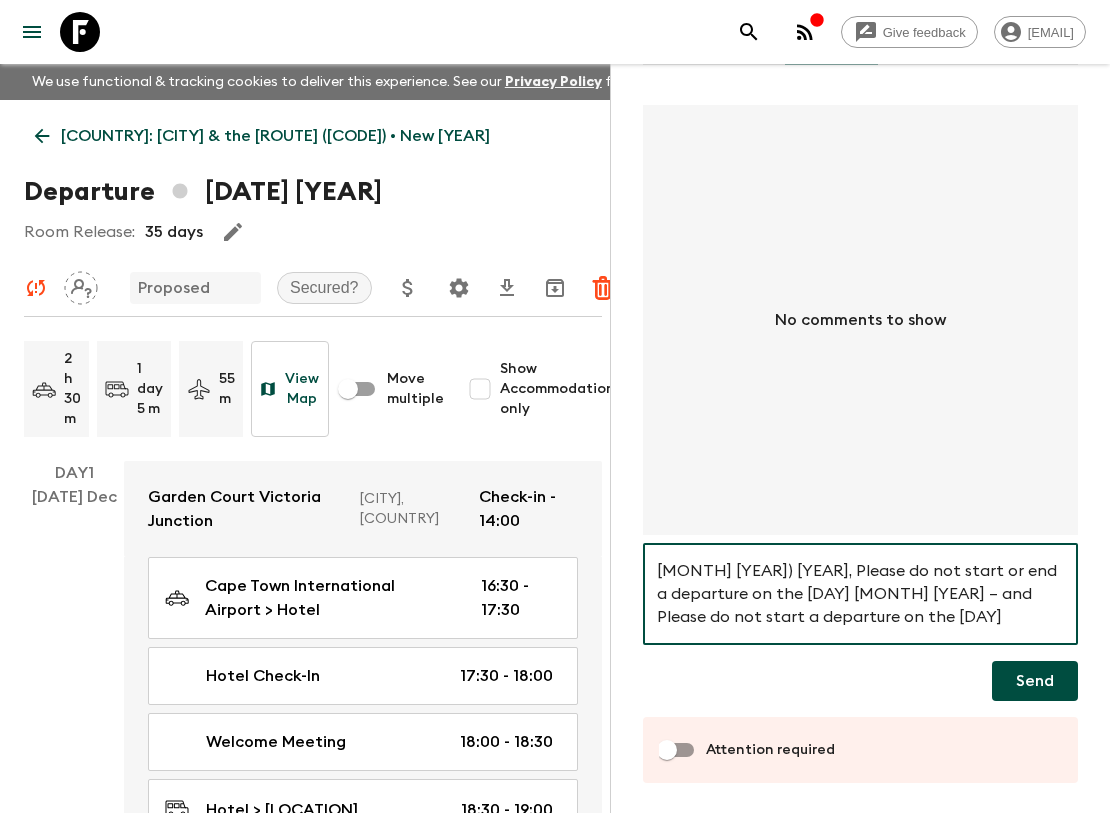 type on "Hi, this departure is important for us to secure as it covers a key public holiday (New Year eve [DAY] [MONTH] & New years Day [DAY] [MONTH] [YEAR]). If this departure cannot be secured, please secure a departure starting between [DAY] [MONTH] - [DAY] [MONTH] [YEAR]) [YEAR], Please do not start or end a departure on the [DAY] [MONTH] [YEAR] – and Please do not start a departure on the [DAY] [MONTH] [YEAR] - Thank you" 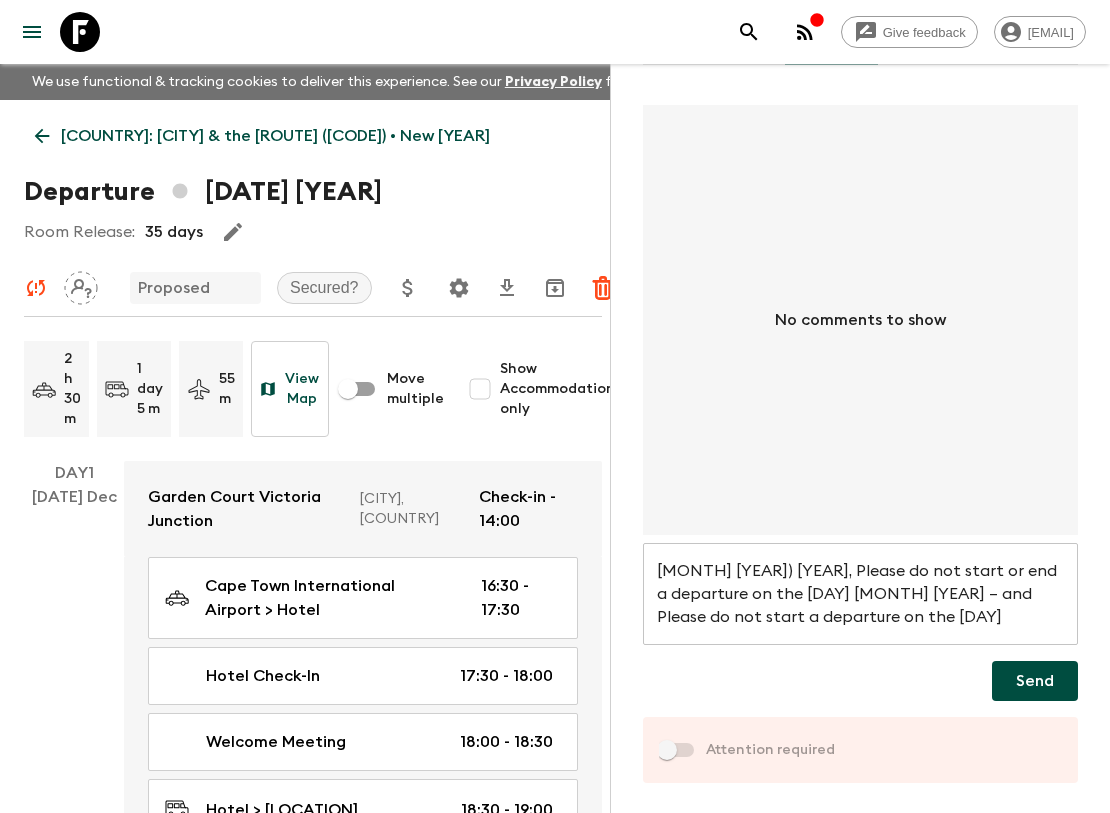 checkbox on "true" 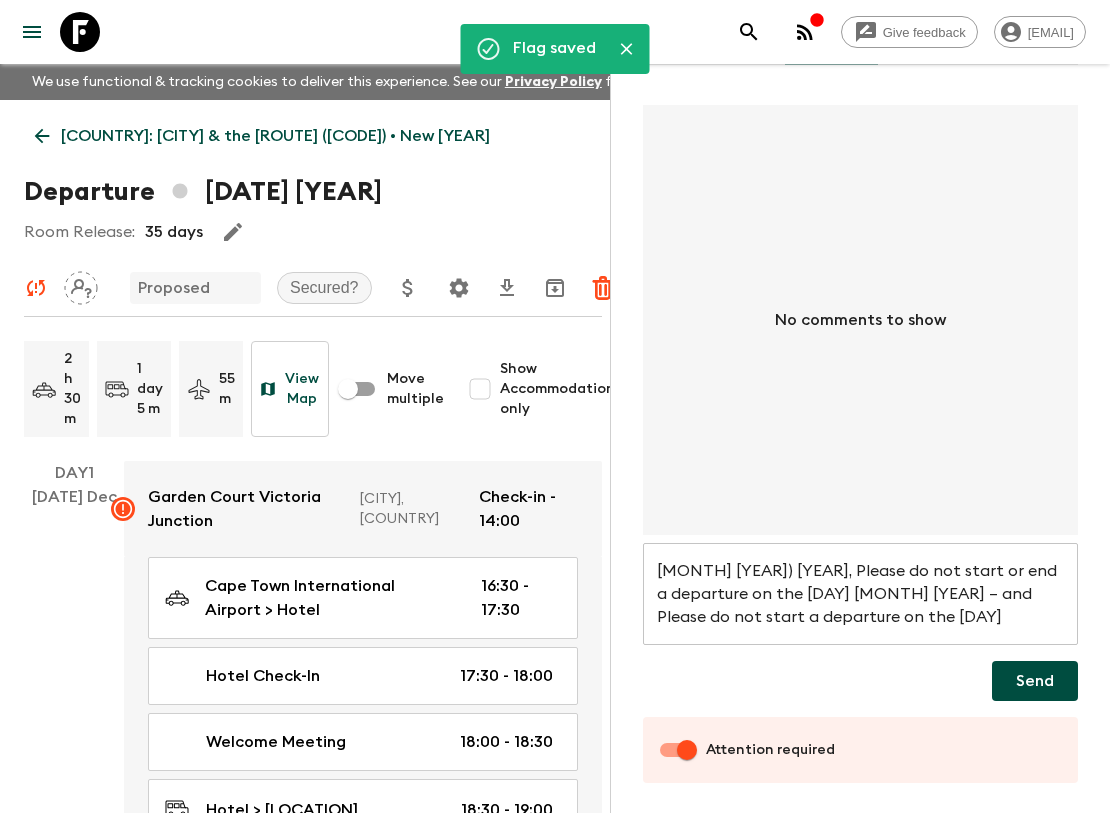 click on "Send" at bounding box center [1035, 681] 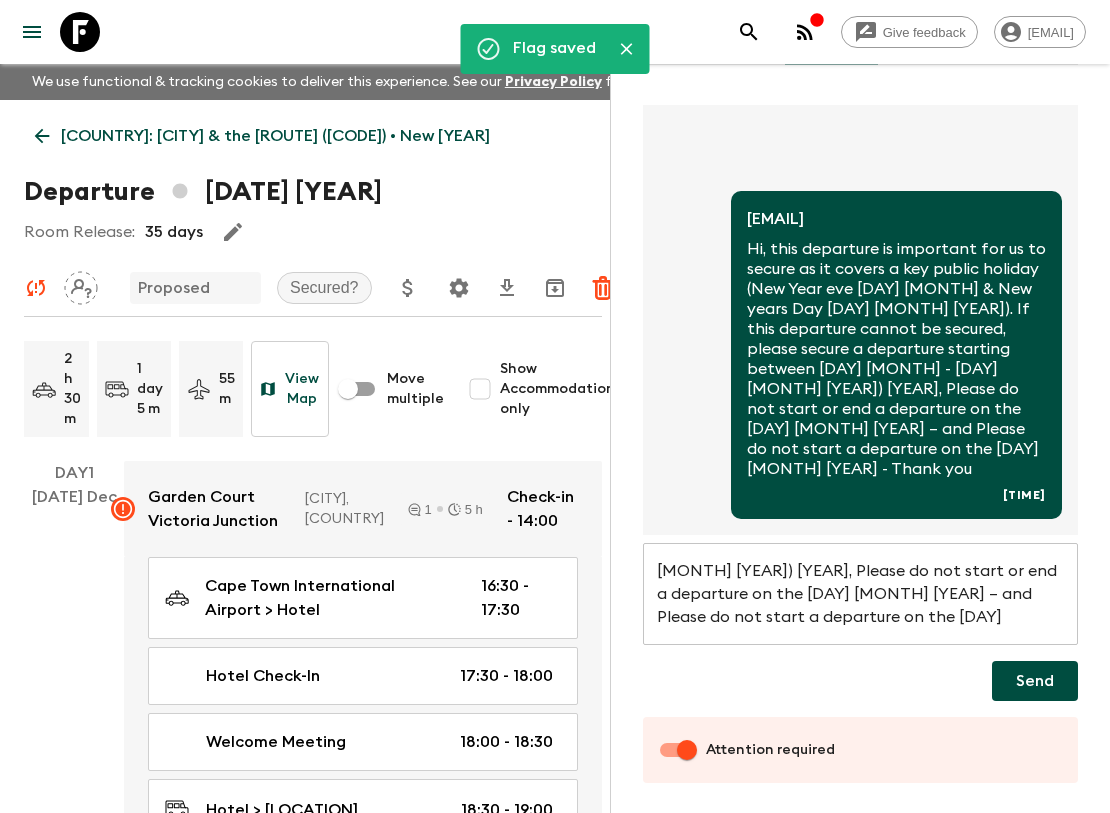 type 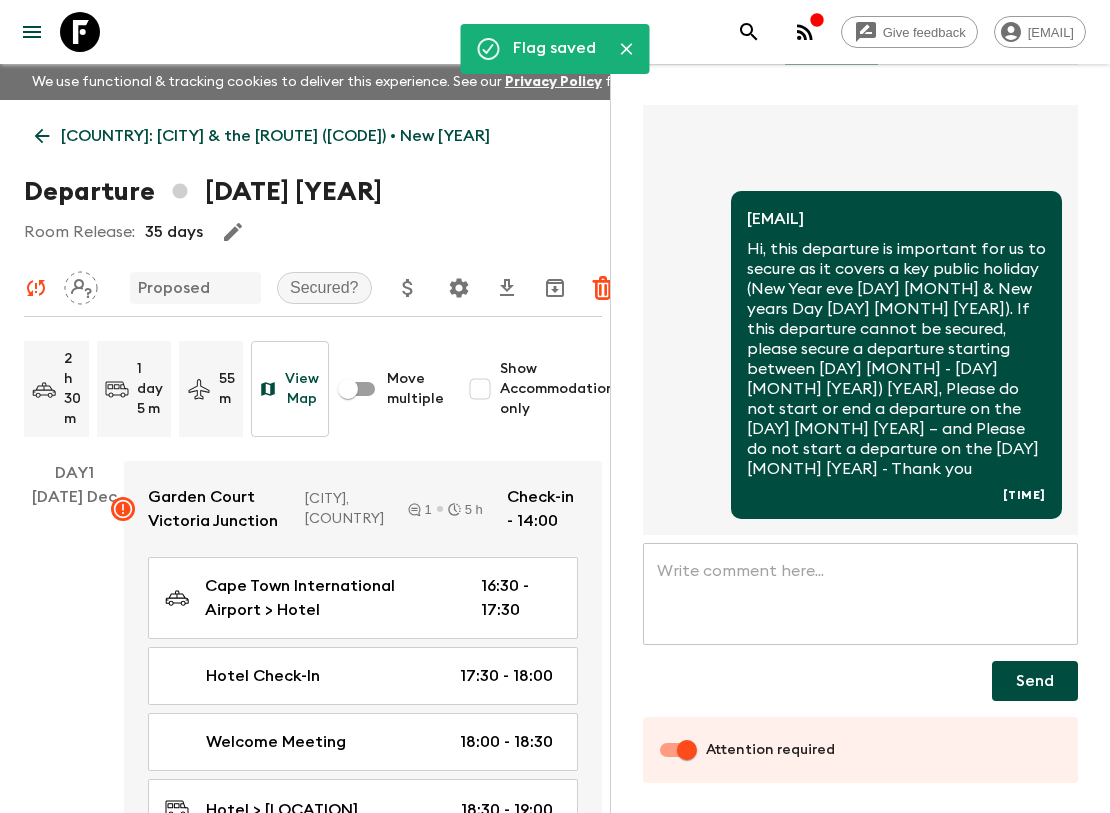 scroll, scrollTop: 0, scrollLeft: 0, axis: both 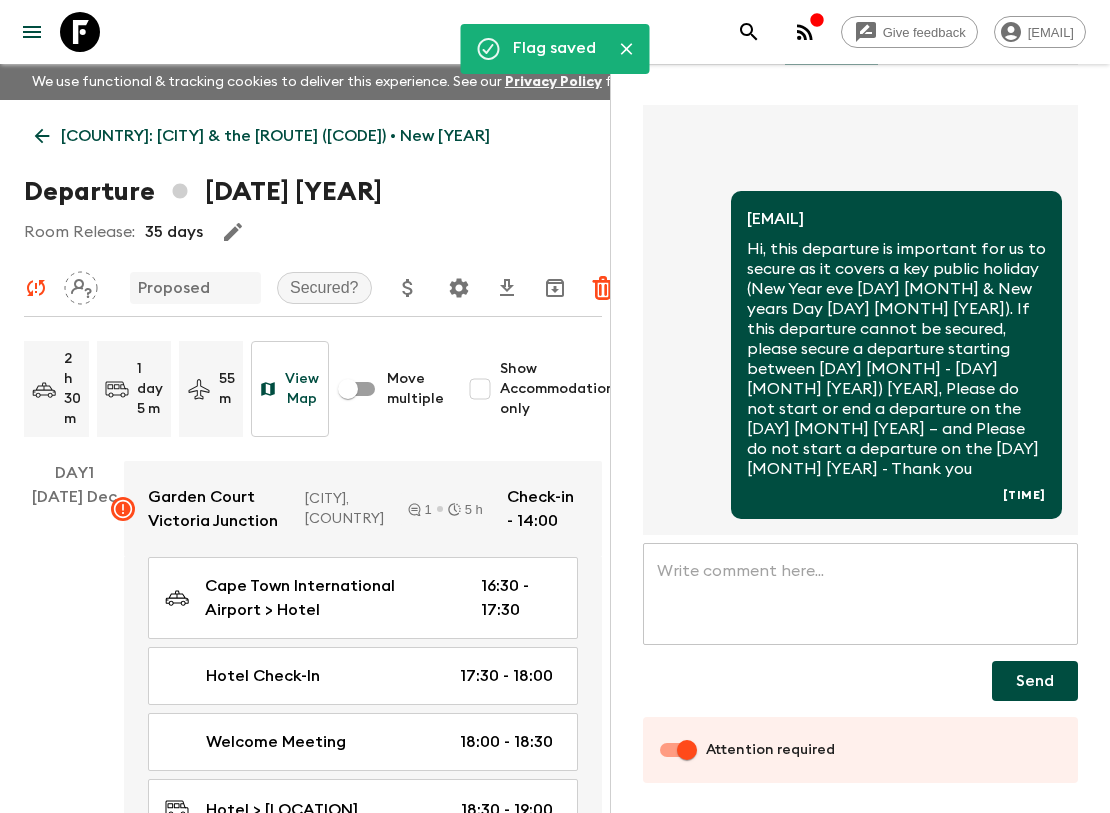 click on "Flag saved South Africa: [CITY] & the Garden Route (ZA2) • New [YEAR] Departure [DAY] [MONTH] [YEAR] Room Release: [NUMBER] days Proposed Secured? Accommodation Information Comments Website Map [EMAIL] Hi, this departure is important for us to secure as it covers a key public holiday (New Year eve 31st Dec & New years Day 1st Jan [YEAR]). If this departure cannot be secured, please secure a departure starting between [DAY] [MONTH] - [DAY] [YEAR]) Please do not start or end a departure on the 31st December [YEAR] – and Please do not start a departure on the 1st Jan [YEAR] - Thank you [TIME] x ​ ​ Send Attention required [TIME] [TIME] [TIME] [TIME] View Map Move multiple Show Accommodation only Day [NUMBER] [DAY] [MONTH] Garden Court Victoria Junction [CITY], South Africa [NUMBER] [TIME] - [TIME] [CITY] International Airport > Hotel [TIME] - [TIME] Hotel Check-In [TIME] - [TIME] Welcome Meeting [TIME] - [TIME] Hotel > Victoria & Alfred Waterfront [TIME] - [TIME] Welcome Dinner Meal Included [TIME] - [TIME] [TIME] - [TIME] Day [NUMBER] [NUMBER]" at bounding box center [313, 3217] 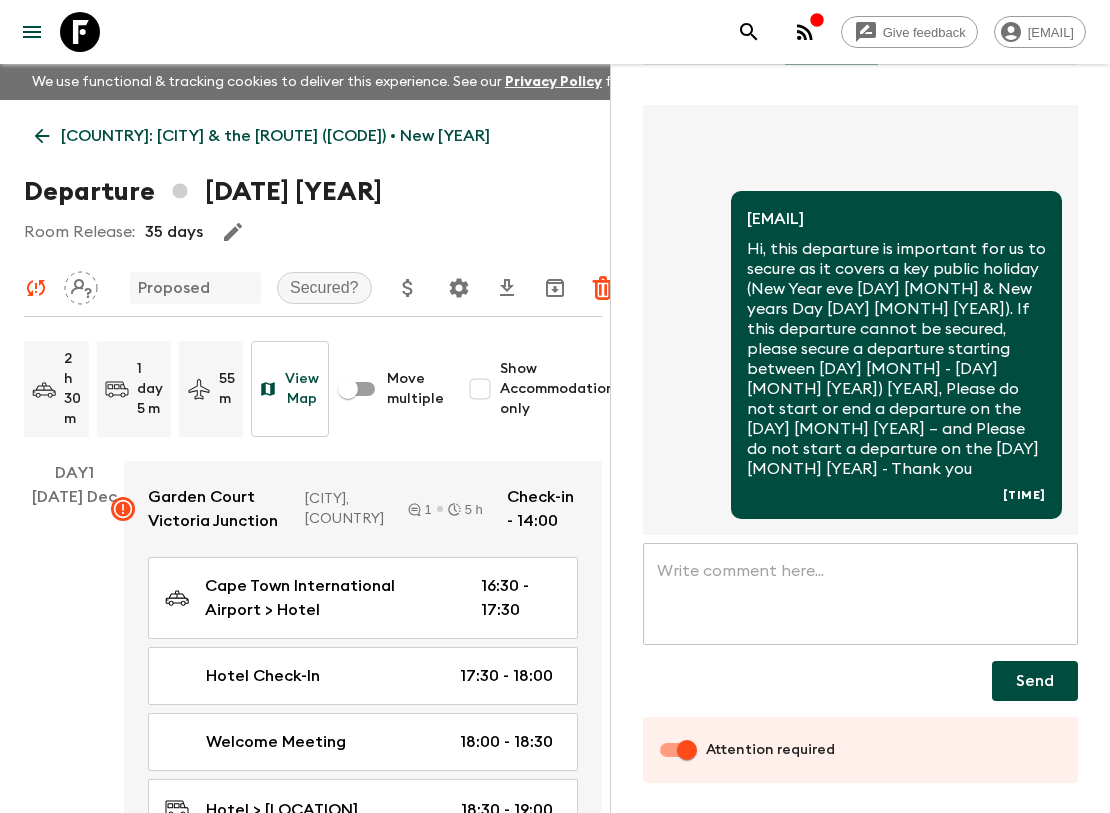 click on "[COUNTRY]: [CITY] & the [ROUTE] ([CODE]) • New [YEAR]" at bounding box center [275, 136] 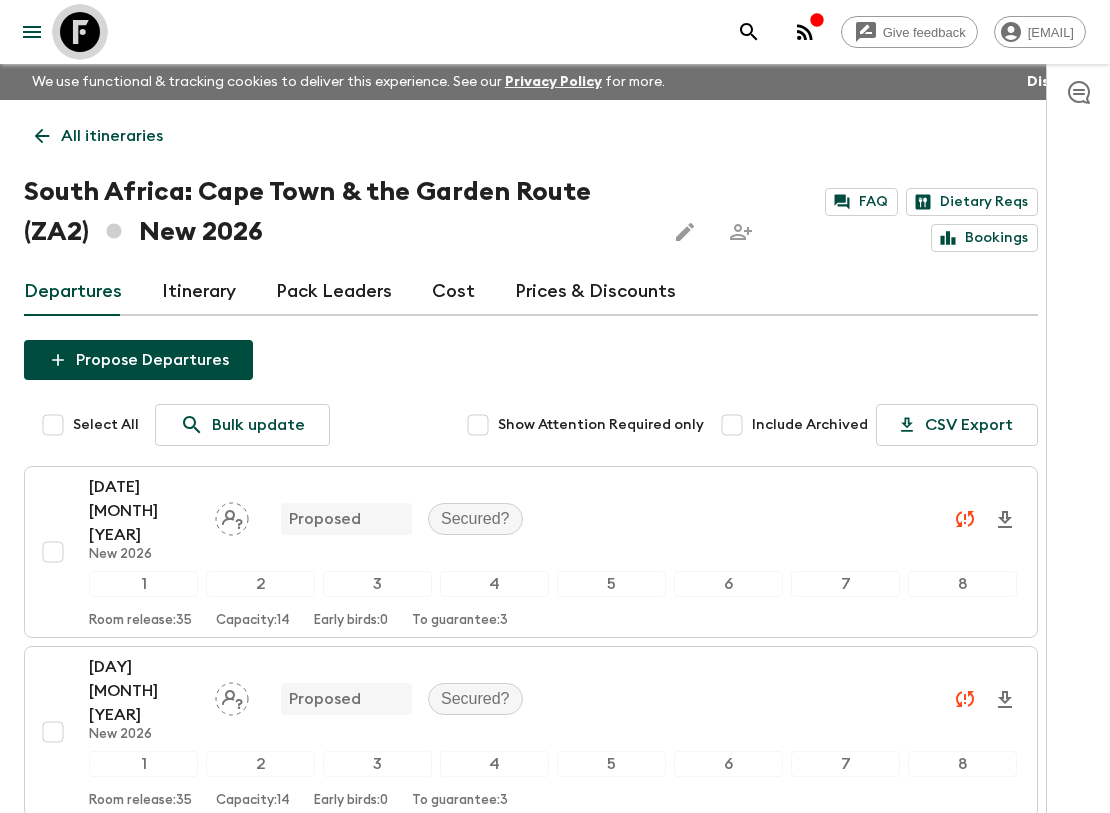 click 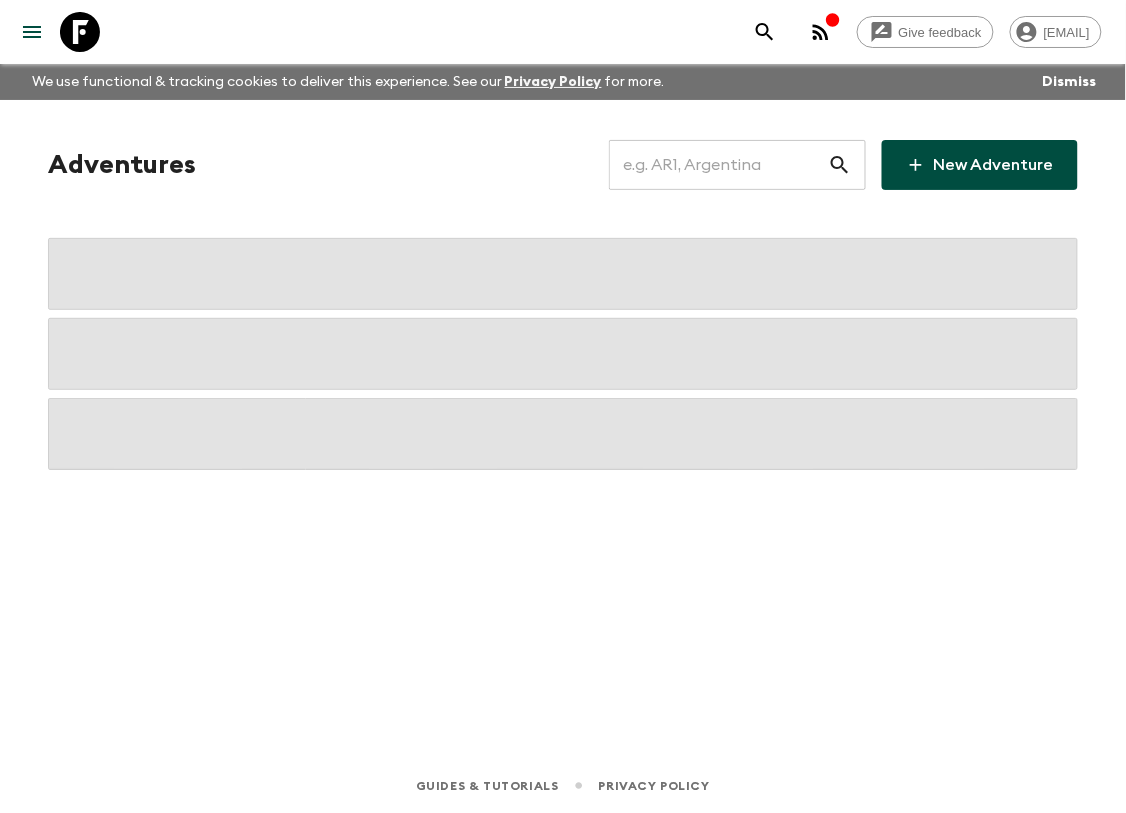 click at bounding box center (718, 165) 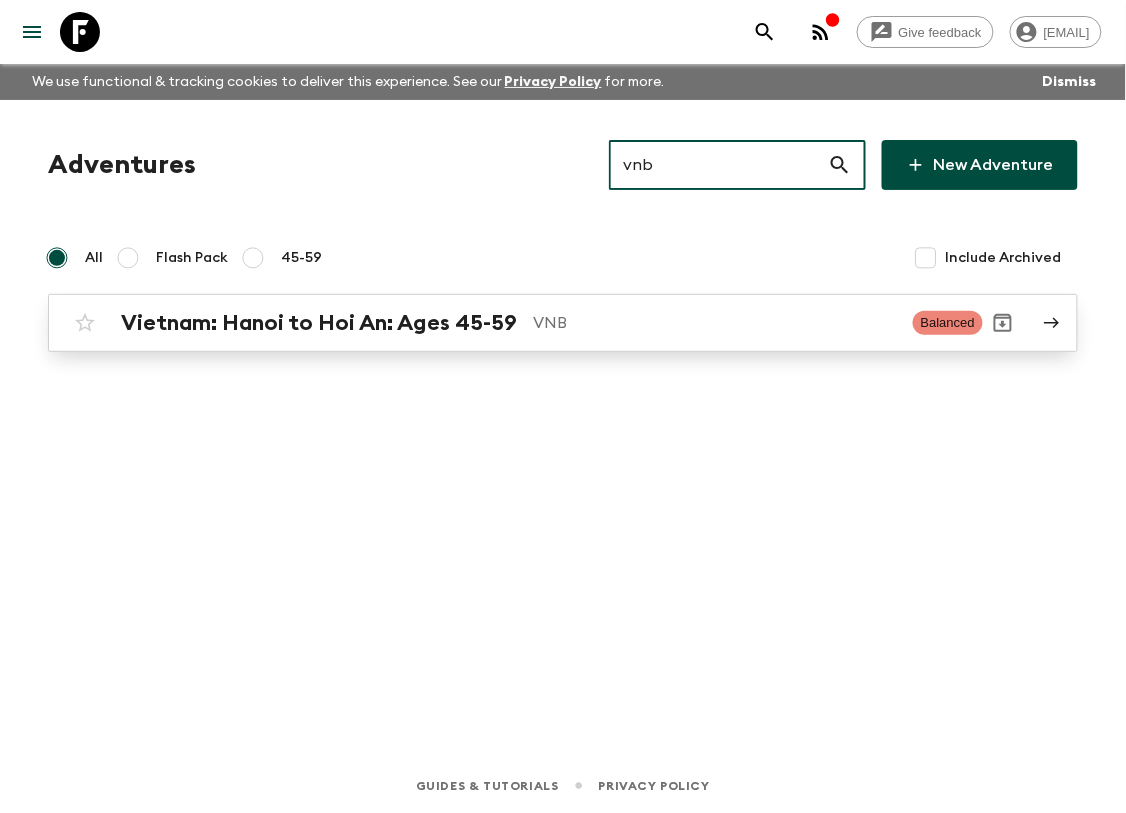 type on "vnb" 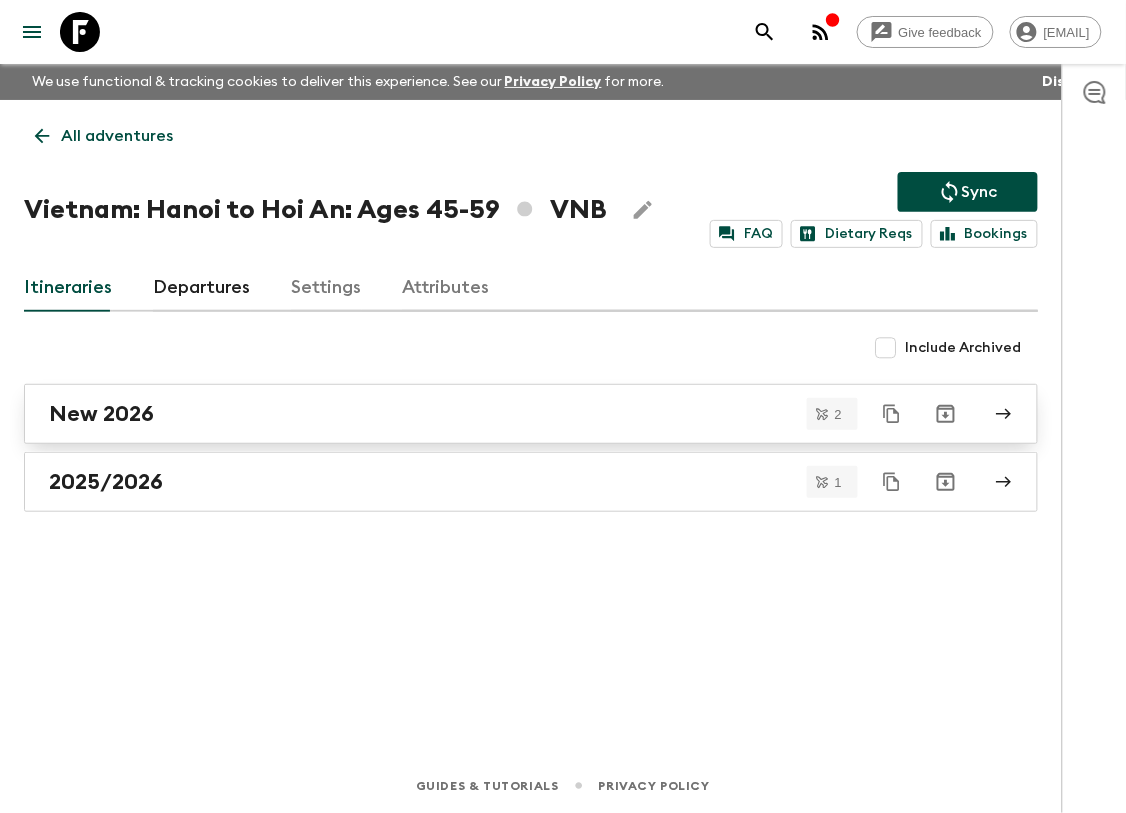 click on "New 2026" at bounding box center (101, 414) 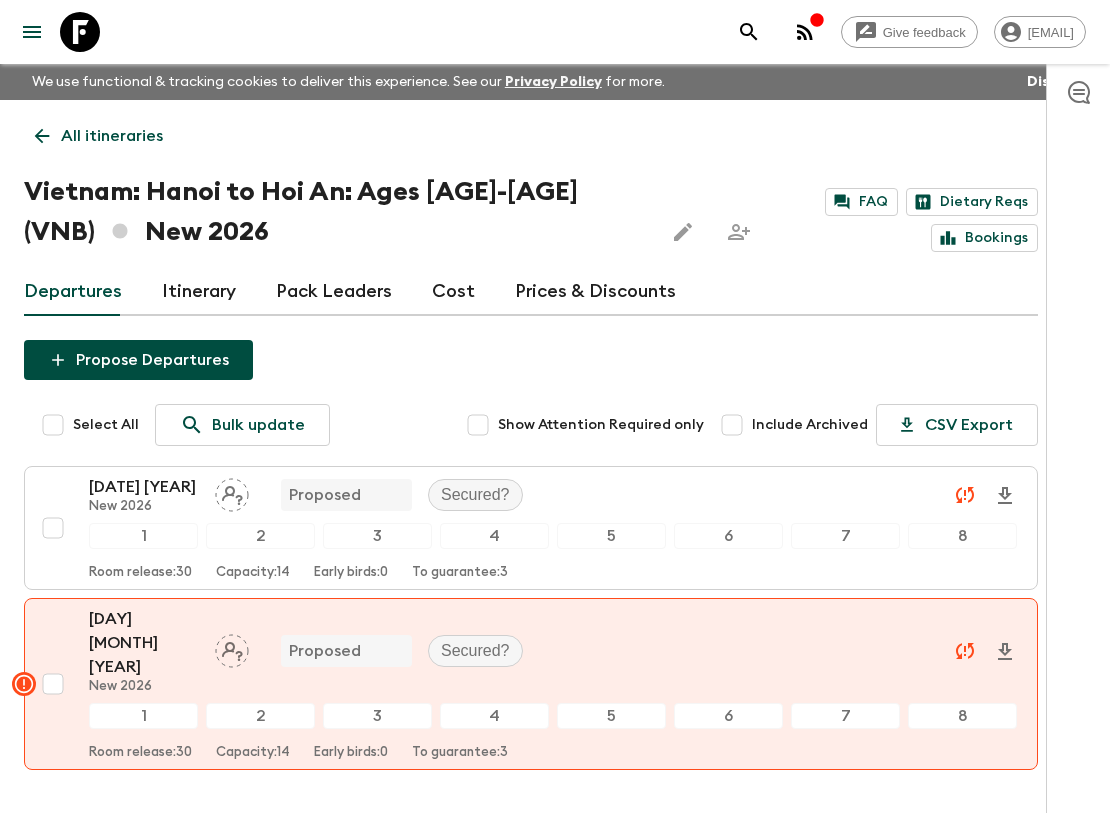 click 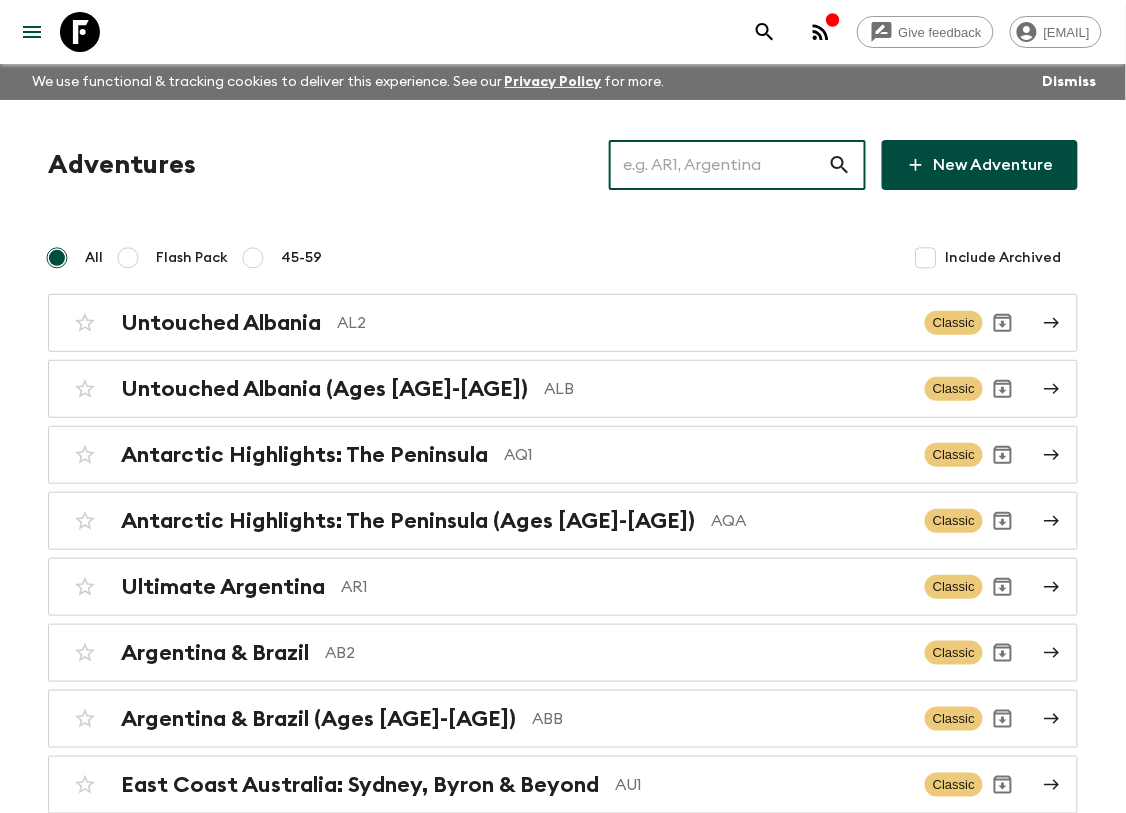 click at bounding box center [718, 165] 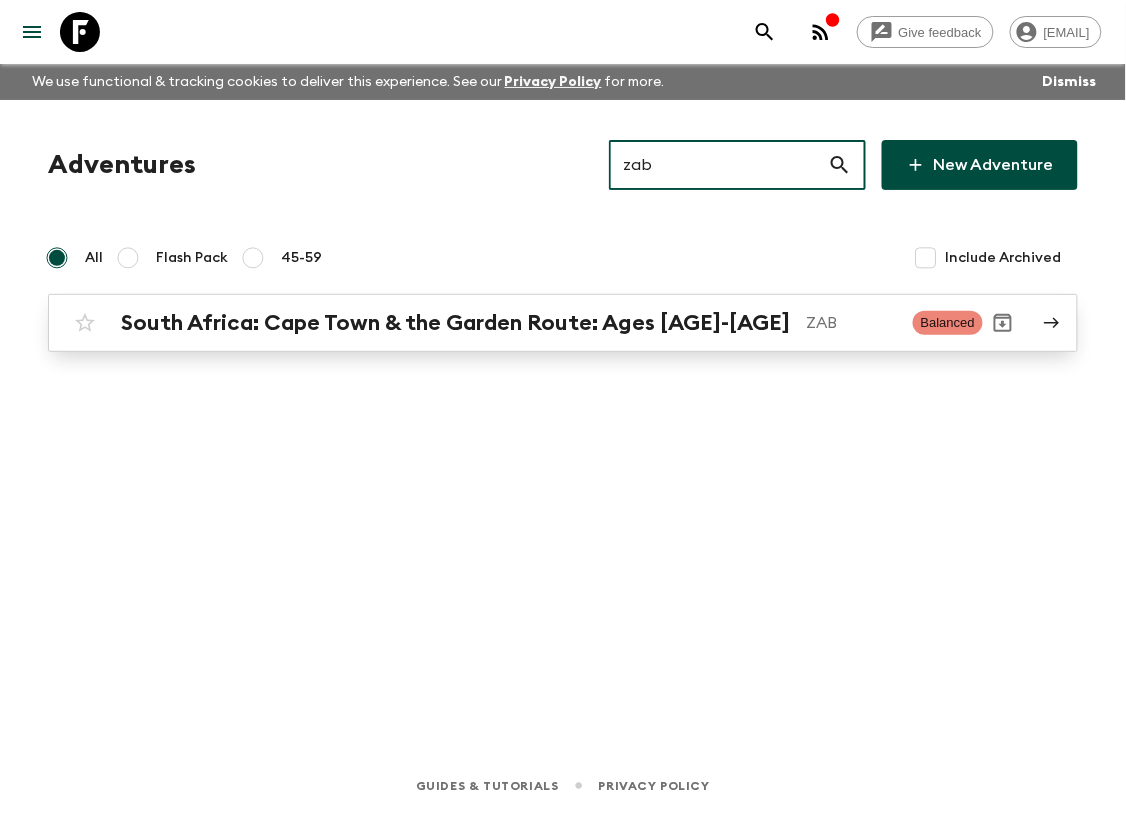 type on "zab" 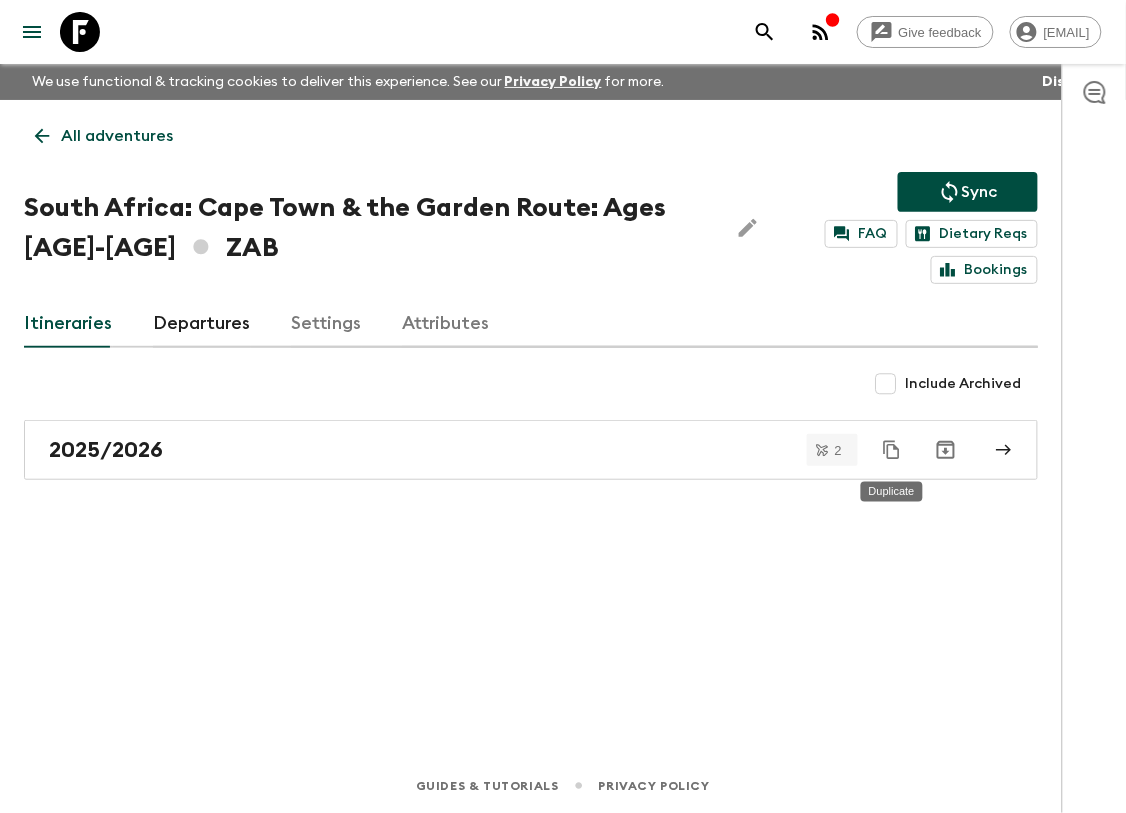 click 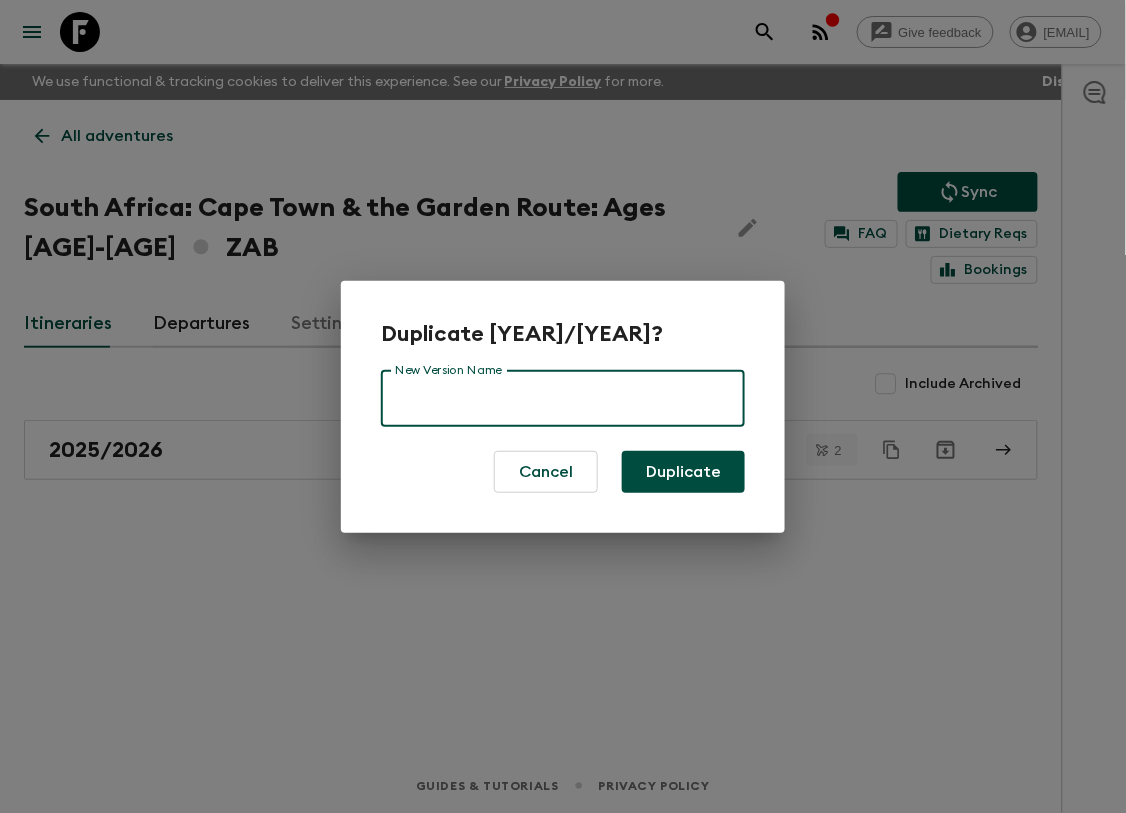 click on "New Version Name" at bounding box center (563, 399) 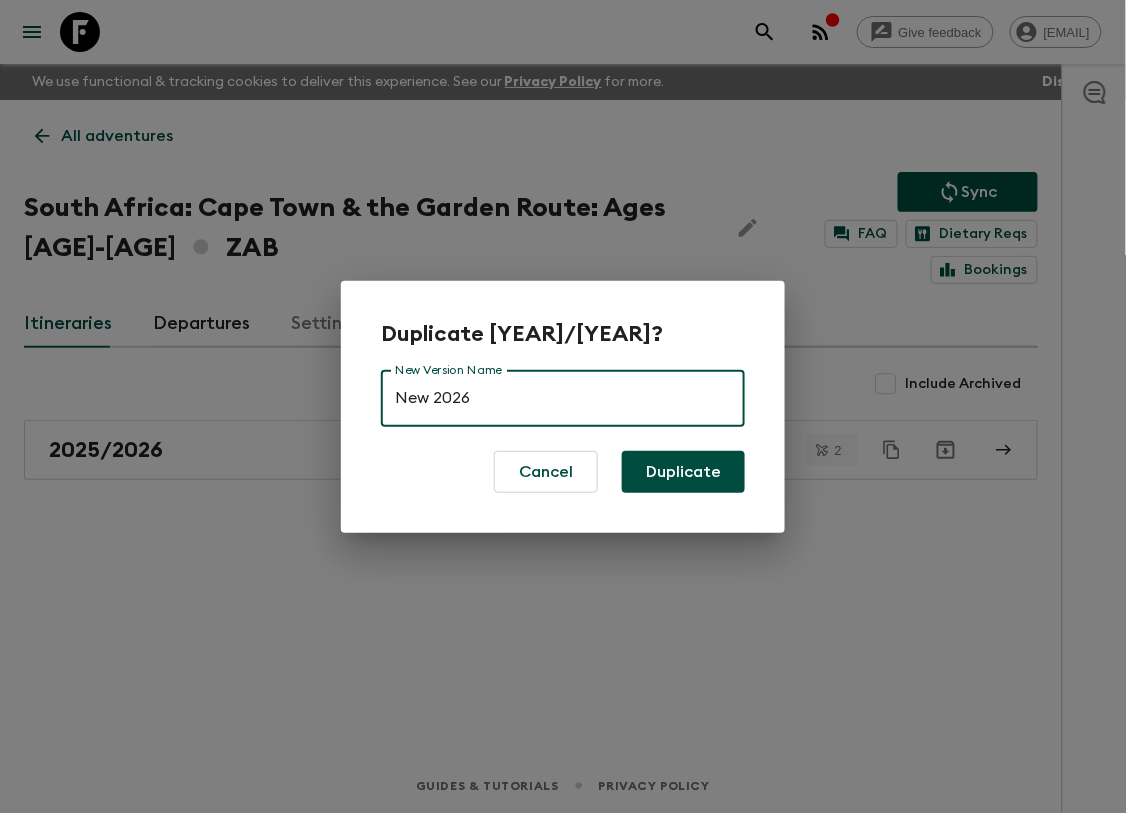 click on "Duplicate" at bounding box center (683, 472) 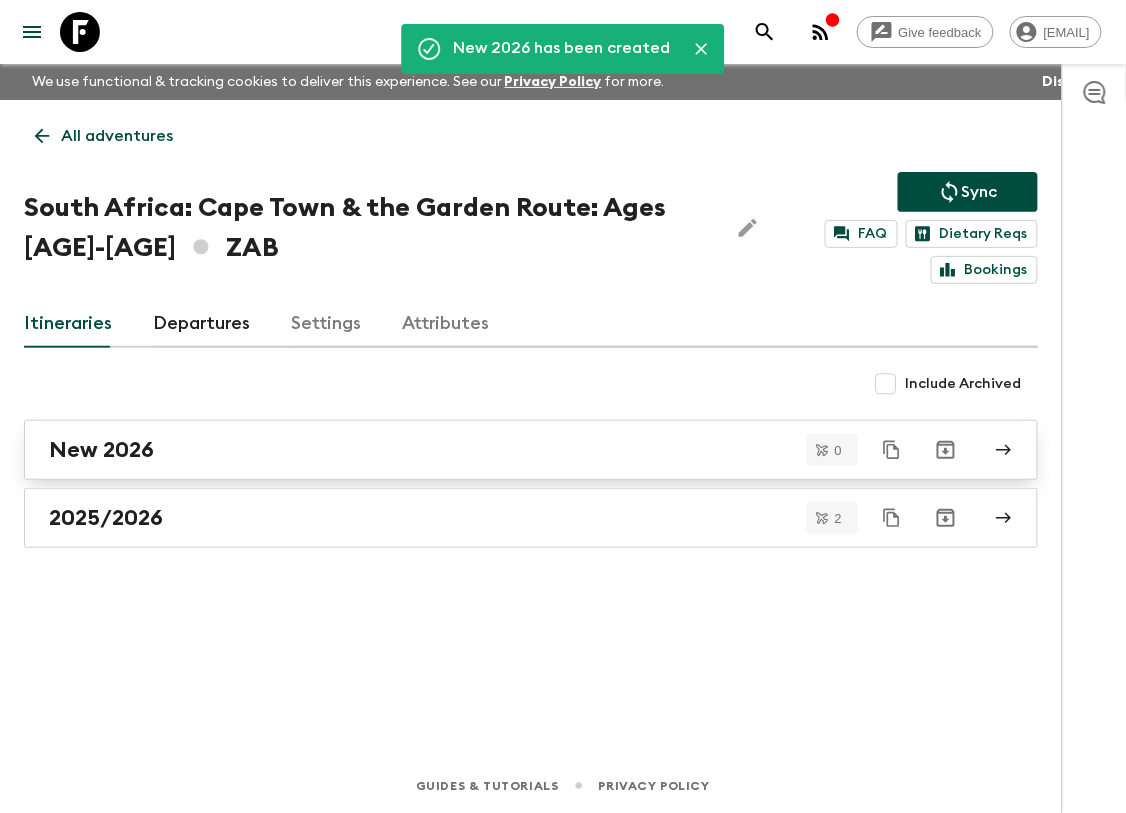 click on "New 2026" at bounding box center [512, 450] 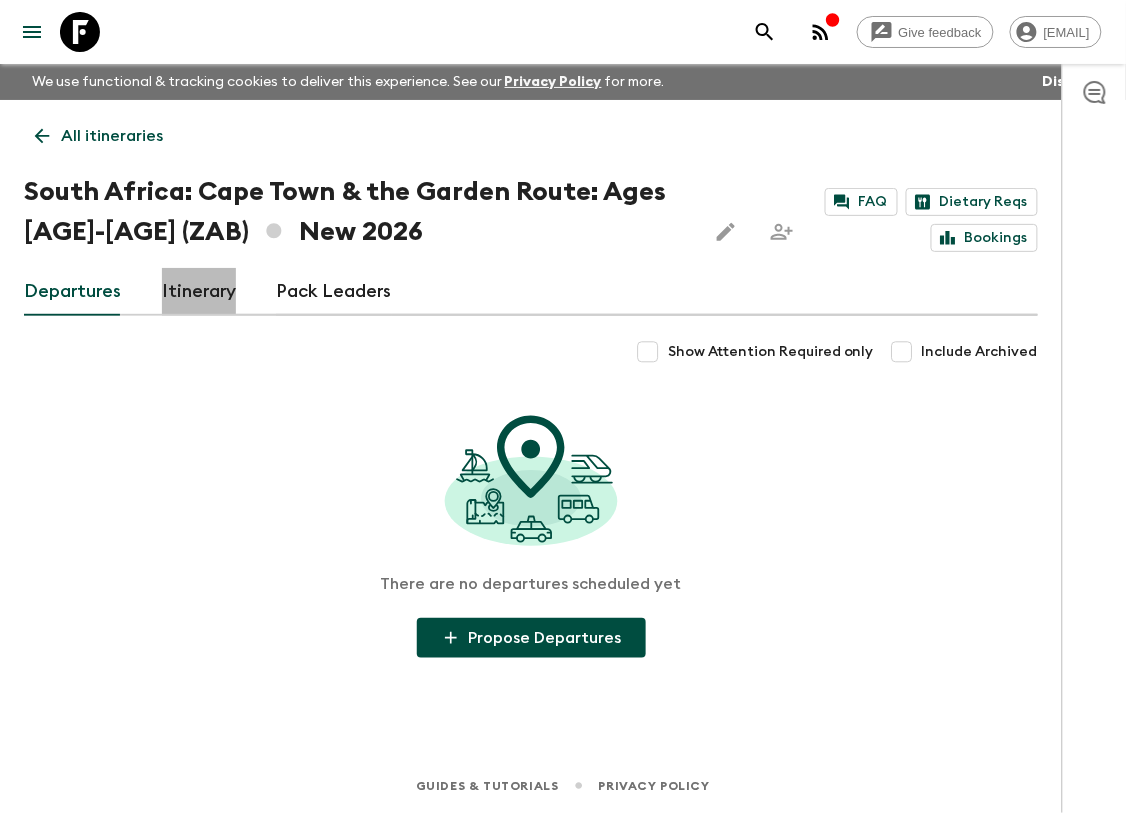 click on "Itinerary" at bounding box center (199, 292) 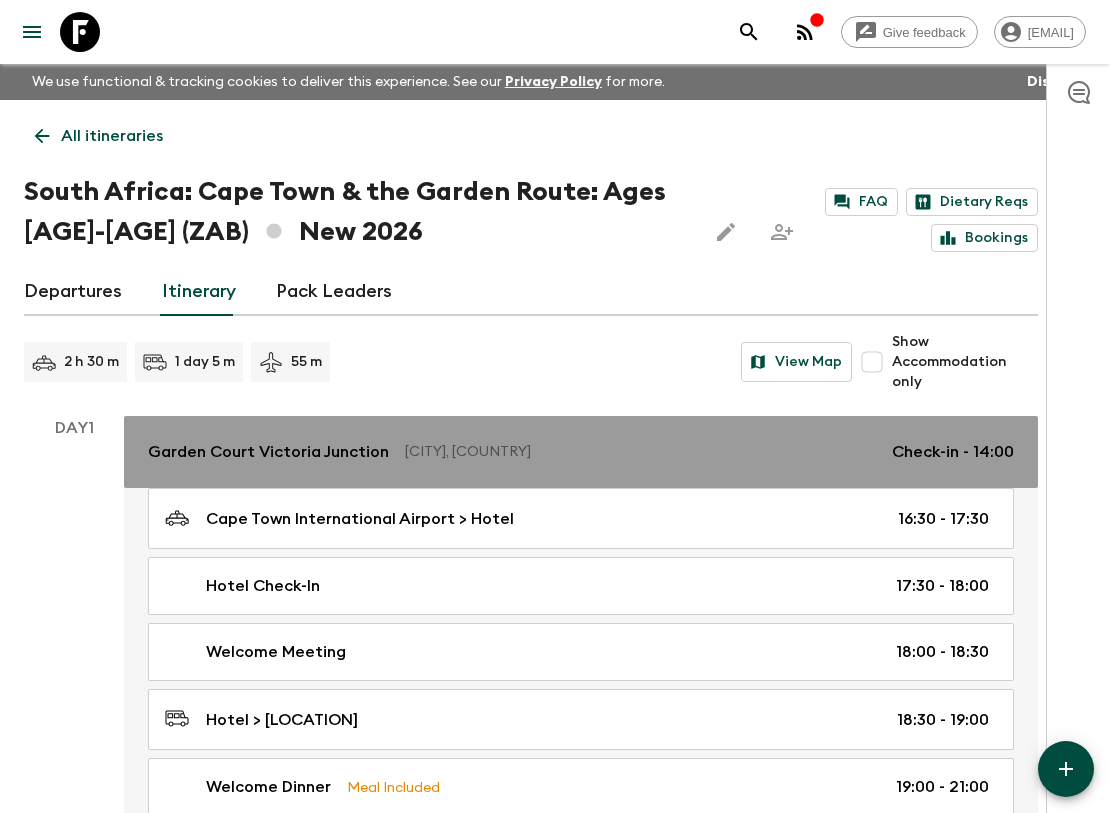 click on "Garden Court Victoria Junction Cape Town, South Africa Check-in - [TIME]" at bounding box center [581, 452] 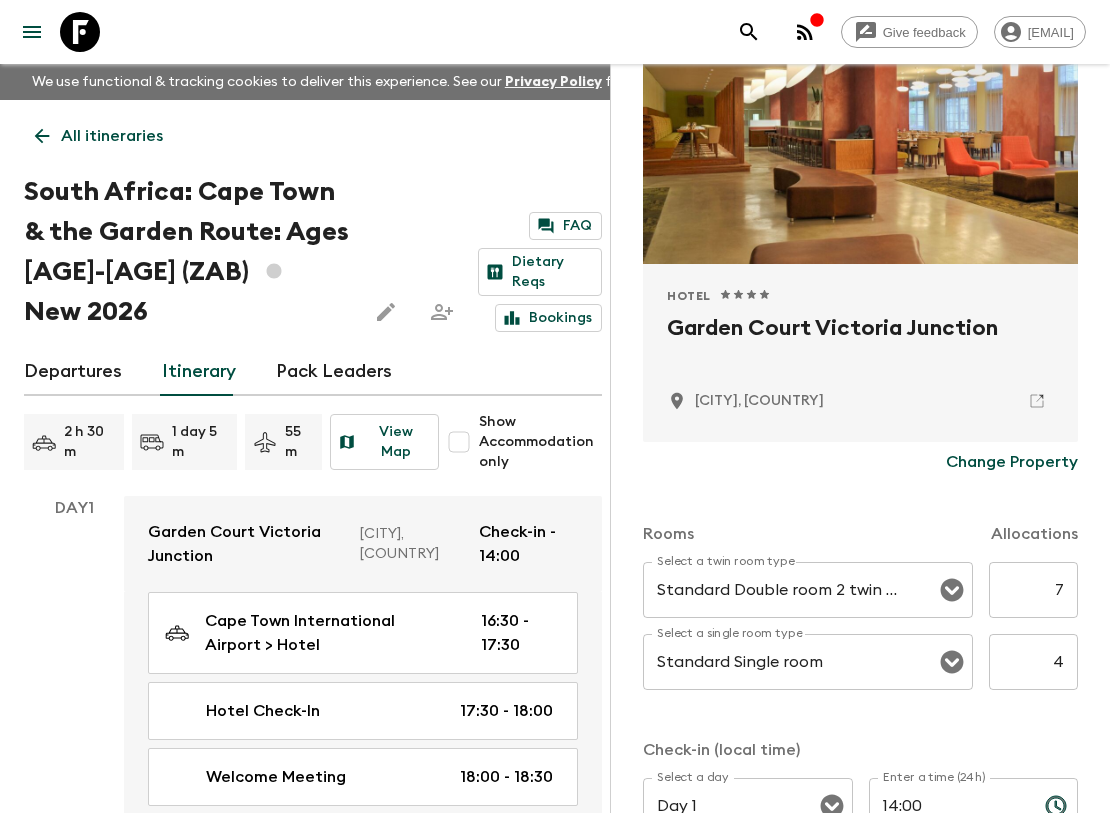 scroll, scrollTop: 222, scrollLeft: 0, axis: vertical 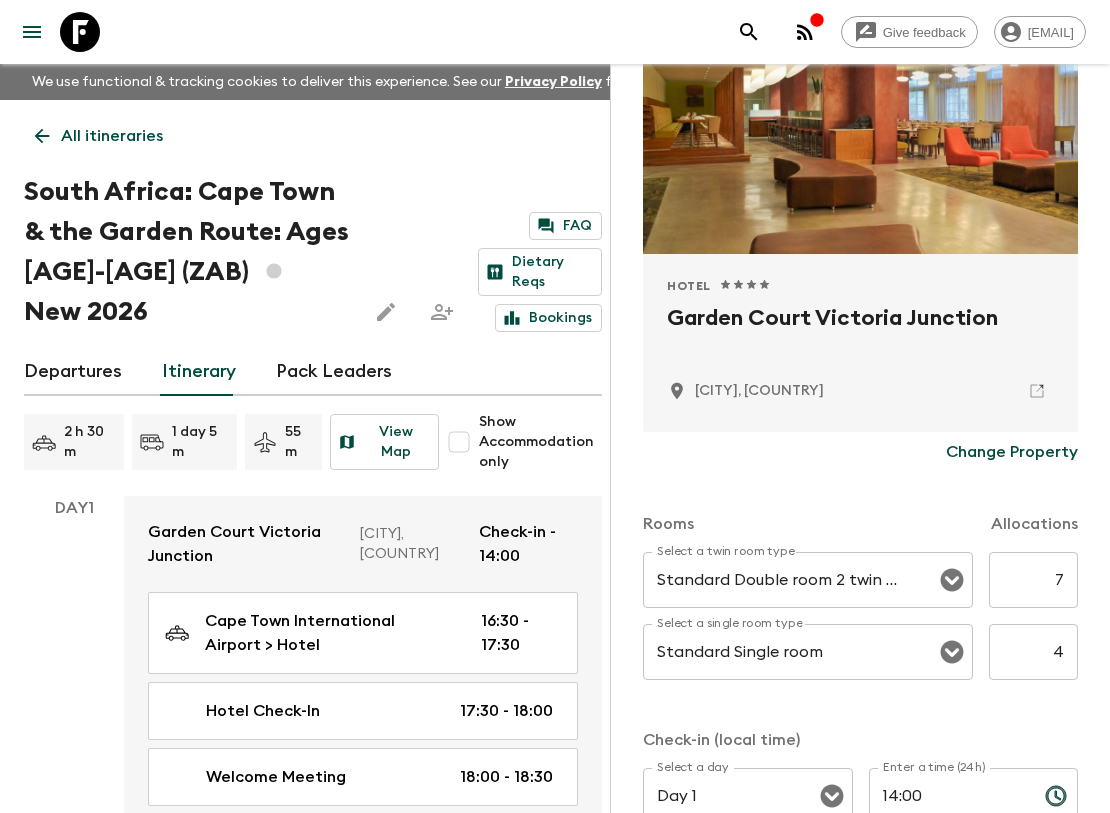 click on "7" at bounding box center [1033, 580] 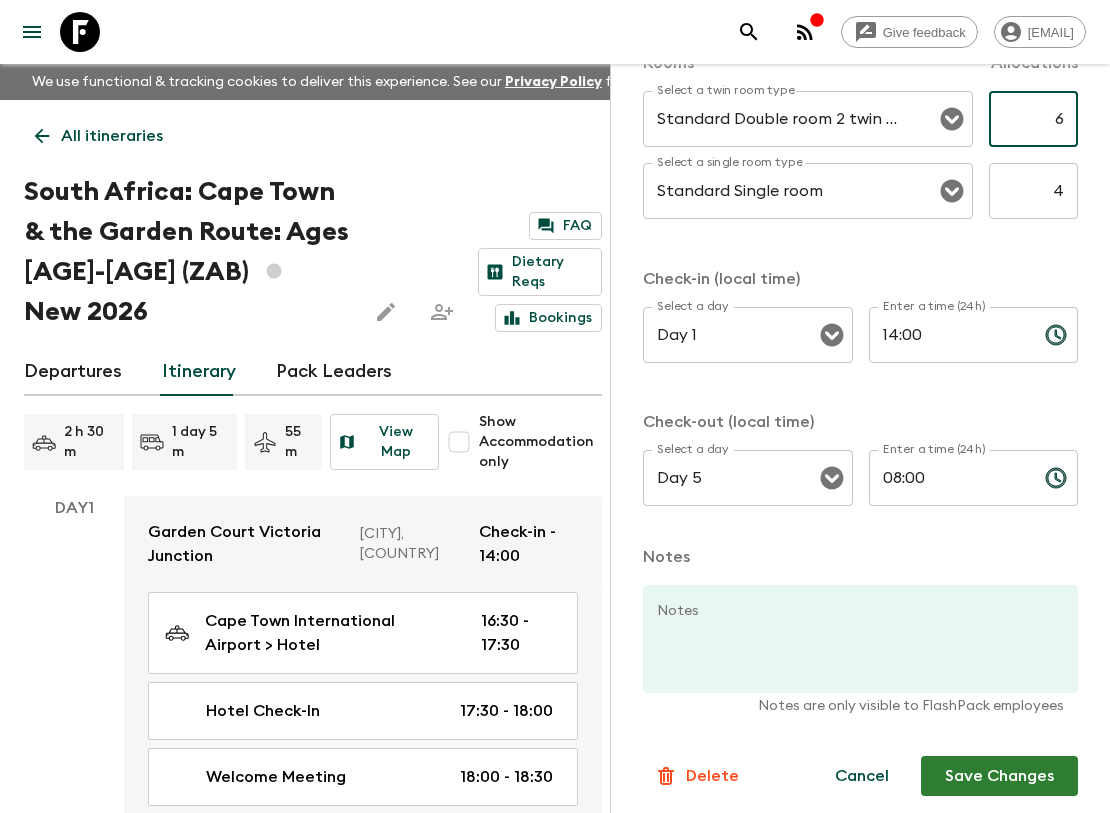 scroll, scrollTop: 691, scrollLeft: 0, axis: vertical 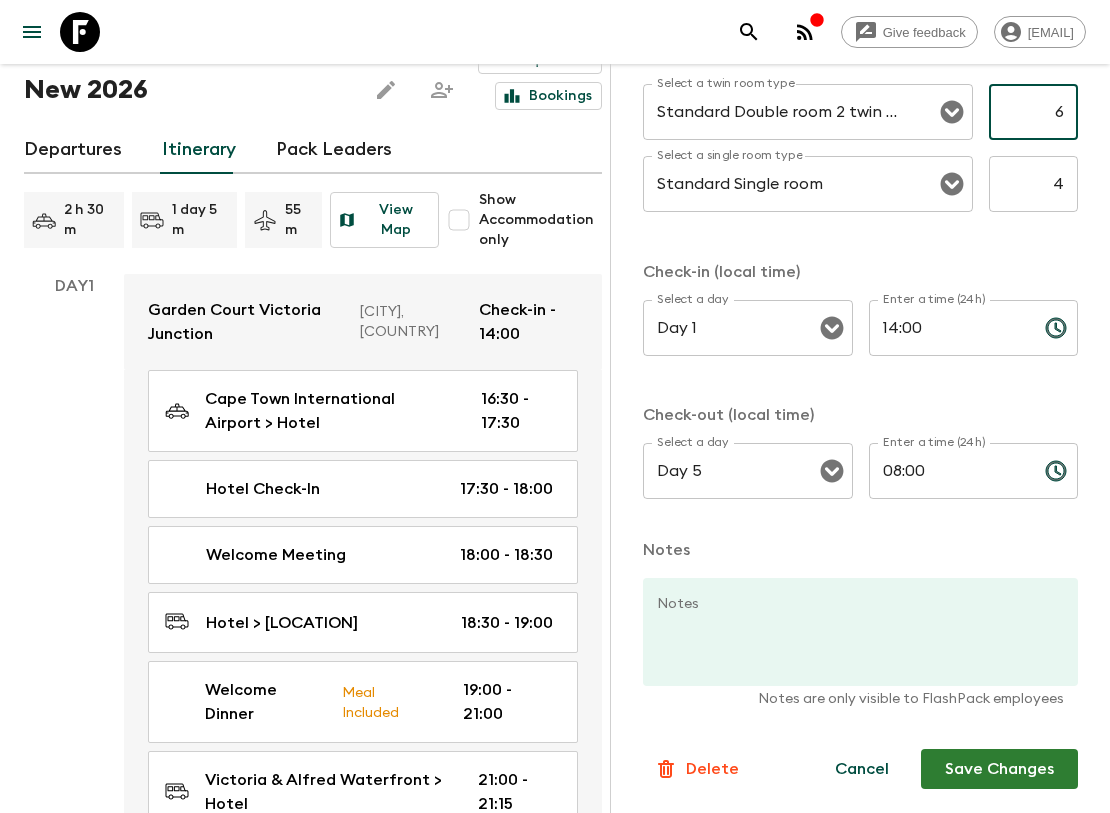 type on "6" 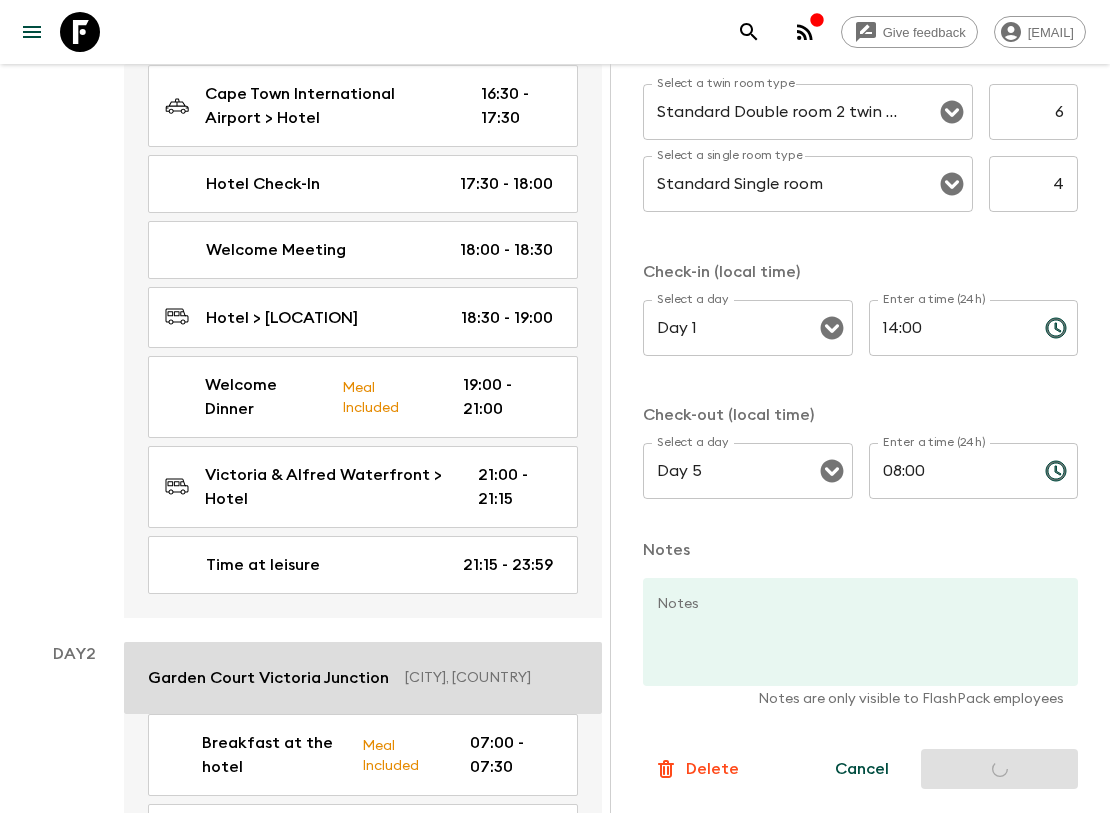 scroll, scrollTop: 666, scrollLeft: 0, axis: vertical 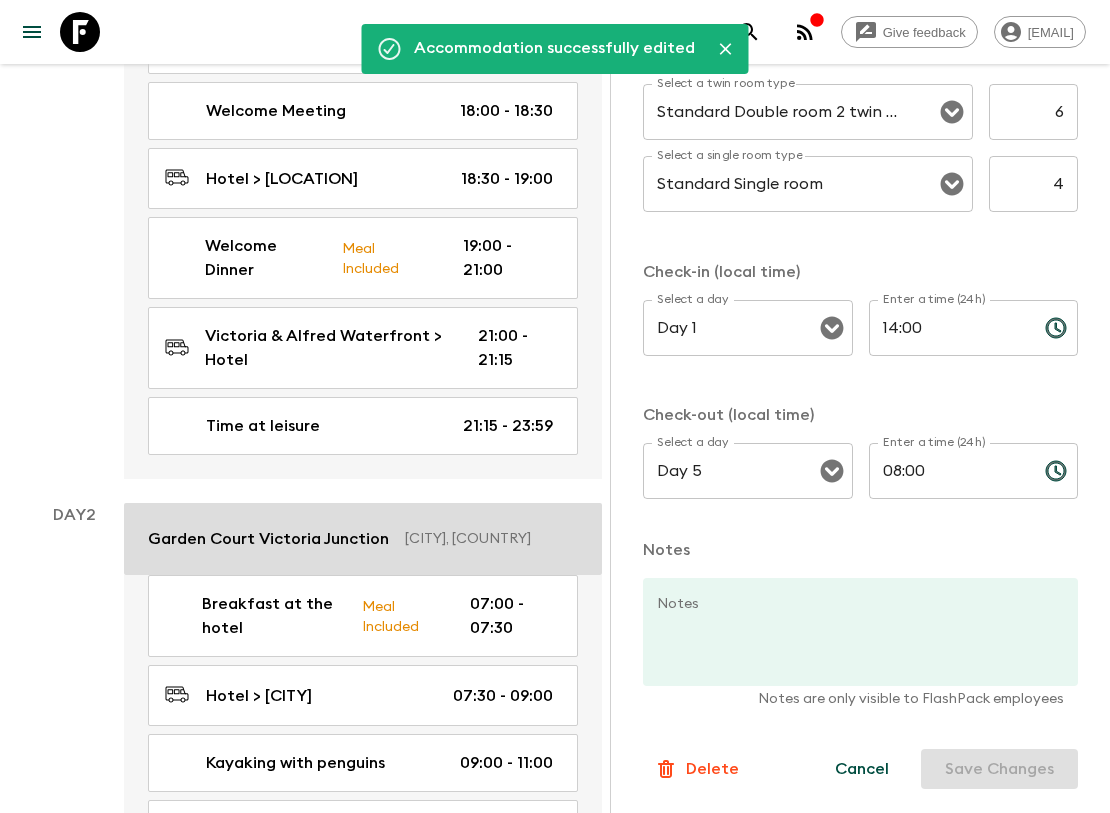 click on "Garden Court Victoria Junction" at bounding box center (268, 539) 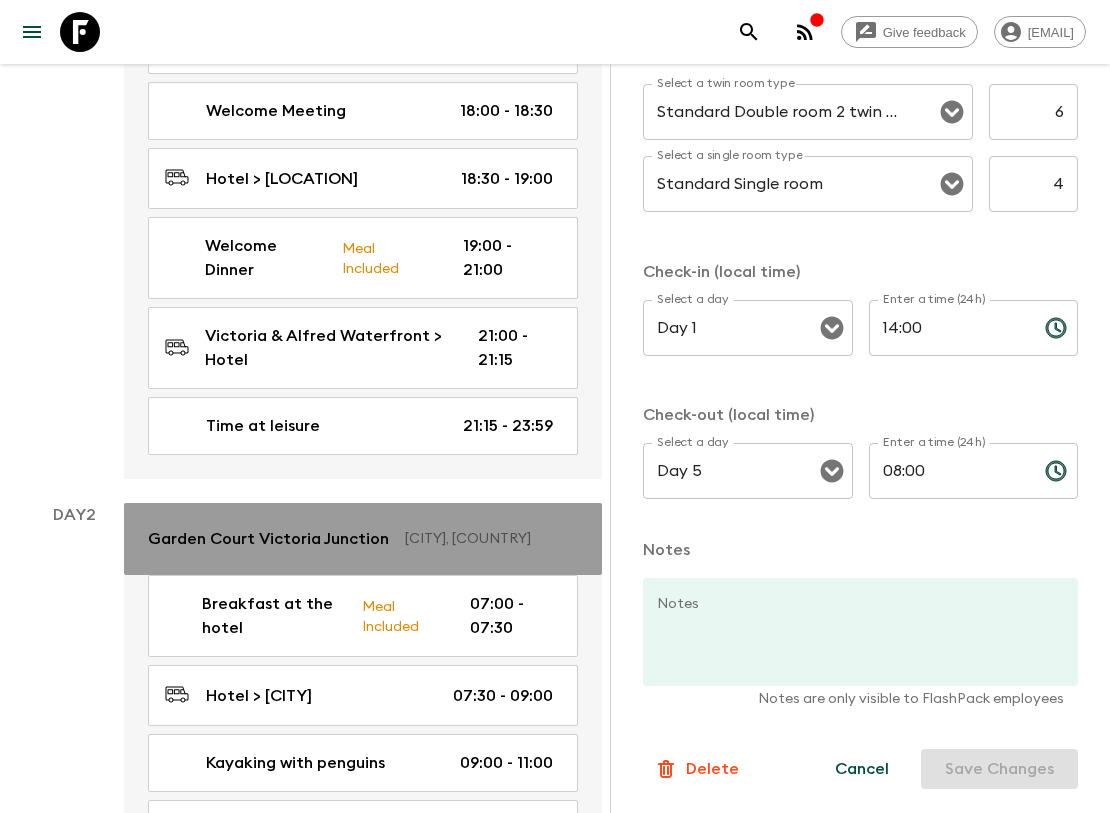 click on "Garden Court Victoria Junction" at bounding box center [268, 539] 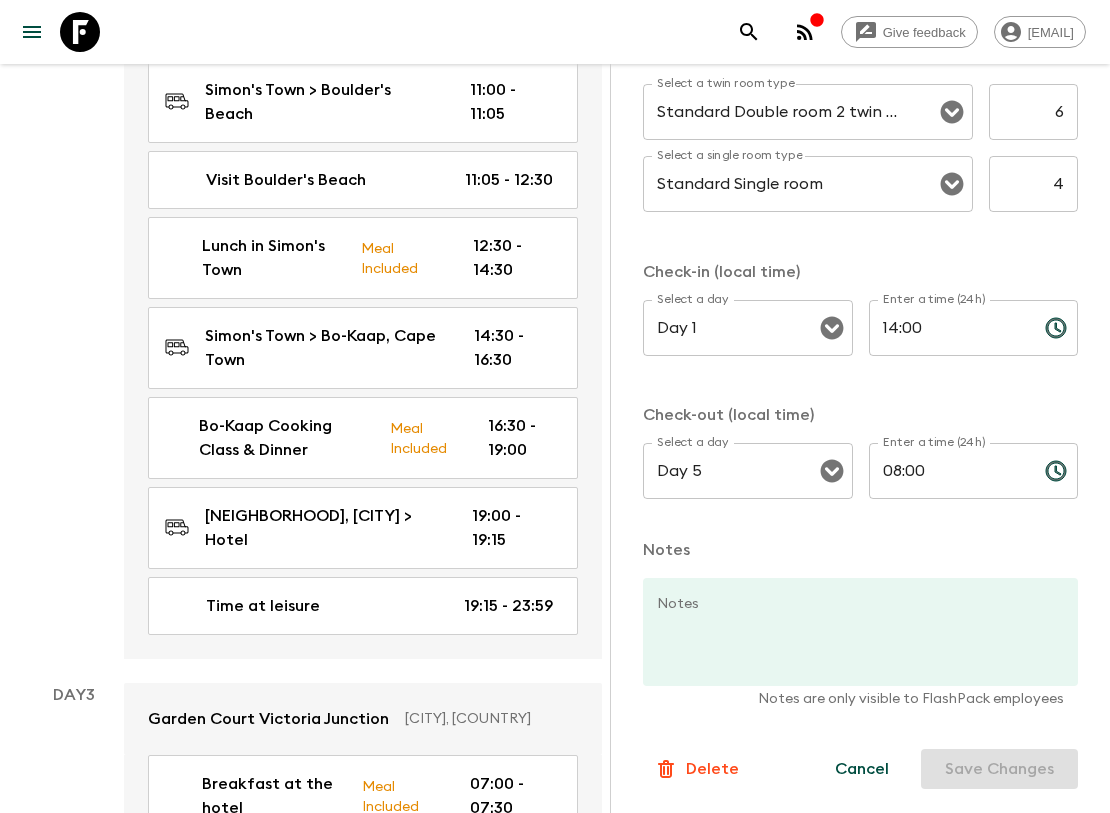 scroll, scrollTop: 1444, scrollLeft: 0, axis: vertical 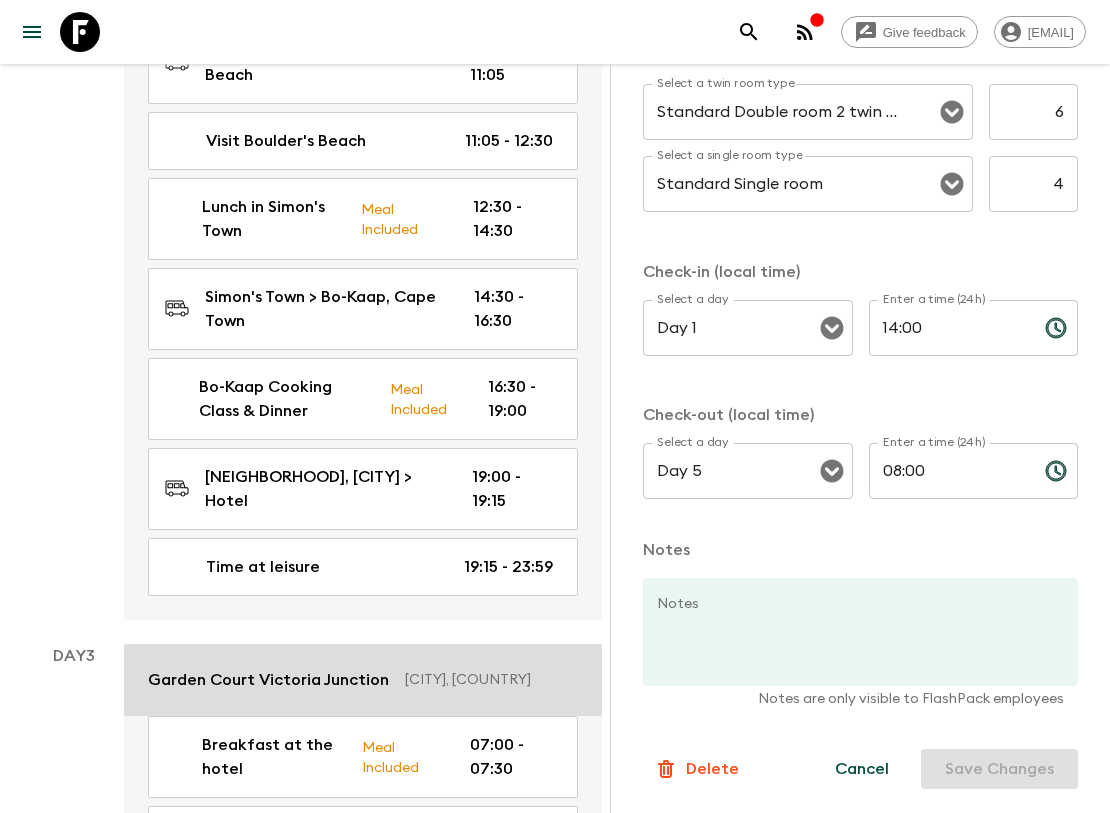 click on "Garden Court Victoria Junction" at bounding box center (268, 680) 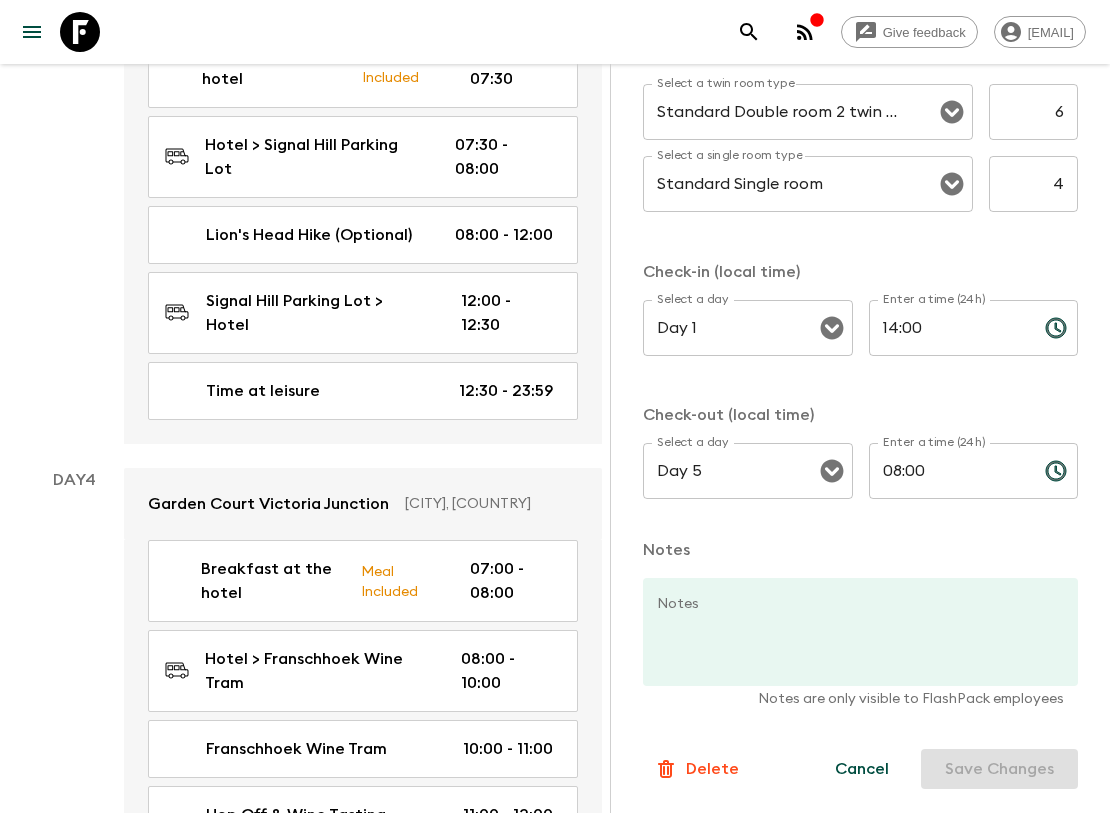 scroll, scrollTop: 2333, scrollLeft: 0, axis: vertical 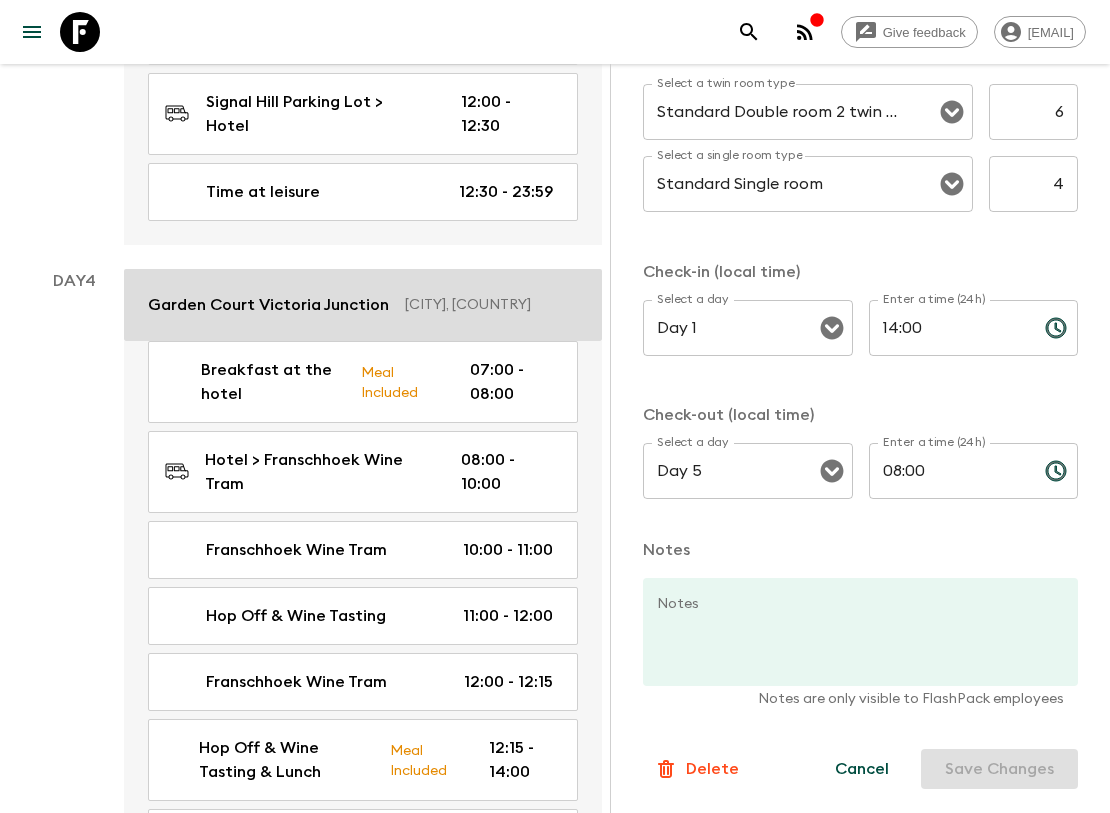 click on "Garden Court Victoria Junction" at bounding box center [268, 305] 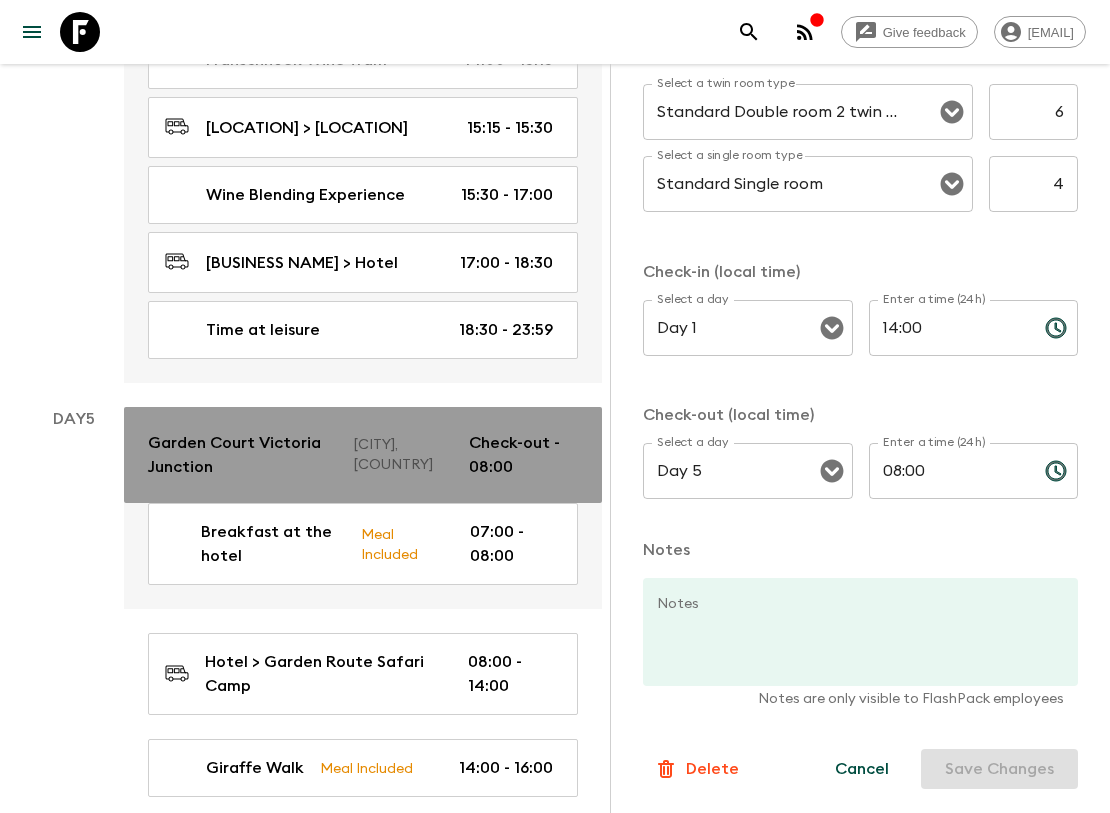 click on "Garden Court Victoria Junction" at bounding box center (243, 455) 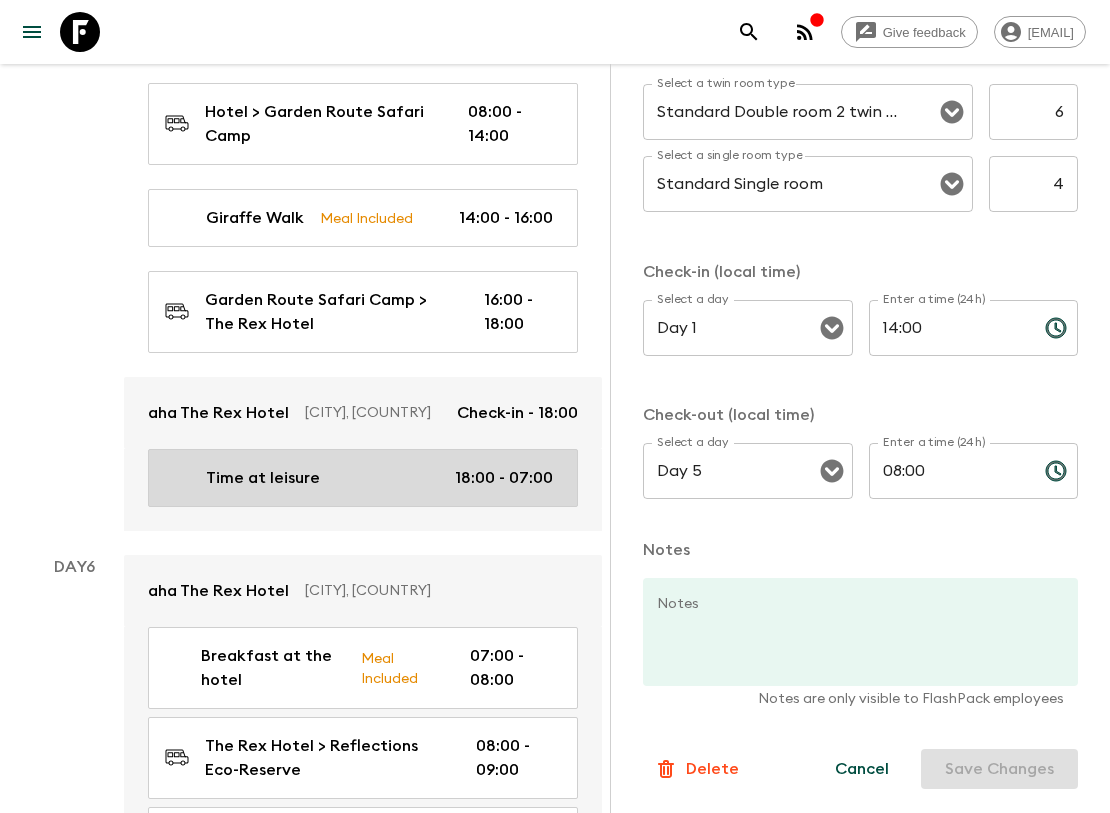 scroll, scrollTop: 3666, scrollLeft: 0, axis: vertical 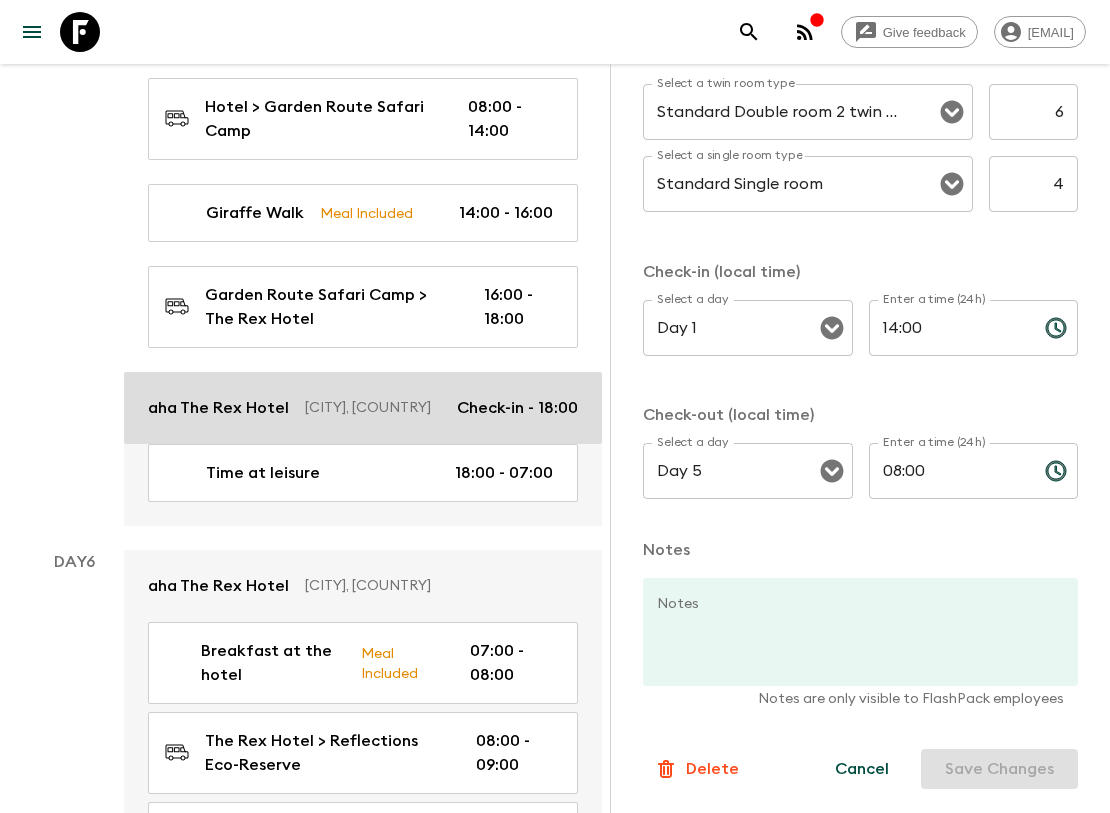 click on "aha The Rex Hotel" at bounding box center [218, 408] 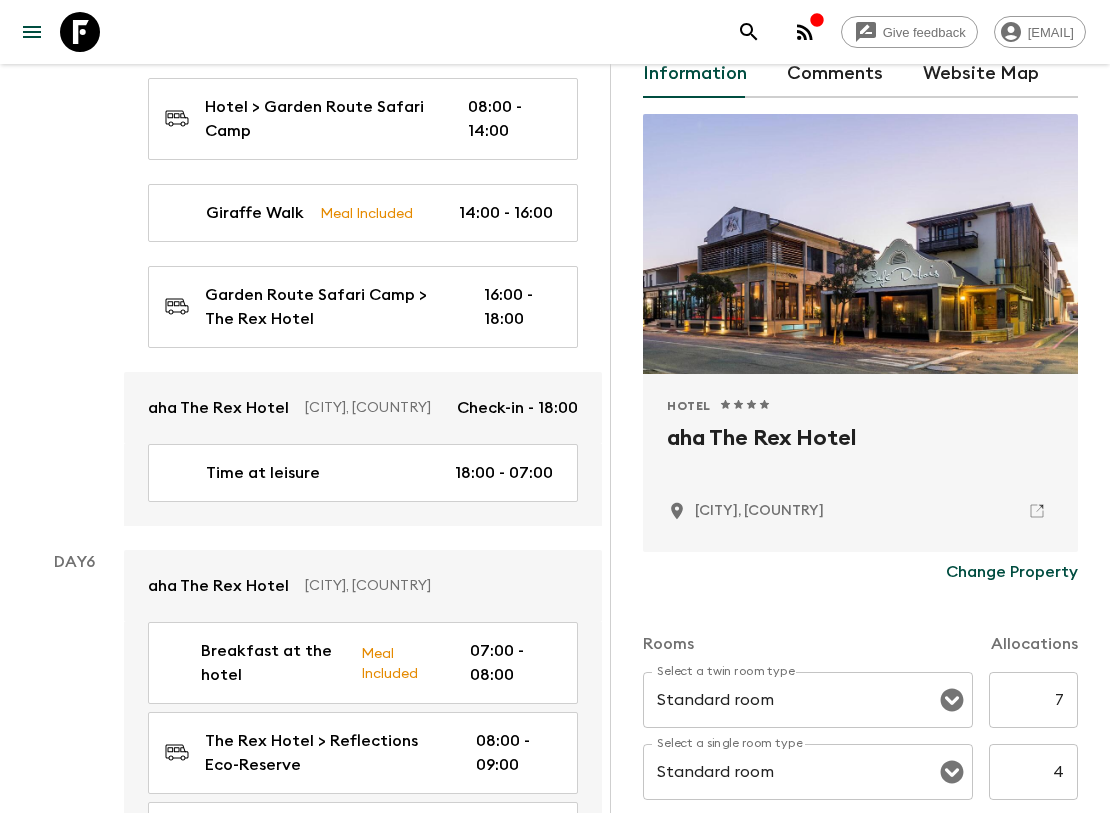 scroll, scrollTop: 222, scrollLeft: 0, axis: vertical 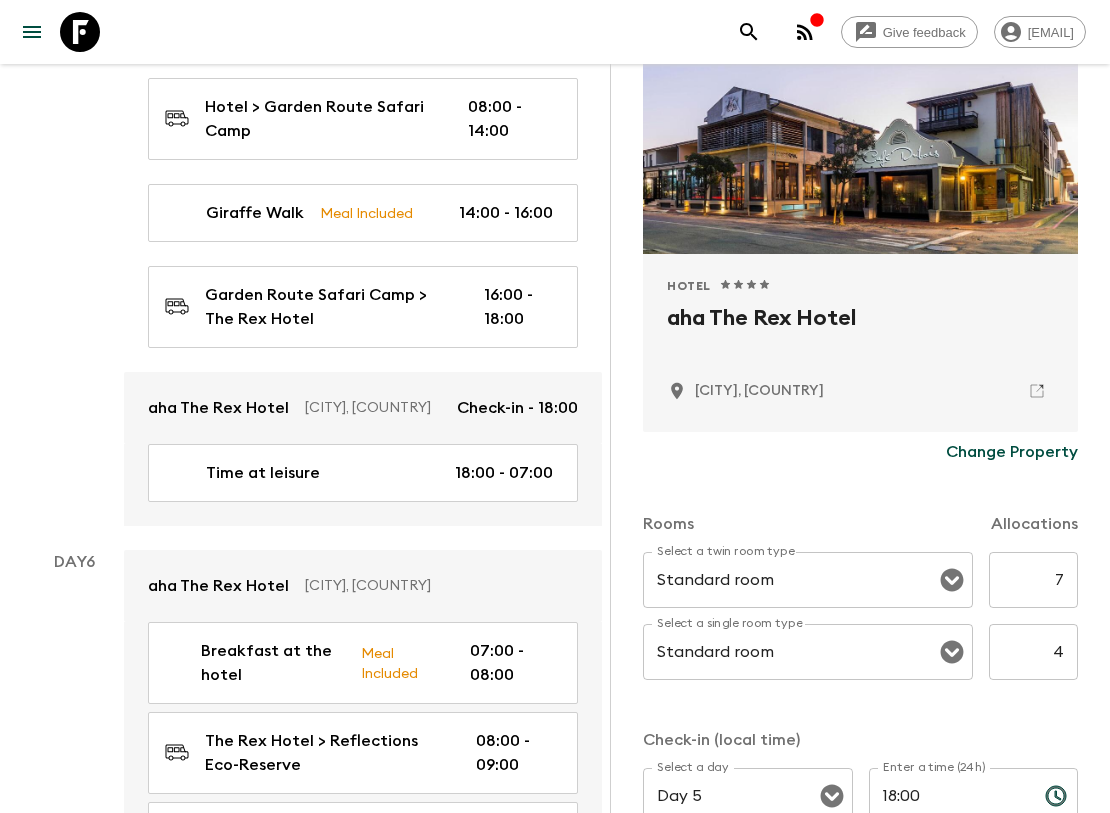 click on "7" at bounding box center (1033, 580) 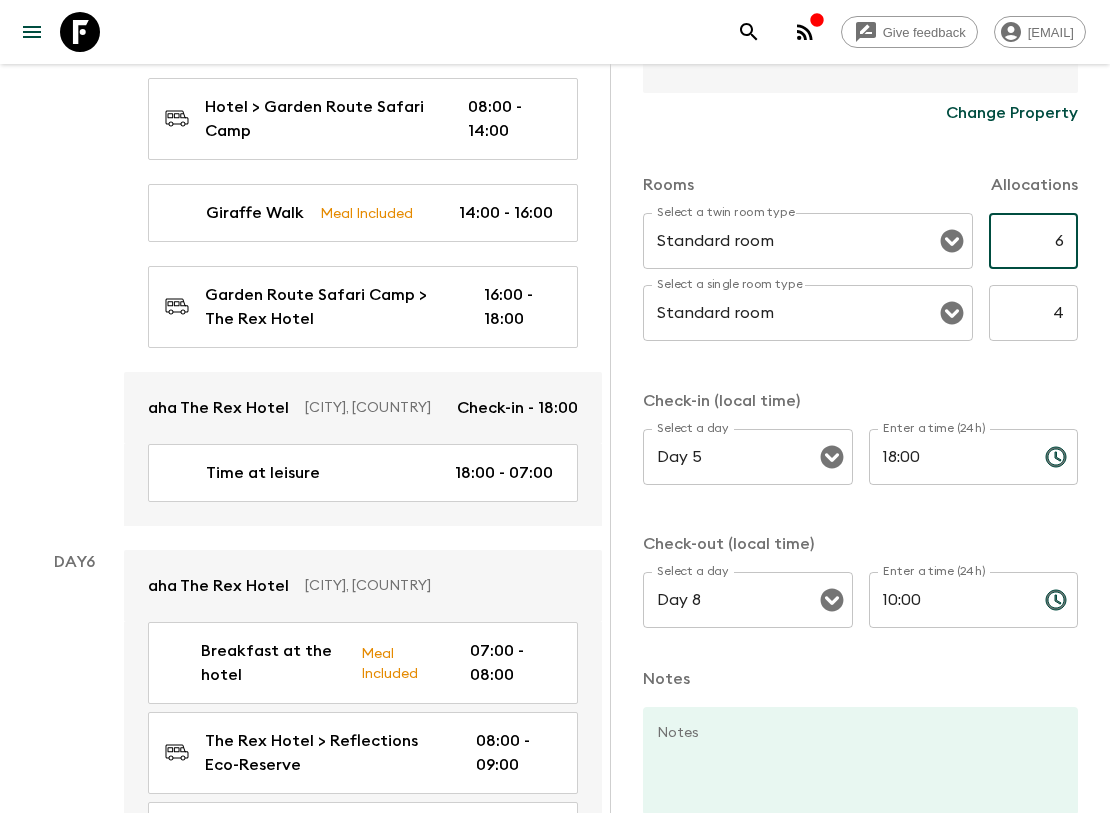 scroll, scrollTop: 691, scrollLeft: 0, axis: vertical 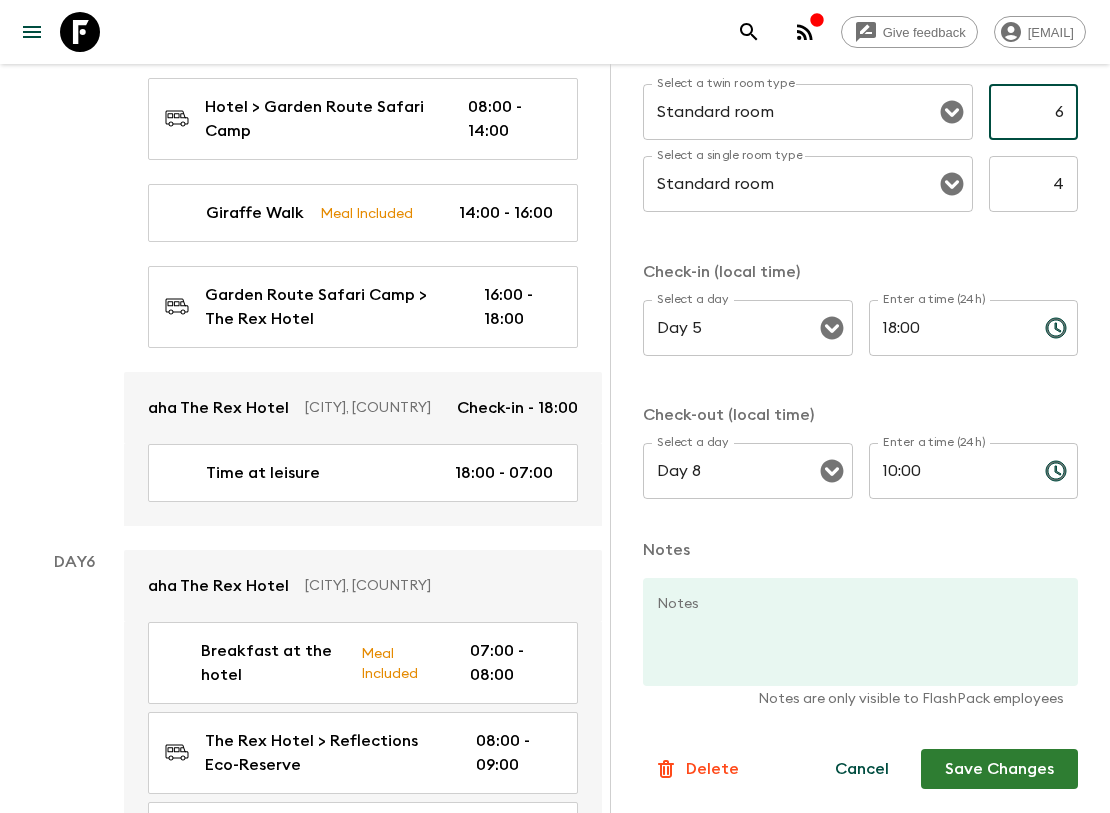 type on "6" 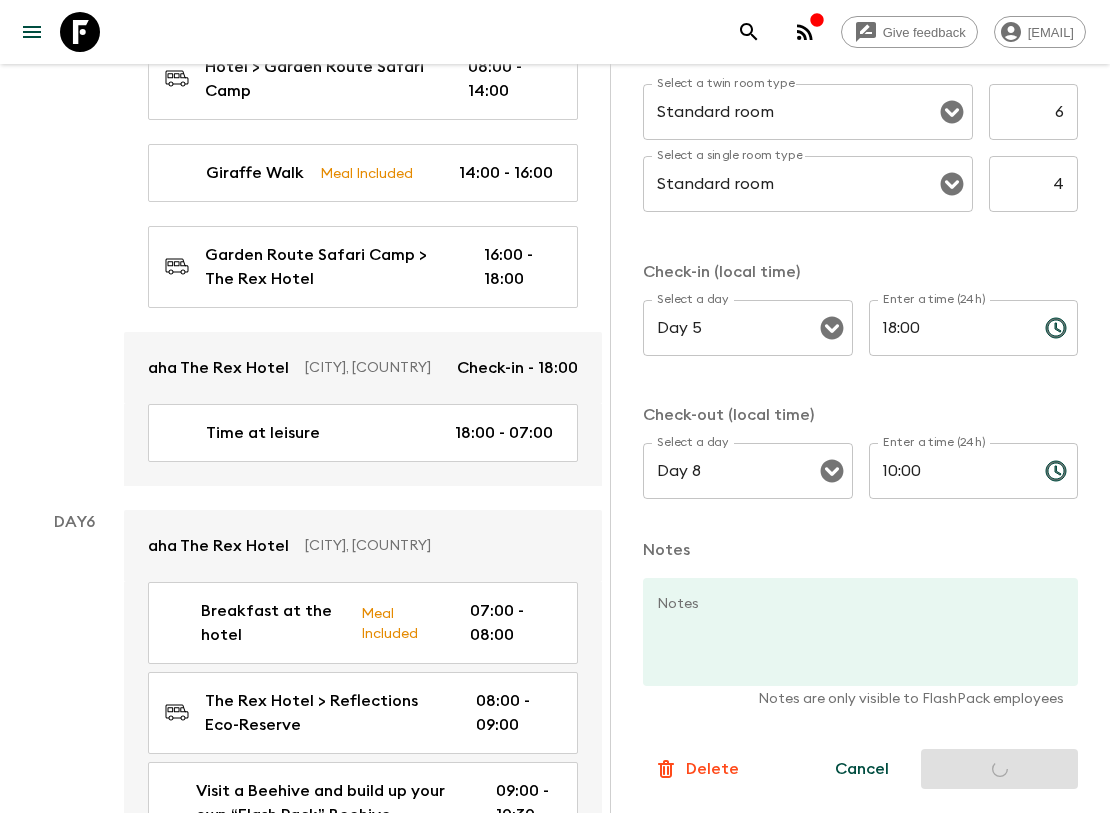 scroll, scrollTop: 3777, scrollLeft: 0, axis: vertical 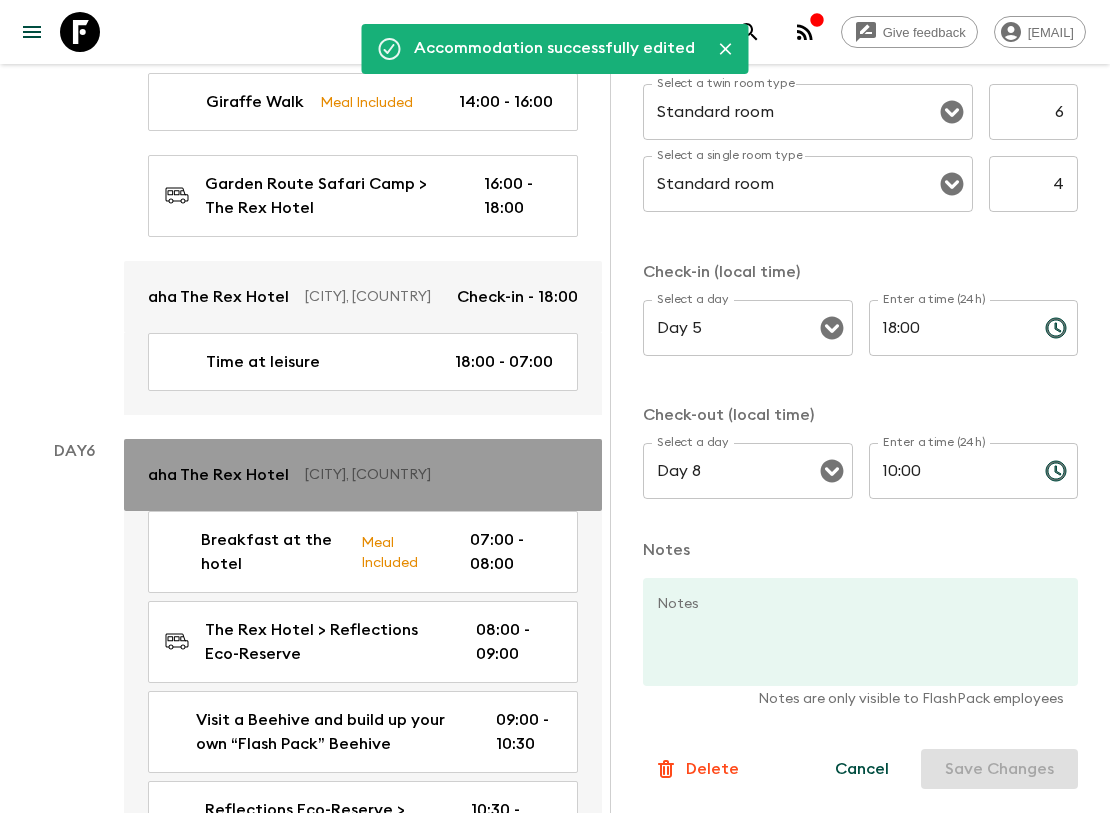 click on "aha The Rex Hotel" at bounding box center (218, 475) 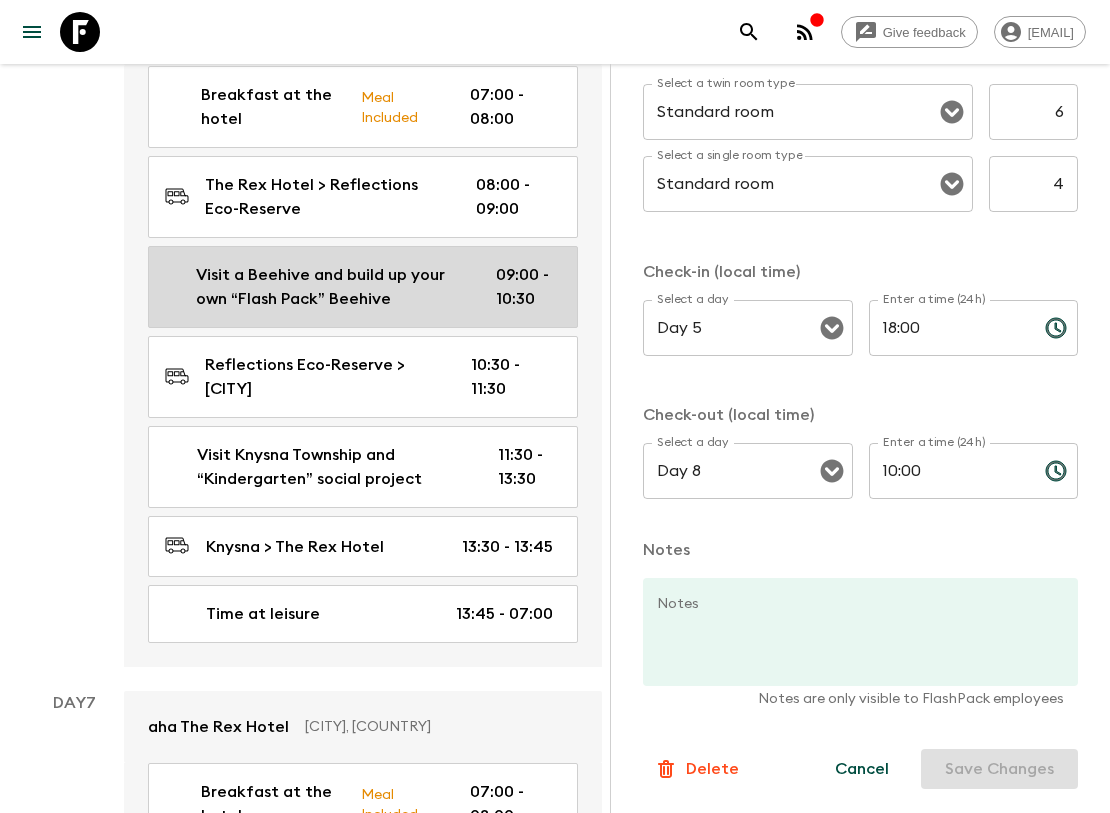 scroll, scrollTop: 4333, scrollLeft: 0, axis: vertical 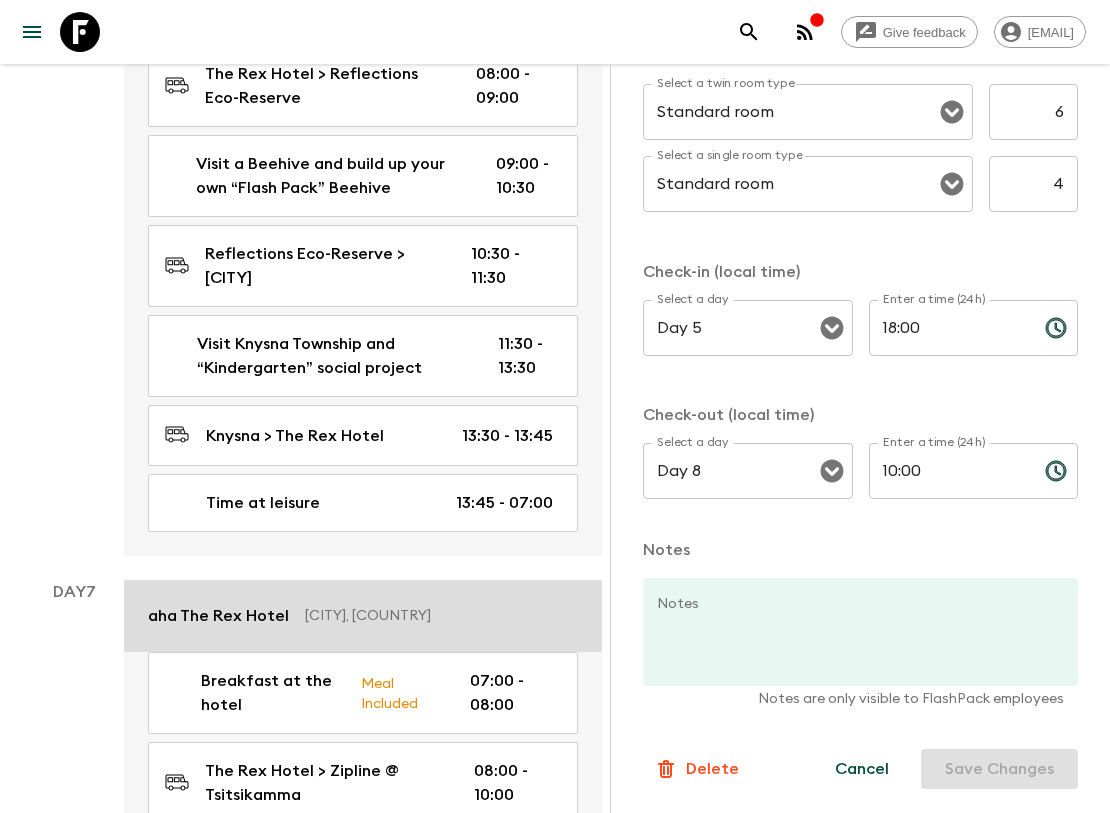 click on "aha The Rex Hotel" at bounding box center (218, 616) 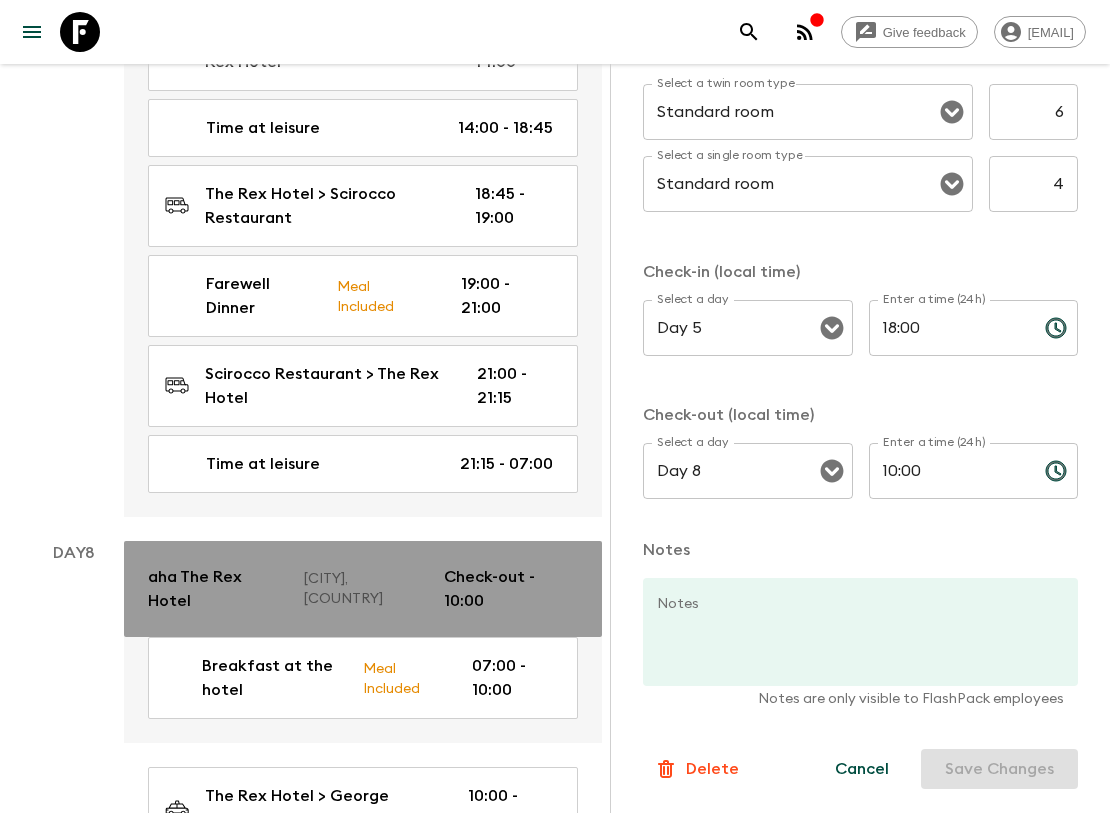 click on "aha The Rex Hotel" at bounding box center [218, 589] 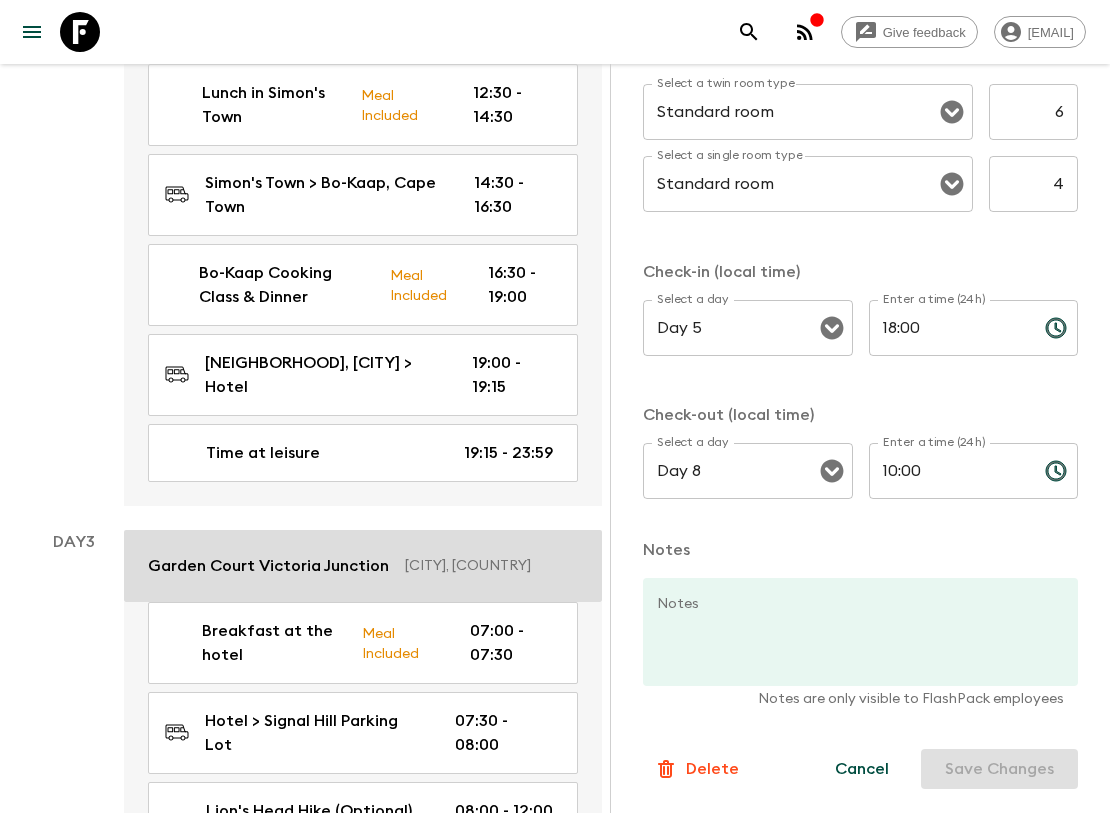 scroll, scrollTop: 1666, scrollLeft: 0, axis: vertical 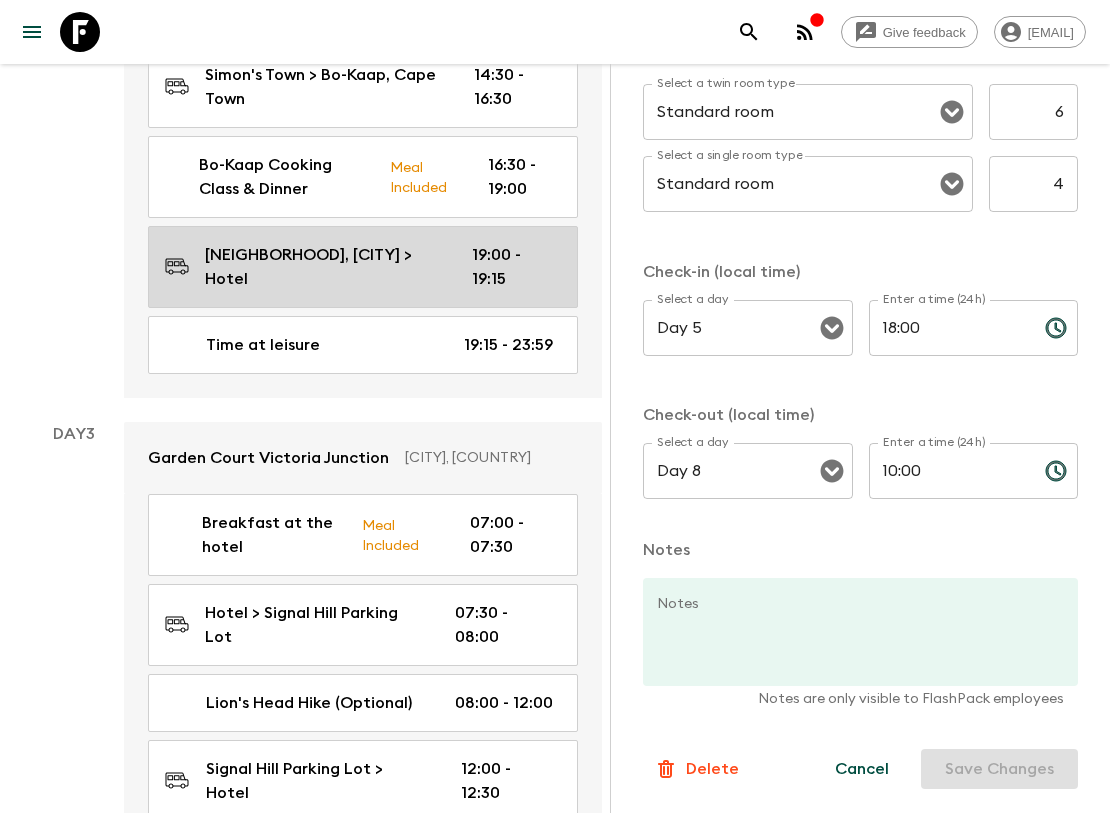 click on "Bo-Kaap, Cape Town > Hotel 19:00 - 19:15" at bounding box center [359, 267] 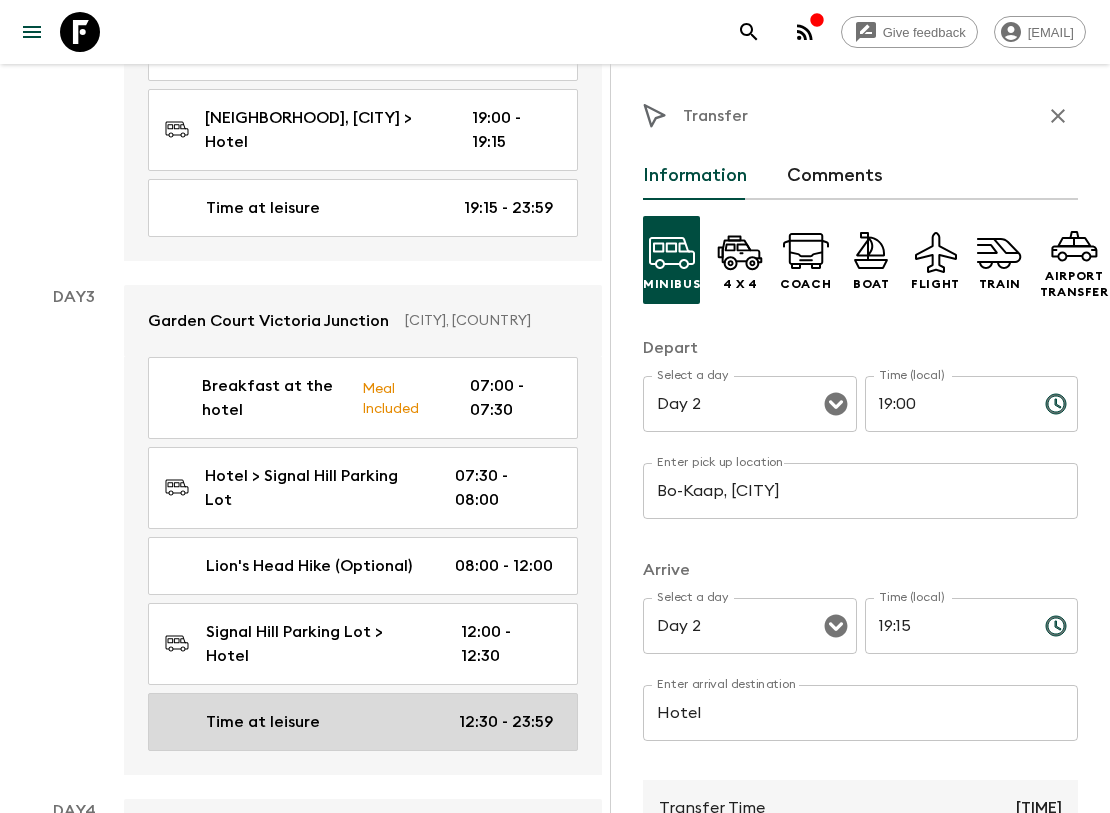 scroll, scrollTop: 2000, scrollLeft: 0, axis: vertical 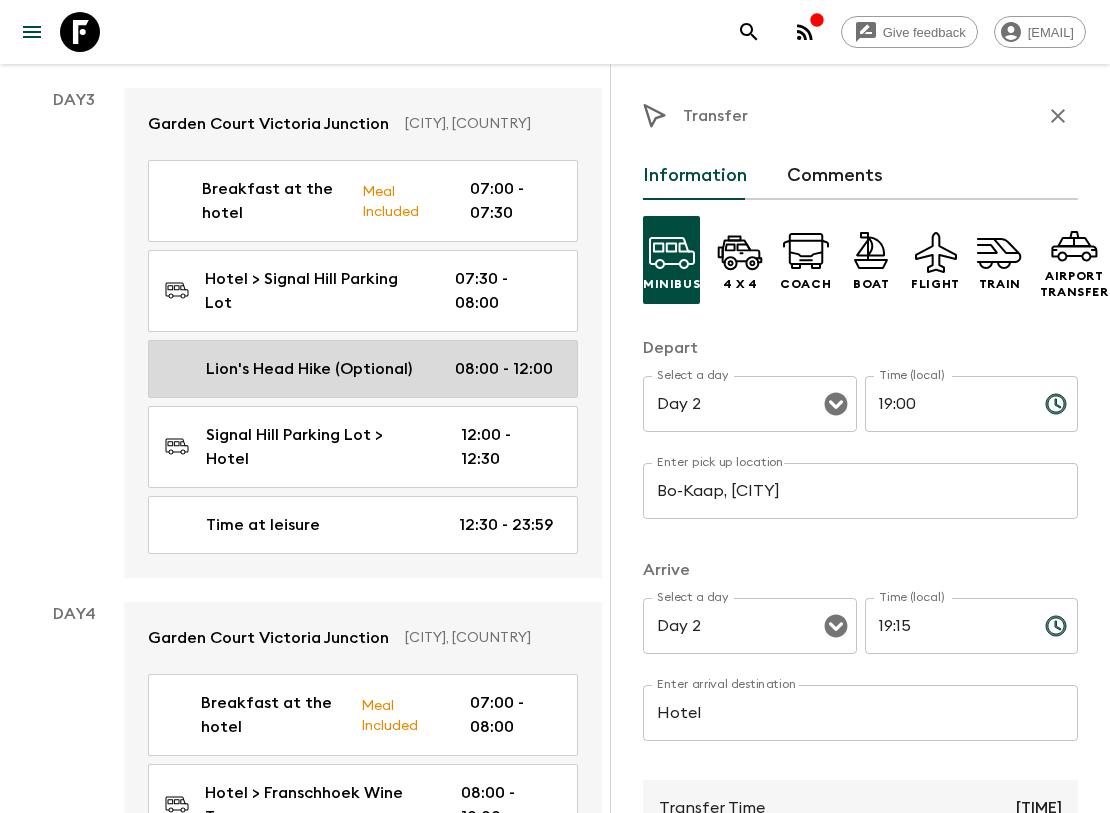 click on "Lion's Head Hike (Optional)" at bounding box center (309, 369) 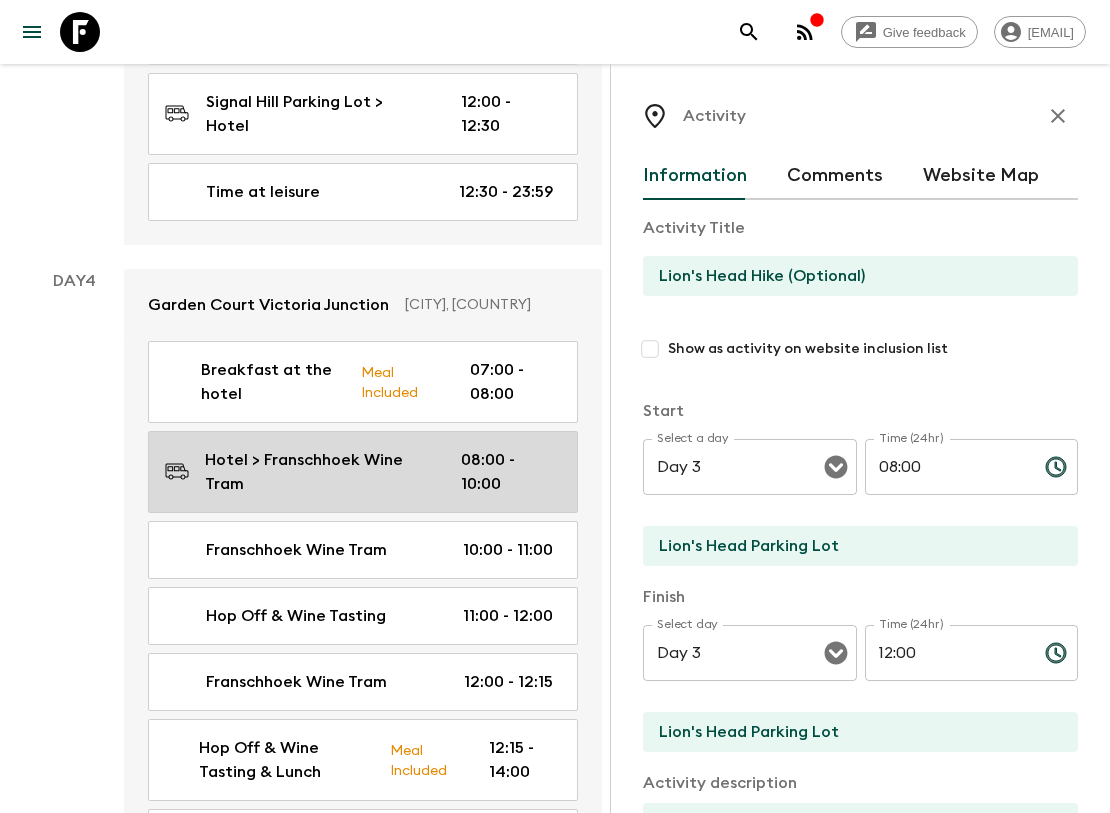 scroll, scrollTop: 2444, scrollLeft: 0, axis: vertical 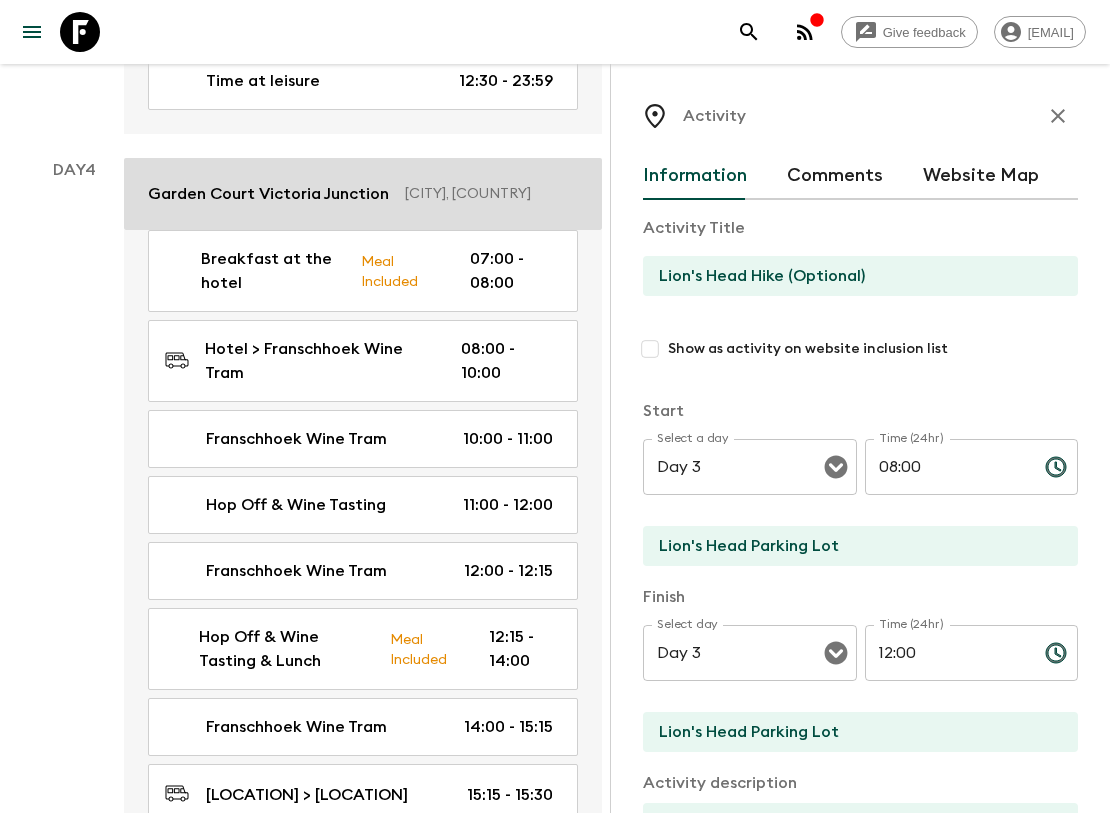 click on "Garden Court Victoria Junction" at bounding box center [268, 194] 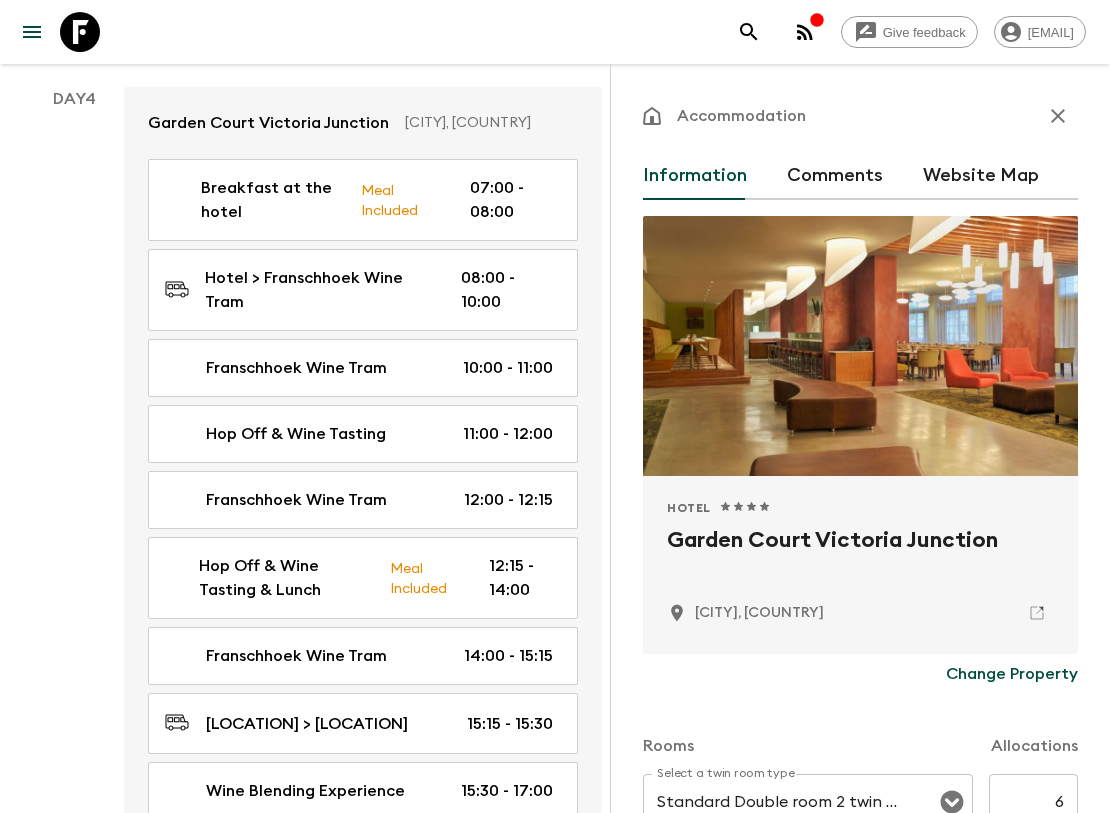 scroll, scrollTop: 2666, scrollLeft: 0, axis: vertical 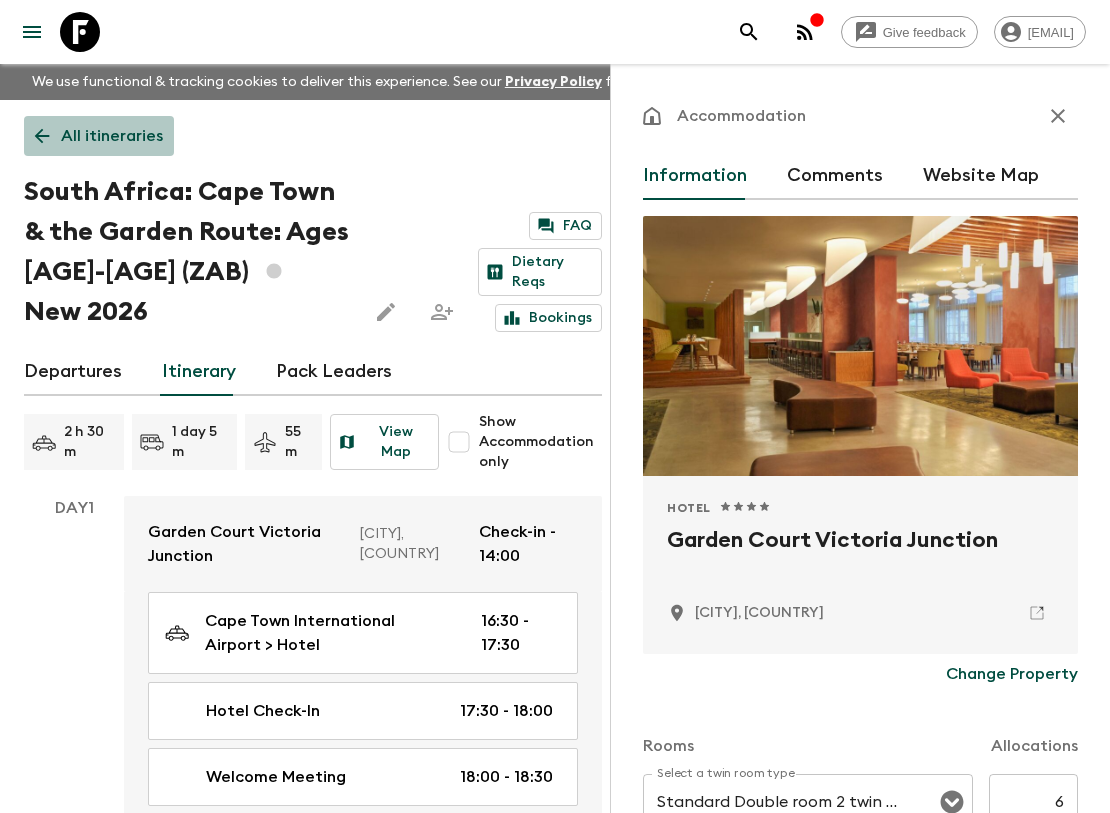 click on "All itineraries" at bounding box center (112, 136) 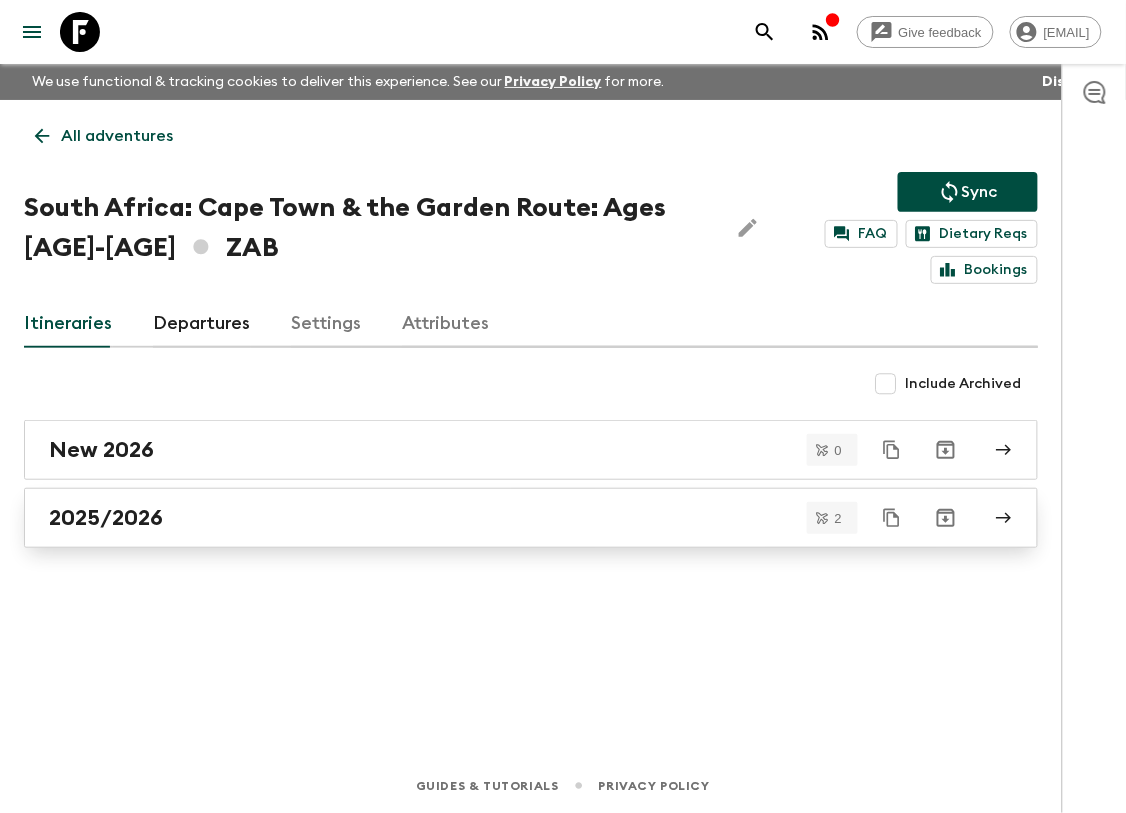 click on "2025/2026" at bounding box center [512, 518] 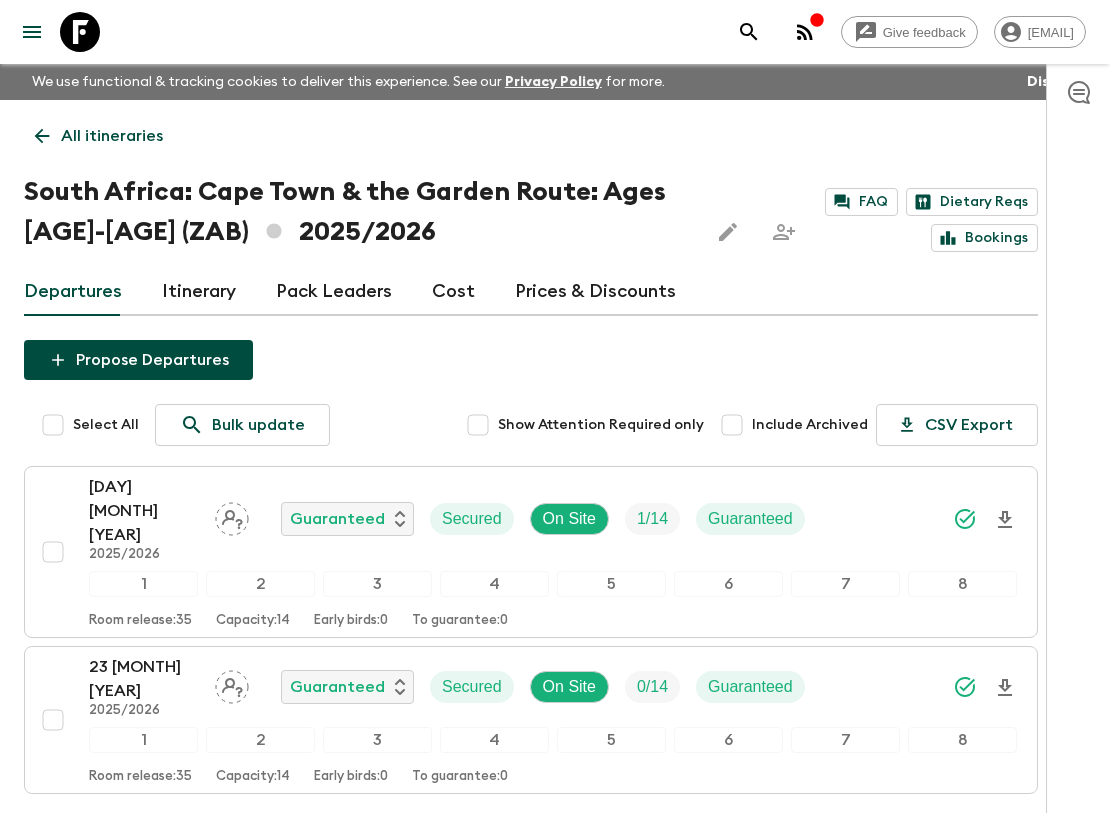click on "All itineraries" at bounding box center (112, 136) 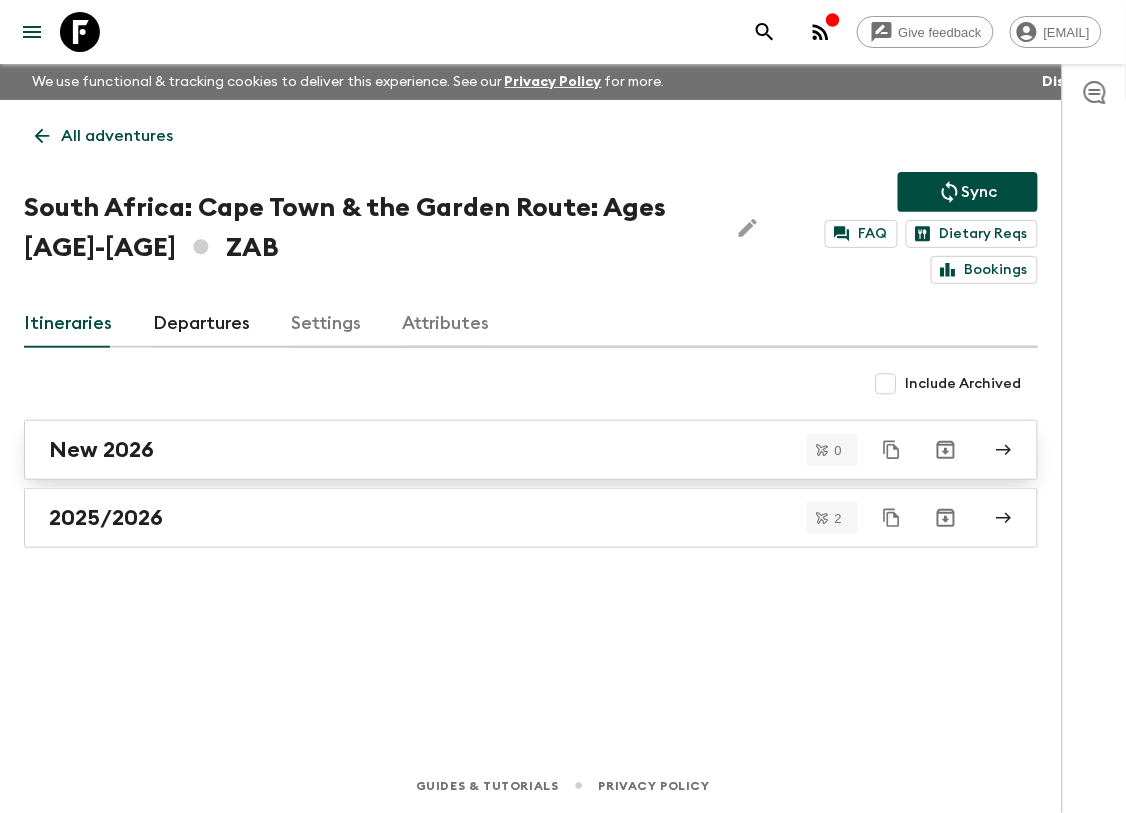 click on "New 2026" at bounding box center (101, 450) 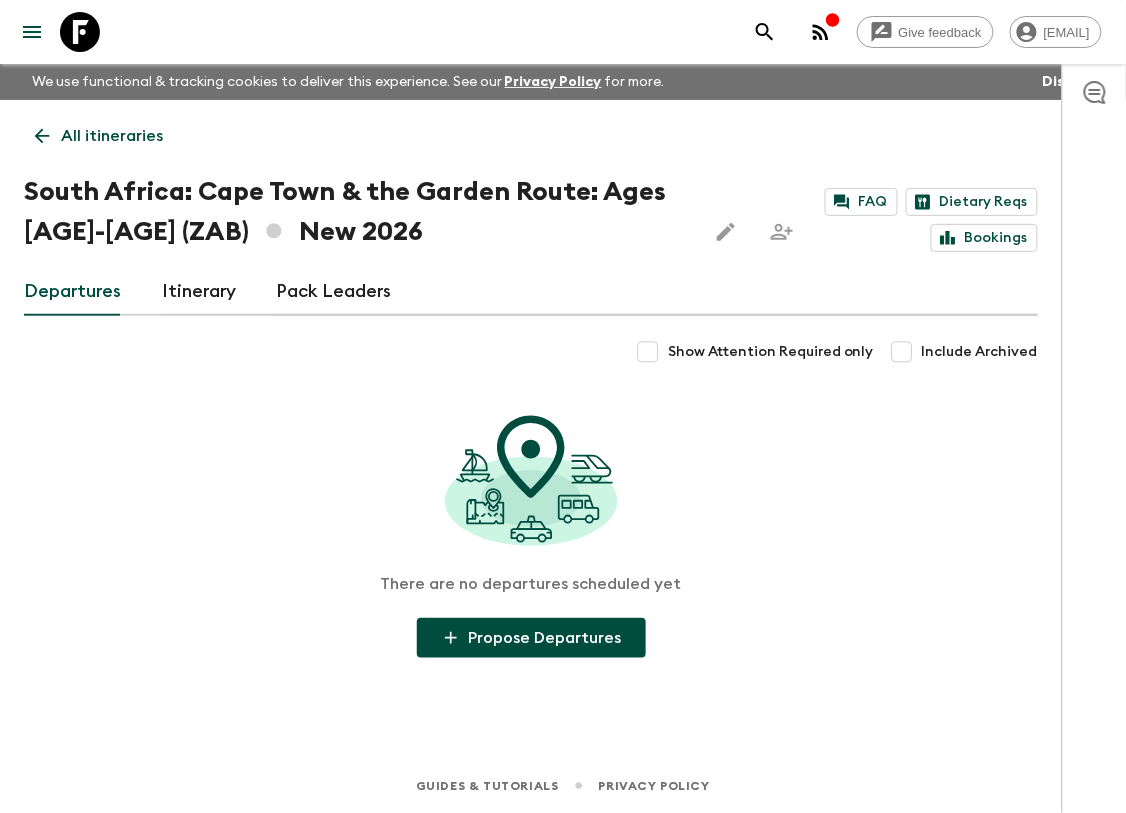 click on "Propose Departures" at bounding box center (531, 638) 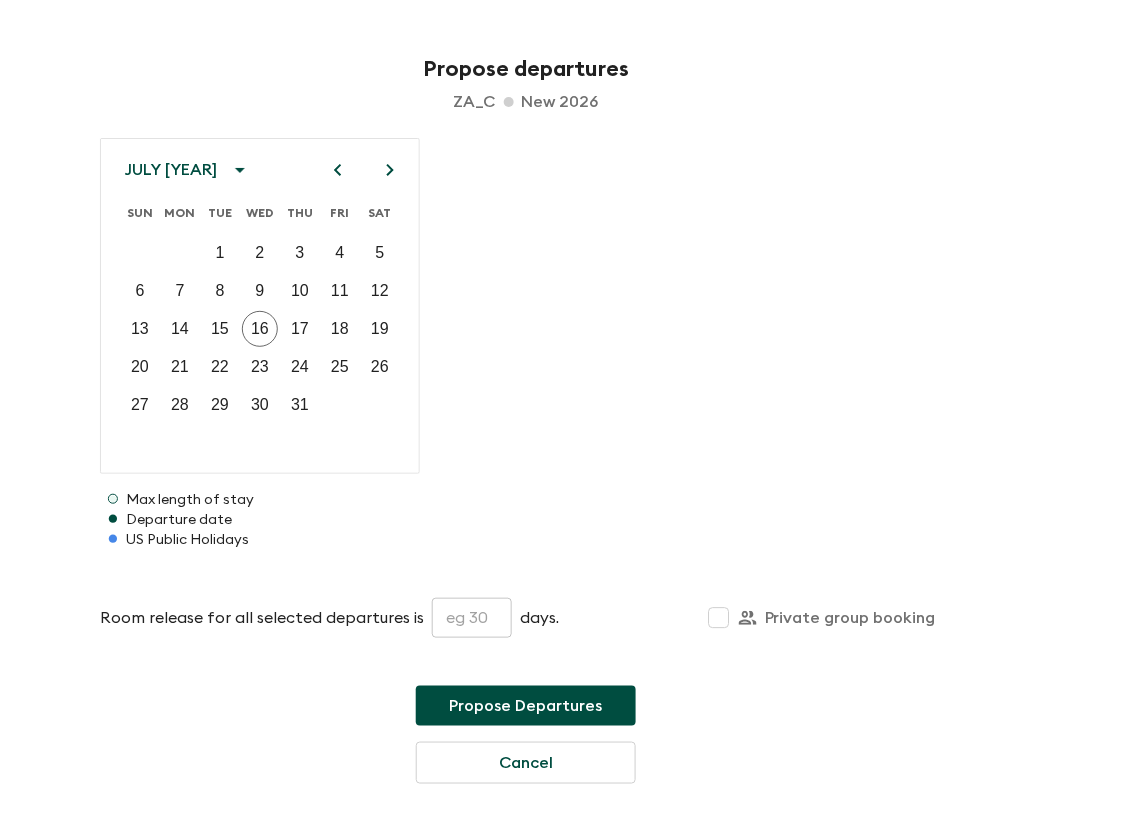 click 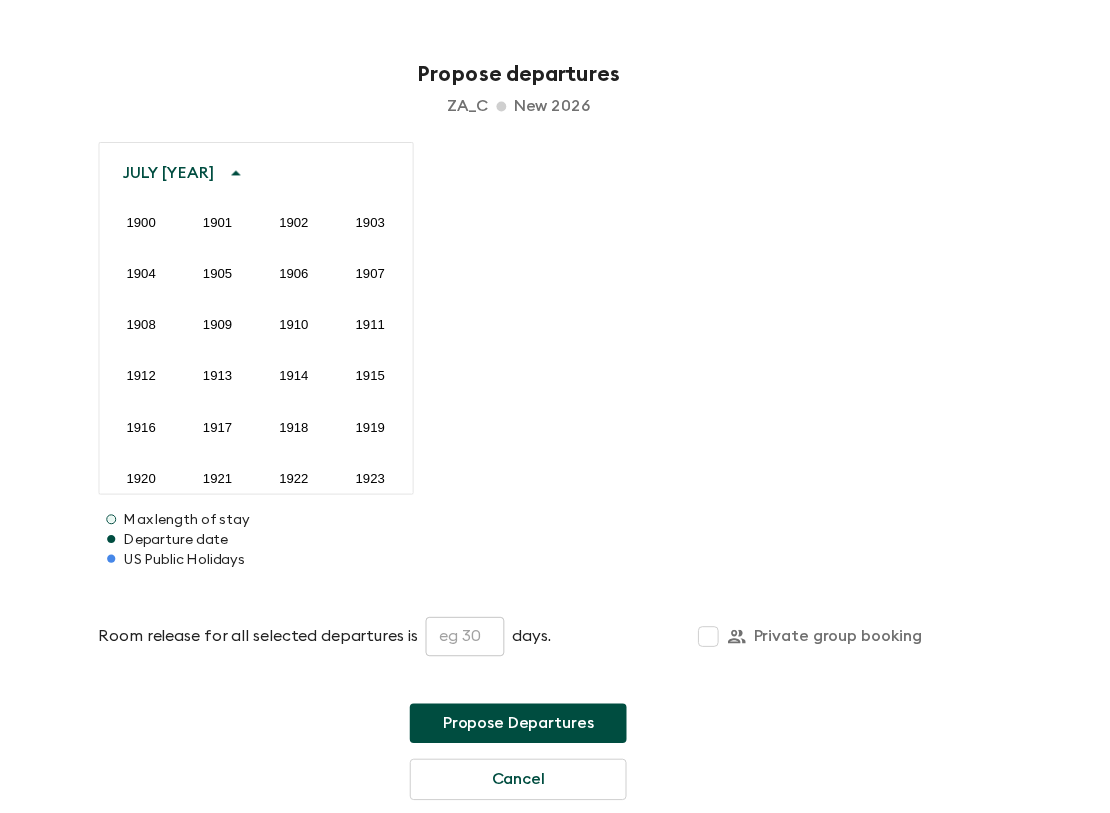 scroll, scrollTop: 2004, scrollLeft: 0, axis: vertical 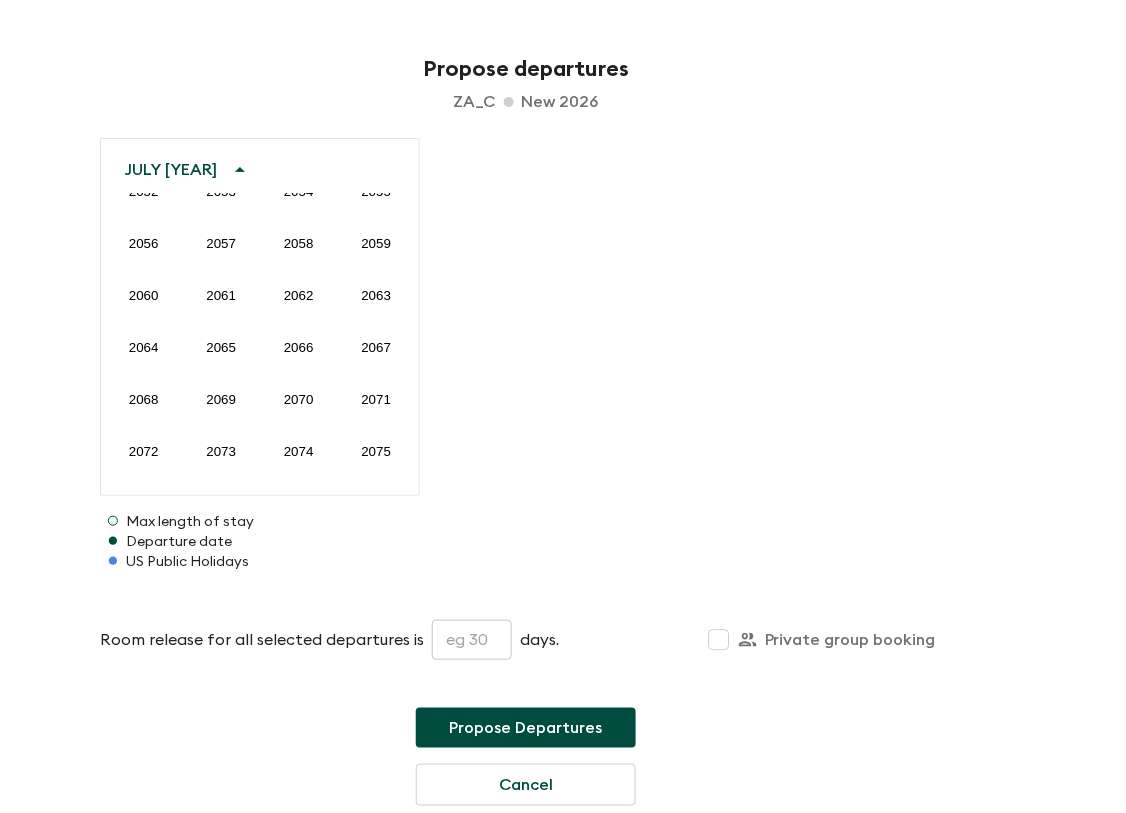 click on "2026" at bounding box center (299, -173) 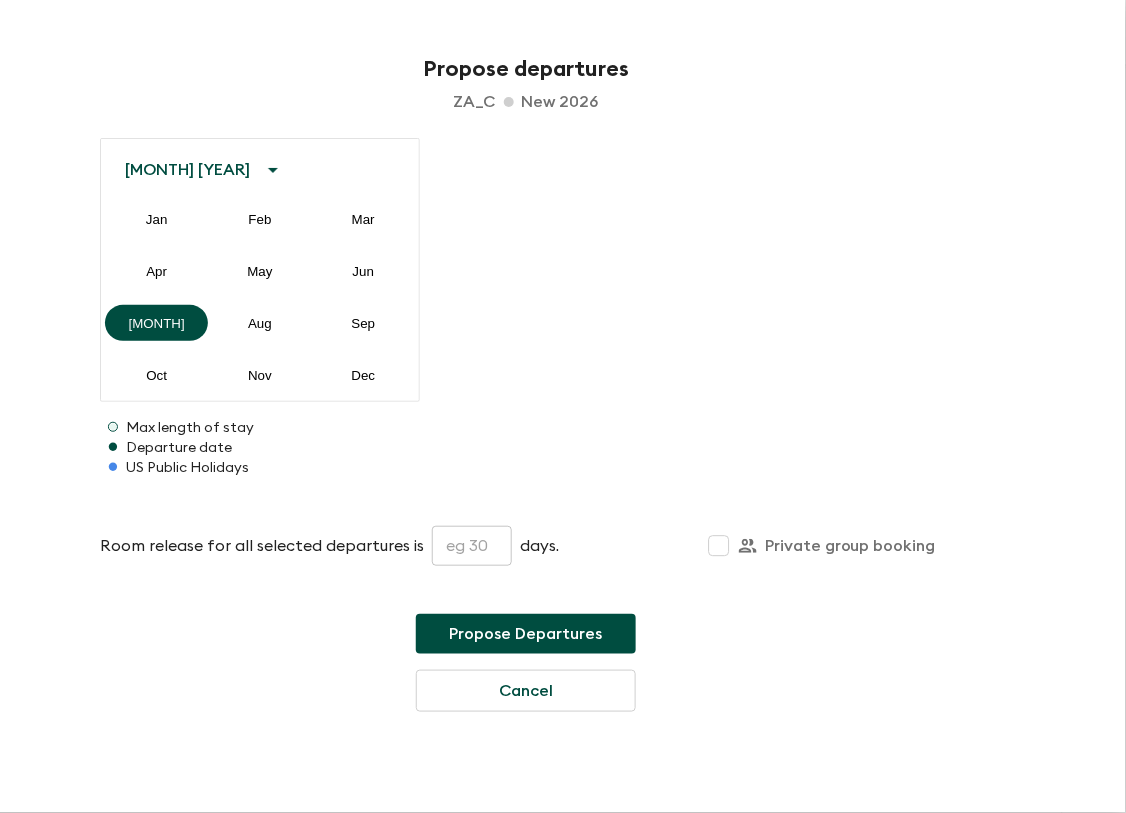 click at bounding box center [472, 546] 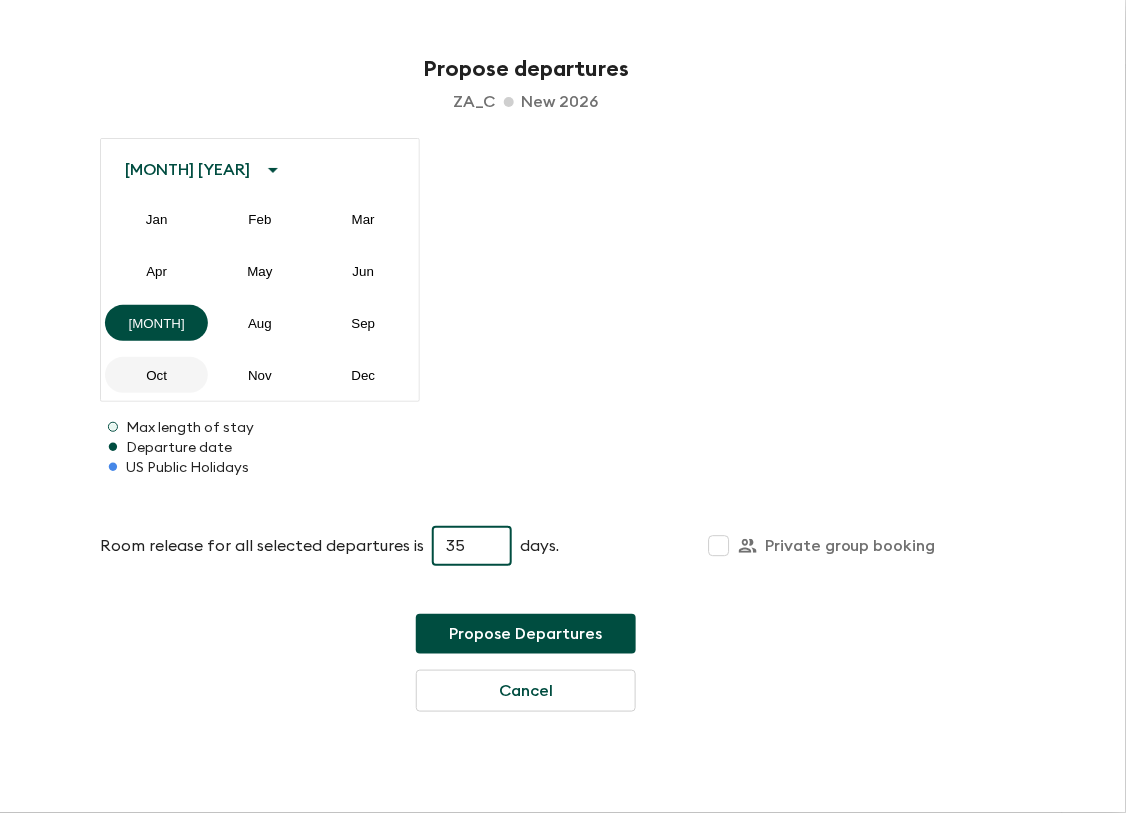 type on "35" 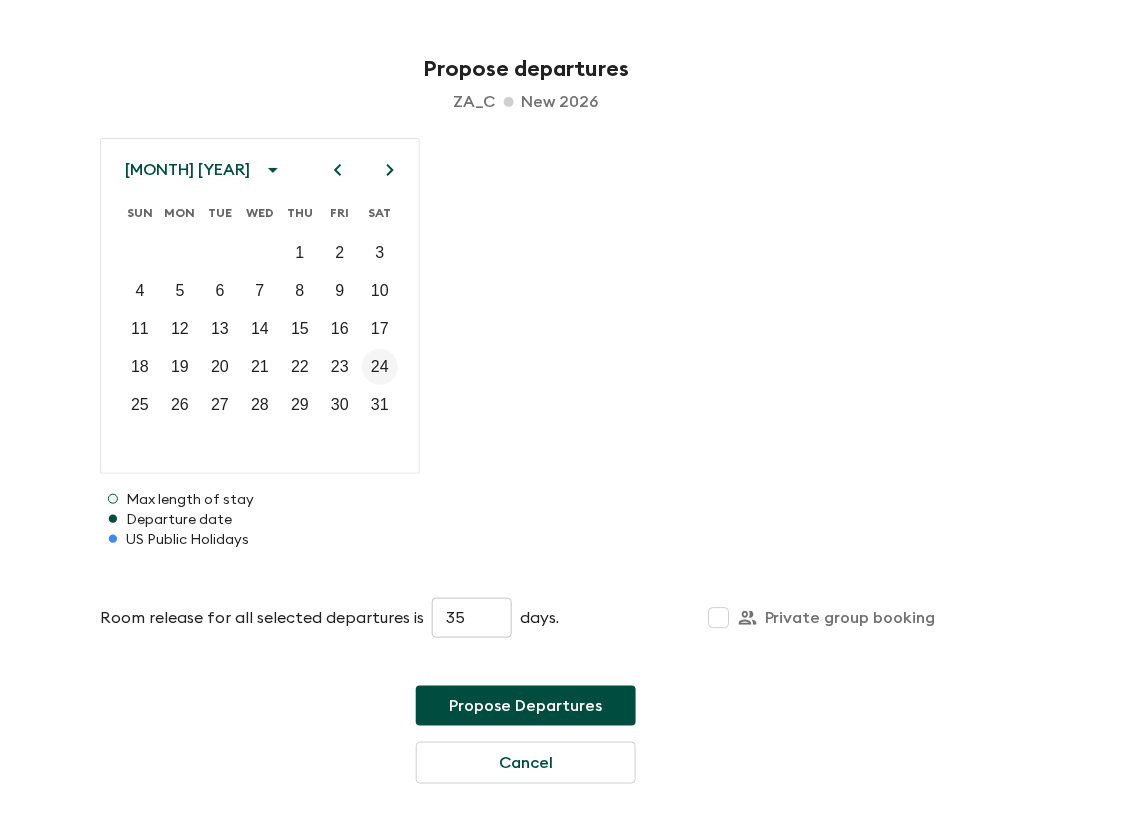 click on "24" at bounding box center [380, 367] 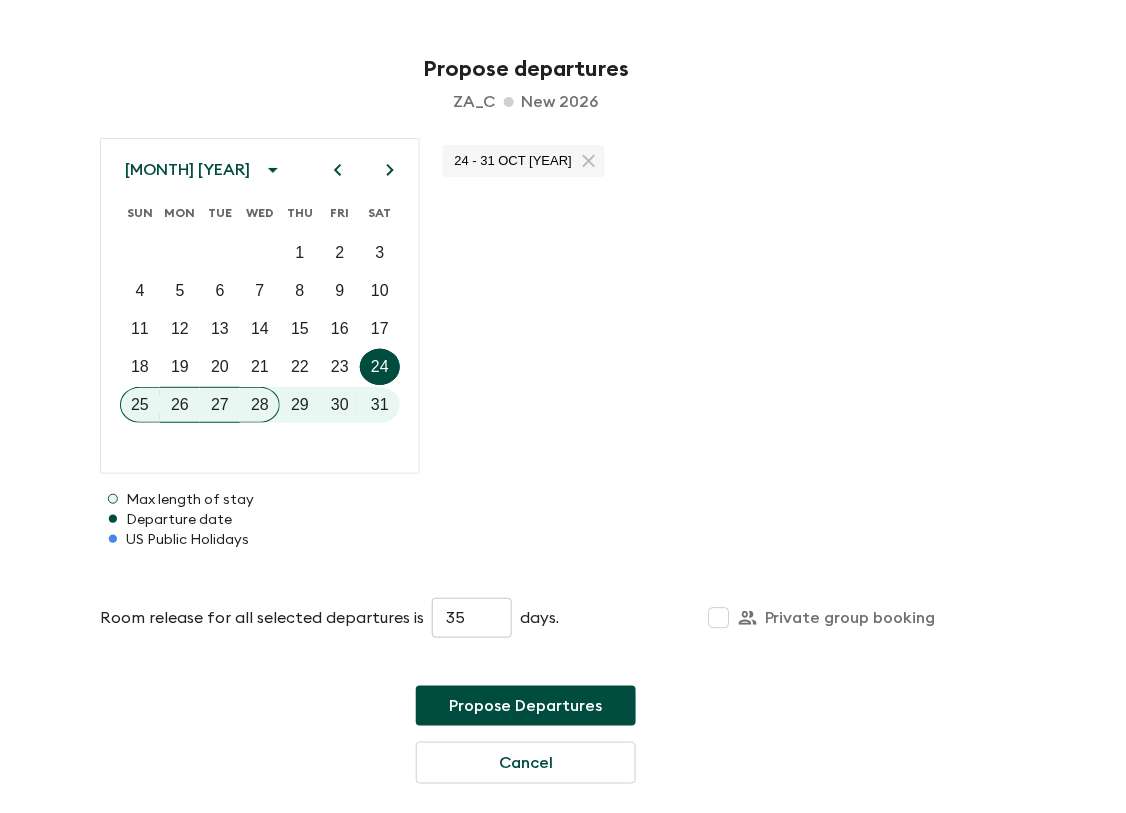 click 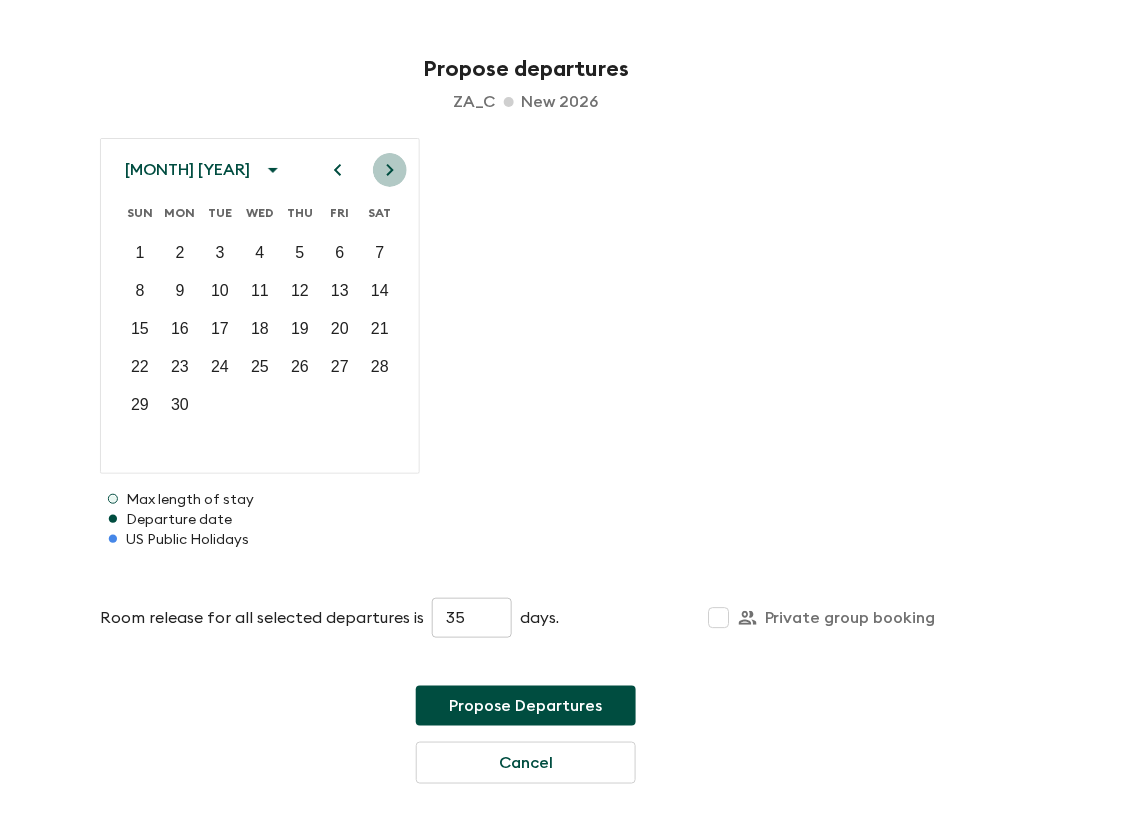 click 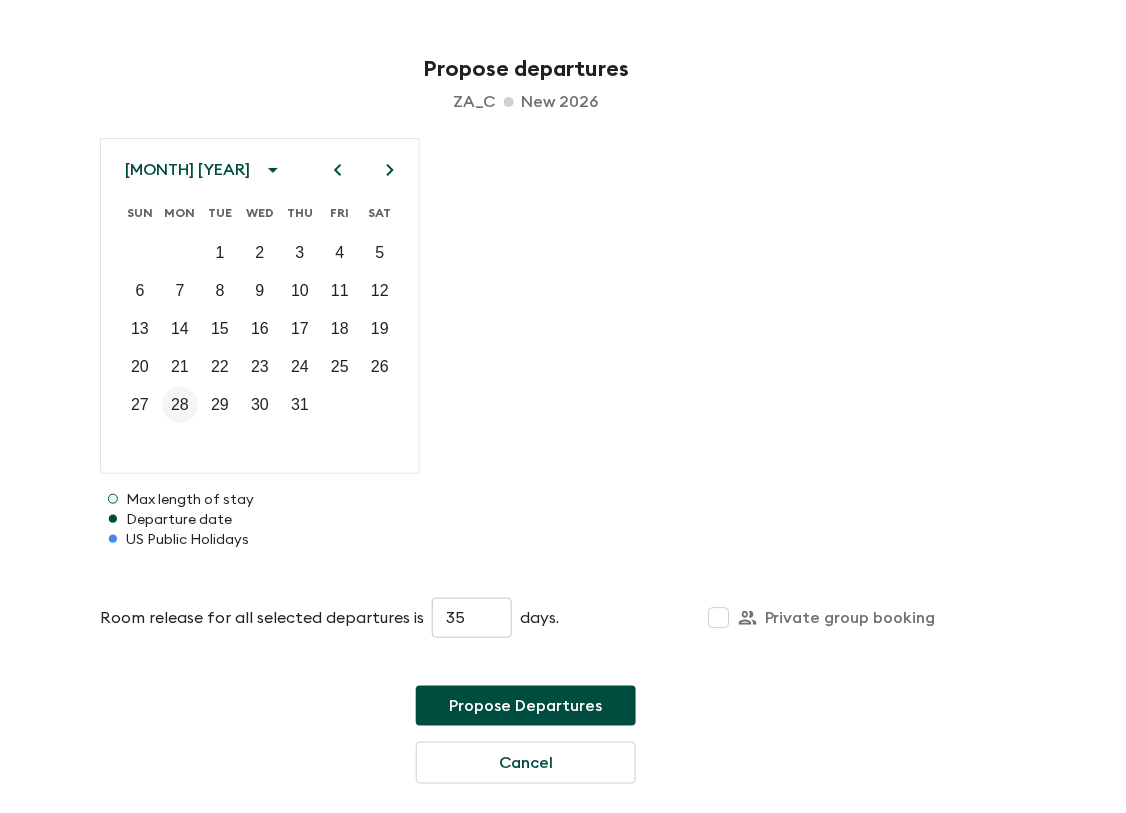 click on "28" at bounding box center [180, 405] 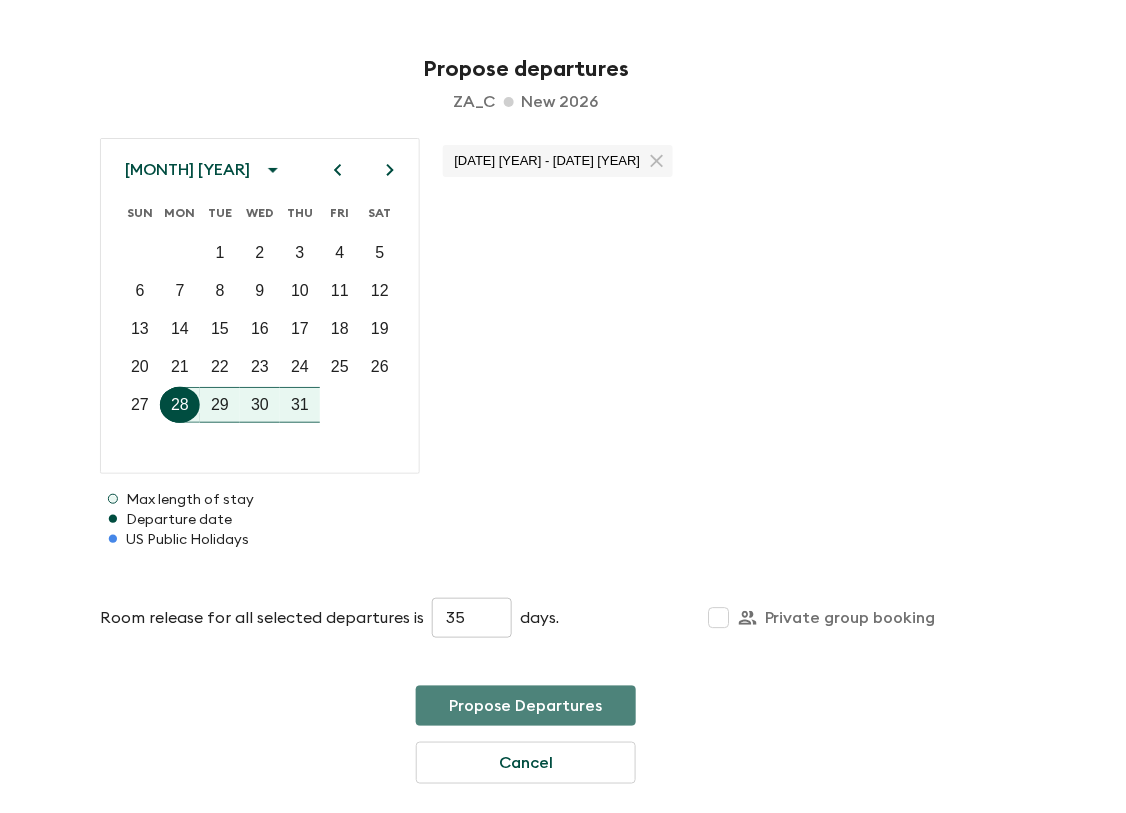 click on "Propose Departures" at bounding box center [526, 706] 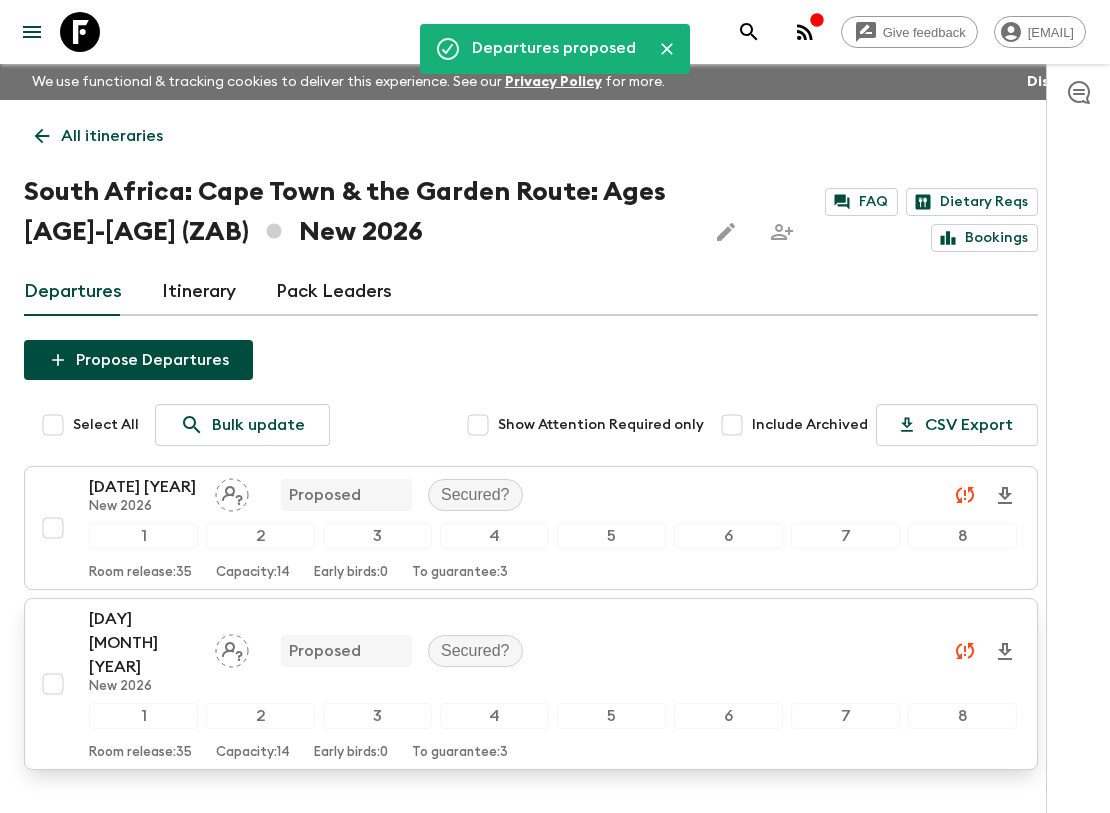 click on "[DAY] [MONTH] [YEAR]" at bounding box center [144, 643] 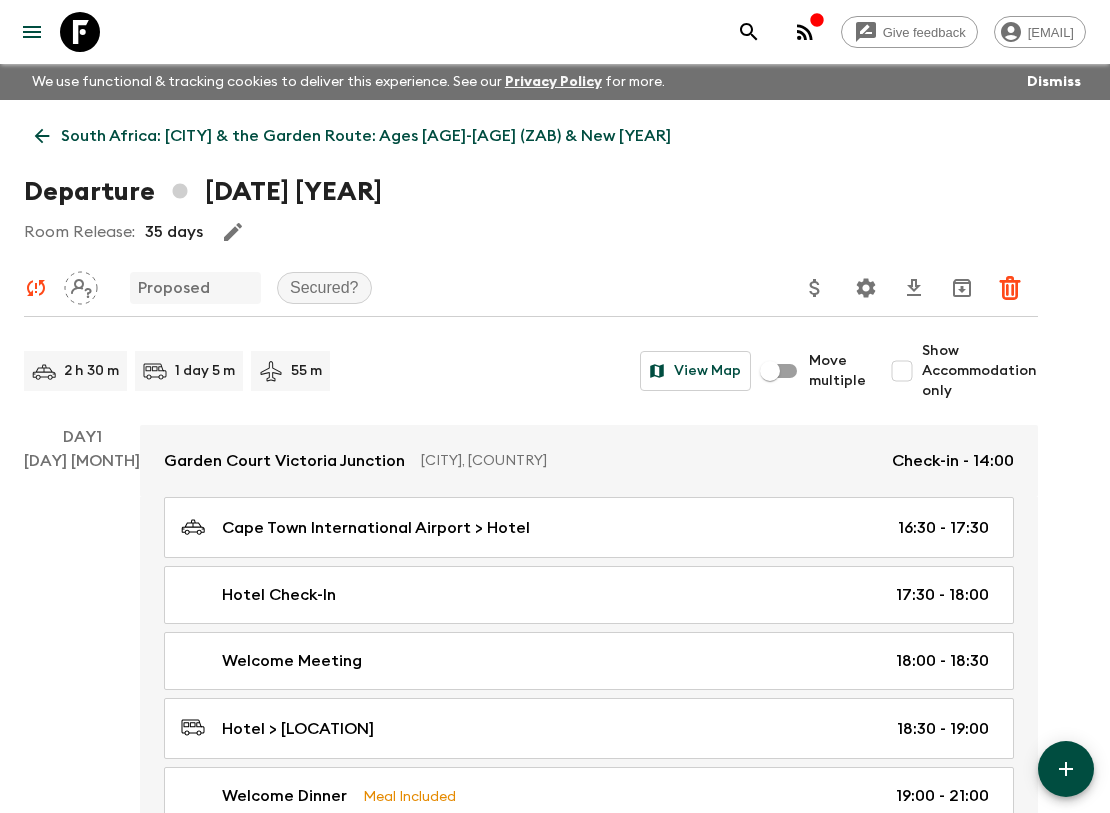click on "Garden Court Victoria Junction" at bounding box center [284, 461] 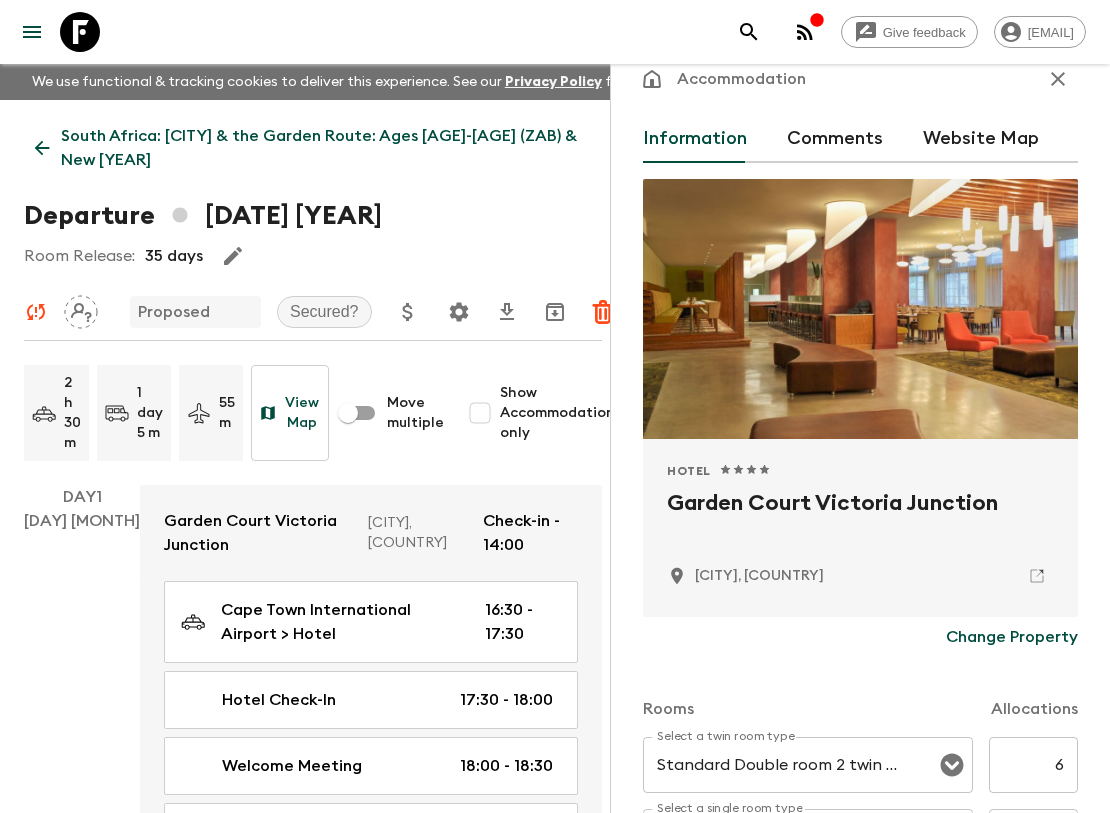 scroll, scrollTop: 0, scrollLeft: 0, axis: both 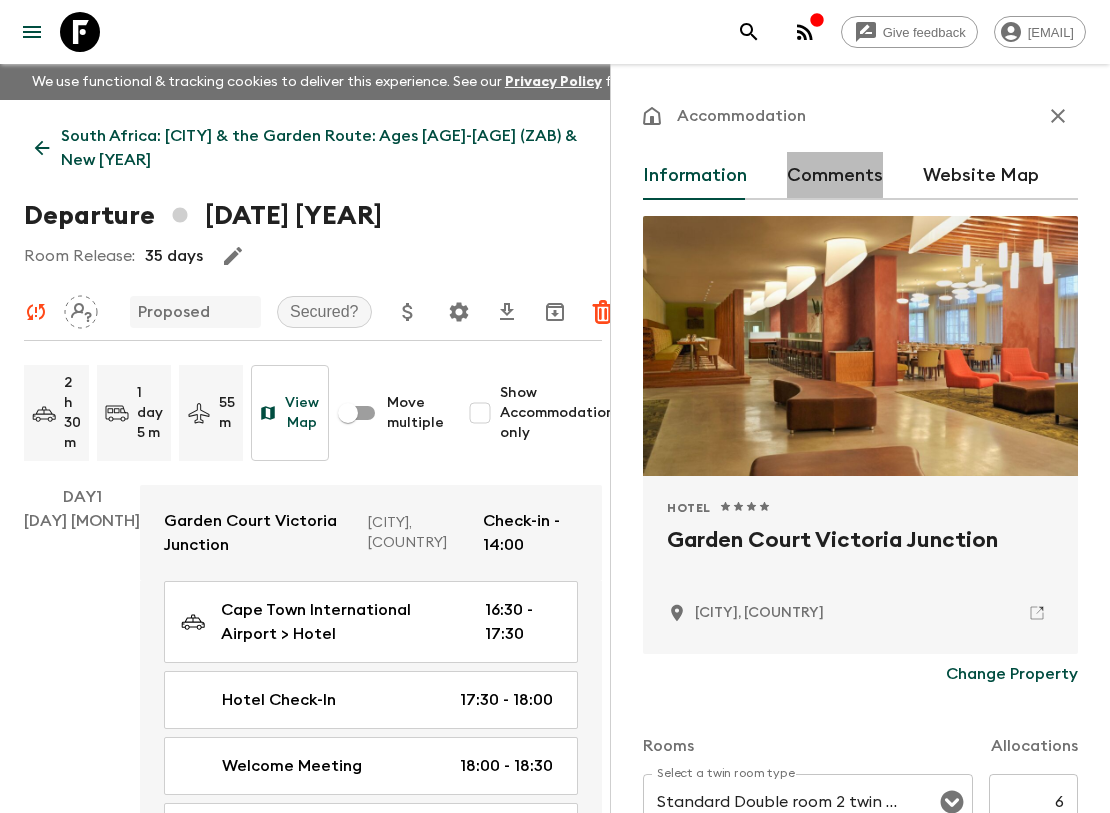 click on "Comments" at bounding box center (835, 176) 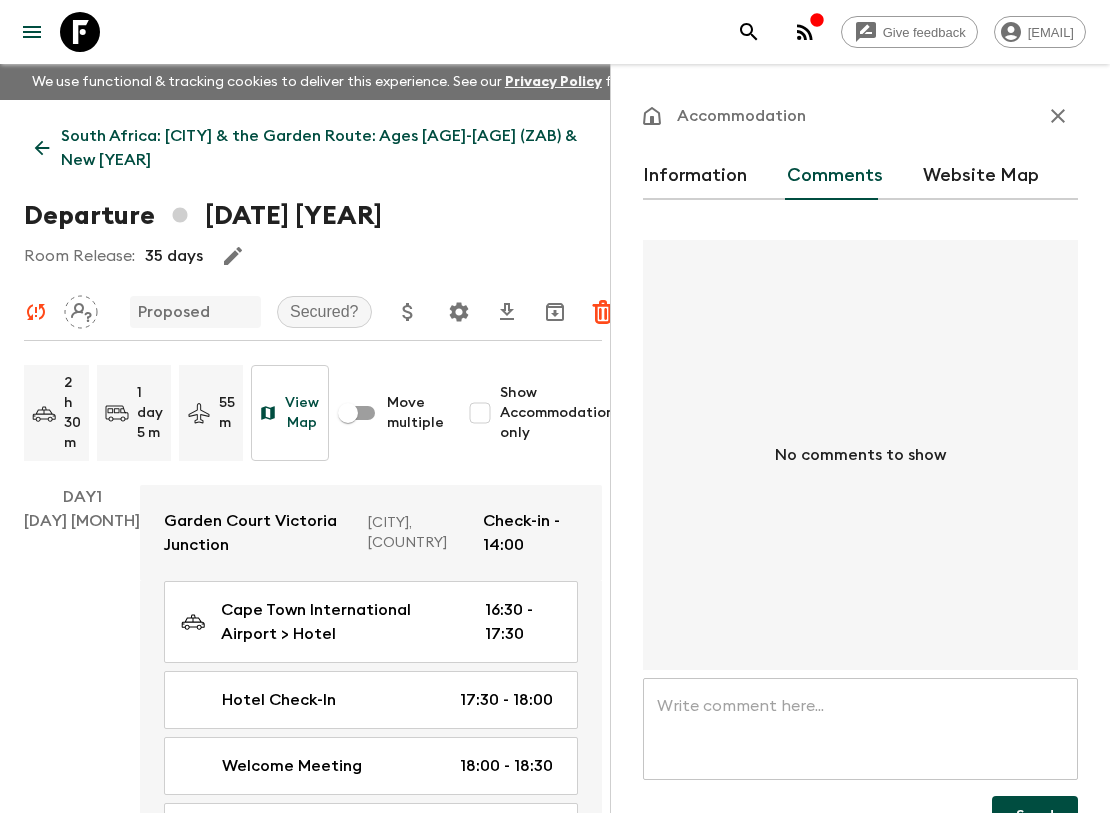 click at bounding box center [860, 729] 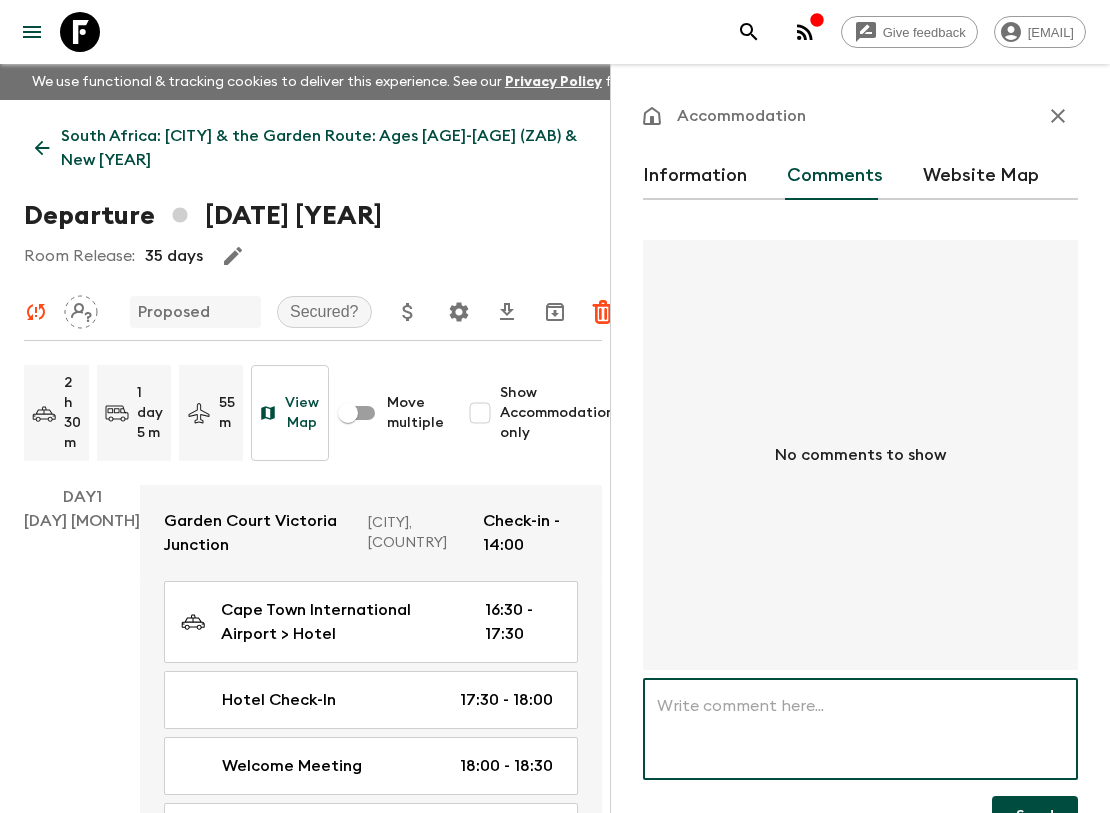 paste on "Hi, this departure is important for us to secure as it covers a key public holiday (New Year eve 31st Dec & New years Day 1st Jan [YEAR]). If this departure cannot be secured, please secure a departure starting [DATE] Dec, [DATE] Dec or [DATE] [YEAR]) Please avoid starting a departure [DATE] December [YEAR], Please do not start or end a departure on the 31st December [YEAR] – and Please do not start a departure on the 1st Jan [YEAR] - Thank you" 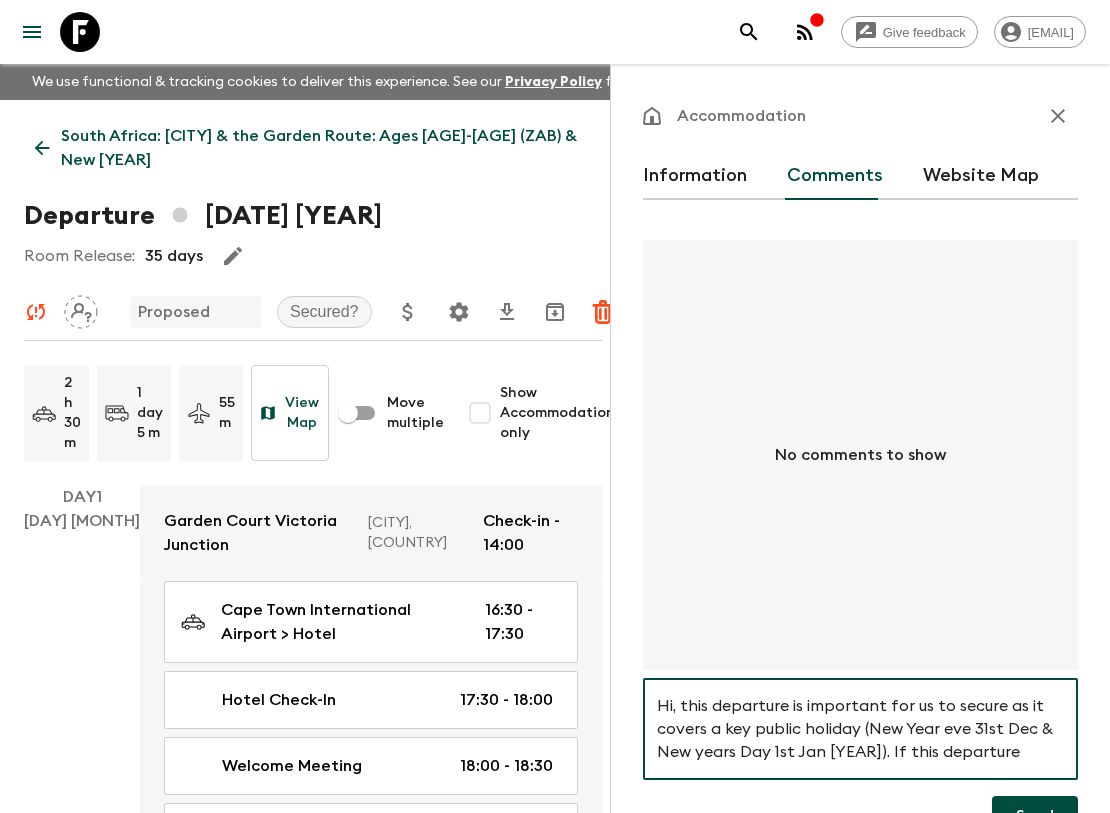 scroll, scrollTop: 157, scrollLeft: 0, axis: vertical 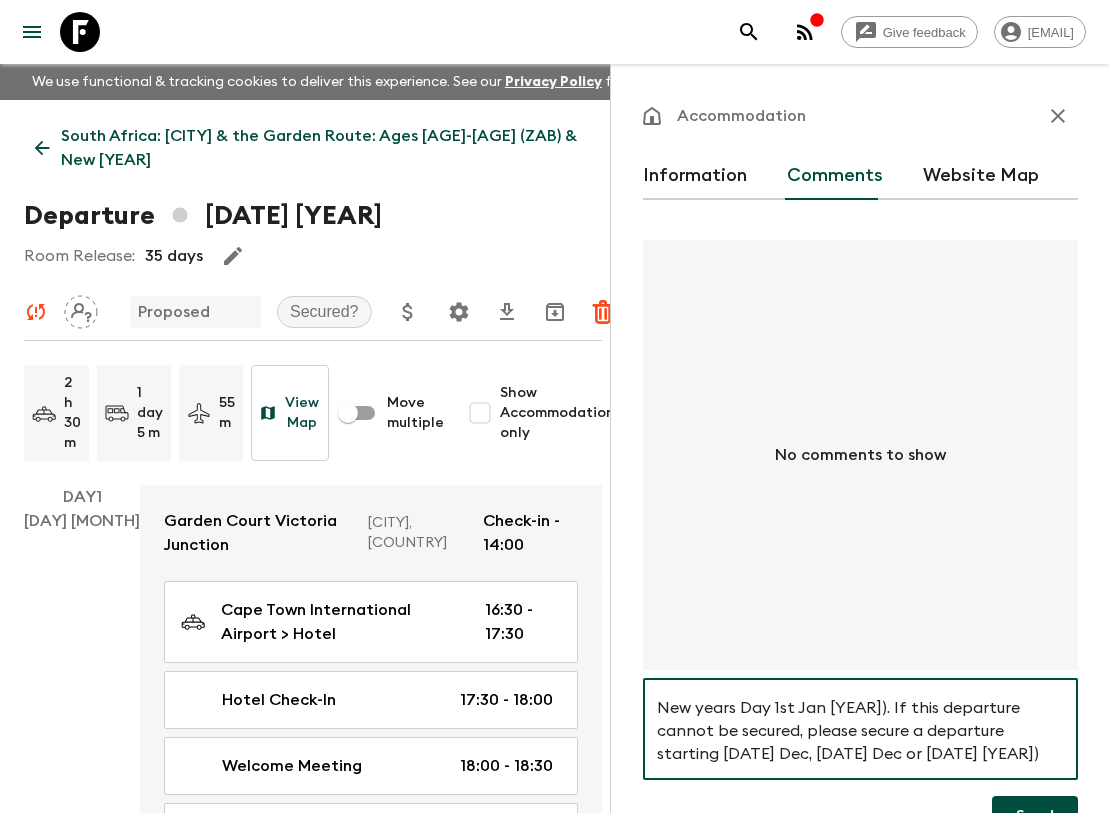 click on "Hi, this departure is important for us to secure as it covers a key public holiday (New Year eve 31st Dec & New years Day 1st Jan [YEAR]). If this departure cannot be secured, please secure a departure starting [DATE] Dec, [DATE] Dec or [DATE] [YEAR]) Please avoid starting a departure [DATE] December [YEAR], Please do not start or end a departure on the 31st December [YEAR] – and Please do not start a departure on the 1st Jan [YEAR] - Thank you" at bounding box center [860, 729] 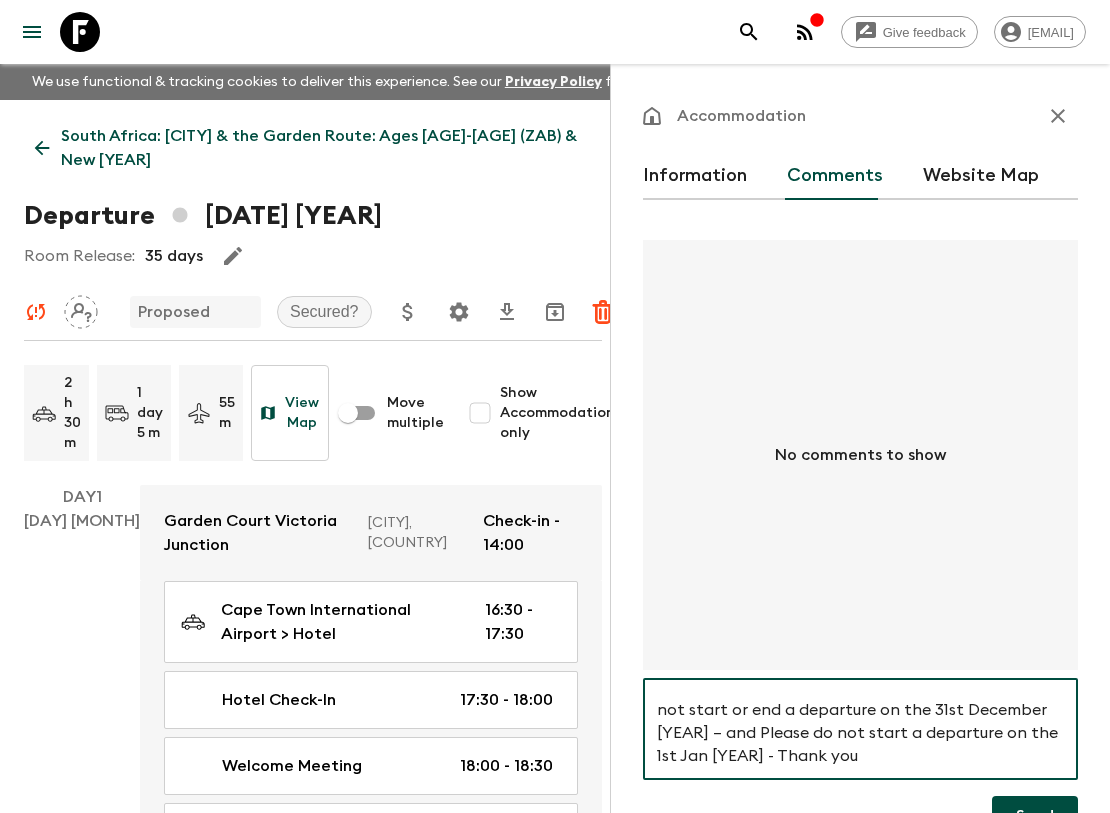 scroll, scrollTop: 157, scrollLeft: 0, axis: vertical 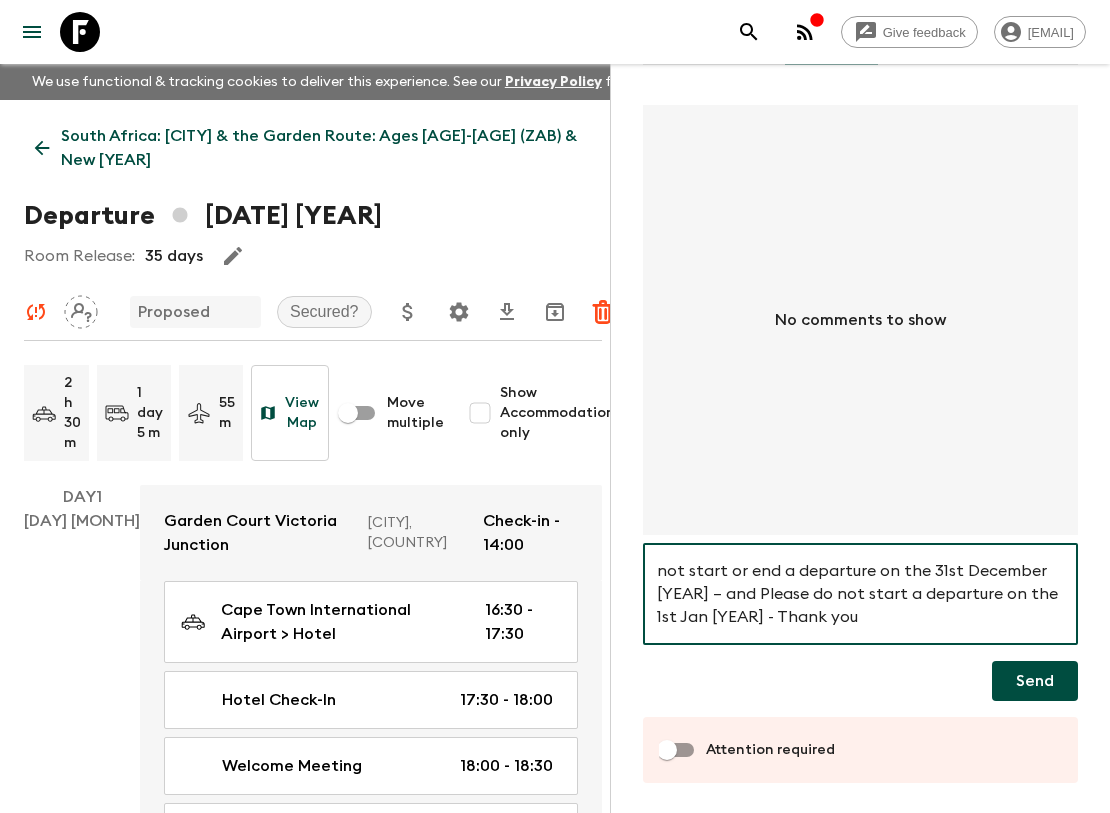 type on "Hi, this departure is important for us to secure as it covers a key public holiday (New Year eve 31st Dec & New years Day 1st Jan [YEAR]). If this departure cannot be secured, please secure a departure starting between [DATE] - [DATE] [YEAR]) Please avoid starting a departure [DATE] [YEAR], Please do not start or end a departure on the 31st December [YEAR] – and Please do not start a departure on the 1st Jan [YEAR] - Thank you" 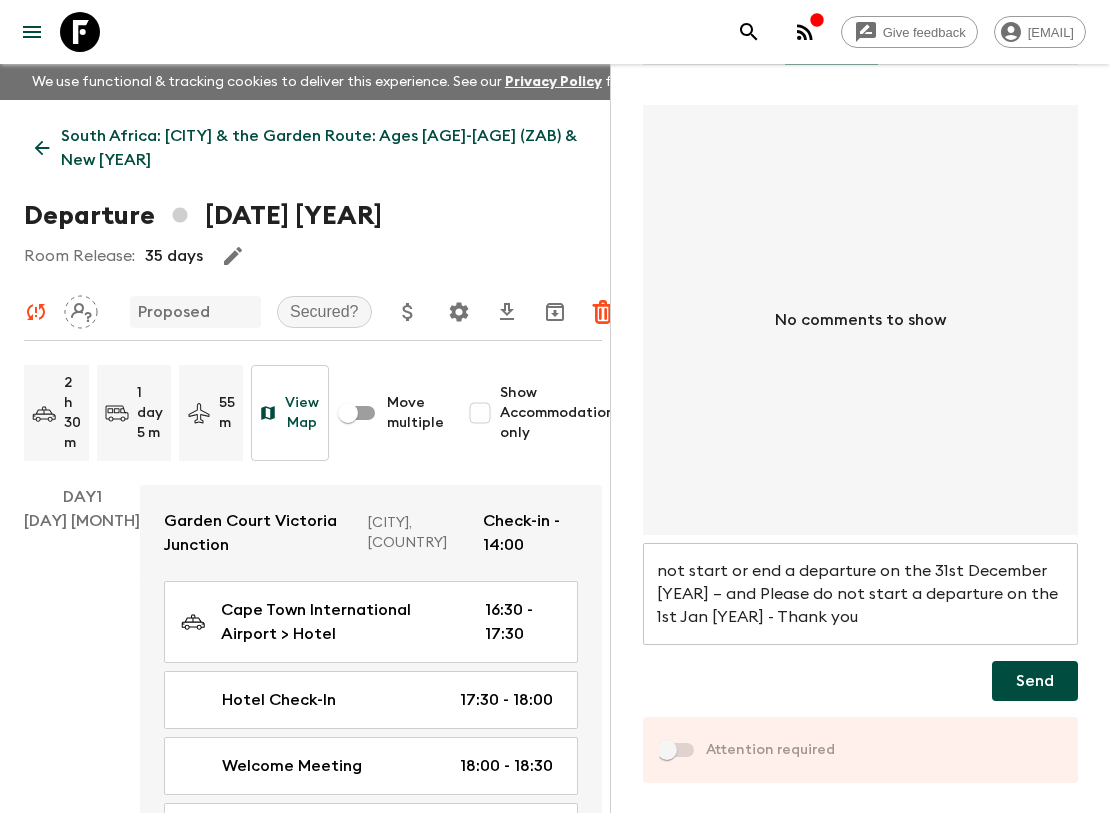 checkbox on "true" 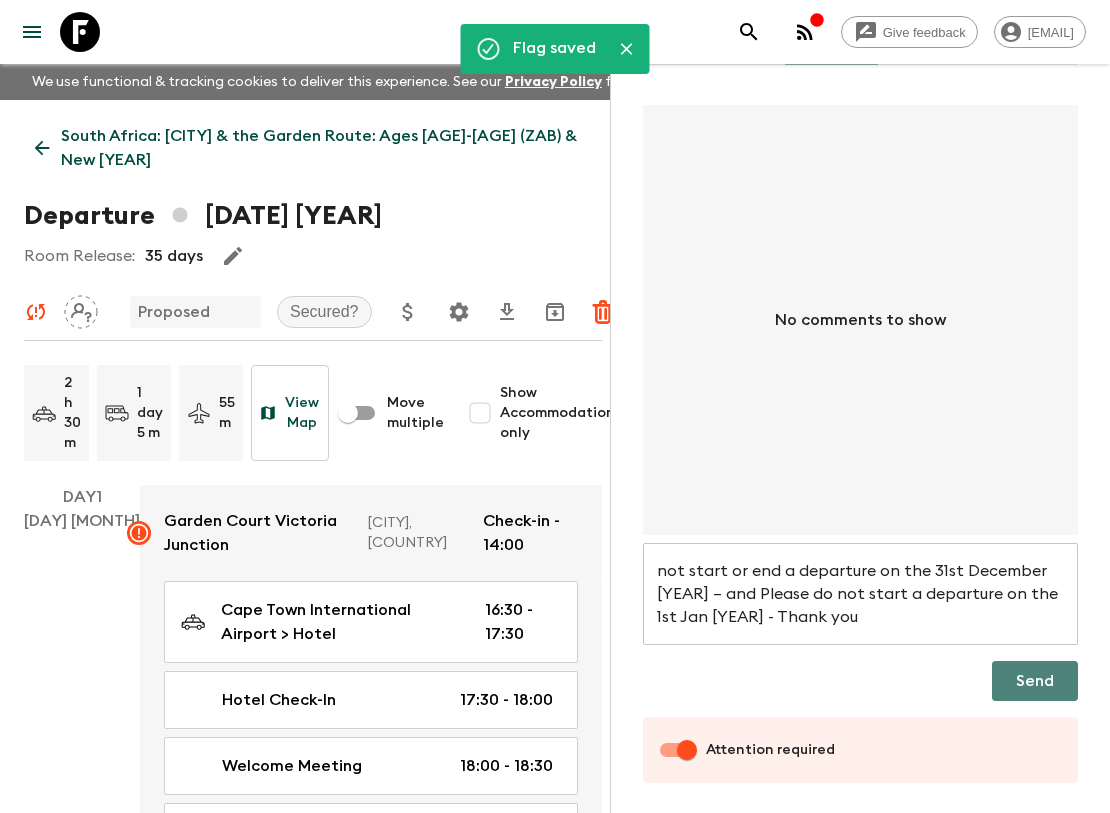 click on "Send" at bounding box center (1035, 681) 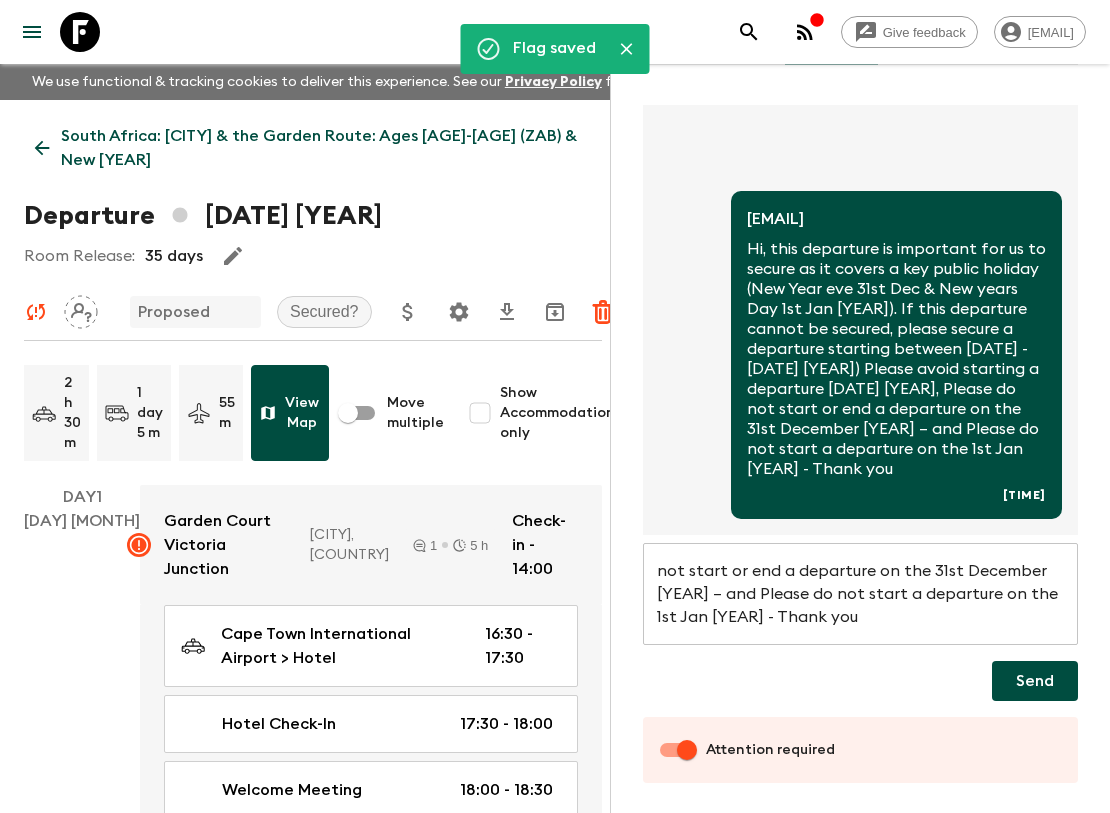 type 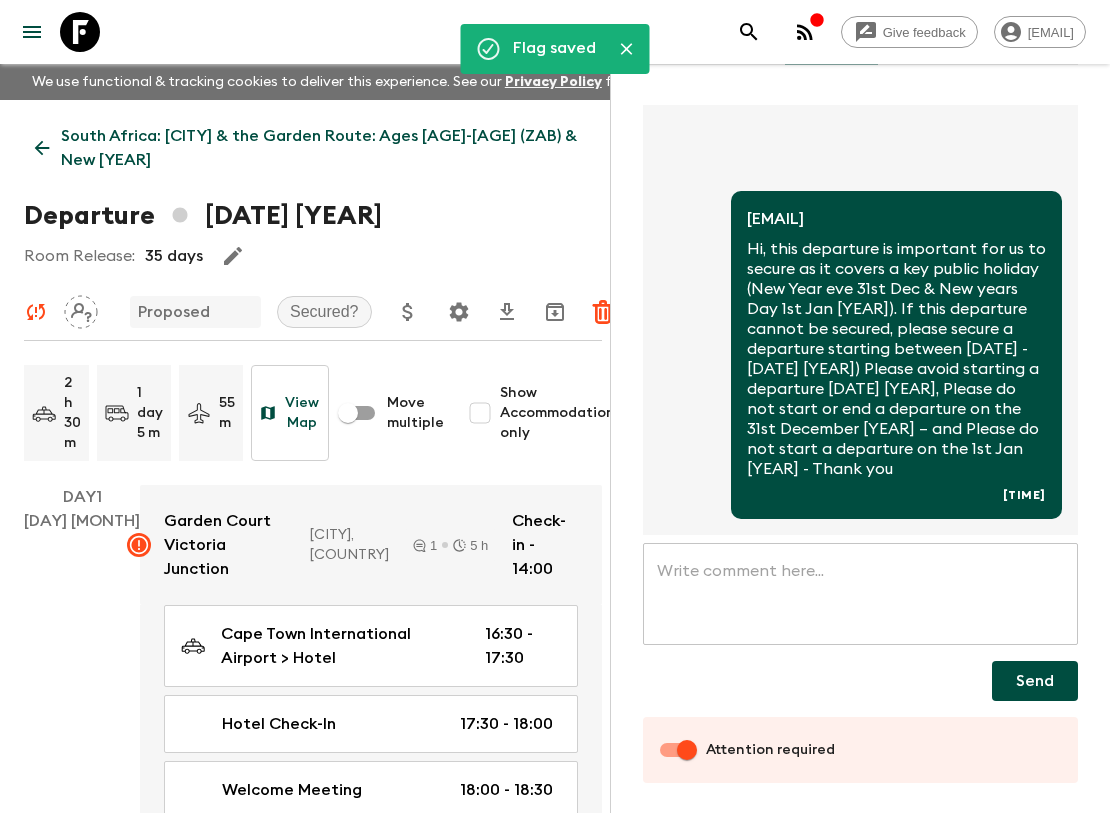 scroll, scrollTop: 0, scrollLeft: 0, axis: both 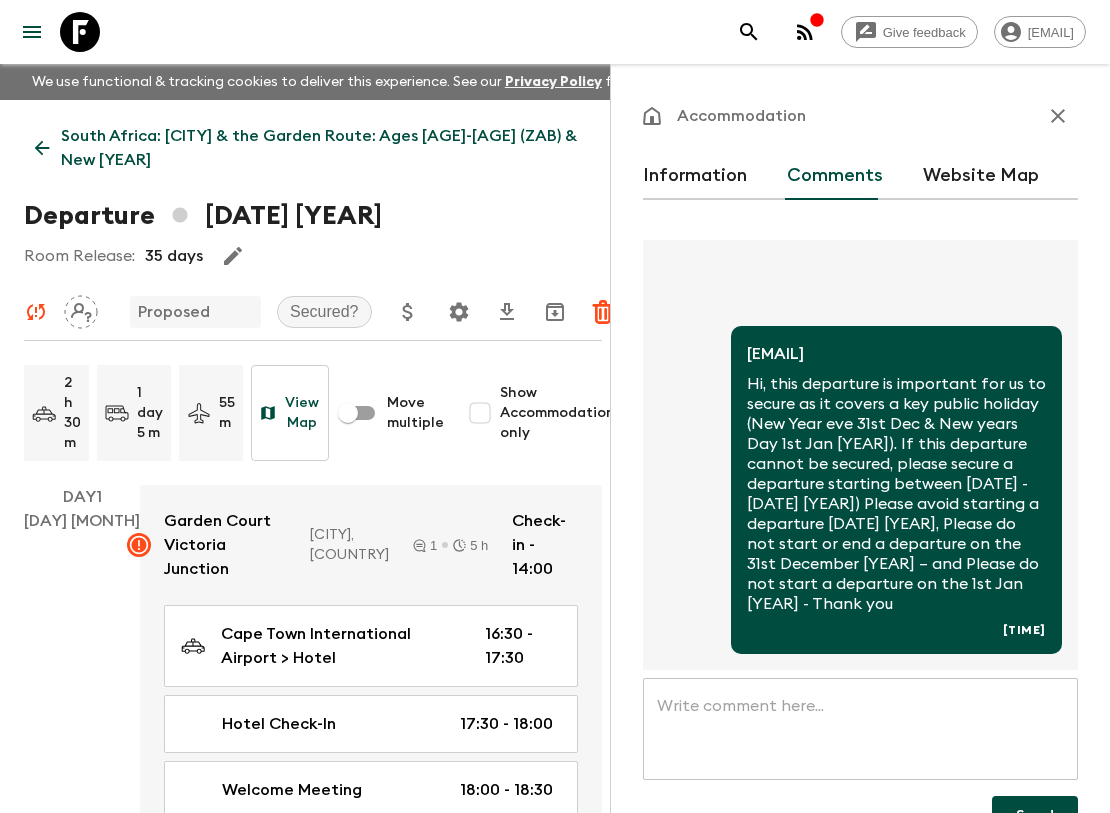 click on "South Africa: [CITY] & the Garden Route: Ages [AGE]-[AGE] (ZAB) & New [YEAR]" at bounding box center (326, 148) 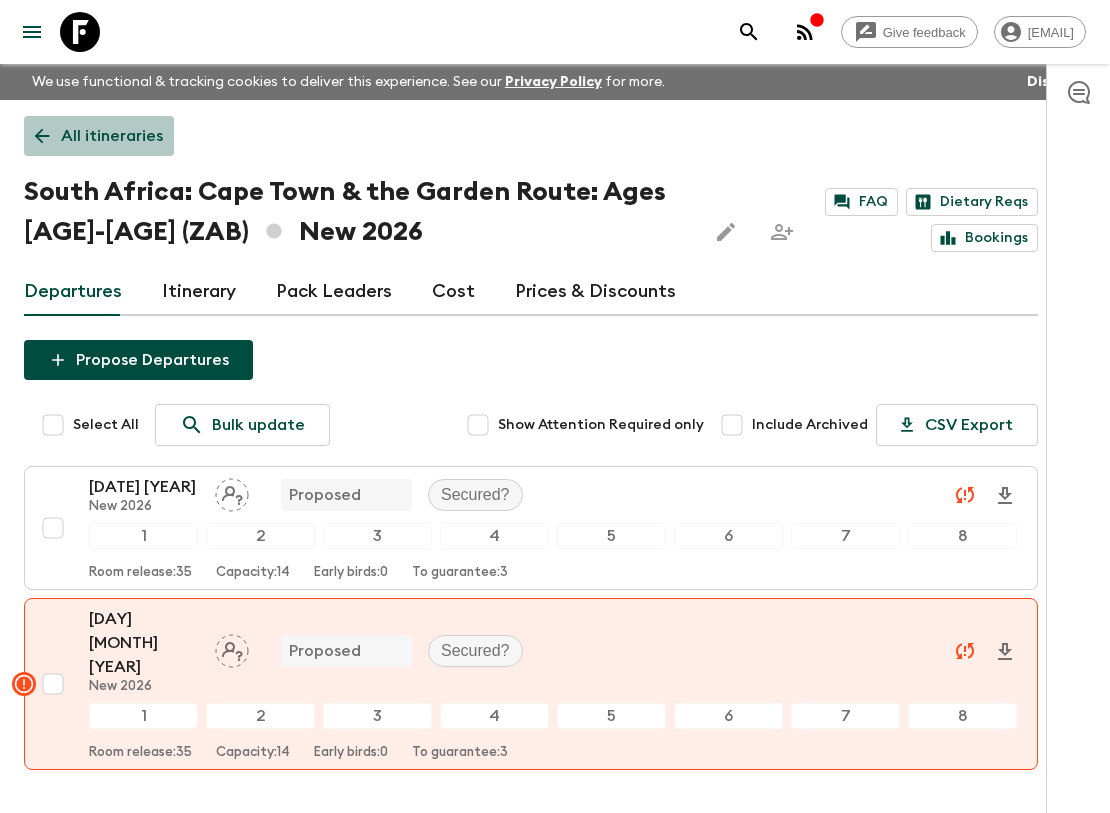 click on "All itineraries" at bounding box center [112, 136] 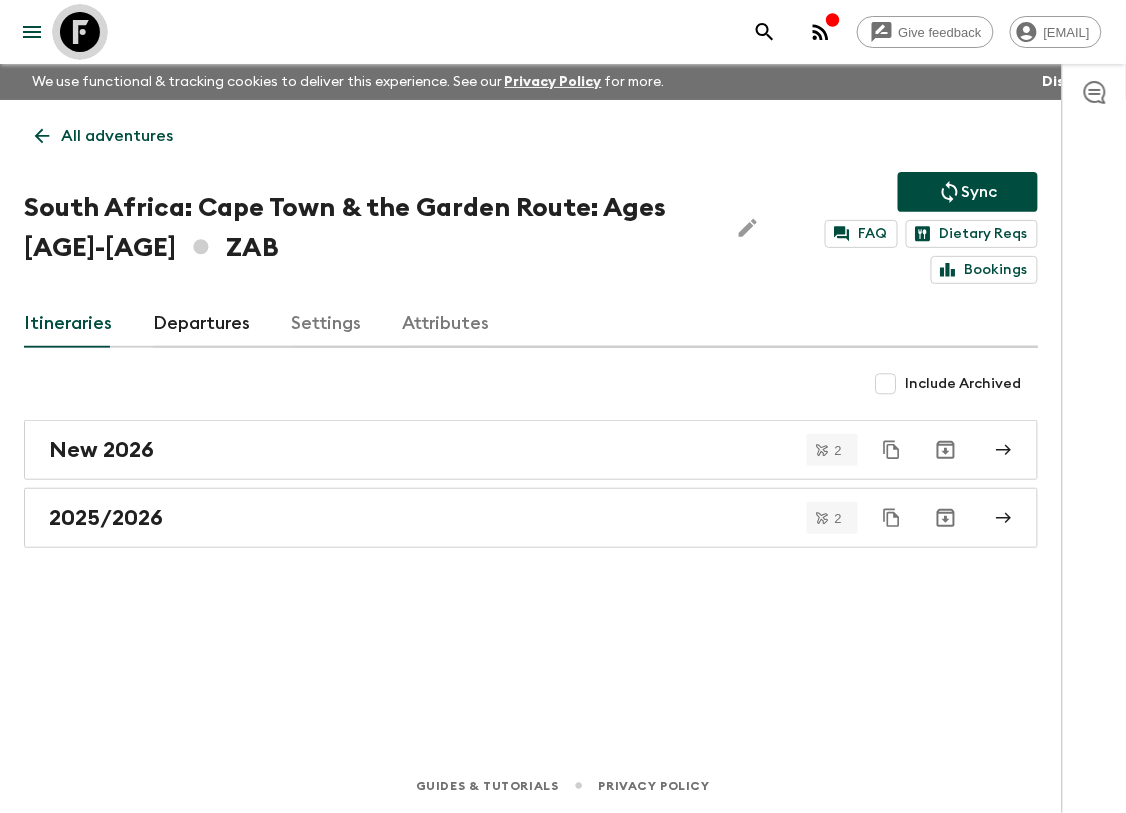 click 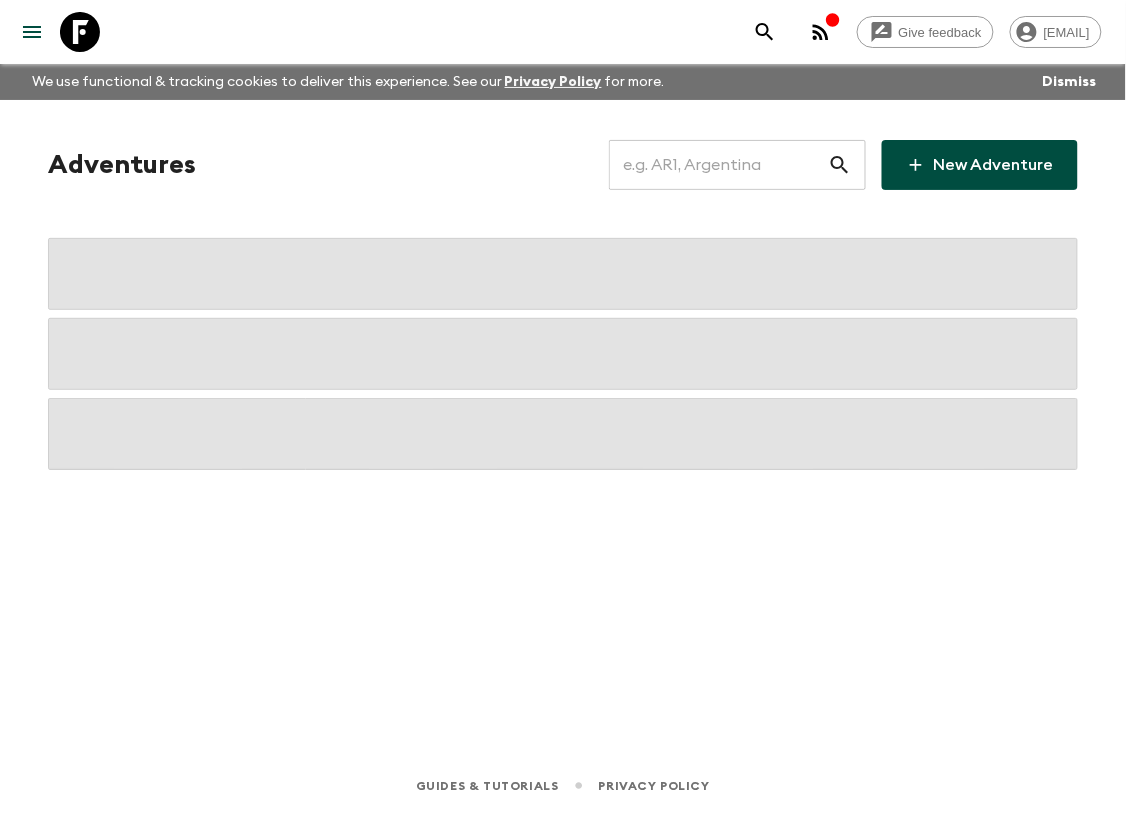 click at bounding box center [718, 165] 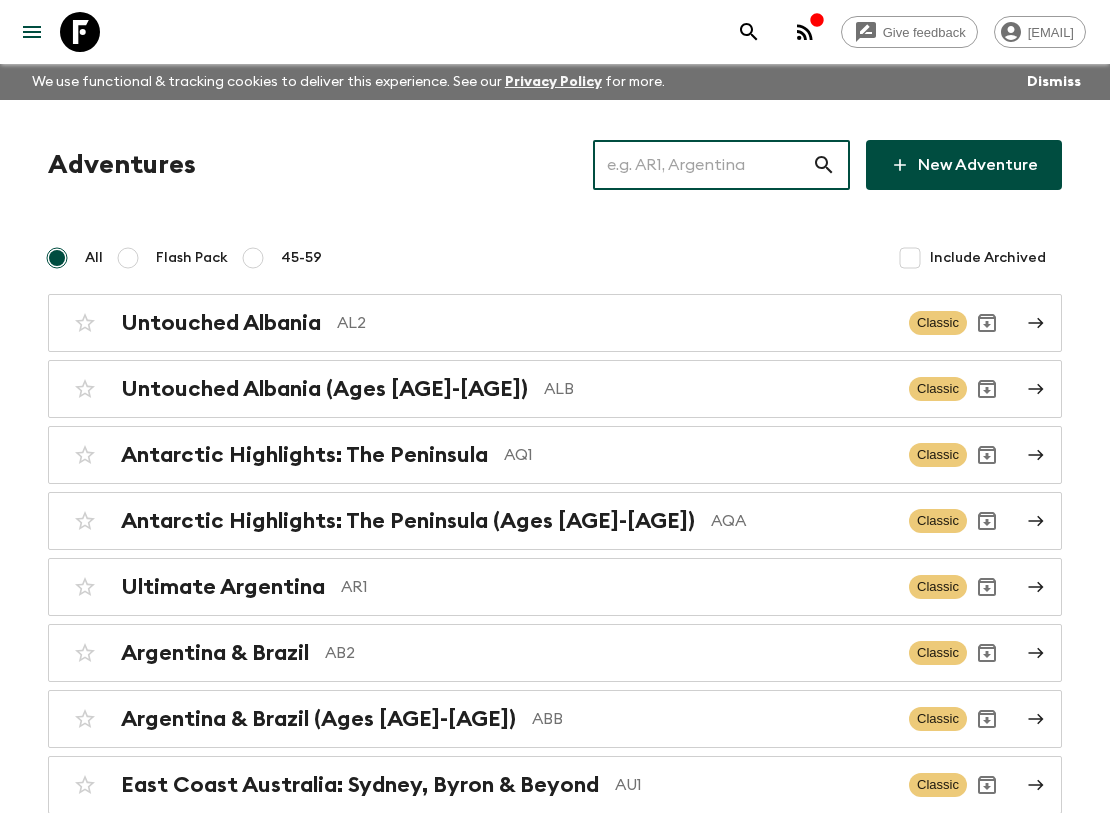click at bounding box center [702, 165] 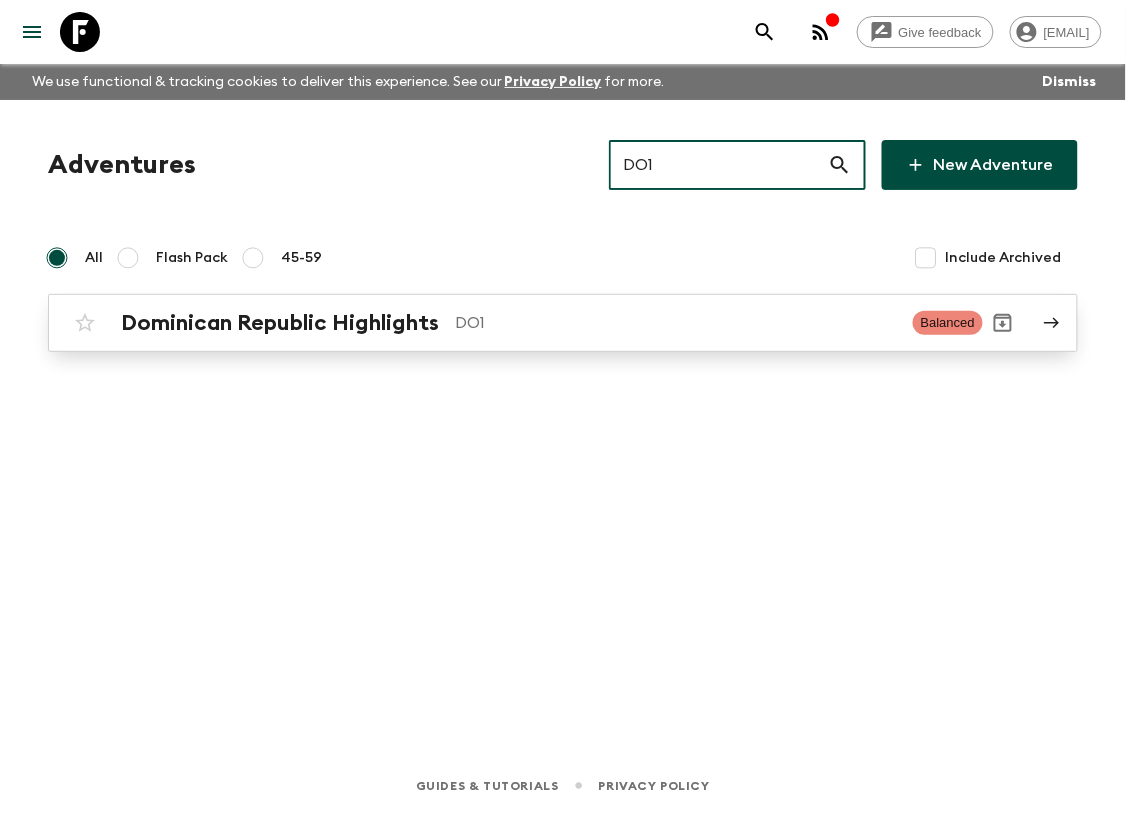 type on "DO1" 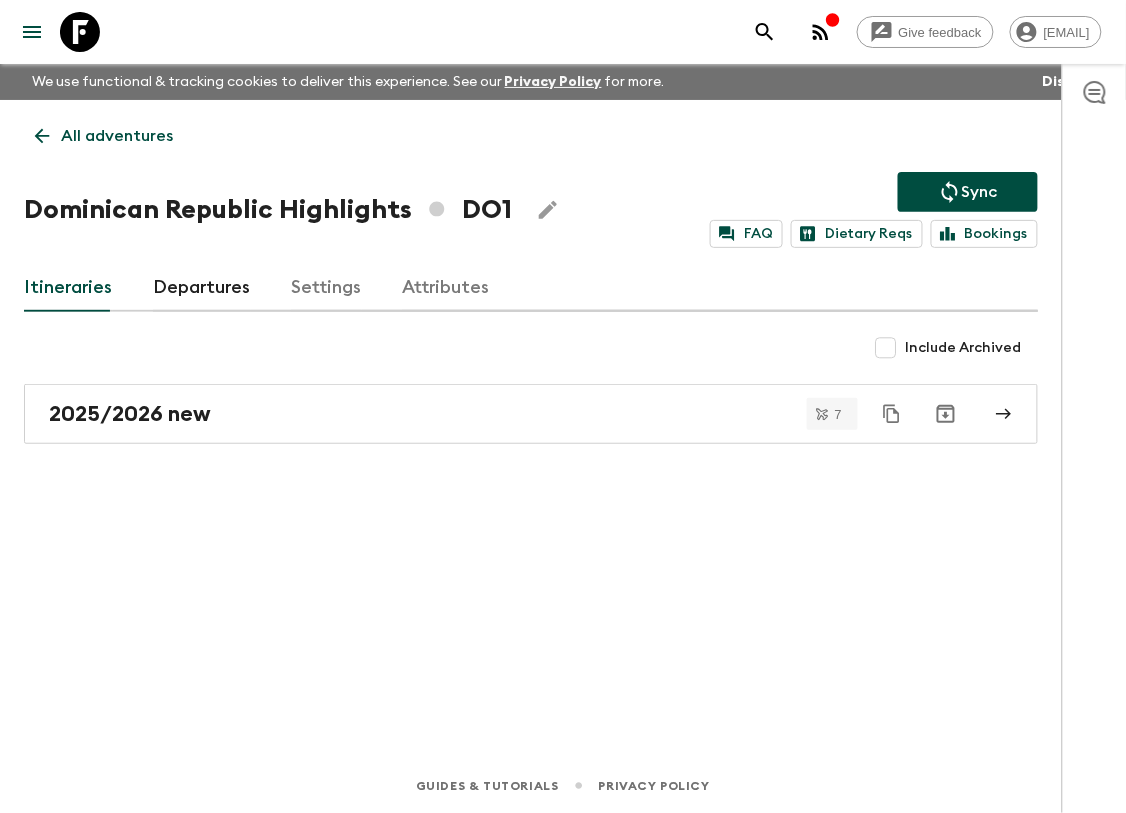 click 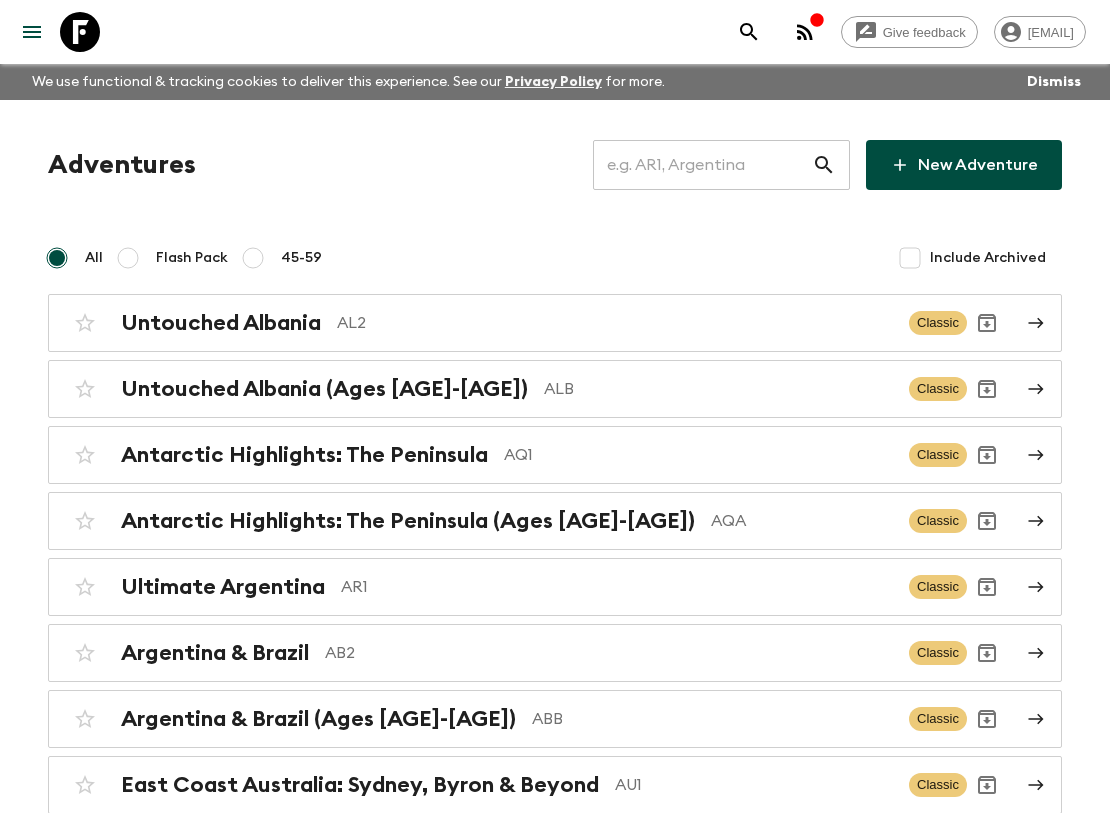click at bounding box center [702, 165] 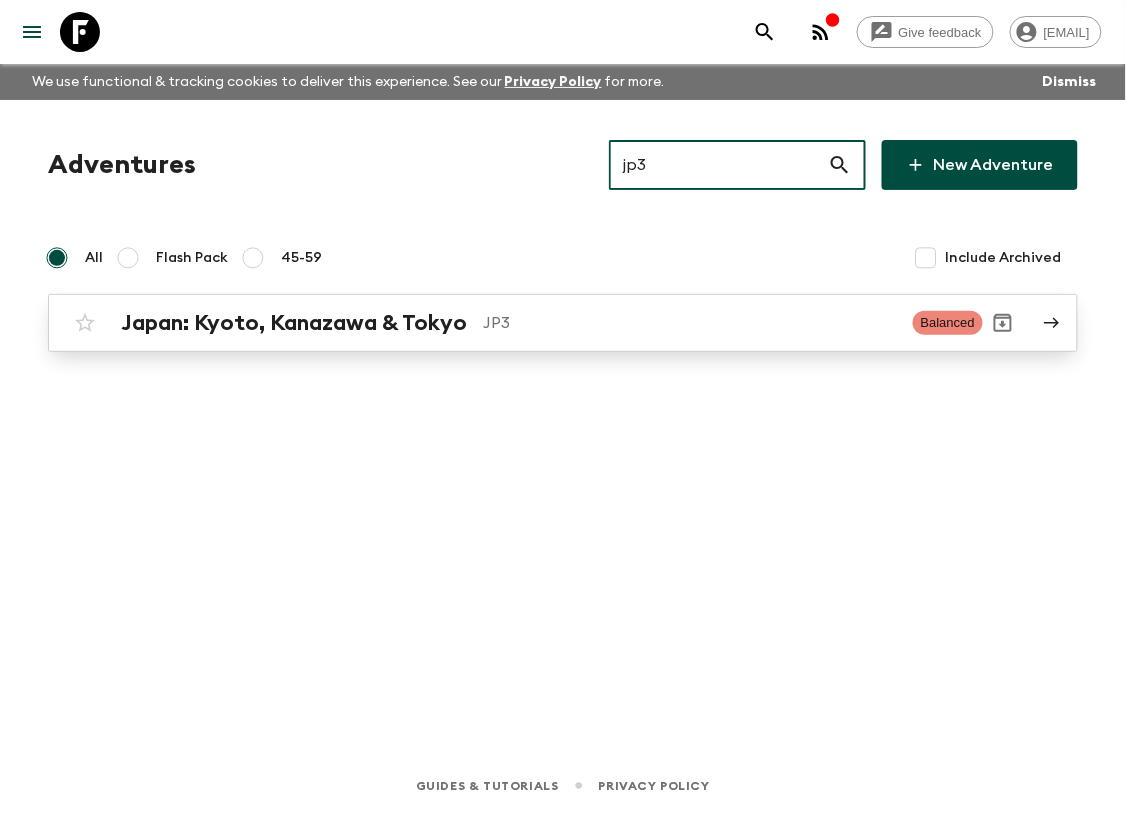 type on "jp3" 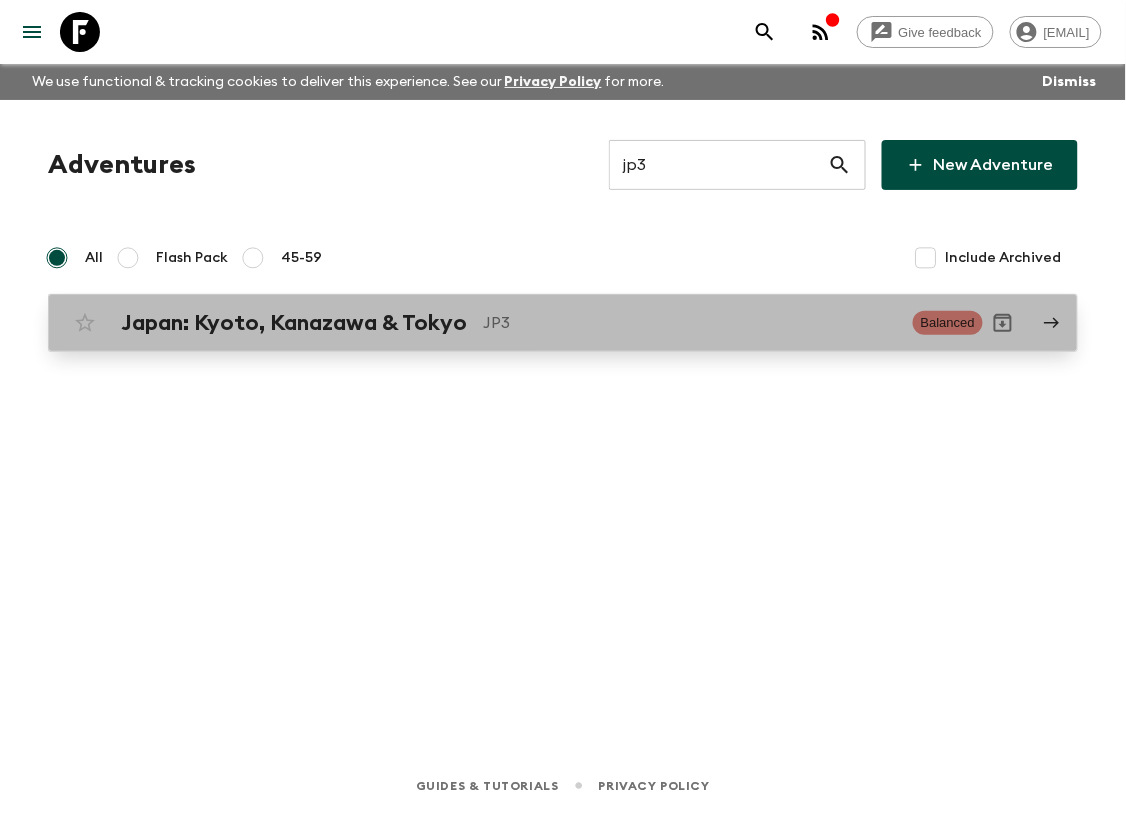 click on "Japan: Kyoto, Kanazawa & Tokyo" at bounding box center [294, 323] 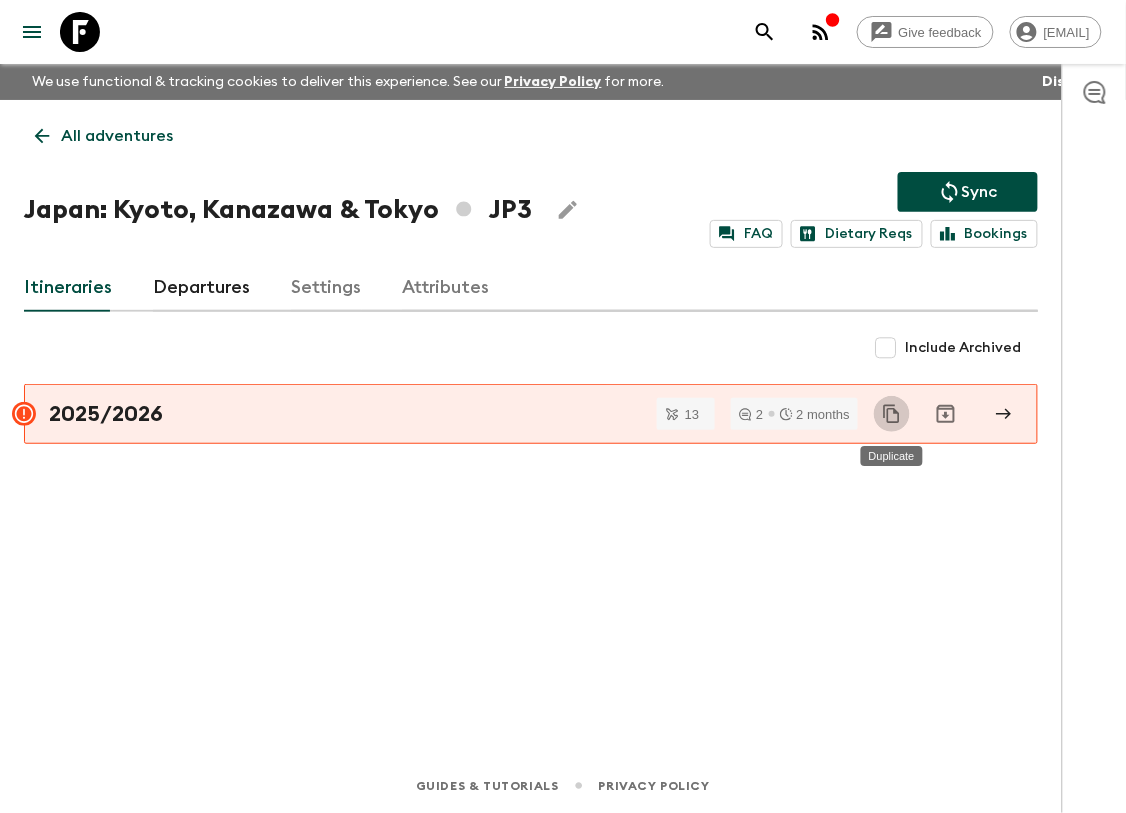 click 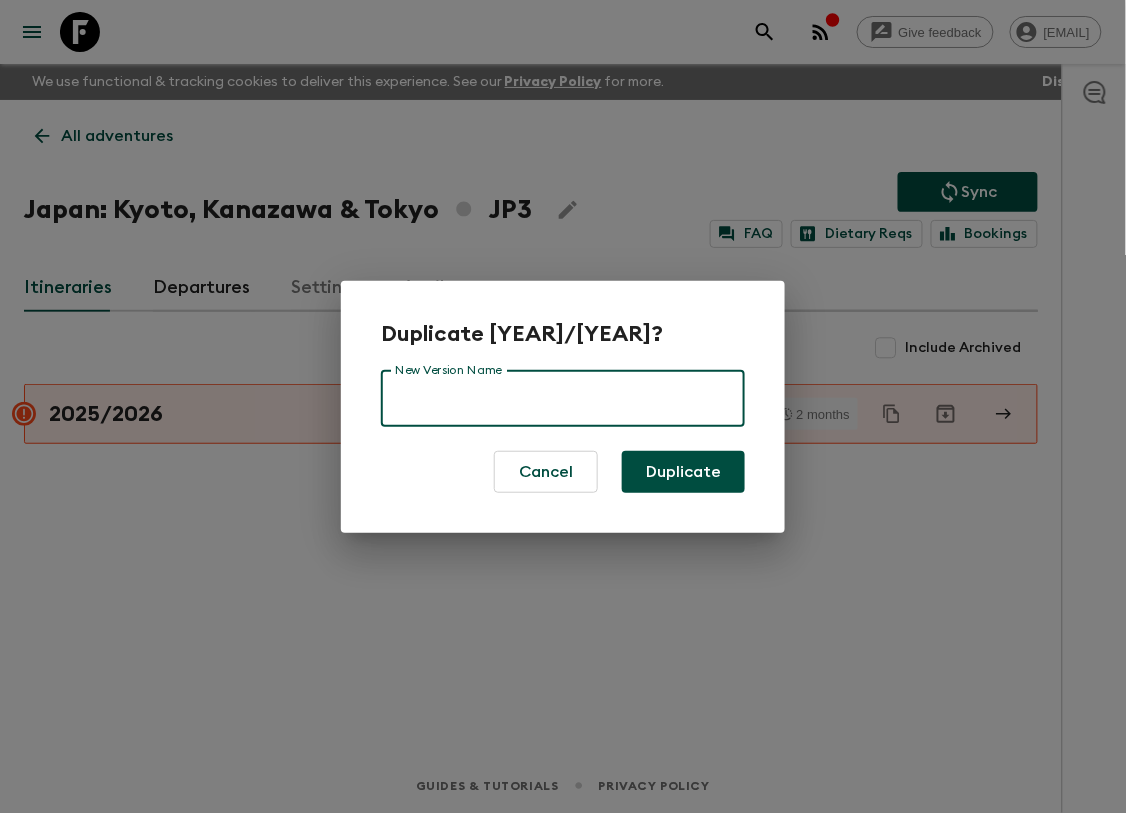 click on "New Version Name" at bounding box center [563, 399] 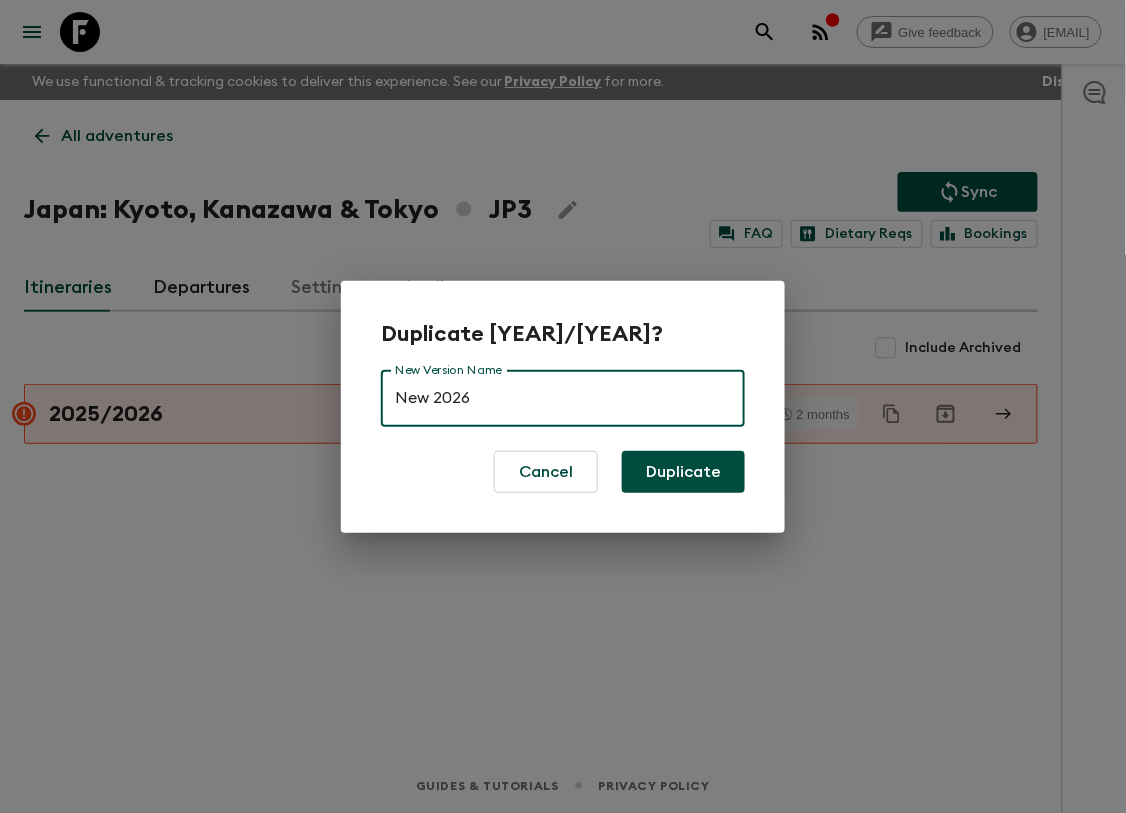 click on "Duplicate" at bounding box center (683, 472) 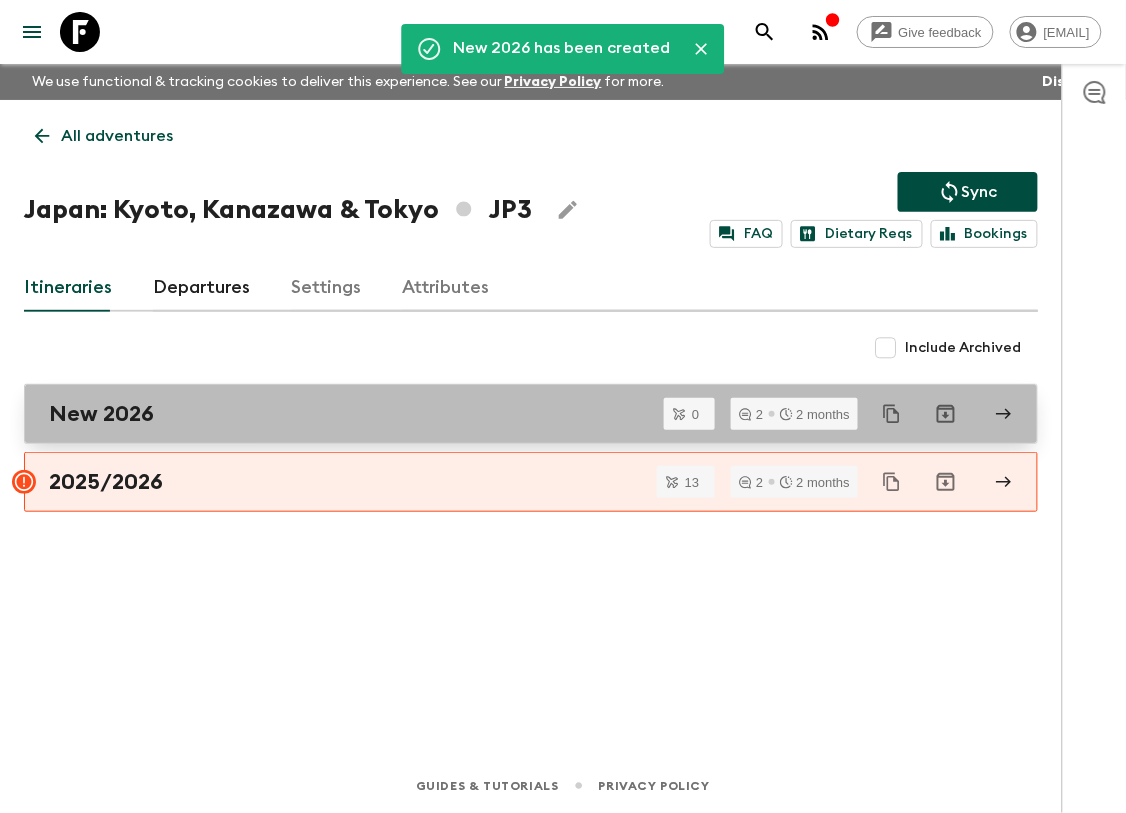 click on "New 2026" at bounding box center [512, 414] 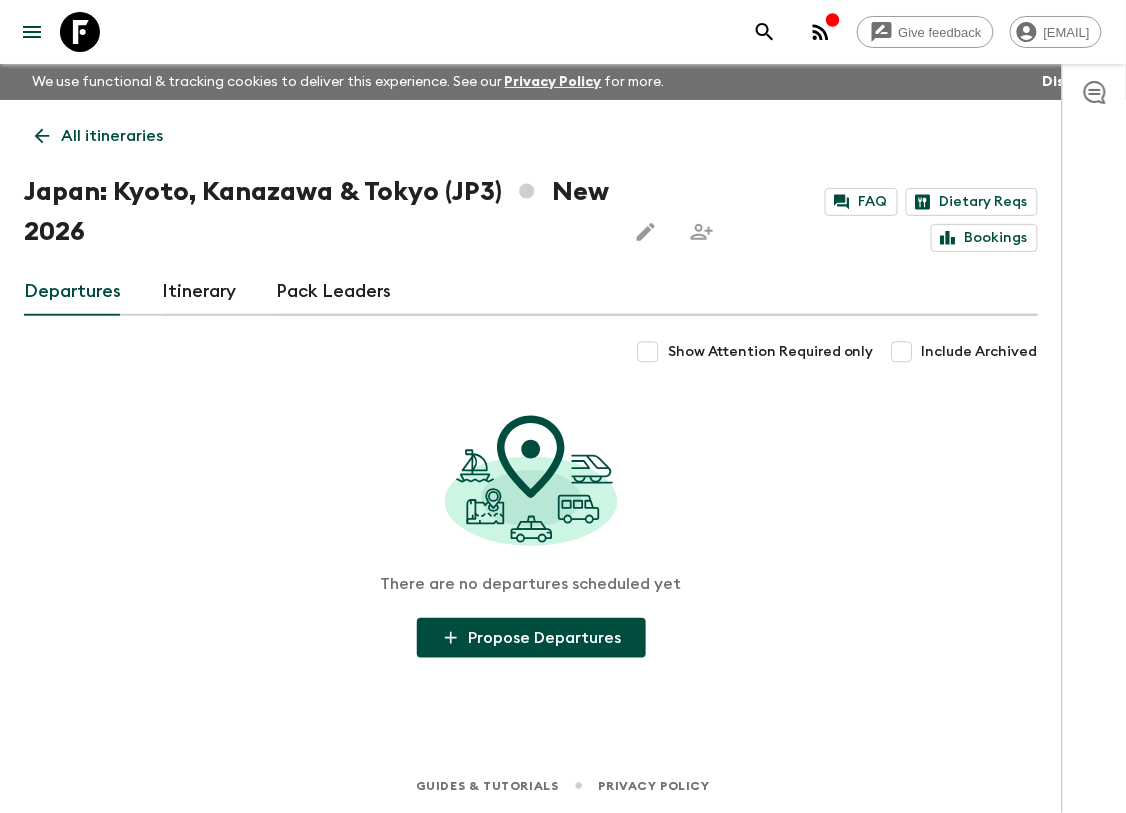 click on "Itinerary" at bounding box center (199, 292) 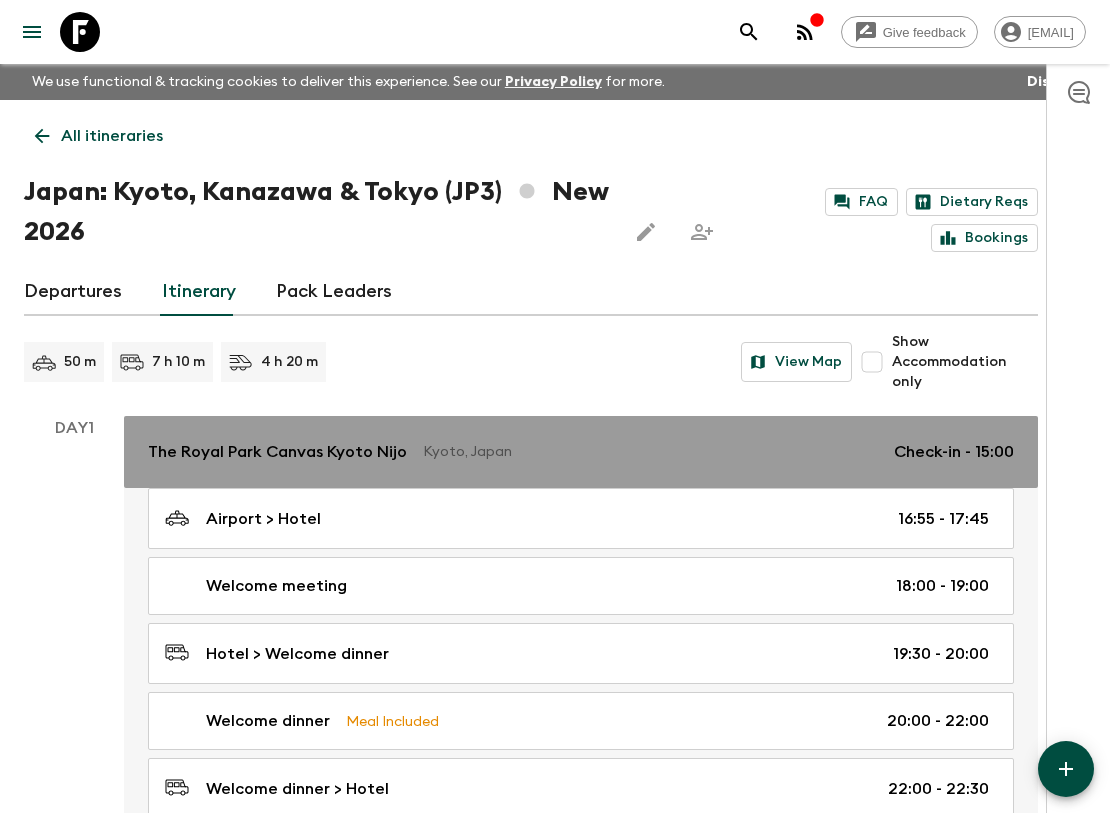 click on "The Royal Park Canvas Kyoto Nijo" at bounding box center (277, 452) 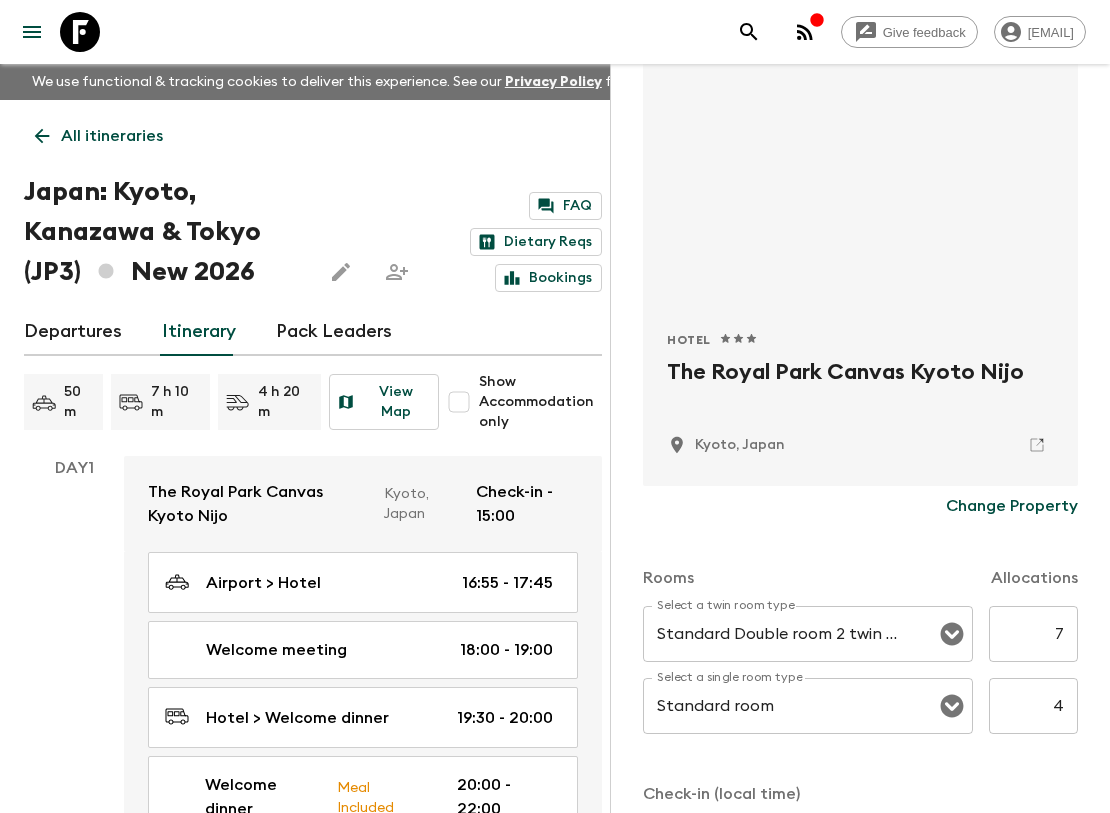 scroll, scrollTop: 444, scrollLeft: 0, axis: vertical 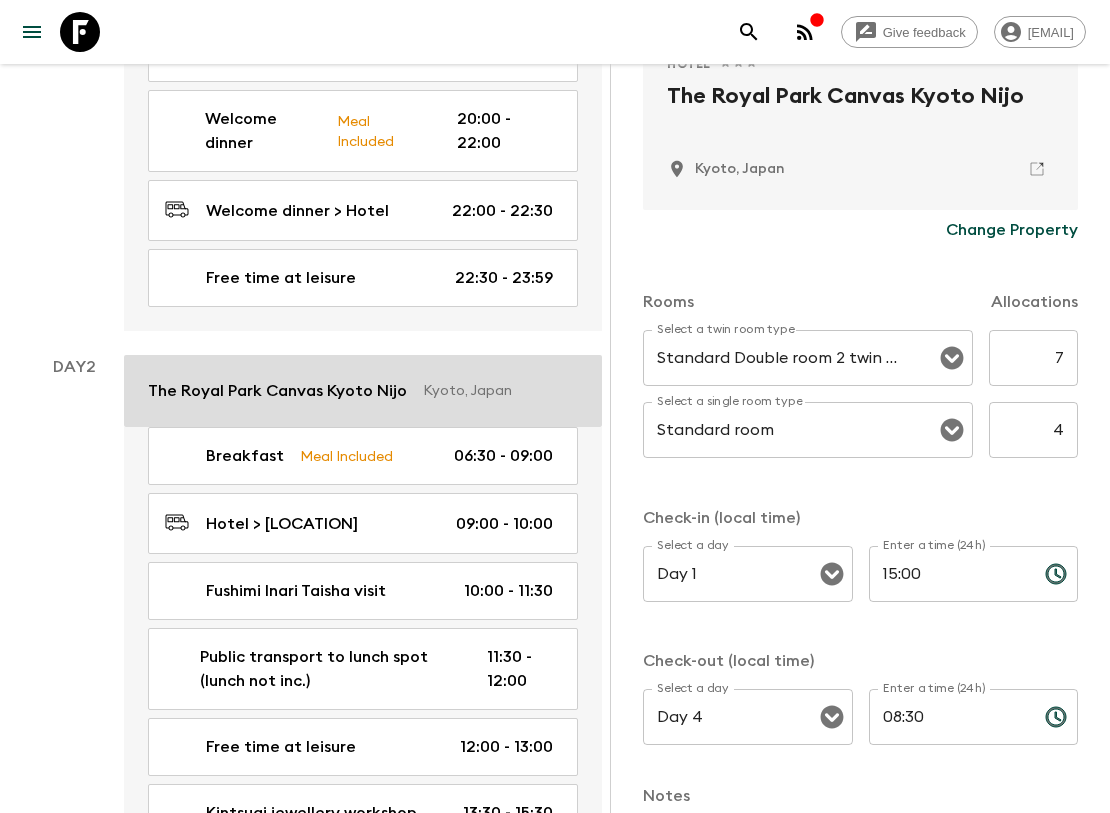 click on "The Royal Park Canvas Kyoto Nijo Kyoto, Japan" at bounding box center (363, 391) 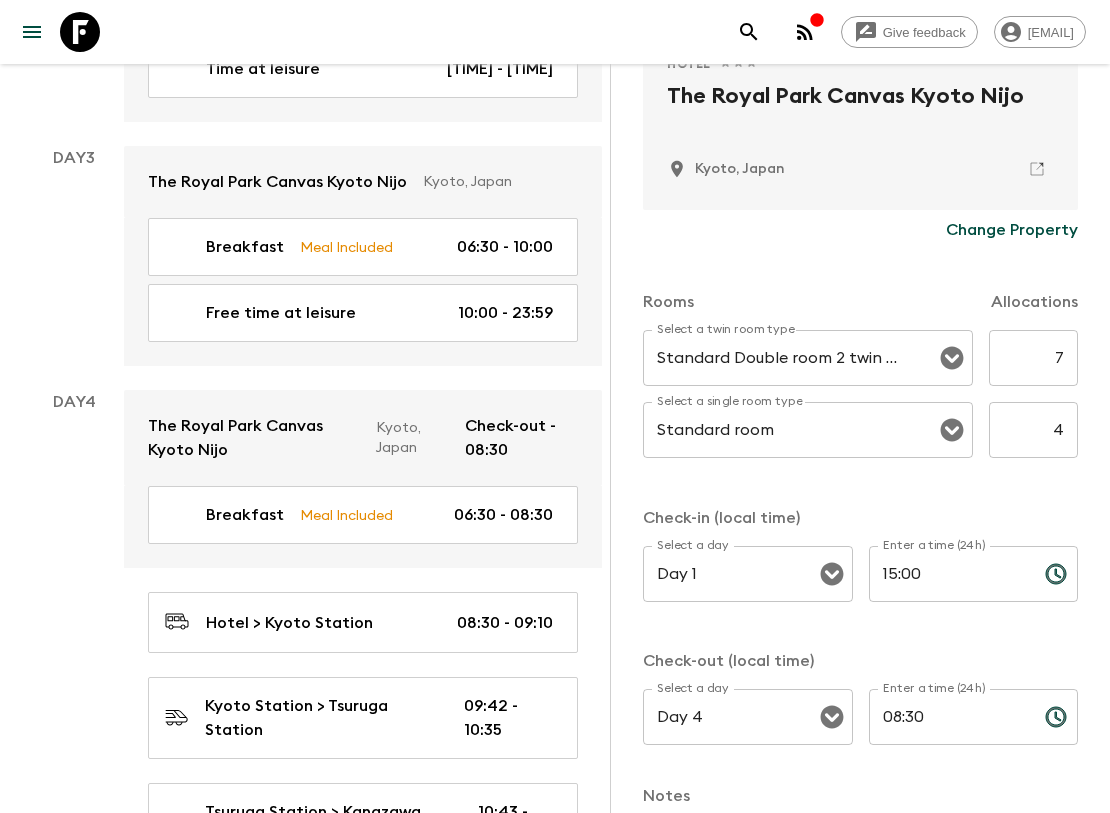 scroll, scrollTop: 1888, scrollLeft: 0, axis: vertical 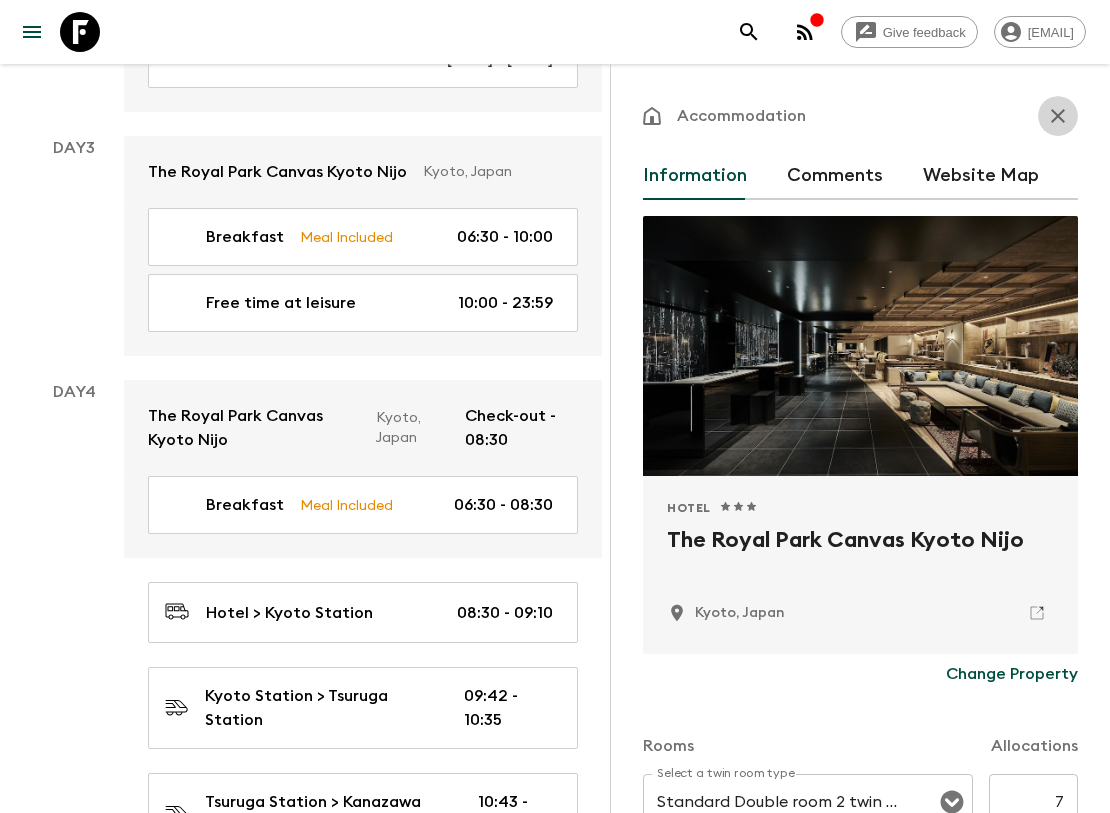 drag, startPoint x: 1045, startPoint y: 121, endPoint x: 935, endPoint y: 115, distance: 110.16351 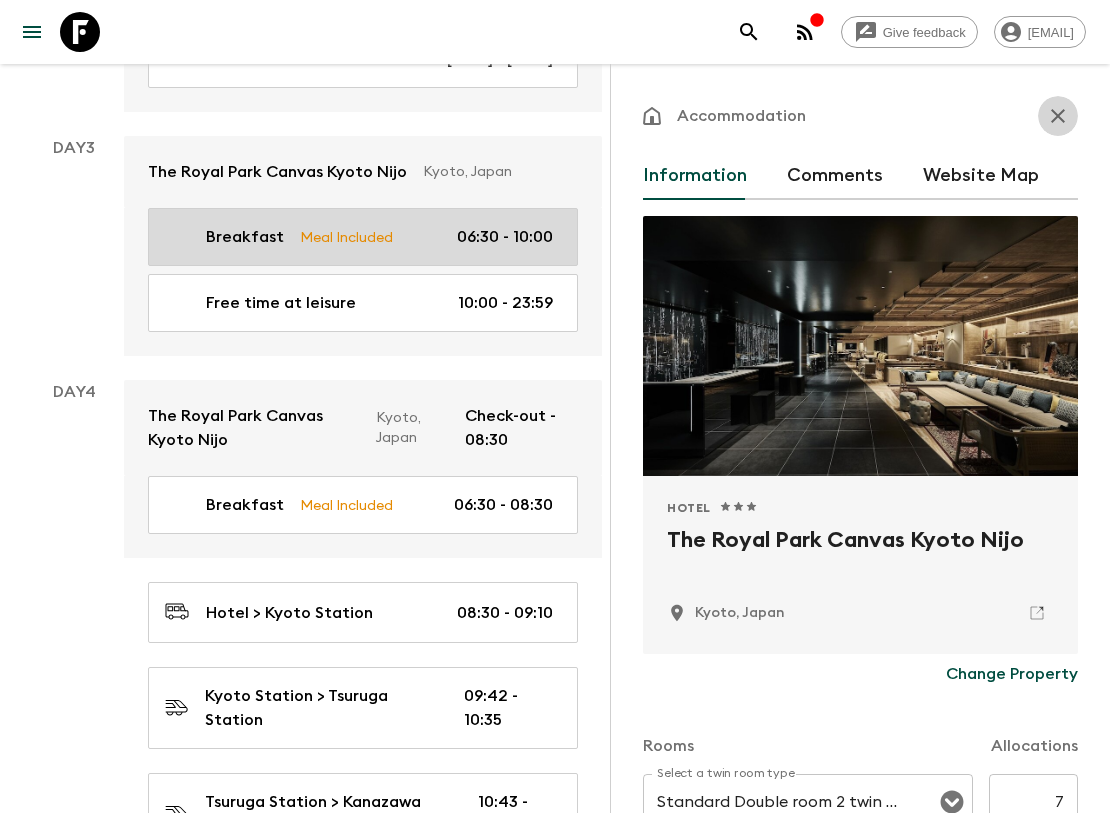 click 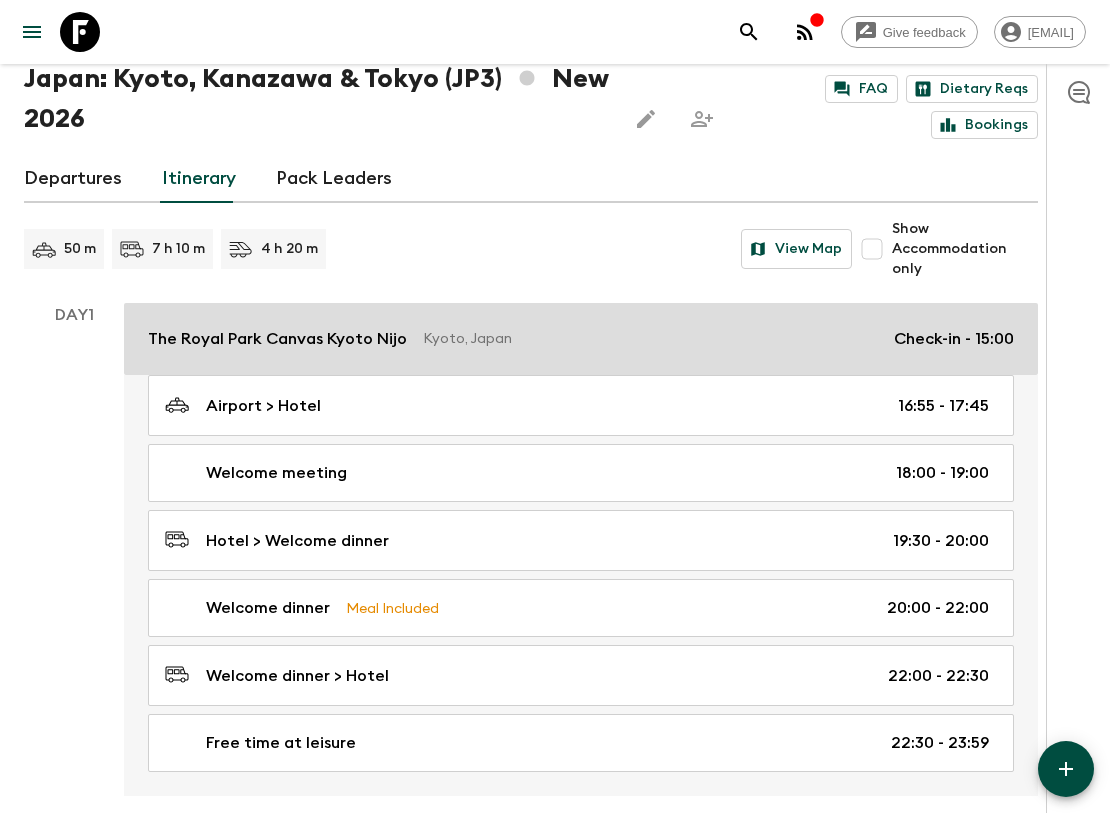 scroll, scrollTop: 0, scrollLeft: 0, axis: both 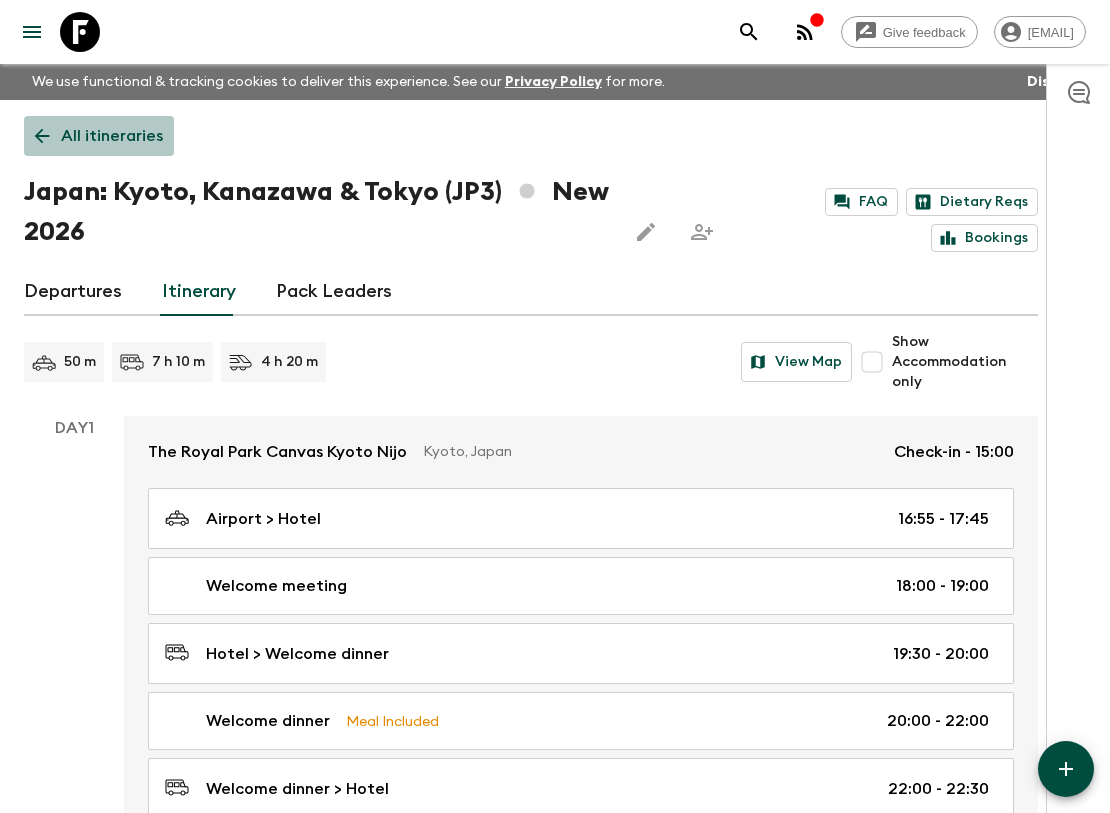click on "All itineraries" at bounding box center (112, 136) 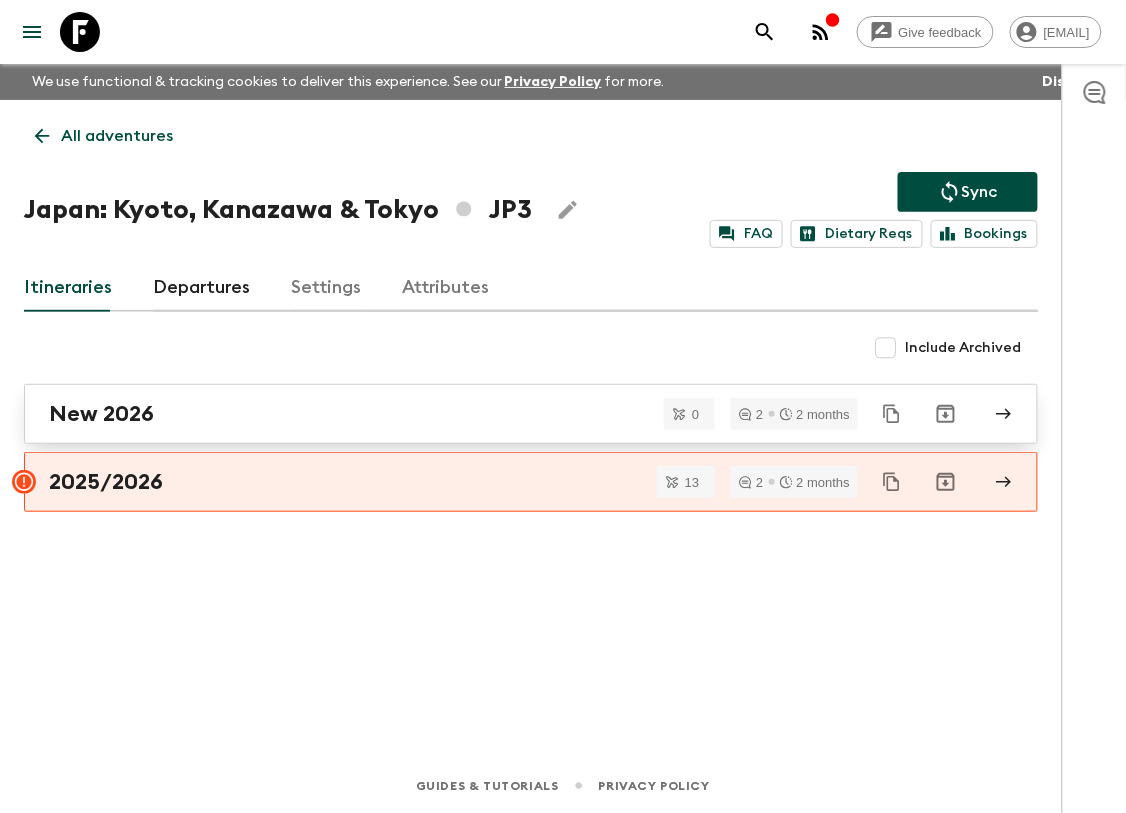 click on "New 2026" at bounding box center (512, 414) 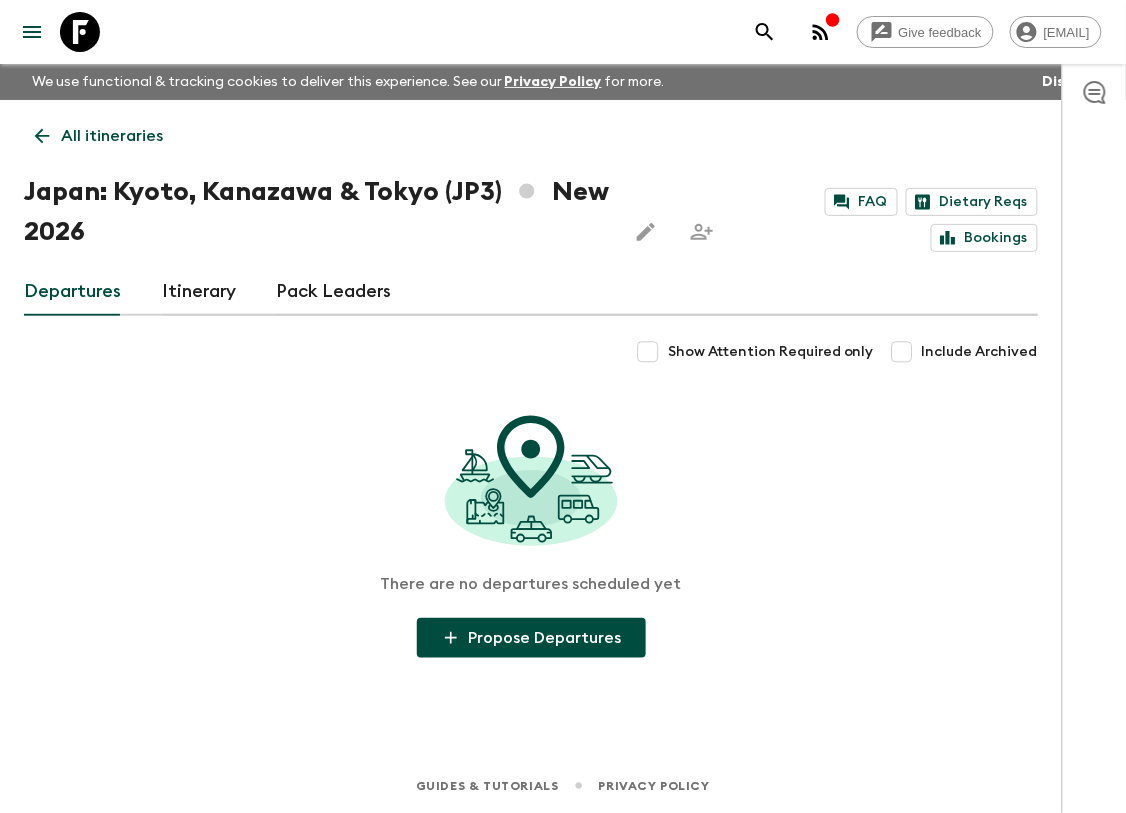 click on "All itineraries" at bounding box center (112, 136) 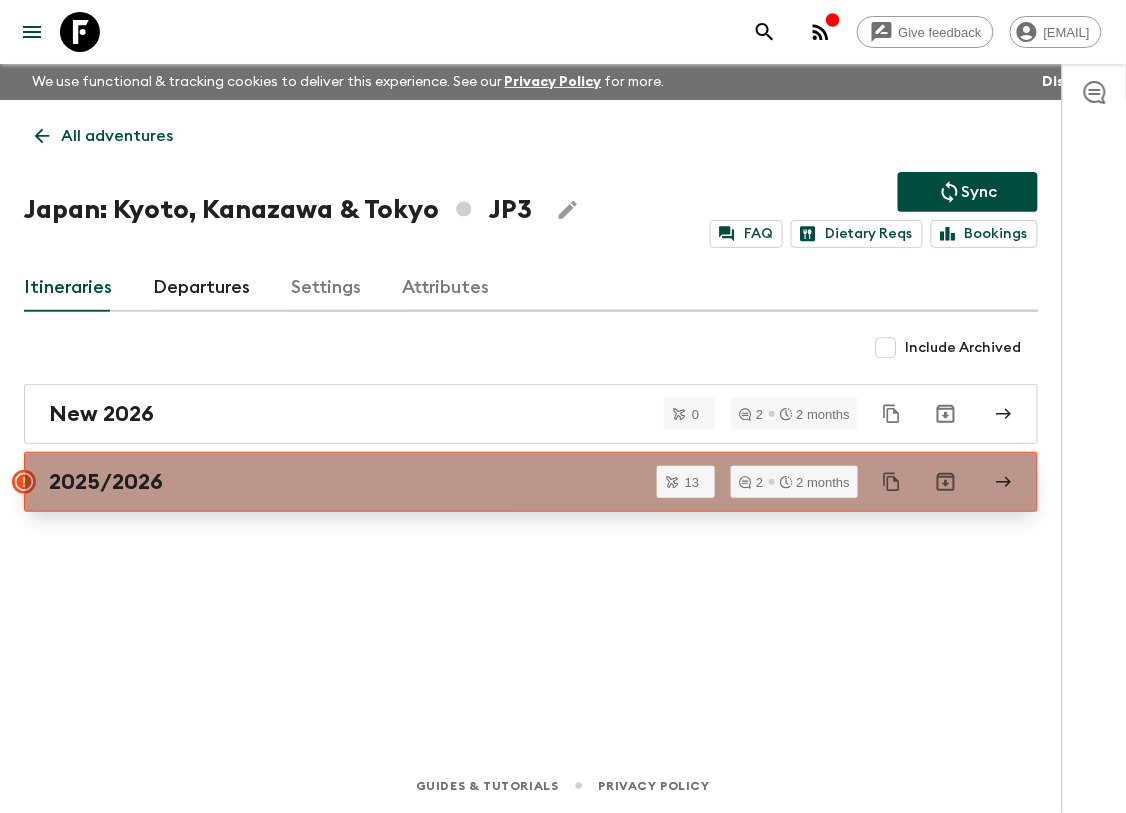 click on "2025/2026" at bounding box center (512, 482) 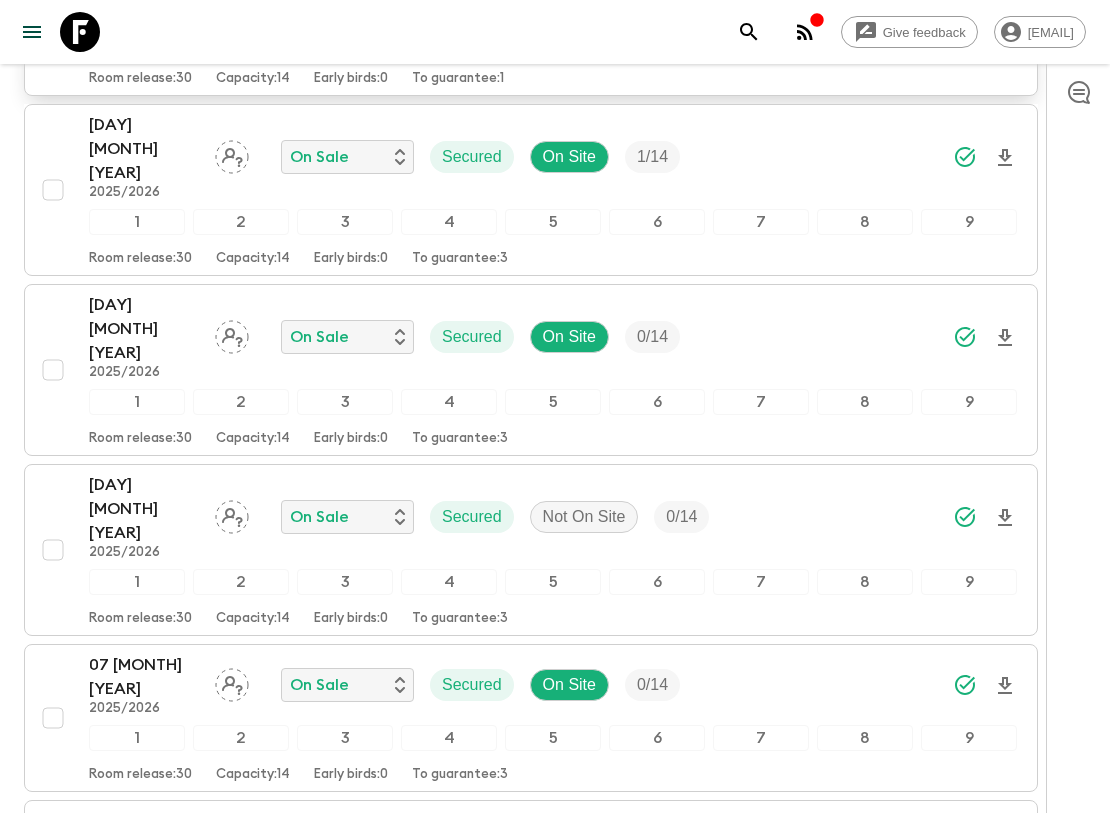scroll, scrollTop: 770, scrollLeft: 0, axis: vertical 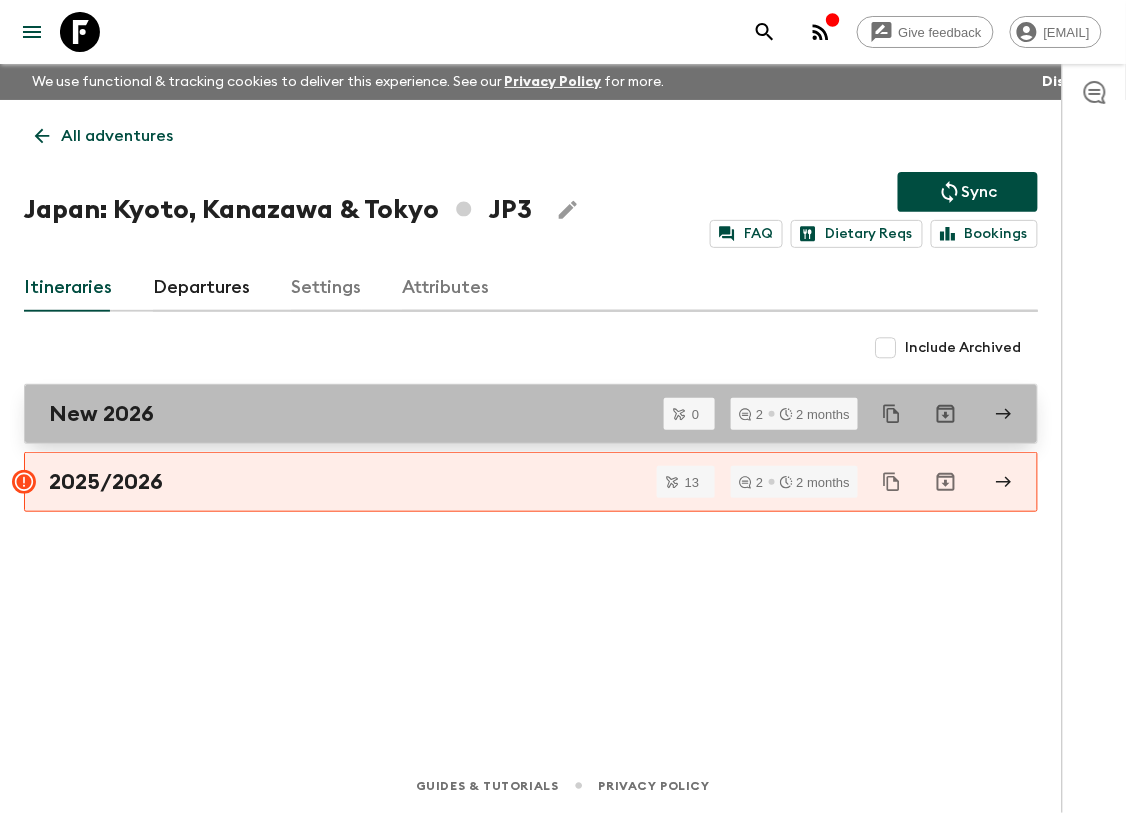 click on "New 2026" at bounding box center [512, 414] 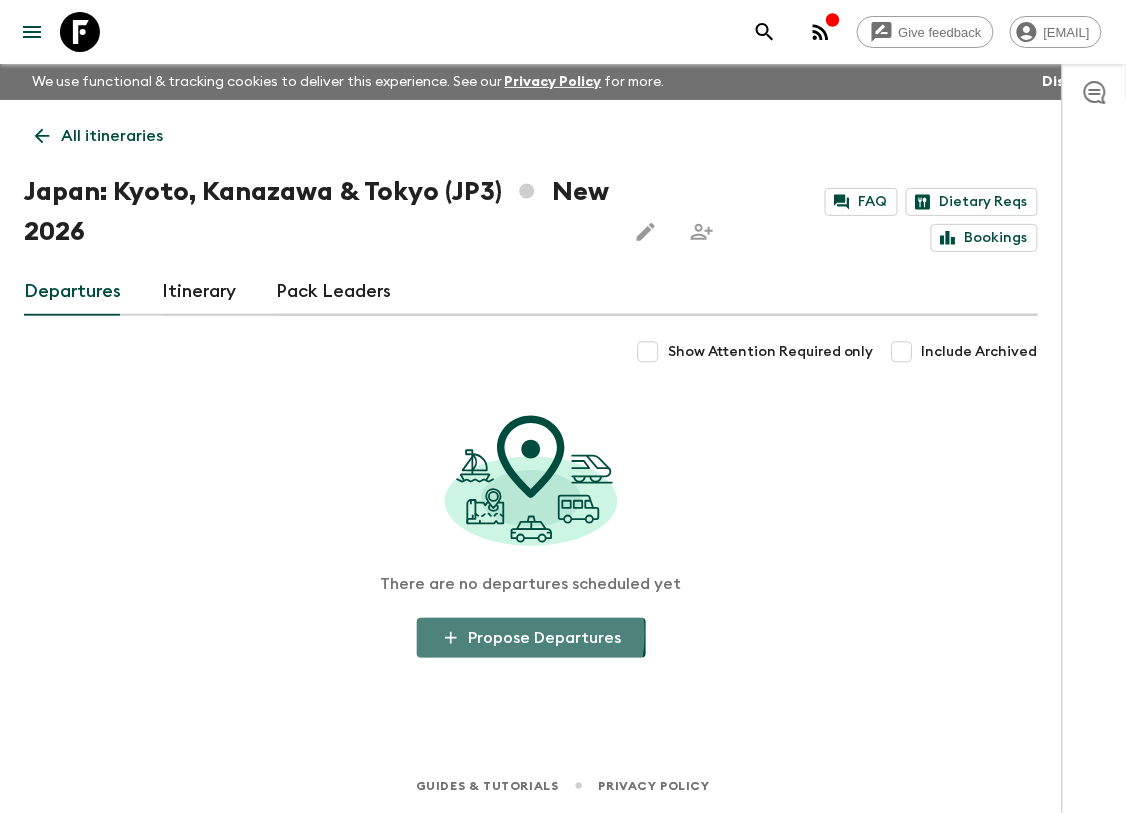 click on "Propose Departures" at bounding box center [531, 638] 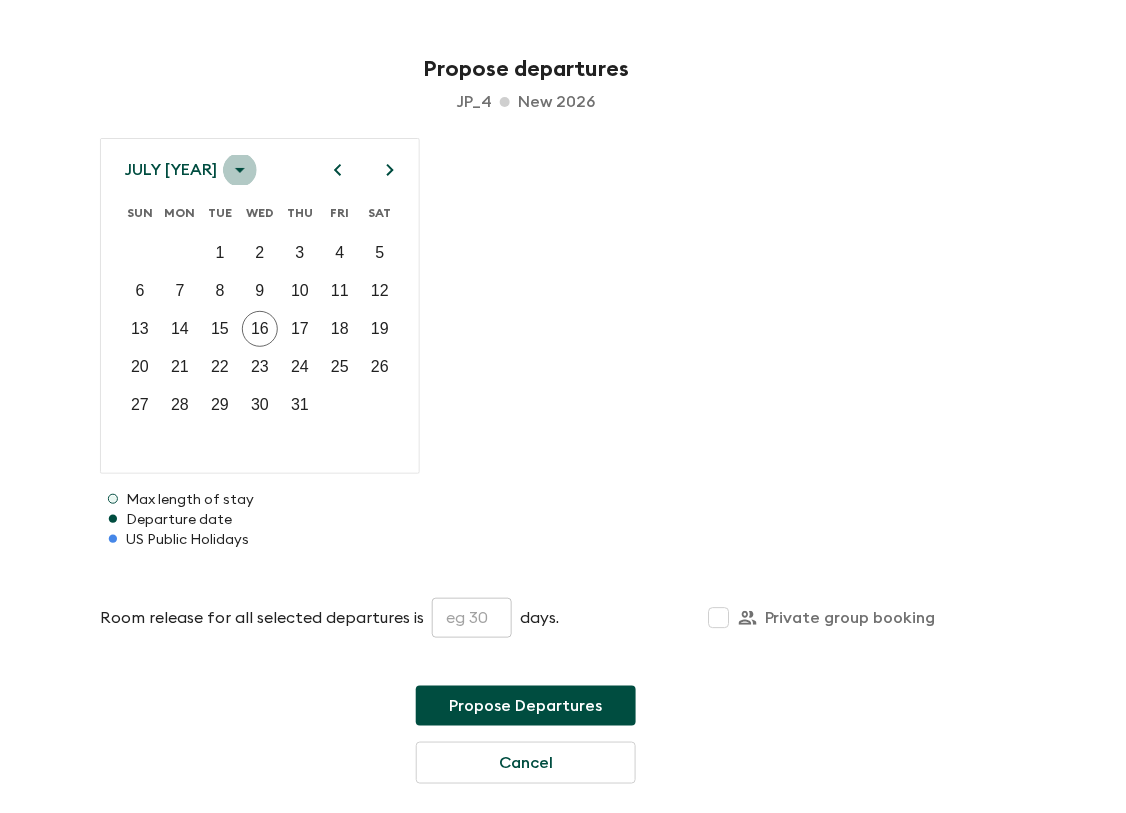 click 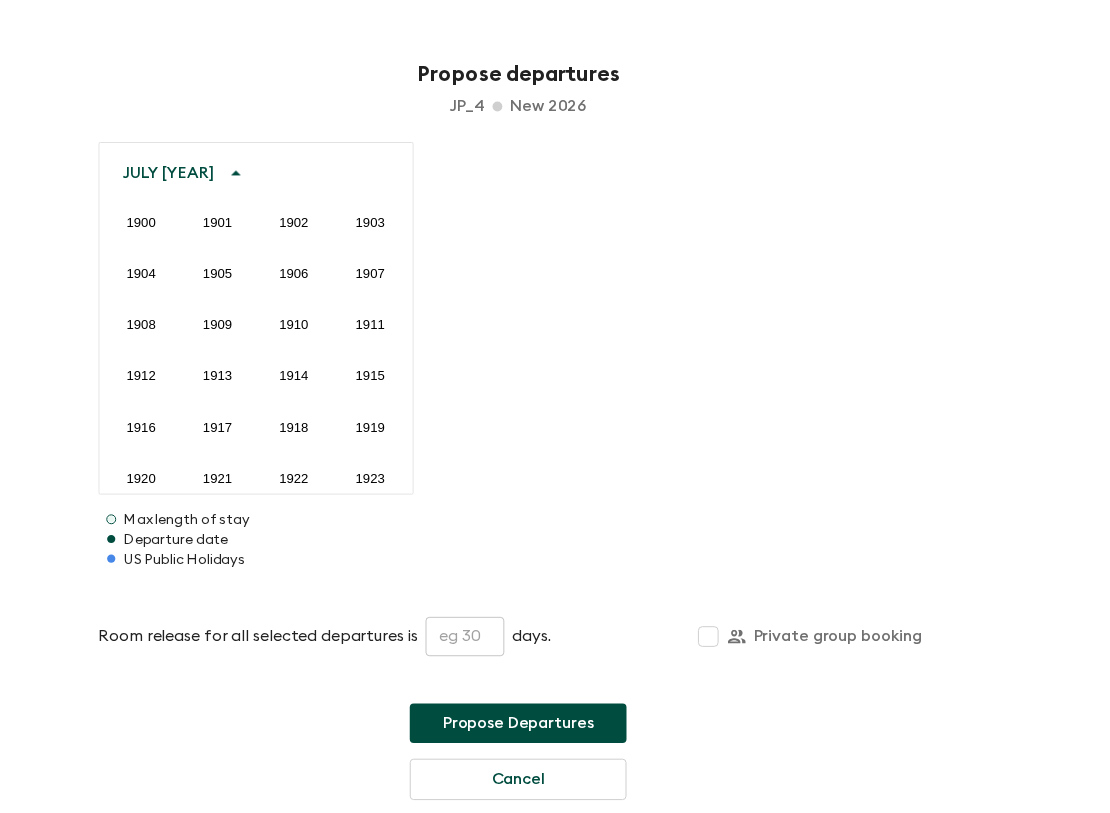 scroll, scrollTop: 2004, scrollLeft: 0, axis: vertical 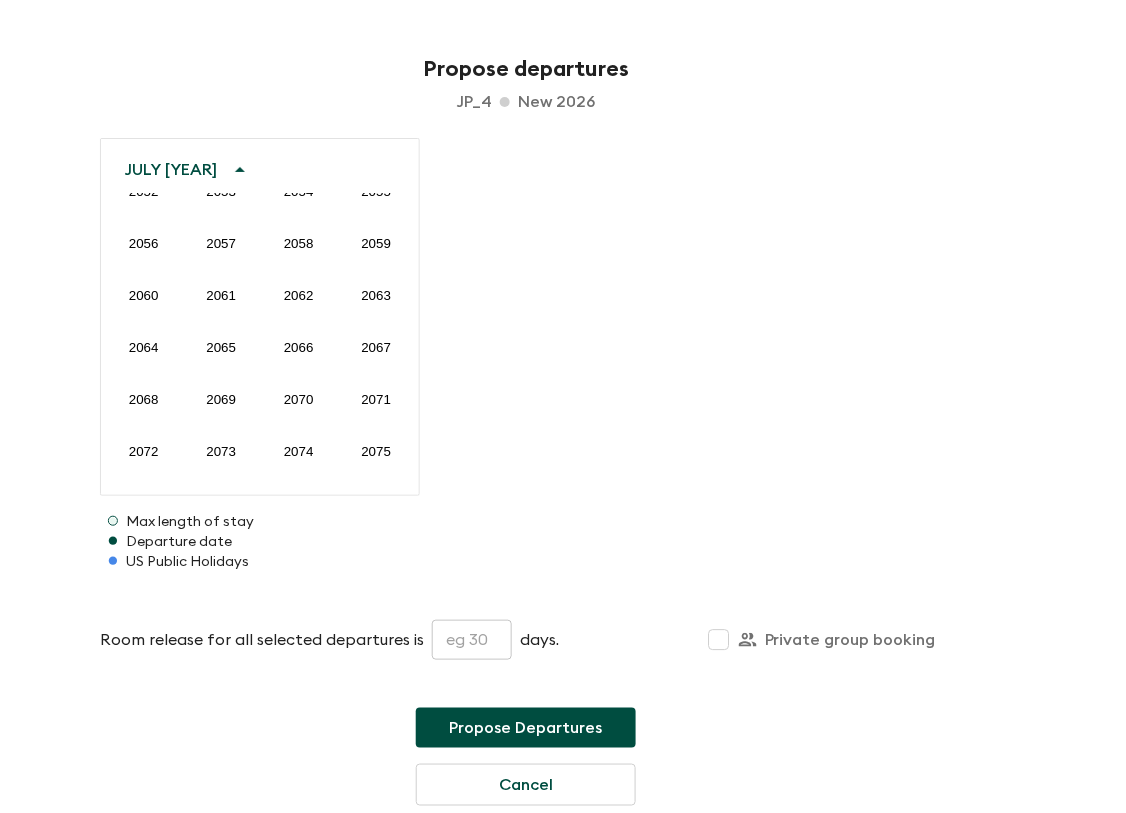 click on "2026" at bounding box center (299, -173) 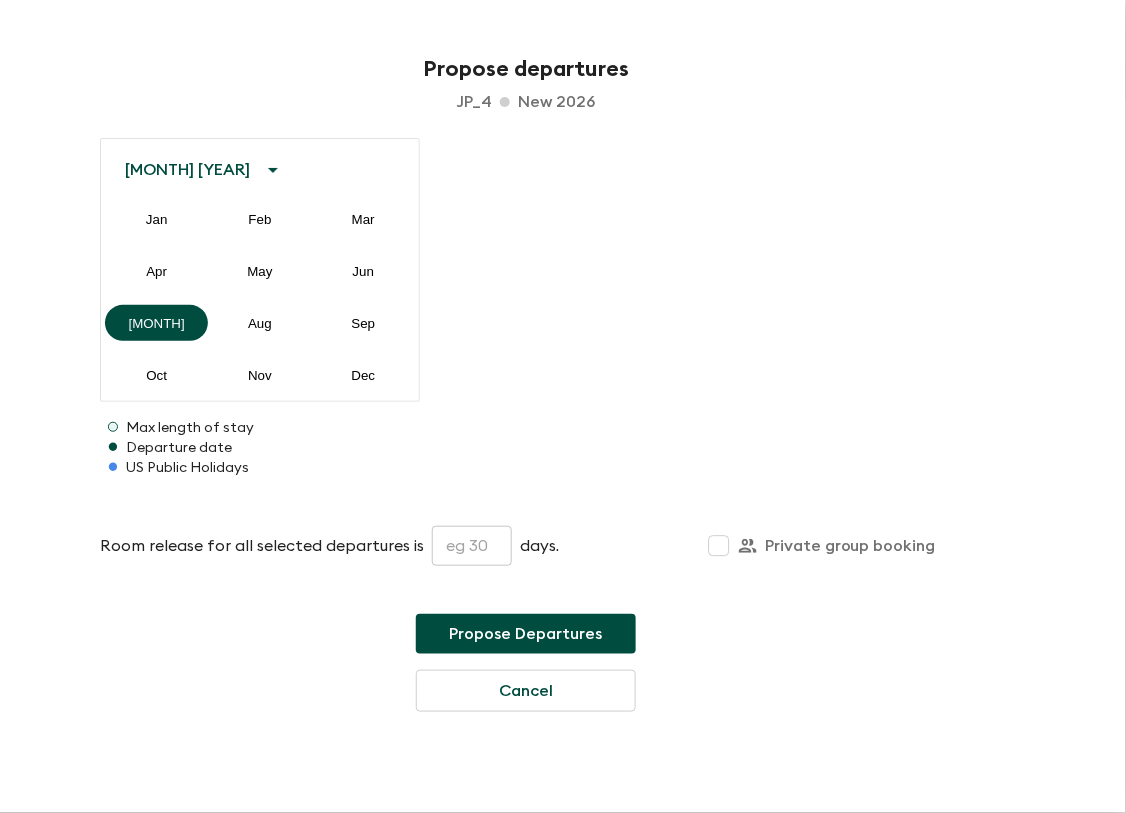 click at bounding box center [472, 546] 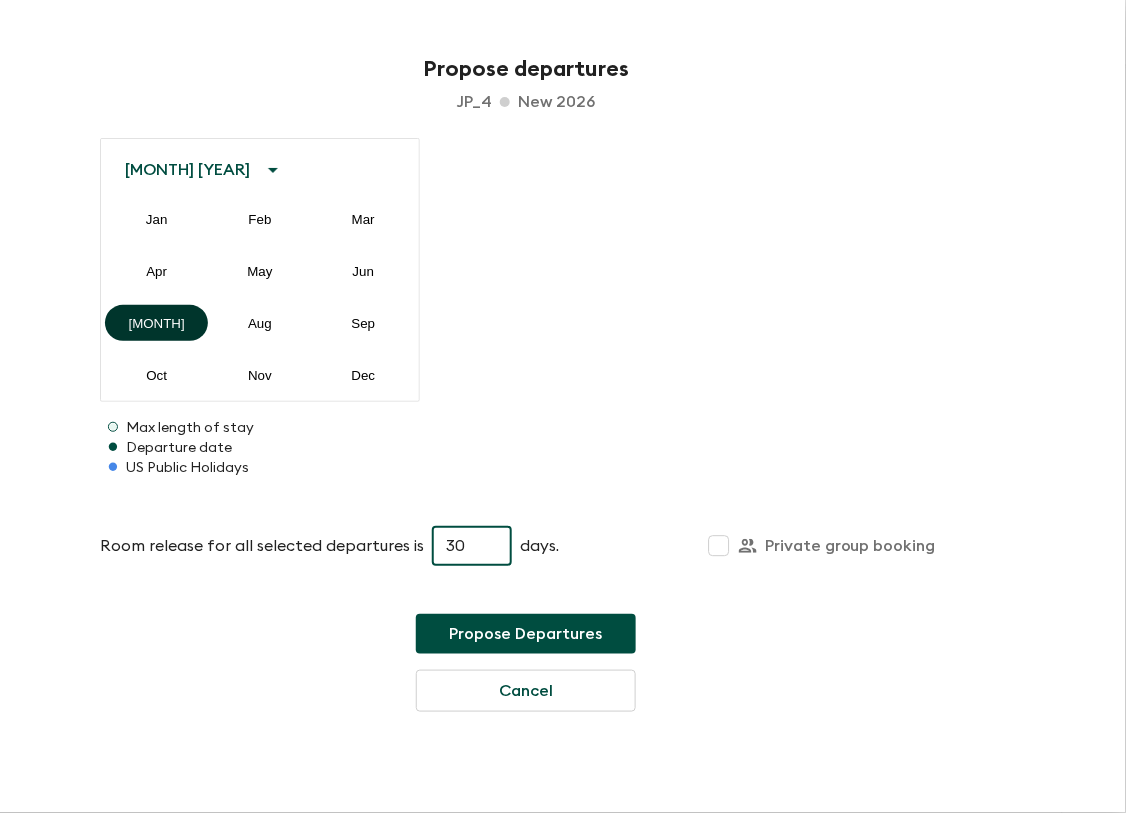 type on "30" 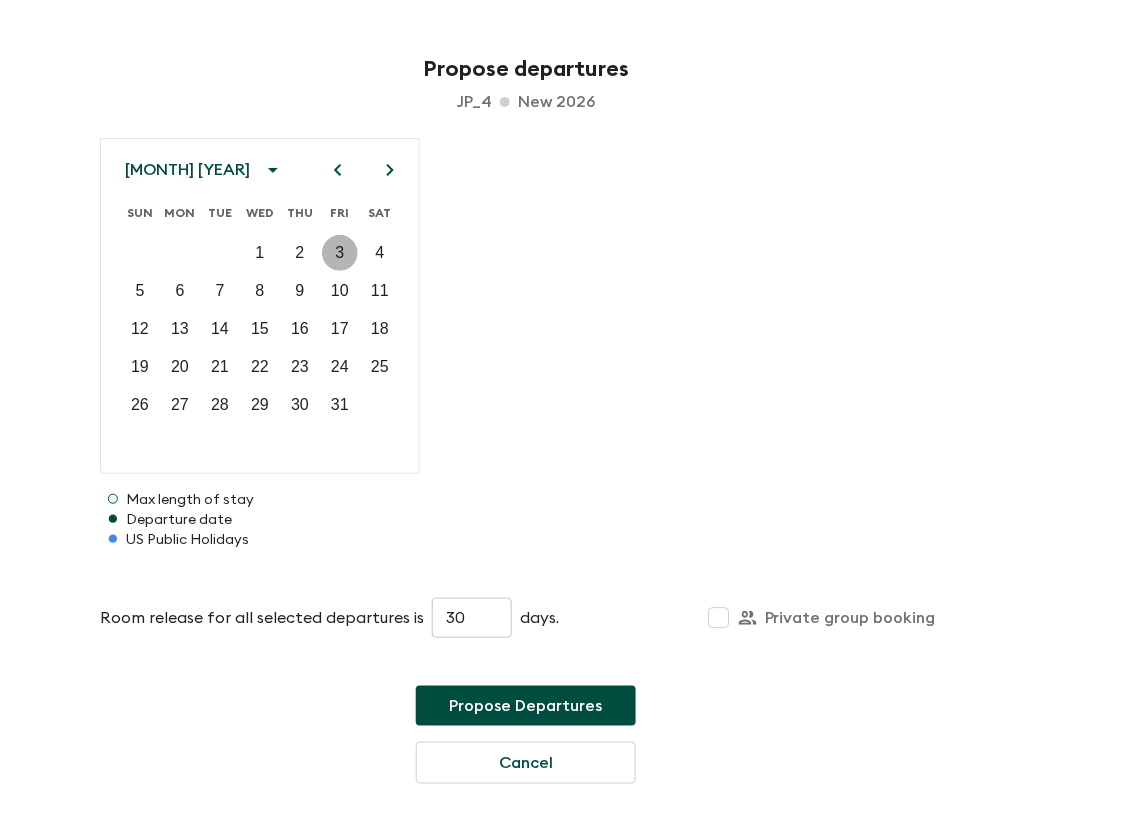 click on "3" at bounding box center [340, 253] 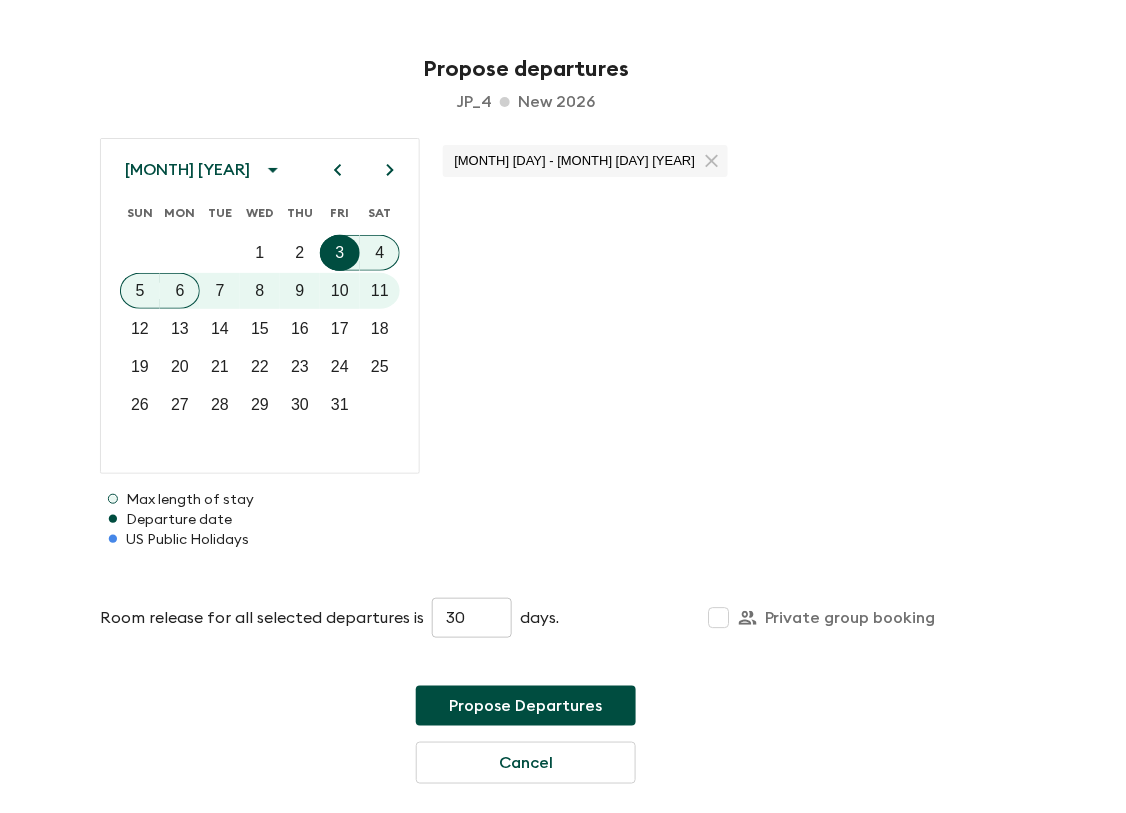 click 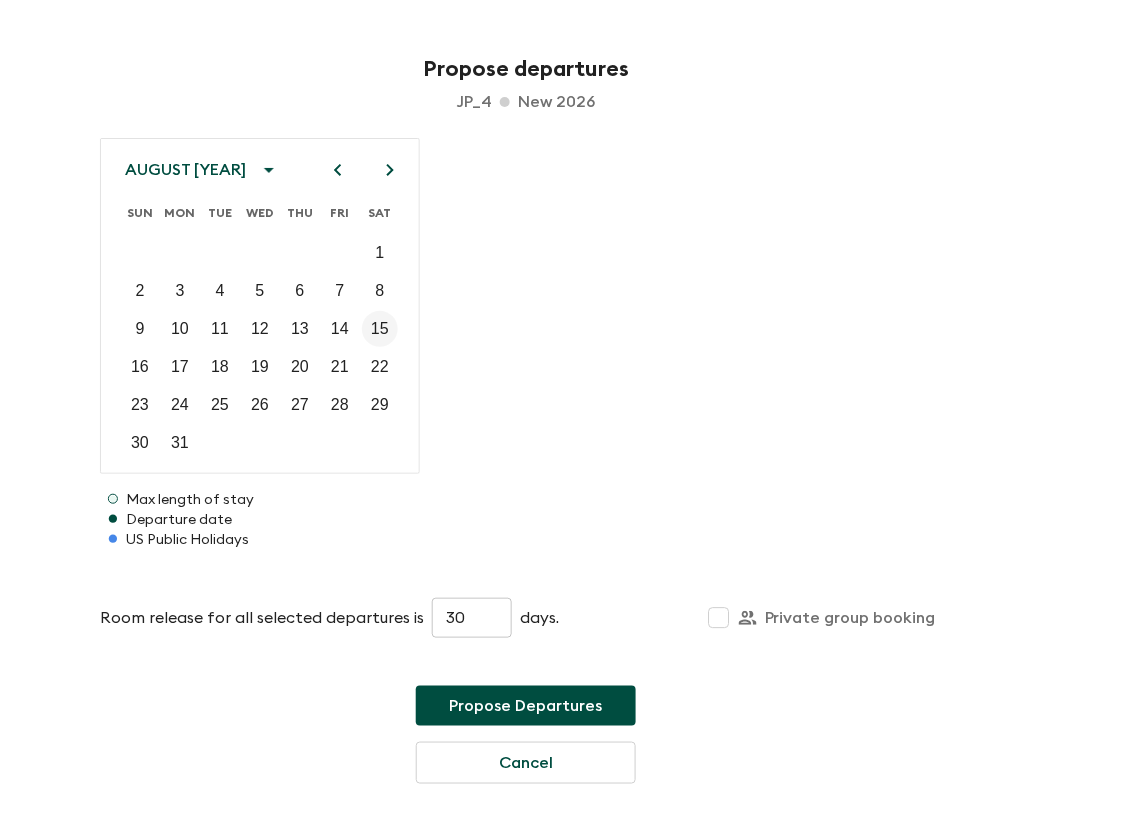 click on "15" at bounding box center [380, 329] 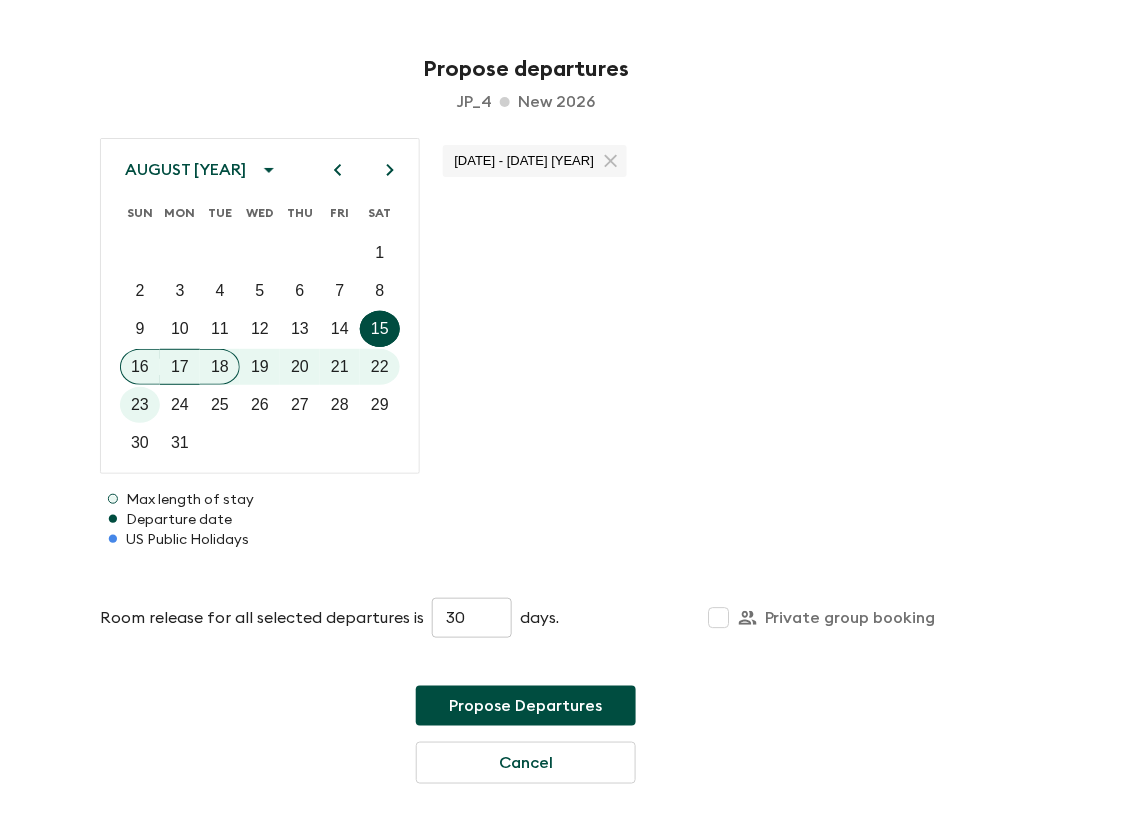 click 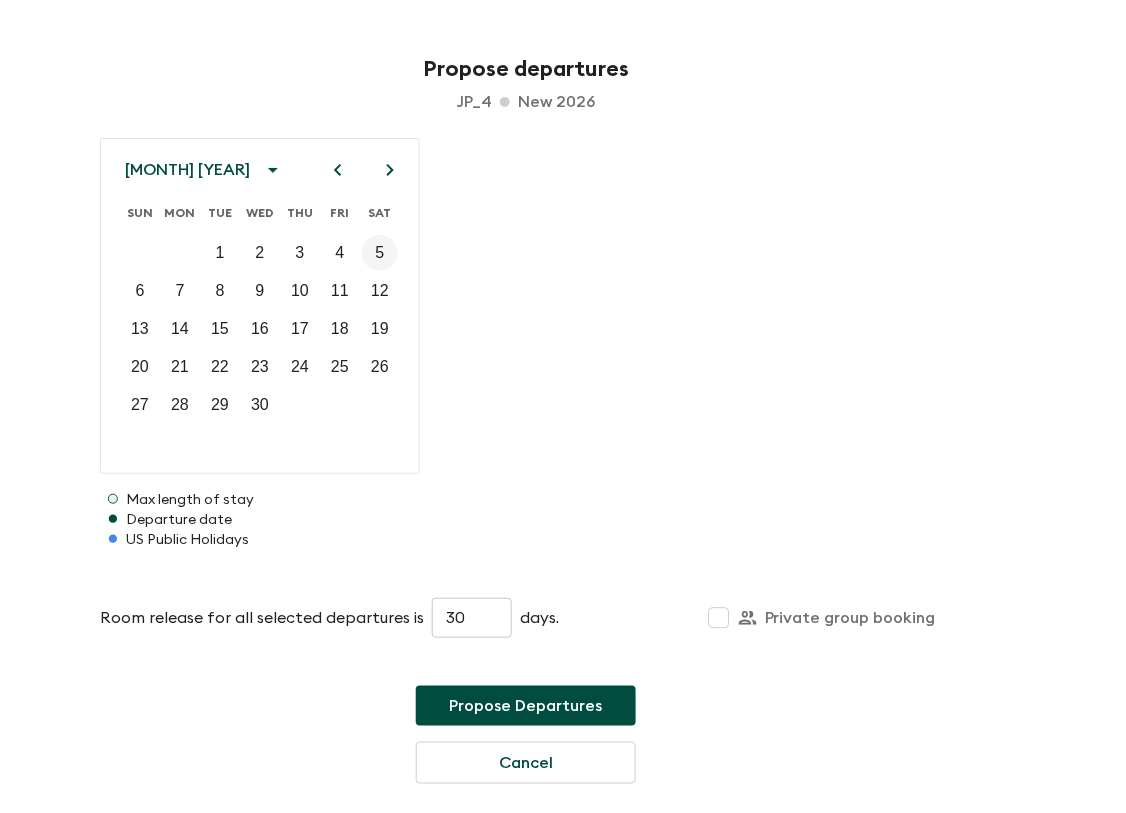click on "5" at bounding box center (380, 253) 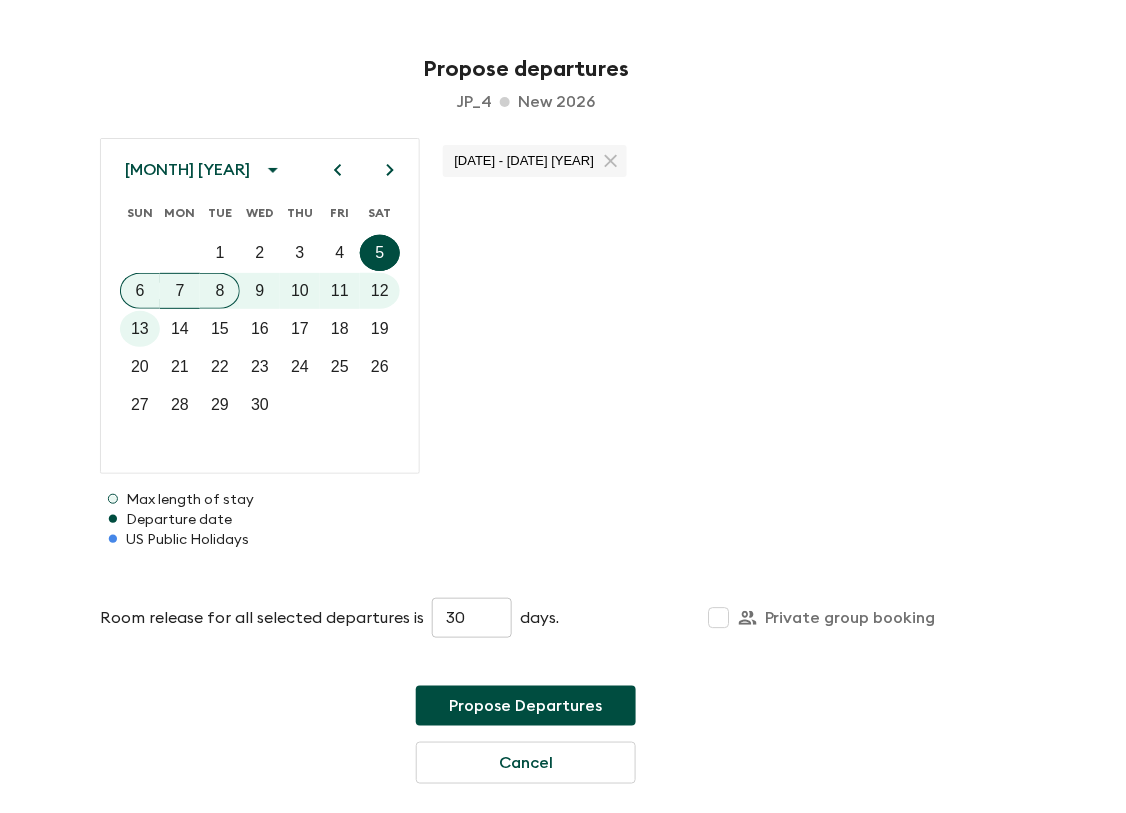 click 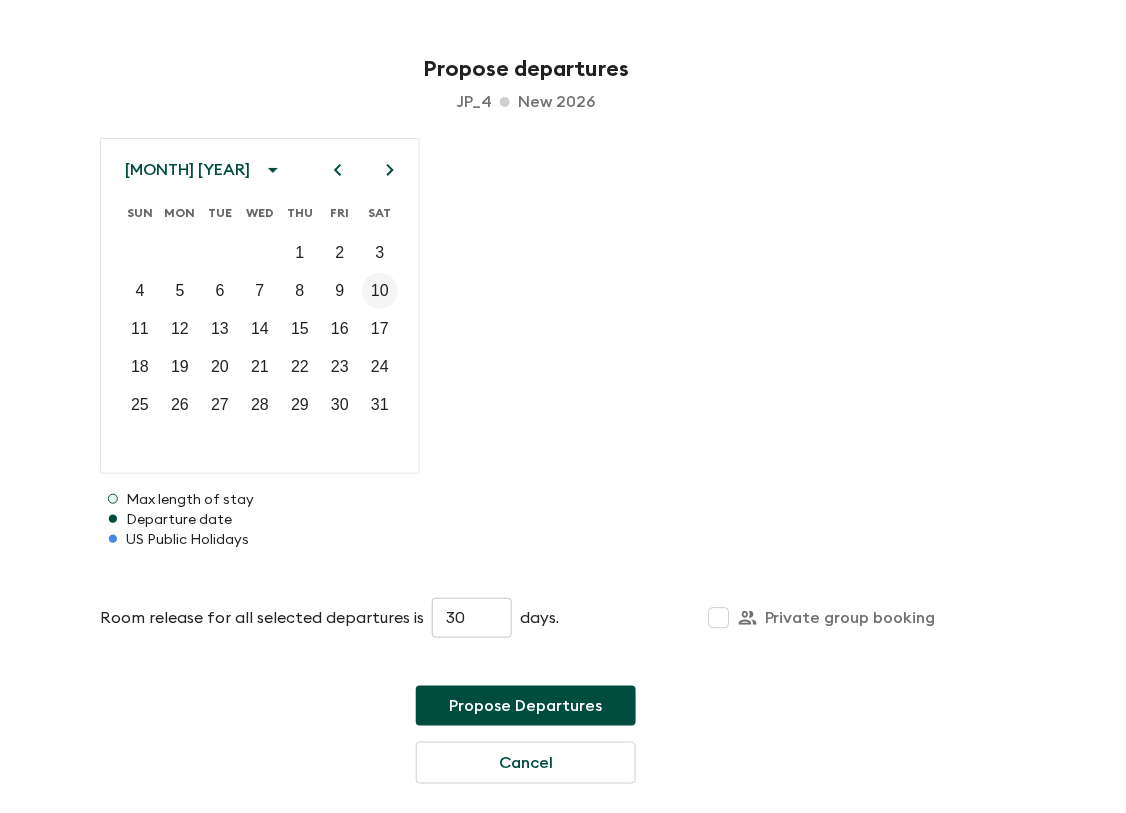 click on "10" at bounding box center (380, 291) 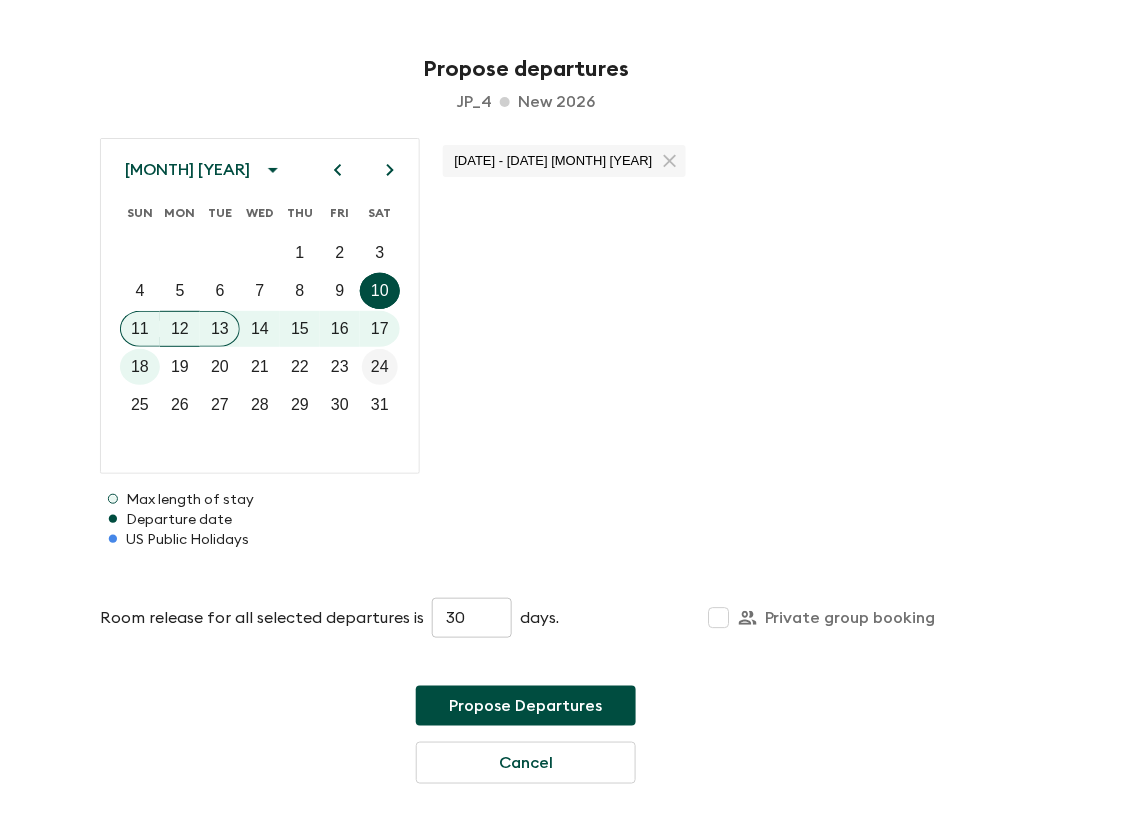 click on "24" at bounding box center (380, 367) 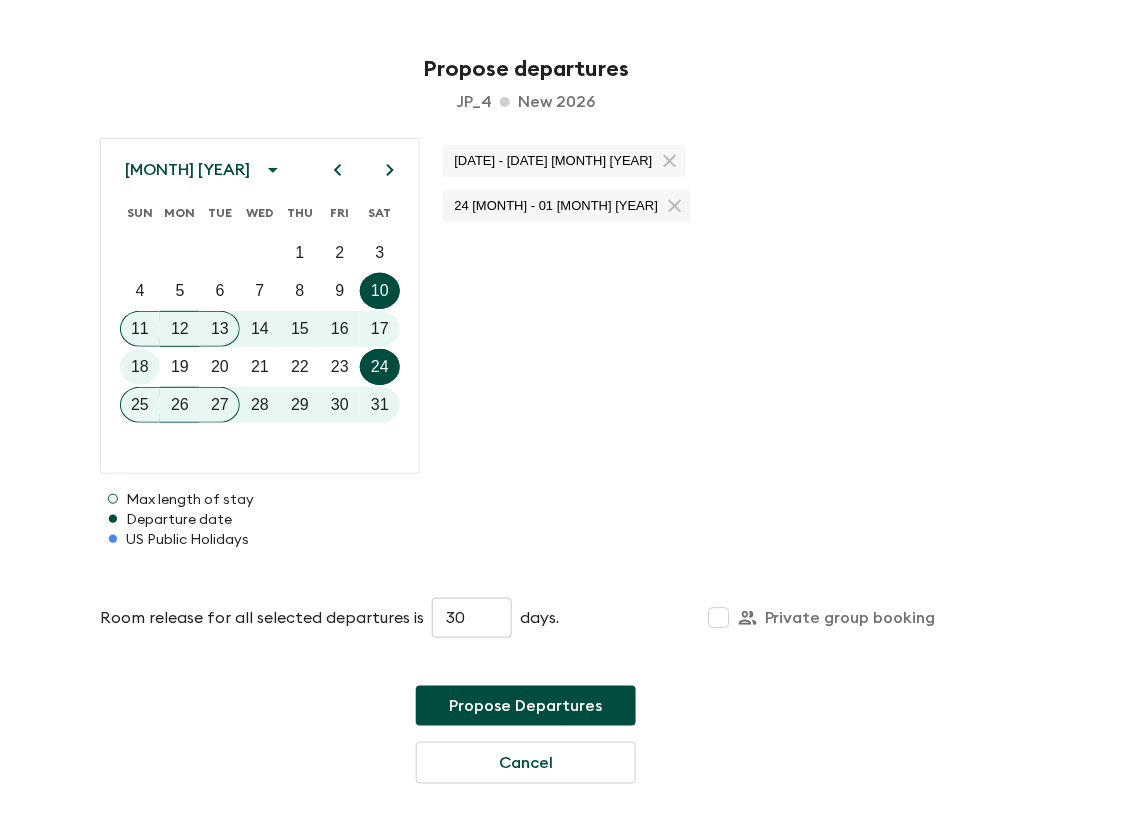 click 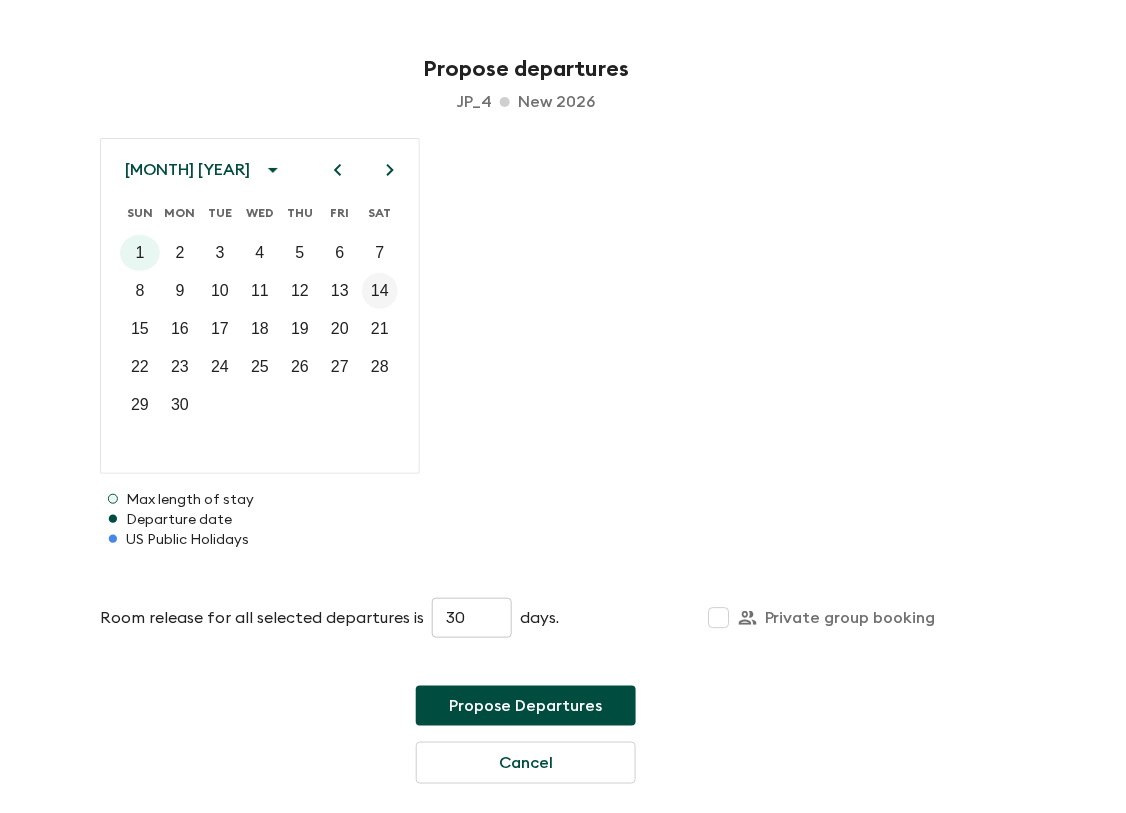click on "14" at bounding box center [380, 291] 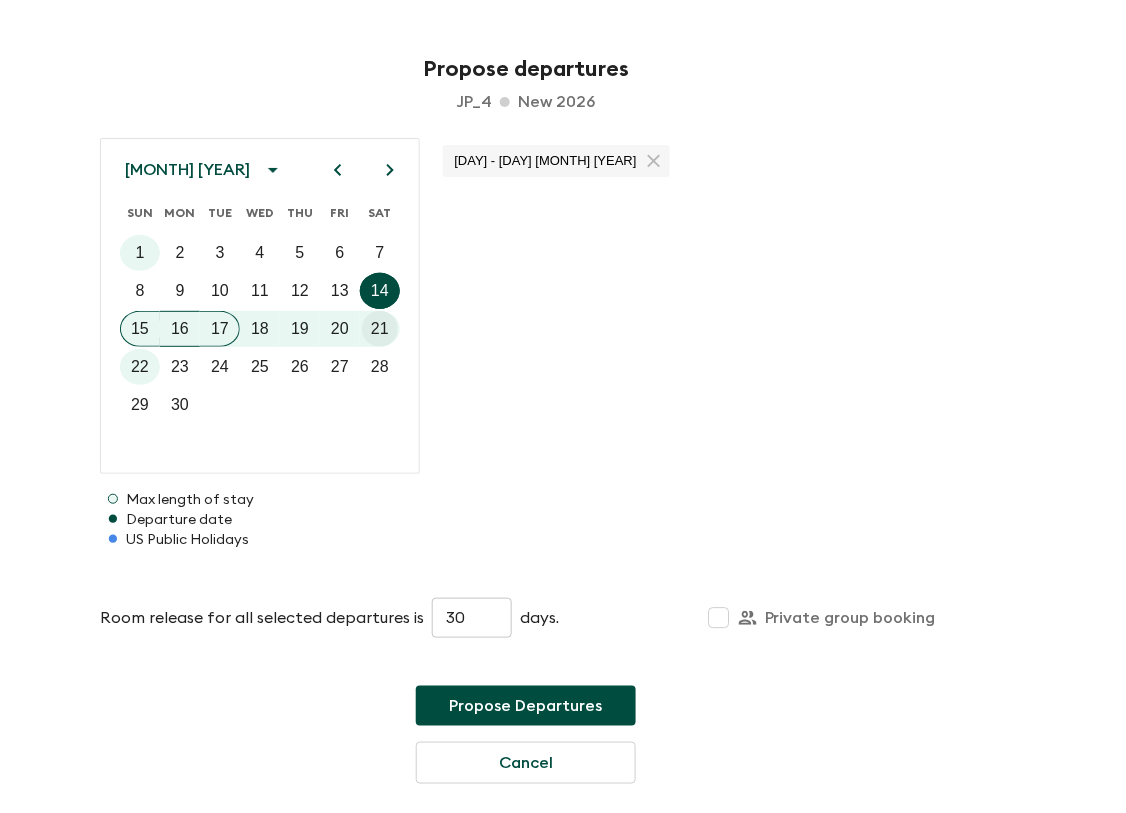 click on "21" at bounding box center [380, 329] 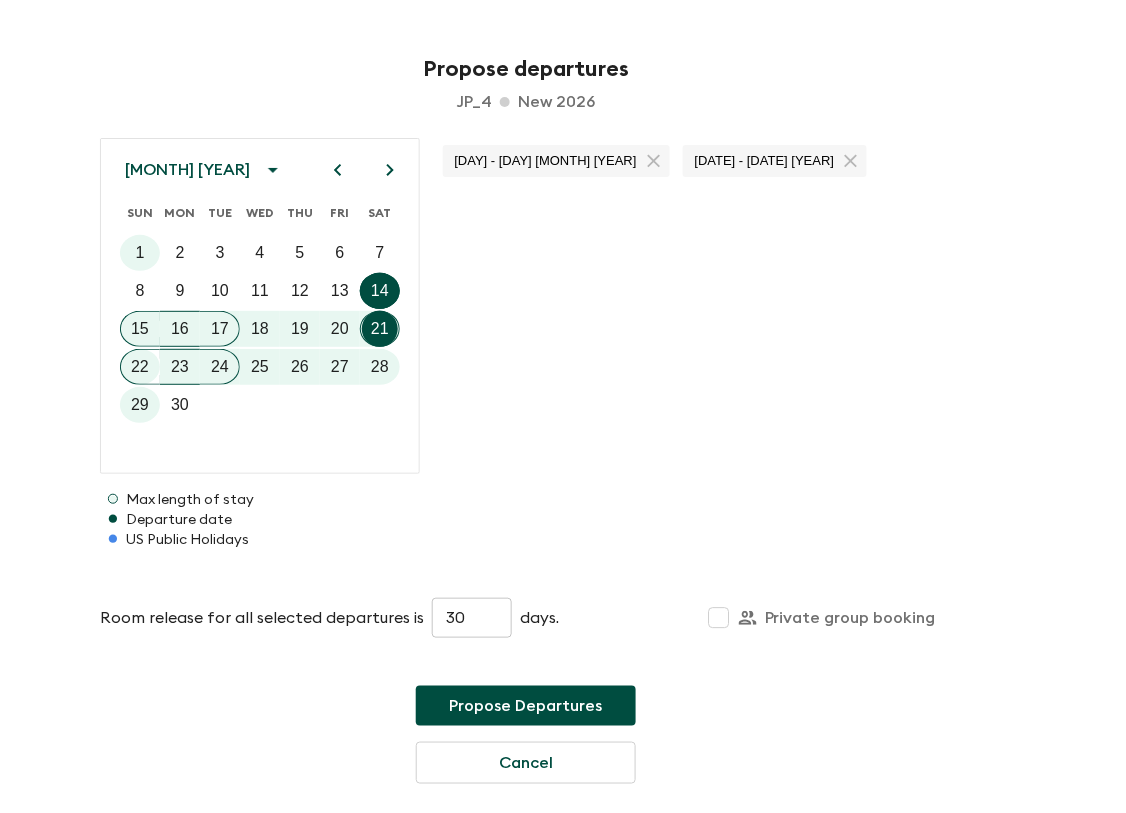 click 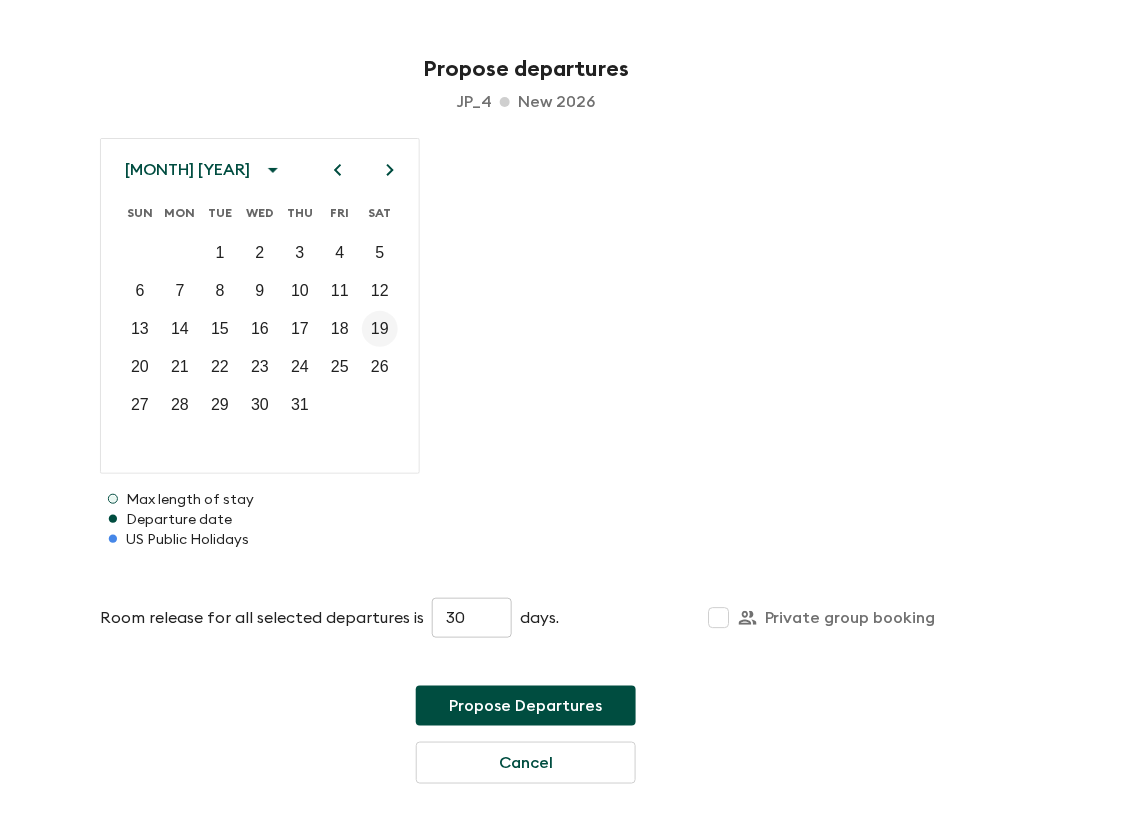 click on "19" at bounding box center [380, 329] 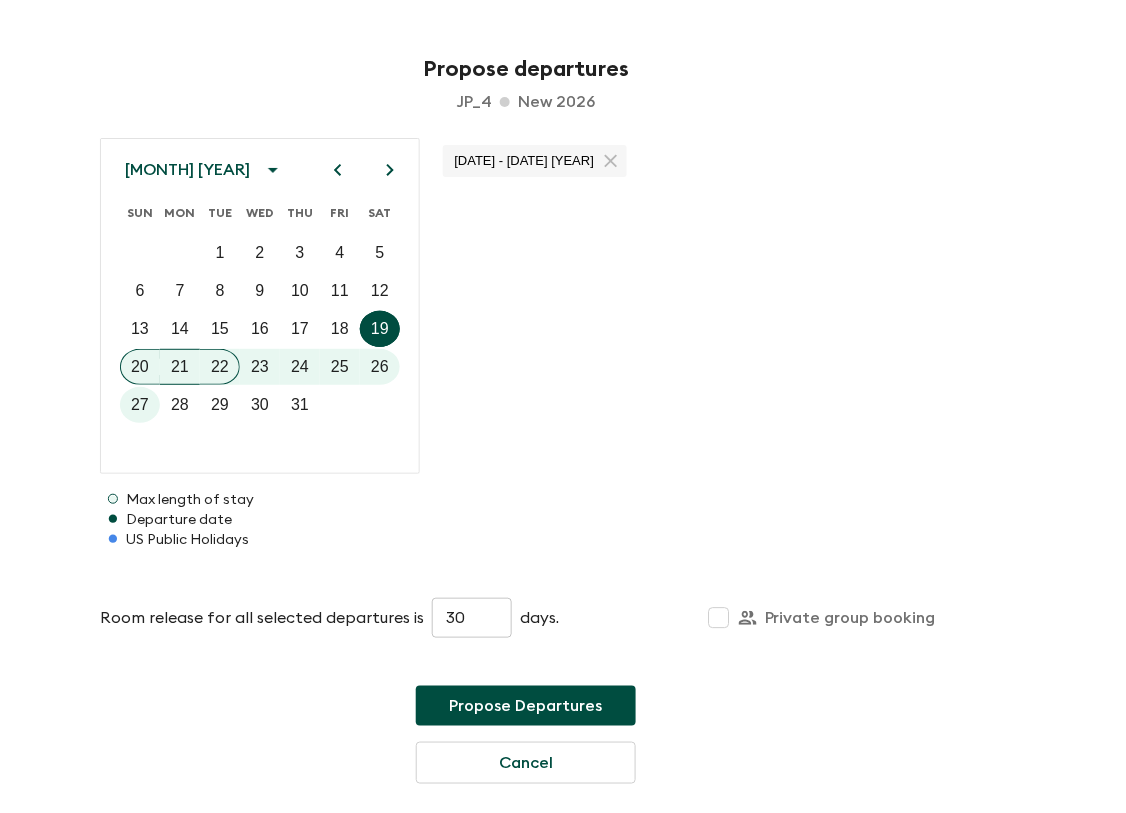click on "Propose Departures" at bounding box center [526, 706] 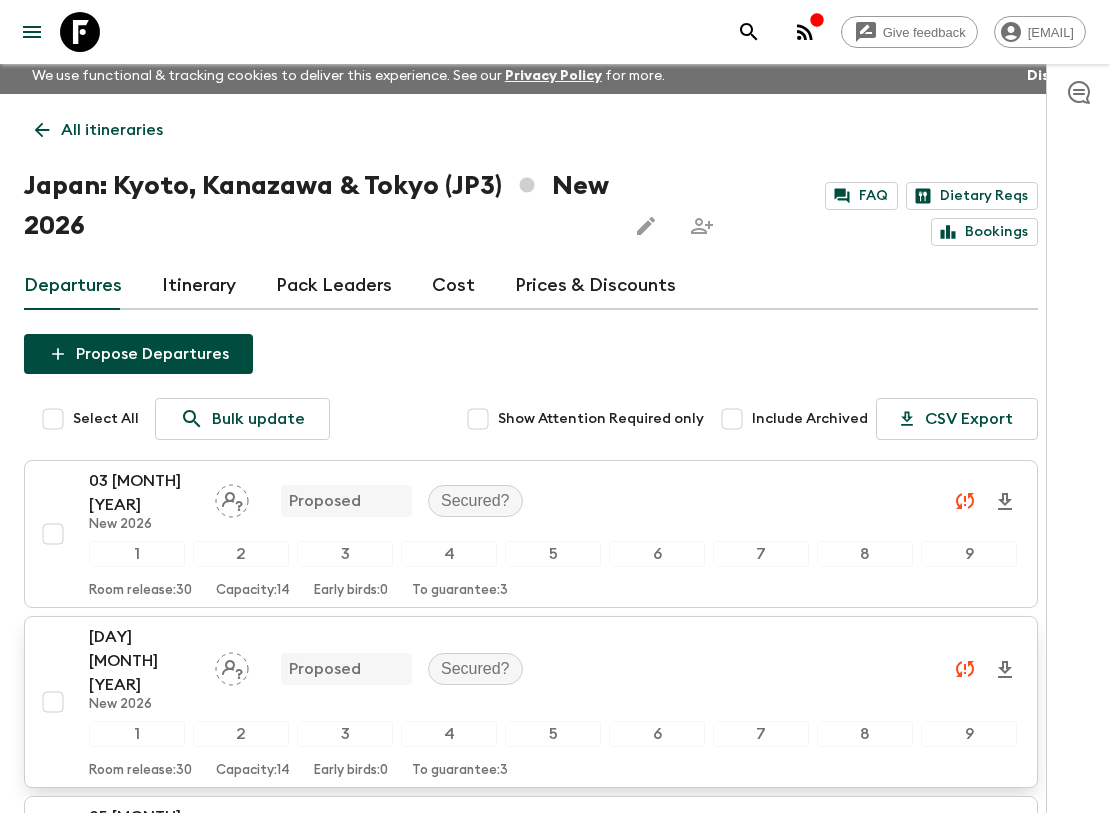 scroll, scrollTop: 0, scrollLeft: 0, axis: both 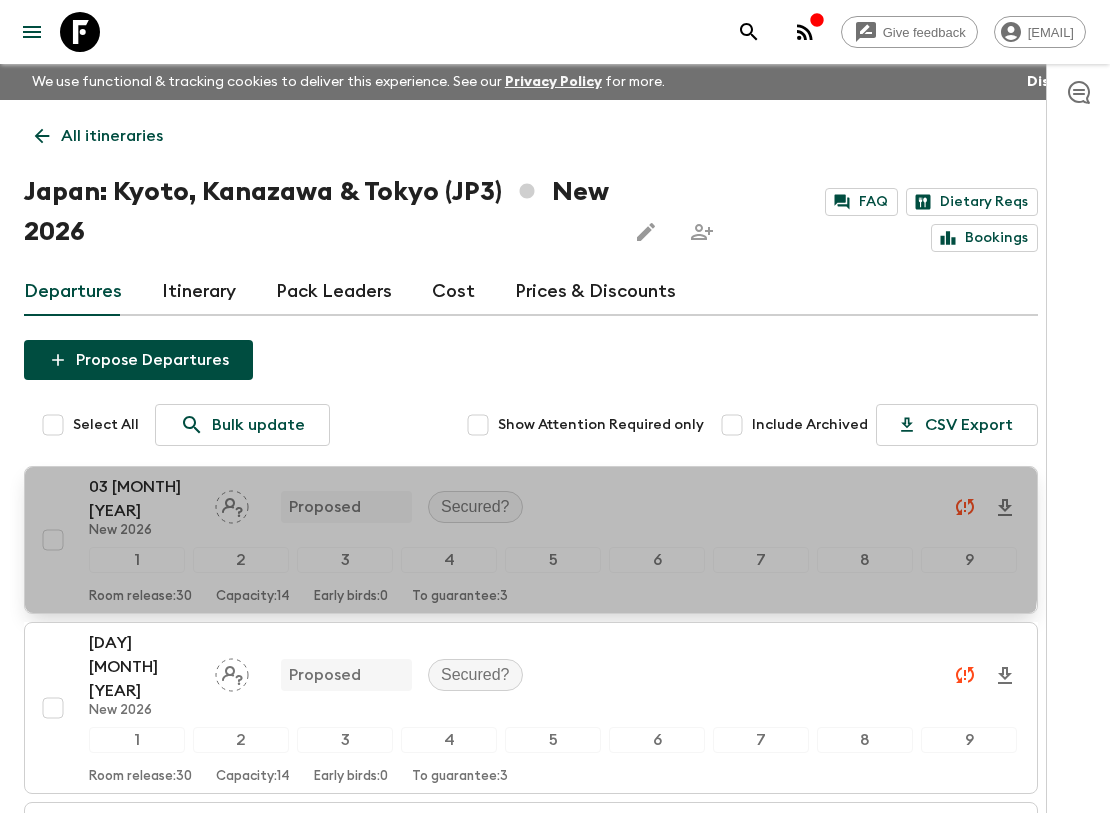 click on "03 [MONTH] [YEAR]" at bounding box center [144, 499] 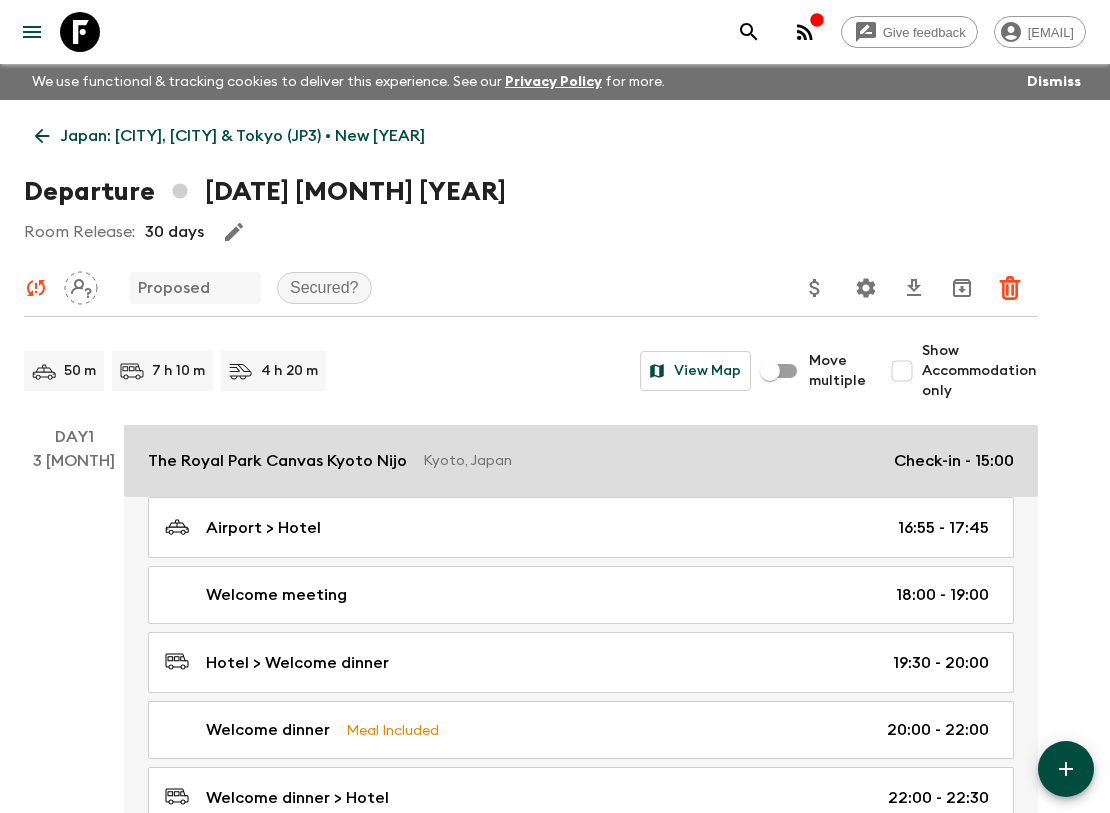 click on "The Royal Park Canvas Kyoto Nijo" at bounding box center (277, 461) 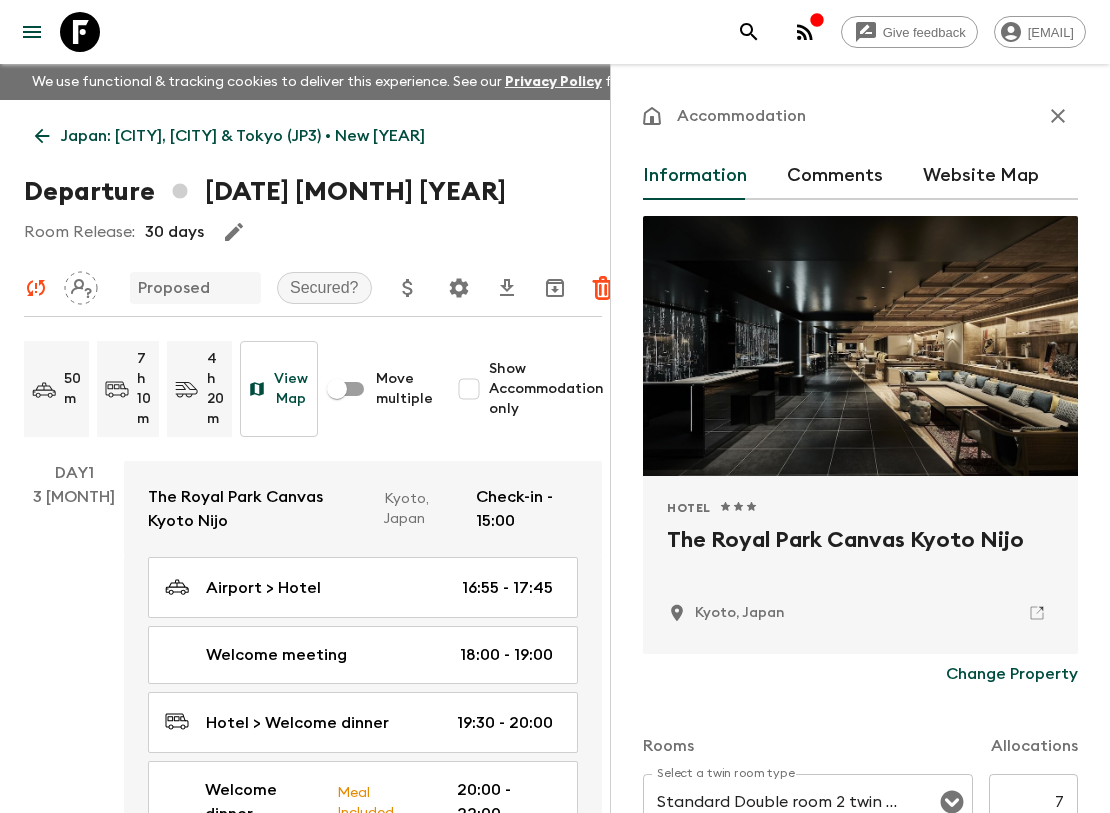 click on "Comments" at bounding box center [835, 176] 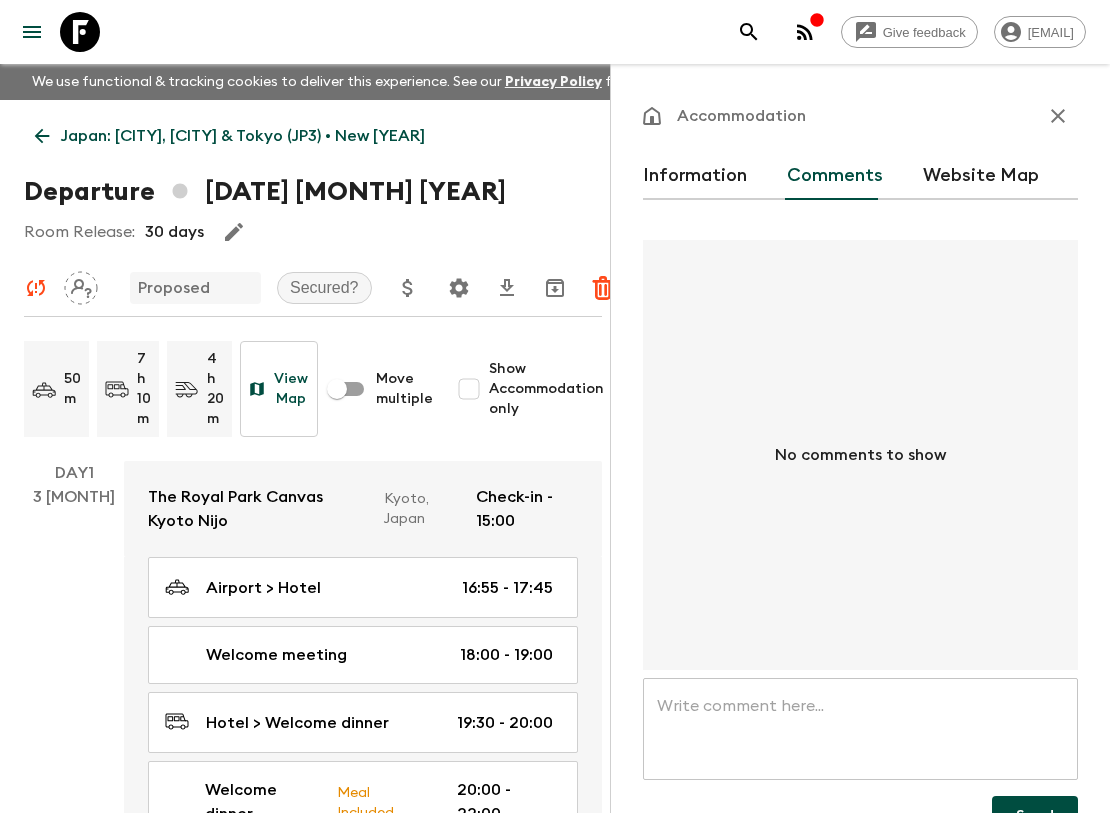 click at bounding box center [860, 729] 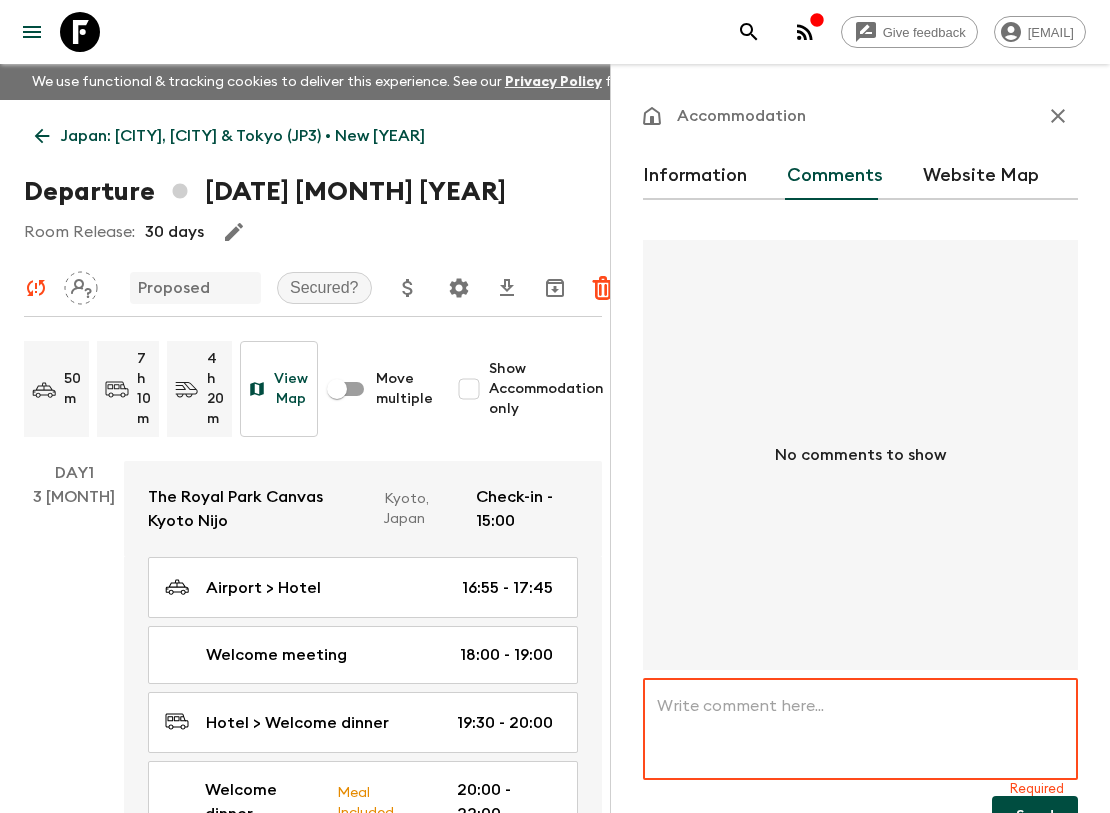 click at bounding box center [860, 729] 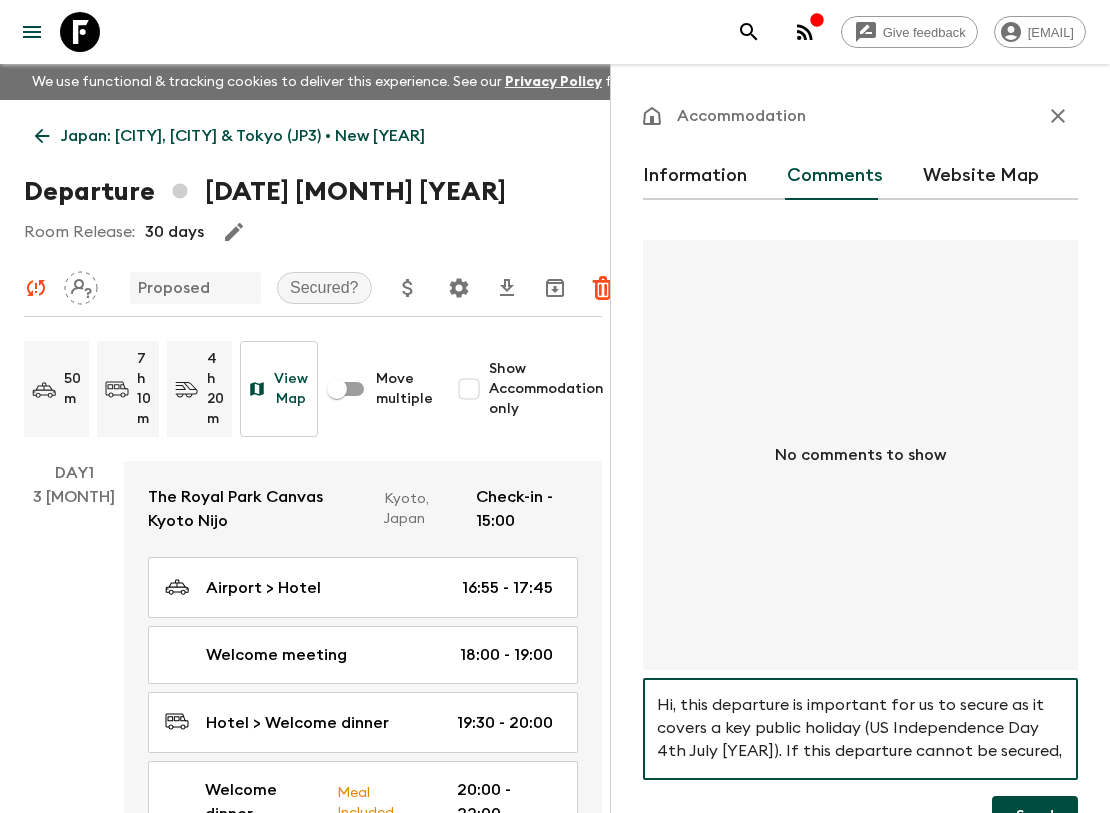 scroll, scrollTop: 0, scrollLeft: 0, axis: both 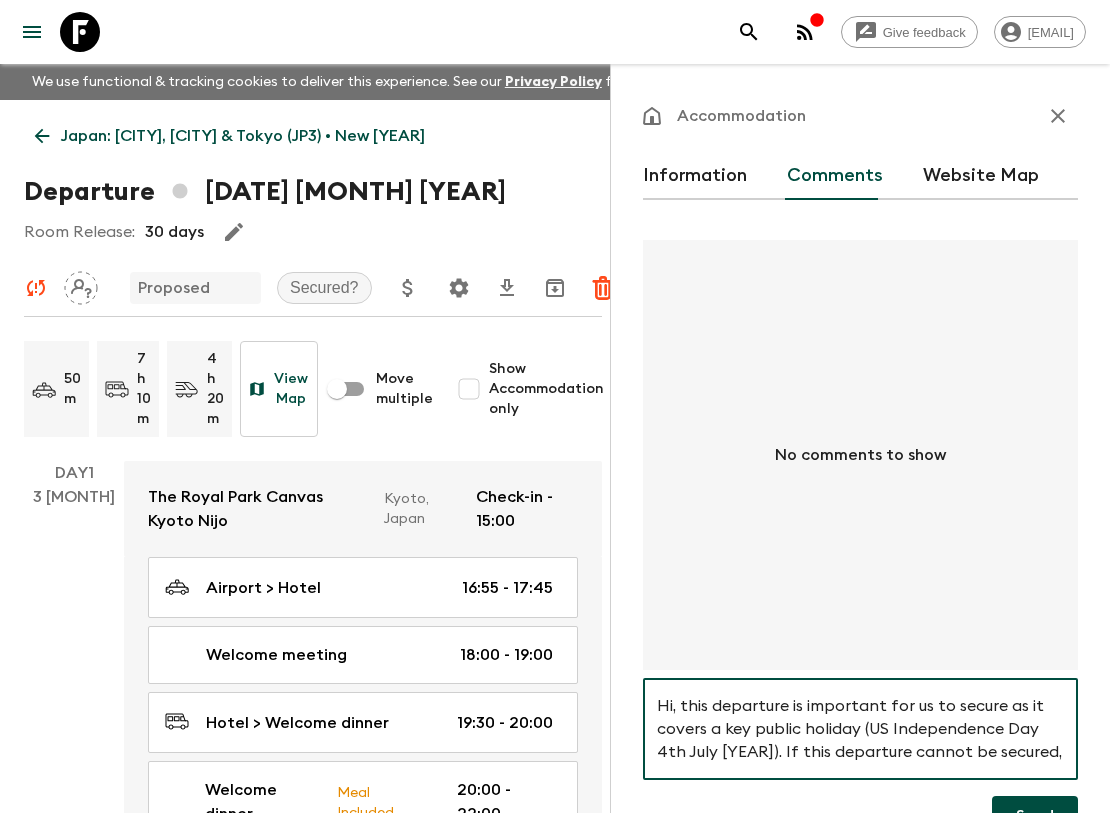 click on "Hi, this departure is important for us to secure as it covers a key public holiday (US Independence Day 4th July [YEAR]). If this departure cannot be secured, please secure a departure starting Between 28th June [YEAR] & 2nd July [YEAR]. please do not secure a departure starting or ending on the 4th July Thank you" at bounding box center [860, 729] 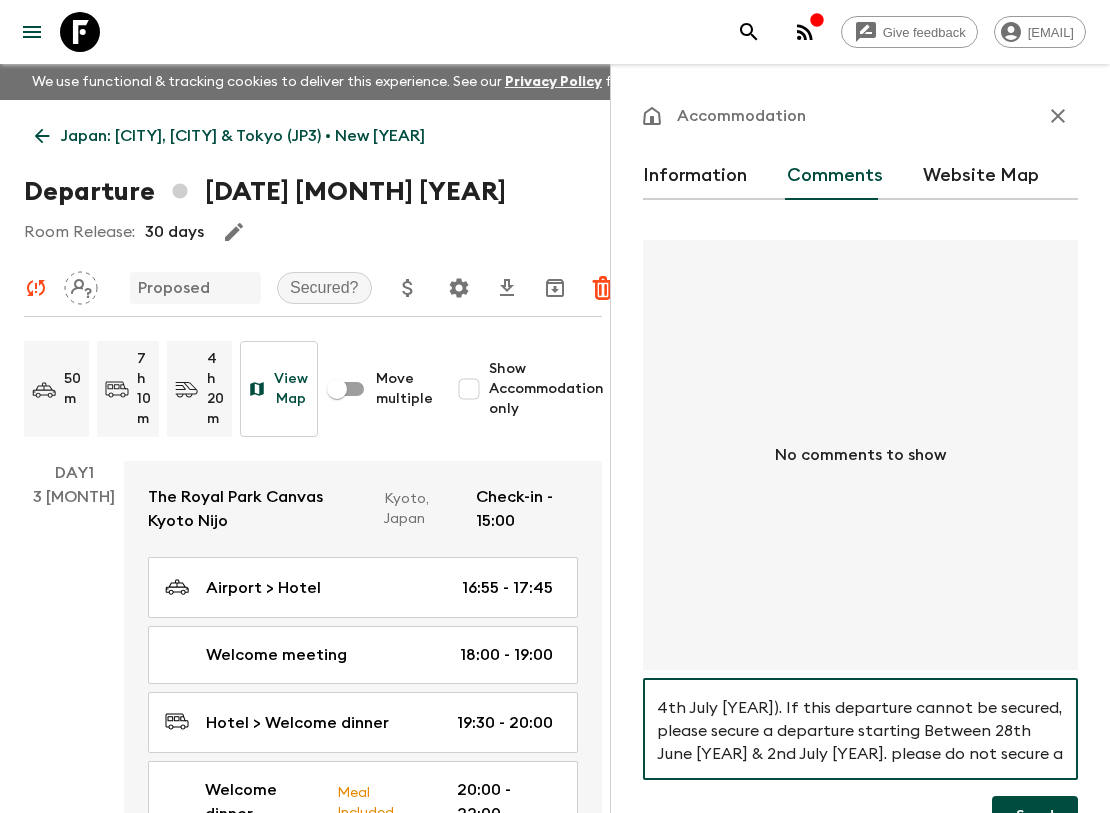 click on "Hi, this departure is important for us to secure as it covers a key public holiday (US Independence Day 4th July [YEAR]). If this departure cannot be secured, please secure a departure starting Between 28th June [YEAR] & 2nd July [YEAR]. please do not secure a departure starting or ending on the 4th July Thank you" at bounding box center (860, 729) 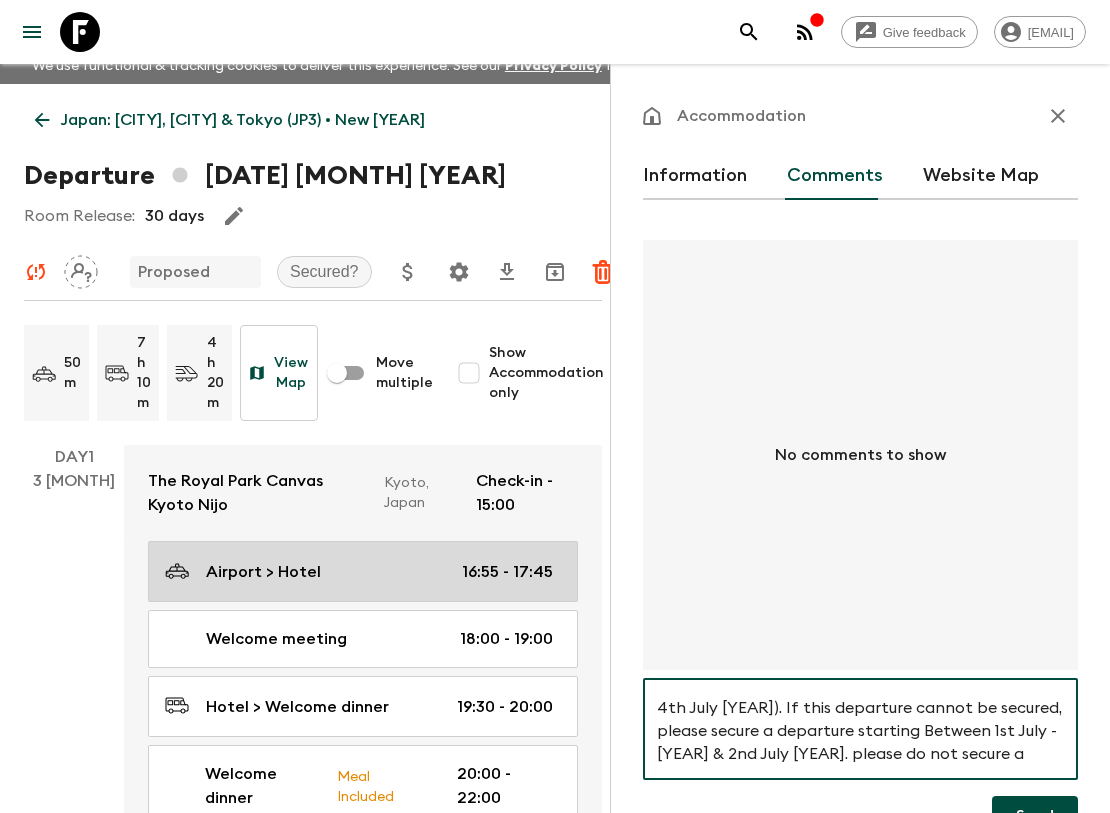 scroll, scrollTop: 0, scrollLeft: 0, axis: both 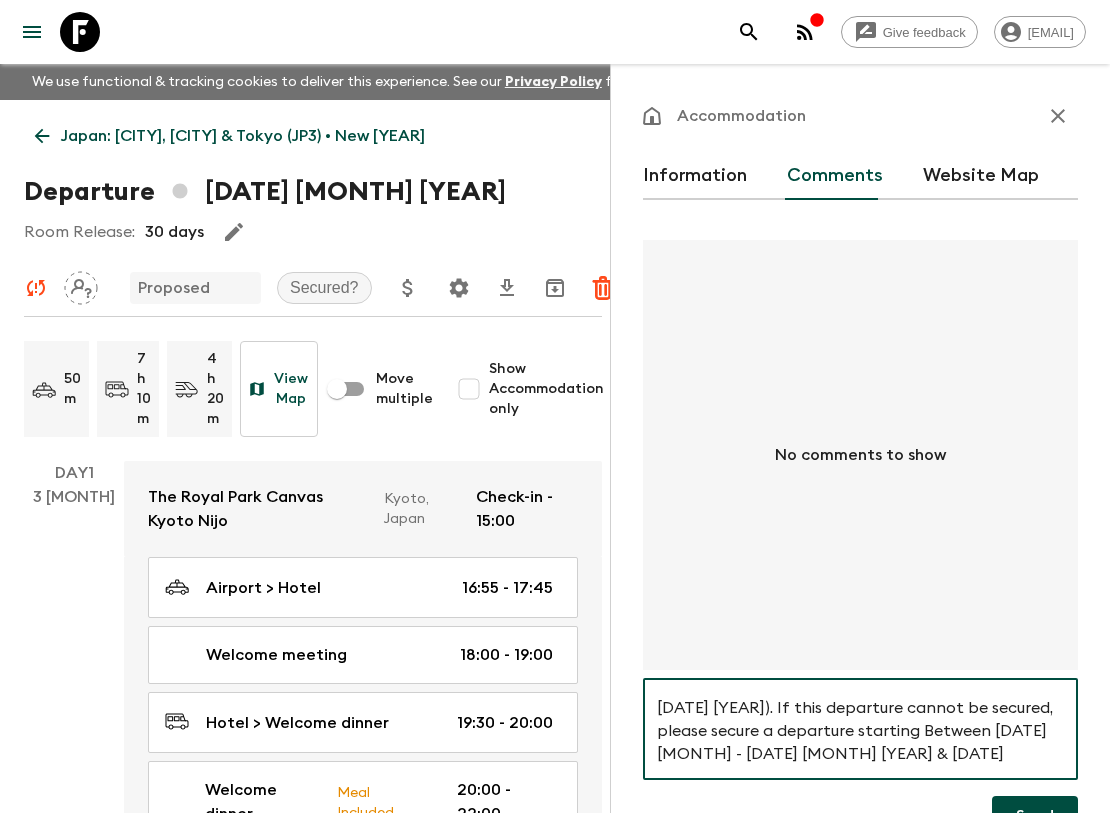 click on "Hi, this departure is important for us to secure as it covers a key public holiday (US Independence Day [DATE] [YEAR]). If this departure cannot be secured, please secure a departure starting Between [DATE] [MONTH] - [DATE] [MONTH] [YEAR] & [DATE] [MONTH] [YEAR]. please do not secure a departure starting or ending on the [DATE] [MONTH] Thank you" at bounding box center [860, 729] 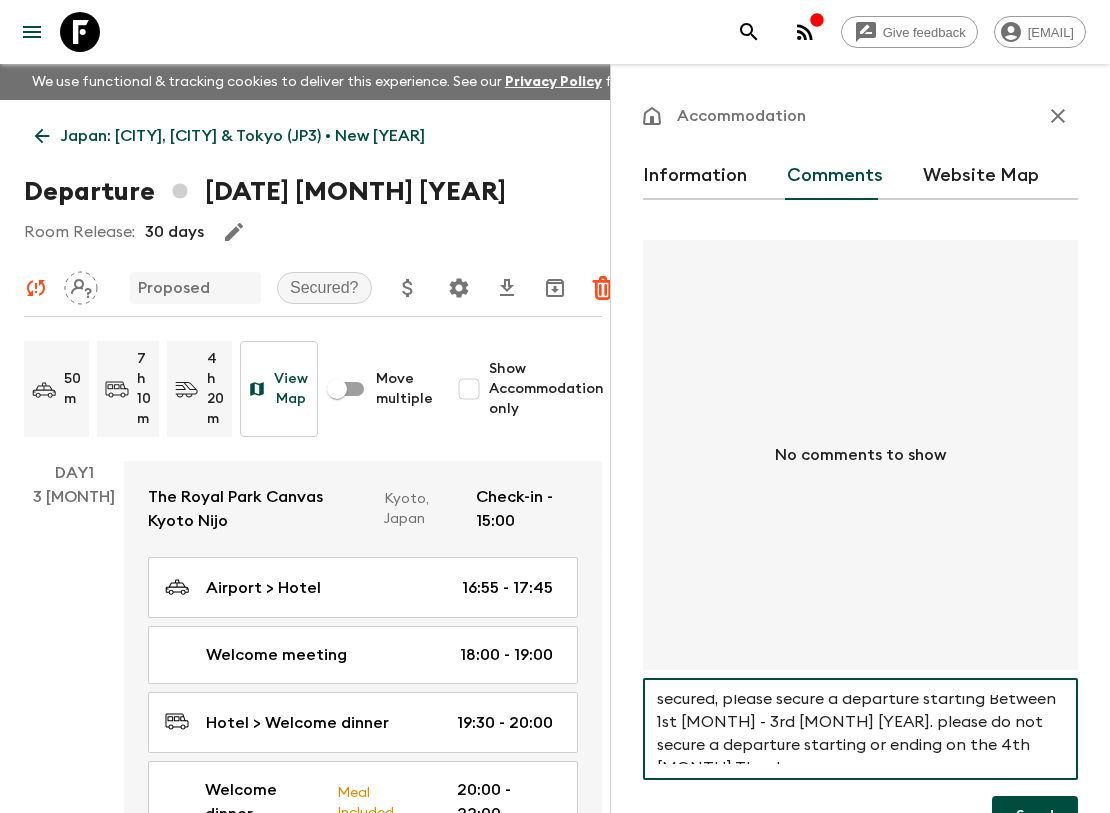 scroll, scrollTop: 88, scrollLeft: 0, axis: vertical 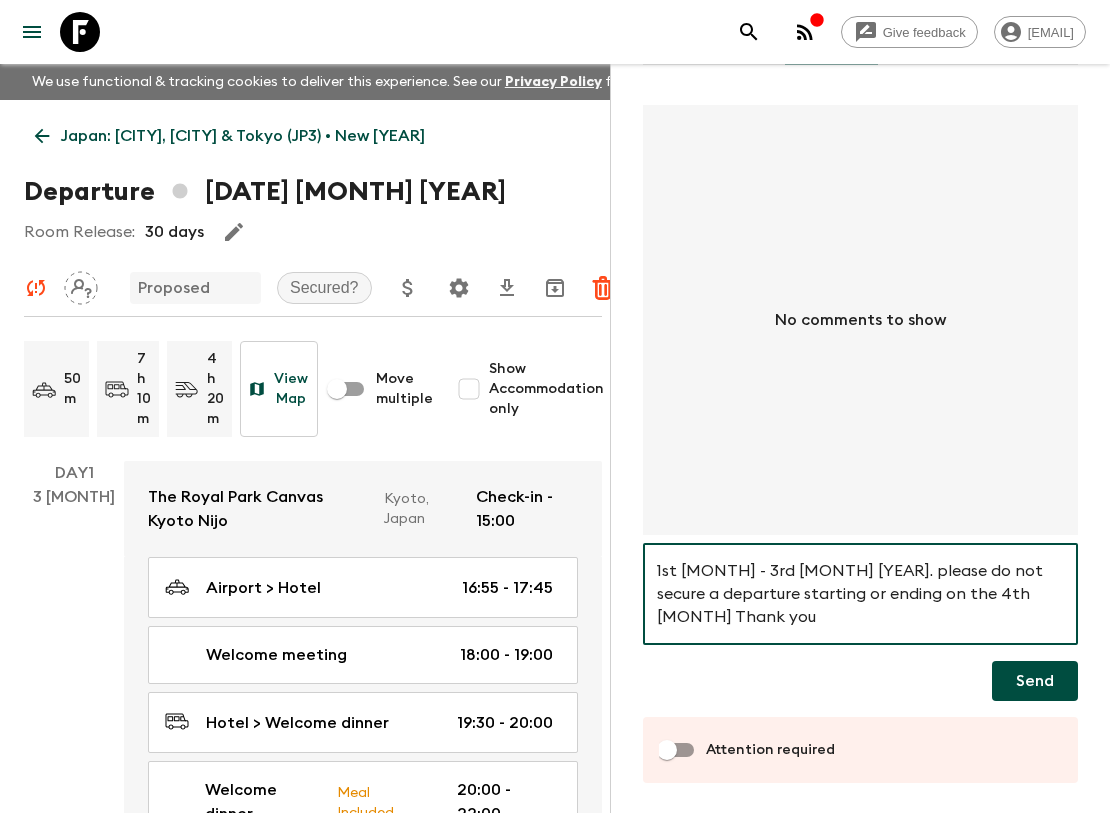 type on "Hi, this departure is important for us to secure as it covers a key public holiday (US Independence Day 4th [MONTH] [YEAR]). If this departure cannot be secured, please secure a departure starting Between 1st [MONTH] - 3rd [MONTH] [YEAR]. please do not secure a departure starting or ending on the 4th [MONTH] Thank you" 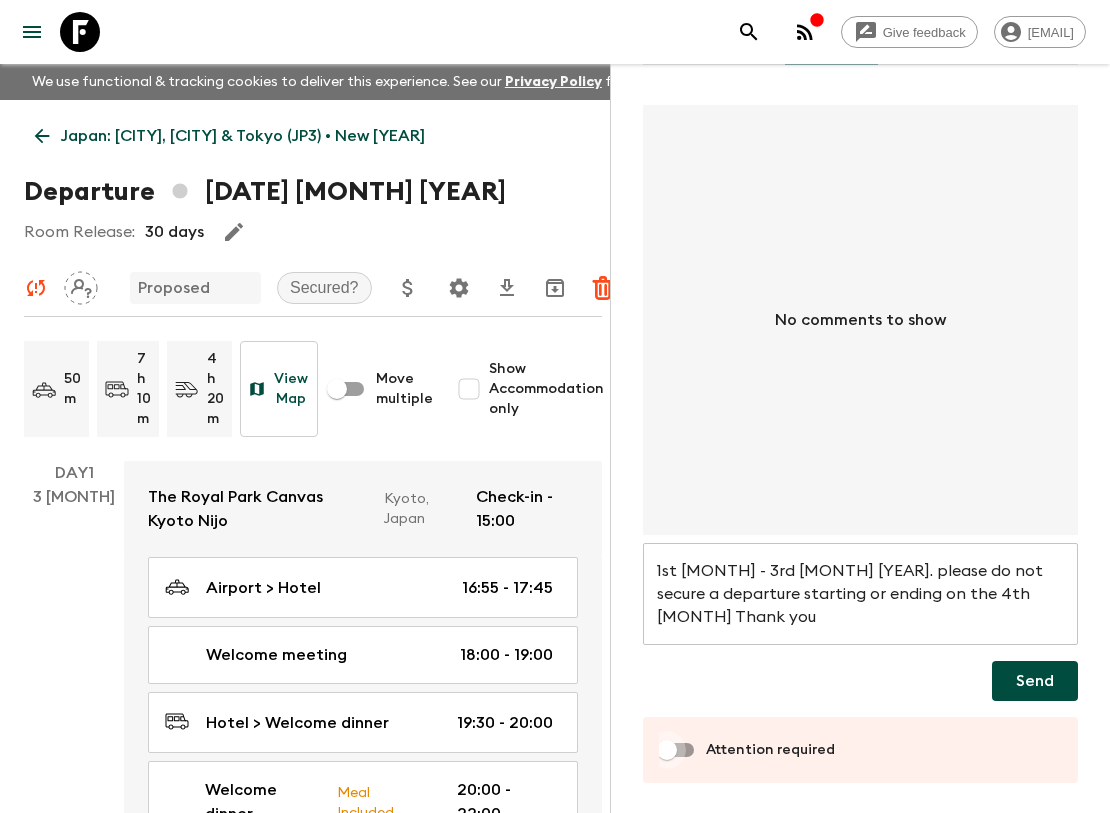 click on "Attention required" at bounding box center [667, 750] 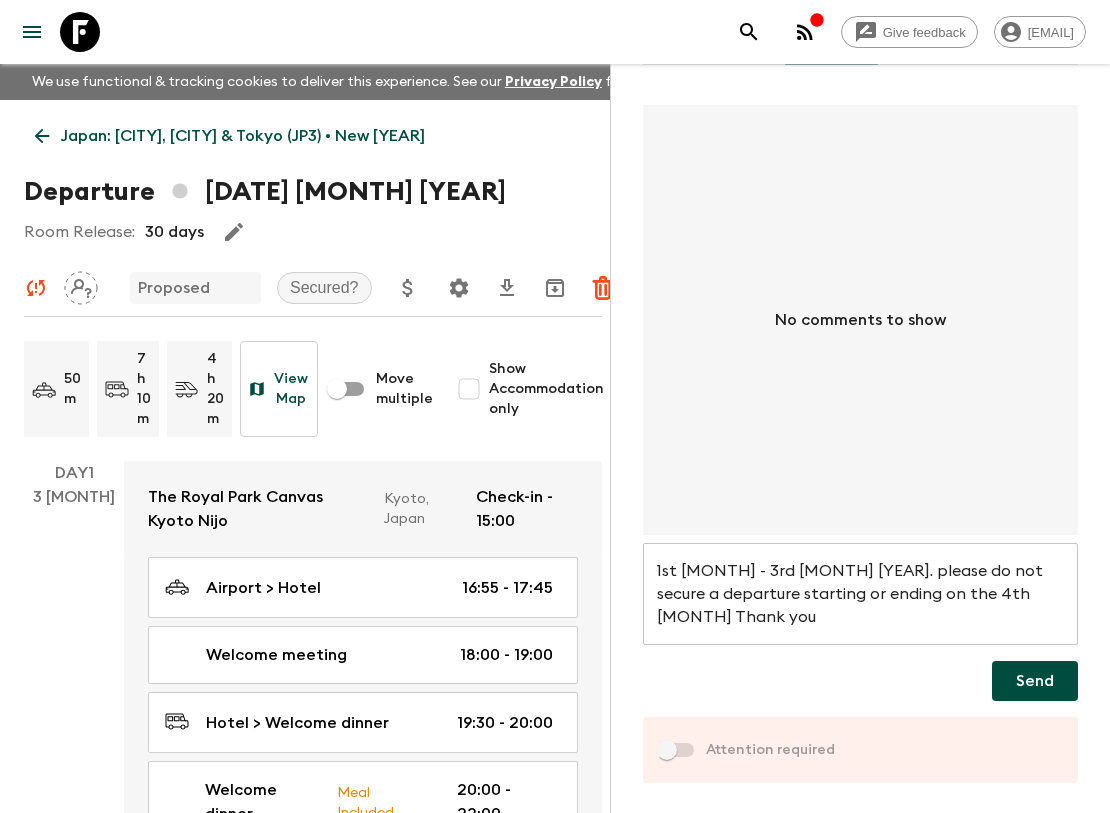 checkbox on "true" 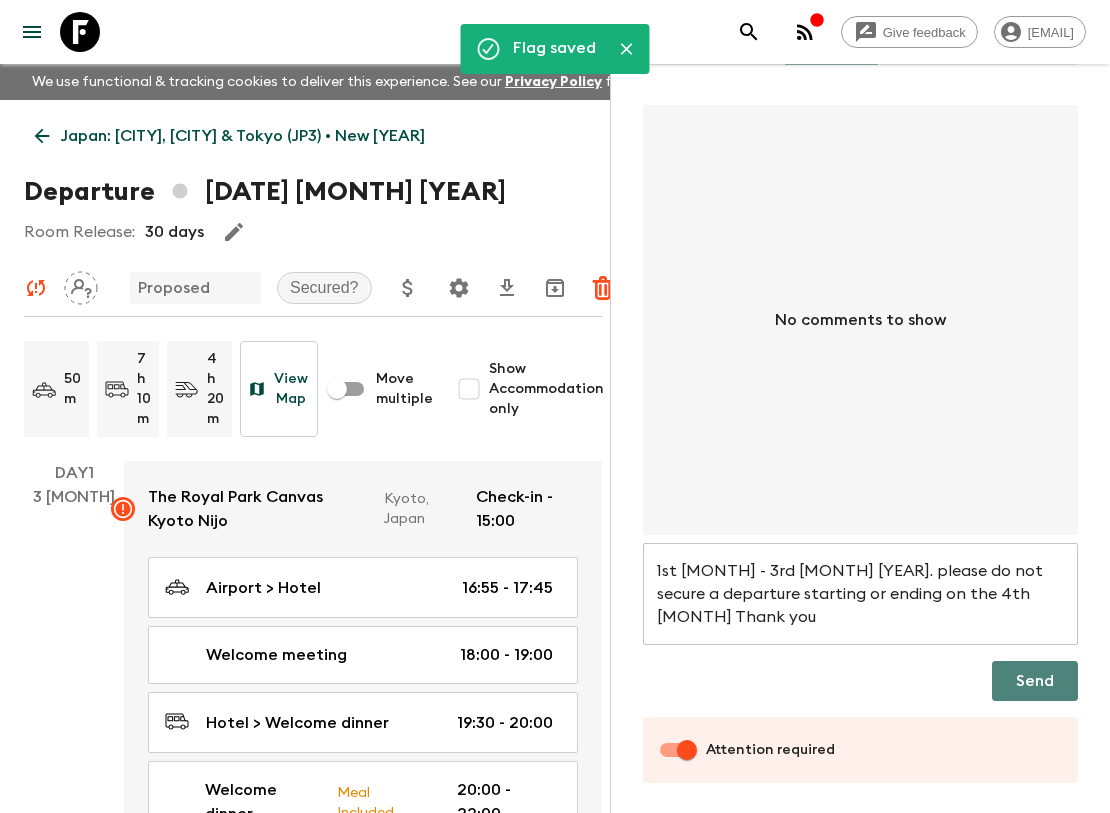 click on "Send" at bounding box center [1035, 681] 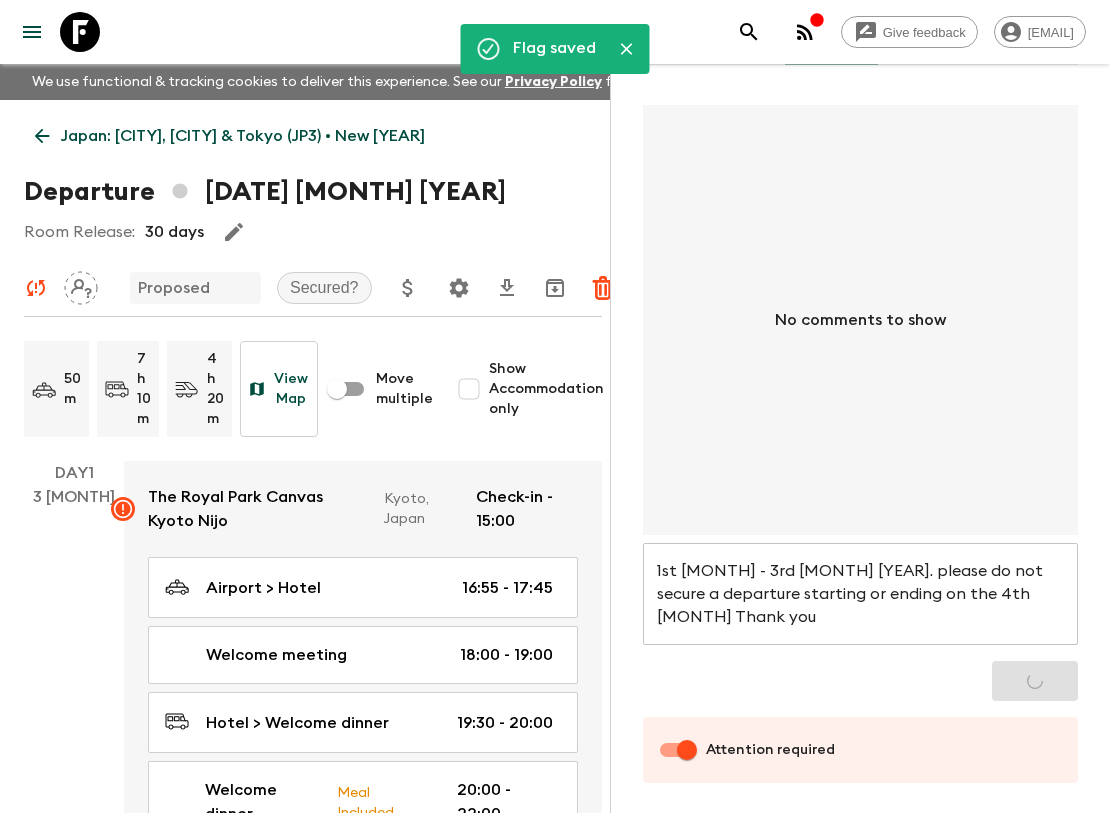 type 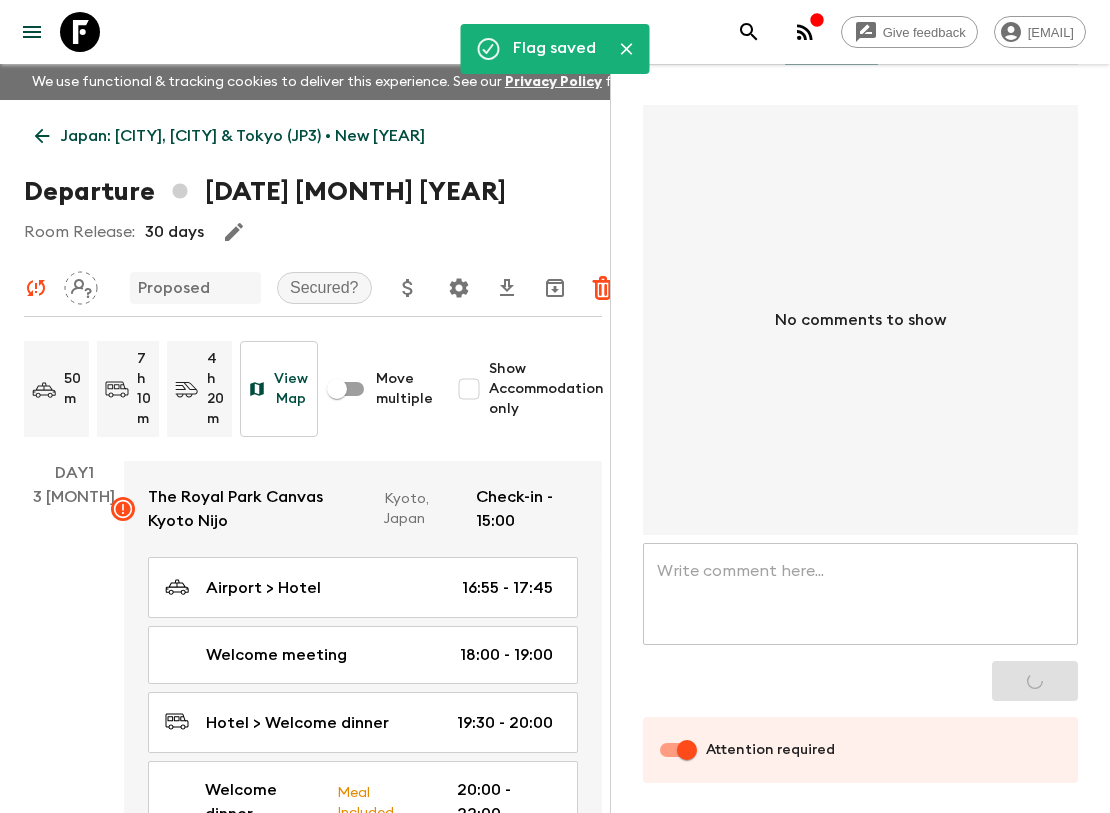 scroll, scrollTop: 0, scrollLeft: 0, axis: both 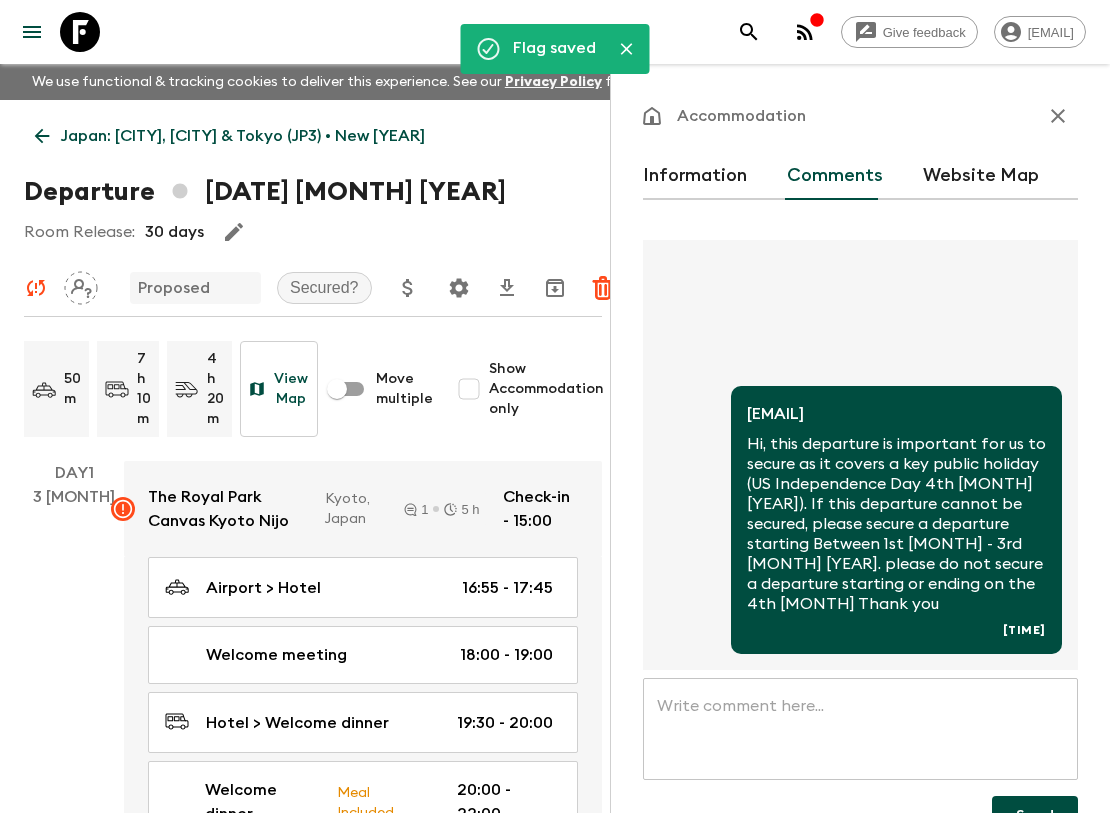 click on "Japan: [CITY], [CITY] & Tokyo (JP3) • New [YEAR]" at bounding box center [230, 136] 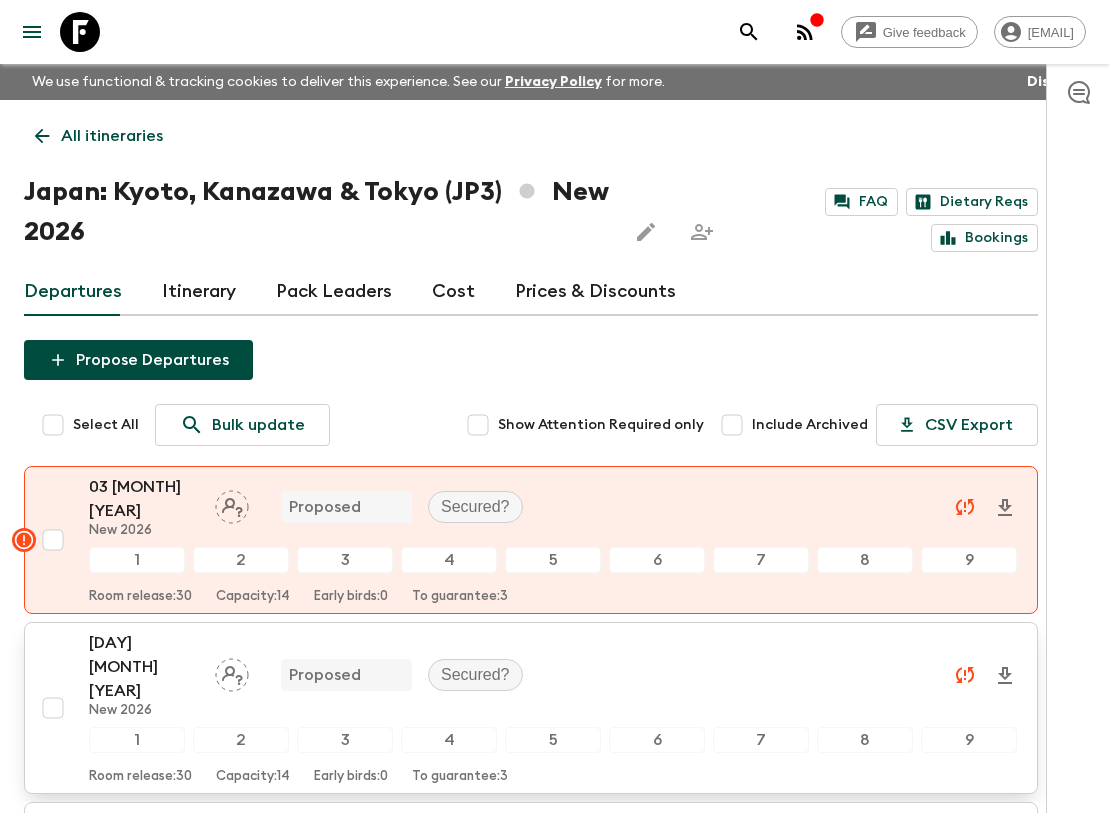 scroll, scrollTop: 111, scrollLeft: 0, axis: vertical 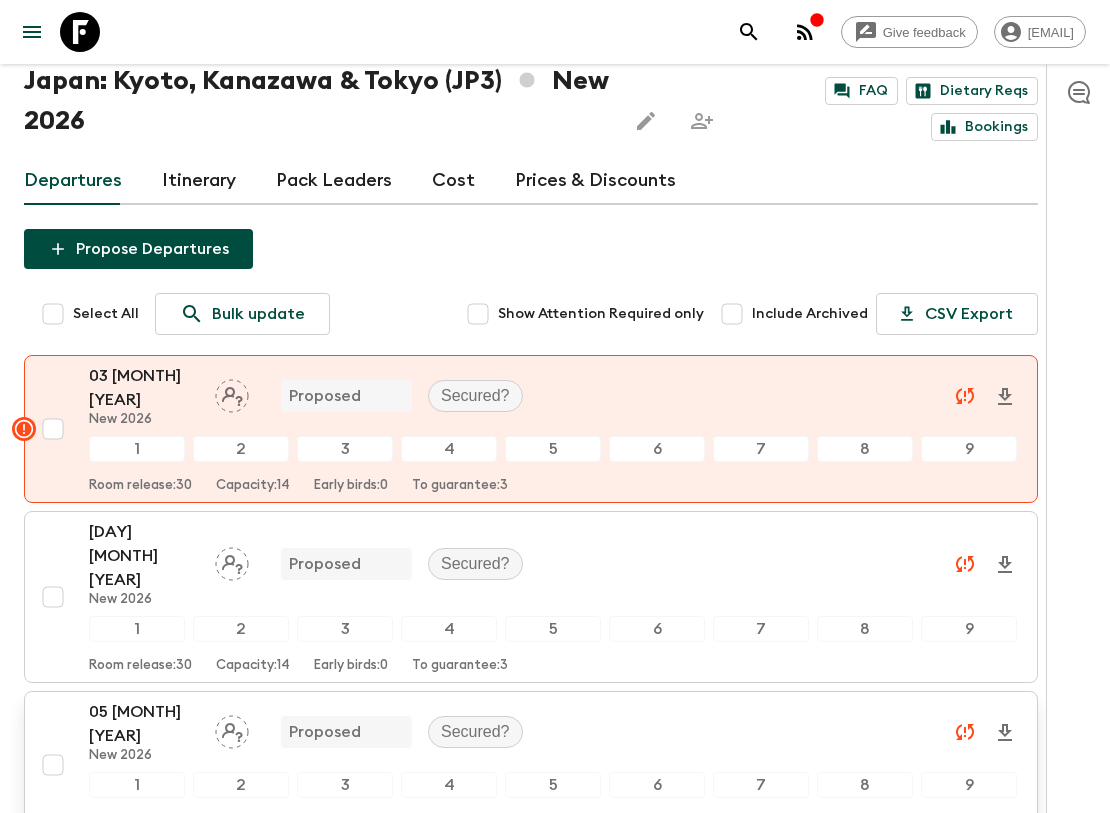 click on "05 [MONTH] [YEAR]" at bounding box center [144, 724] 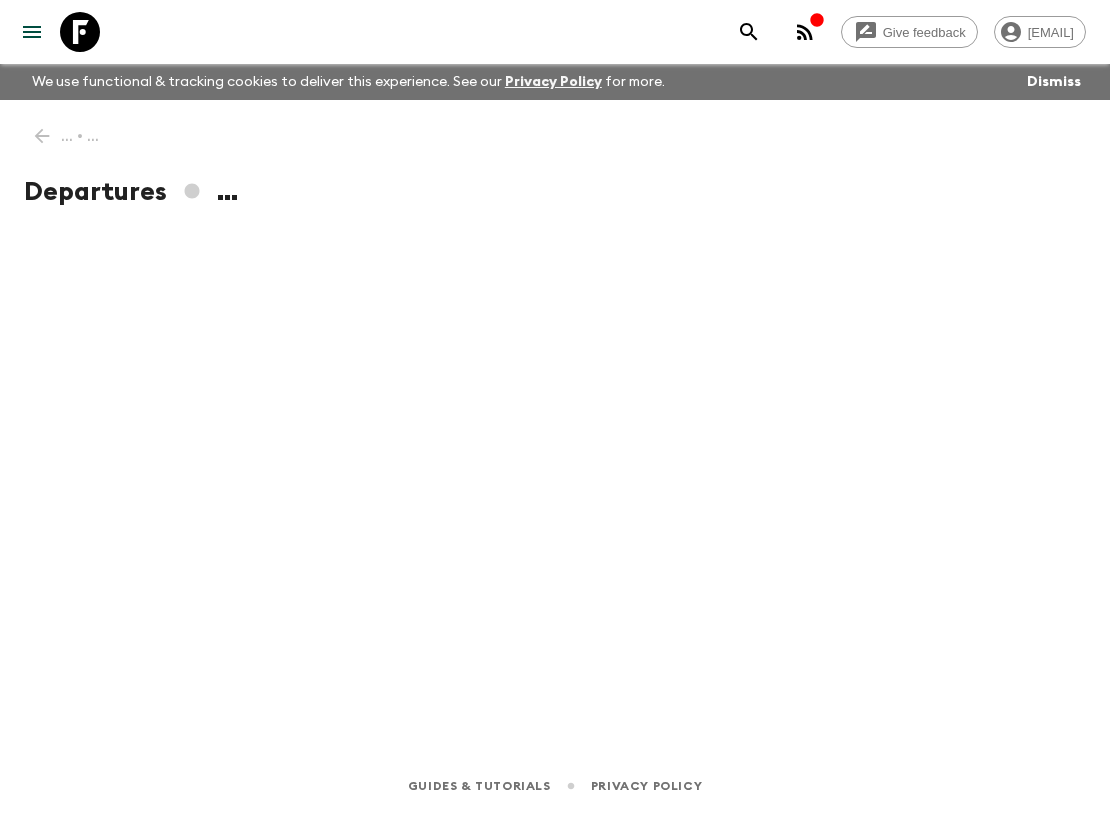 scroll, scrollTop: 0, scrollLeft: 0, axis: both 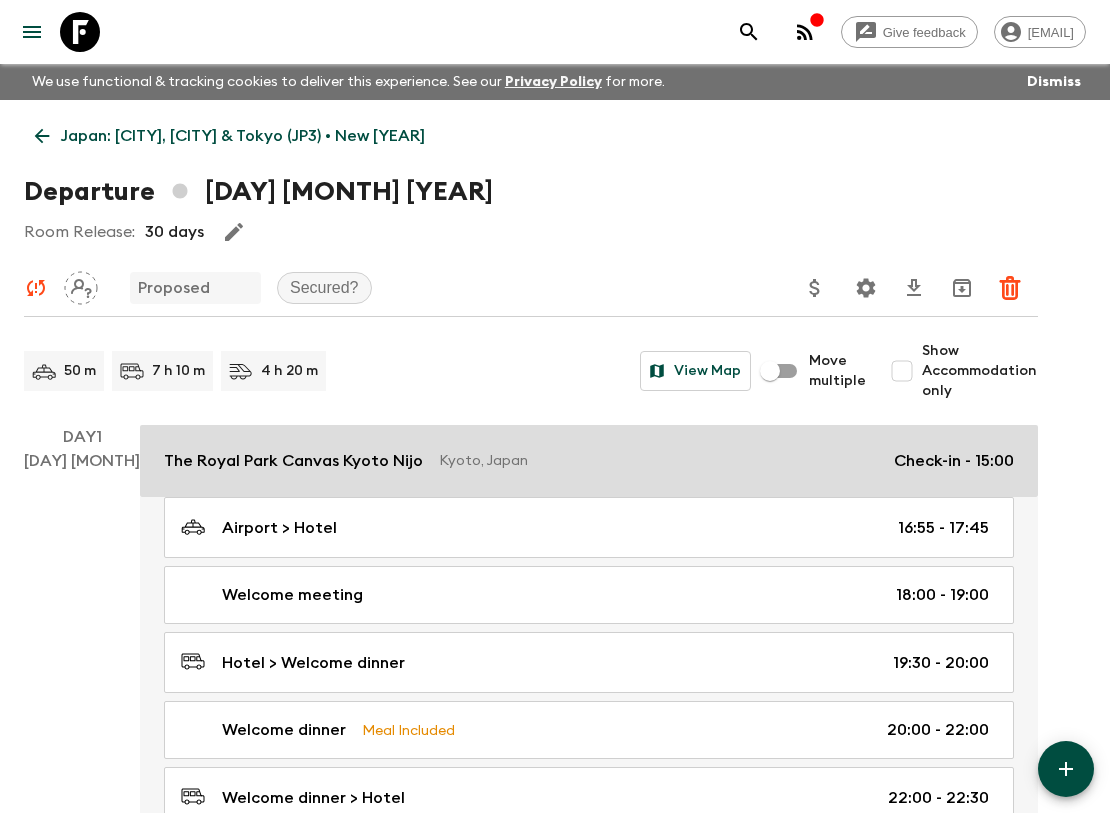 click on "The Royal Park Canvas Kyoto Nijo" at bounding box center [293, 461] 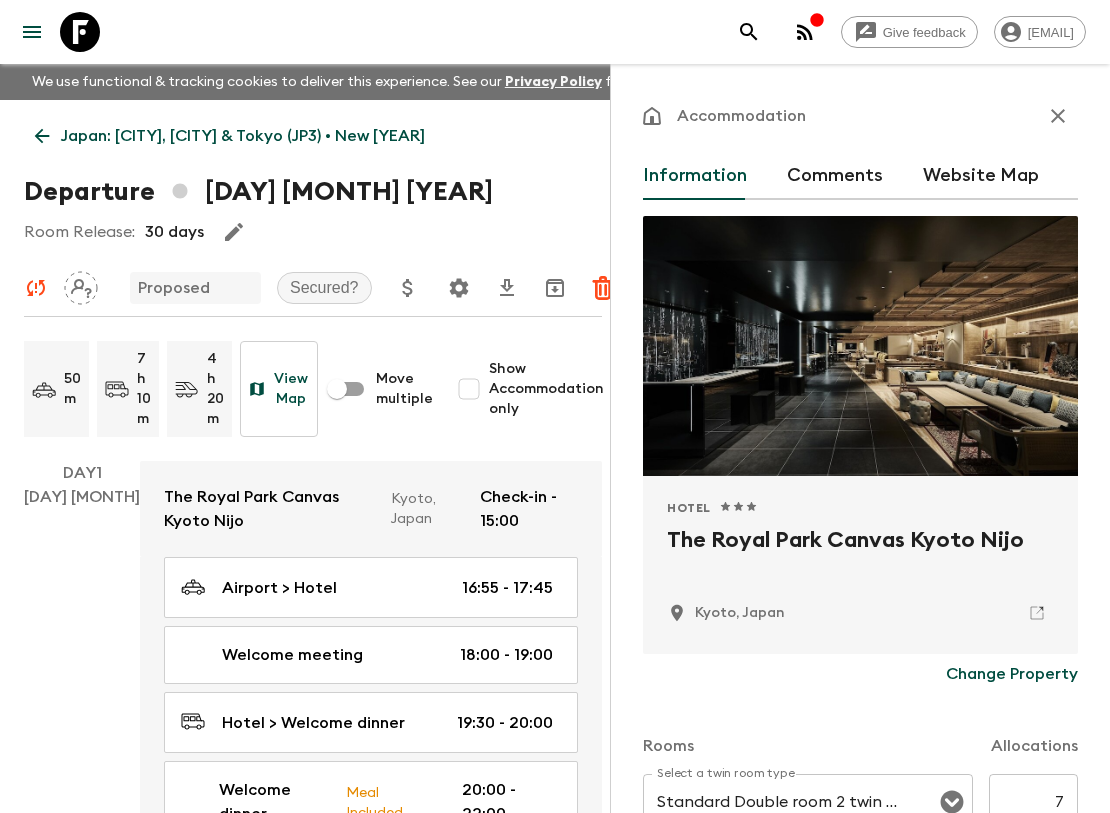 click on "Comments" at bounding box center [835, 176] 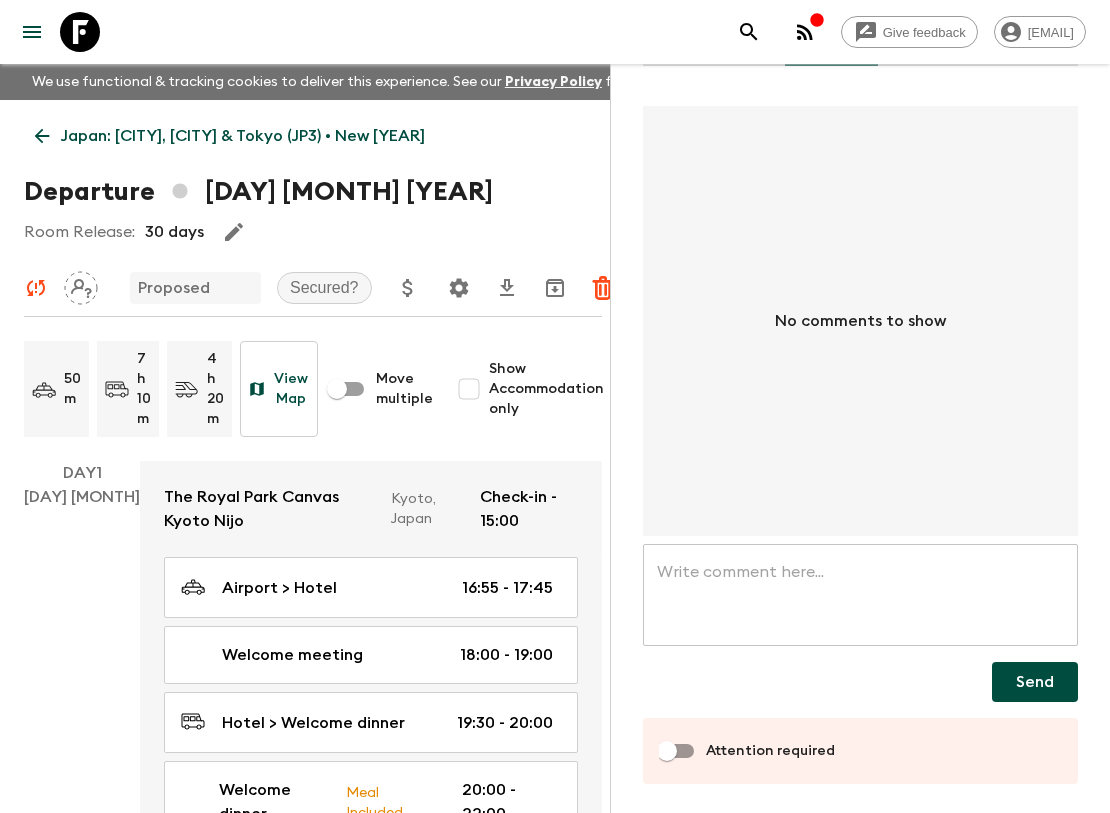 scroll, scrollTop: 135, scrollLeft: 0, axis: vertical 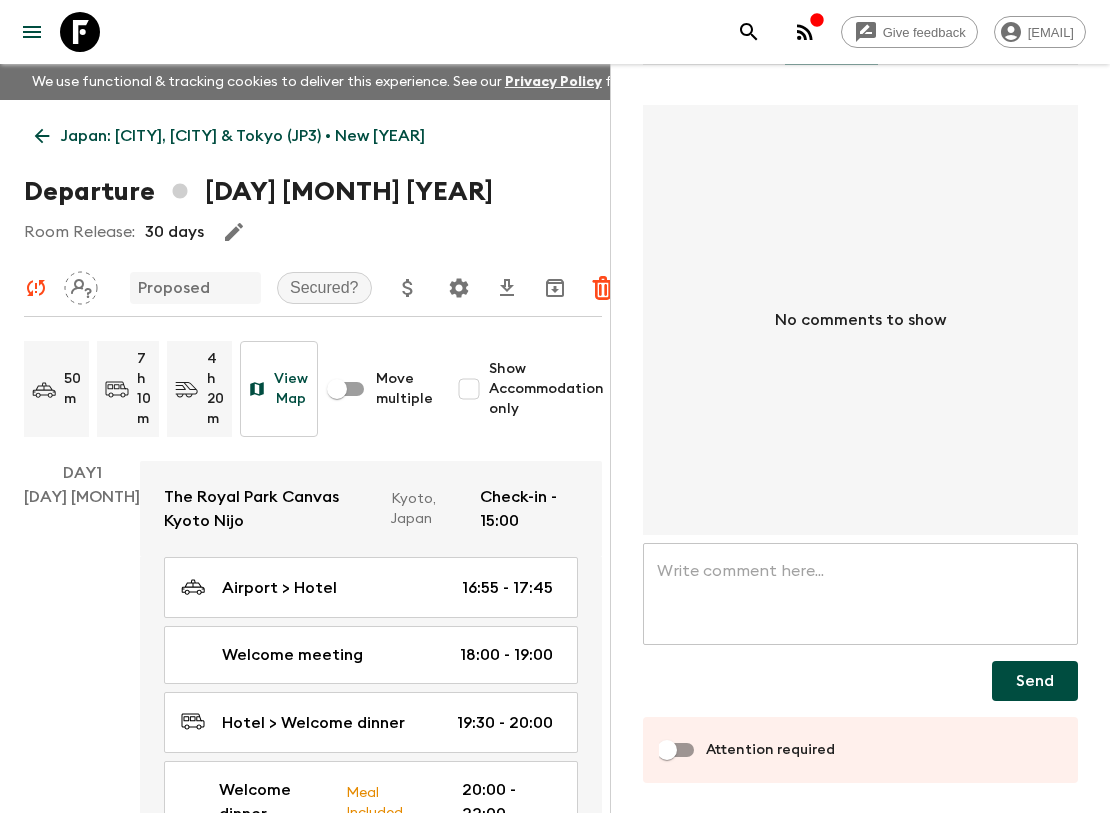 click at bounding box center (860, 594) 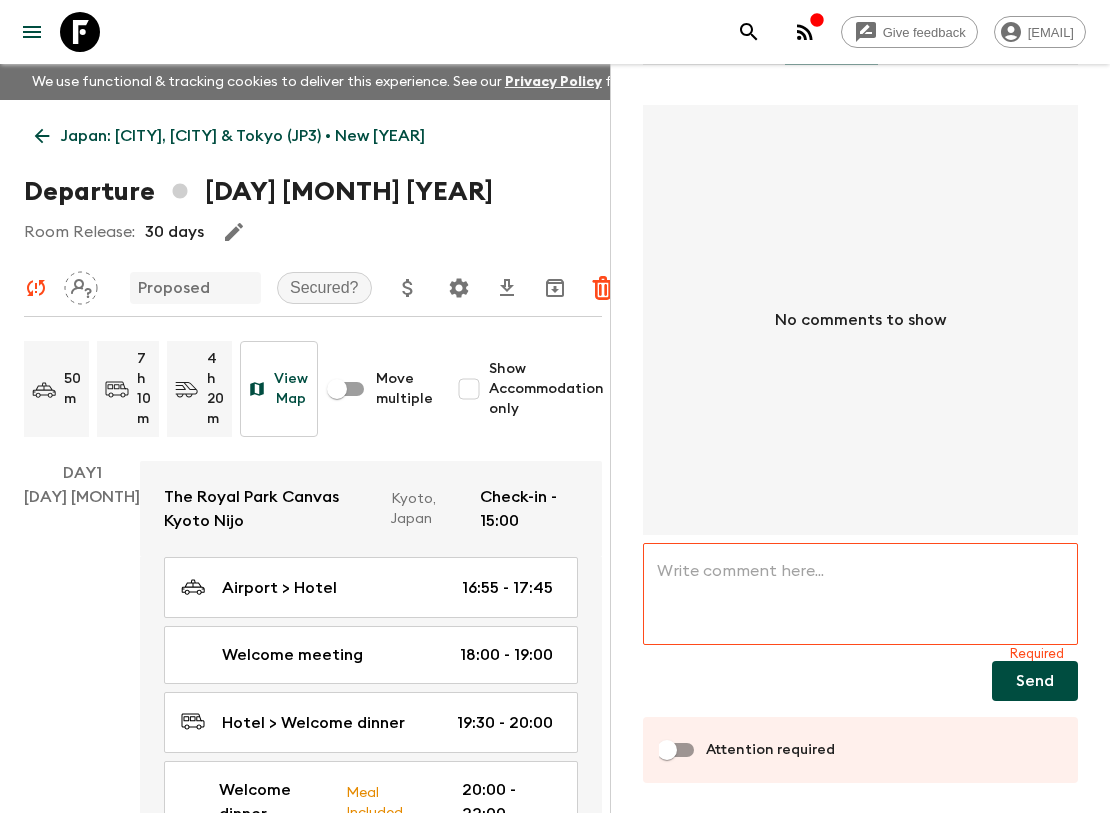 click at bounding box center (860, 594) 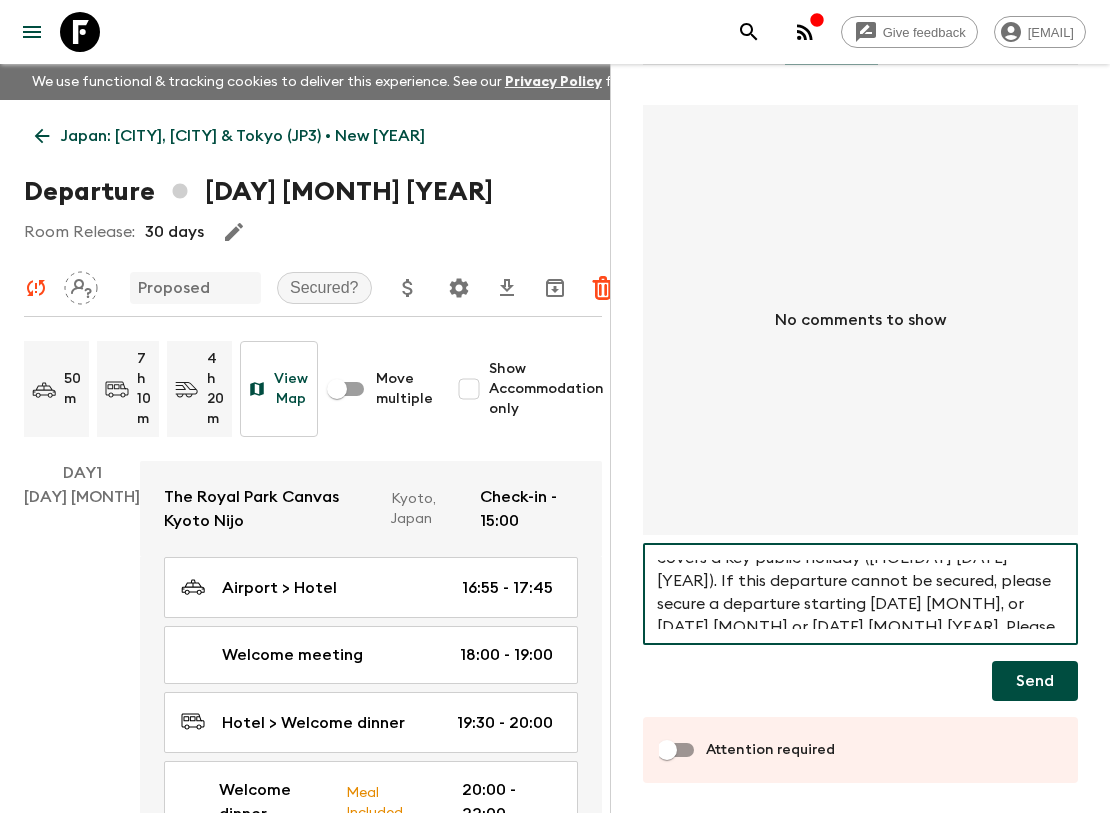 scroll, scrollTop: 0, scrollLeft: 0, axis: both 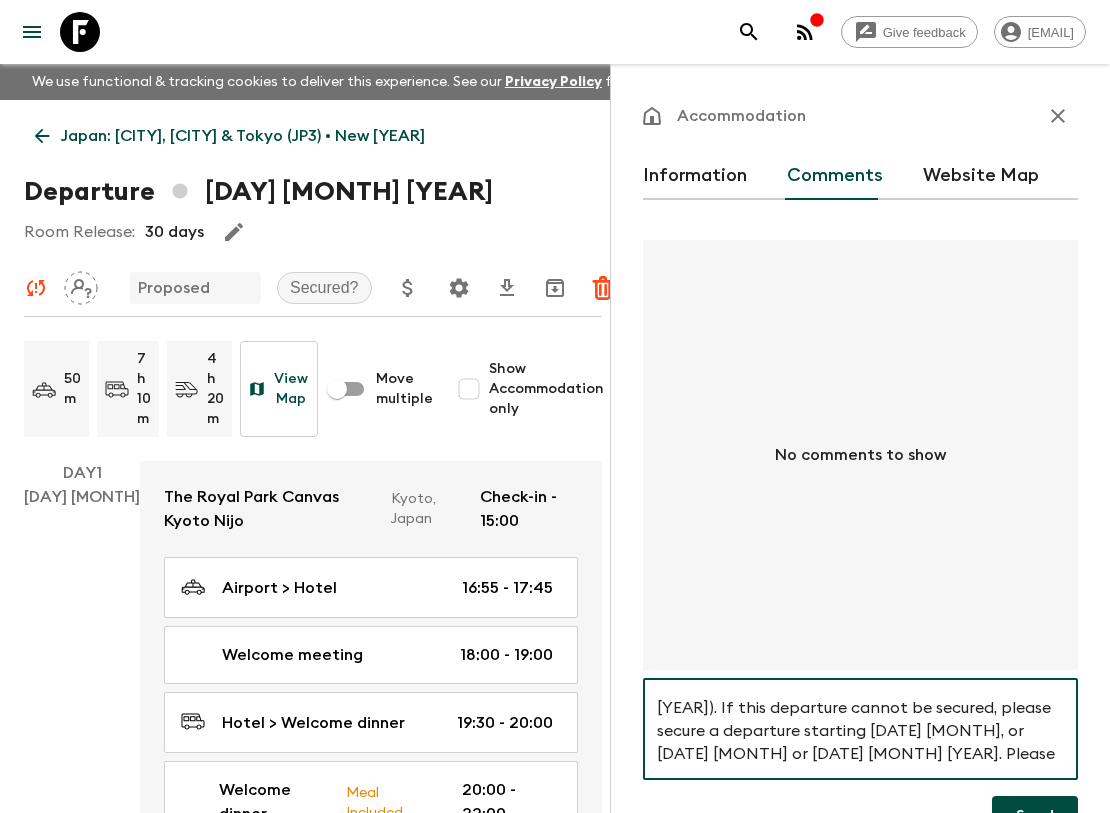 click on "Hi, this departure is important for us to secure as it covers a key public holiday ([HOLIDAY] [DATE] [YEAR]). If this departure cannot be secured, please secure a departure starting [DATE] [MONTH], or [DATE] [MONTH] or [DATE] [MONTH] [YEAR]. Please Don’t start a departure after the [DATE] [MONTH] [YEAR], Thank you" at bounding box center (860, 729) 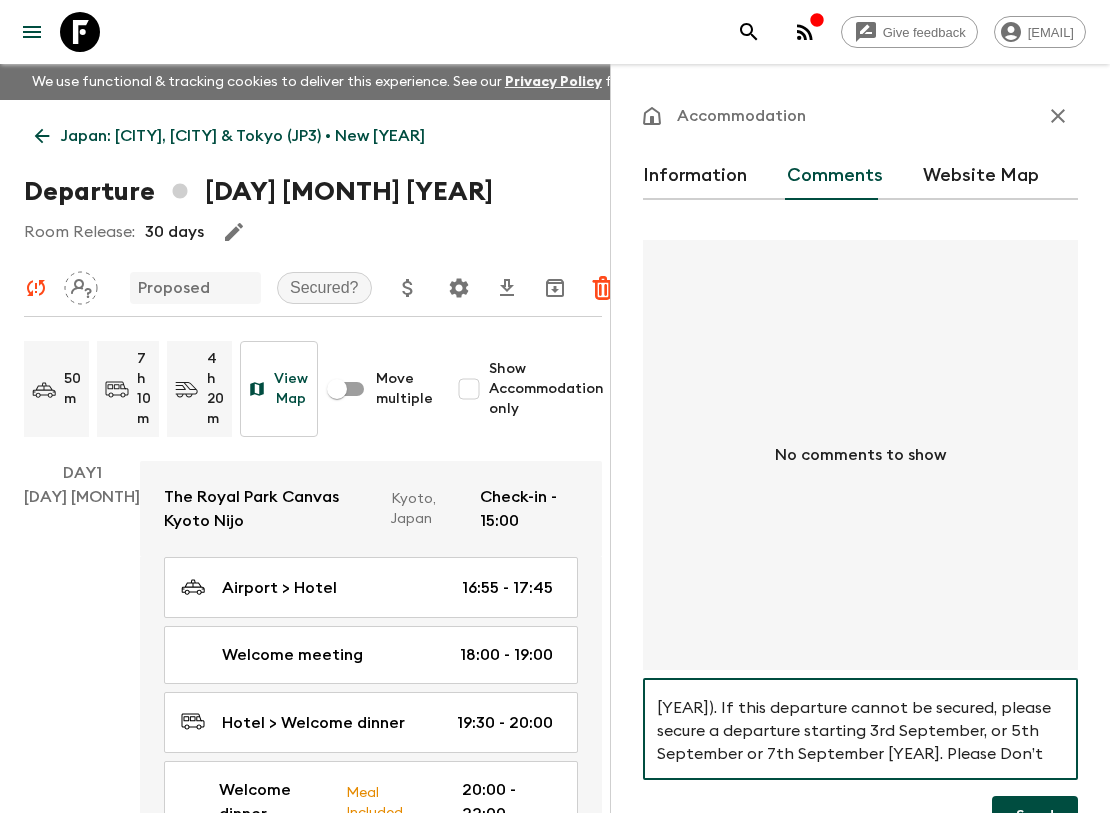 click on "Hi, this departure is important for us to secure as it covers a key public holiday (US Labour Day 7th Sep [YEAR]). If this departure cannot be secured, please secure a departure starting 3rd September, or 5th September or 7th September [YEAR]. Please Don’t start a departure after the 7th Sep [YEAR], Thank you" at bounding box center [860, 729] 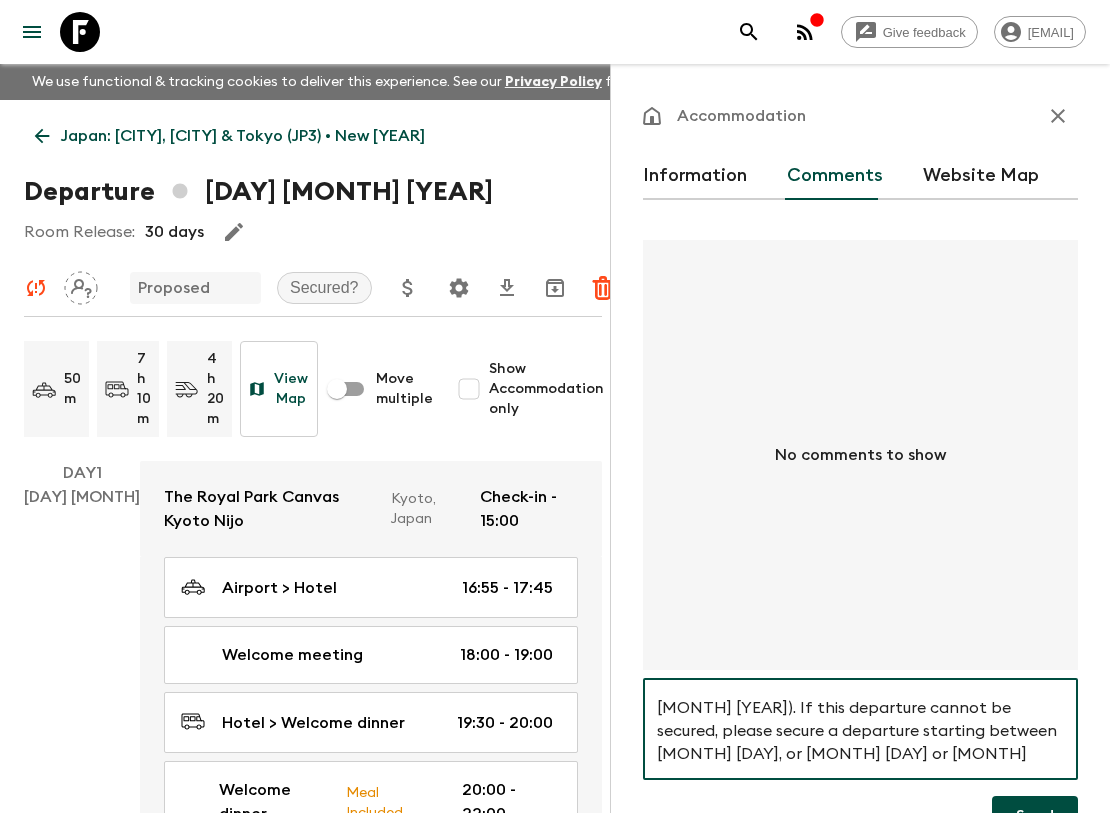 click on "Hi, this departure is important for us to secure as it covers a key public holiday (US Labour Day [DAY] [MONTH] [YEAR]). If this departure cannot be secured, please secure a departure starting between [MONTH] [DAY], or [MONTH] [DAY] or [MONTH] [DAY] [YEAR]. Please Don’t start a departure after the [DAY] [MONTH] [YEAR], Thank you" at bounding box center [860, 729] 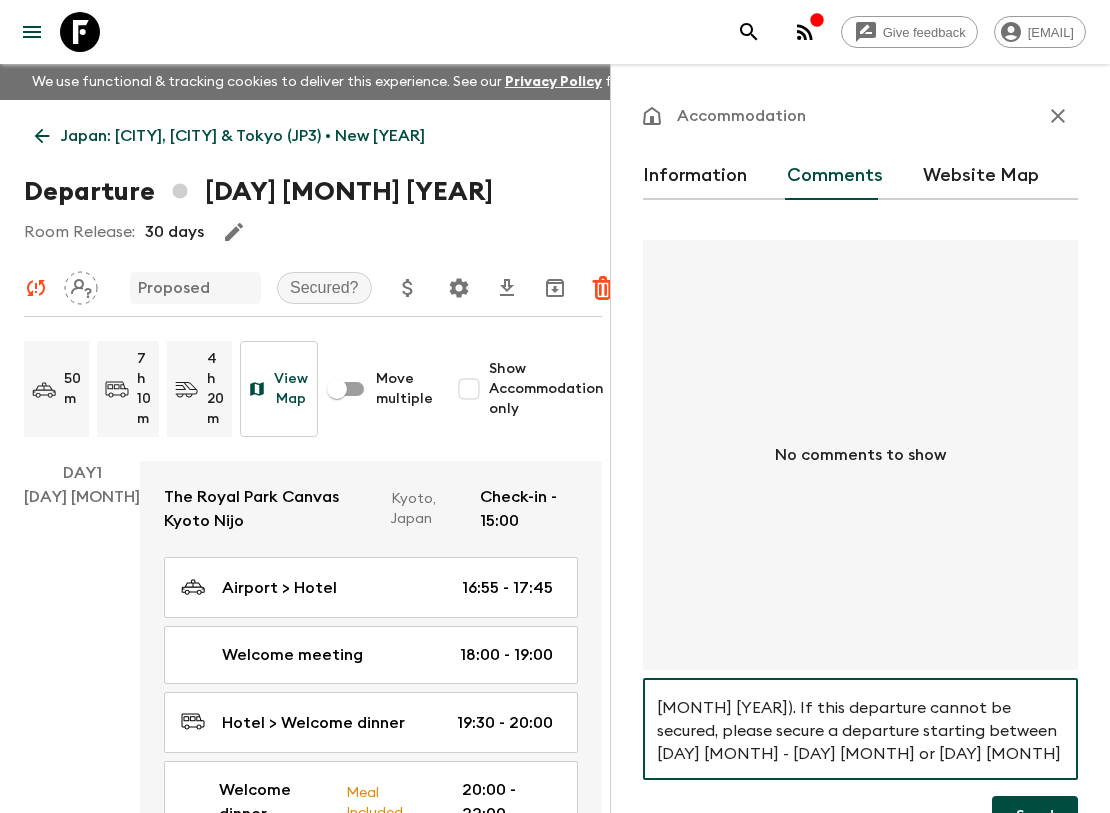 click on "Hi, this departure is important for us to secure as it covers a key public holiday (US Labour Day [DAY] [MONTH] [YEAR]). If this departure cannot be secured, please secure a departure starting between [DAY] [MONTH] - [DAY] [MONTH] or [DAY] [MONTH] [YEAR]. Please Don’t start a departure after the [DAY] [MONTH] [YEAR], Thank you" at bounding box center (860, 729) 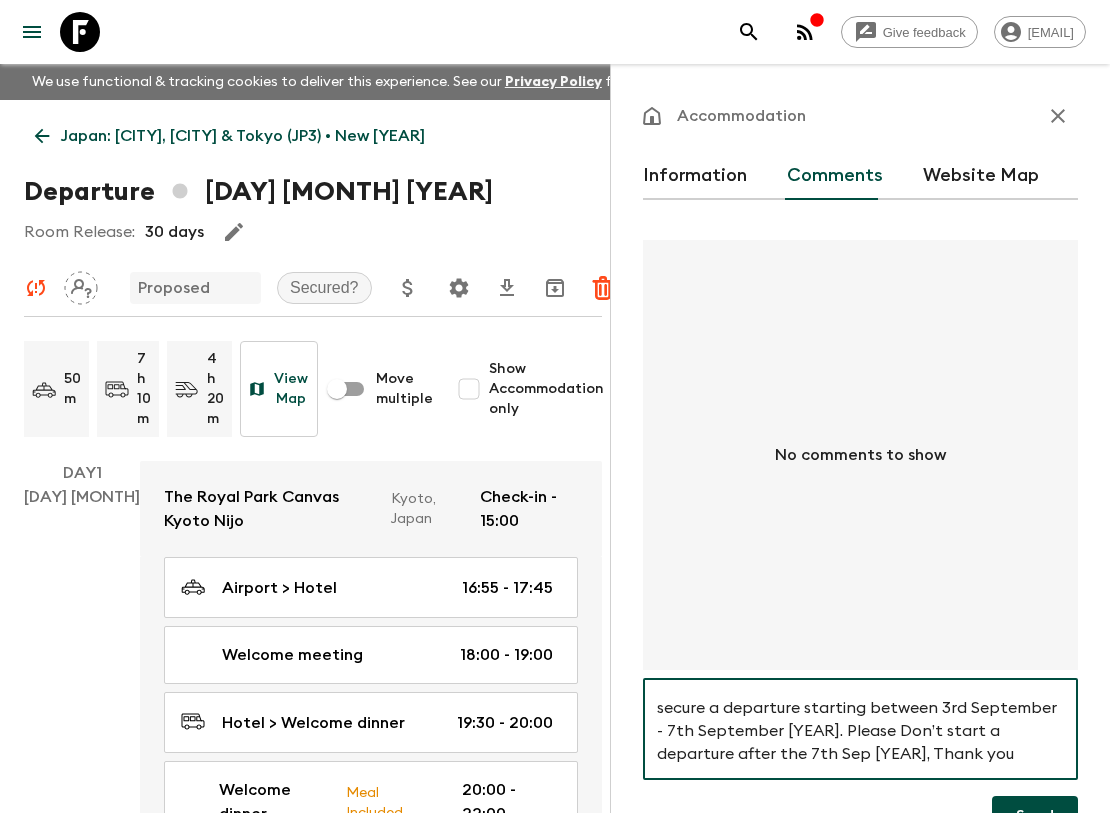 scroll, scrollTop: 88, scrollLeft: 0, axis: vertical 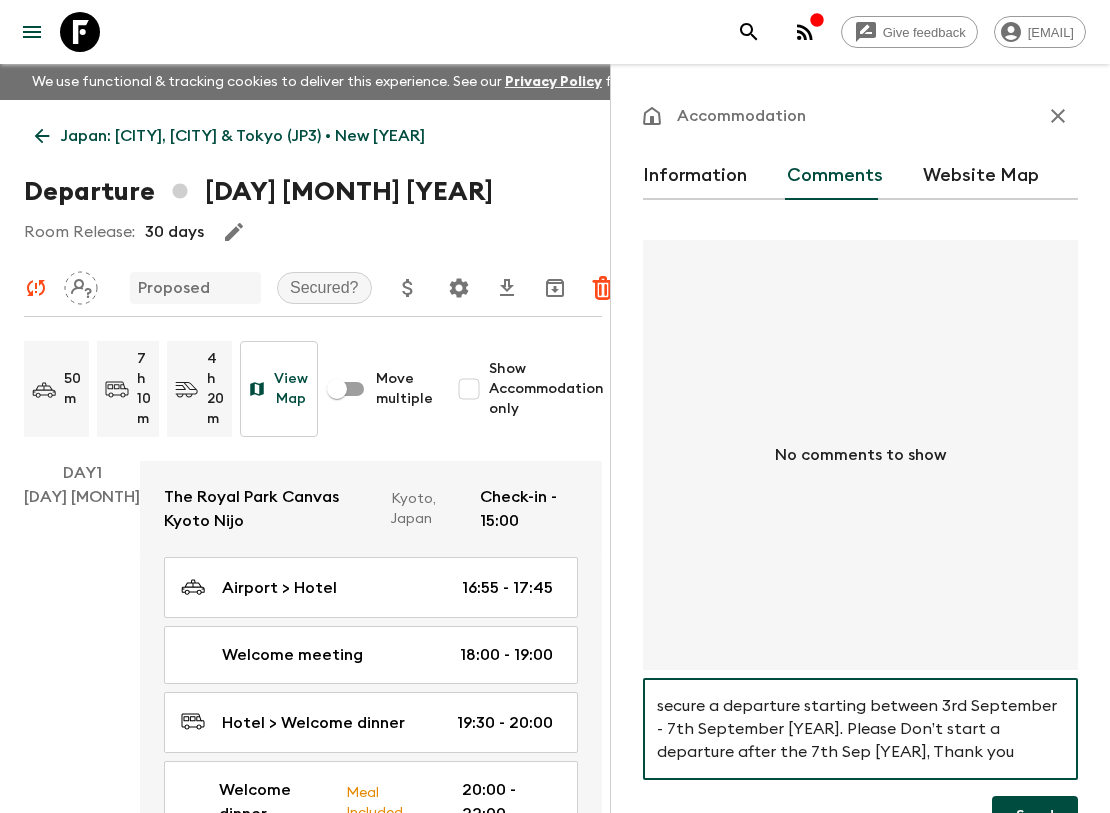 click on "Hi, this departure is important for us to secure as it covers a key public holiday (US Labour Day 7th Sep [YEAR]). If this departure cannot be secured, please secure a departure starting between 3rd September - 7th September [YEAR]. Please Don’t start a departure after the 7th Sep [YEAR], Thank you" at bounding box center (860, 729) 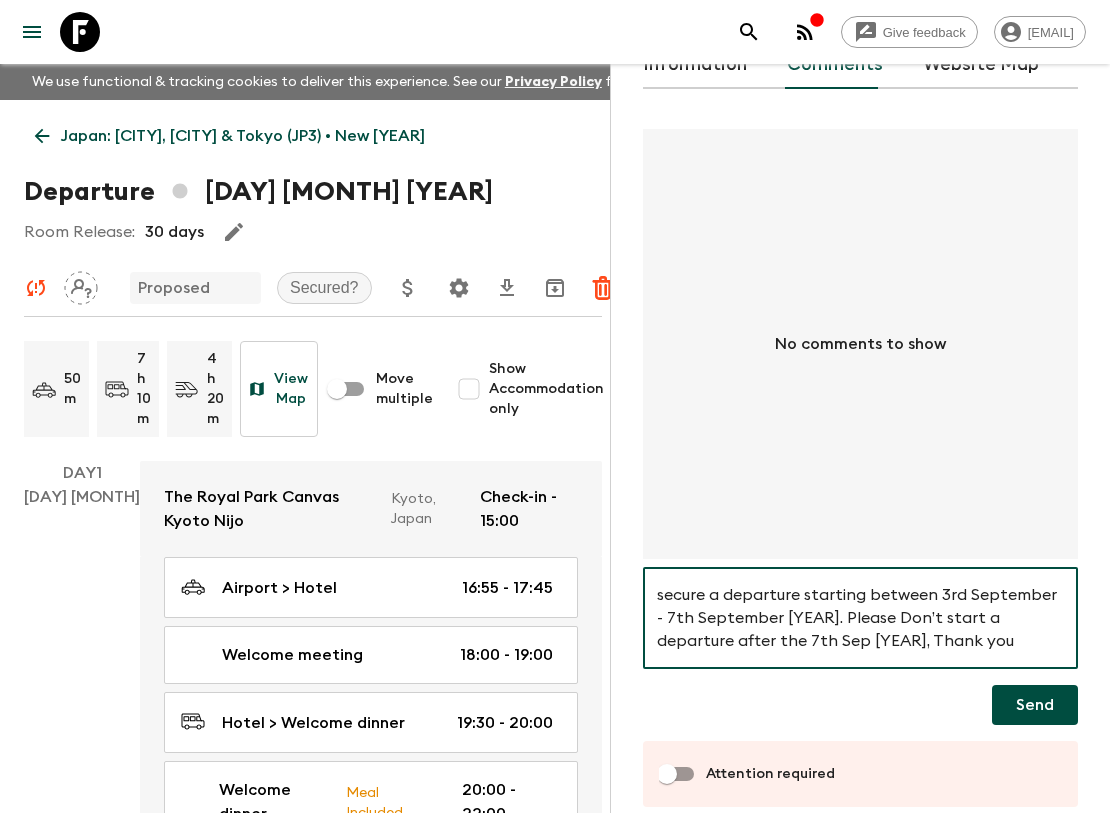 type on "Hi, this departure is important for us to secure as it covers a key public holiday (US Labour Day 7th Sep [YEAR]). If this departure cannot be secured, please secure a departure starting between 3rd September - 7th September [YEAR]. Please Don’t start a departure after the 7th Sep [YEAR], Thank you" 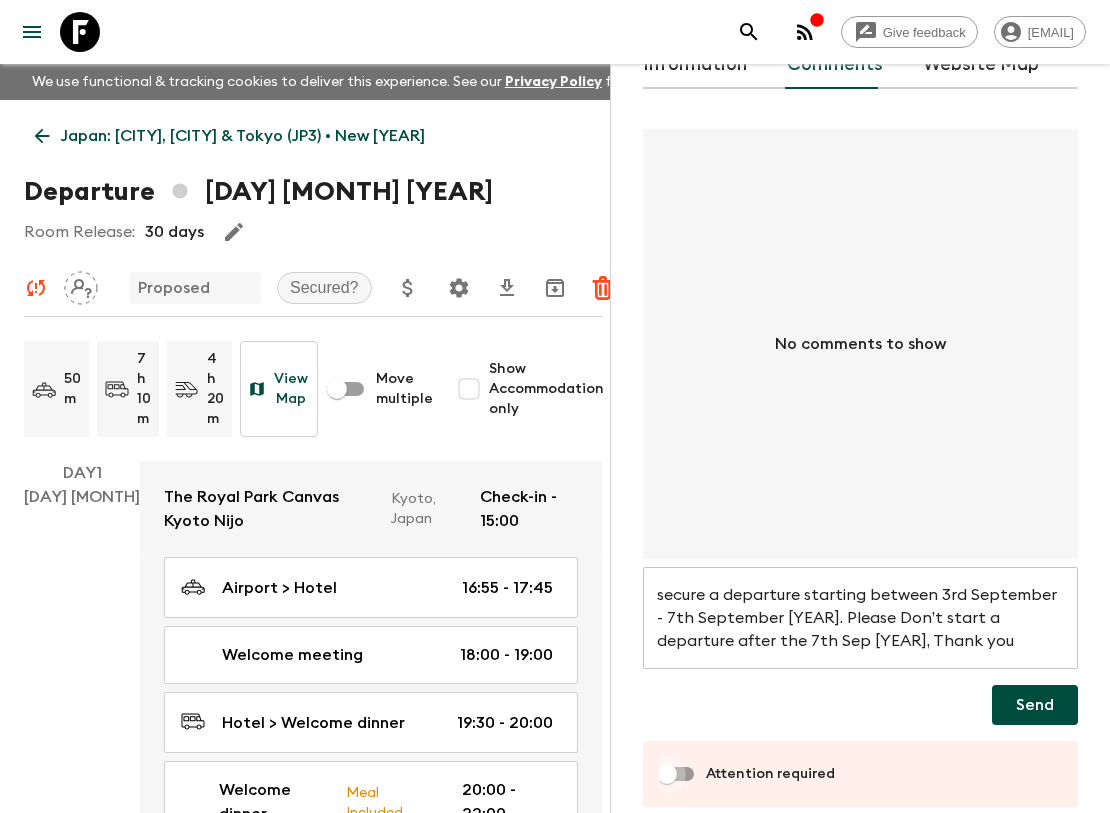 click on "Attention required" at bounding box center [667, 774] 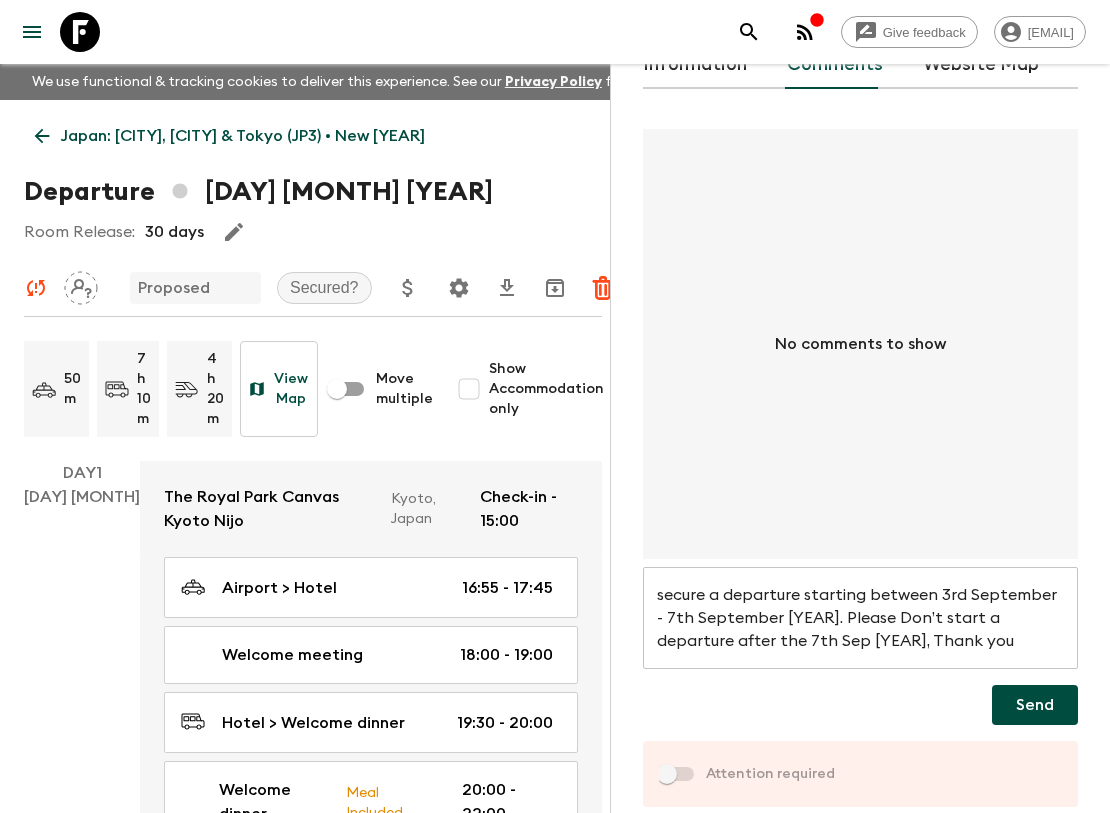checkbox on "true" 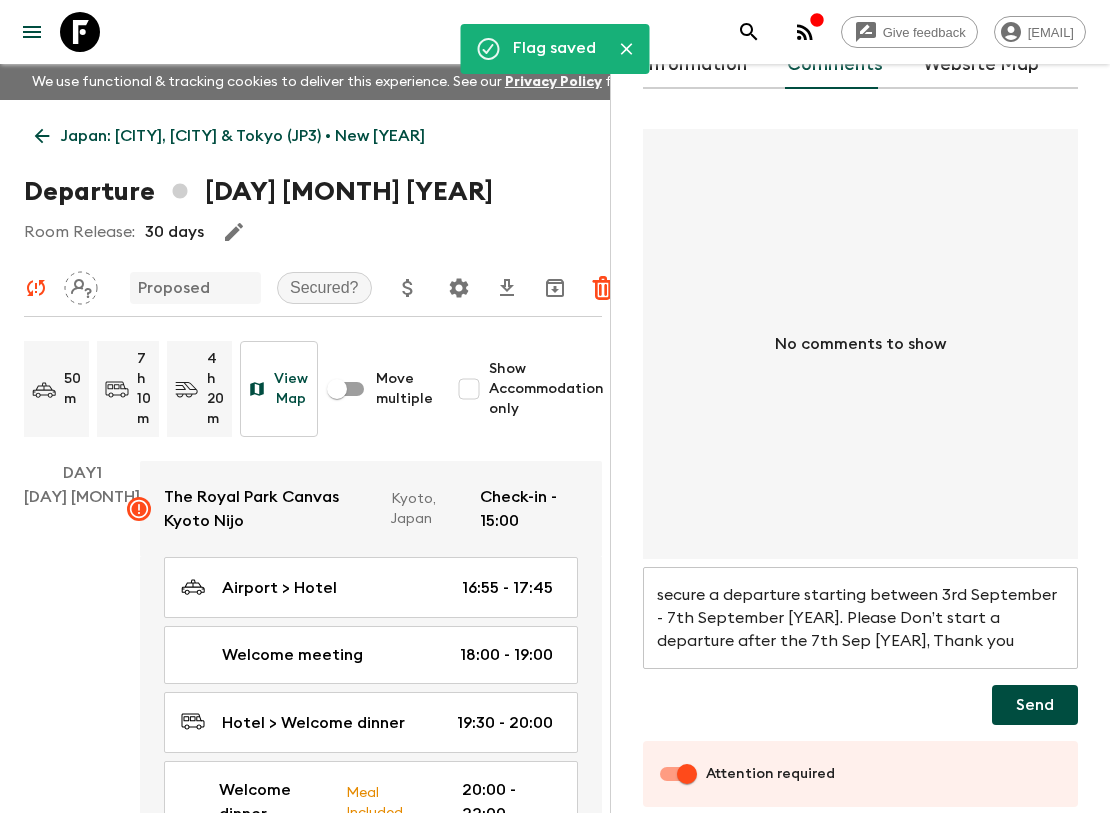 click on "Send" at bounding box center [1035, 705] 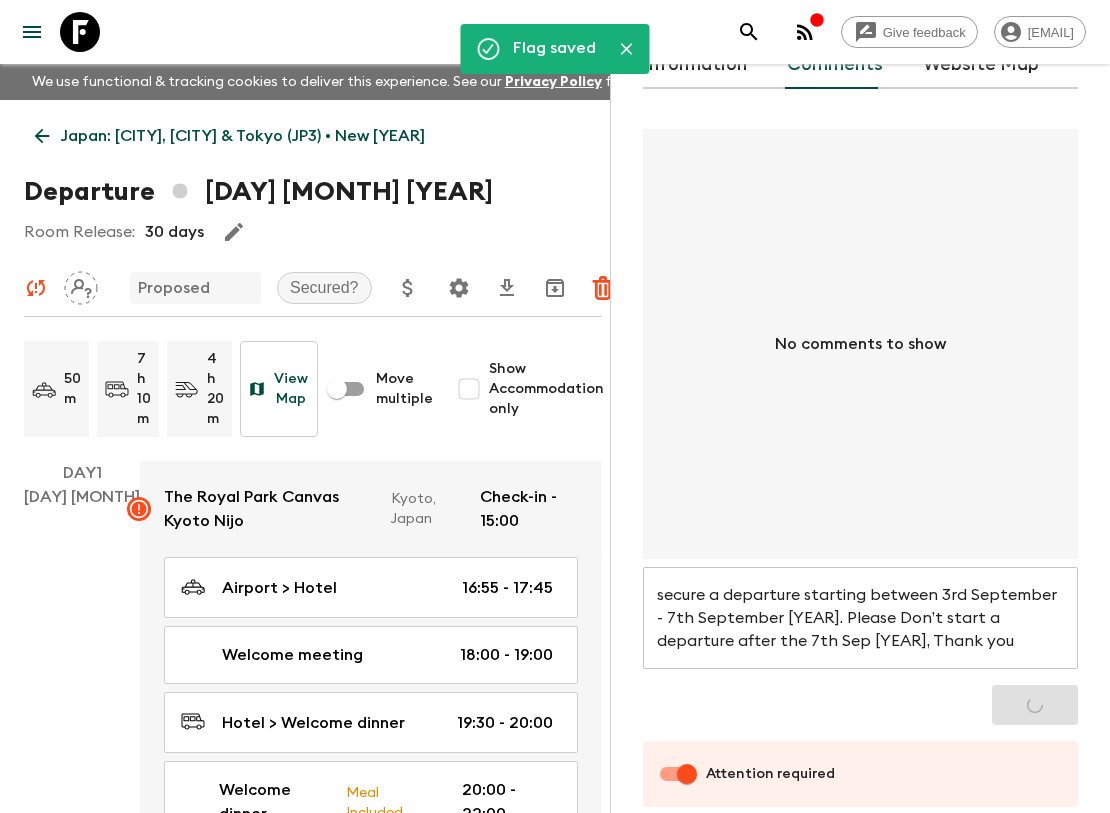 type 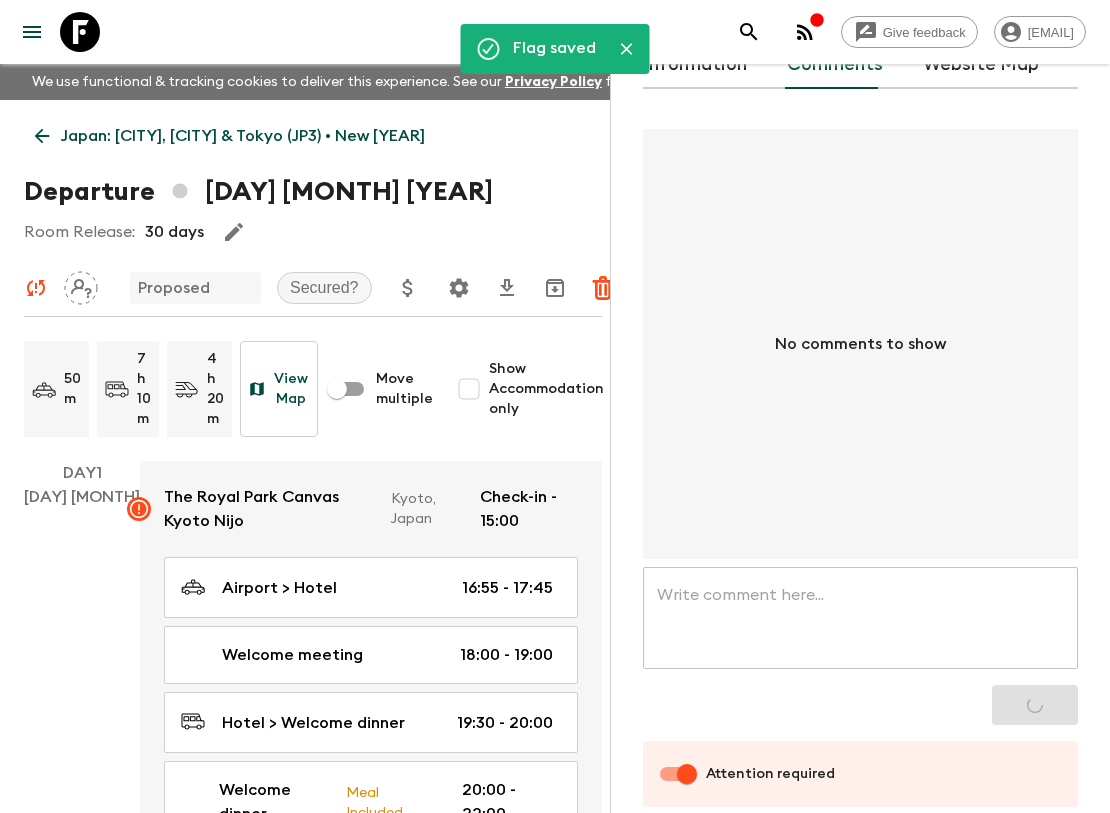 scroll, scrollTop: 0, scrollLeft: 0, axis: both 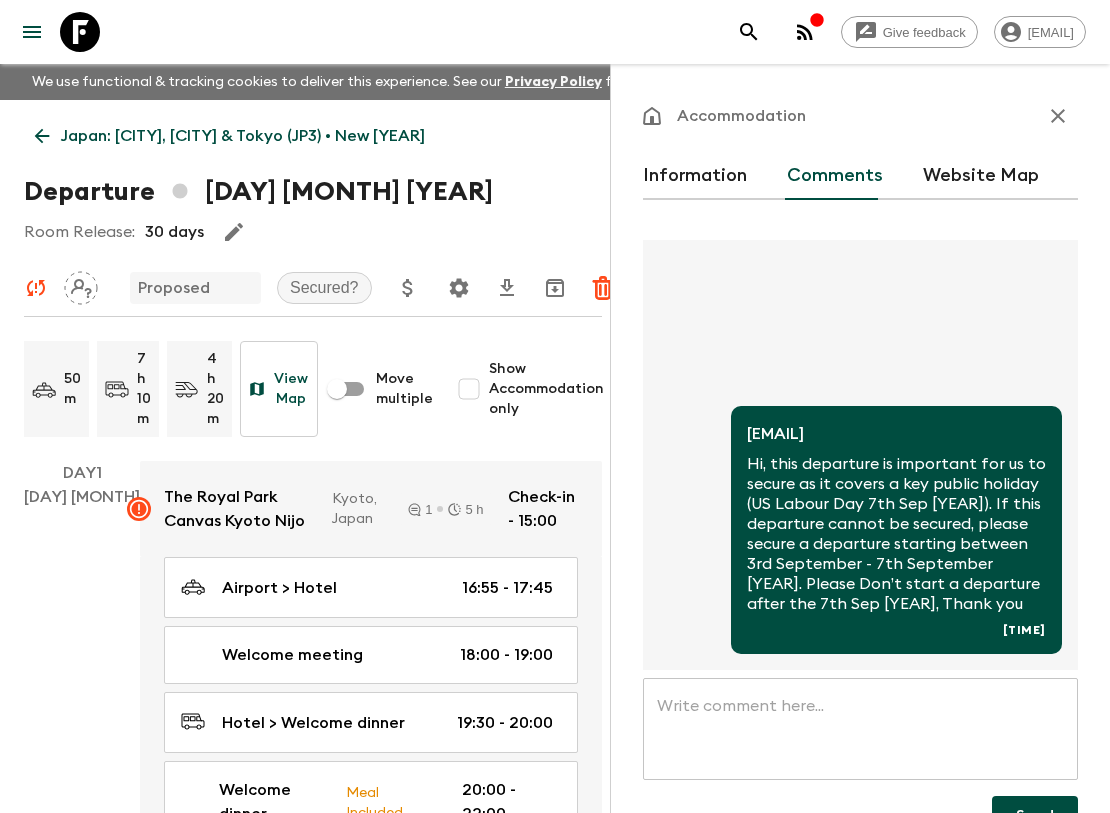 click 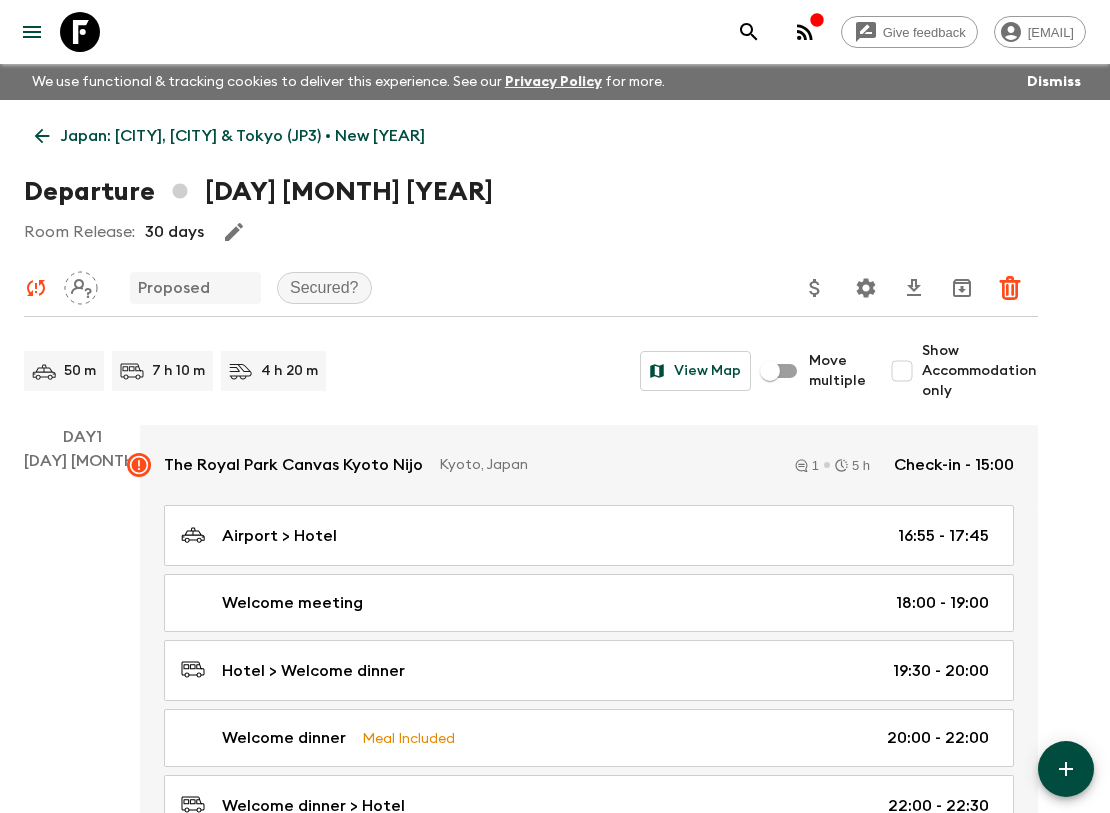 click on "Japan: [CITY], [CITY] & Tokyo (JP3) • New [YEAR]" at bounding box center (243, 136) 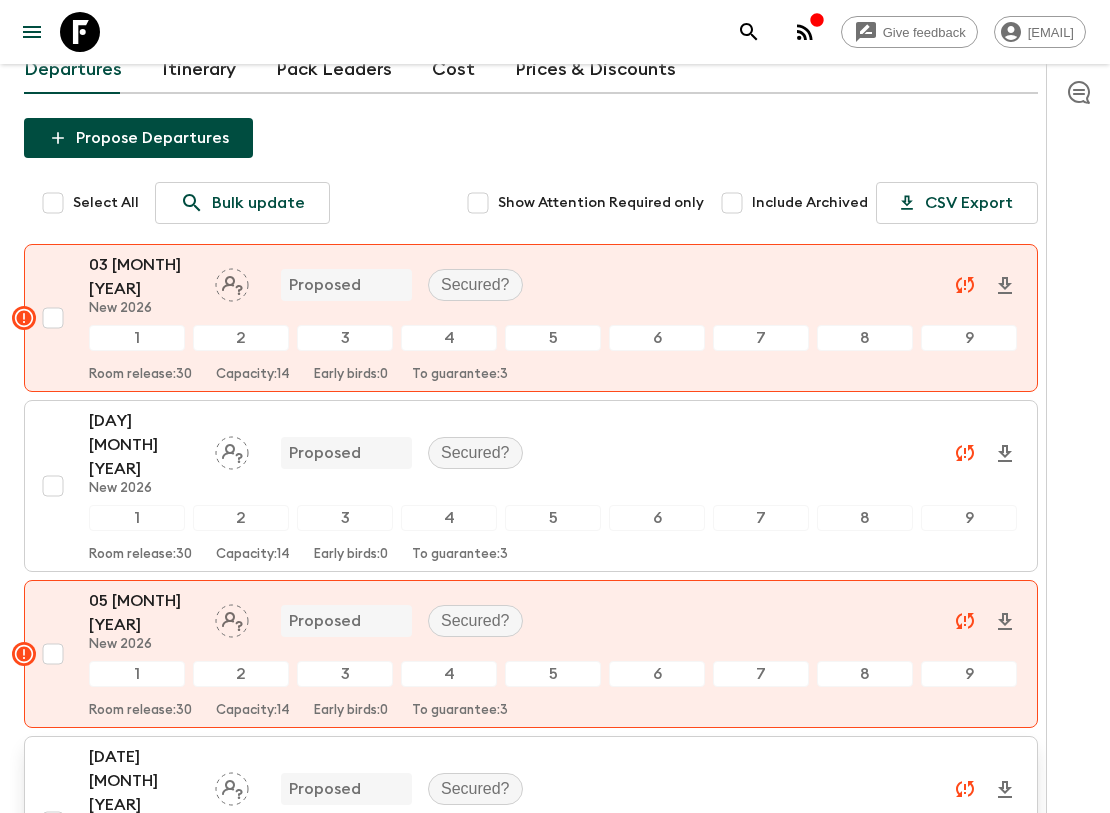 scroll, scrollTop: 666, scrollLeft: 0, axis: vertical 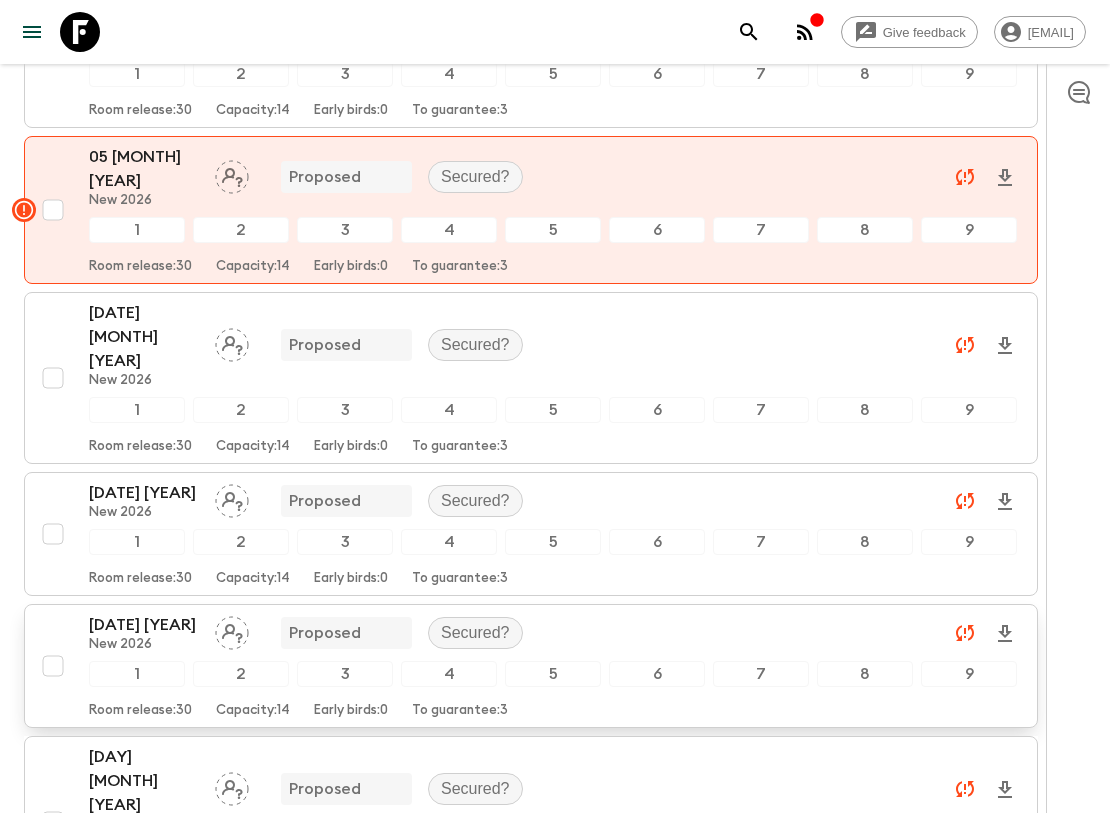 click on "[DATE] [YEAR]" at bounding box center (144, 625) 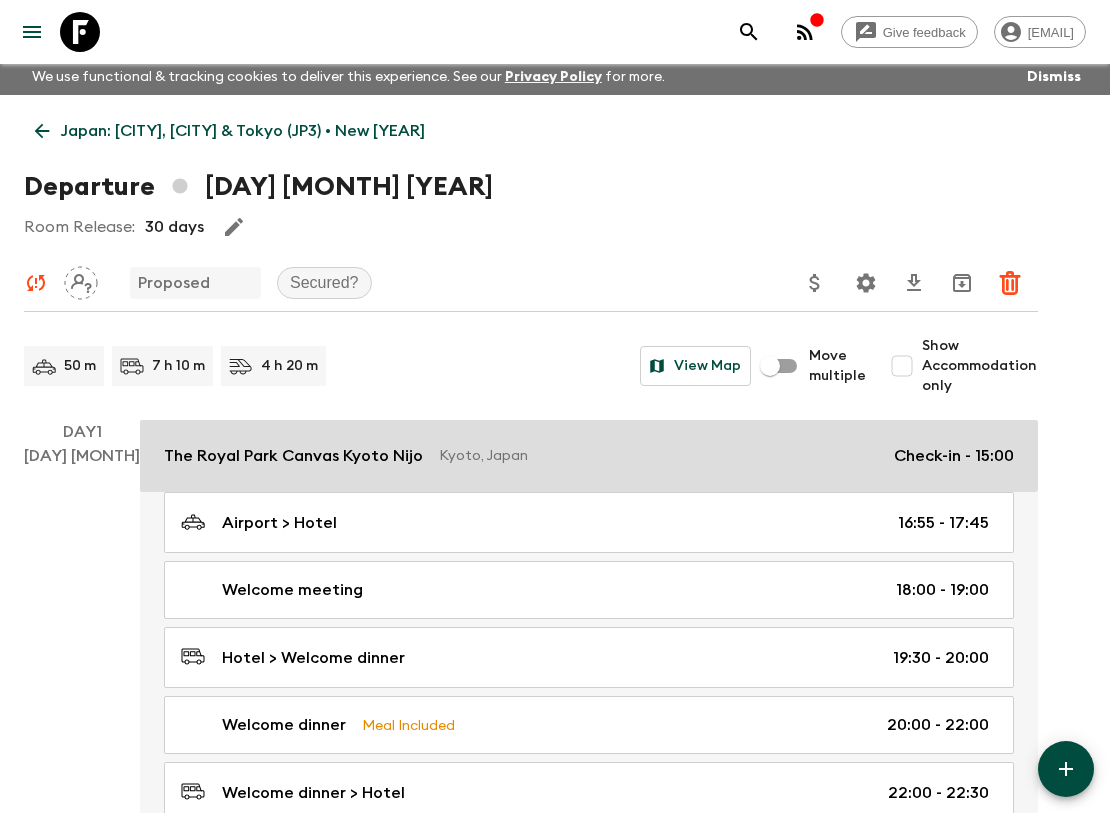 scroll, scrollTop: 0, scrollLeft: 0, axis: both 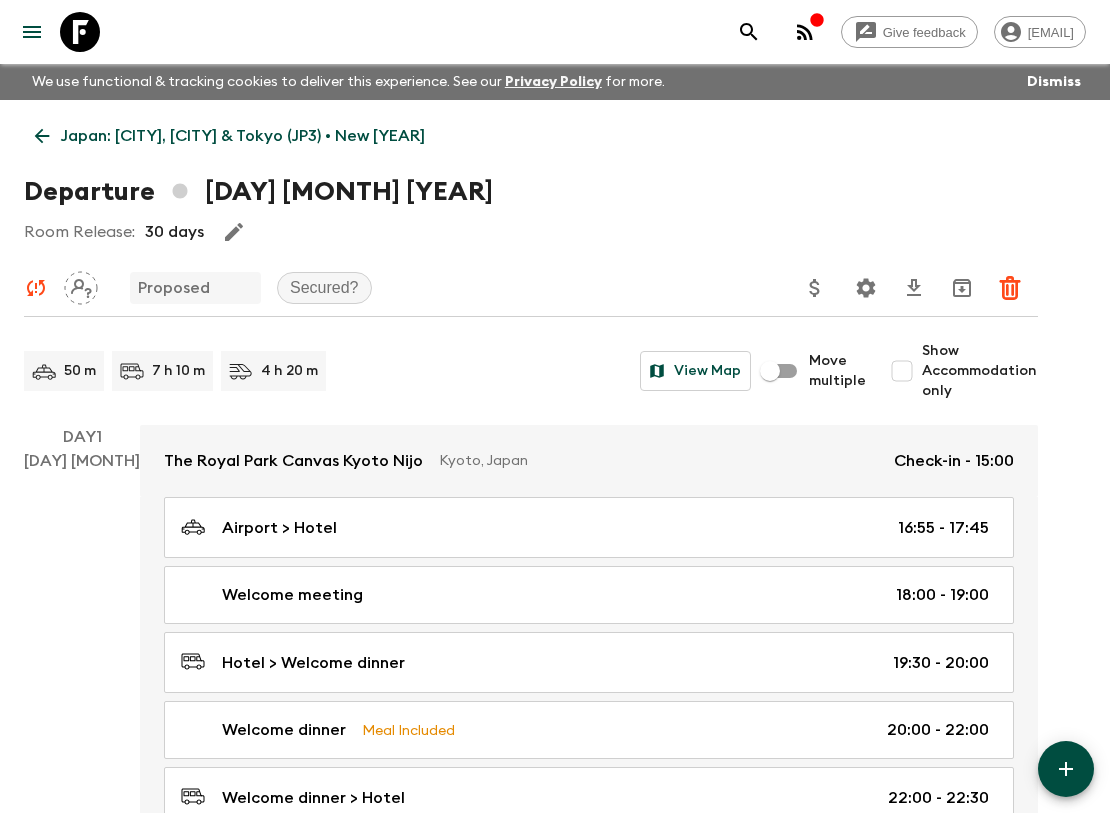 click on "Japan: [CITY], [CITY] & Tokyo (JP3) • New [YEAR]" at bounding box center (243, 136) 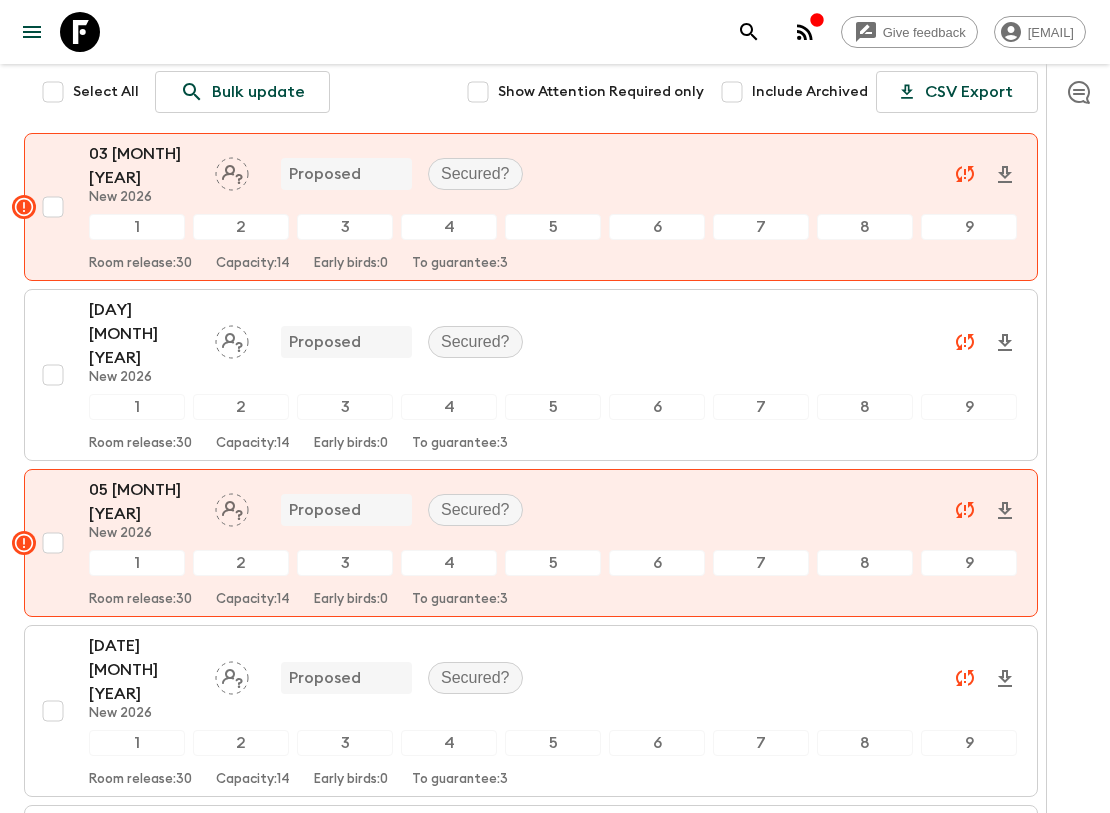 scroll, scrollTop: 666, scrollLeft: 0, axis: vertical 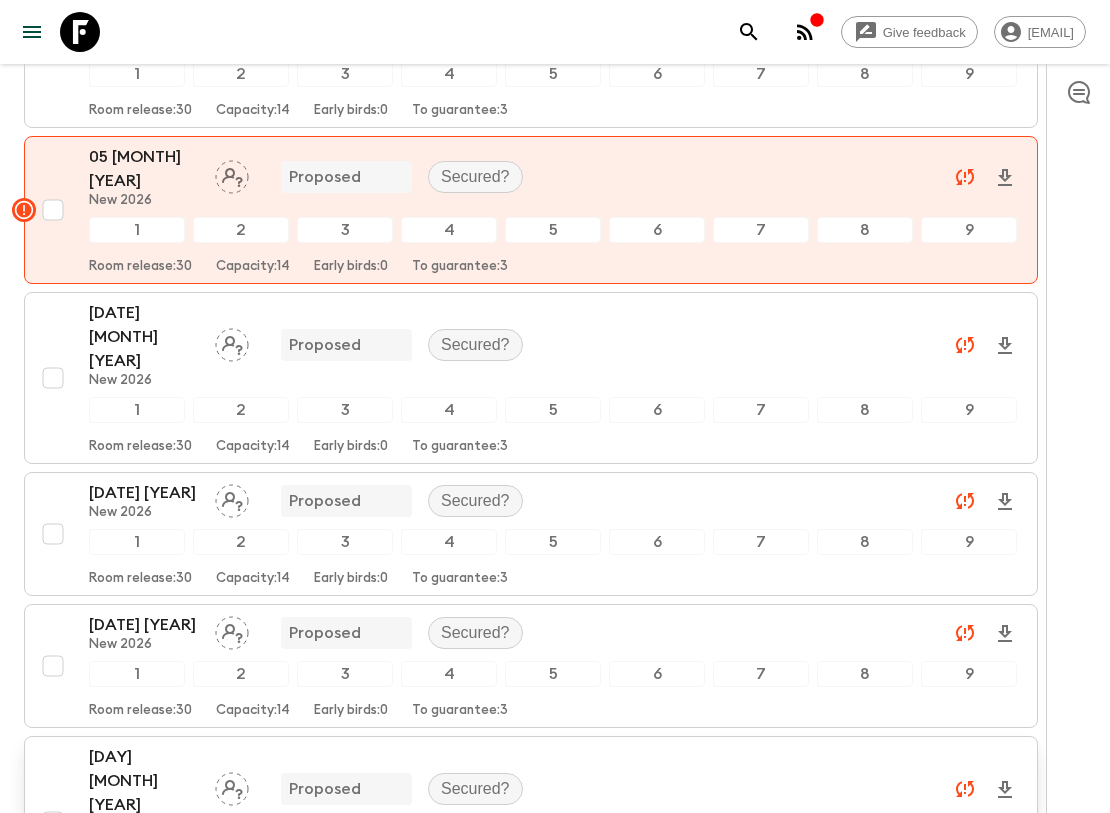 click on "[DAY] [MONTH] [YEAR]" at bounding box center [144, 781] 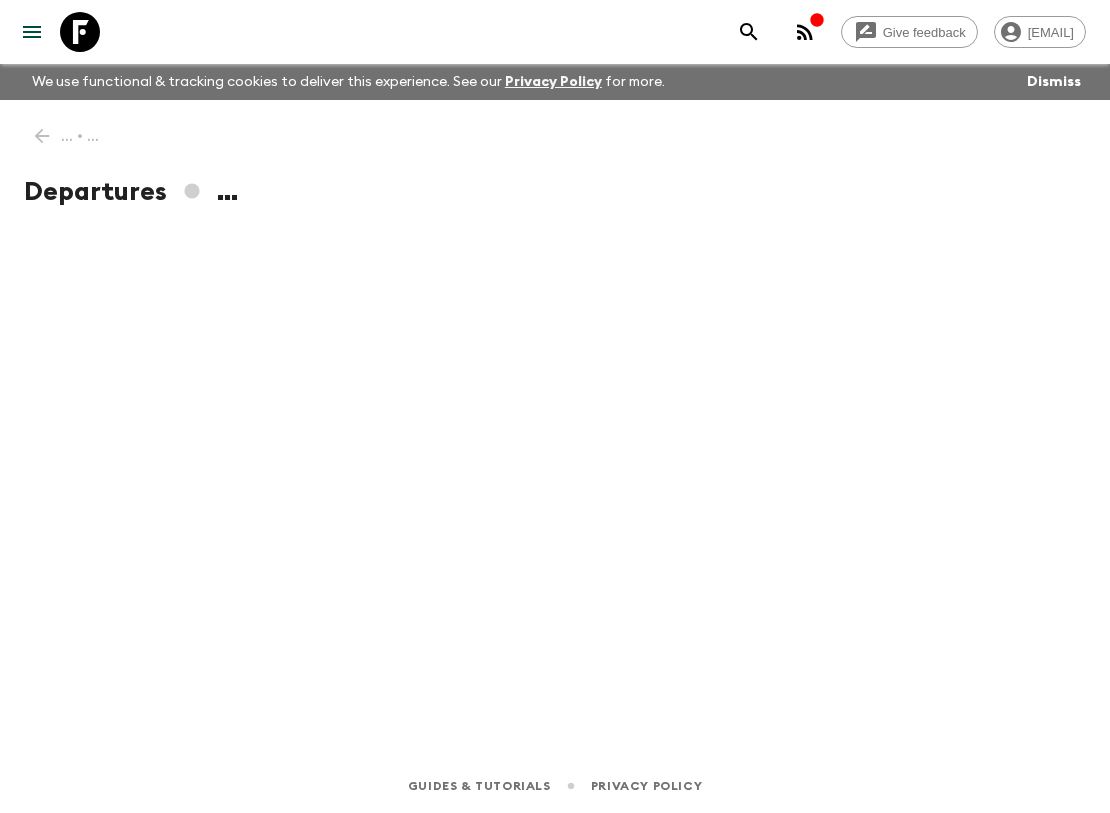 scroll, scrollTop: 0, scrollLeft: 0, axis: both 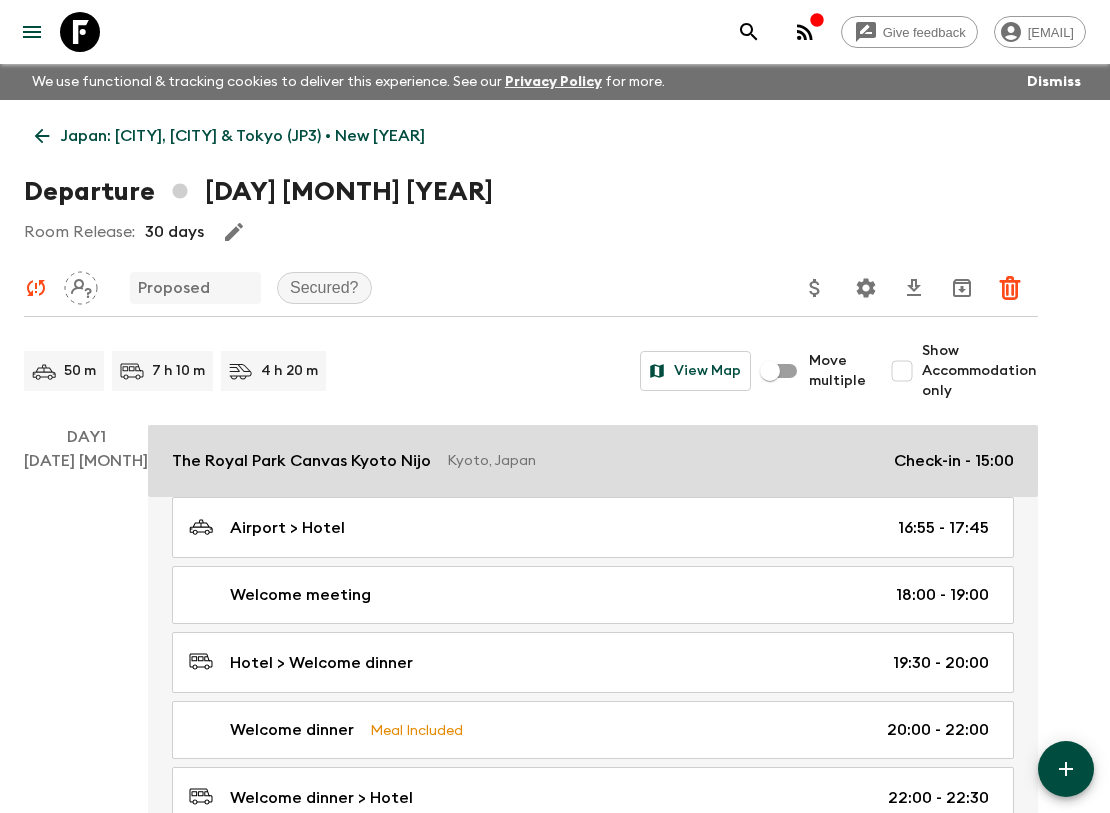 click on "The Royal Park Canvas Kyoto Nijo" at bounding box center [301, 461] 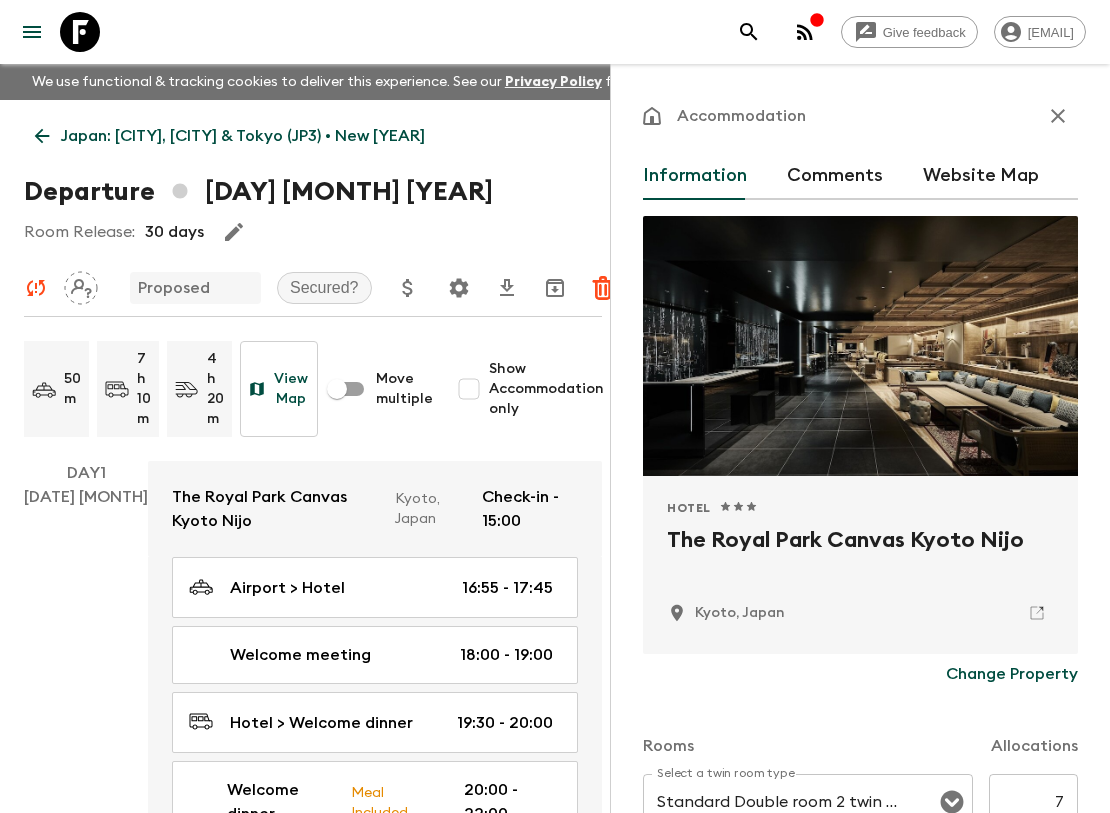 click on "Comments" at bounding box center [835, 176] 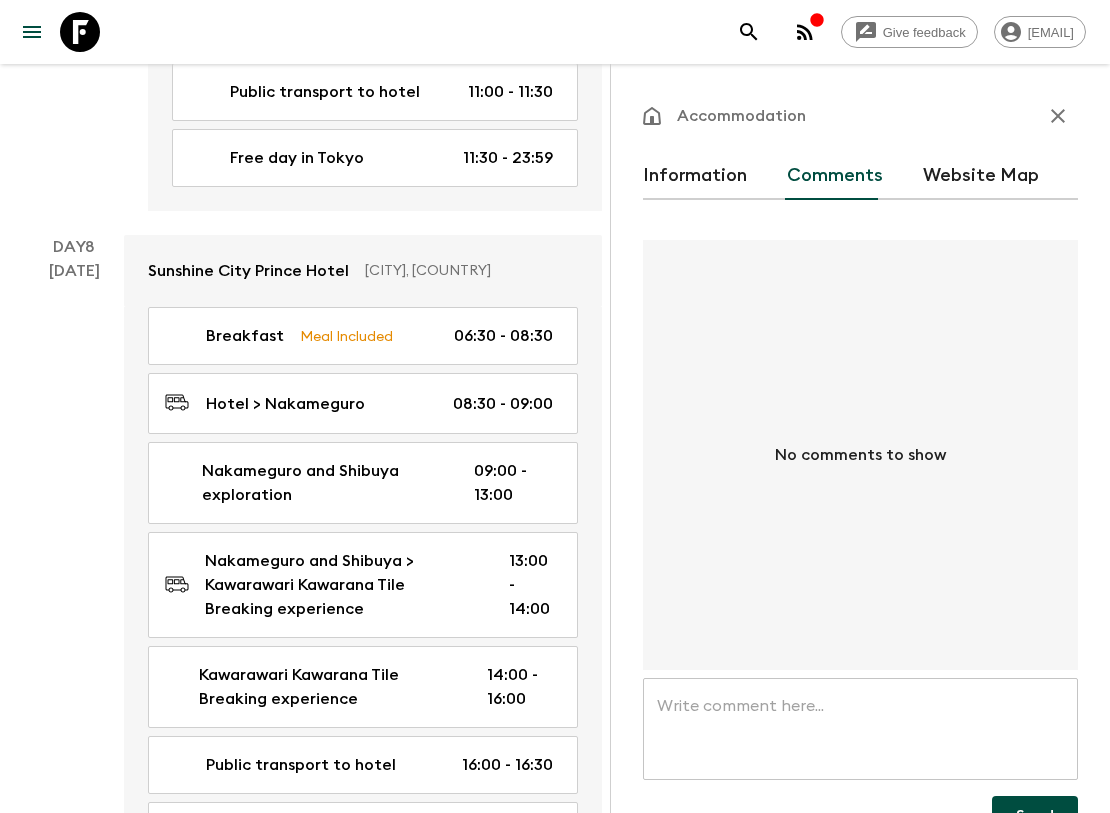 scroll, scrollTop: 5111, scrollLeft: 0, axis: vertical 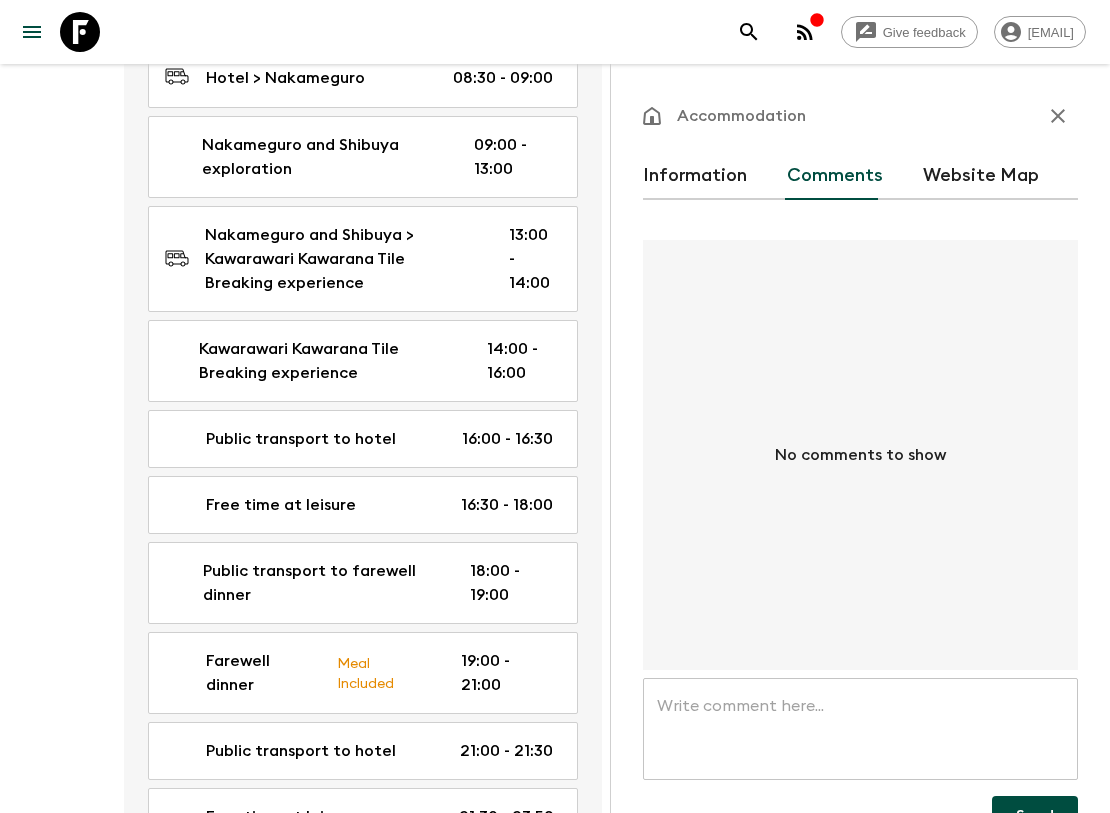 click at bounding box center [860, 729] 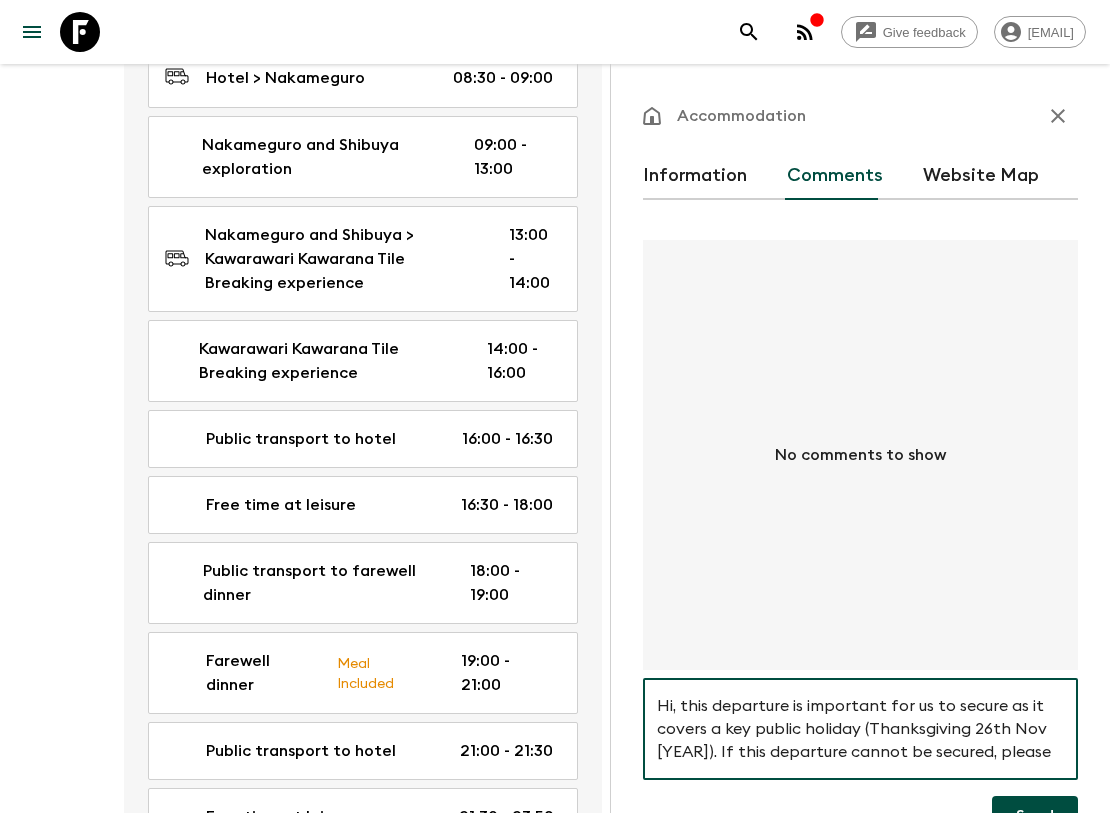 scroll, scrollTop: 111, scrollLeft: 0, axis: vertical 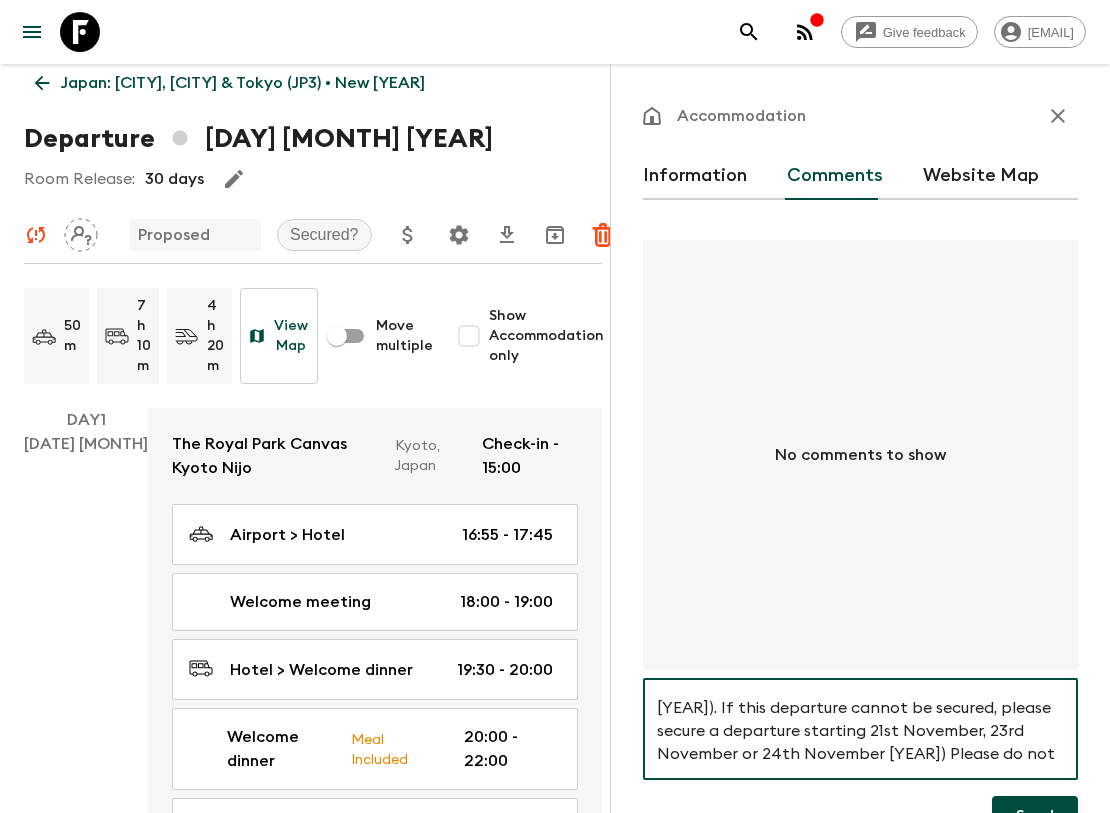 click on "Hi, this departure is important for us to secure as it covers a key public holiday (Thanksgiving 26th Nov [YEAR]). If this departure cannot be secured, please secure a departure starting 21st November, 23rd November or 24th November [YEAR]) Please do not secure a departure starting or ending on the 26th November [YEAR] - Thank you" at bounding box center [860, 729] 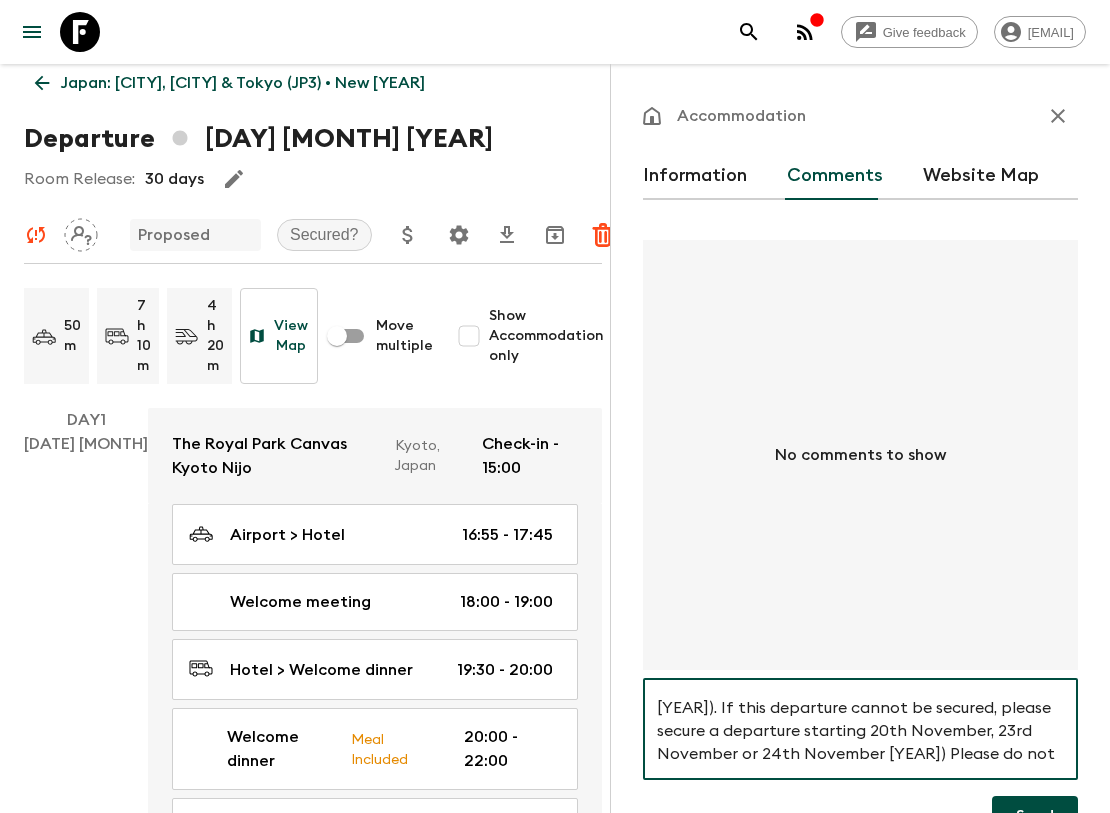 click on "Hi, this departure is important for us to secure as it covers a key public holiday (Thanksgiving 26th Nov [YEAR]). If this departure cannot be secured, please secure a departure starting 20th November, 23rd November or 24th November [YEAR]) Please do not secure a departure starting or ending on the 26th November [YEAR] - Thank you" at bounding box center (860, 729) 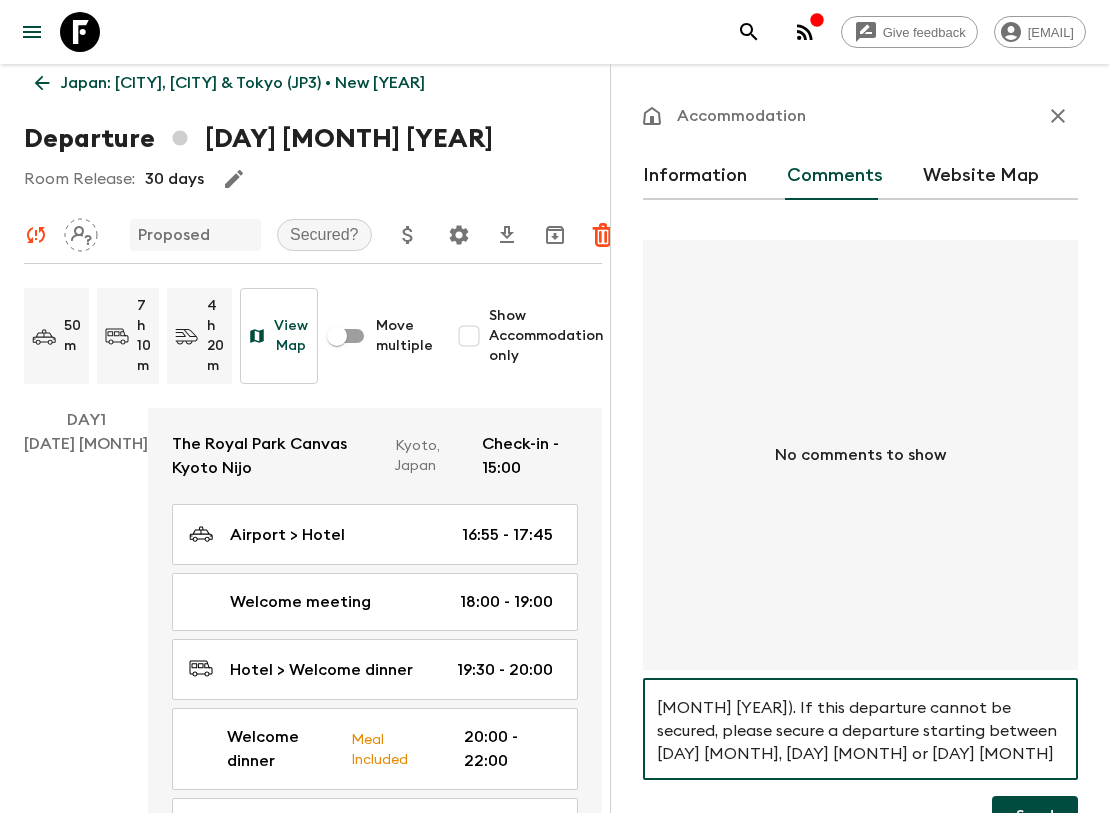click on "Hi, this departure is important for us to secure as it covers a key public holiday ([HOLIDAY] [DAY] [MONTH] [YEAR]). If this departure cannot be secured, please secure a departure starting between [DAY] [MONTH], [DAY] [MONTH] or [DAY] [MONTH] [YEAR]) Please do not secure a departure starting or ending on the [DAY] [MONTH] [YEAR] - Thank you" at bounding box center [860, 729] 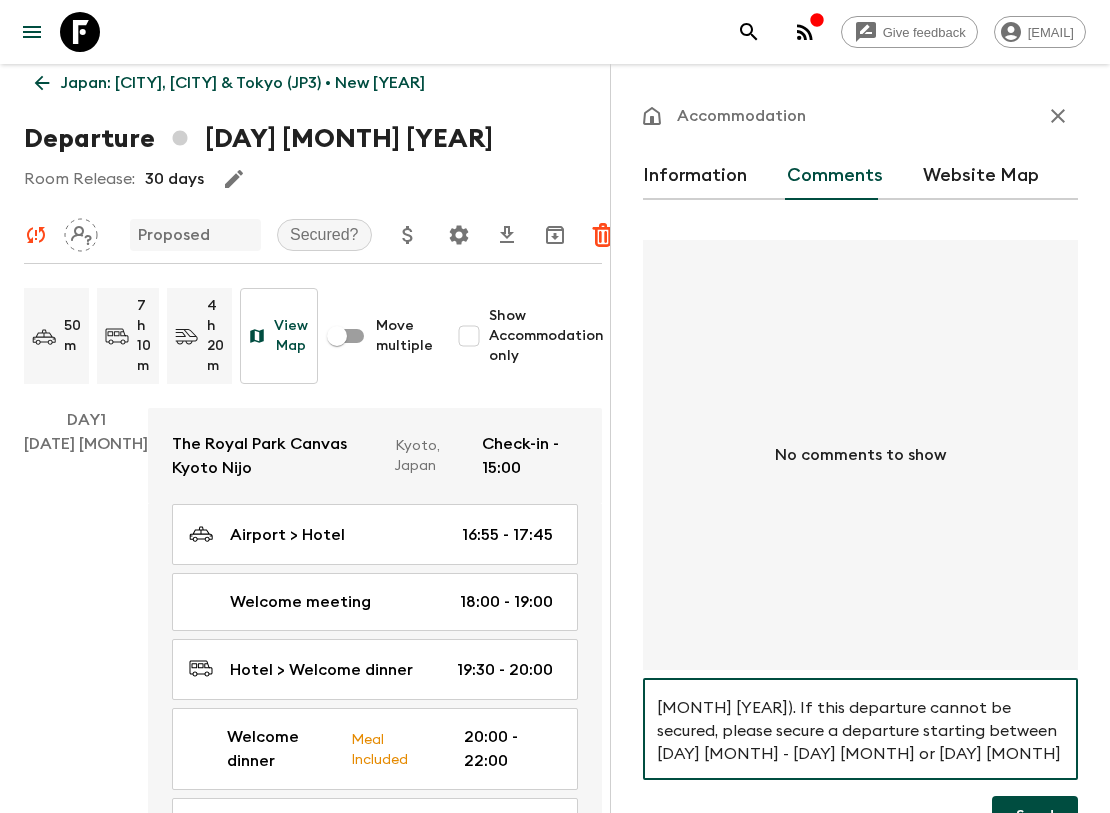 click on "Hi, this departure is important for us to secure as it covers a key public holiday (Thanksgiving [DAY] [MONTH] [YEAR]). If this departure cannot be secured, please secure a departure starting between [DAY] [MONTH] - [DAY] [MONTH] or [DAY] [MONTH] [YEAR]) Please do not secure a departure starting or ending on the [DAY] [MONTH] [YEAR] - Thank you" at bounding box center (860, 729) 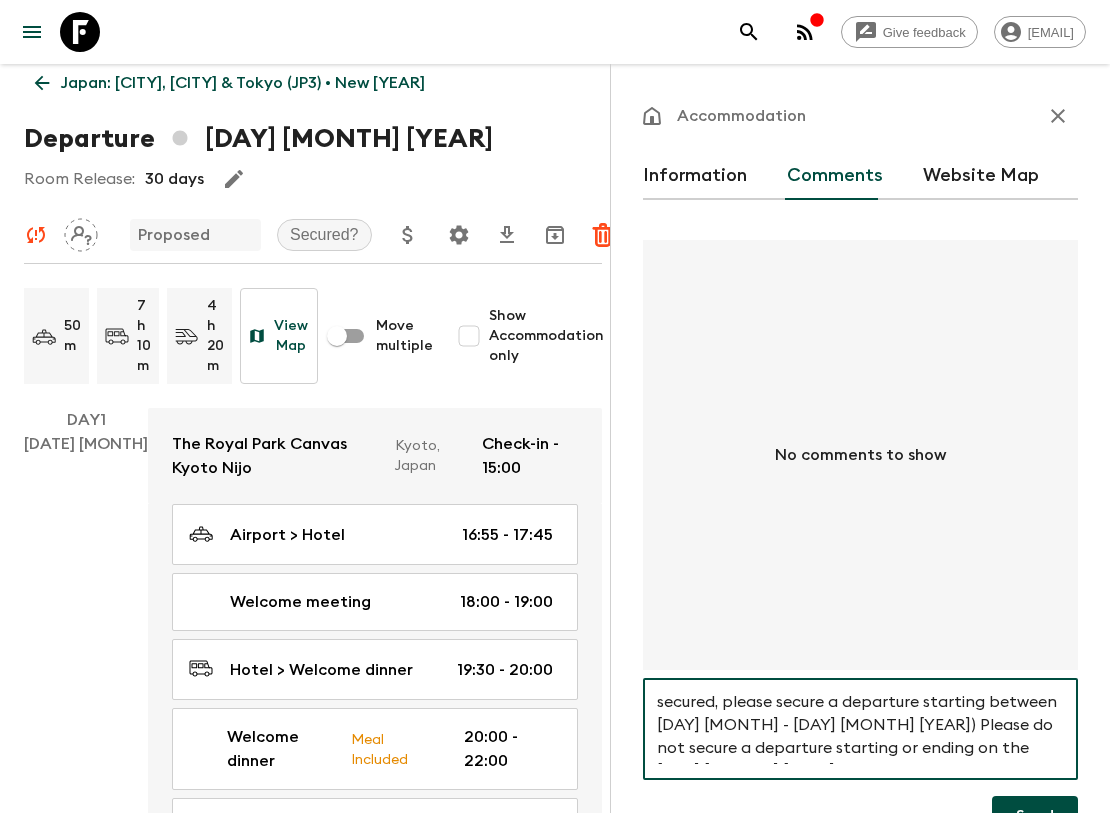 scroll, scrollTop: 92, scrollLeft: 0, axis: vertical 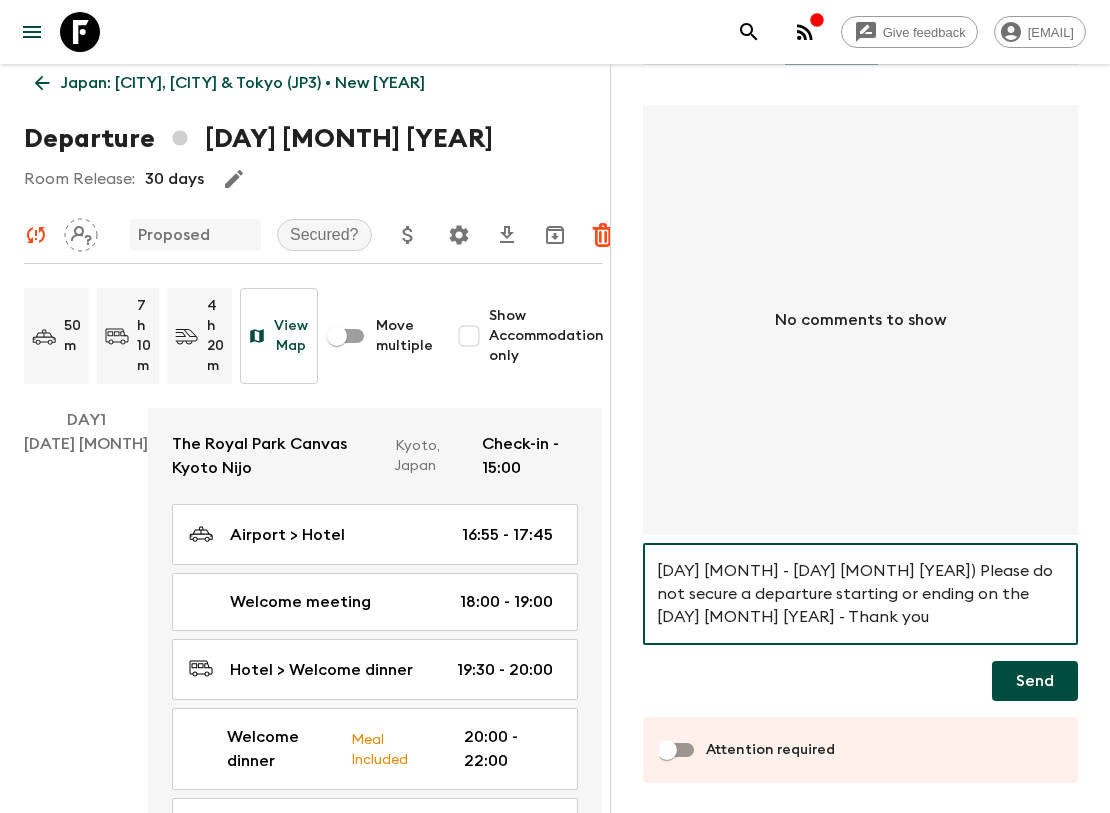 type on "Hi, this departure is important for us to secure as it covers a key public holiday ([HOLIDAY] [DAY] [MONTH] [YEAR]). If this departure cannot be secured, please secure a departure starting between [DAY] [MONTH] - [DAY] [MONTH] [YEAR]) Please do not secure a departure starting or ending on the [DAY] [MONTH] [YEAR] - Thank you" 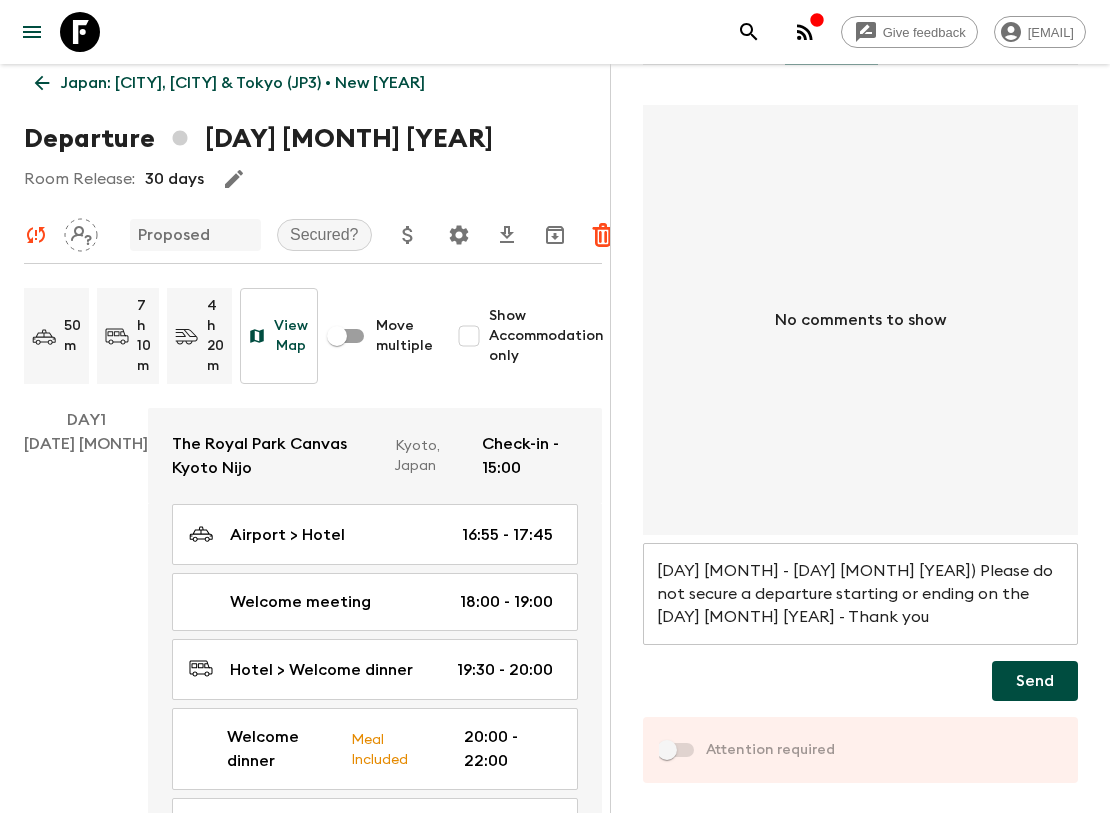 checkbox on "true" 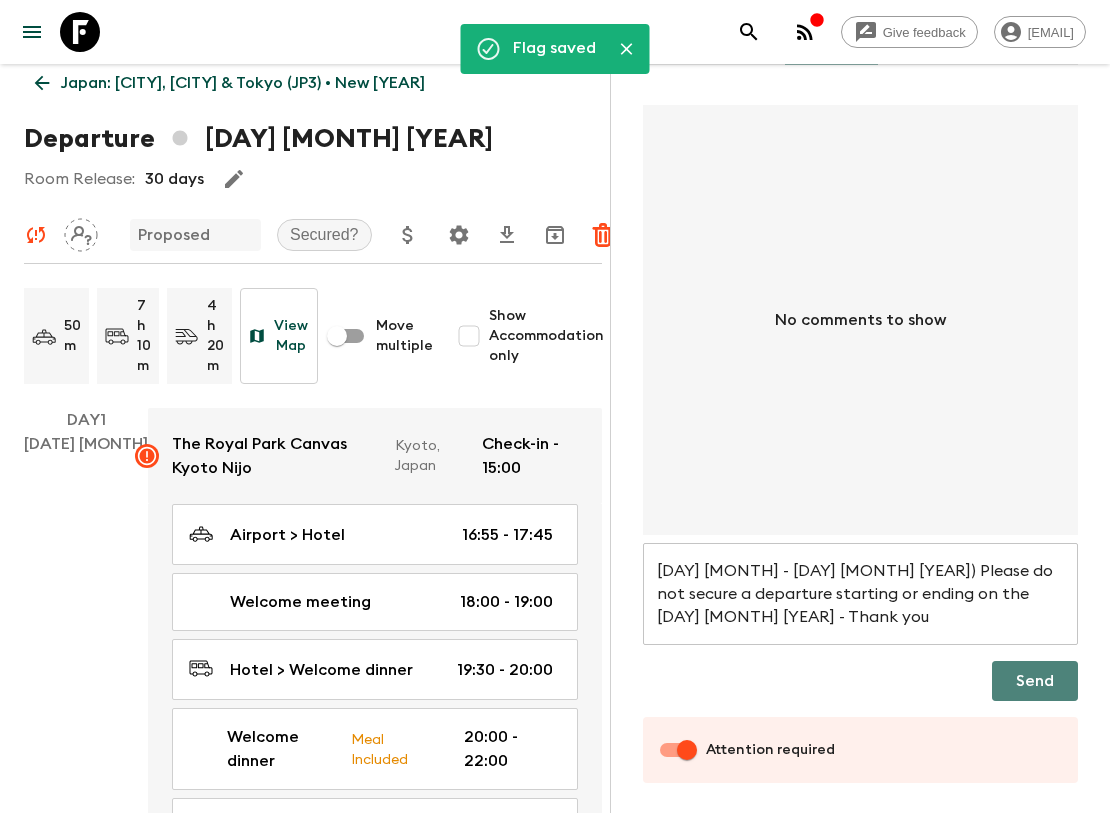 click on "Send" at bounding box center (1035, 681) 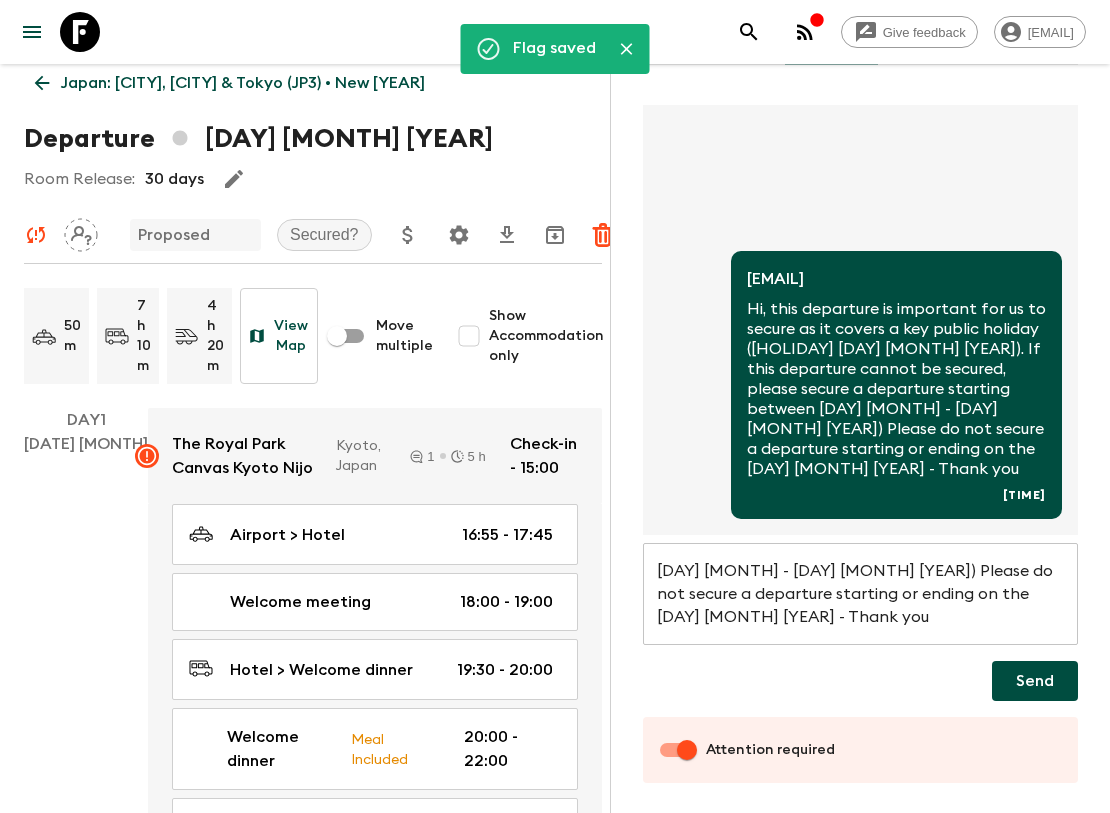 type 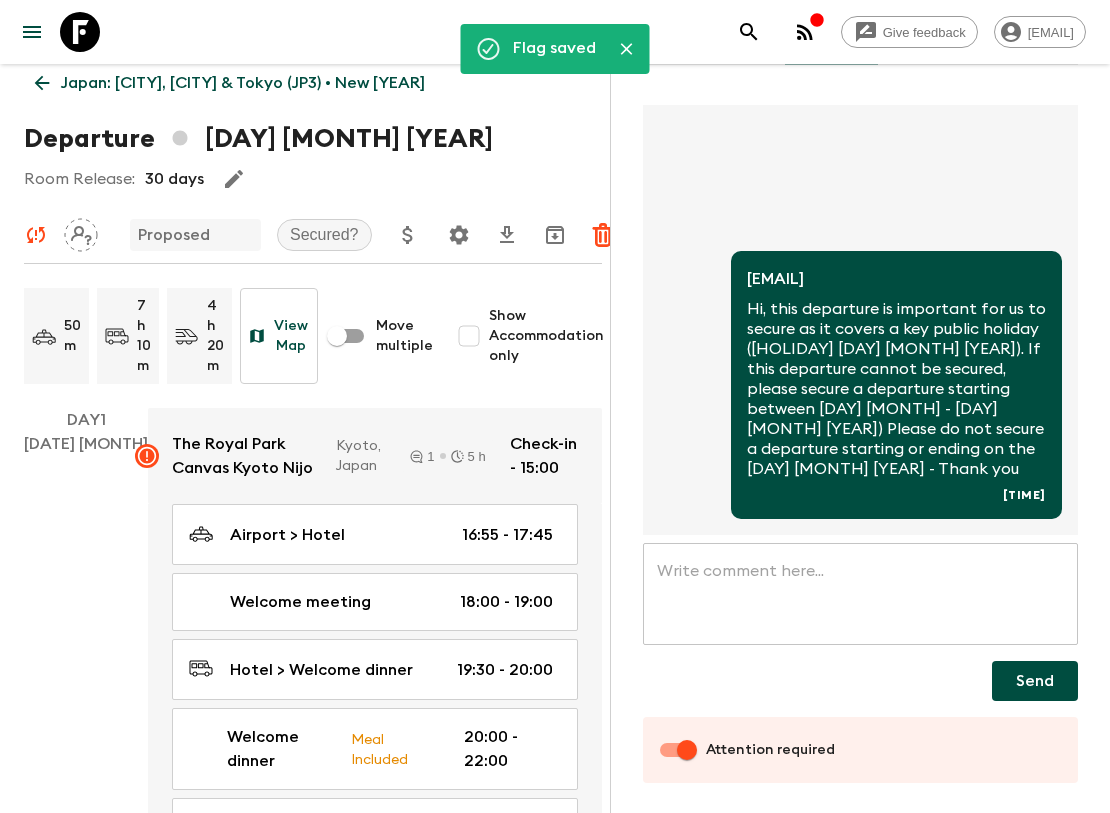 scroll, scrollTop: 0, scrollLeft: 0, axis: both 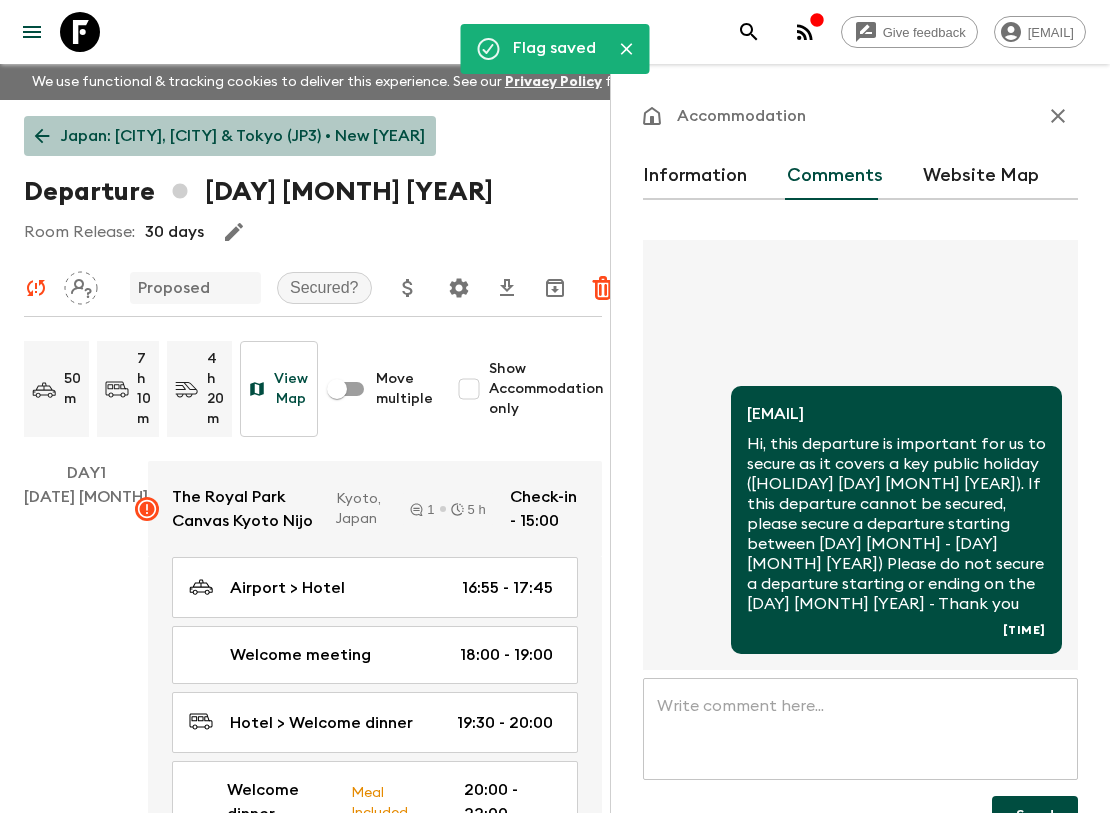 click on "Japan: [CITY], [CITY] & Tokyo (JP3) • New [YEAR]" at bounding box center [243, 136] 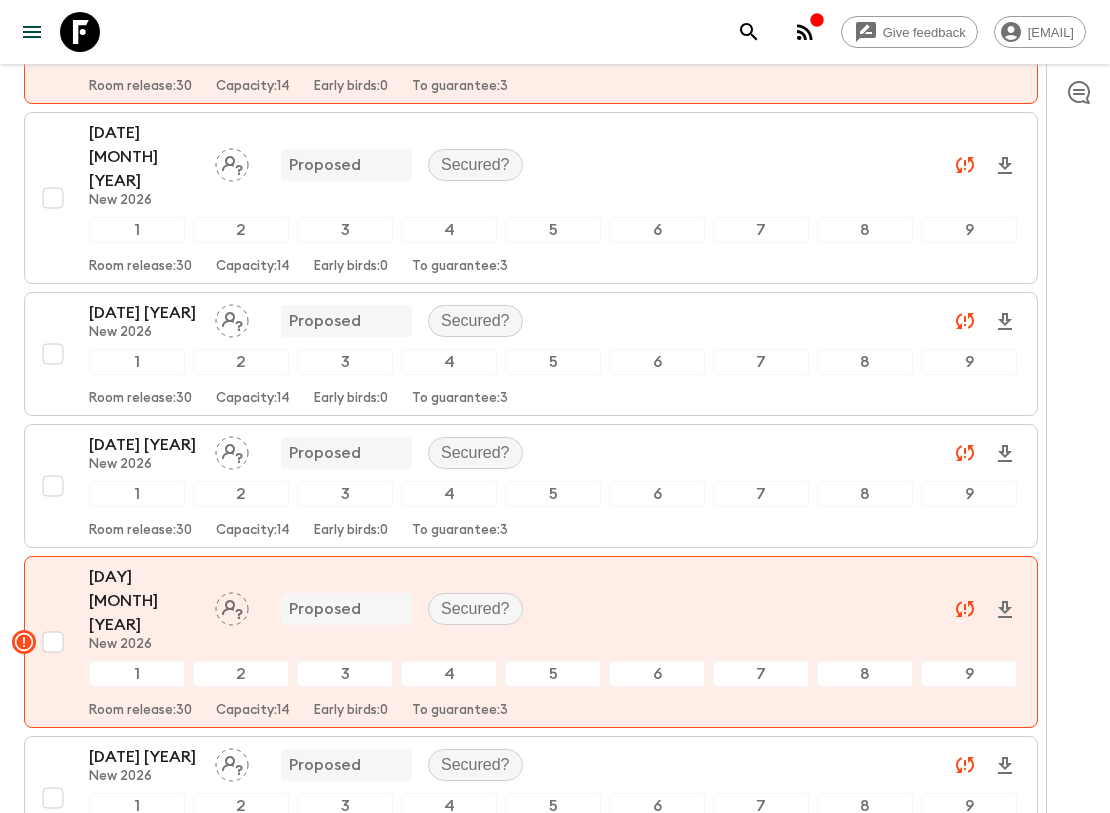 scroll, scrollTop: 885, scrollLeft: 0, axis: vertical 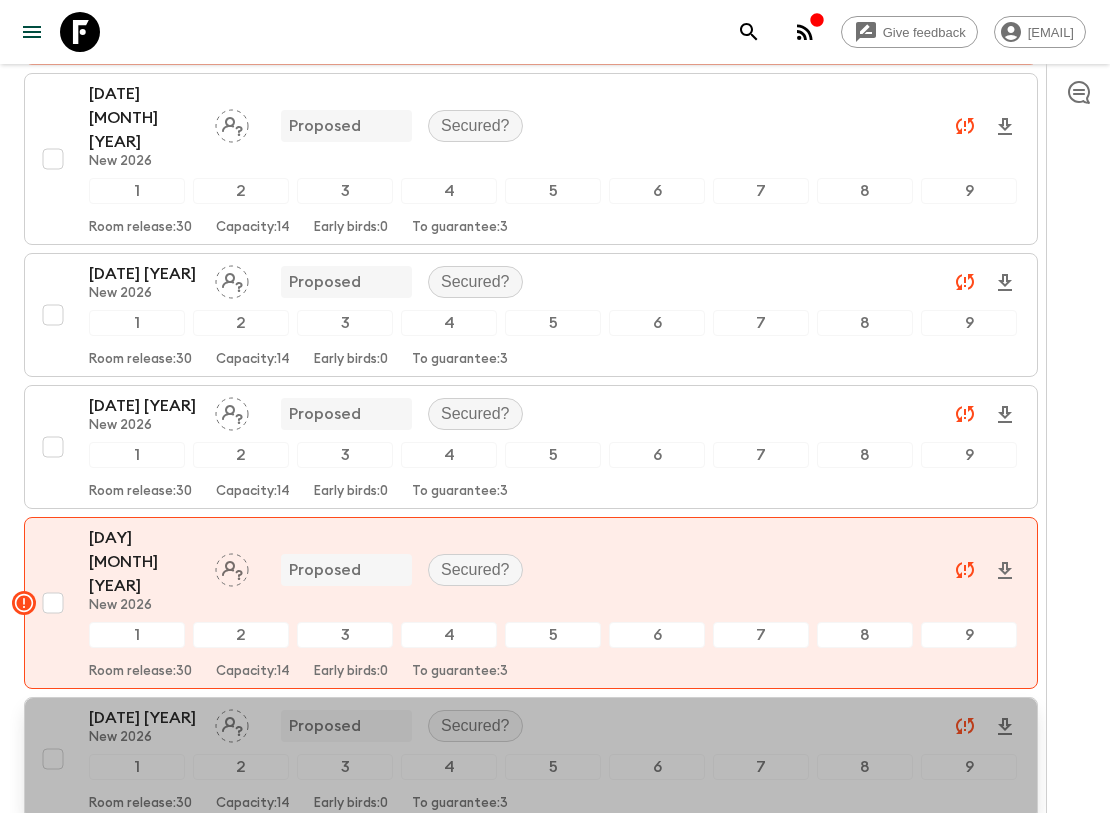 click on "[DATE] [YEAR]" at bounding box center (144, 718) 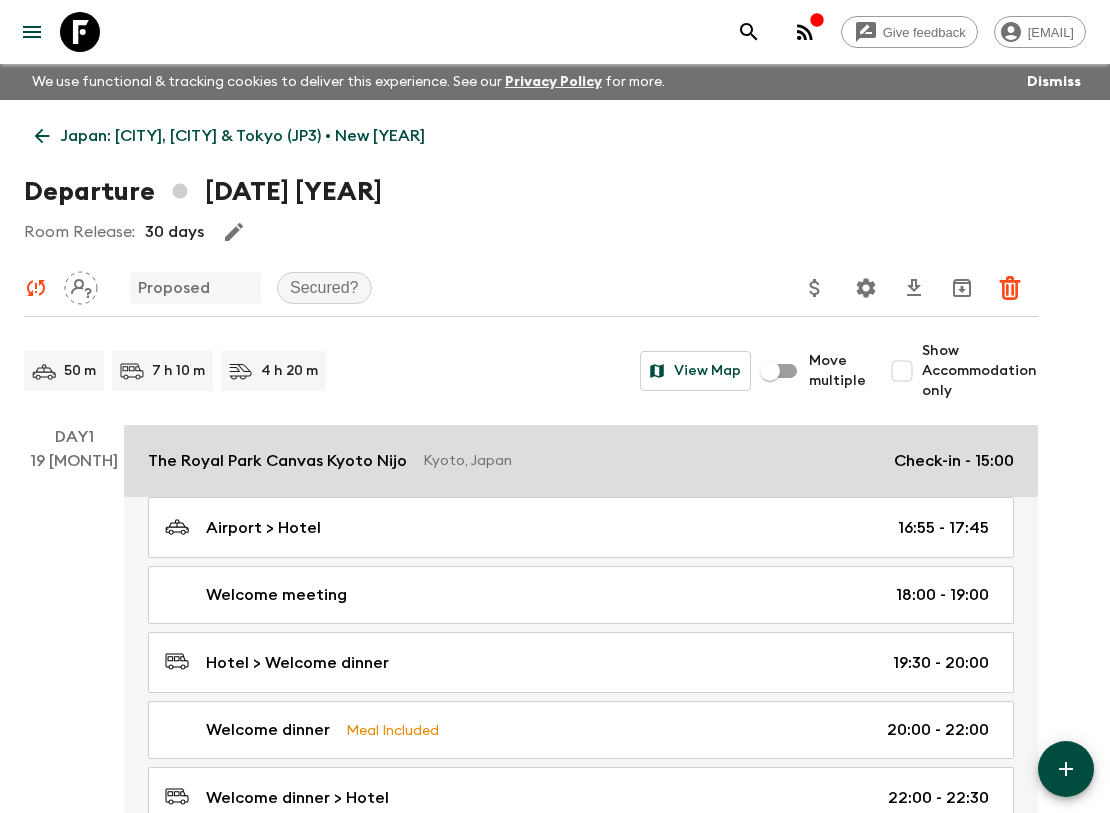 click on "The Royal Park Canvas Kyoto Nijo" at bounding box center [277, 461] 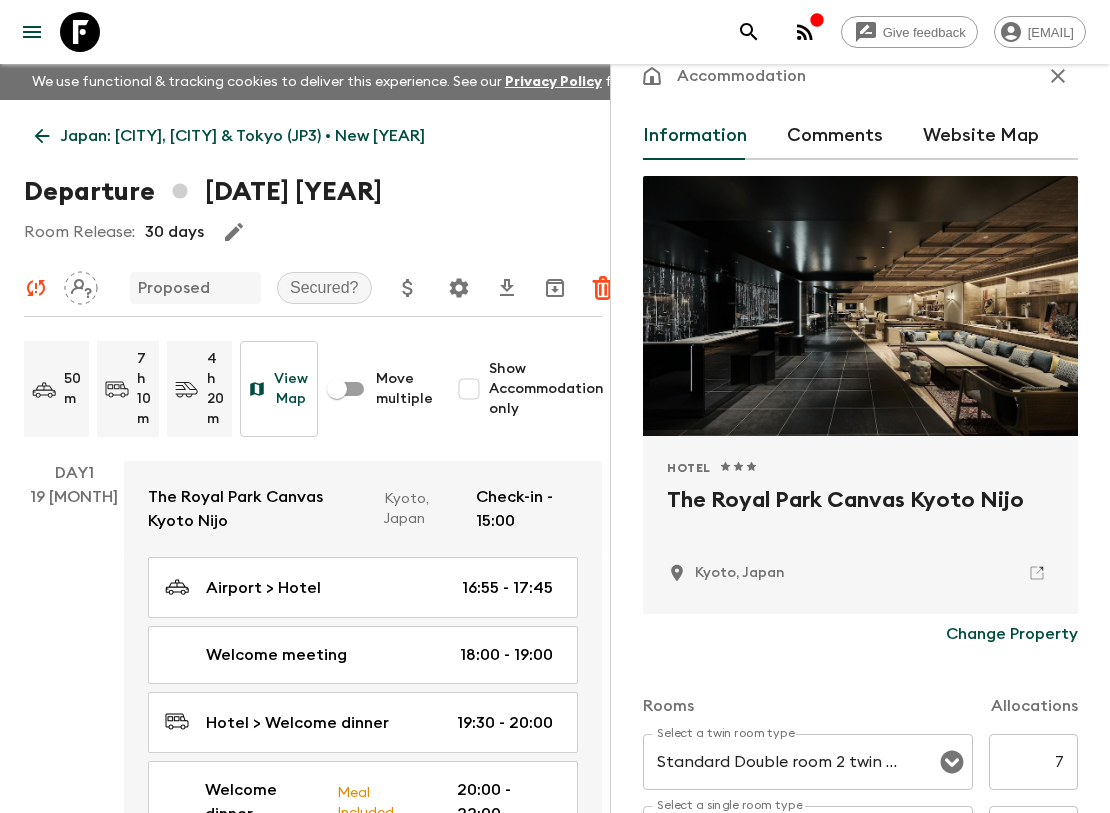 scroll, scrollTop: 0, scrollLeft: 0, axis: both 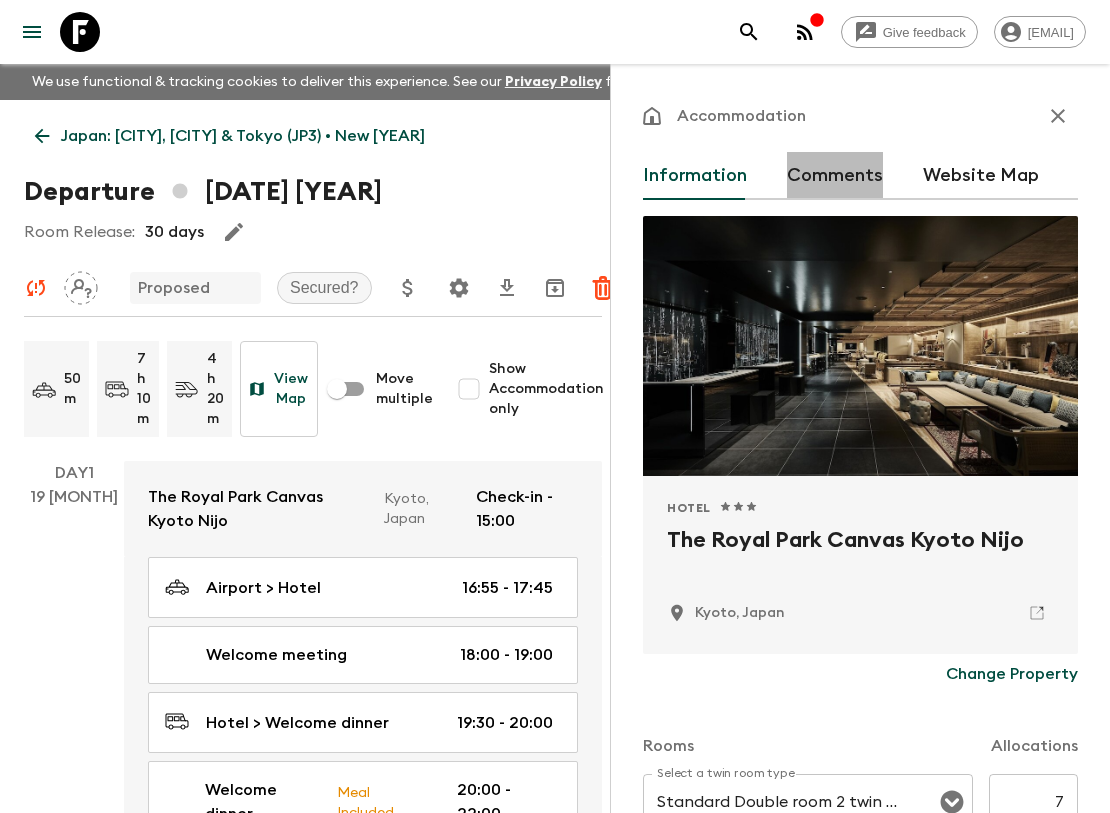 click on "Comments" at bounding box center (835, 176) 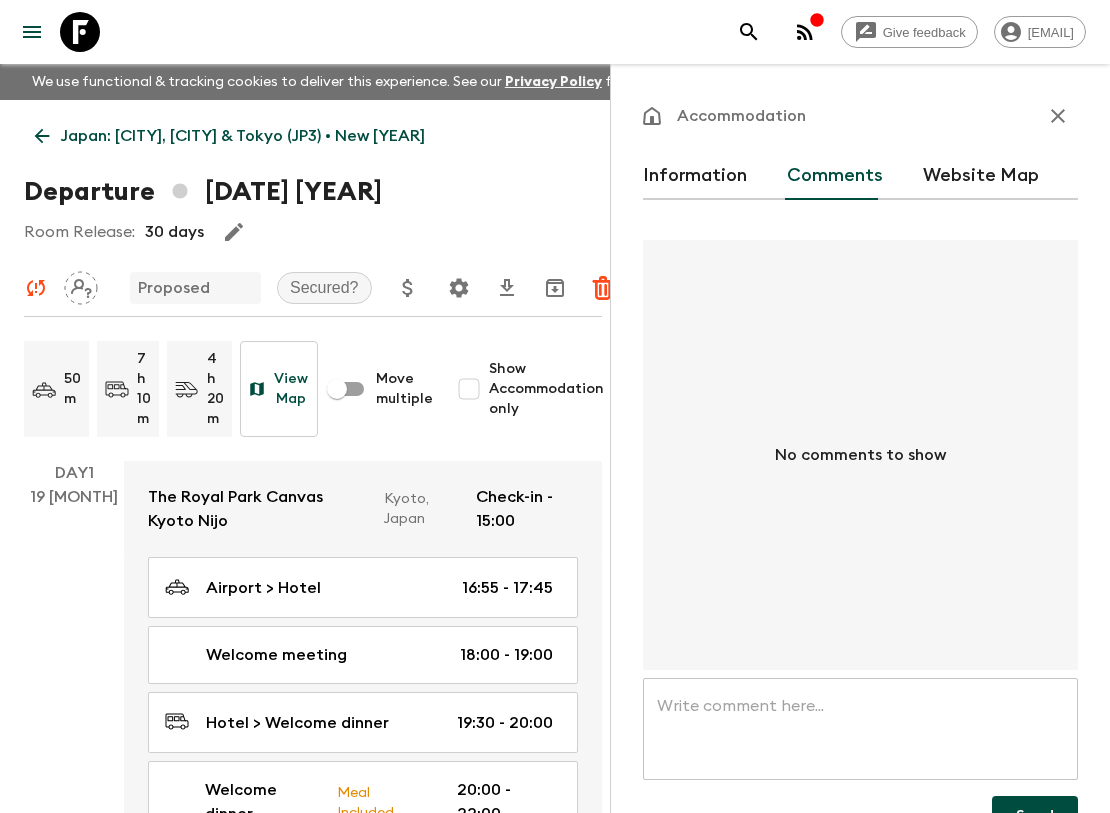 click at bounding box center (860, 729) 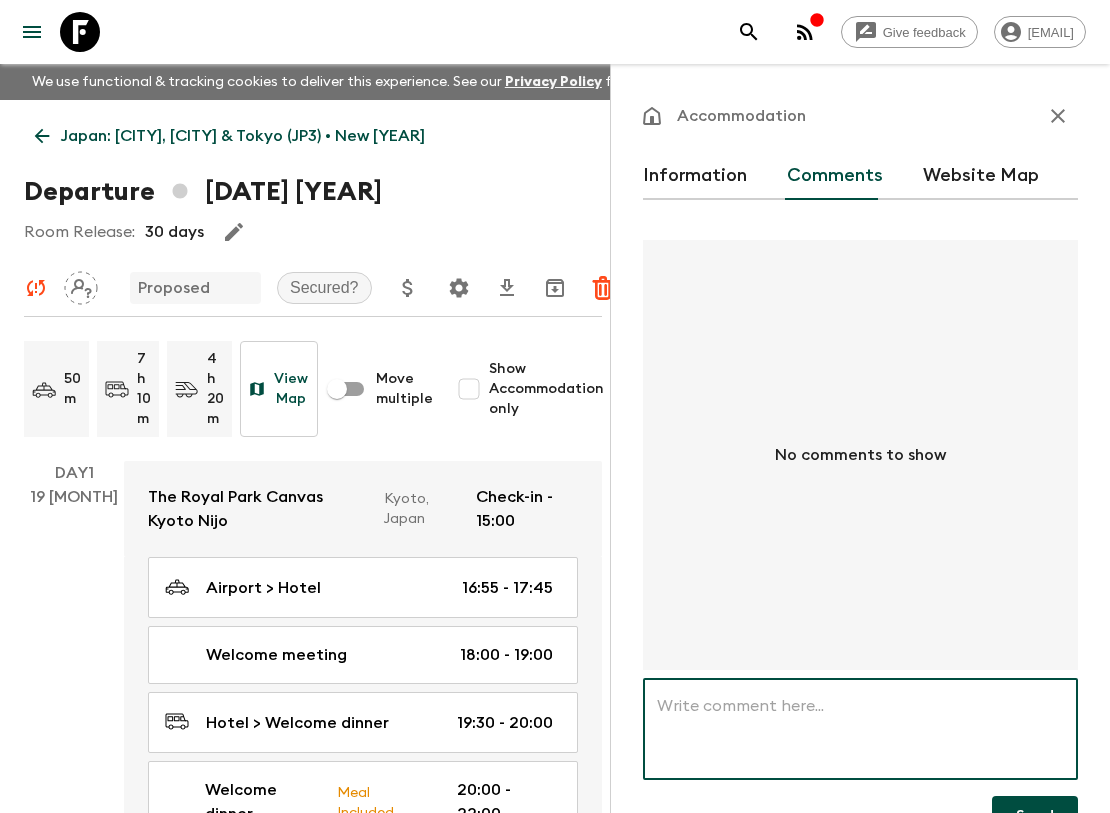 paste on "Hi, this departure is important for us to secure as it covers a key public holiday (Christmas Eve ([DATE]) & Christmas Day [DATE]). If this departure cannot be secured, please secure a departure starting [DATE], [DATE] or [DATE] [YEAR]) Please avoid starting a departure [DATE] [DATE] Please do not start or end a departure on the [DATE] or [DATE] or [DATE] - Thank you" 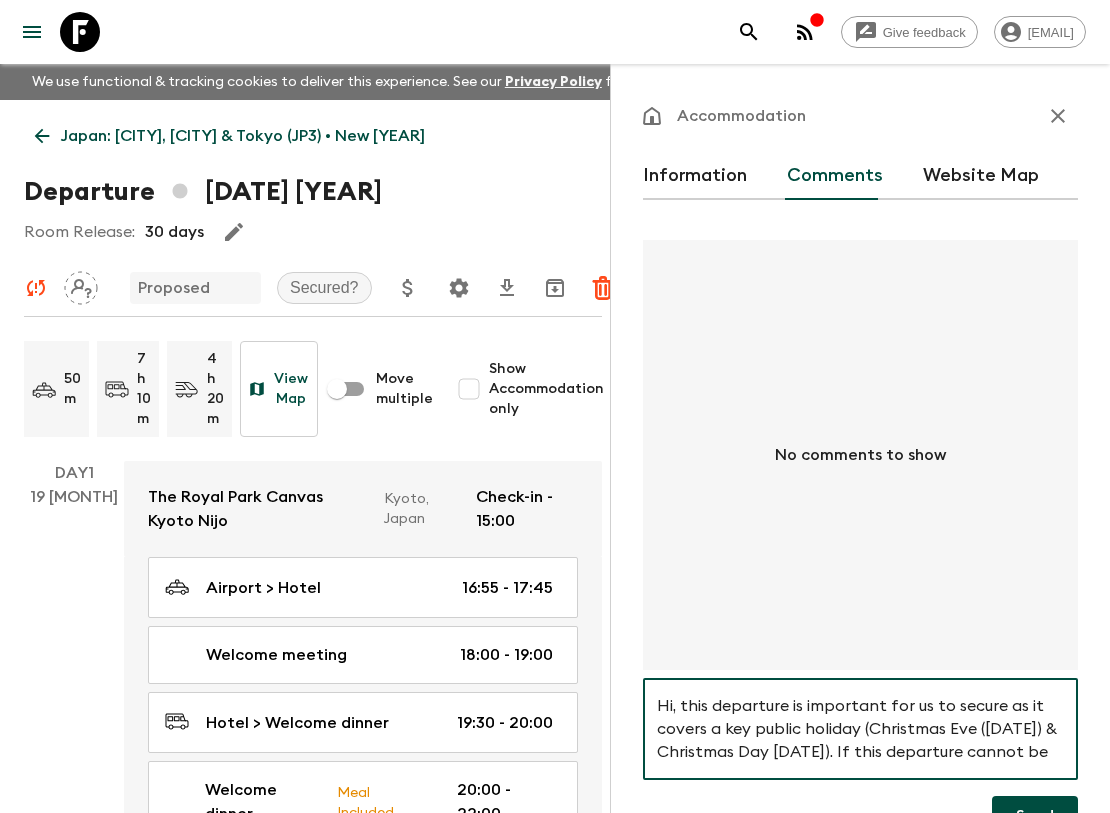 scroll, scrollTop: 134, scrollLeft: 0, axis: vertical 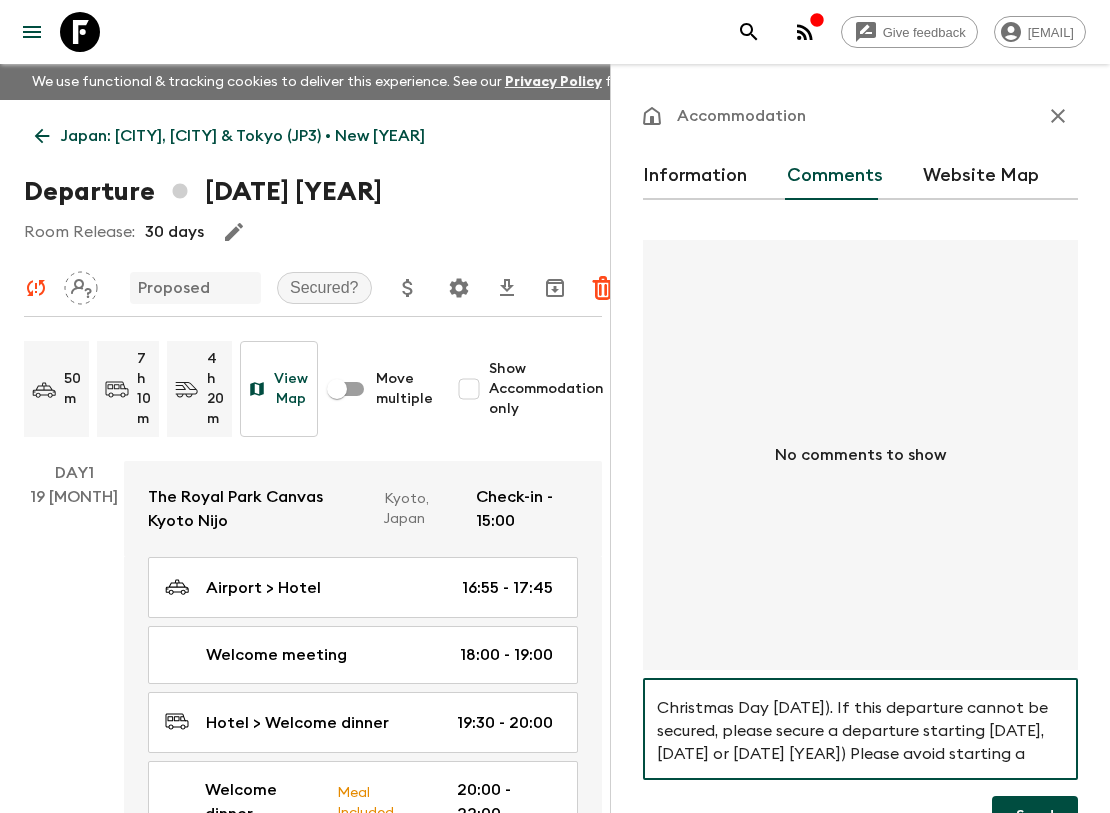 click on "Hi, this departure is important for us to secure as it covers a key public holiday (Christmas Eve ([DATE]) & Christmas Day [DATE]). If this departure cannot be secured, please secure a departure starting [DATE], [DATE] or [DATE] [YEAR]) Please avoid starting a departure [DATE] [DATE] Please do not start or end a departure on the [DATE] or [DATE] or [DATE] - Thank you" at bounding box center [860, 729] 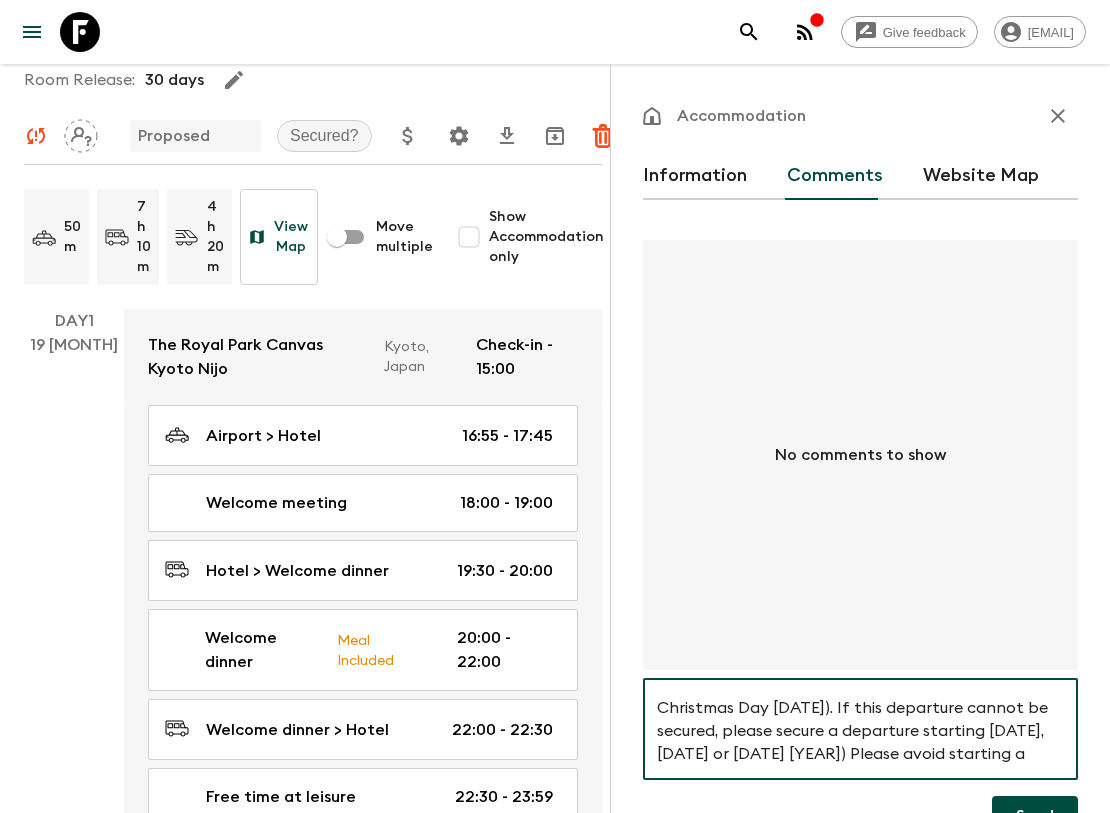 scroll, scrollTop: 0, scrollLeft: 0, axis: both 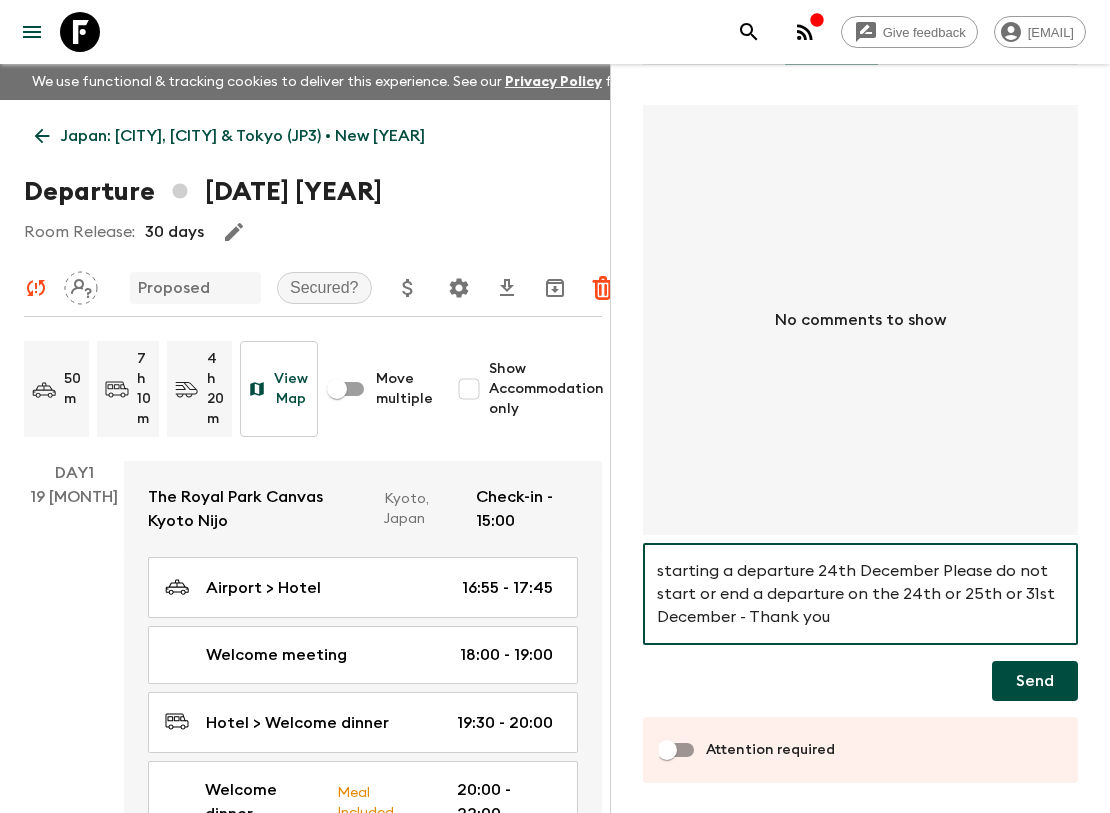 type on "Hi, this departure is important for us to secure as it covers a key public holiday (Christmas Eve (24th Dec) & Christmas Day 25th Dec). If this departure cannot be secured, please secure a departure starting between 19th Dec - 22nd [YEAR]) Please avoid starting a departure 24th December Please do not start or end a departure on the 24th or 25th or 31st December - Thank you" 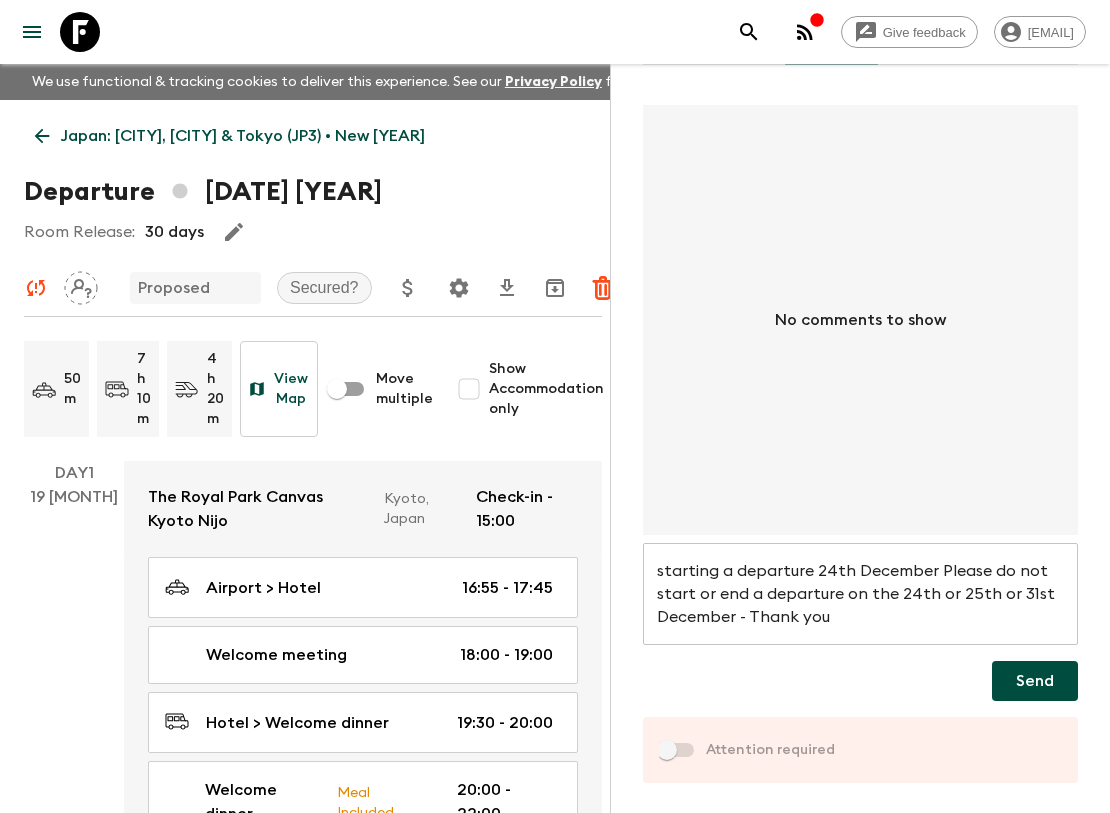 checkbox on "true" 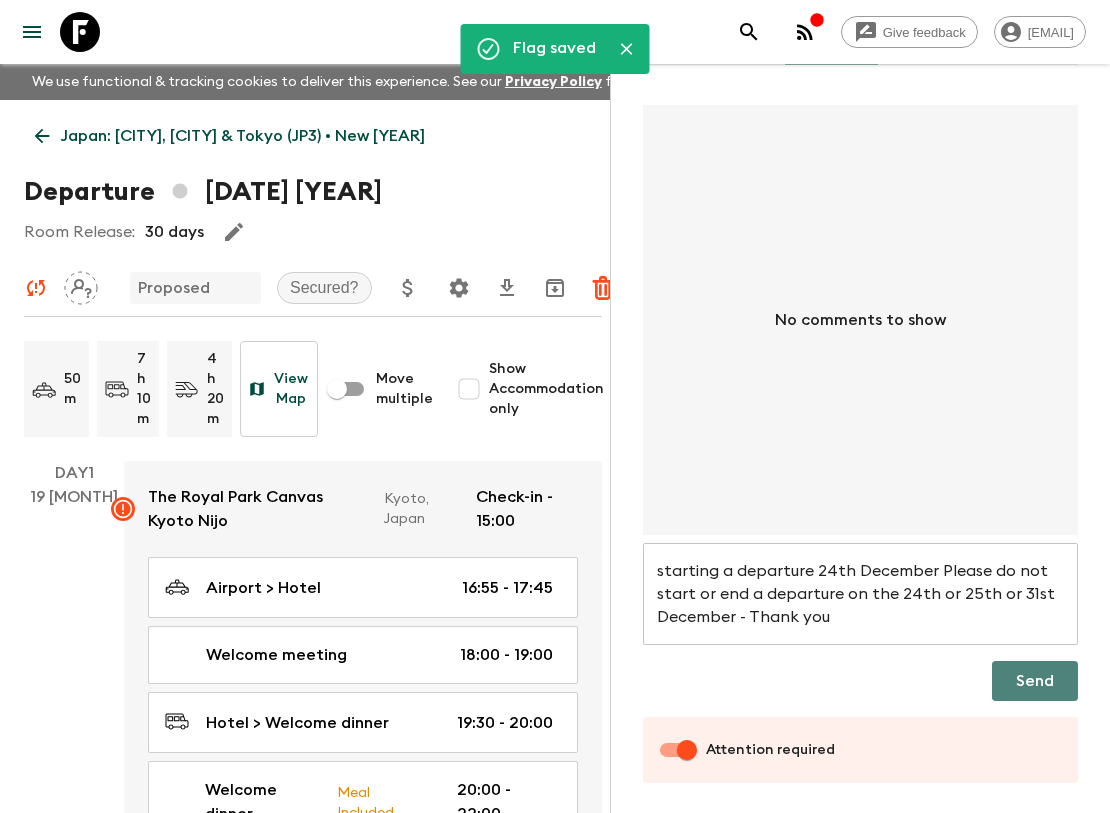 click on "Send" at bounding box center [1035, 681] 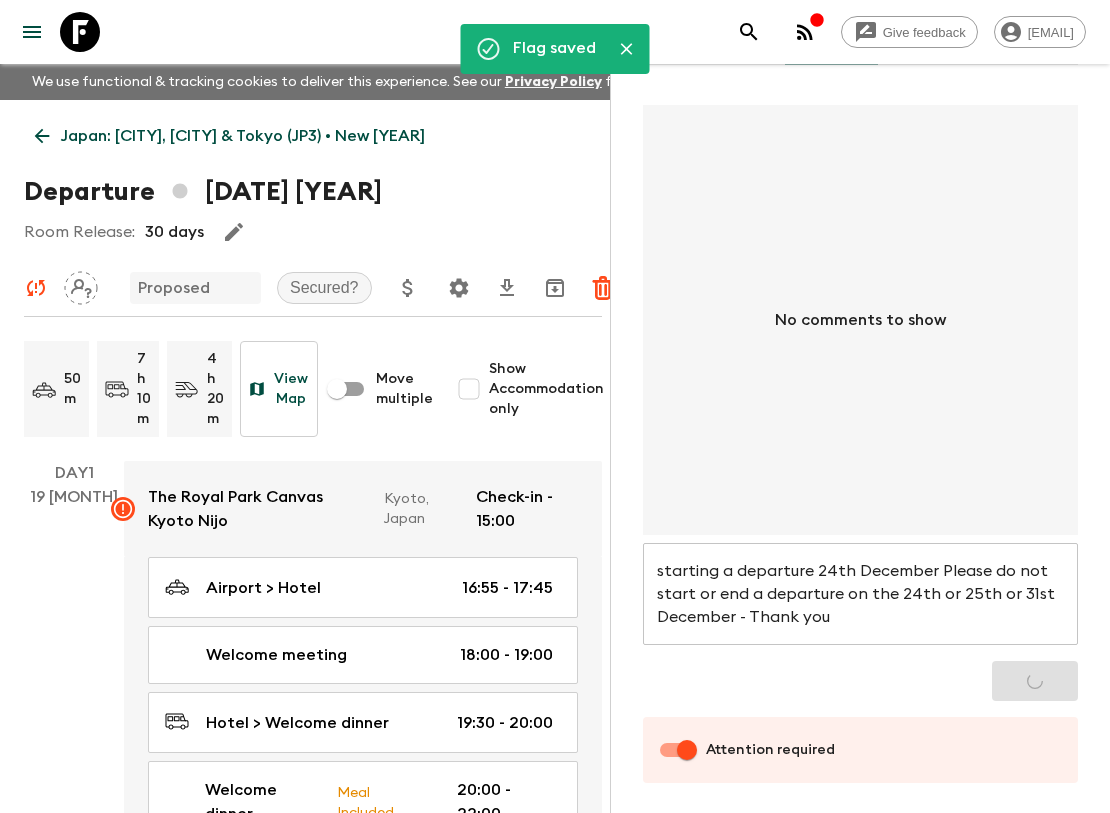 type 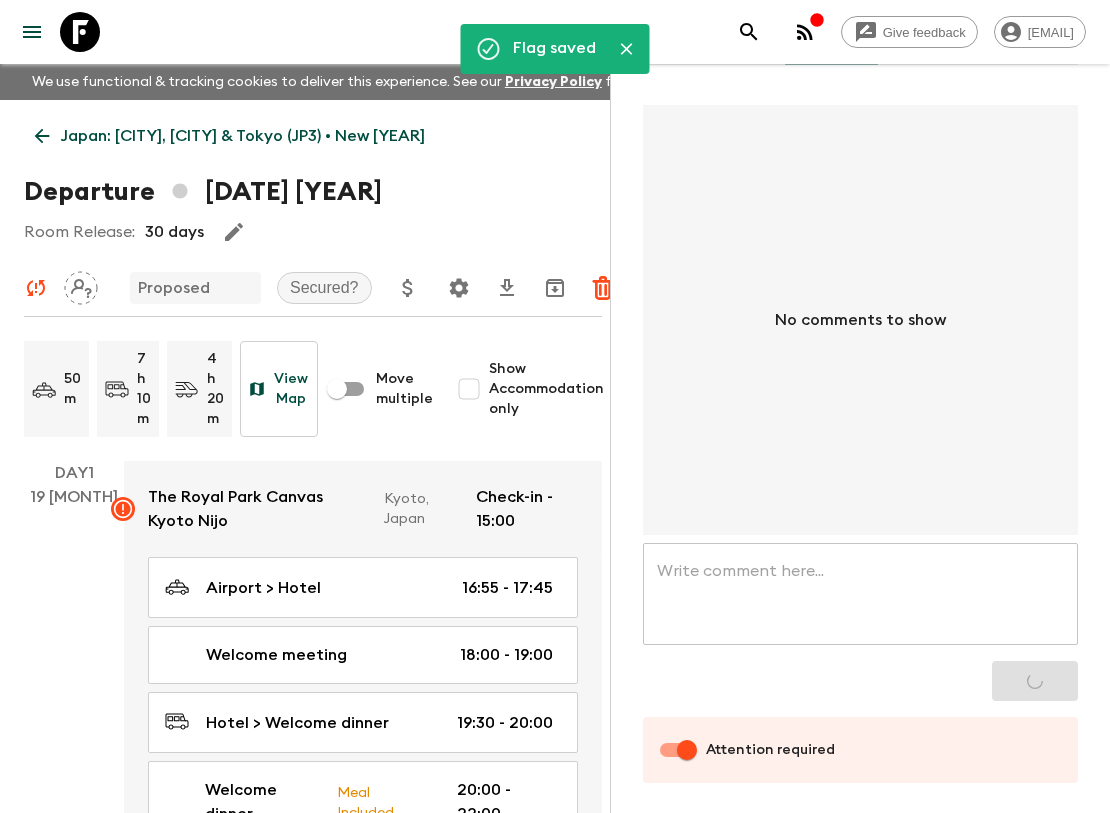 scroll, scrollTop: 0, scrollLeft: 0, axis: both 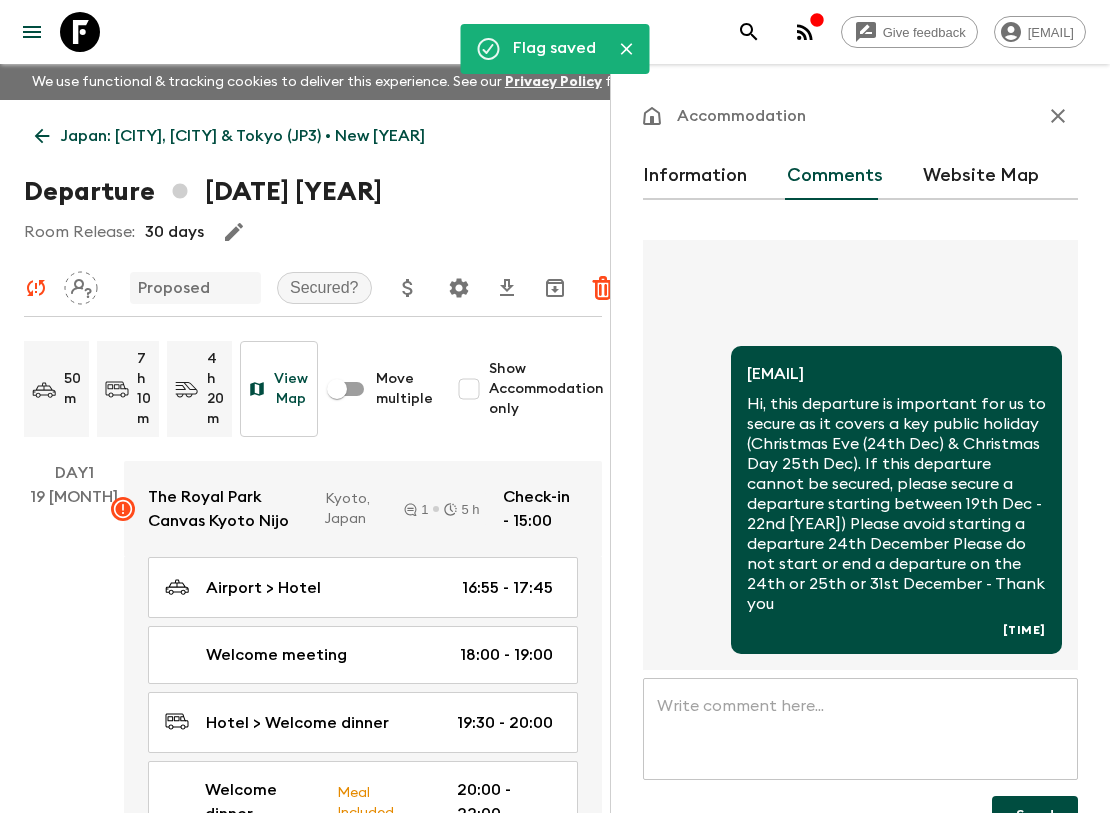 click 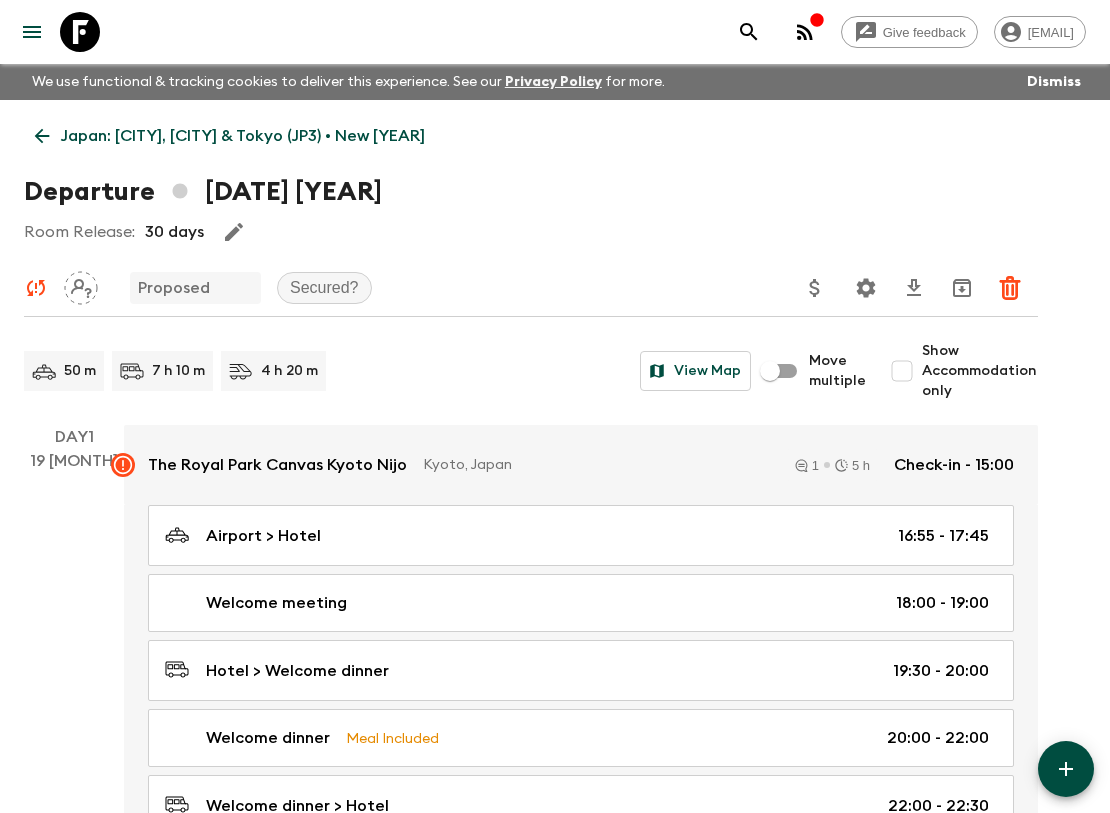click on "Japan: [CITY], [CITY] & Tokyo (JP3) • New [YEAR]" at bounding box center [243, 136] 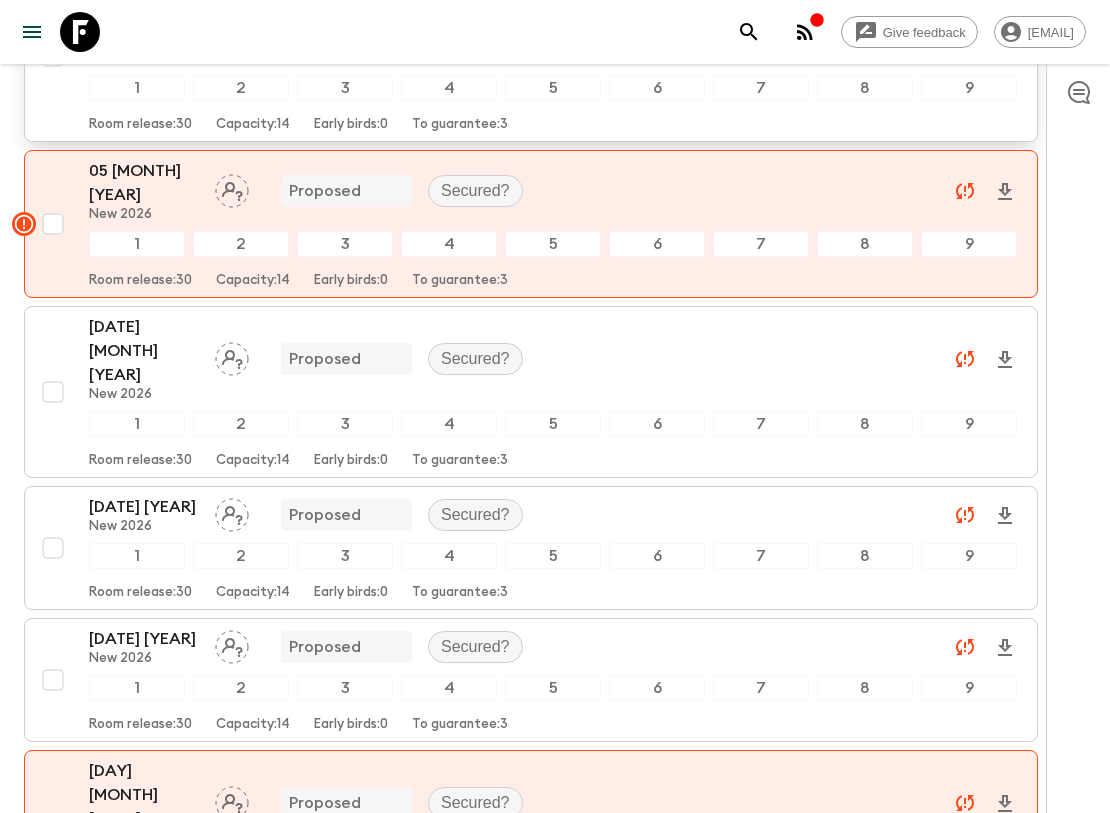 scroll, scrollTop: 0, scrollLeft: 0, axis: both 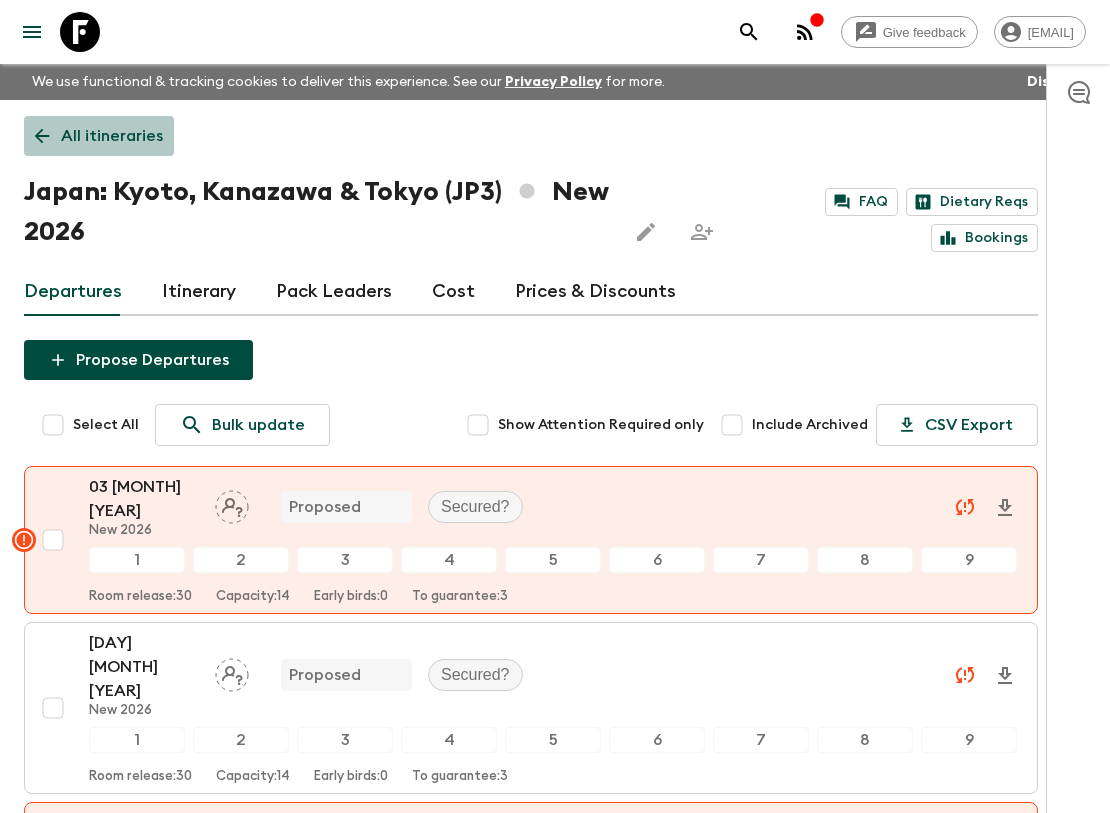click on "All itineraries" at bounding box center [112, 136] 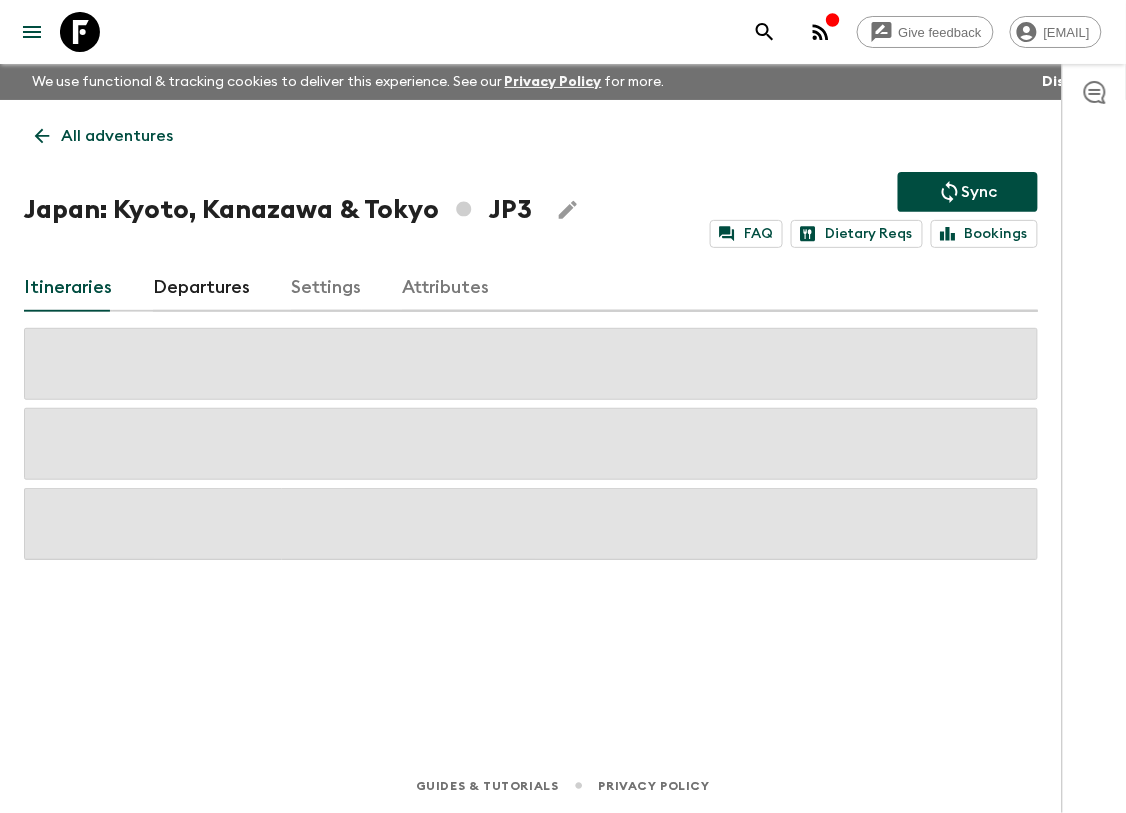click 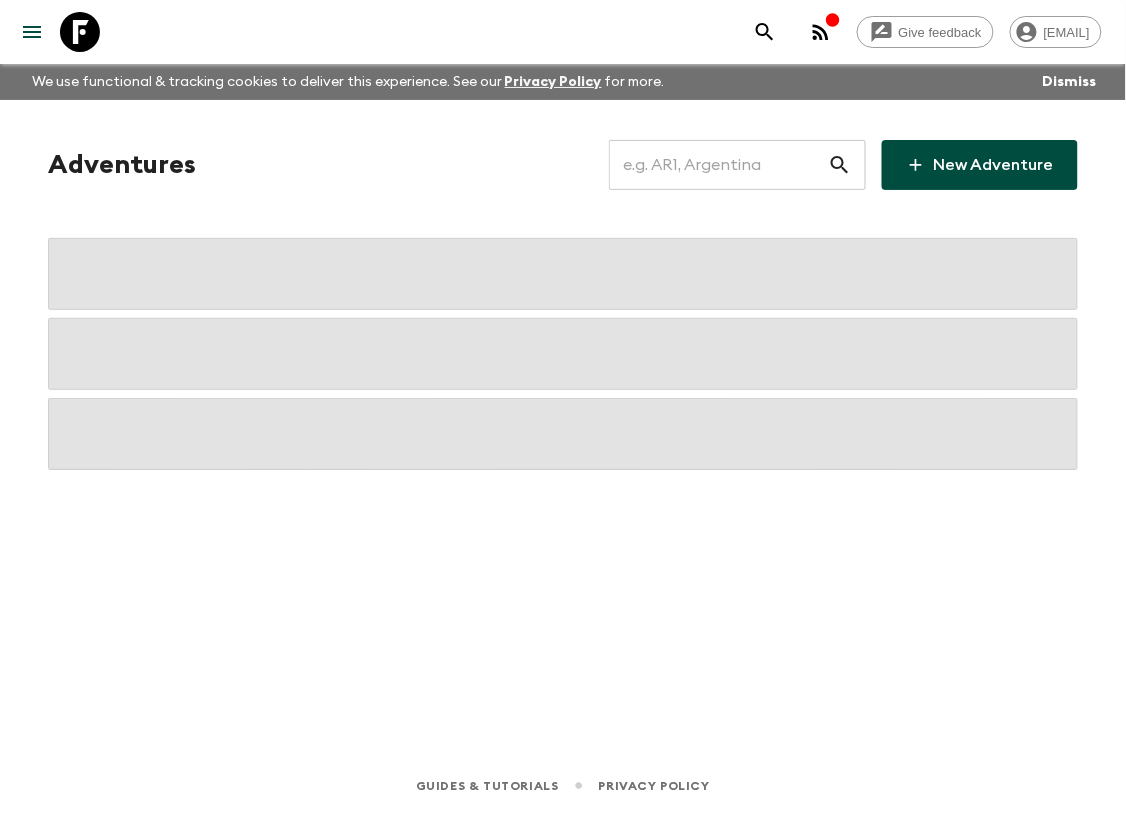 click at bounding box center [718, 165] 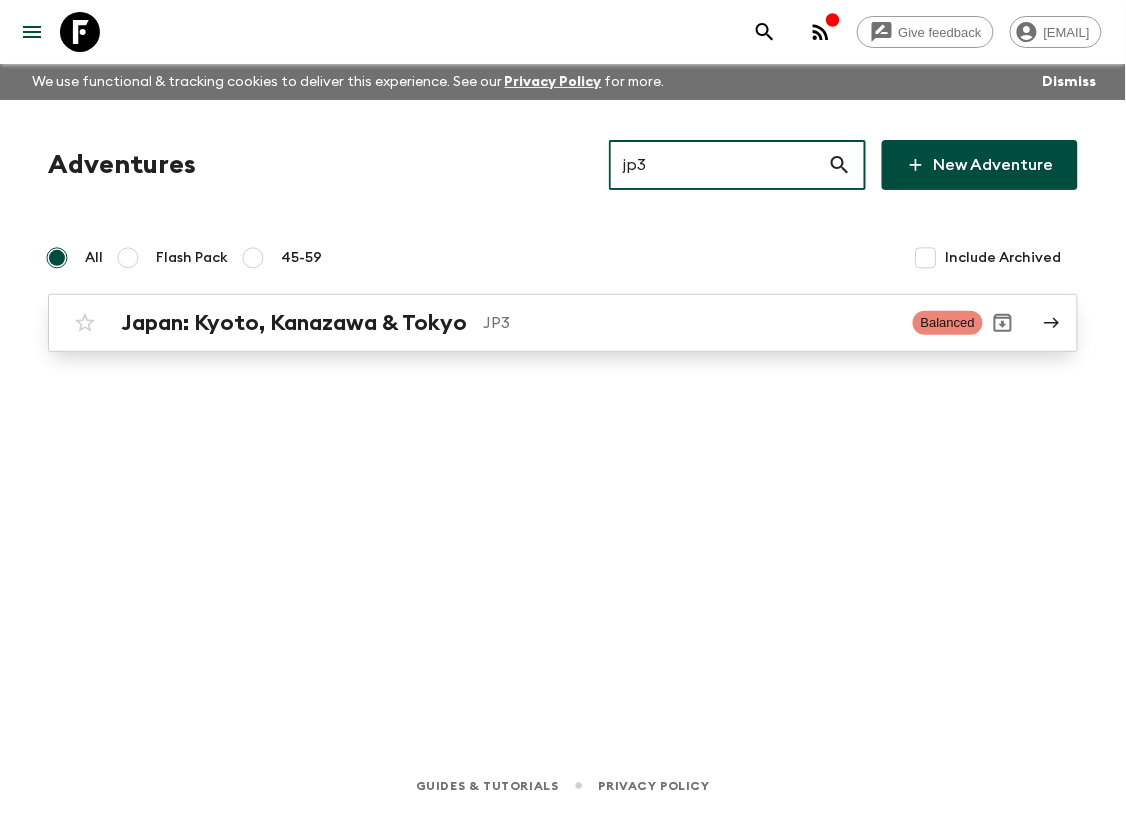 type on "jp3" 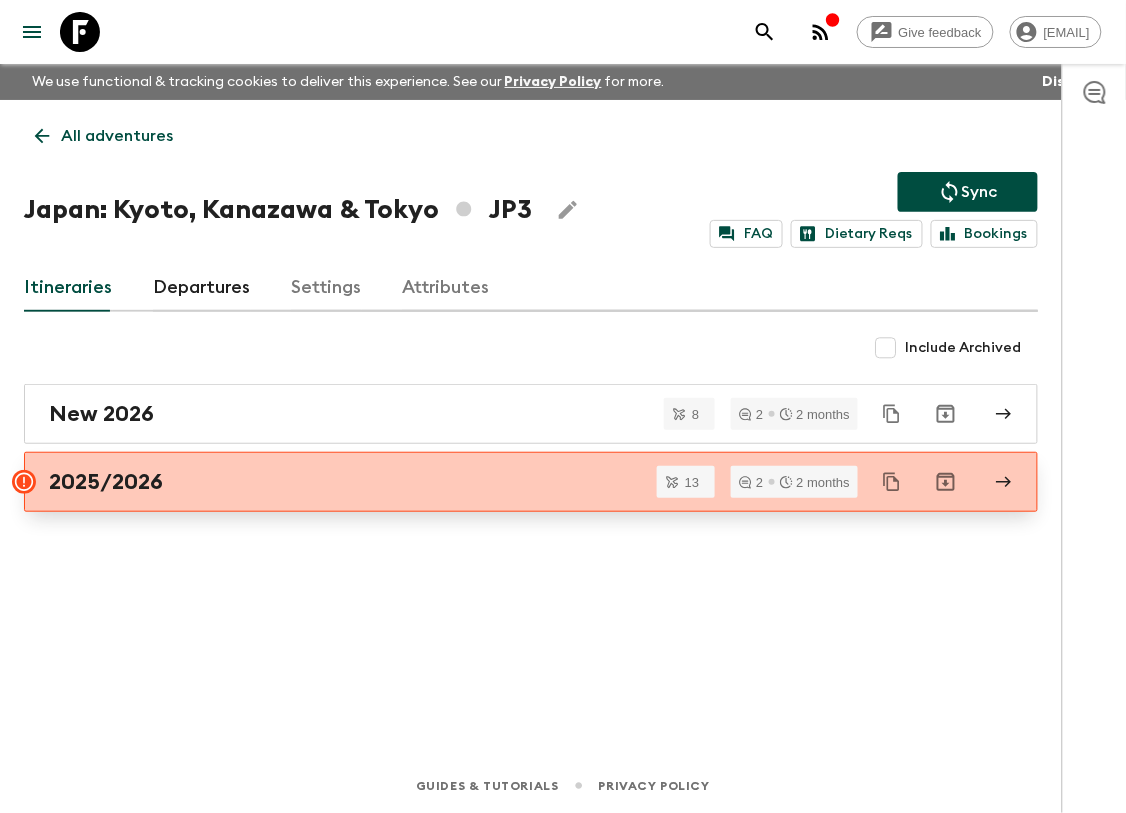 click on "2025/2026" at bounding box center (512, 482) 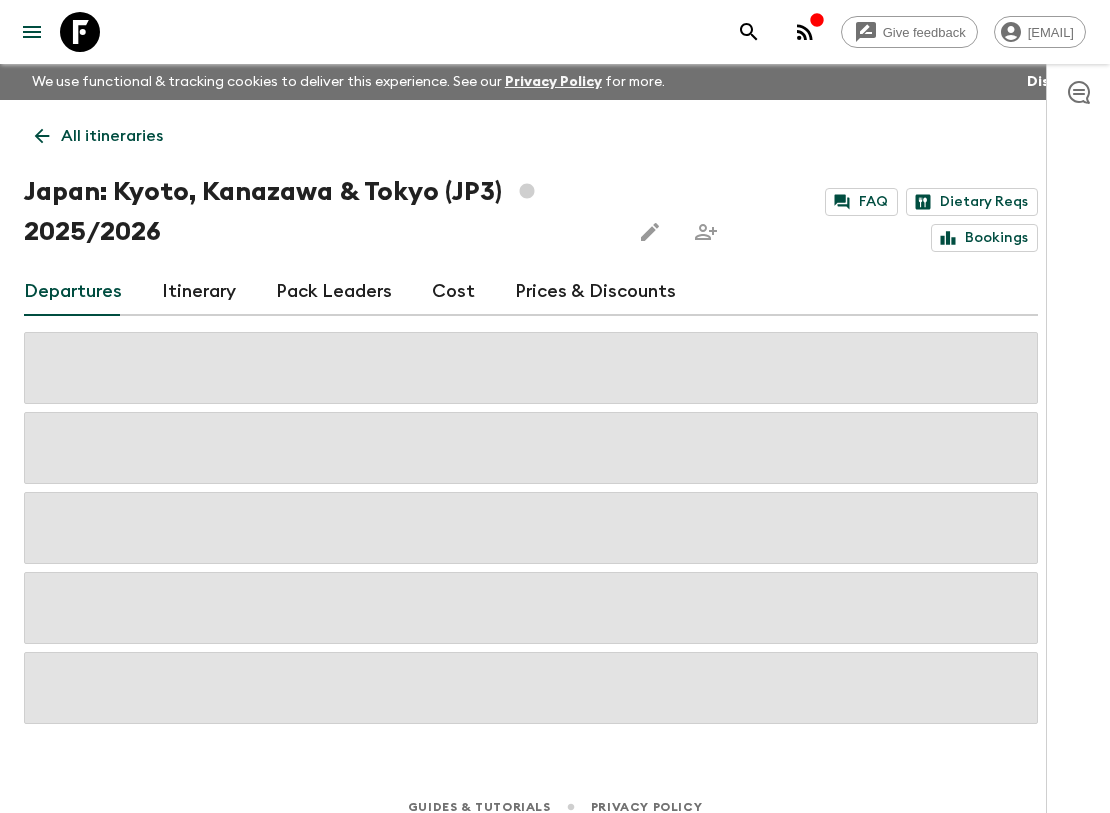 click on "All itineraries" at bounding box center (112, 136) 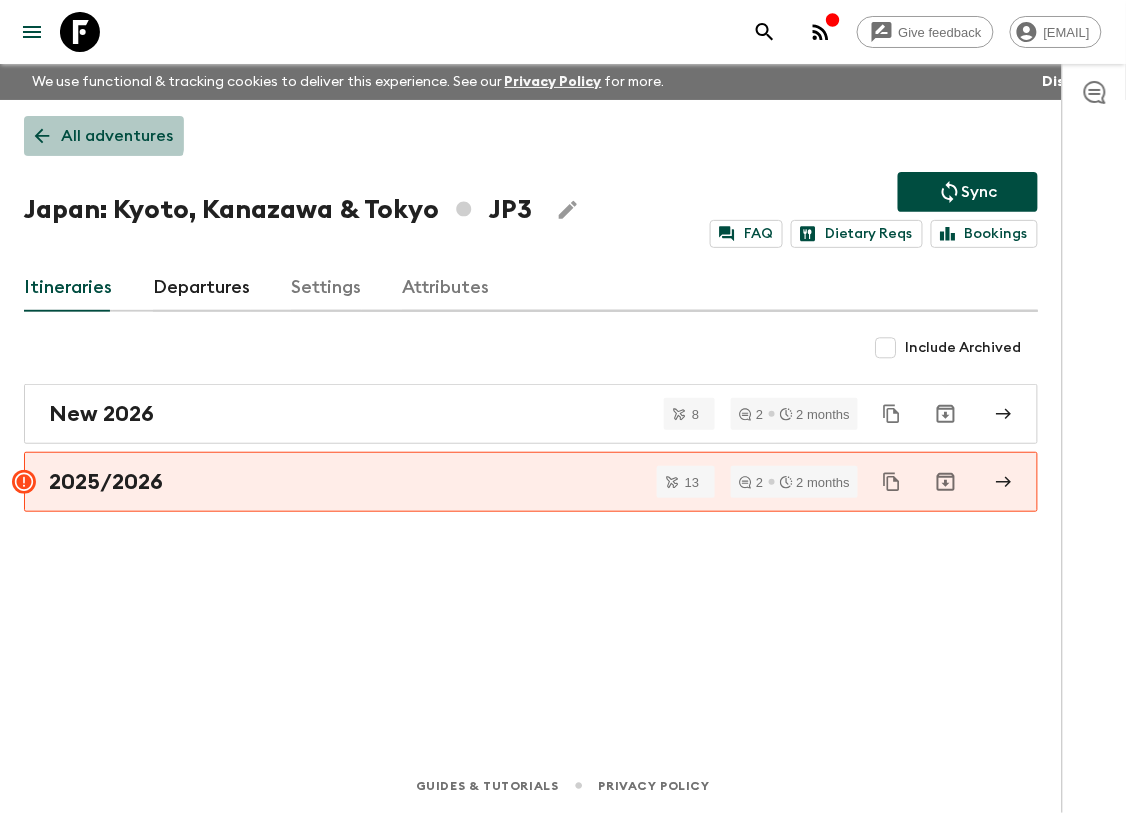 click on "All adventures" at bounding box center (117, 136) 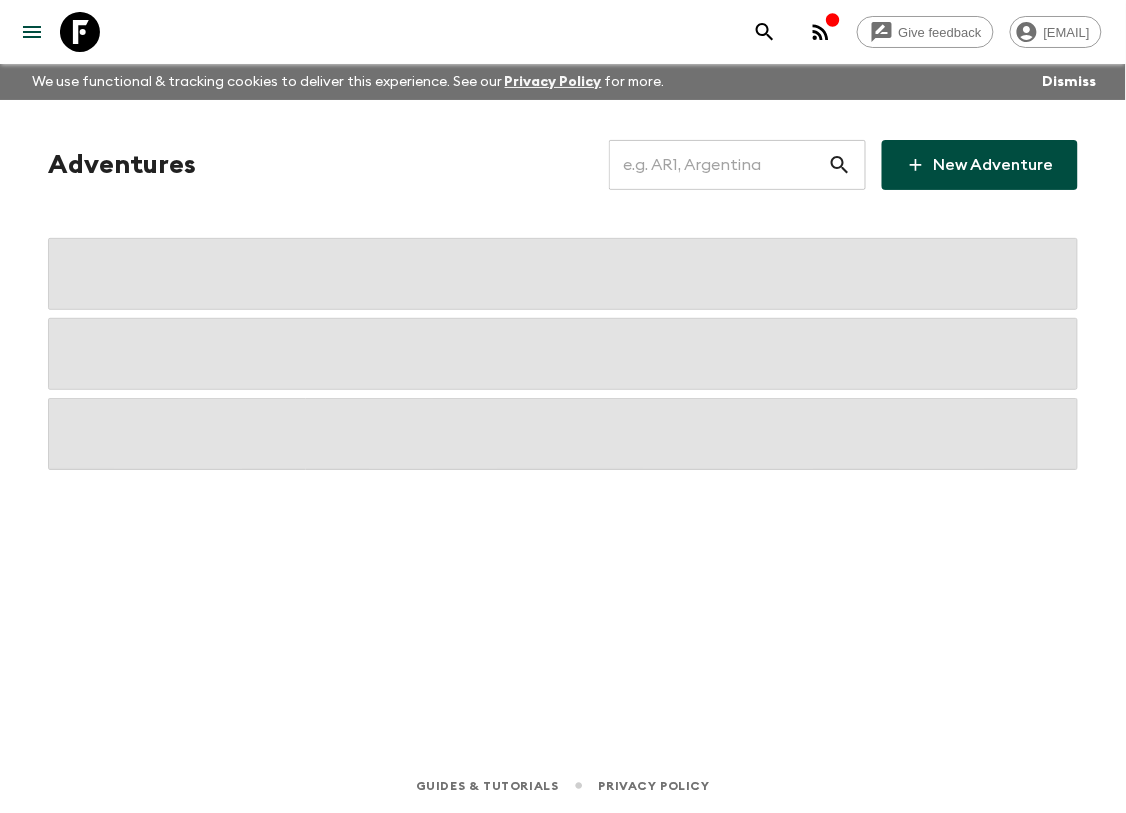 click 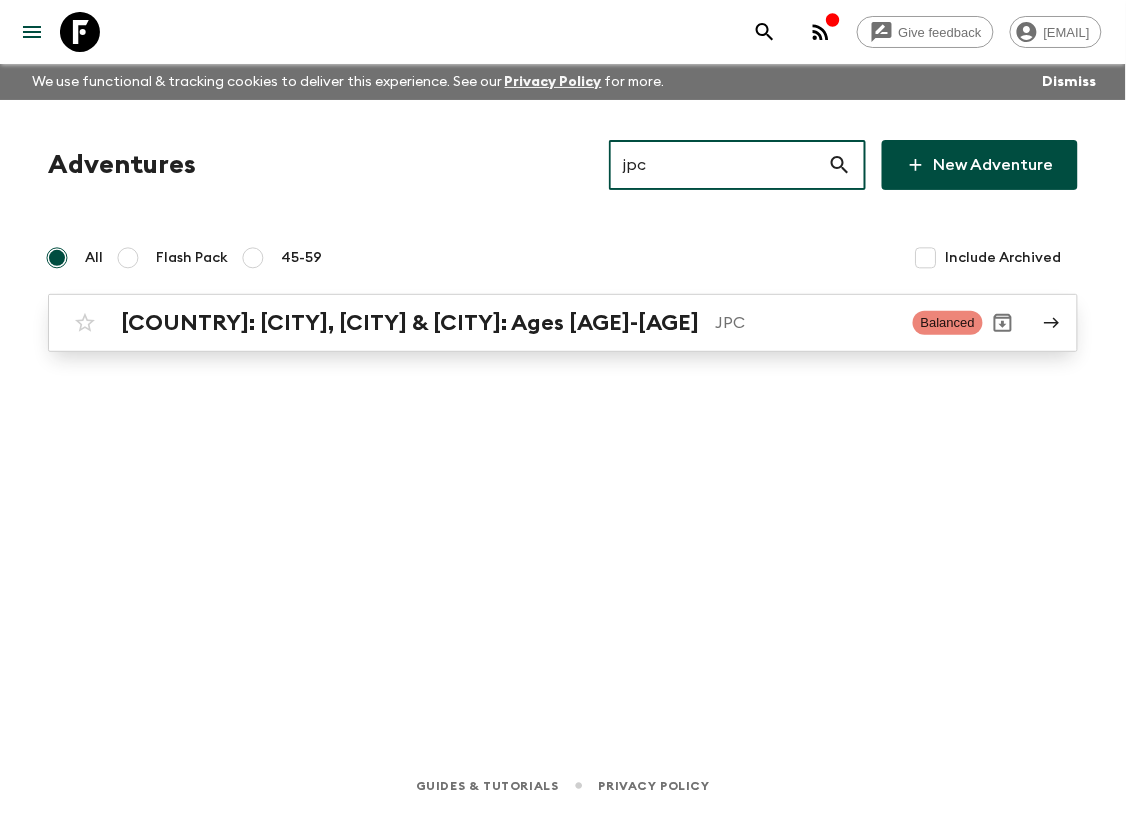 type on "jpc" 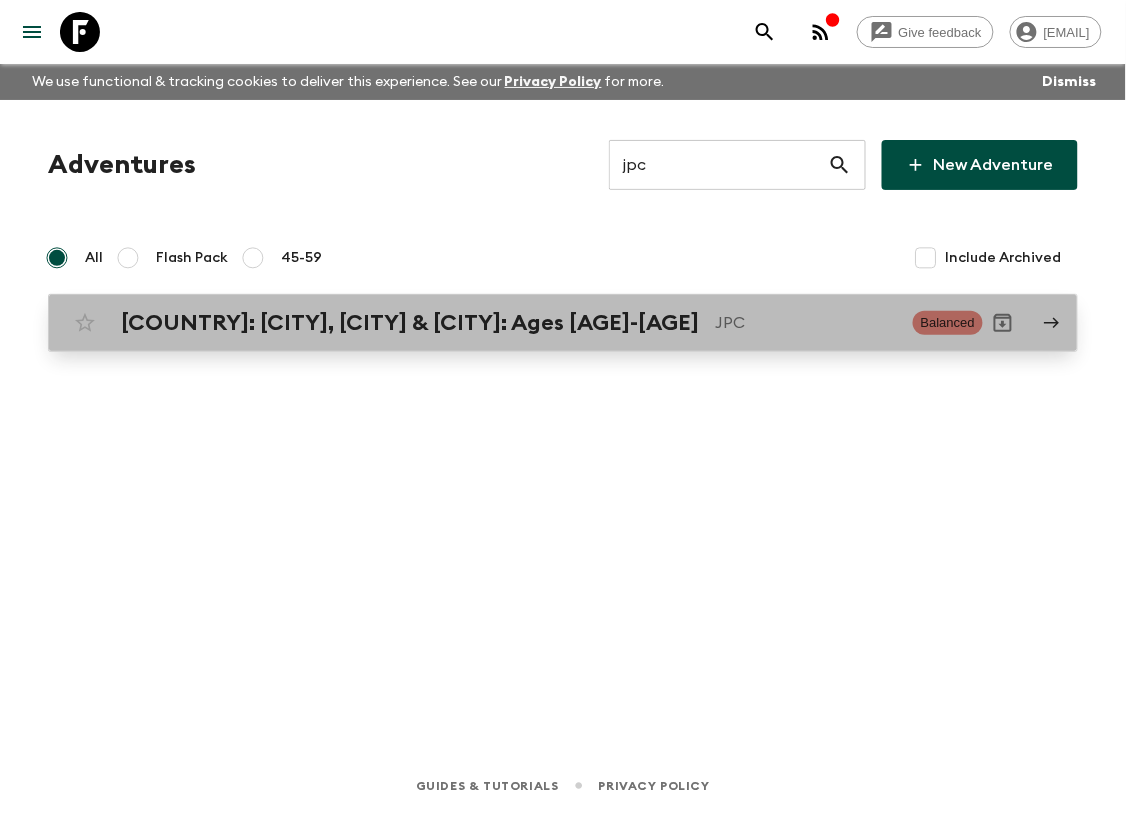 click on "JPC" at bounding box center [806, 323] 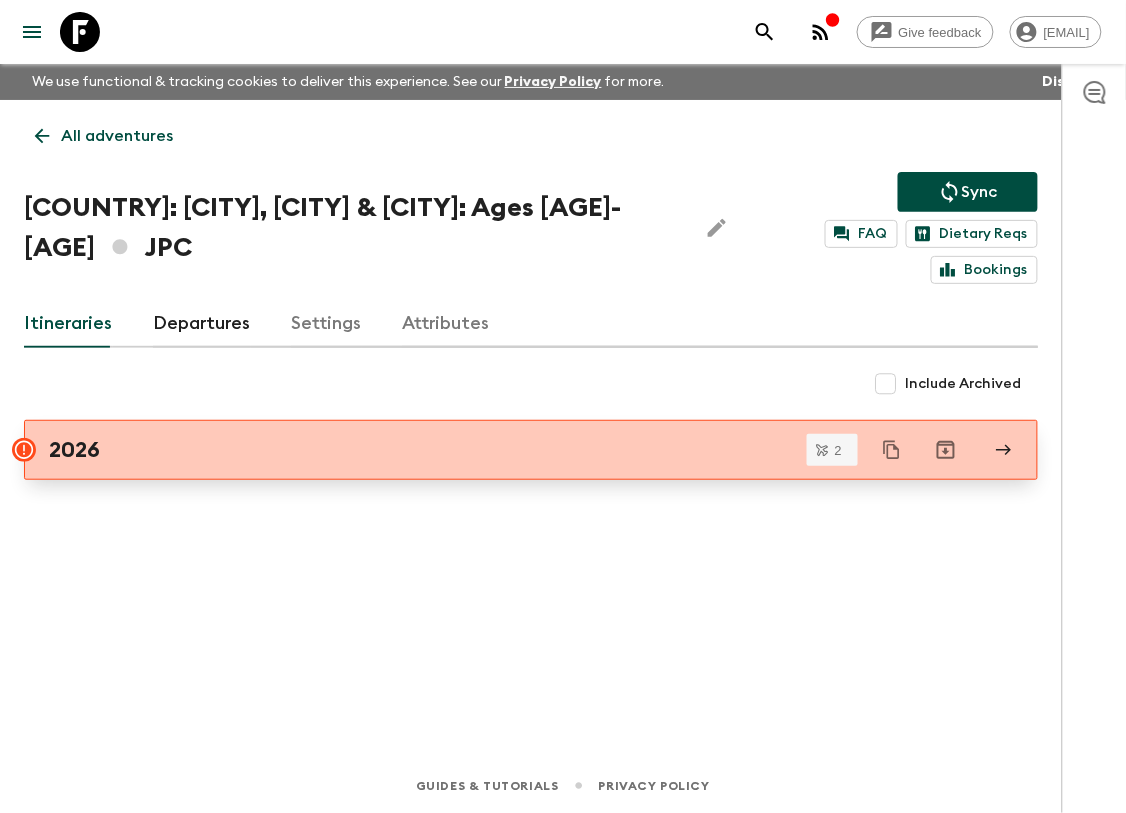 click on "2026" at bounding box center [512, 450] 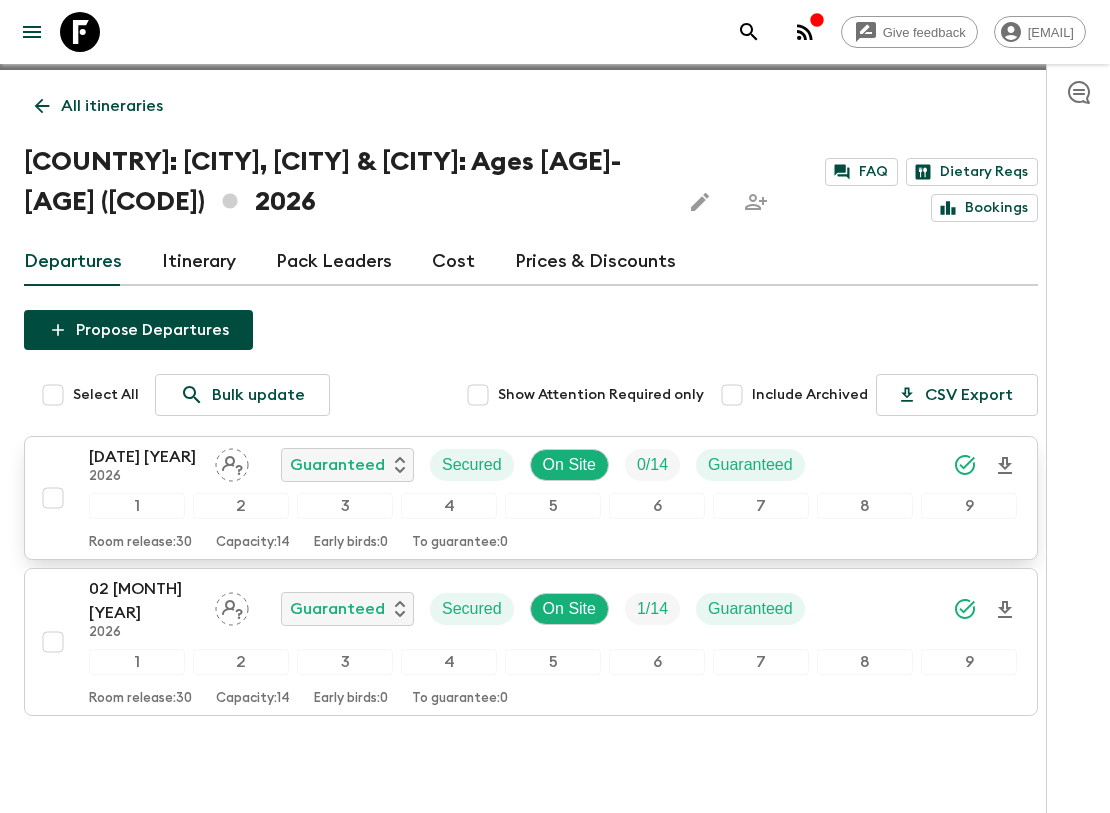 scroll, scrollTop: 0, scrollLeft: 0, axis: both 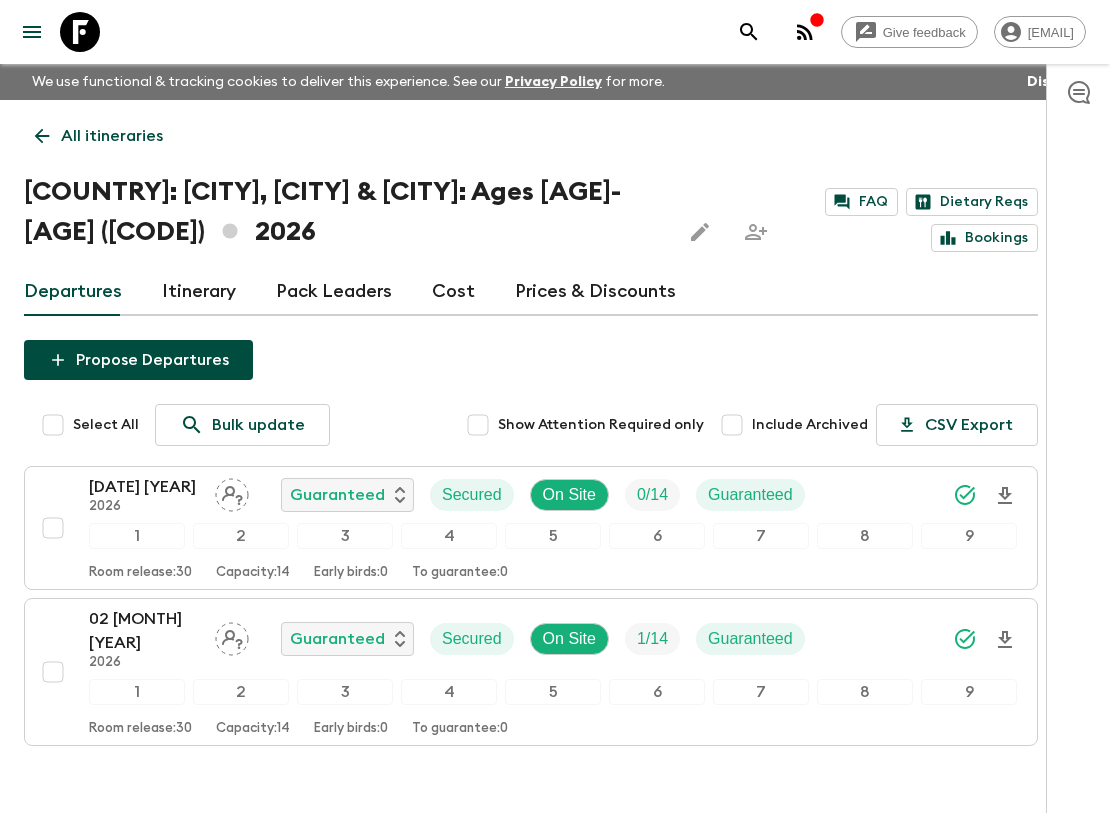 click on "All itineraries" at bounding box center (112, 136) 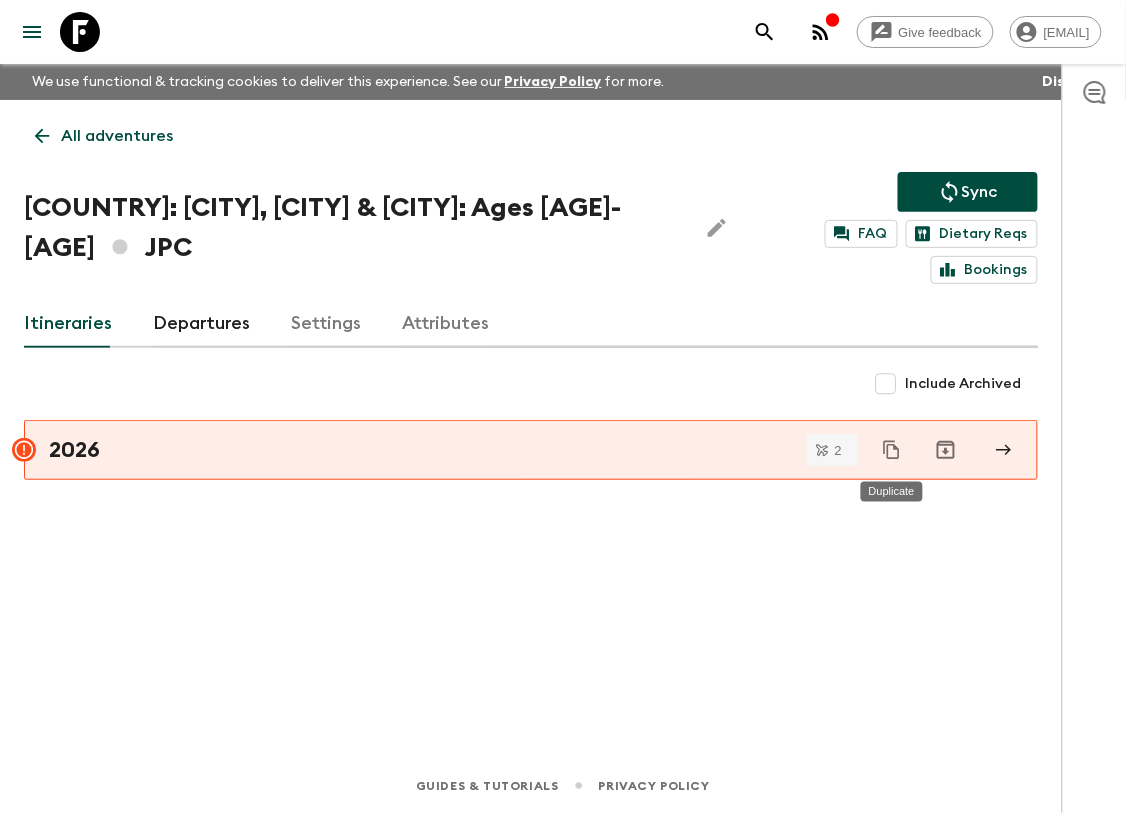 click 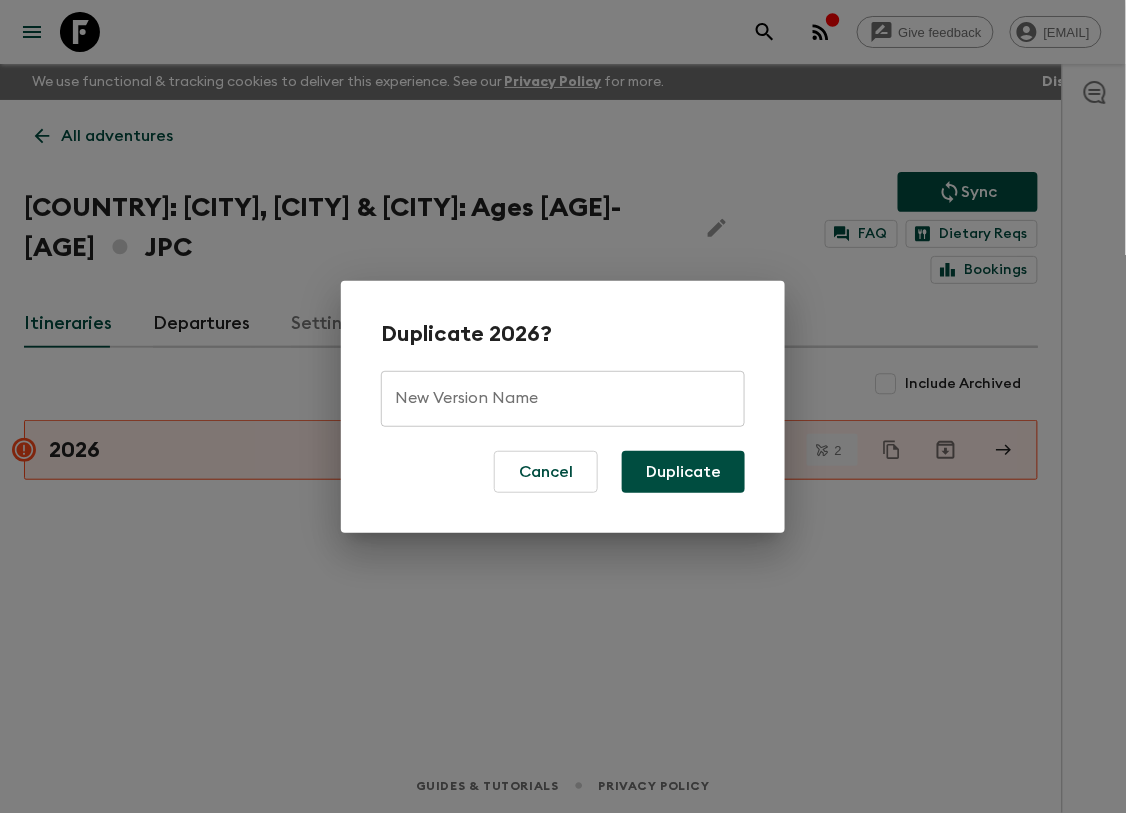 click on "New Version Name" at bounding box center (563, 399) 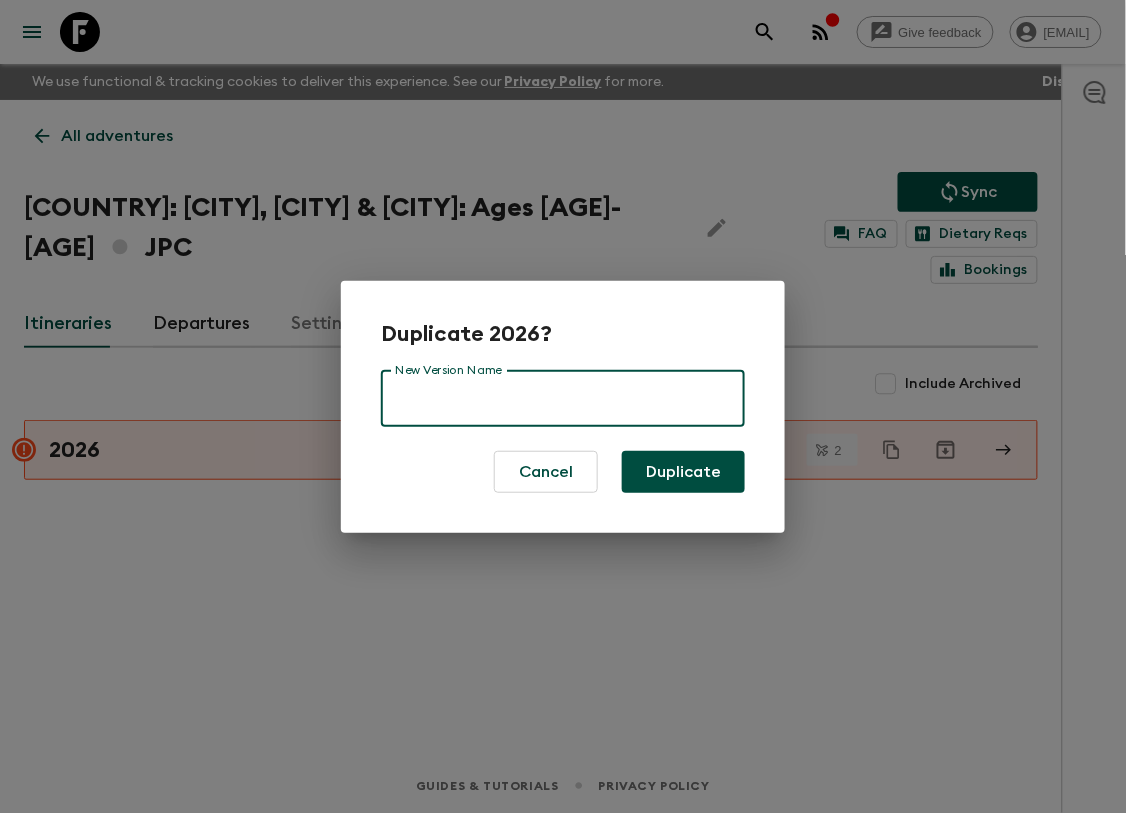type on "New 2026" 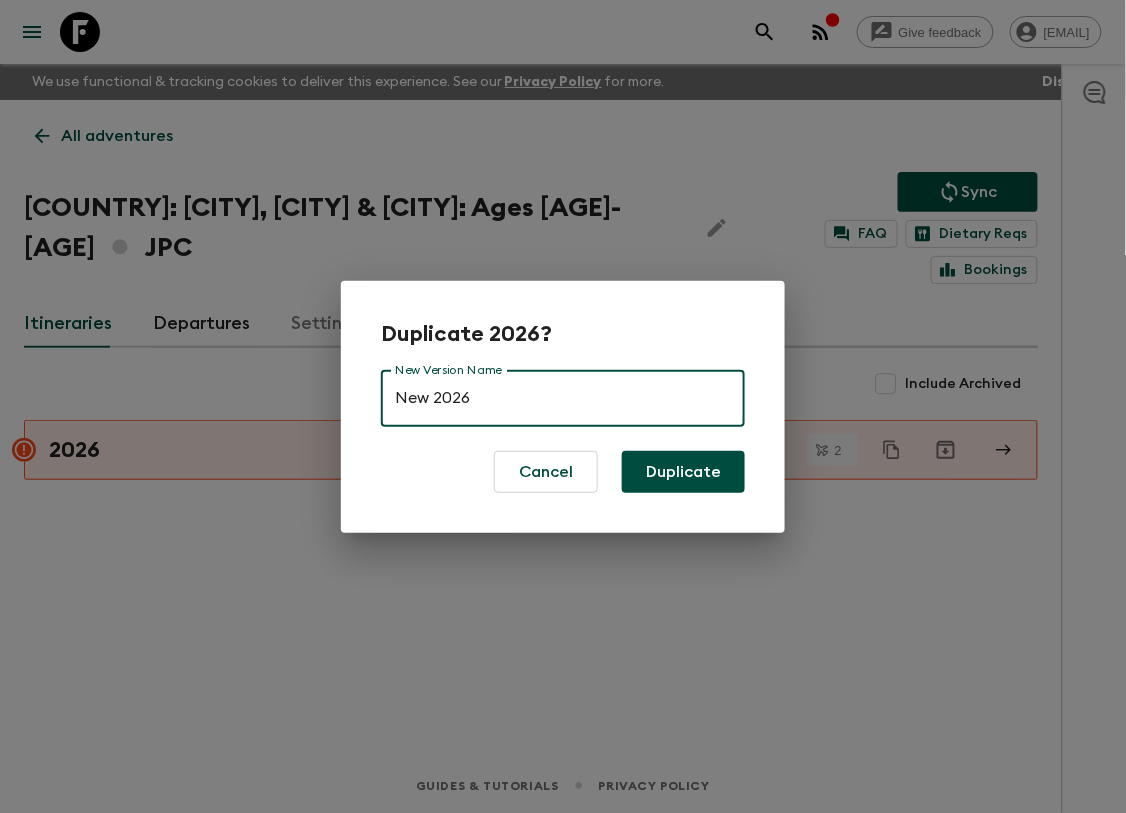 click on "Duplicate" at bounding box center [683, 472] 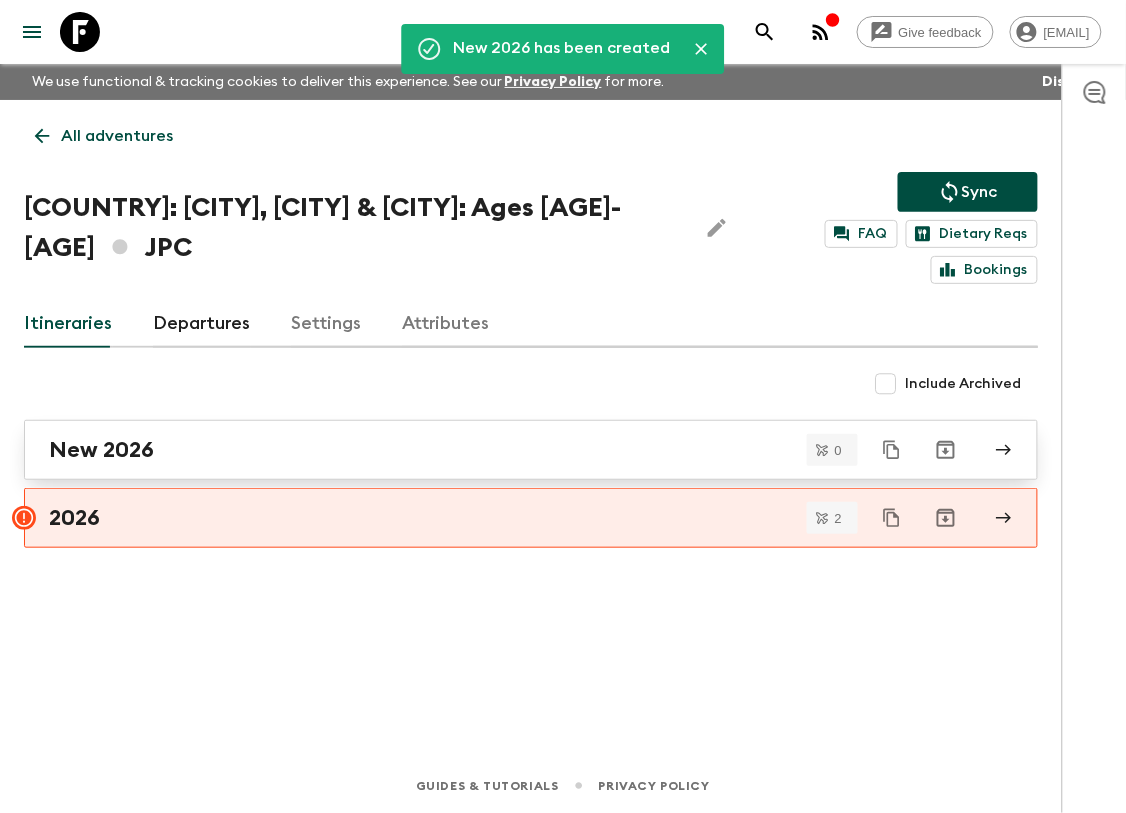 click on "New 2026" at bounding box center (512, 450) 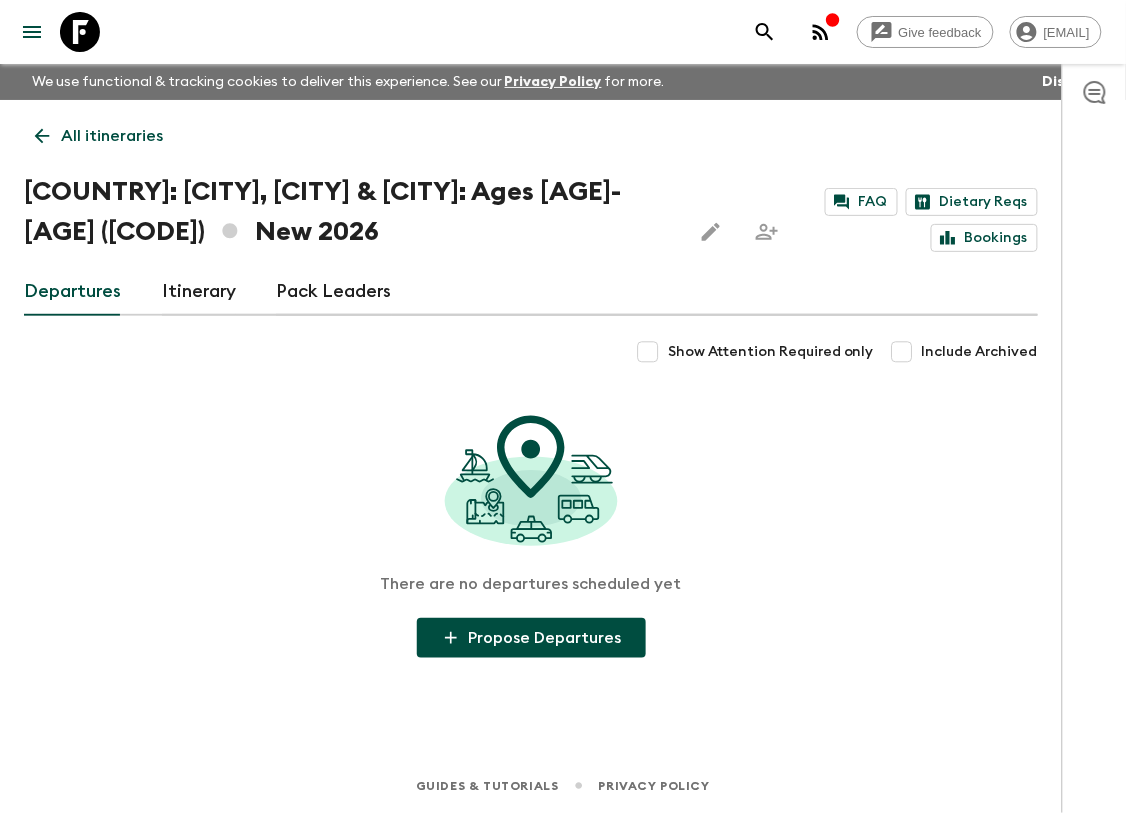 click on "Itinerary" at bounding box center (199, 292) 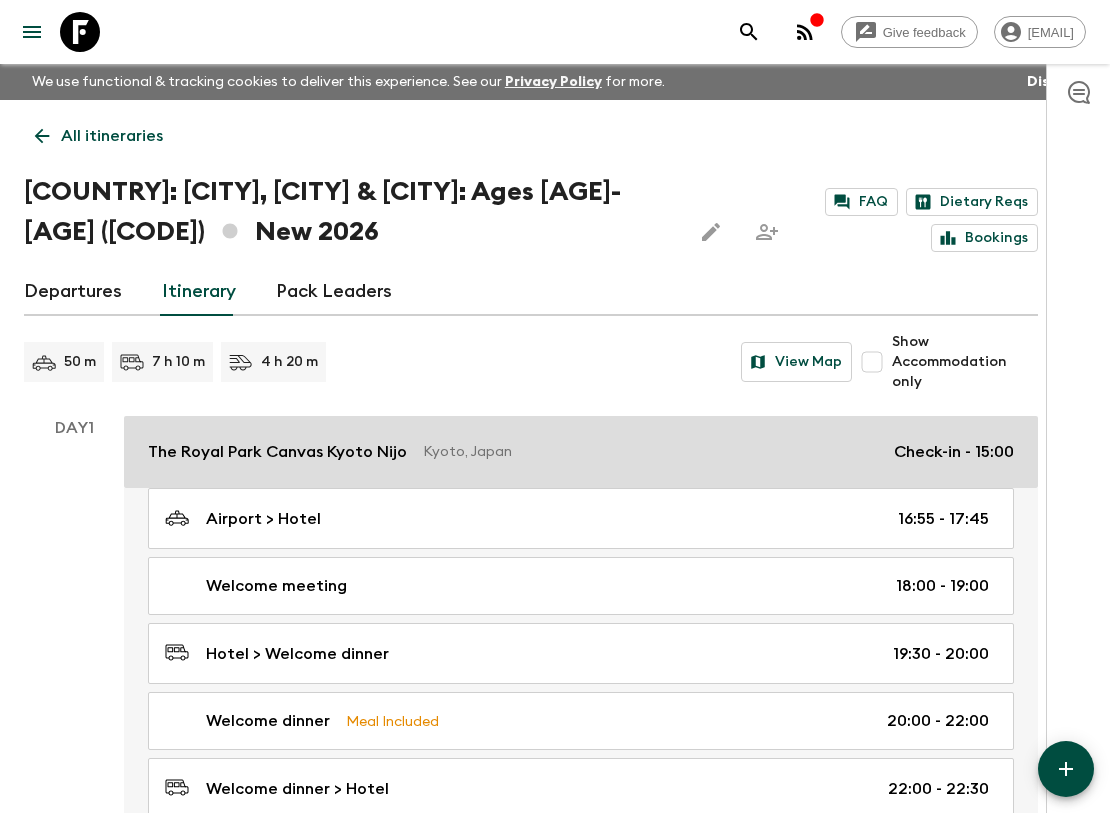 click on "[BRAND] [CITY], [COUNTRY] Check-in - [TIME]" at bounding box center (581, 452) 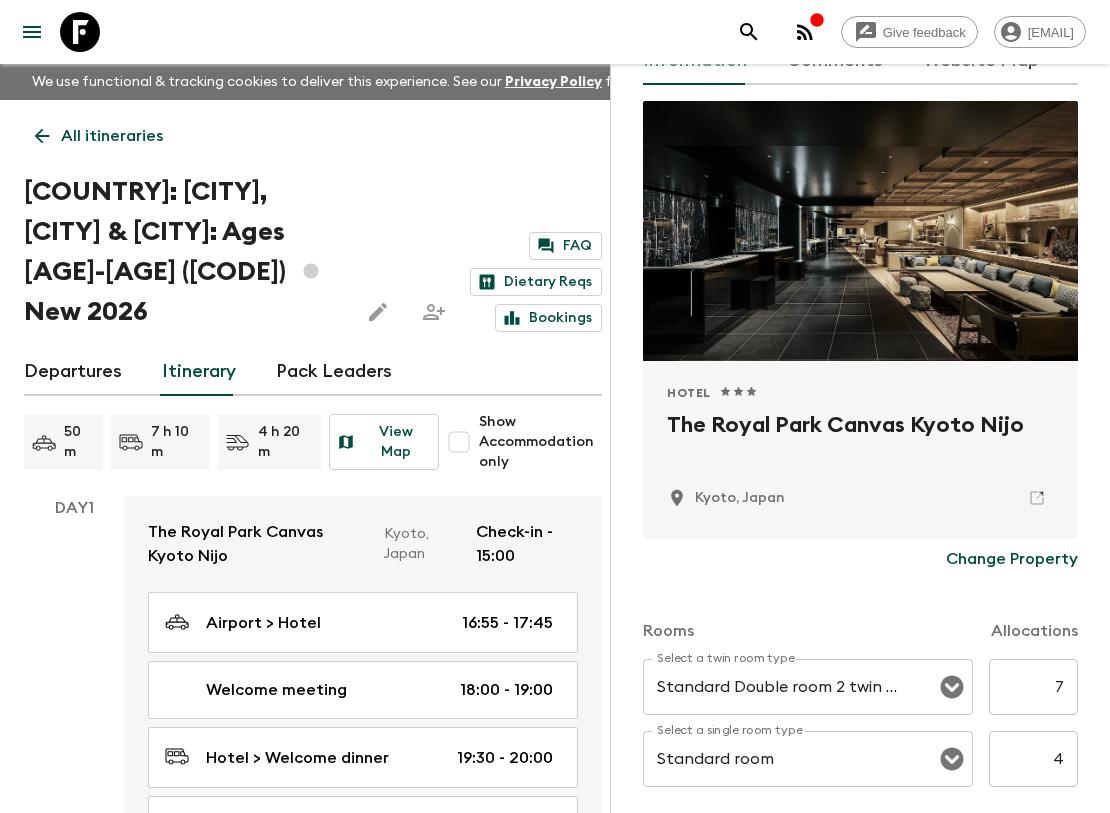 scroll, scrollTop: 222, scrollLeft: 0, axis: vertical 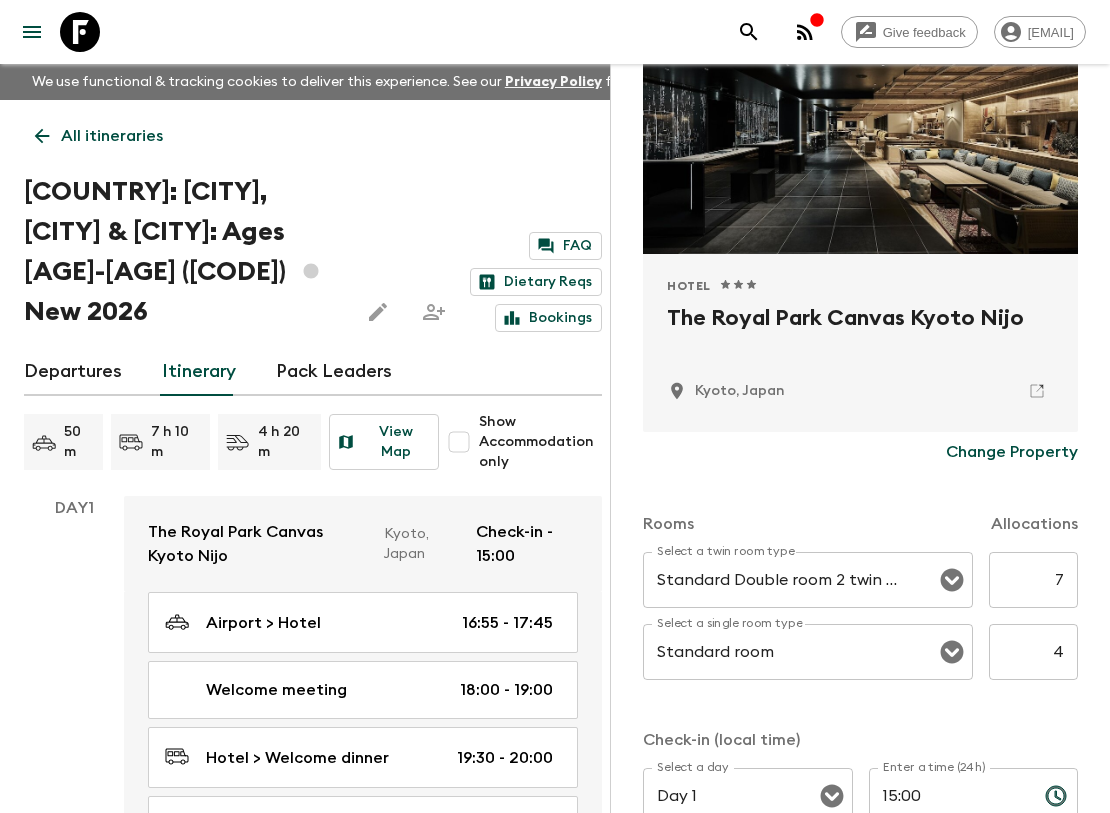 click on "7" at bounding box center (1033, 580) 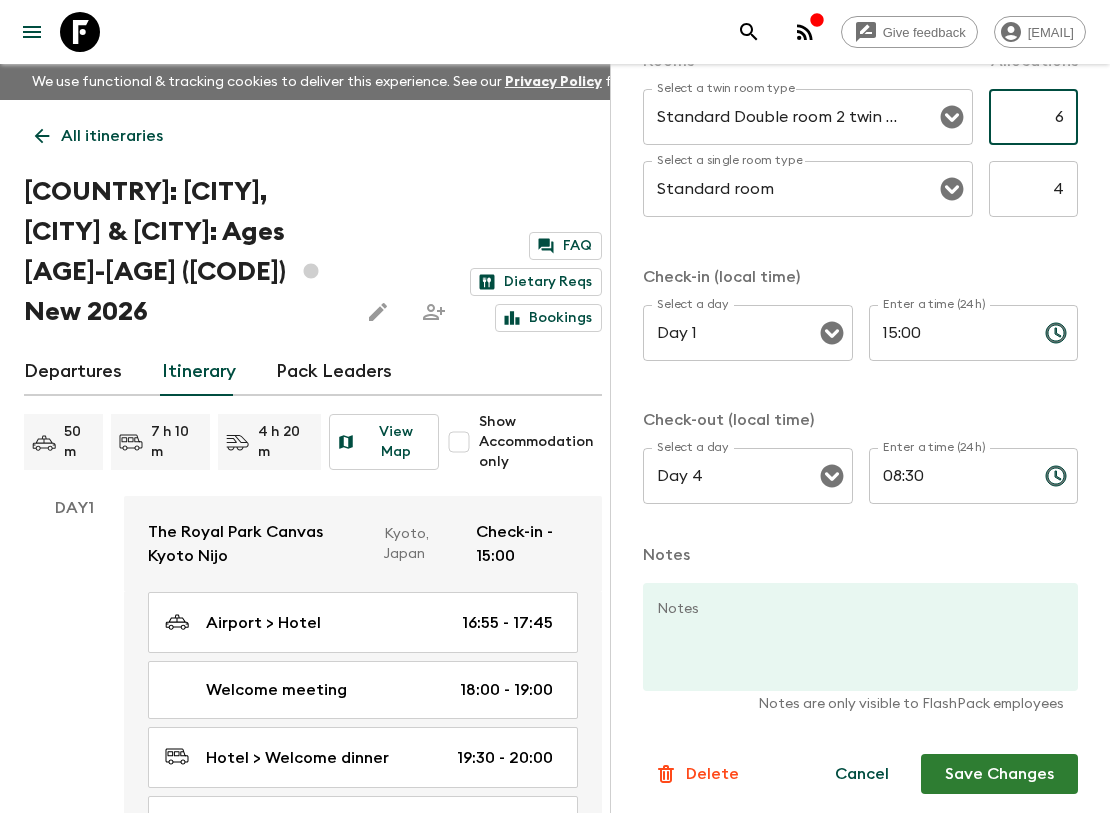 scroll, scrollTop: 691, scrollLeft: 0, axis: vertical 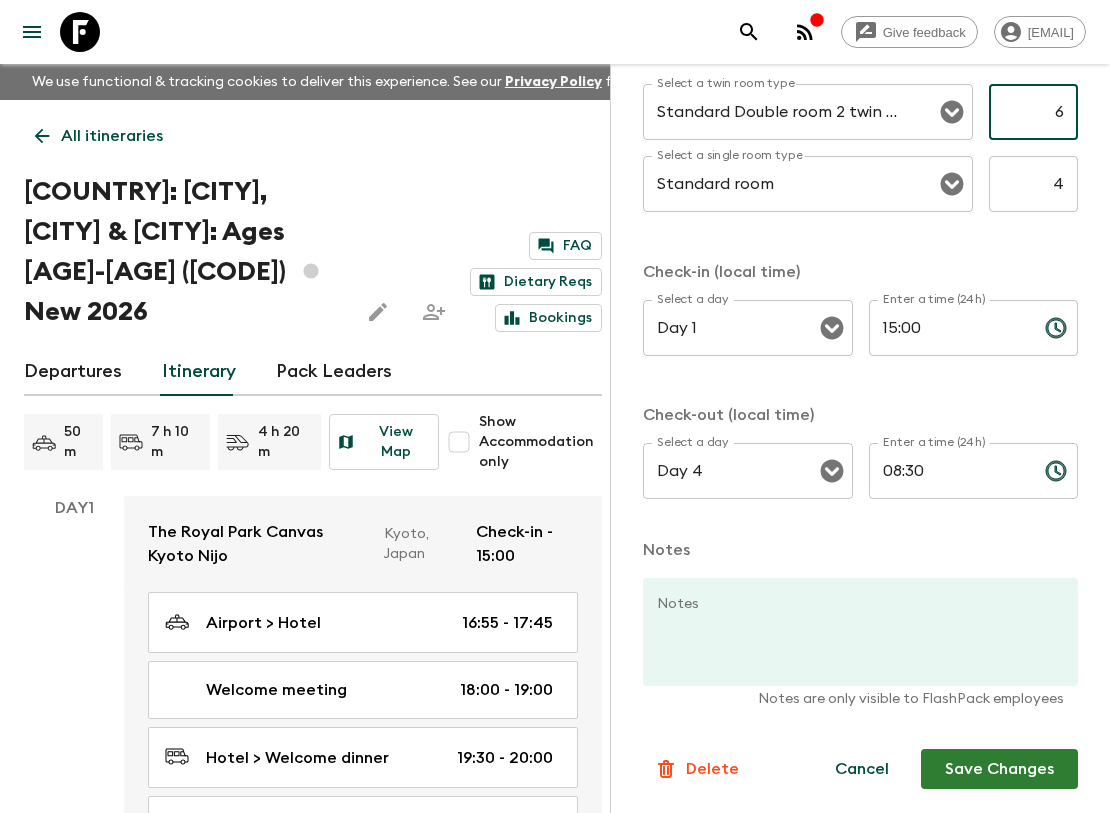 type on "6" 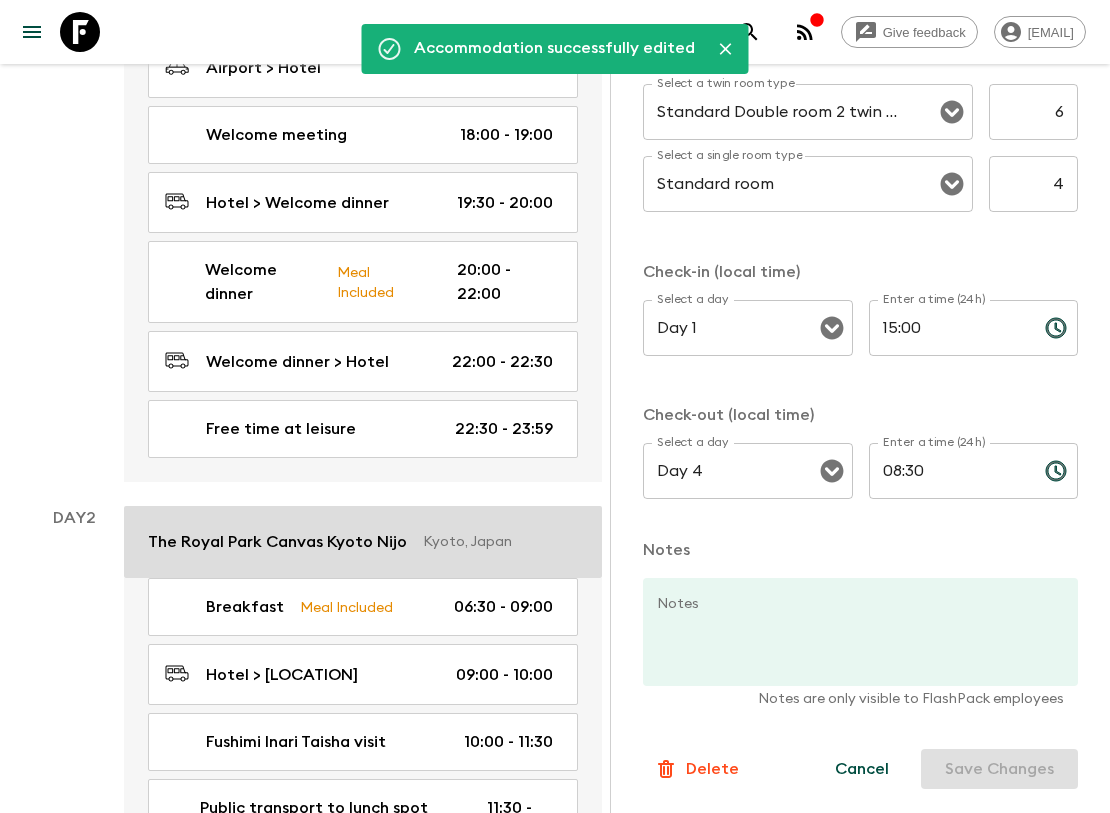 click on "The Royal Park Canvas Kyoto Nijo" at bounding box center (277, 542) 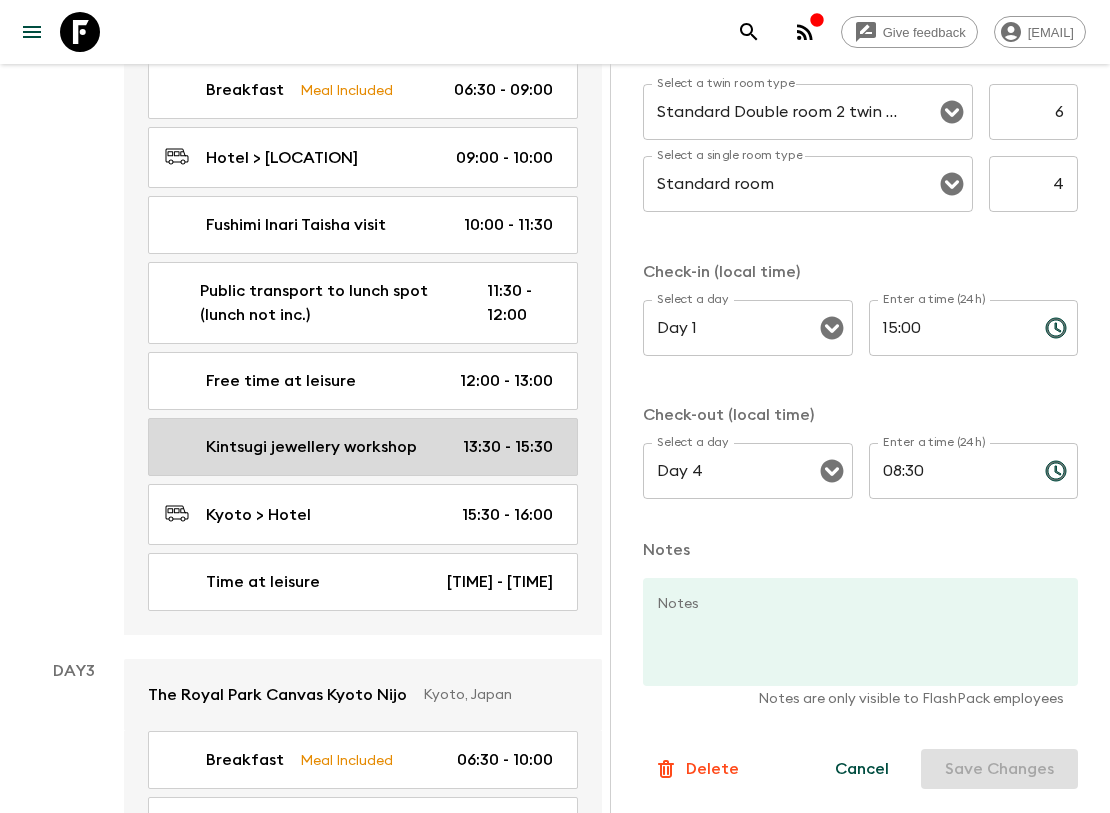 scroll, scrollTop: 1222, scrollLeft: 0, axis: vertical 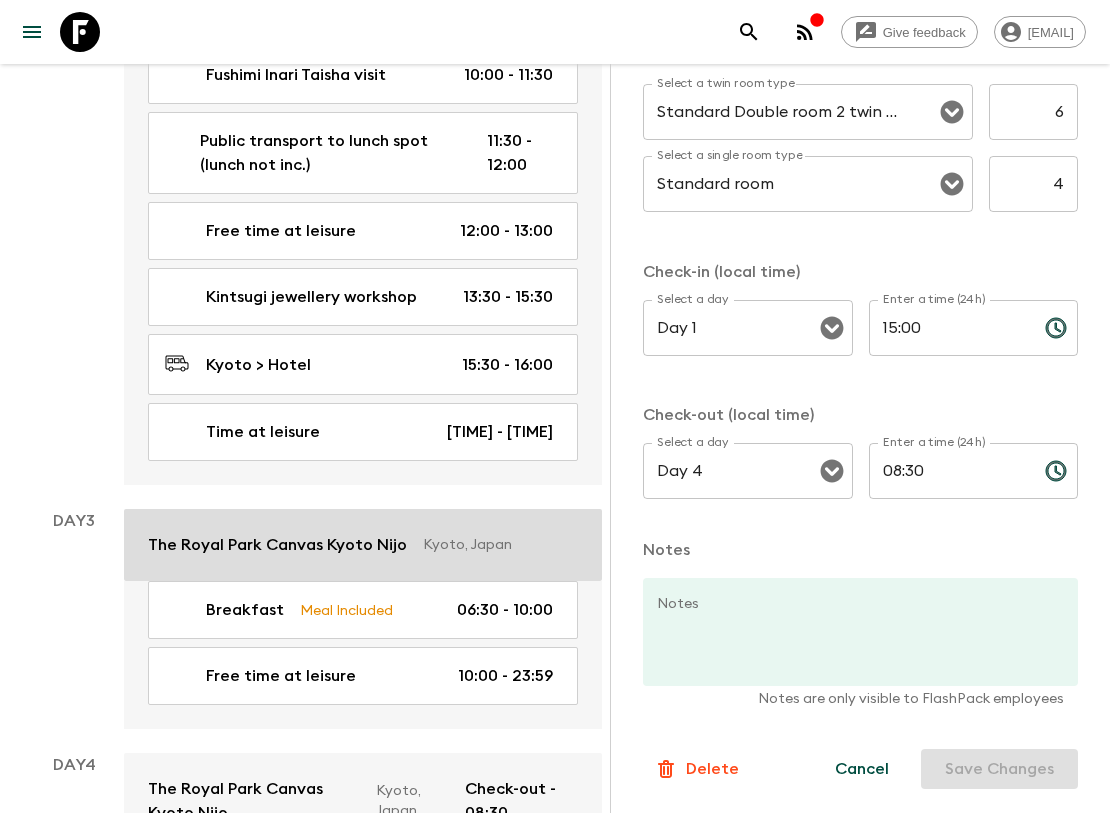 click on "The Royal Park Canvas Kyoto Nijo" at bounding box center (277, 545) 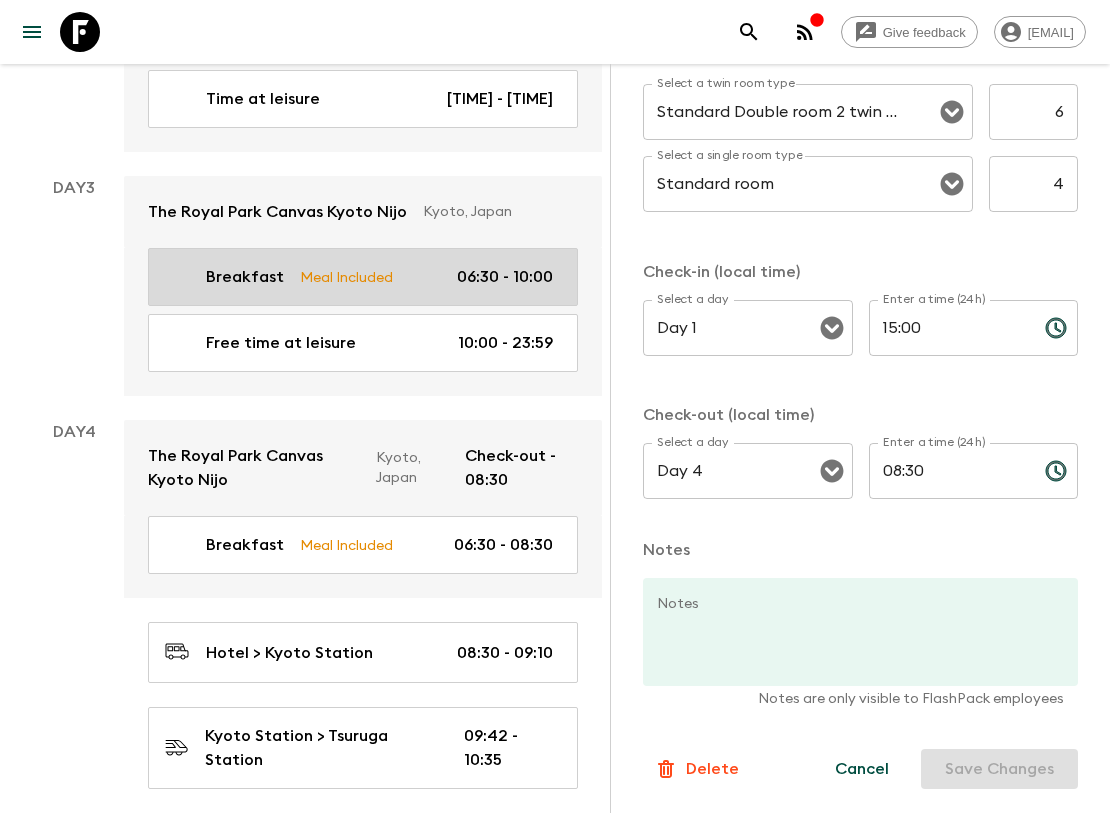 scroll, scrollTop: 1666, scrollLeft: 0, axis: vertical 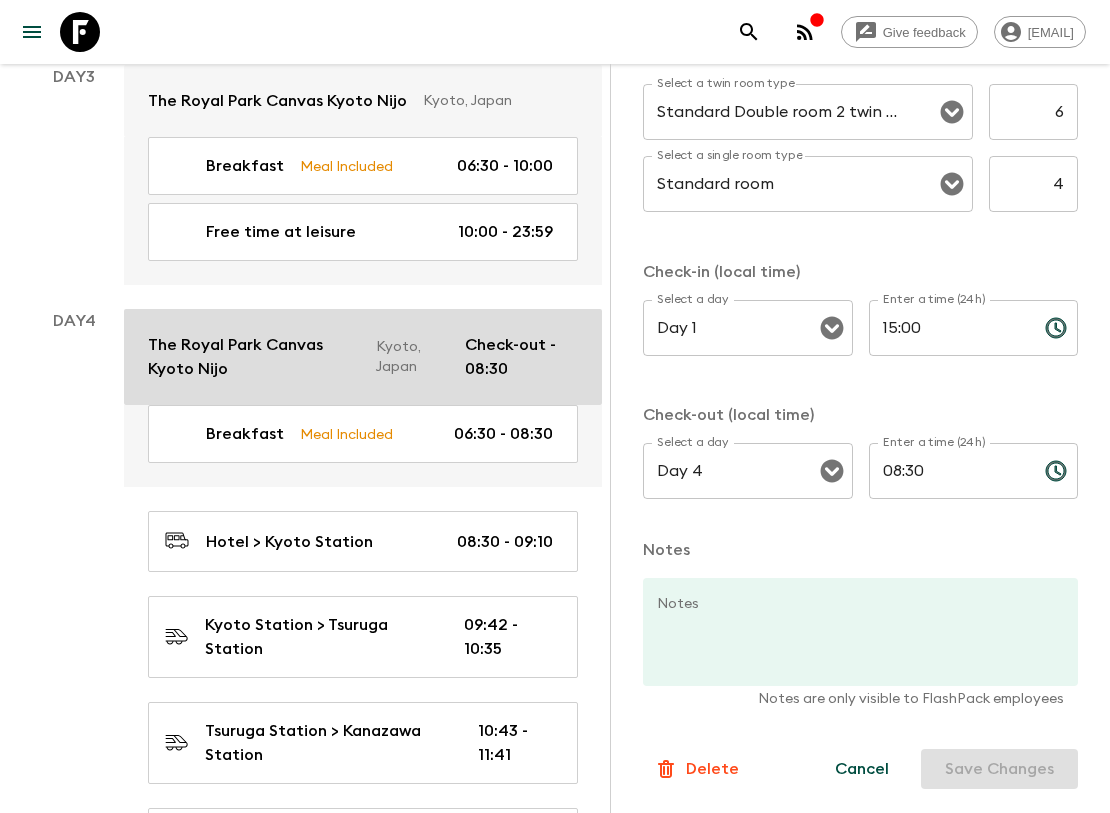 click on "The Royal Park Canvas Kyoto Nijo" at bounding box center (254, 357) 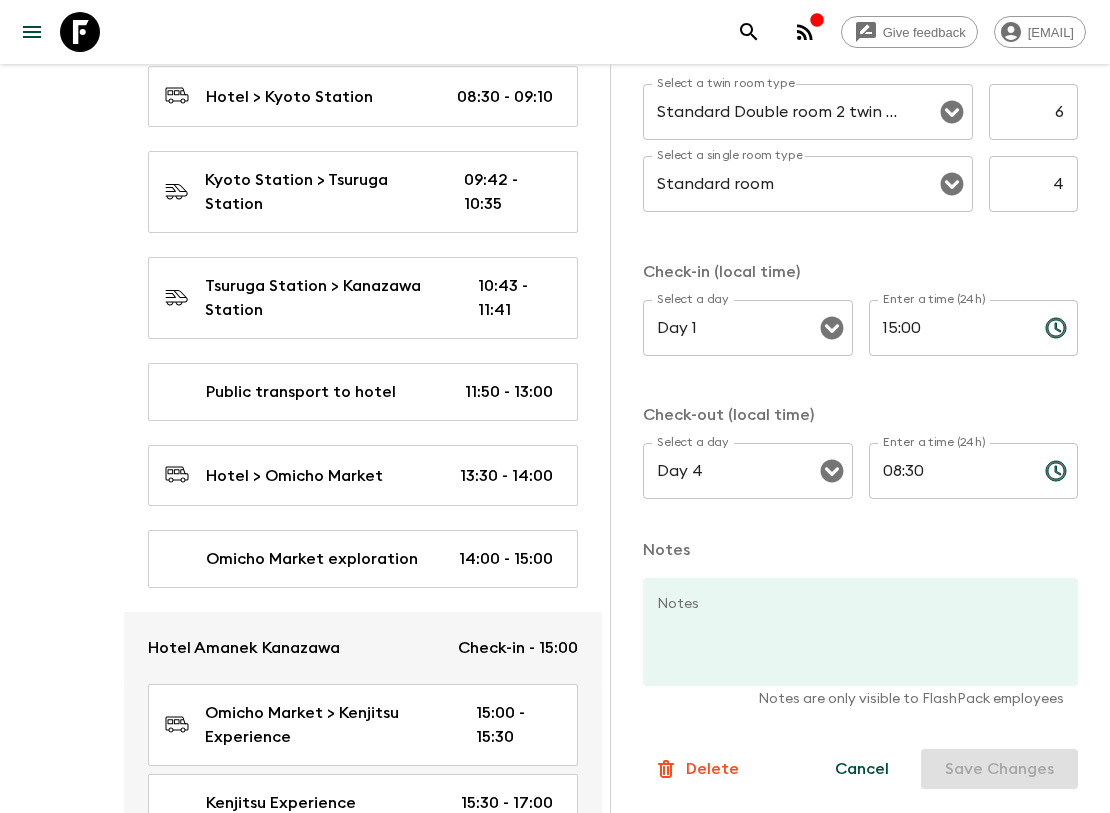 scroll, scrollTop: 2222, scrollLeft: 0, axis: vertical 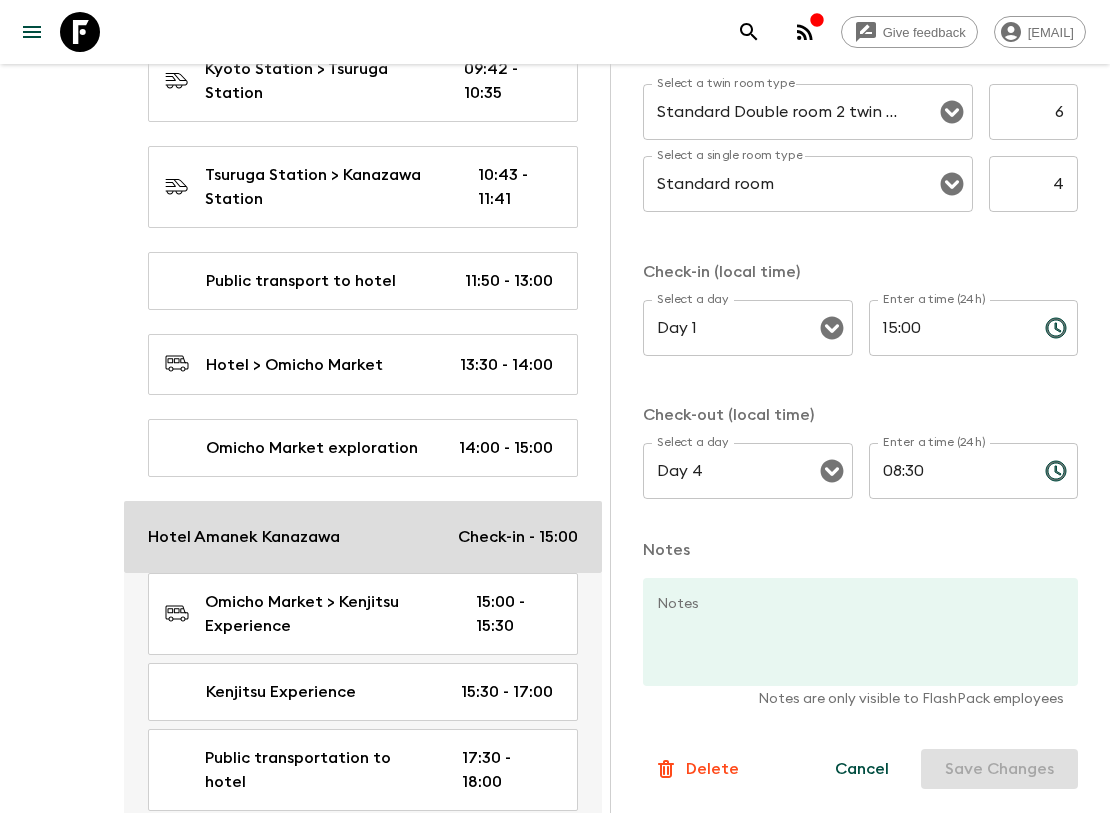 click on "Hotel Amanek Kanazawa" at bounding box center (244, 537) 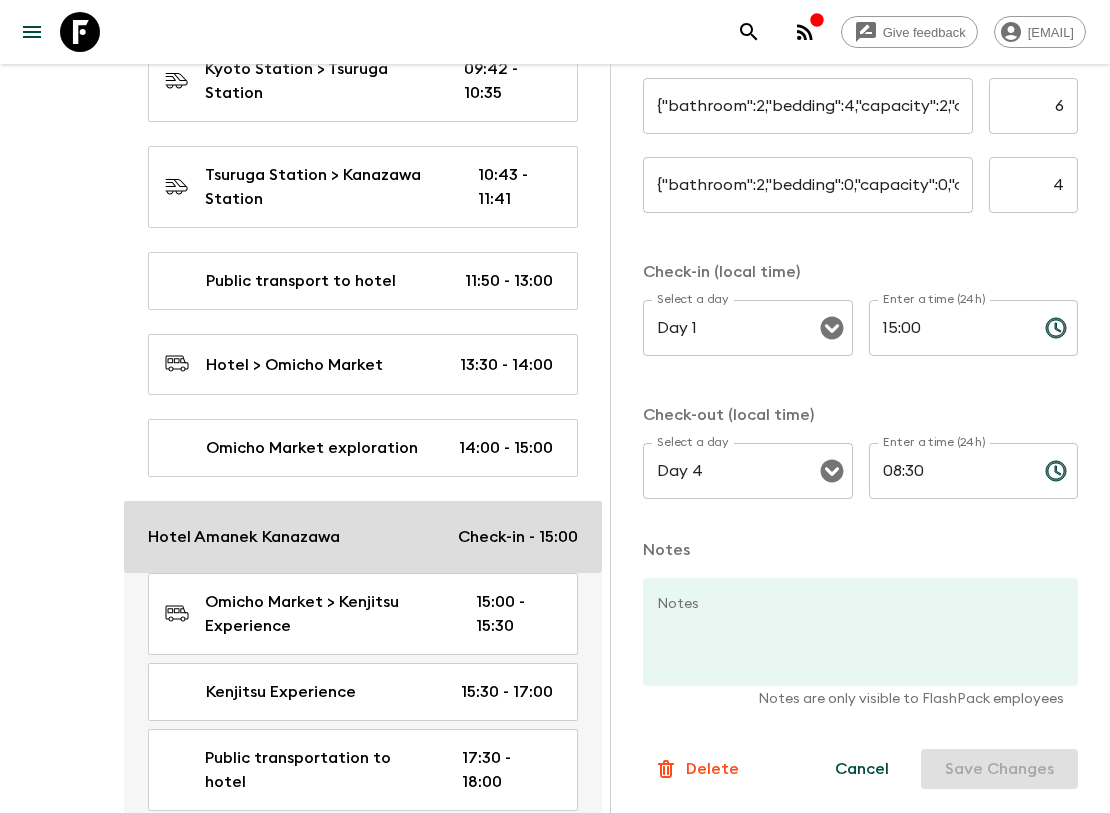type on "Standard Twin Room" 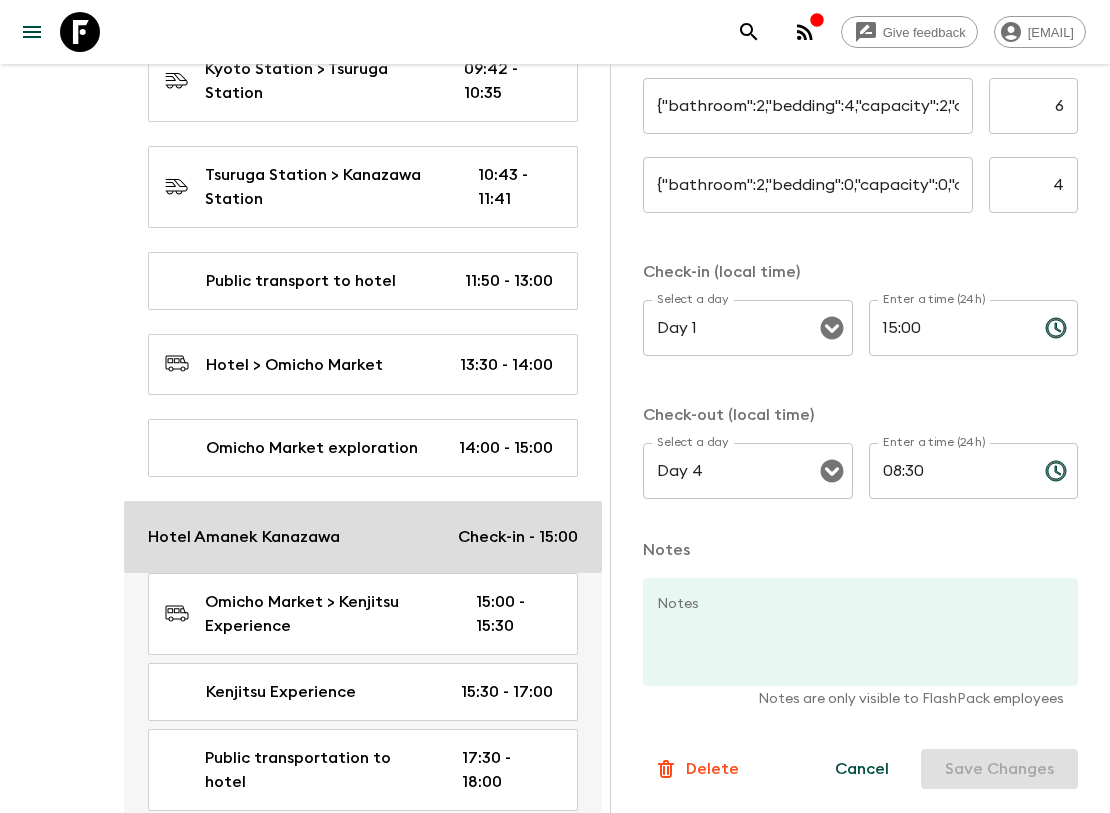 type on "7" 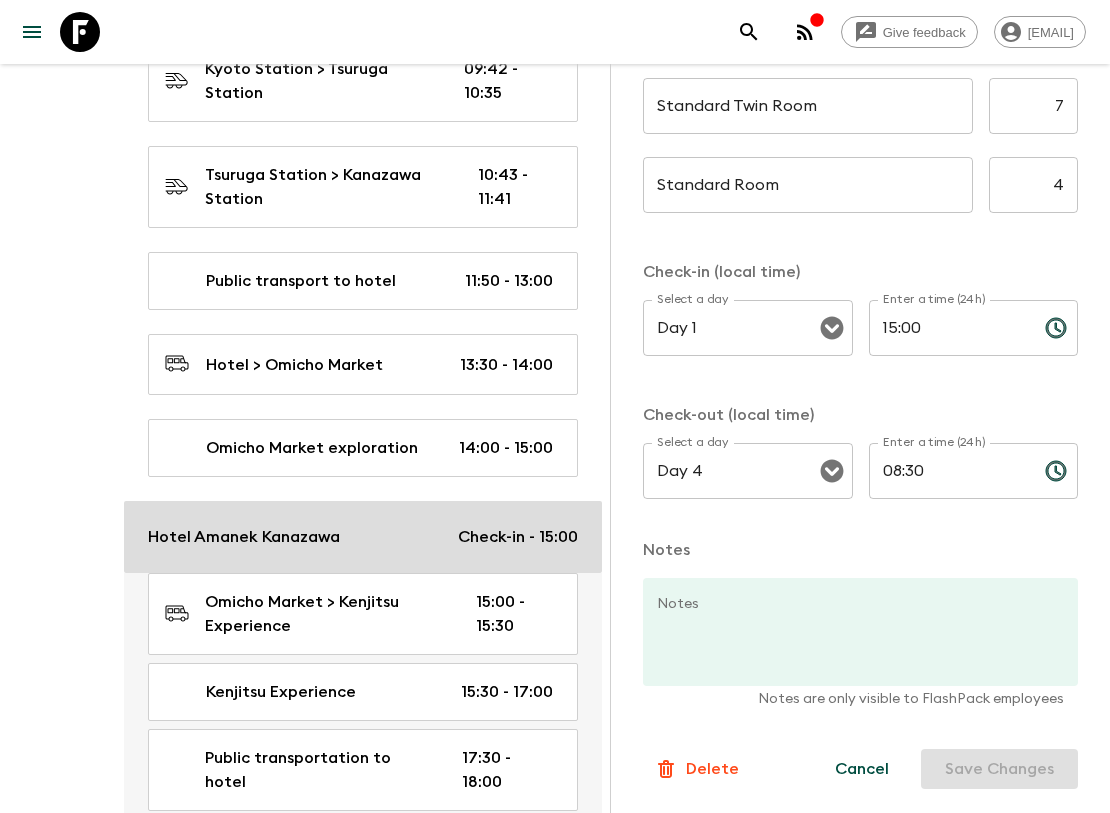 type on "Day 4" 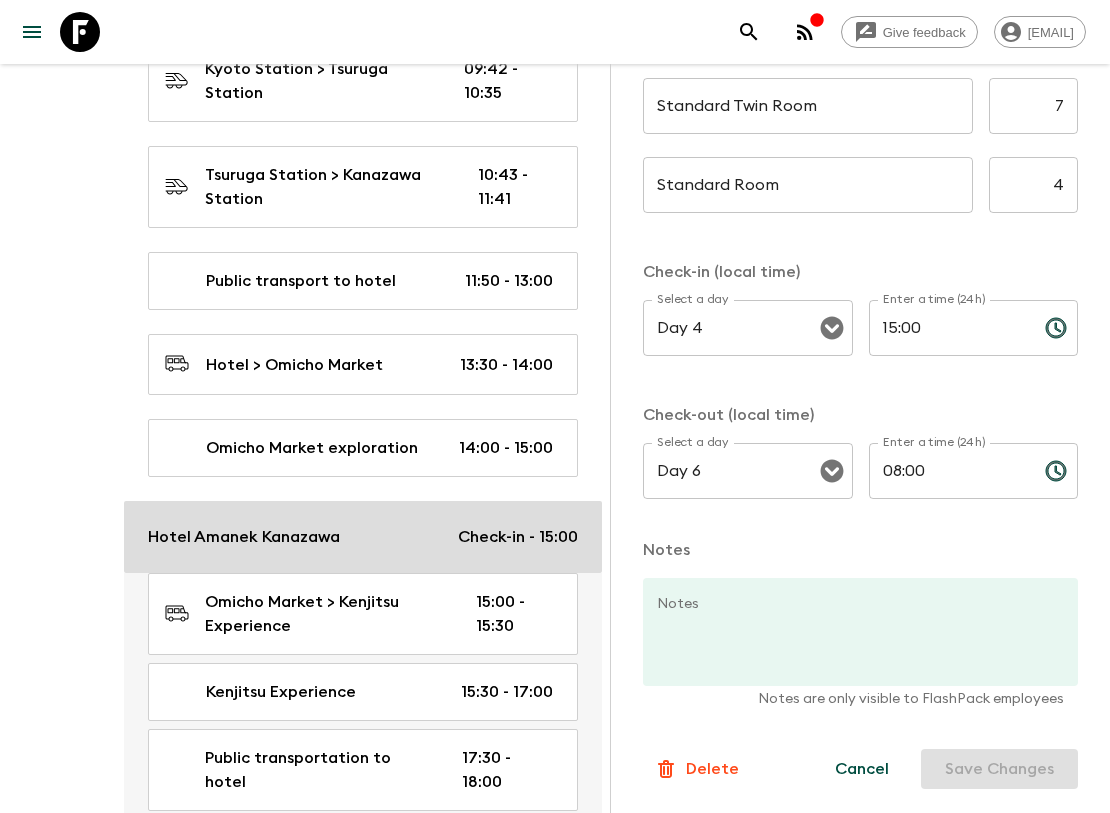 scroll, scrollTop: 641, scrollLeft: 0, axis: vertical 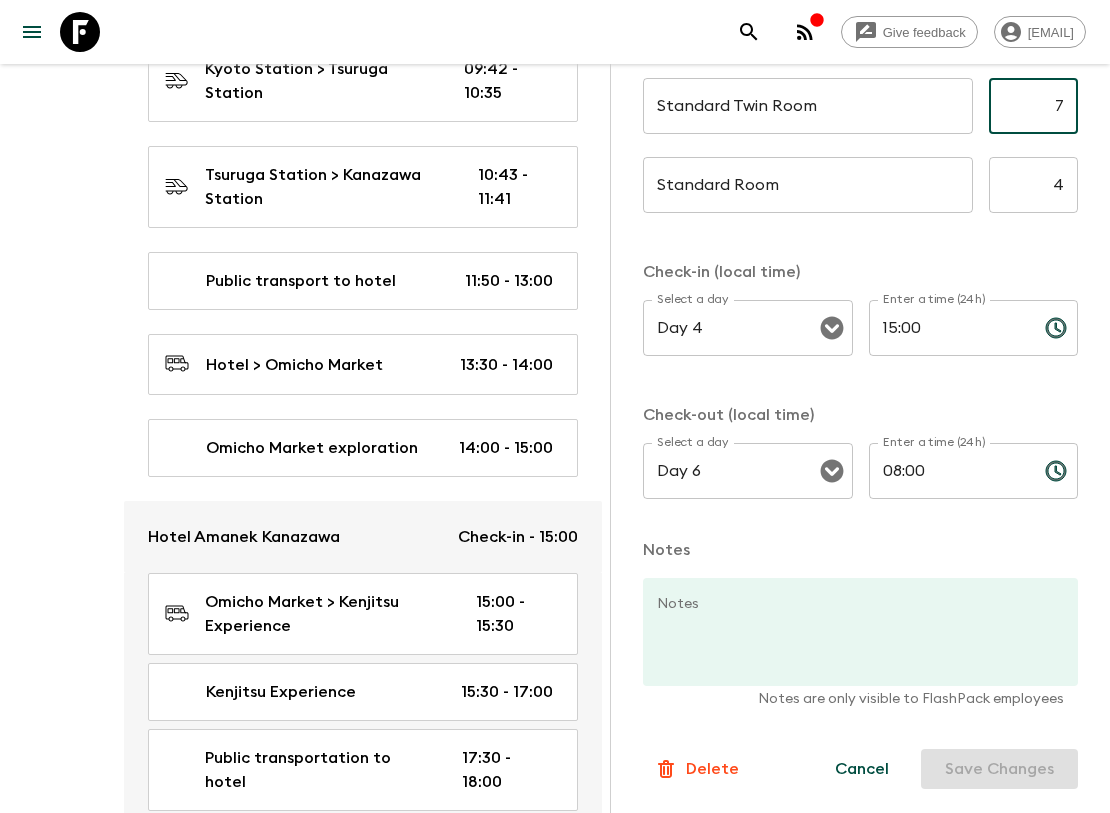 click on "7" at bounding box center [1033, 106] 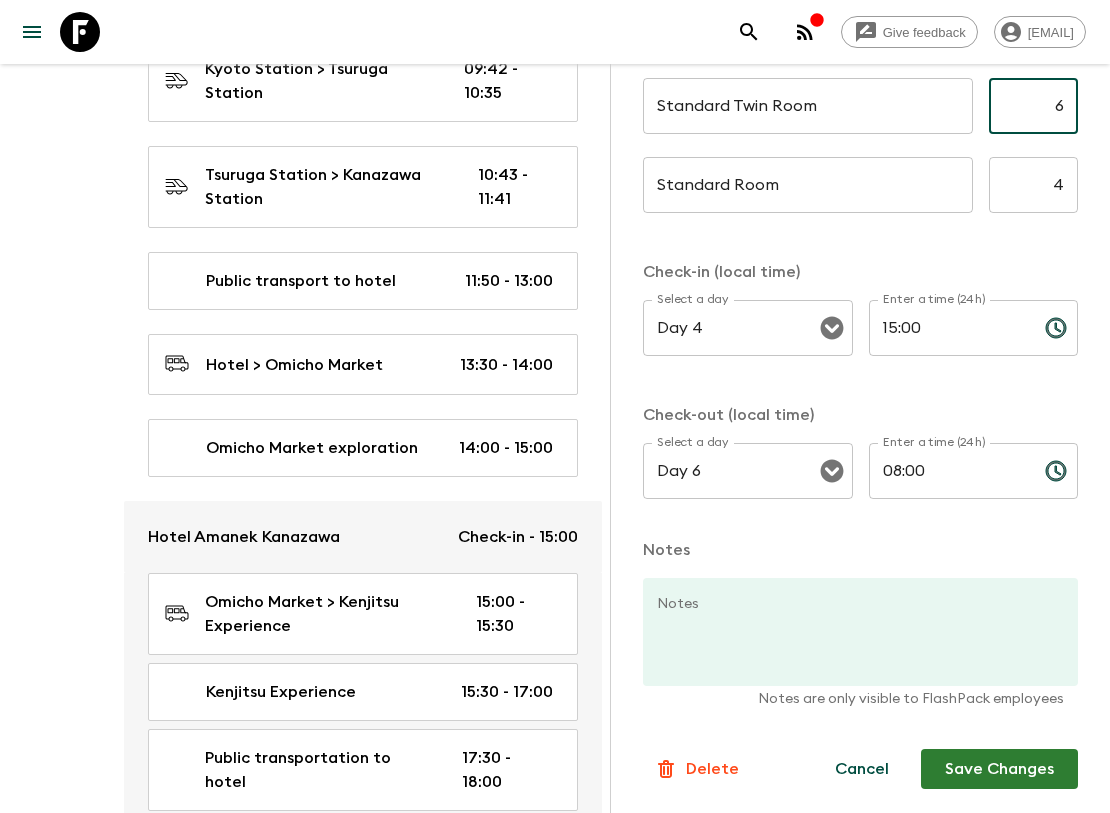 type on "6" 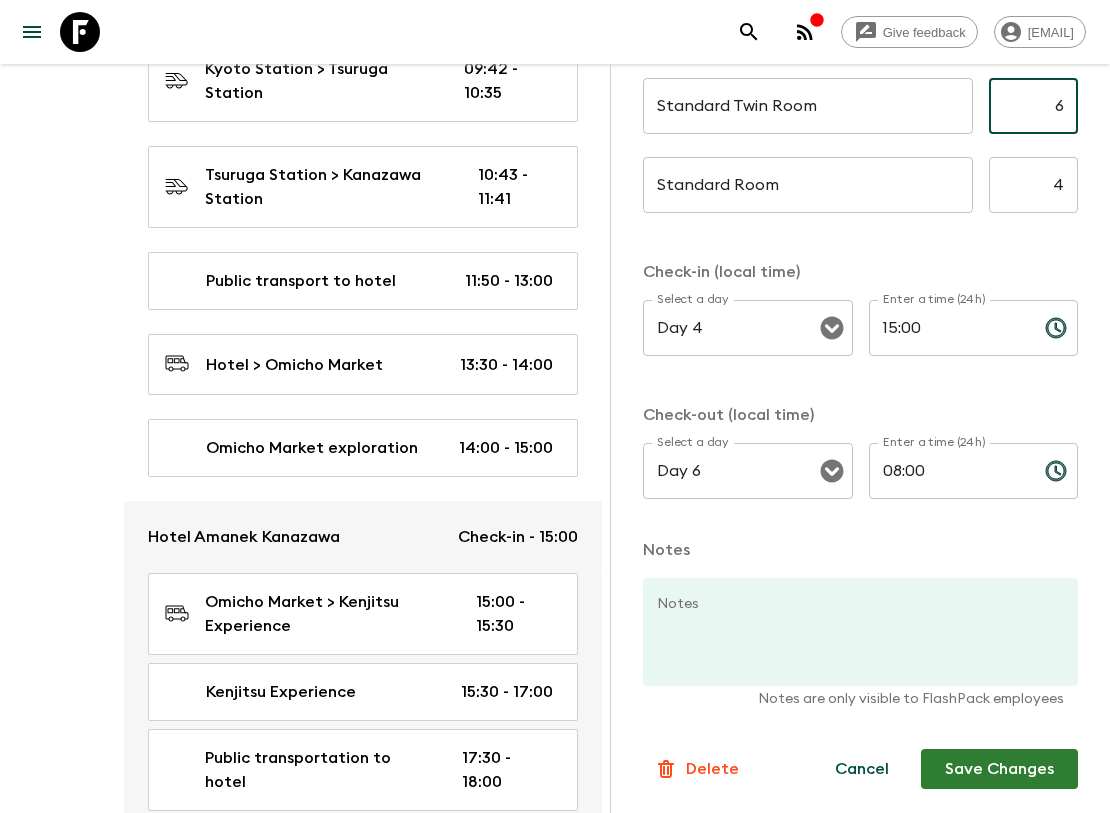 click on "Save Changes" at bounding box center [999, 769] 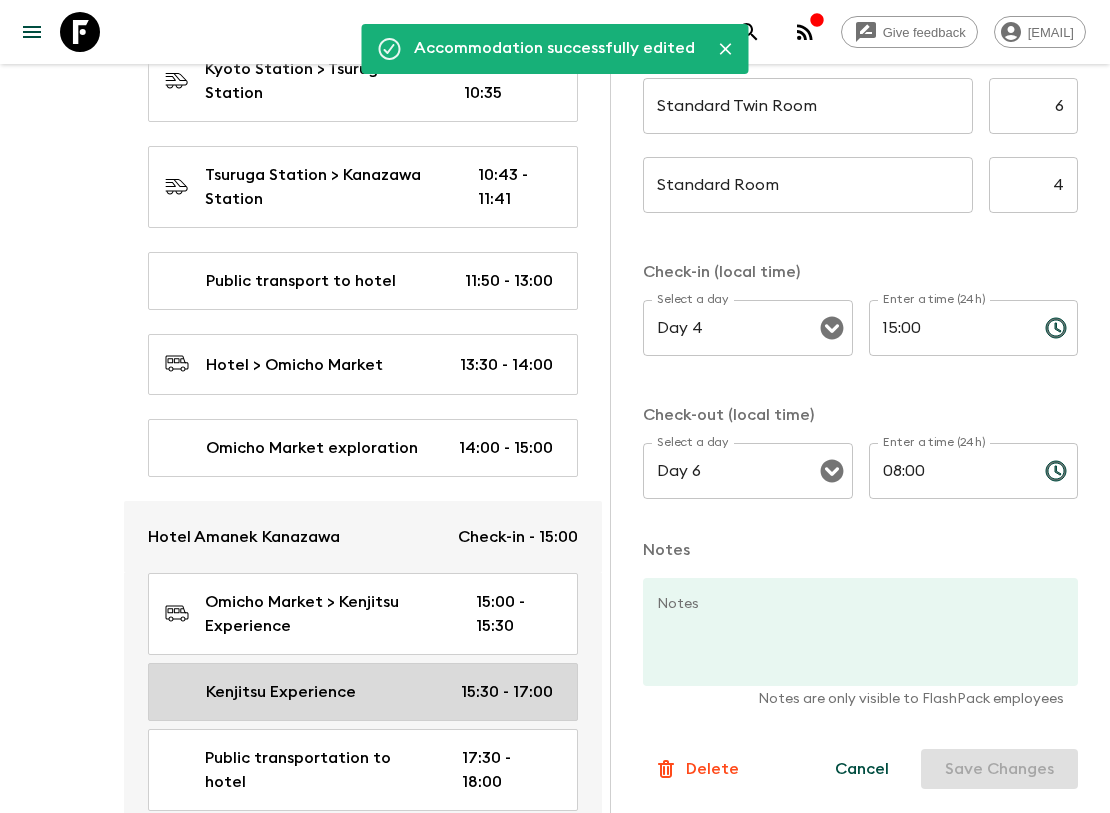 scroll, scrollTop: 2333, scrollLeft: 0, axis: vertical 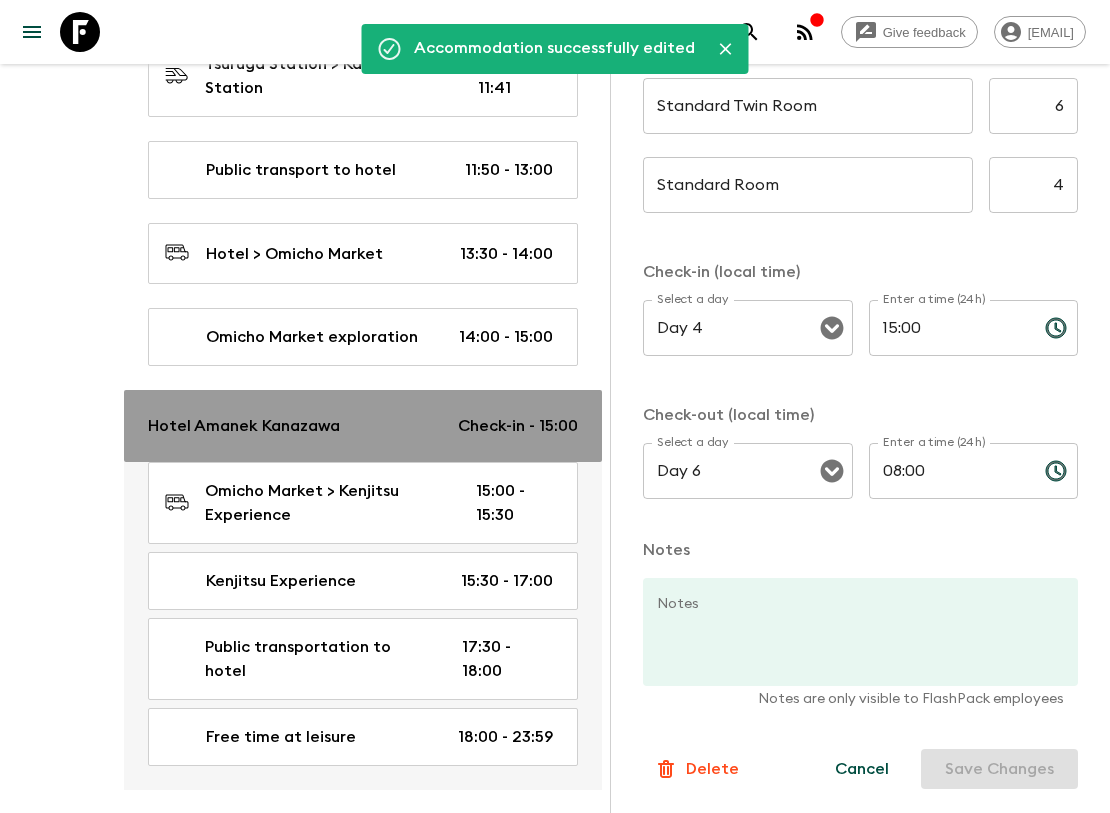 click on "Hotel Amanek Kanazawa  Check-in - [TIME]" at bounding box center [363, 426] 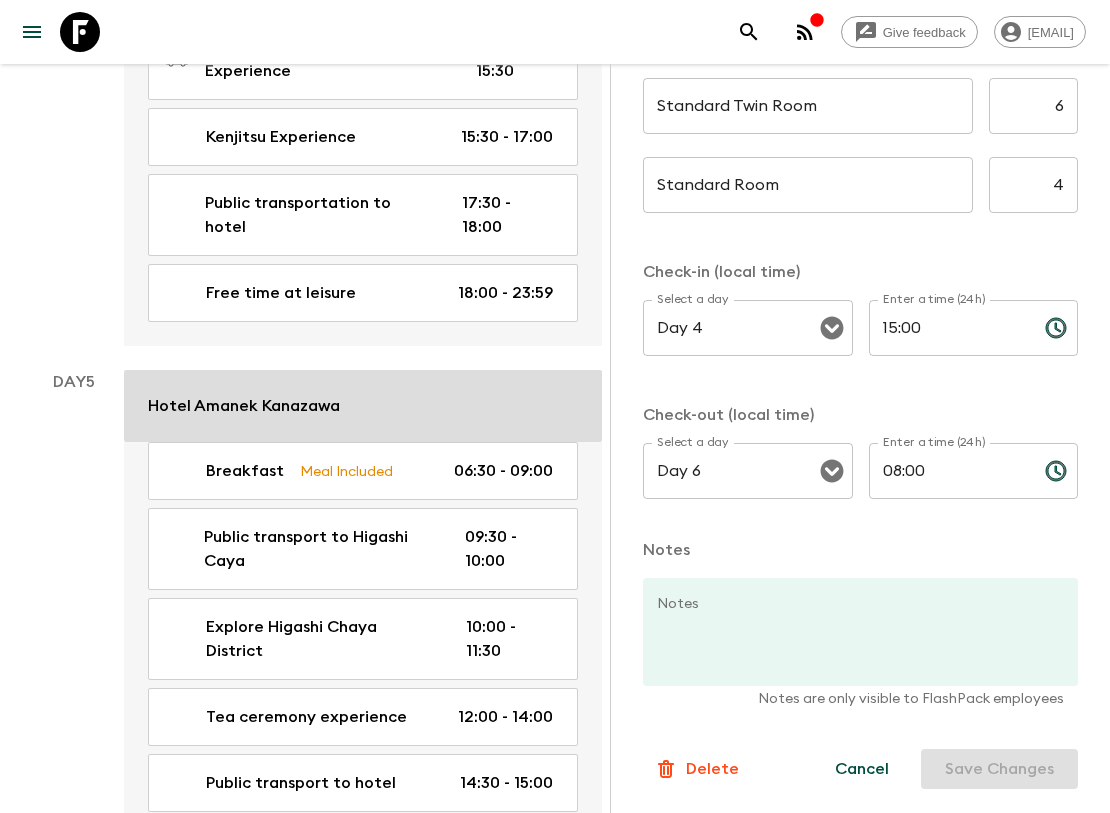 click on "Hotel Amanek Kanazawa" at bounding box center [363, 406] 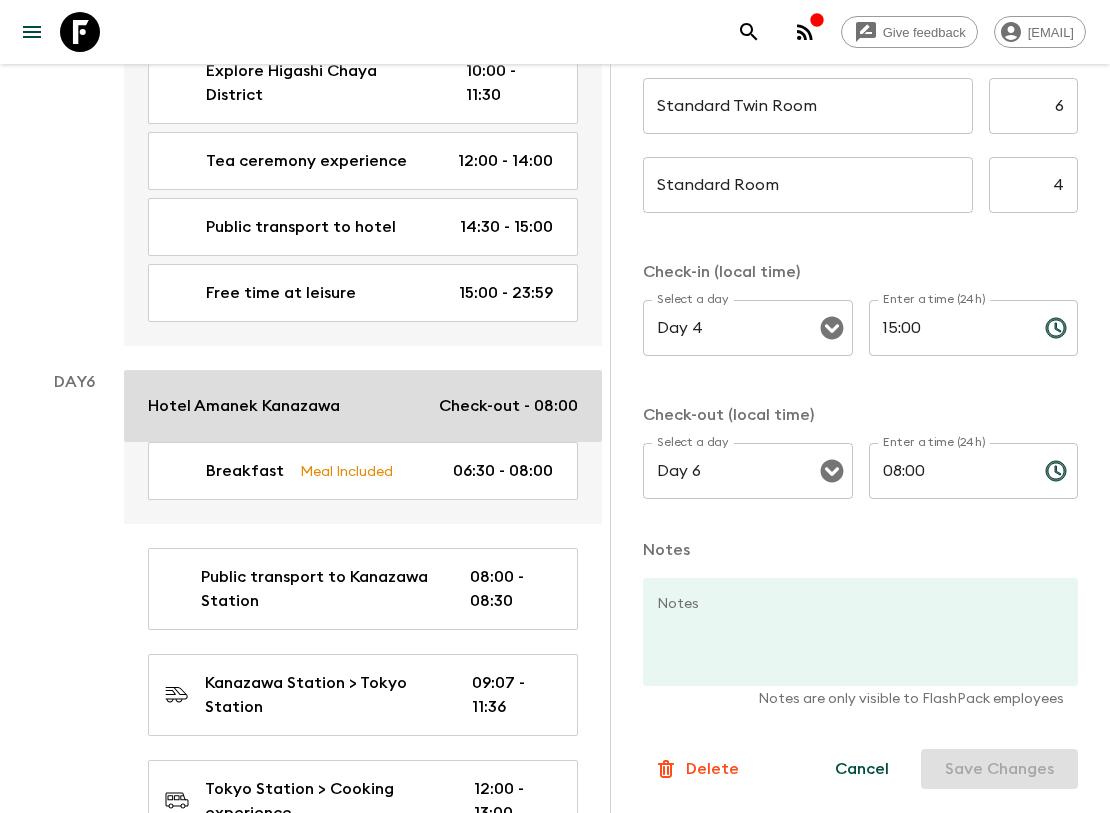 click on "Hotel Amanek Kanazawa  Check-out - 08:00" at bounding box center (363, 406) 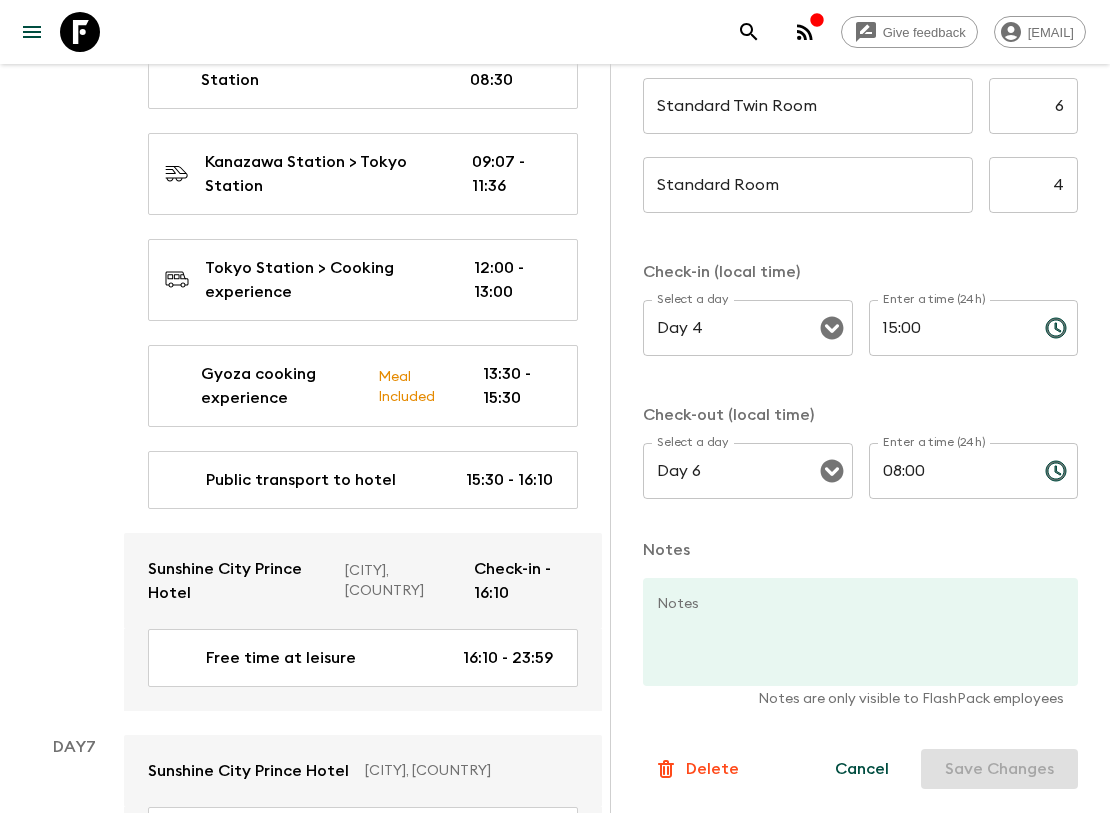 scroll, scrollTop: 3888, scrollLeft: 0, axis: vertical 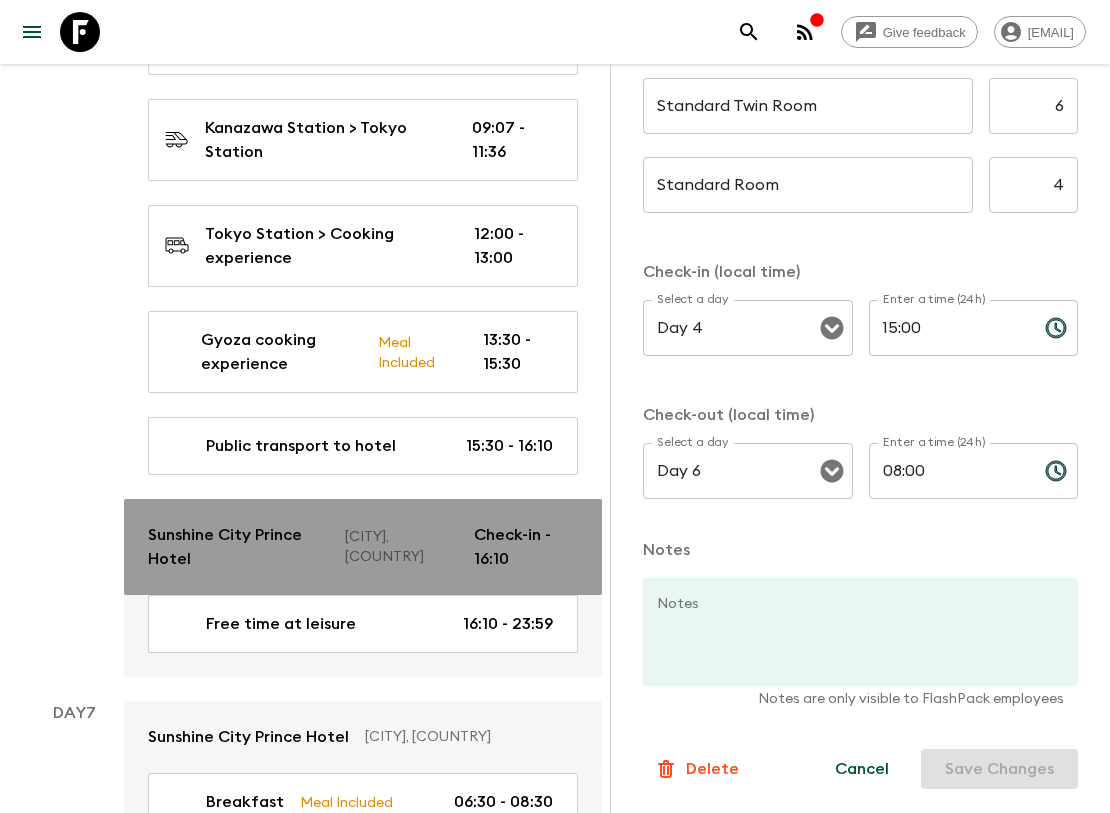 click on "Sunshine City Prince Hotel" at bounding box center (238, 547) 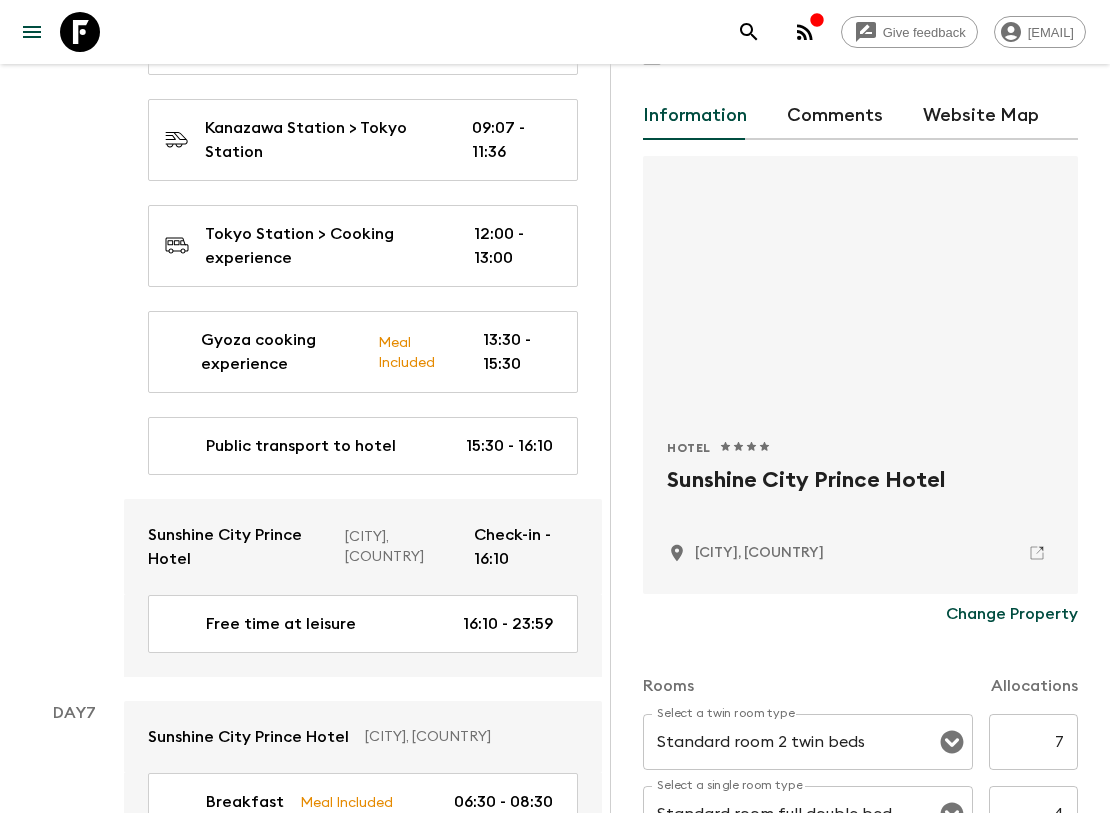 scroll, scrollTop: 111, scrollLeft: 0, axis: vertical 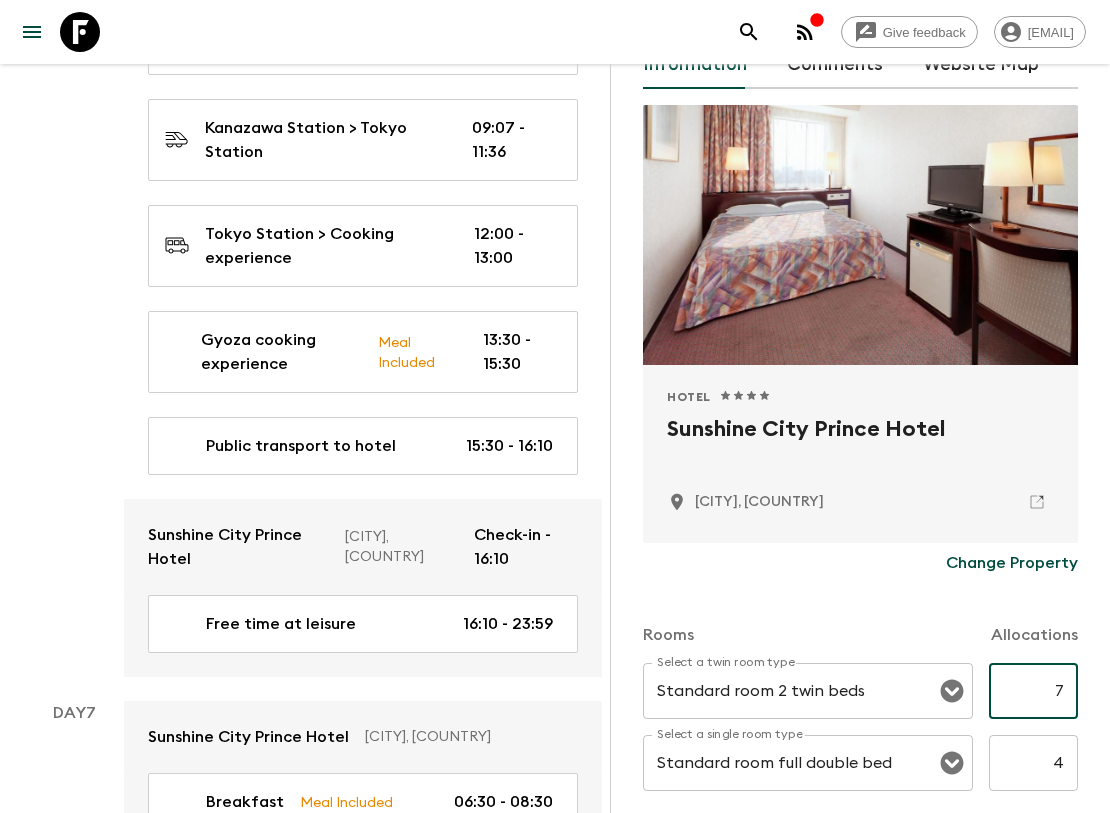 click on "7" at bounding box center [1033, 691] 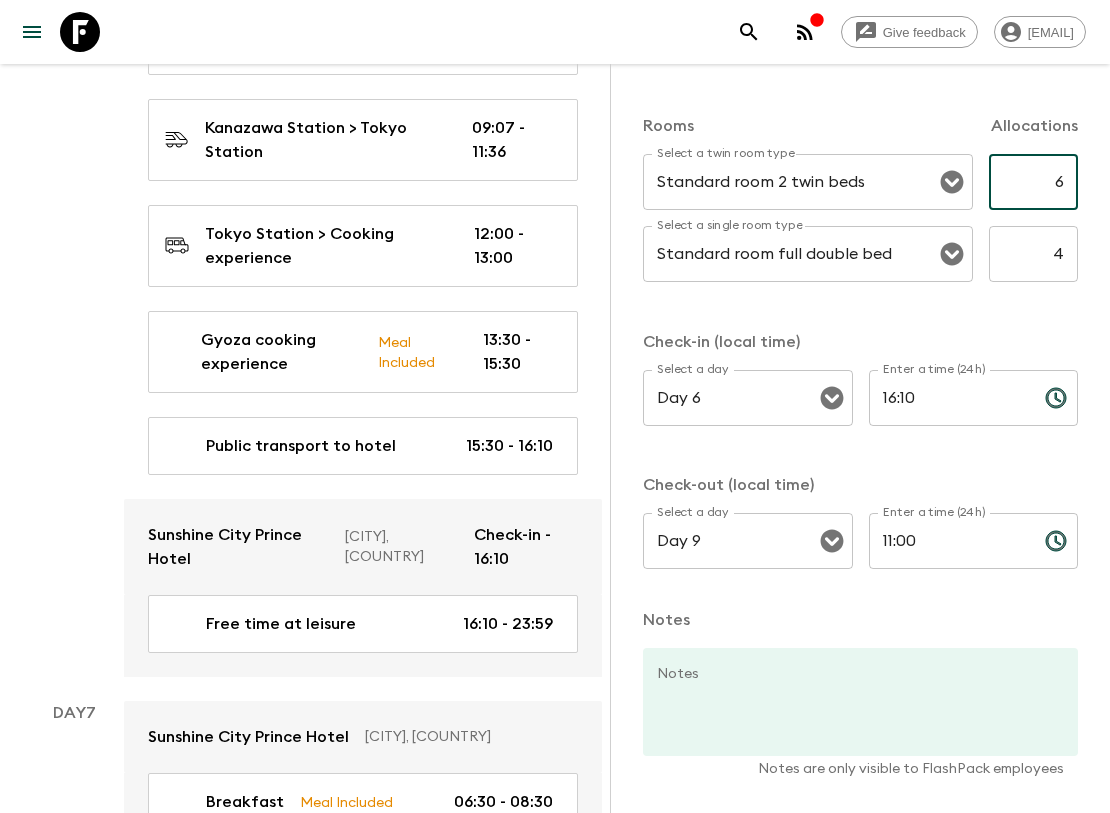 scroll, scrollTop: 691, scrollLeft: 0, axis: vertical 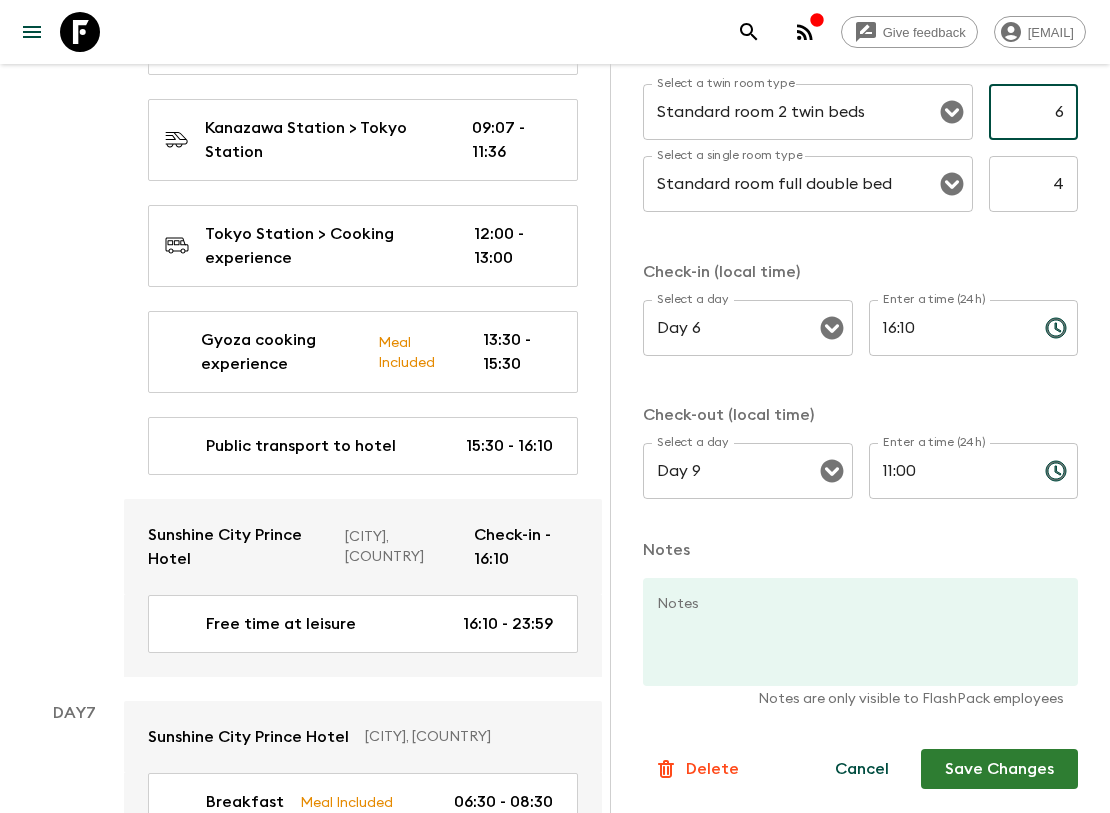 type on "6" 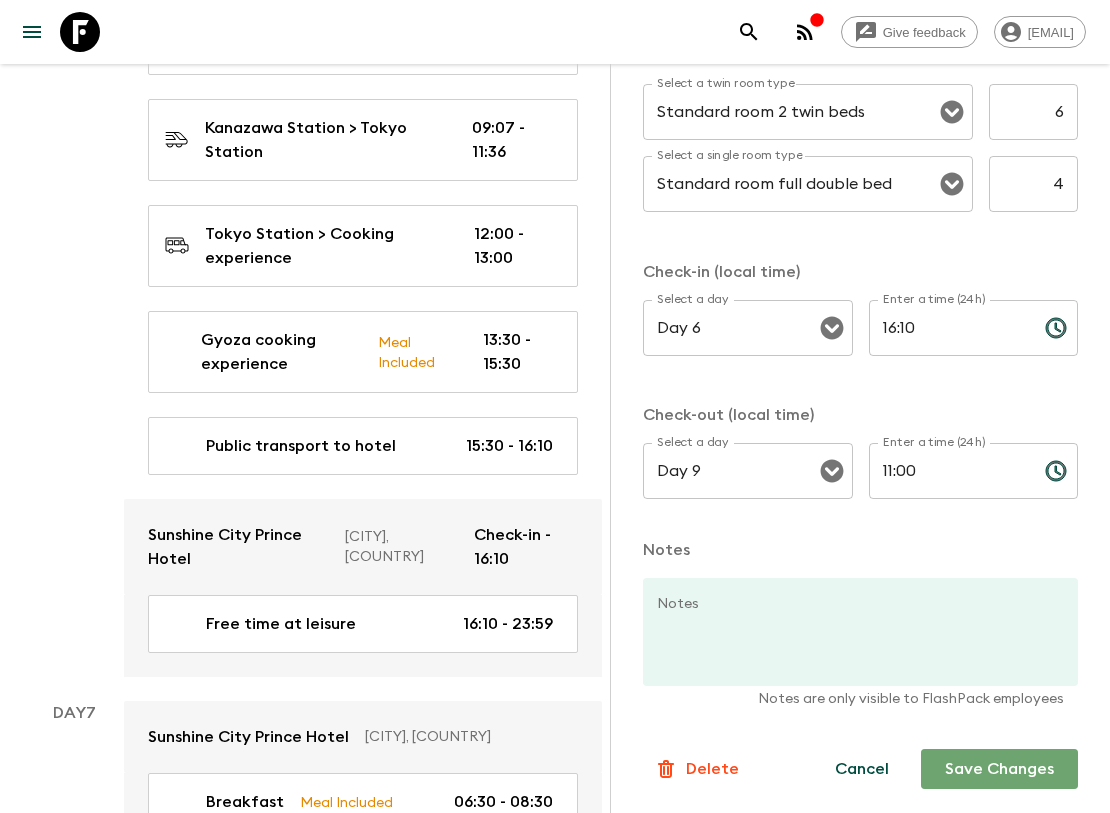 click on "Save Changes" at bounding box center (999, 769) 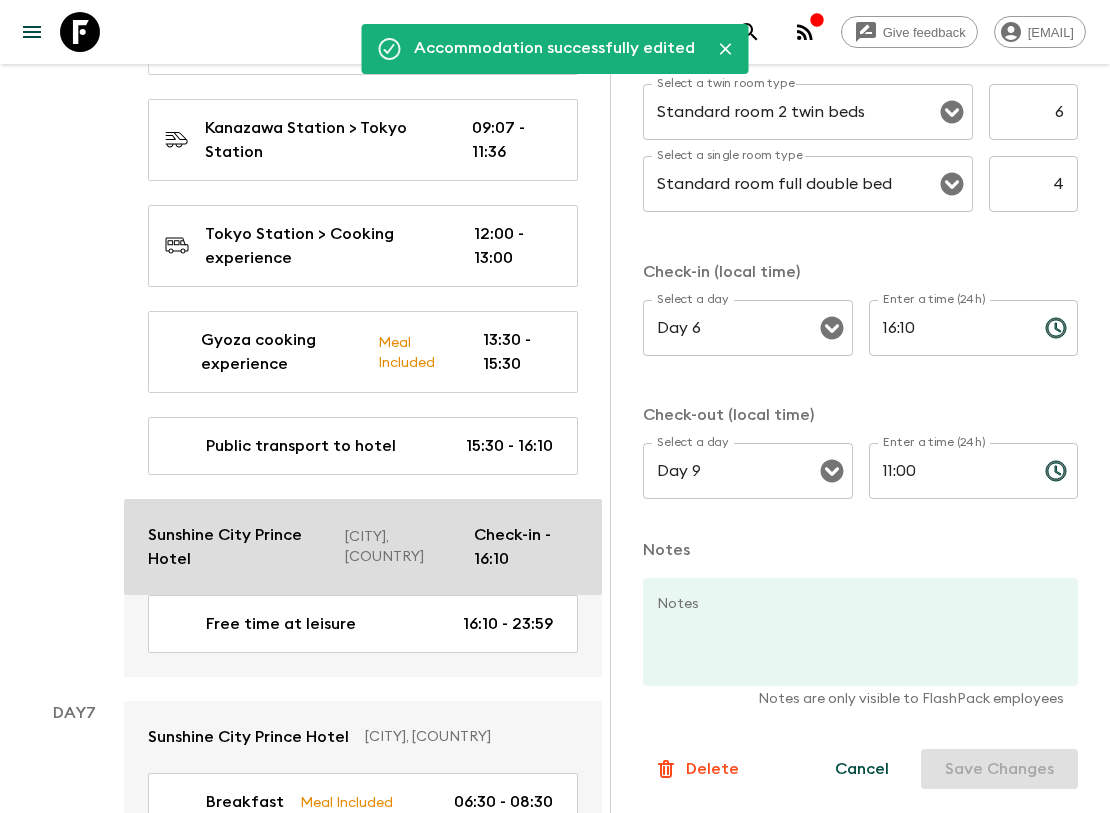 click on "Sunshine City Prince Hotel" at bounding box center (238, 547) 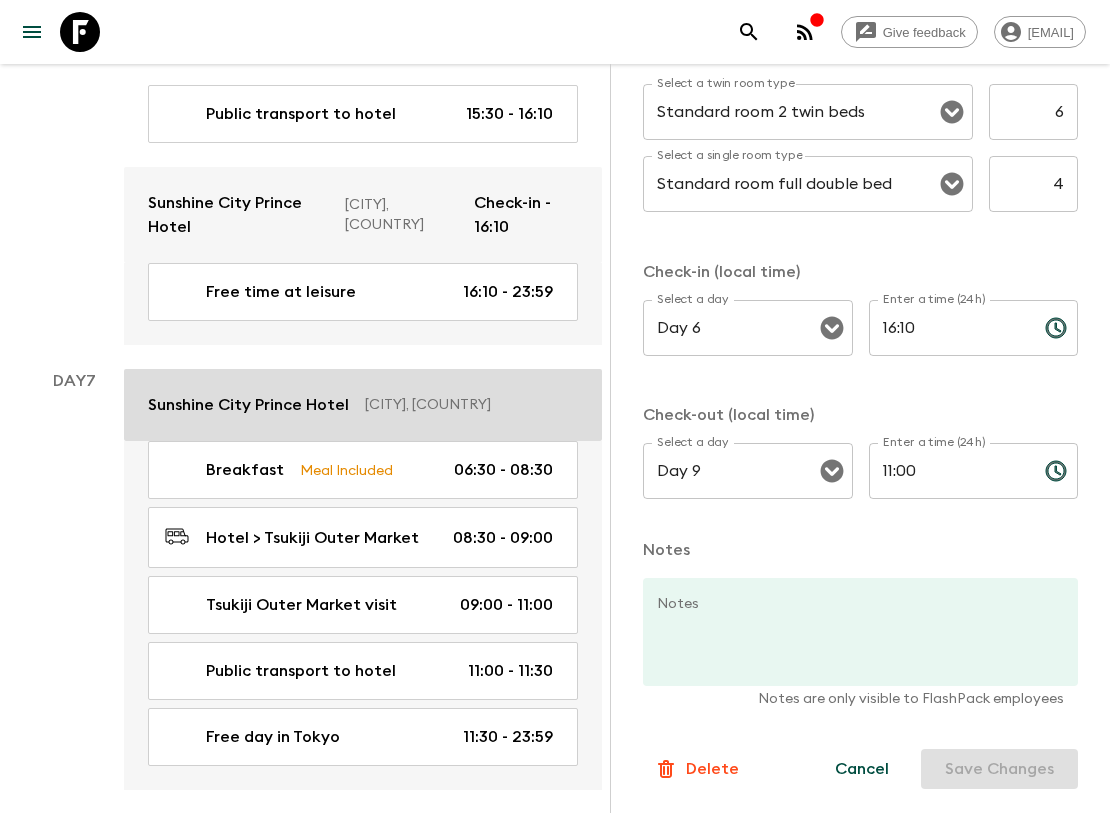 scroll, scrollTop: 4222, scrollLeft: 0, axis: vertical 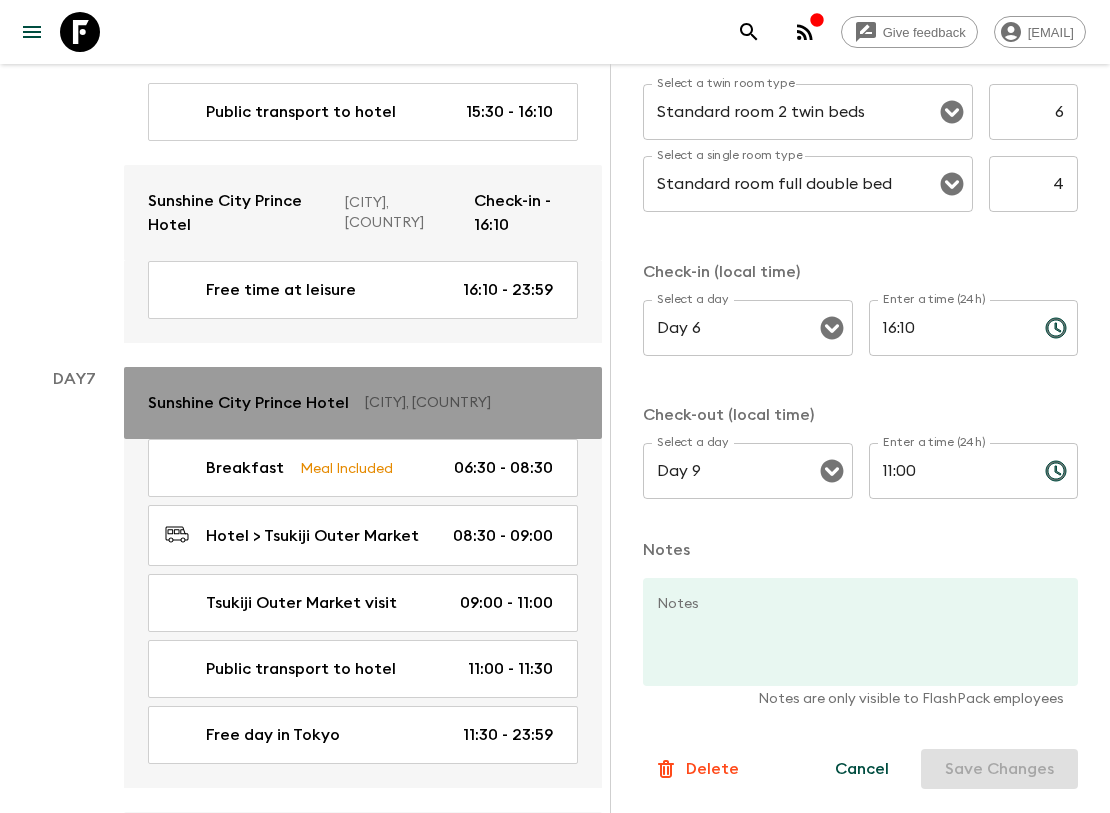 click on "Sunshine City Prince Hotel" at bounding box center [248, 403] 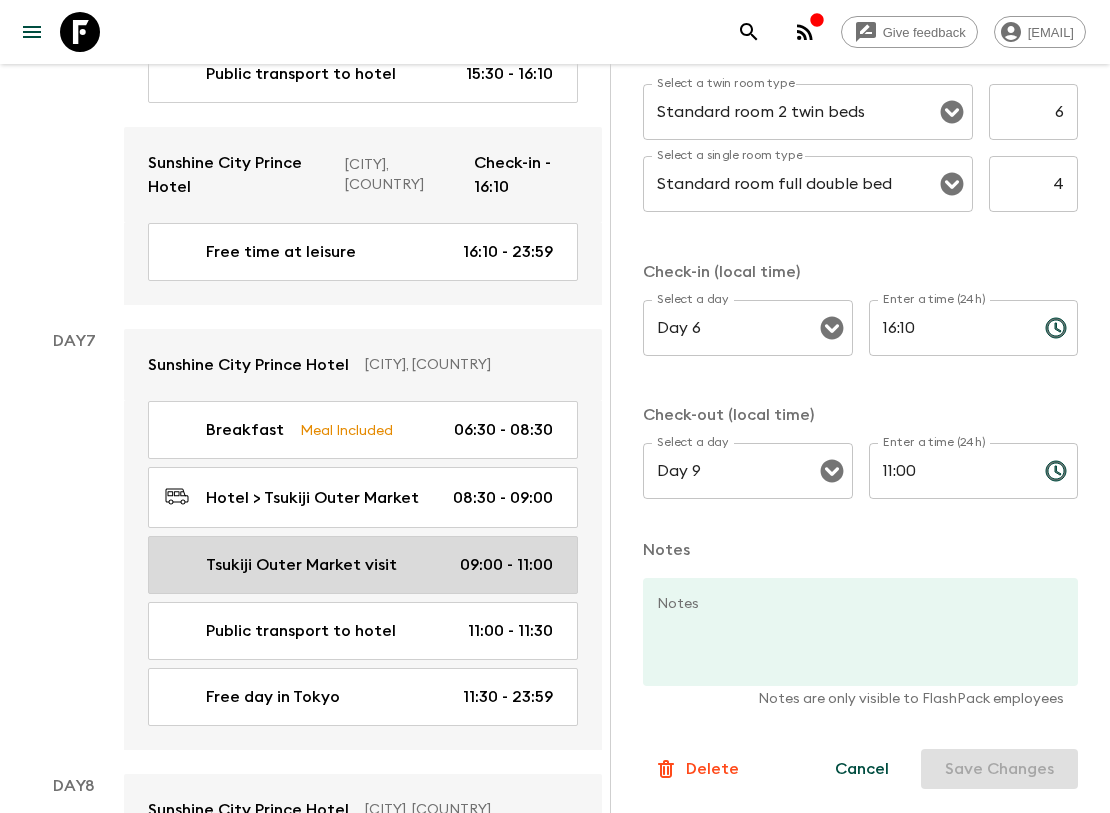 scroll, scrollTop: 4555, scrollLeft: 0, axis: vertical 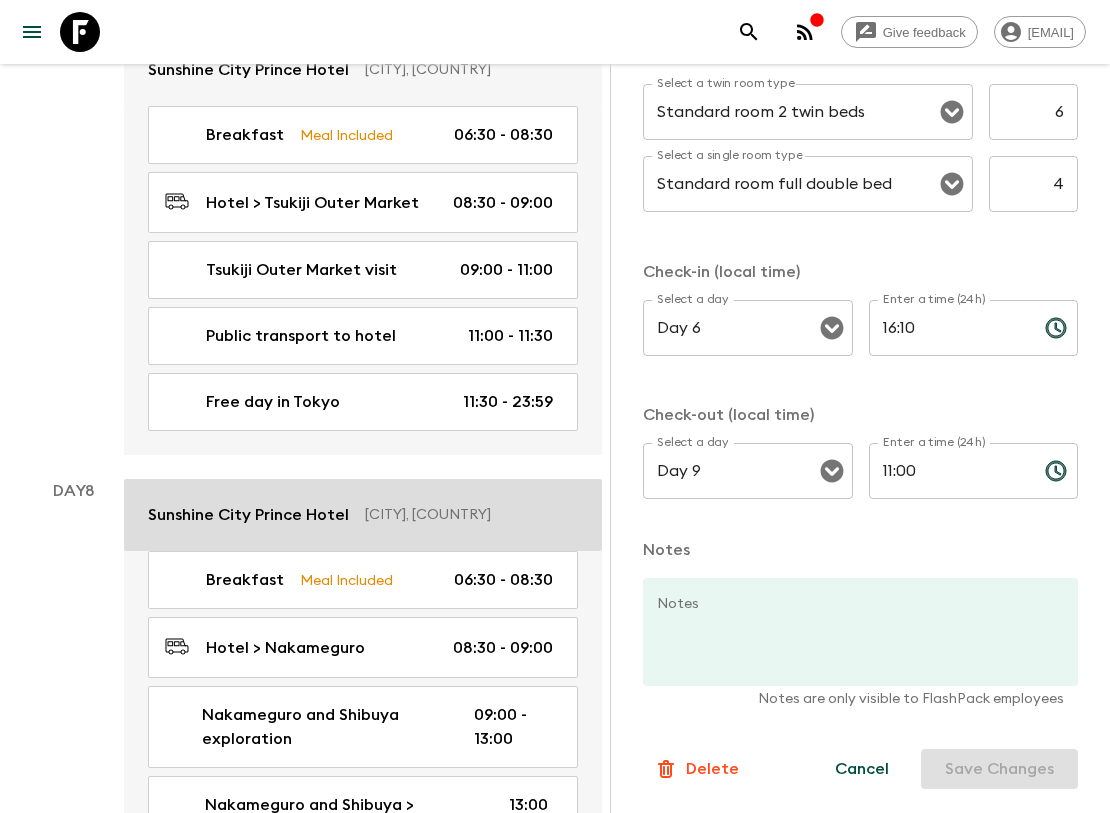 click on "Sunshine City Prince Hotel" at bounding box center [248, 515] 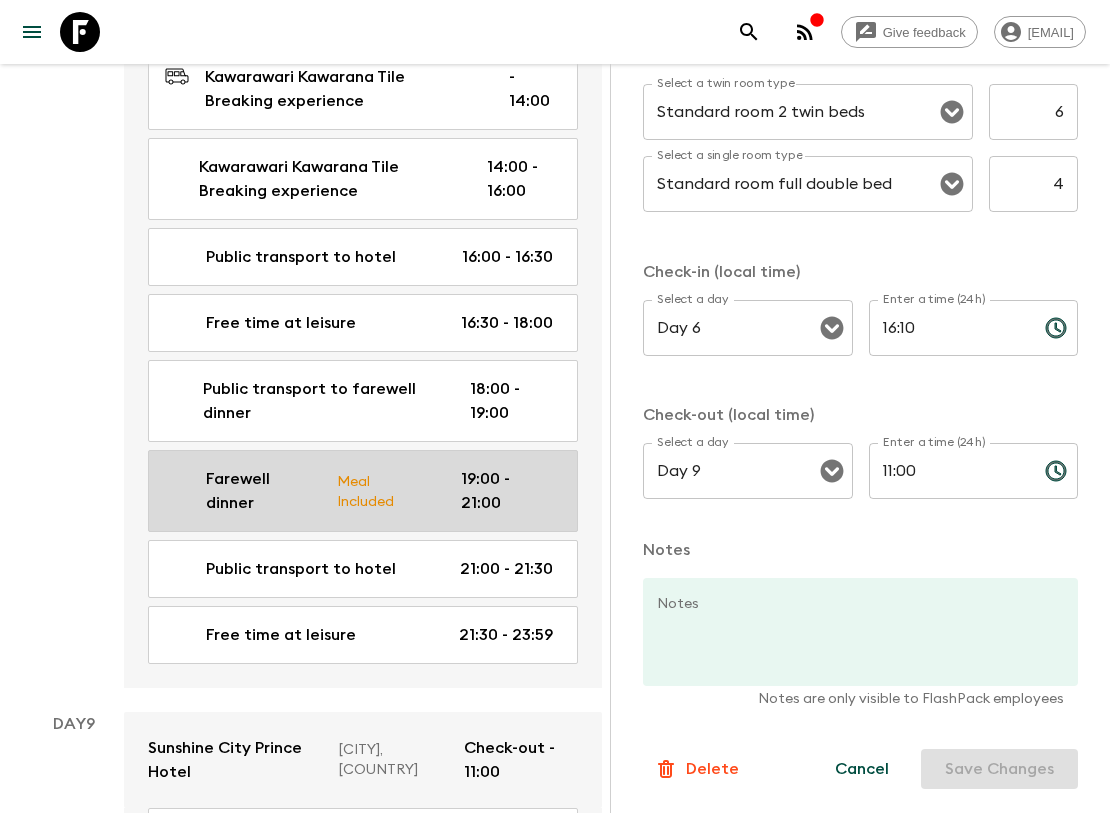 scroll, scrollTop: 5333, scrollLeft: 0, axis: vertical 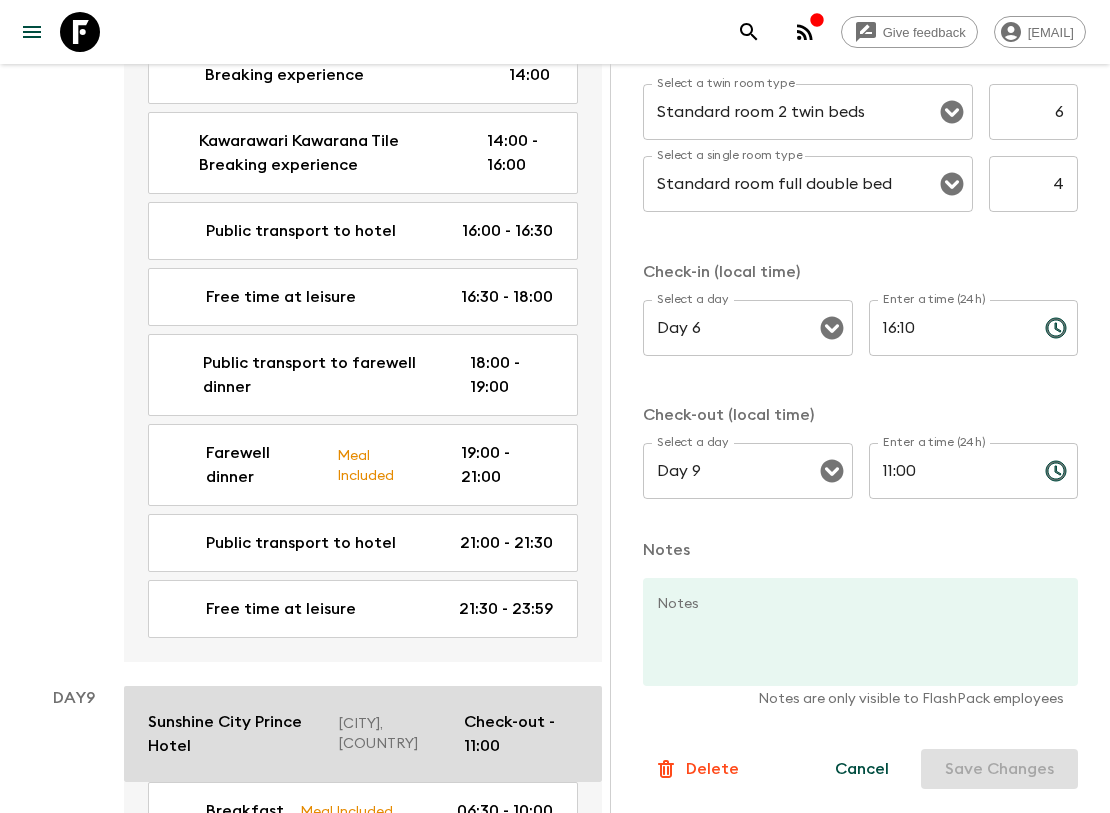 click on "Sunshine City Prince Hotel Tokyo, Japan Check-out - 11:00" at bounding box center (363, 734) 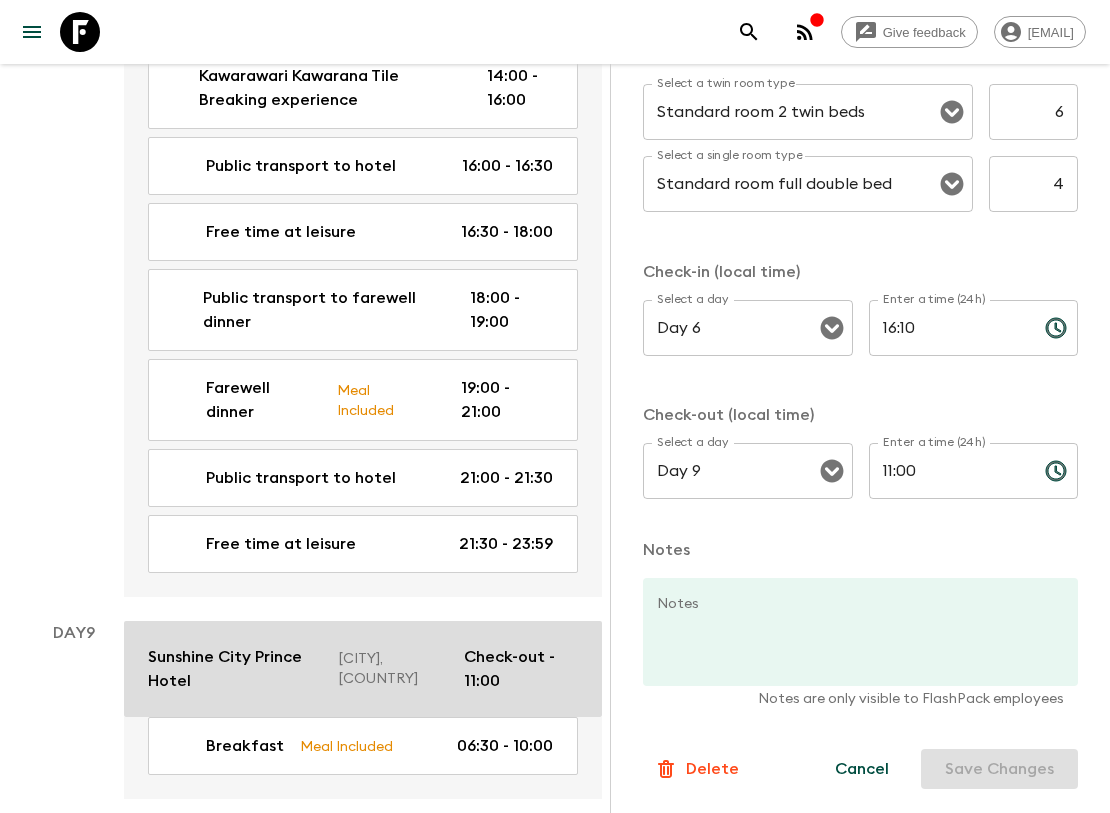 scroll, scrollTop: 5462, scrollLeft: 0, axis: vertical 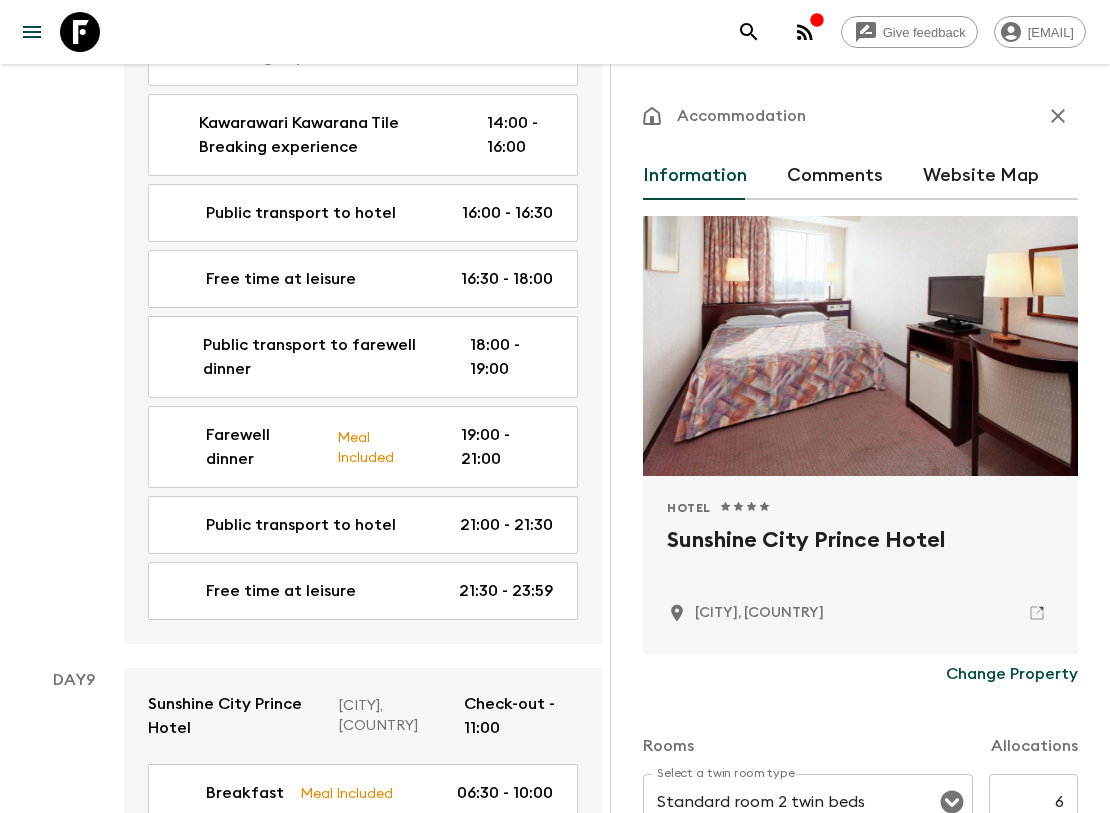 click at bounding box center (1058, 116) 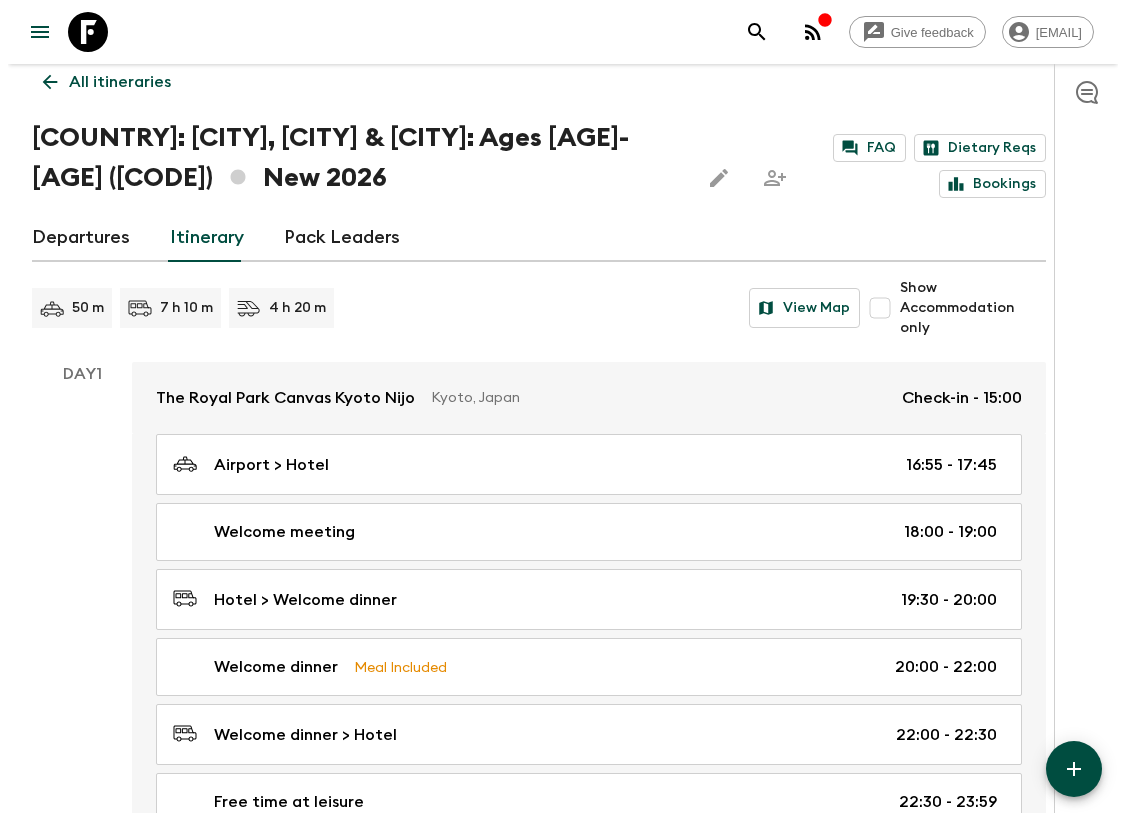 scroll, scrollTop: 0, scrollLeft: 0, axis: both 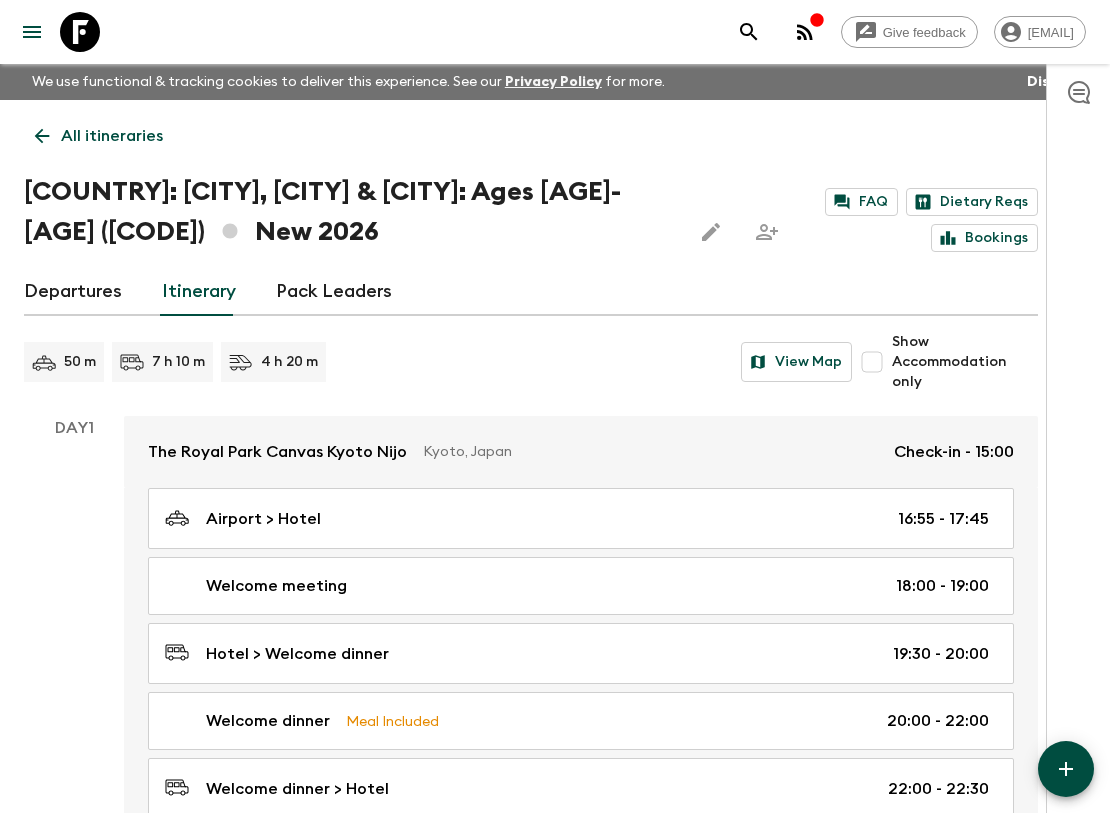click on "All itineraries" at bounding box center [112, 136] 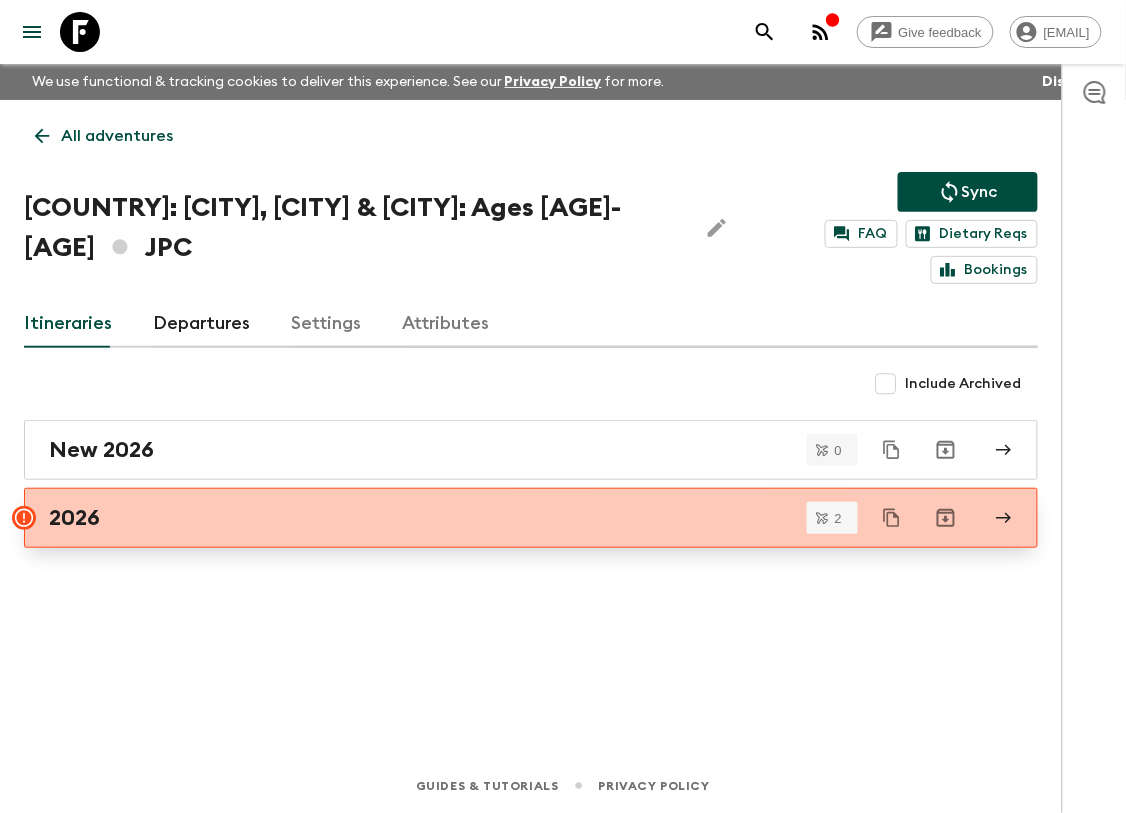 click on "2026" at bounding box center [512, 518] 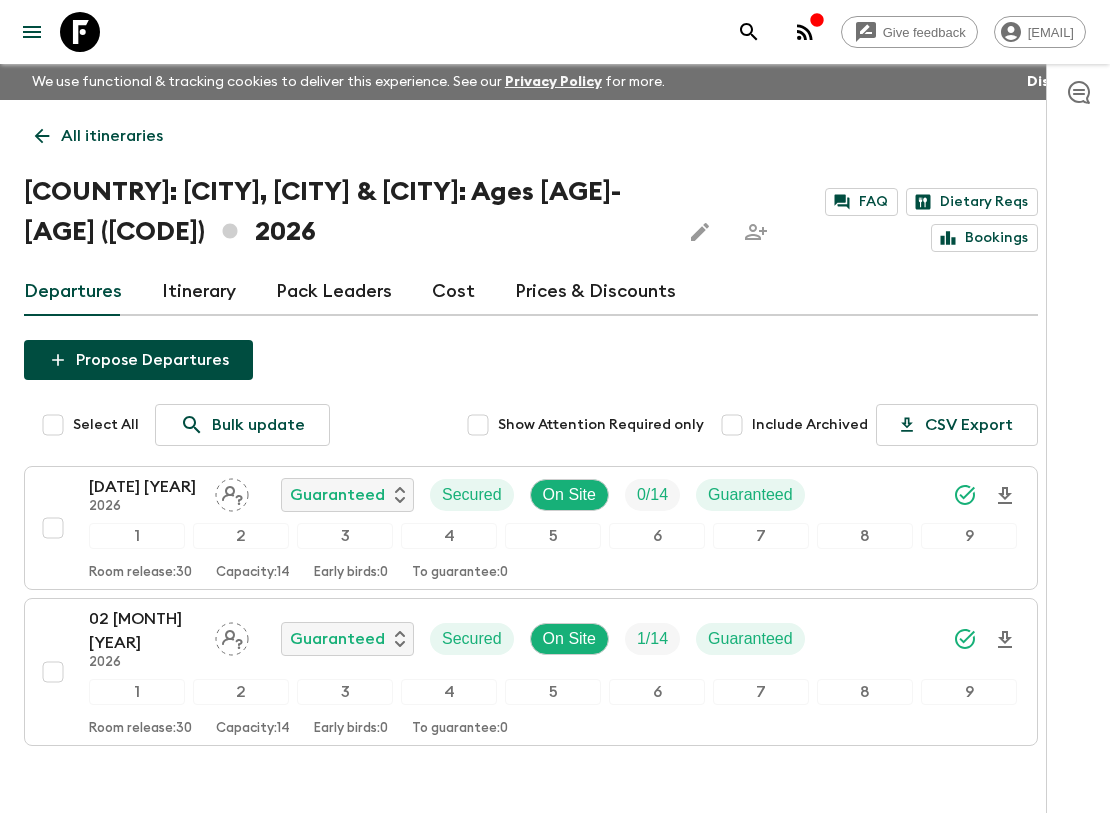 click on "All itineraries" at bounding box center (112, 136) 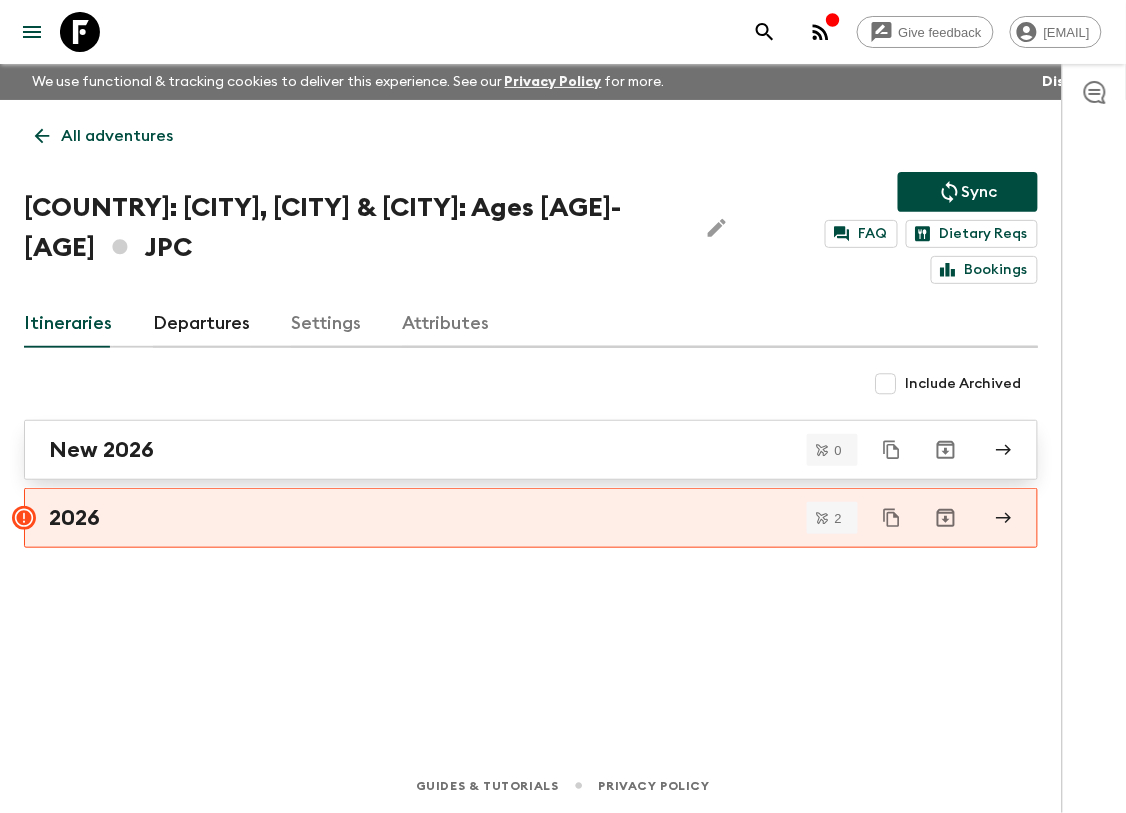 click on "New 2026" at bounding box center (531, 450) 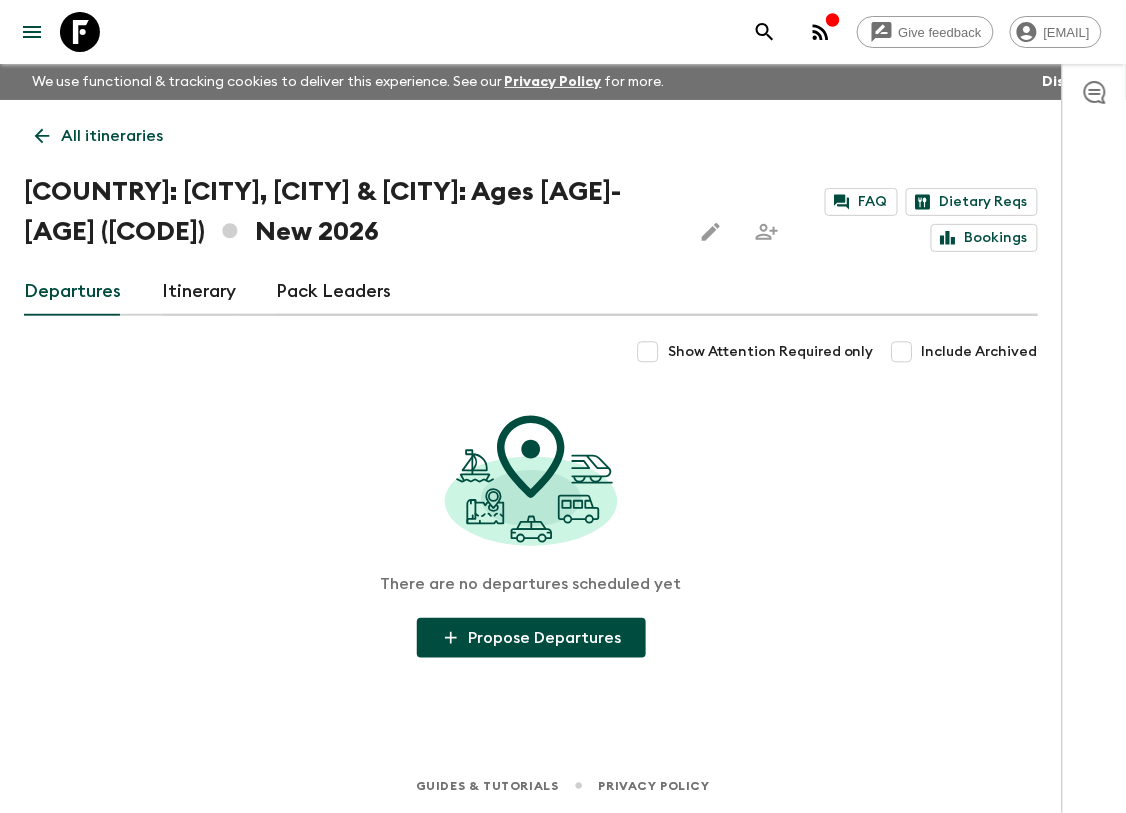 click on "Propose Departures" at bounding box center [531, 638] 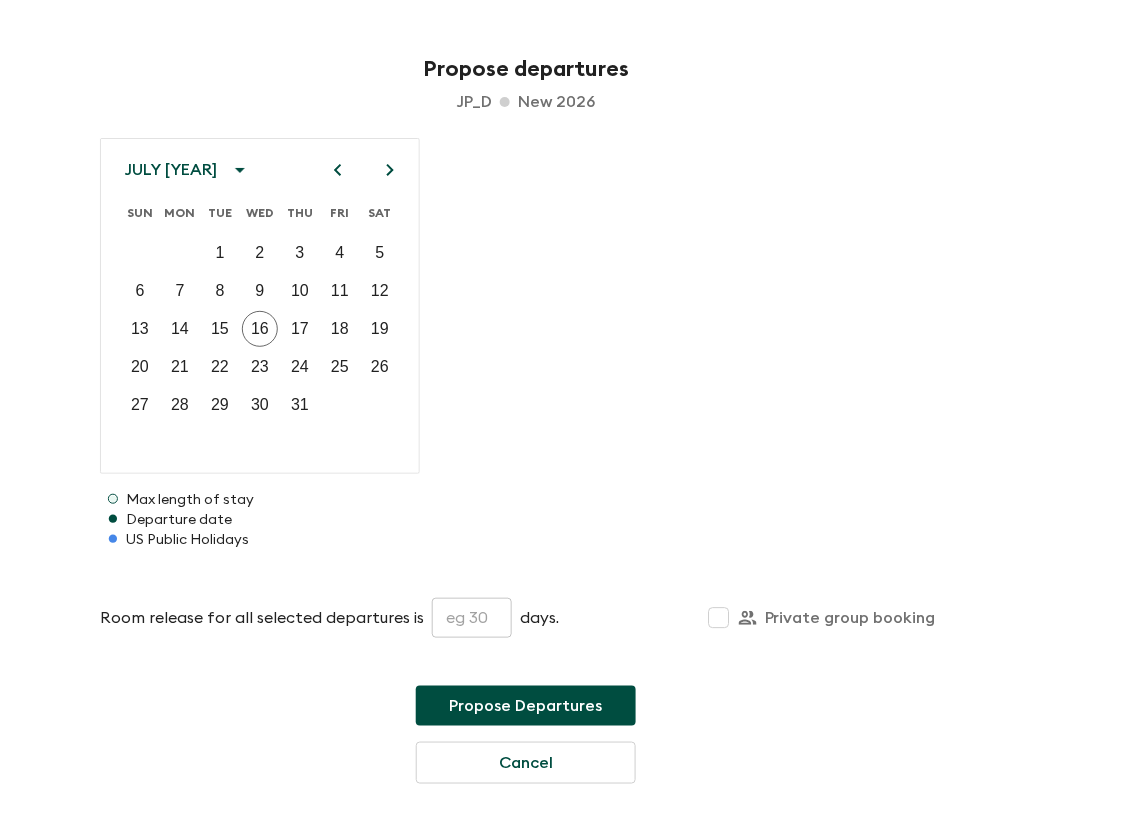 click at bounding box center (472, 618) 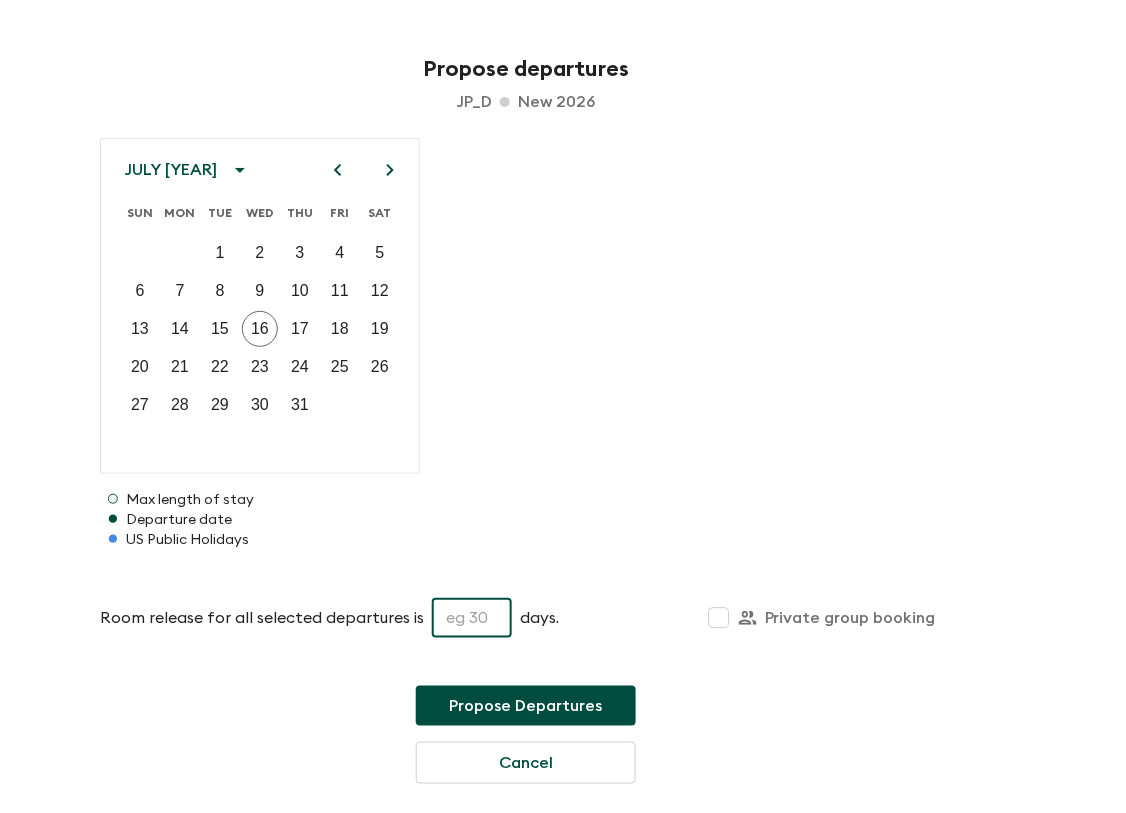 type on "30" 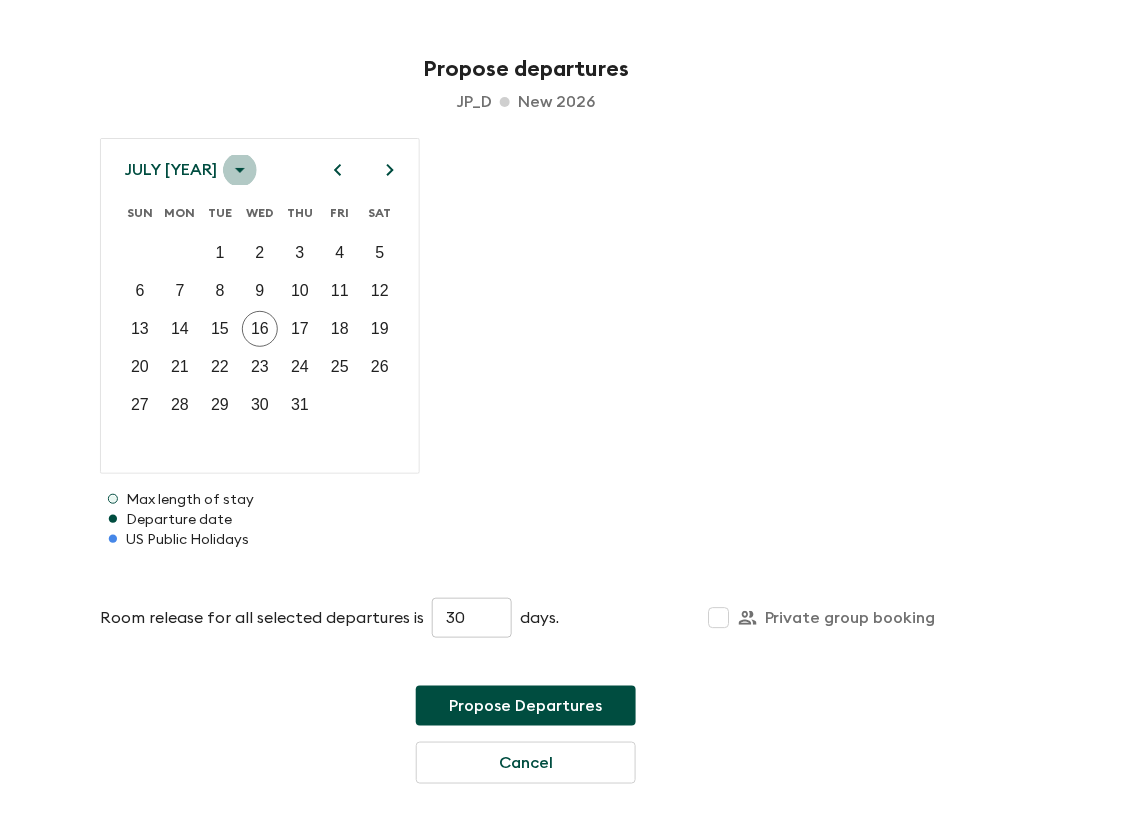 click 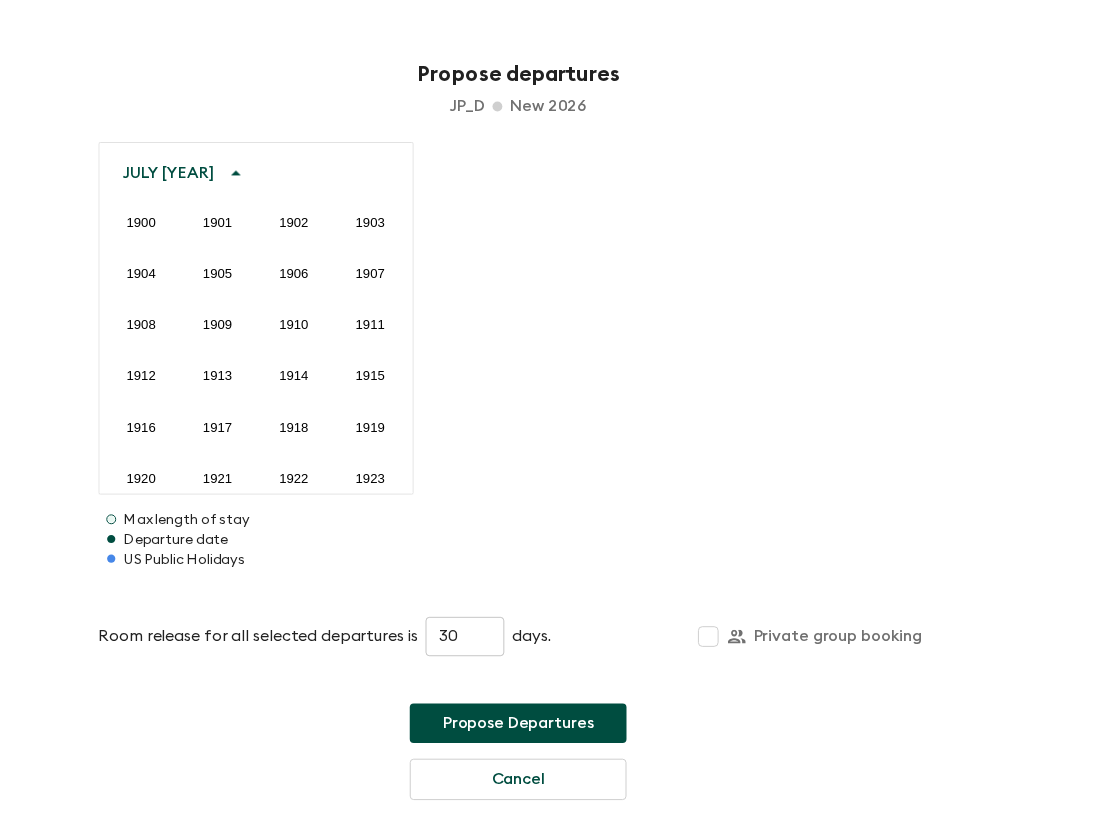 scroll, scrollTop: 2004, scrollLeft: 0, axis: vertical 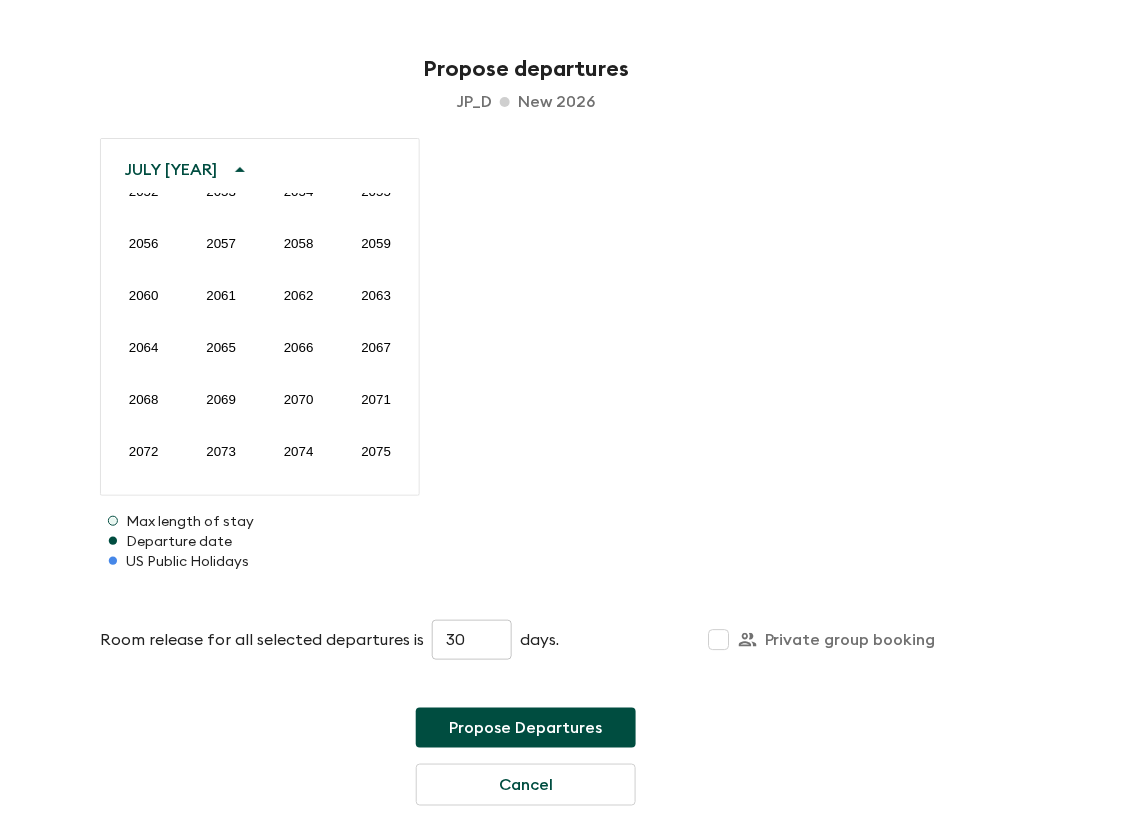 click on "2026" at bounding box center [299, -173] 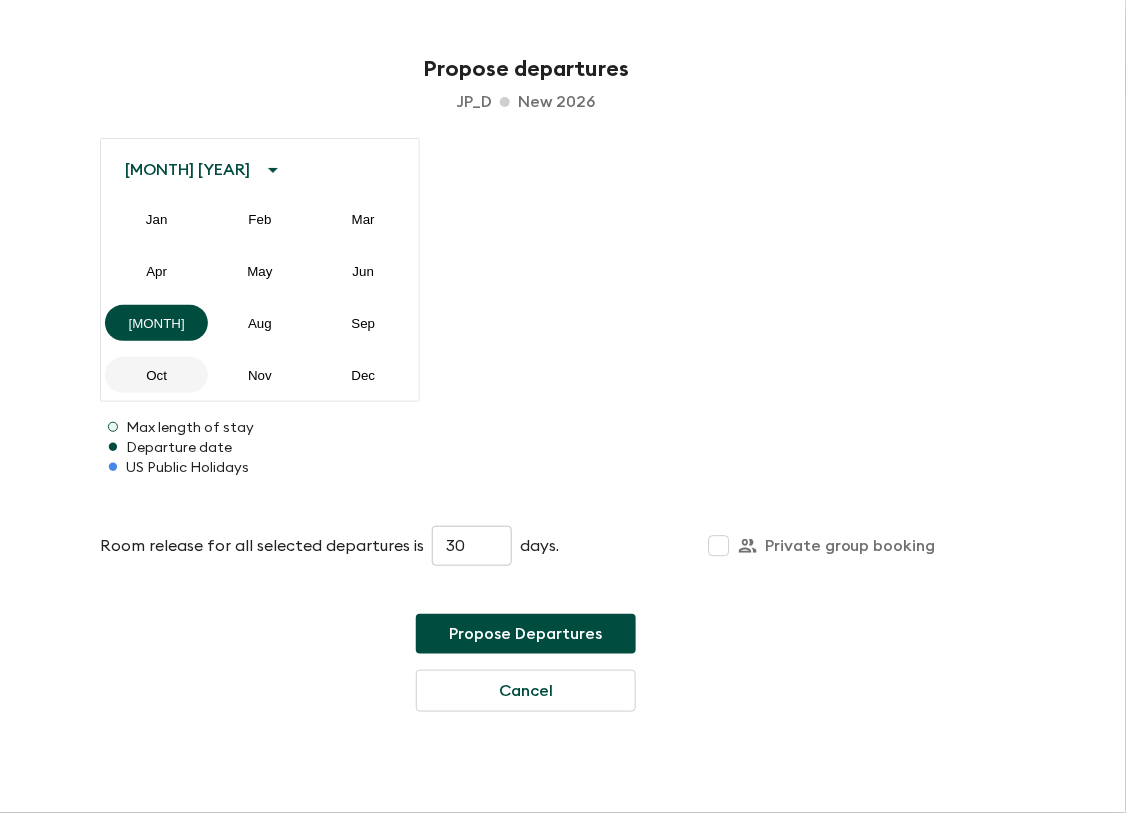 click on "Oct" at bounding box center [156, 375] 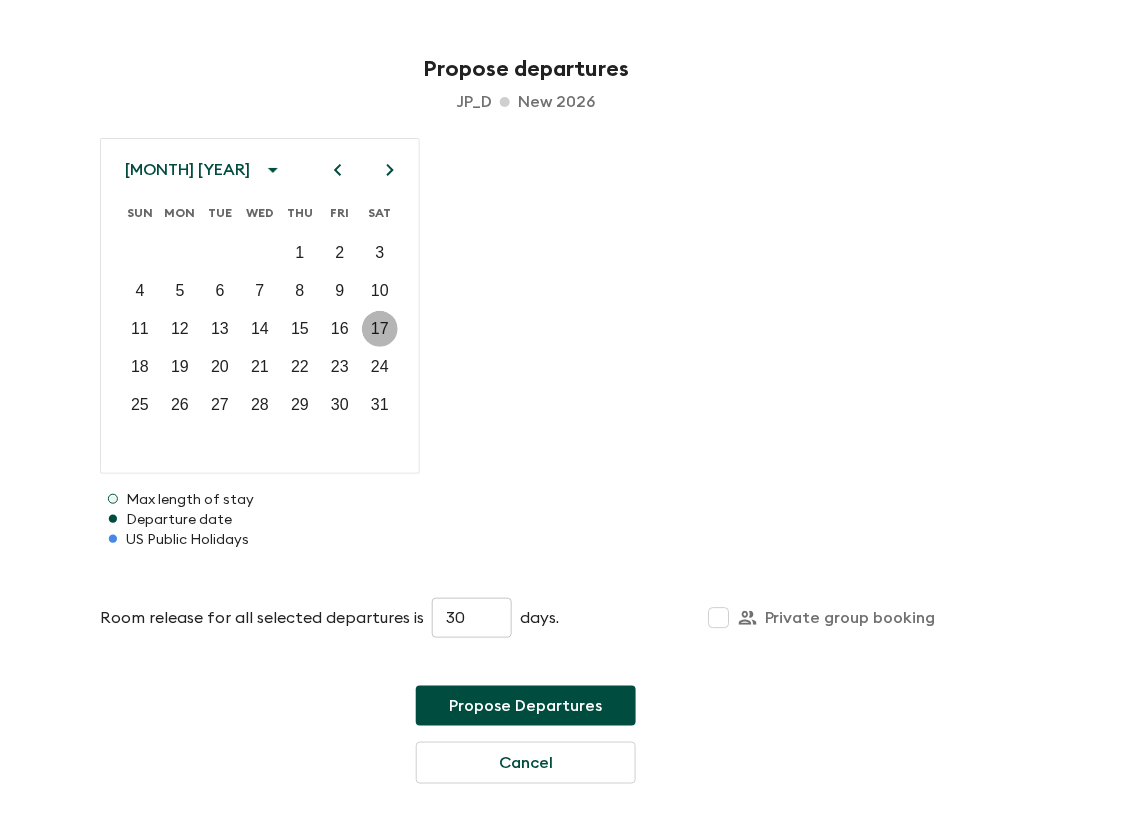 click on "17" at bounding box center [380, 329] 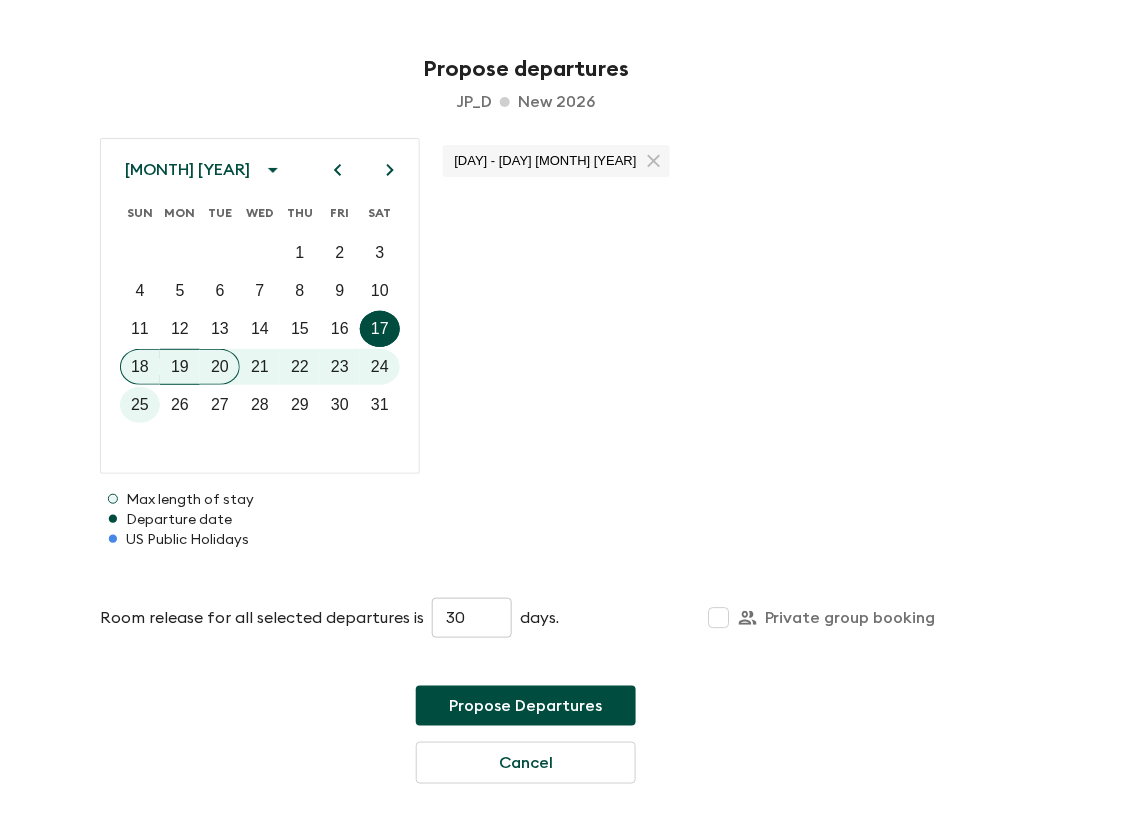 click 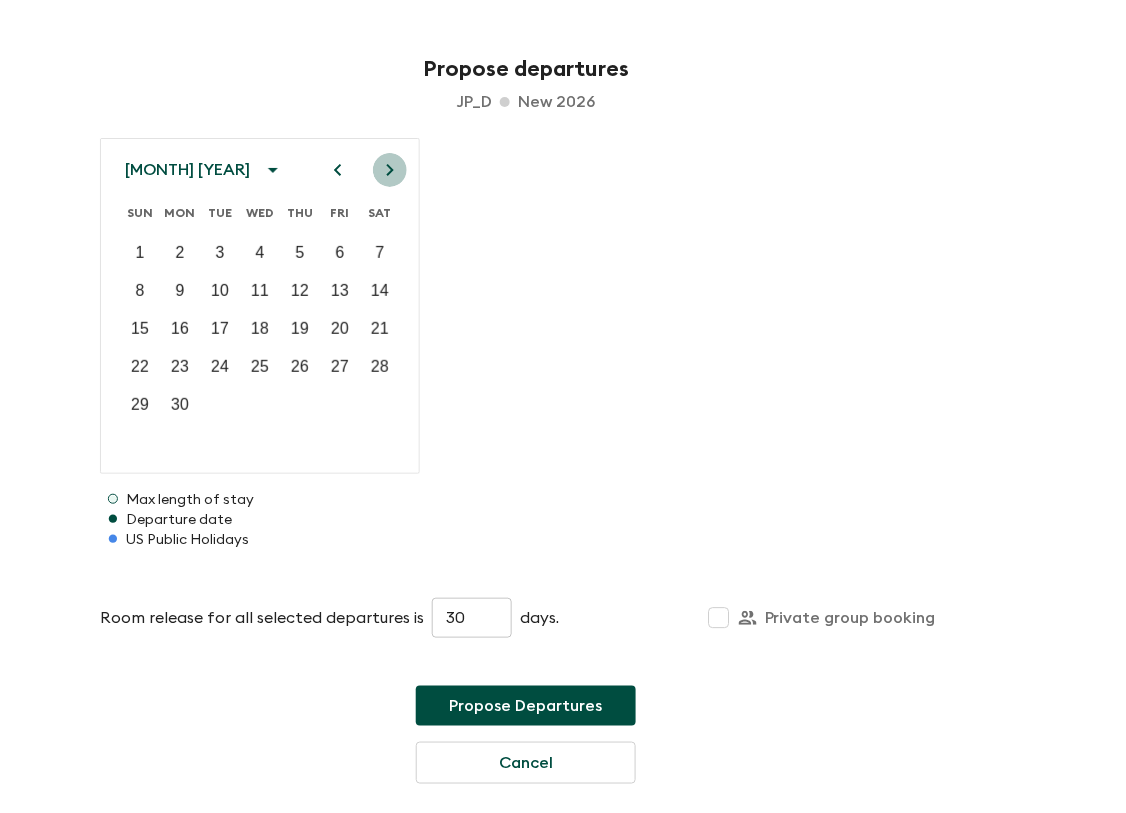 click 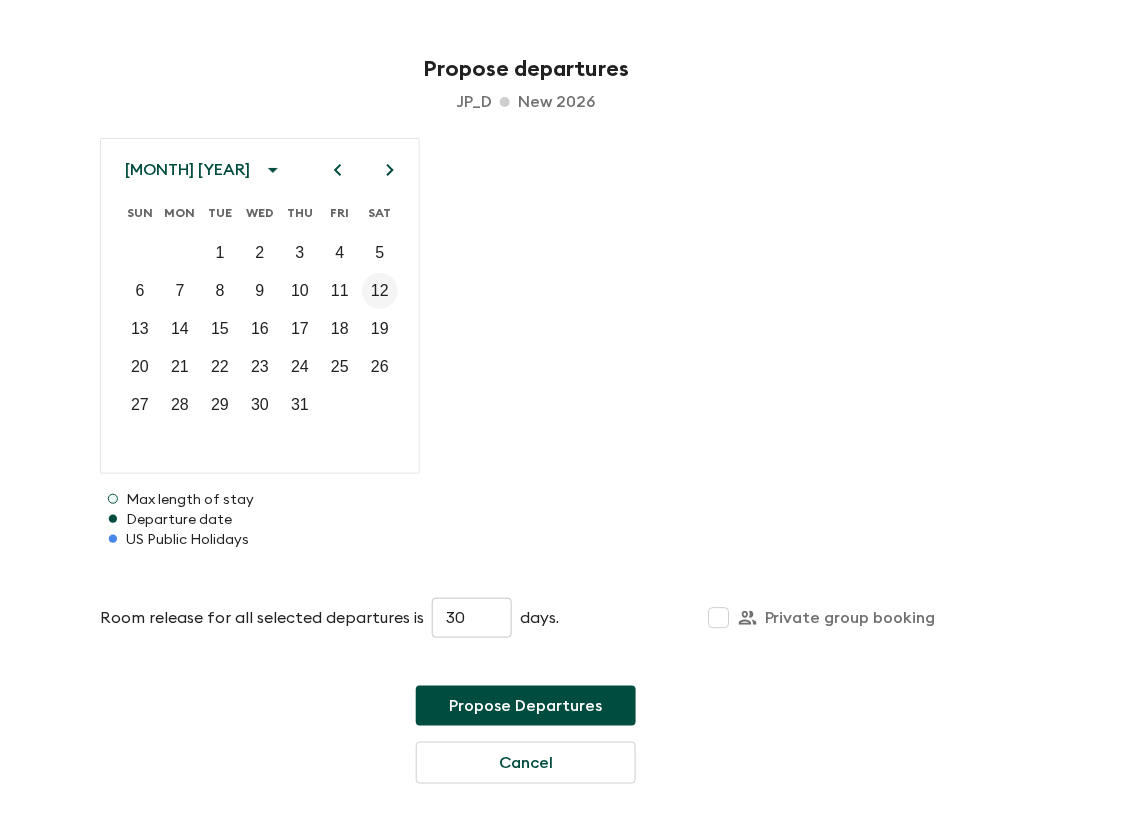click on "12" at bounding box center [380, 291] 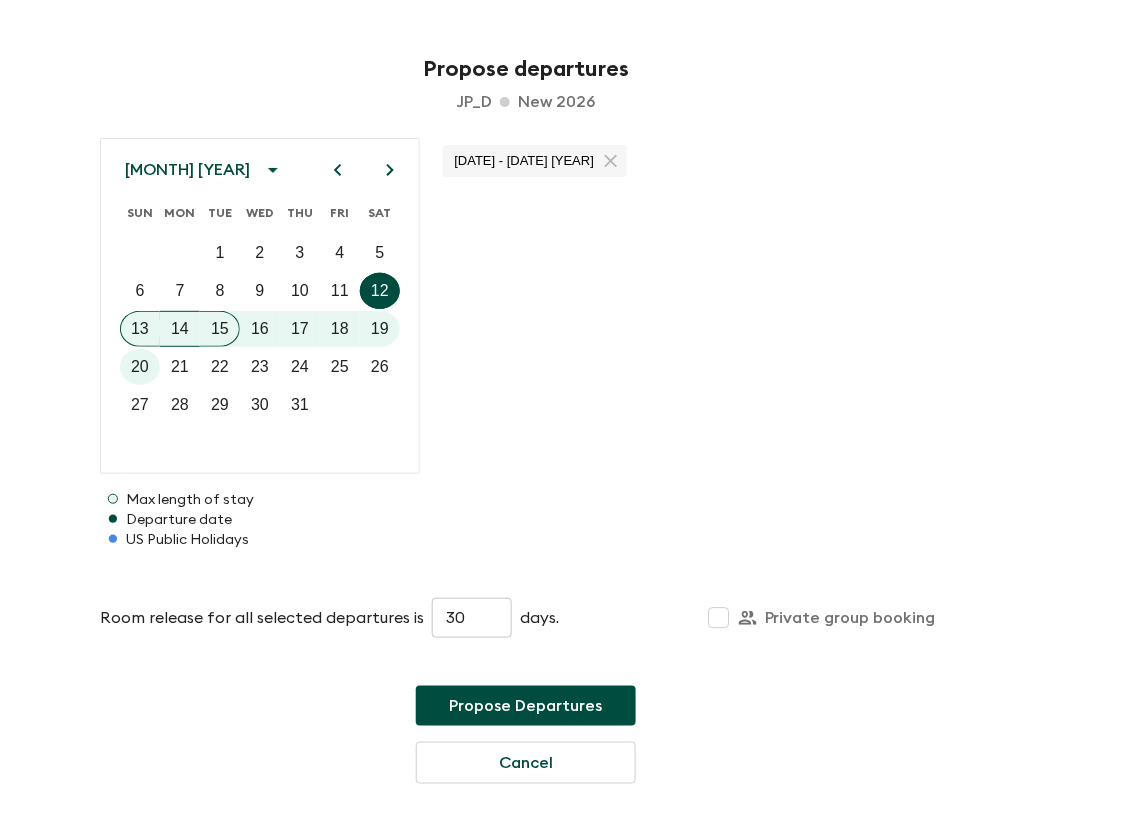 click on "Propose Departures" at bounding box center (526, 706) 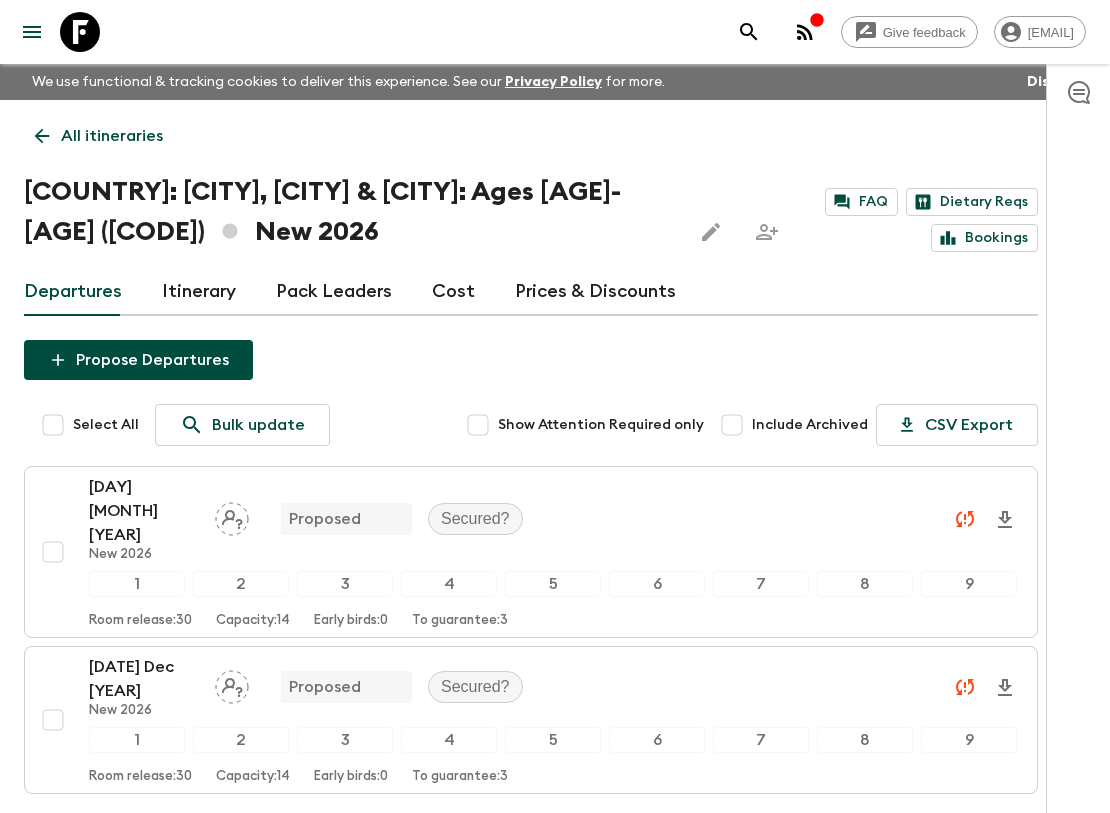 click at bounding box center (80, 32) 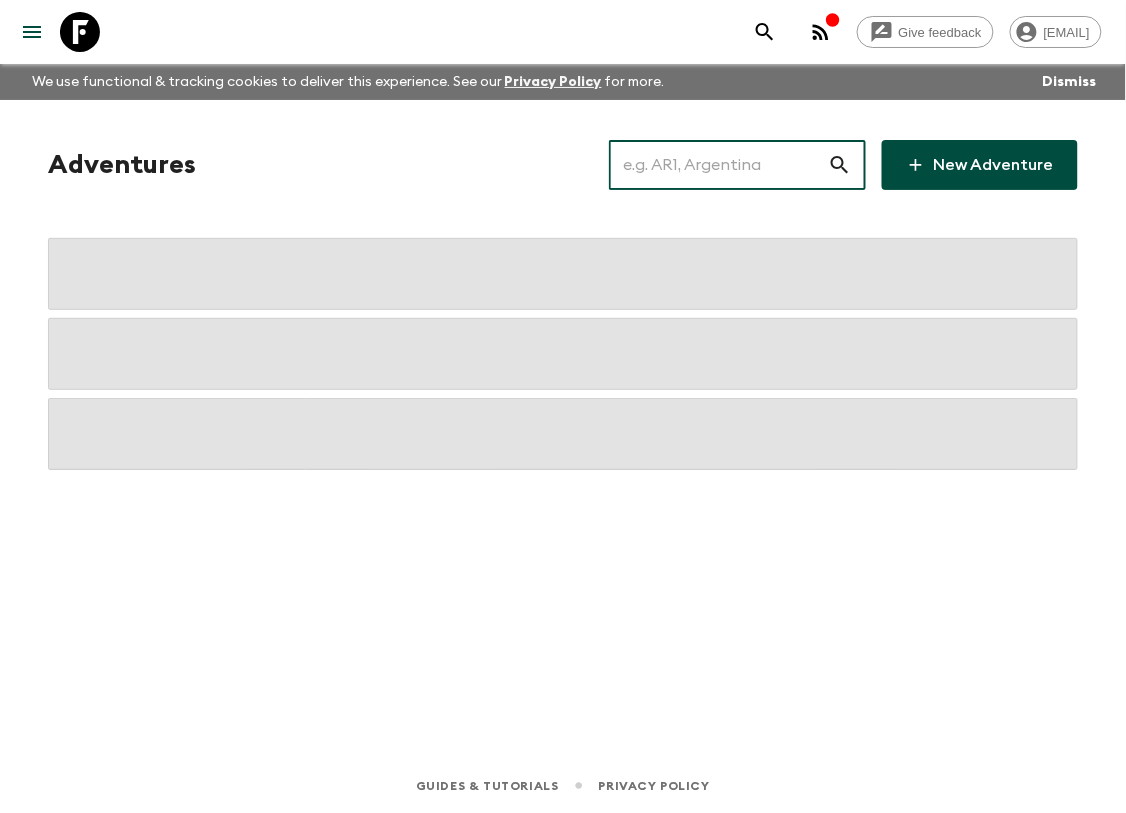 click at bounding box center (718, 165) 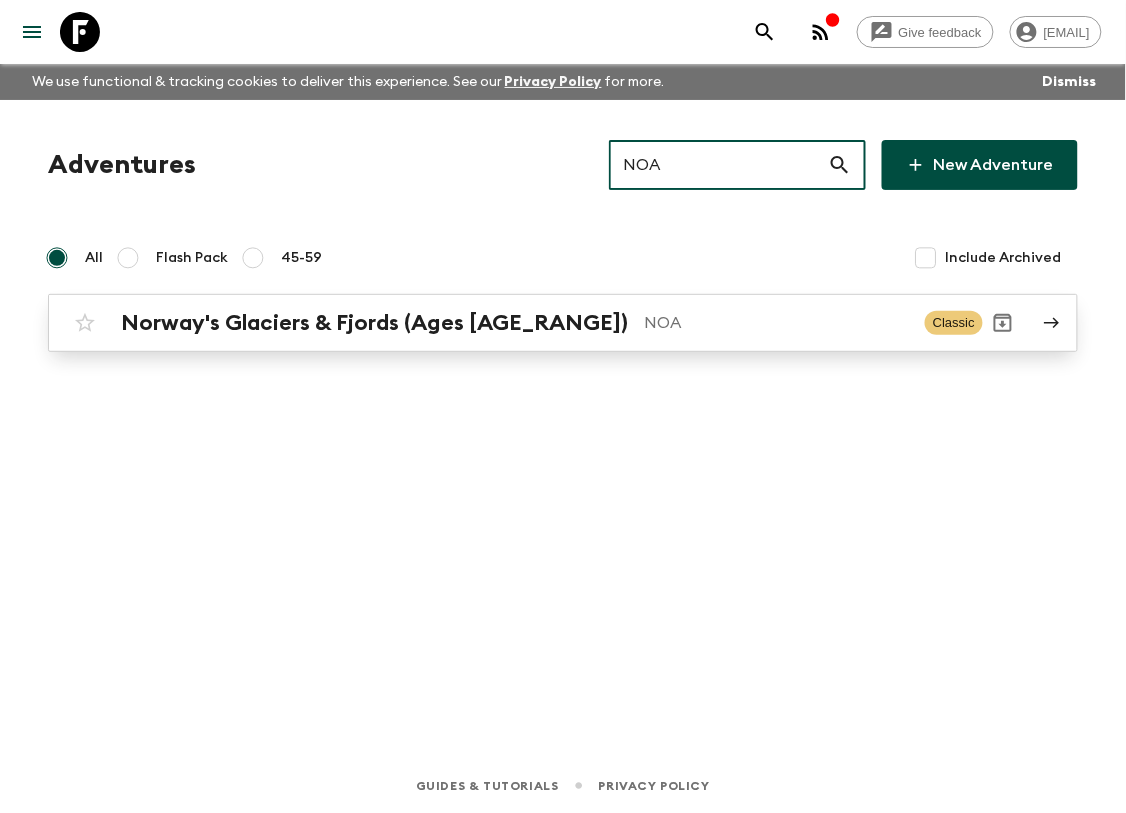 type on "NOA" 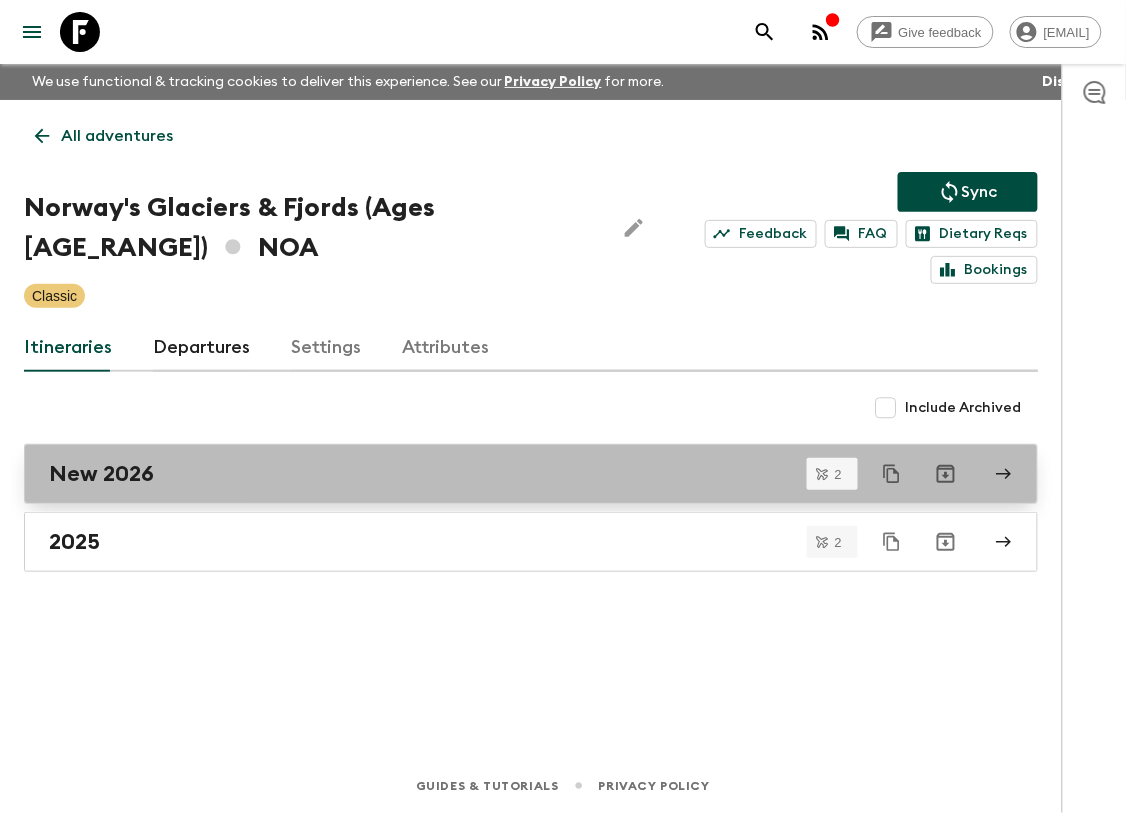 click on "New 2026" at bounding box center (101, 474) 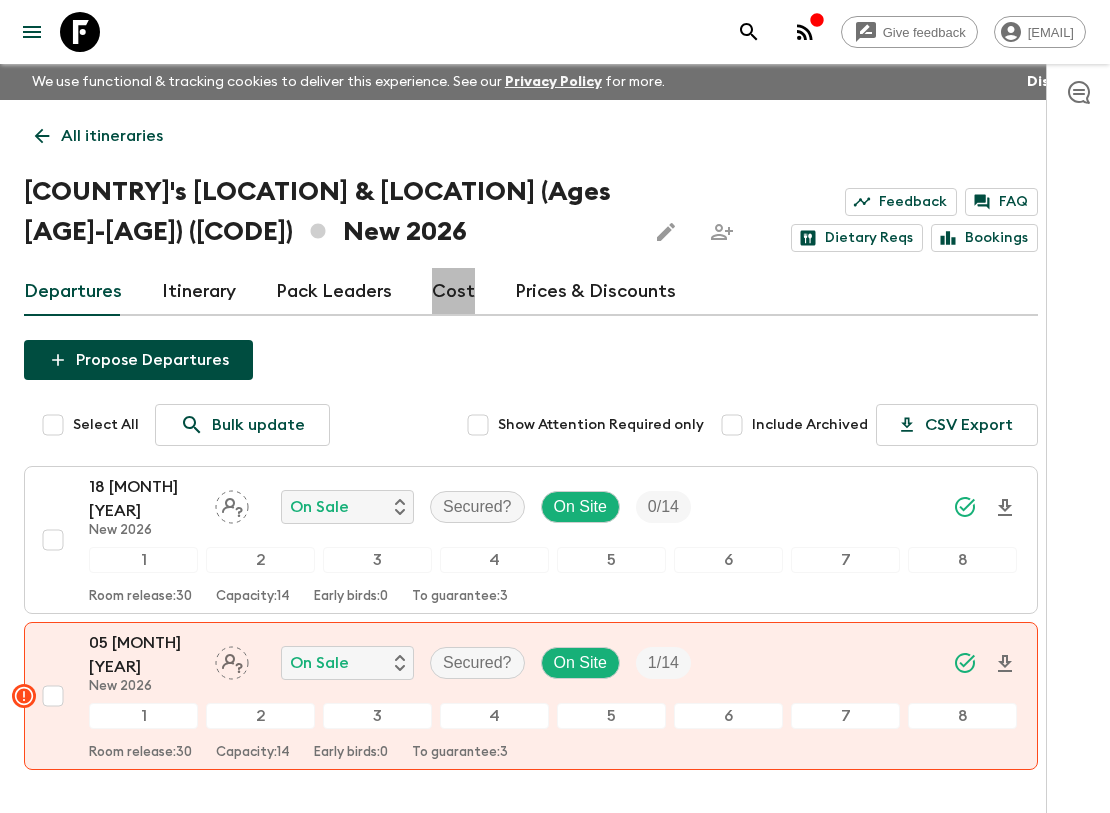 click on "Cost" at bounding box center [453, 292] 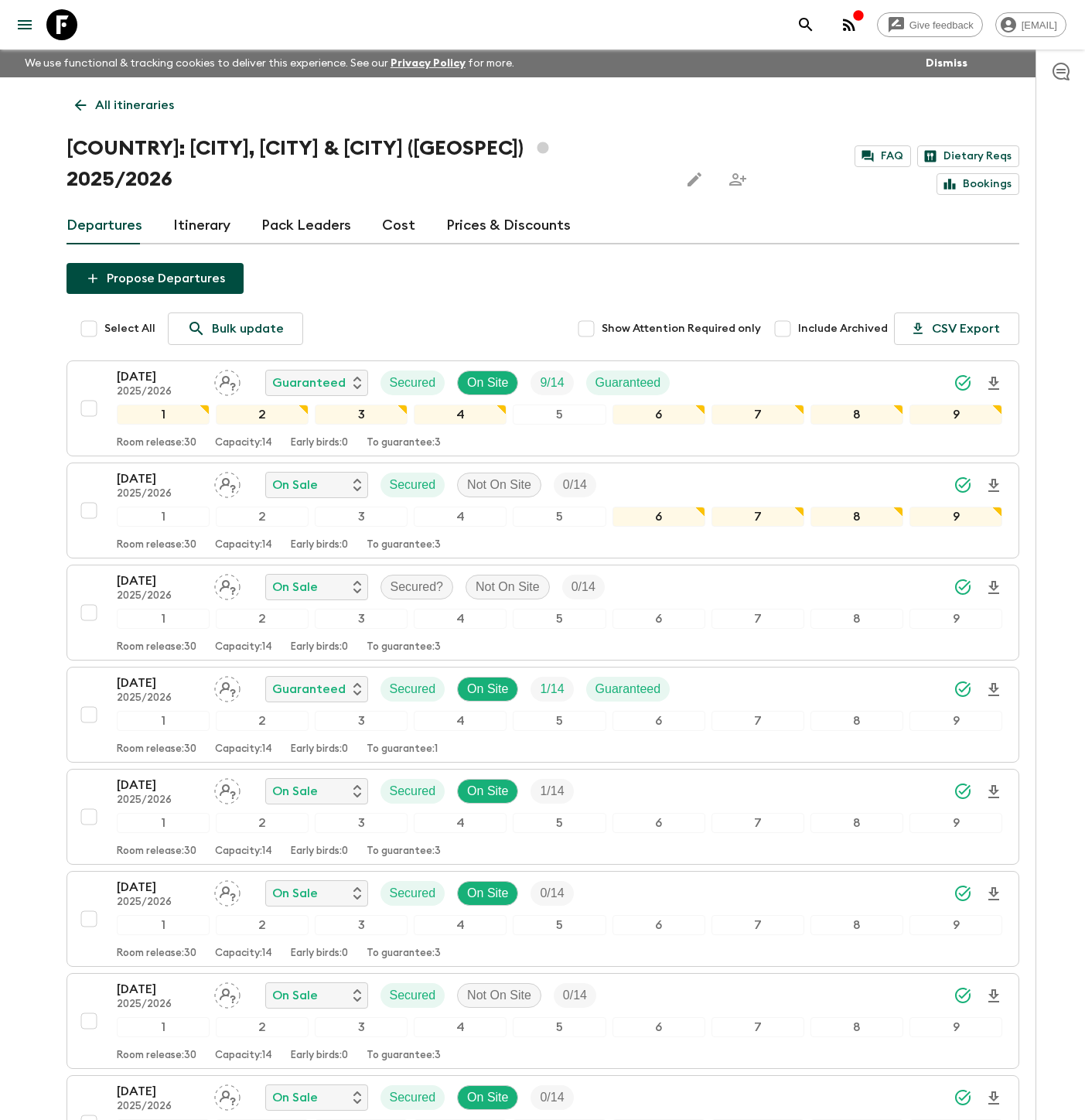 scroll, scrollTop: 589, scrollLeft: 0, axis: vertical 